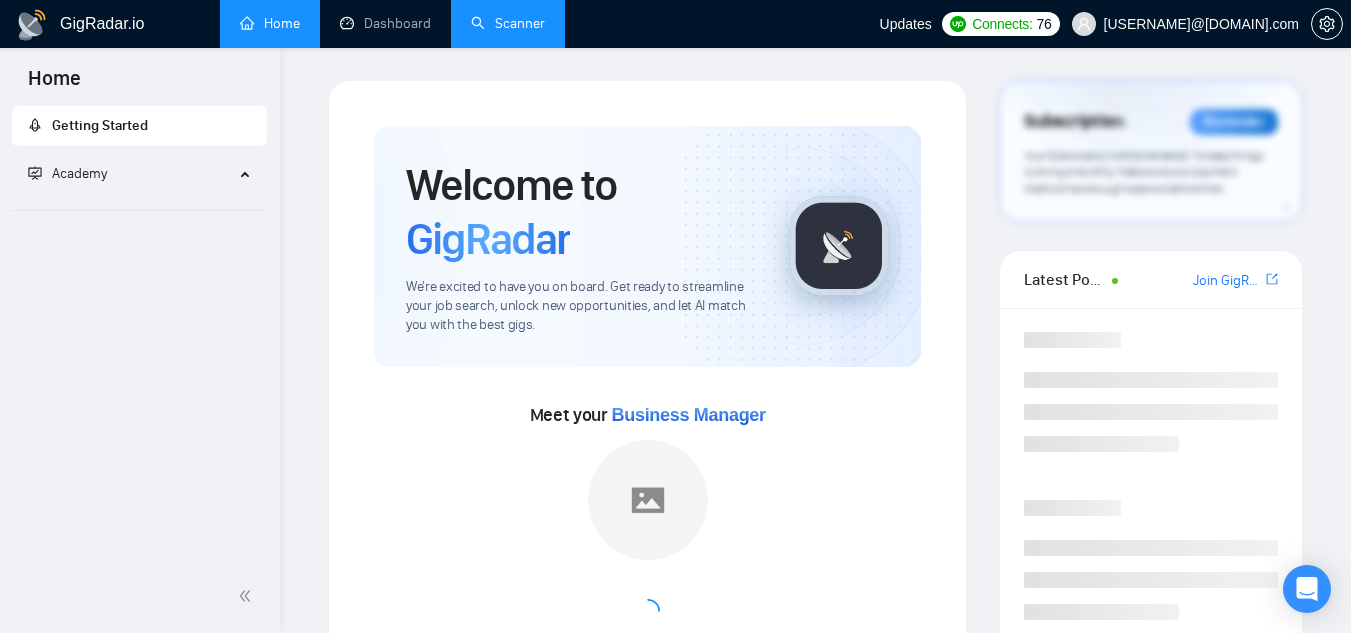 scroll, scrollTop: 0, scrollLeft: 0, axis: both 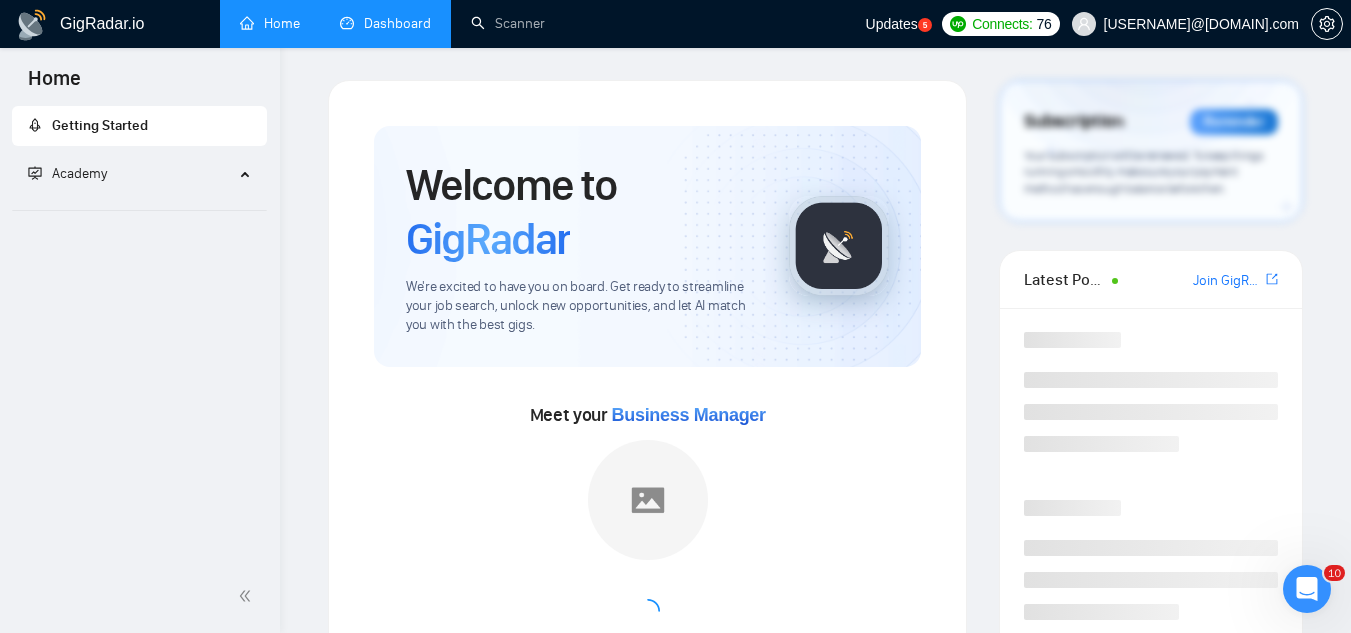 click on "Dashboard" at bounding box center [385, 23] 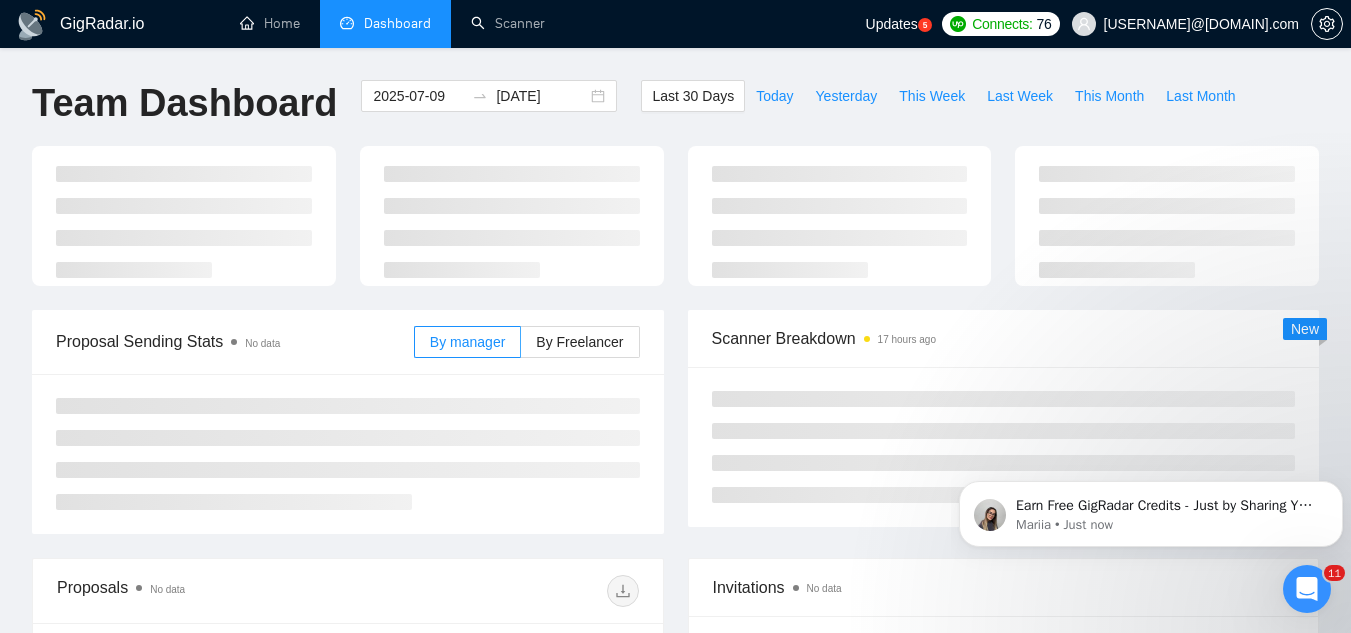 scroll, scrollTop: 0, scrollLeft: 0, axis: both 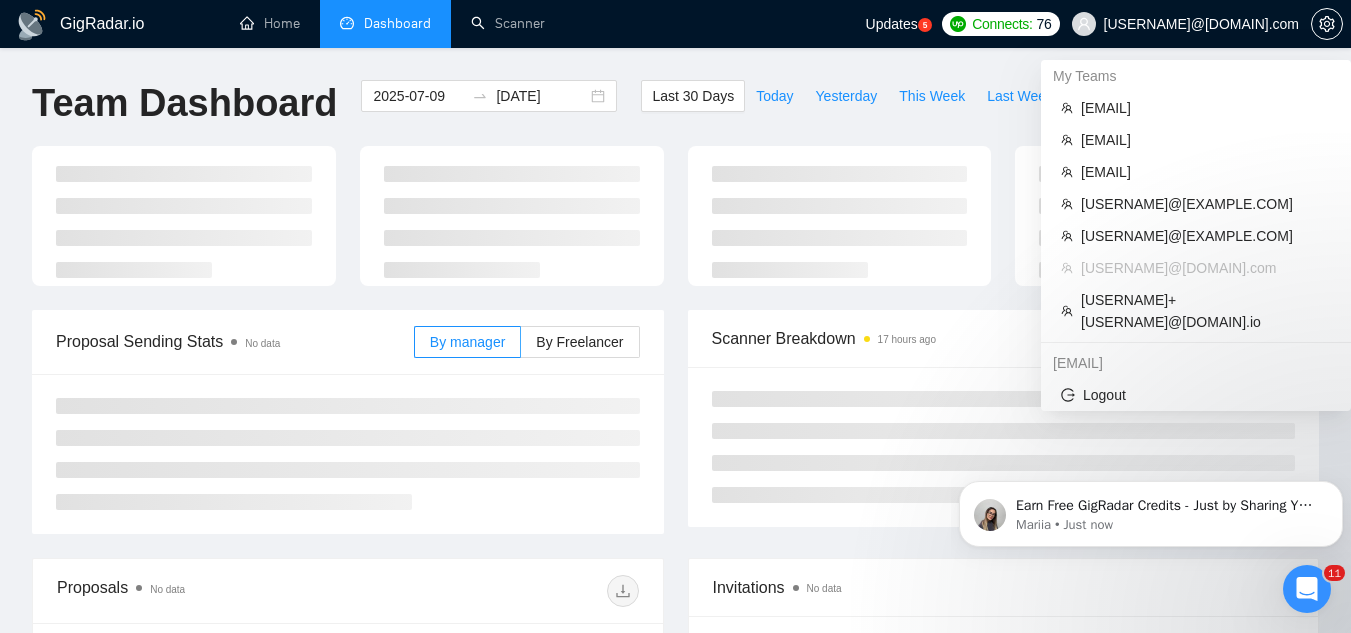 click on "[USERNAME]@[DOMAIN].com" at bounding box center [1201, 24] 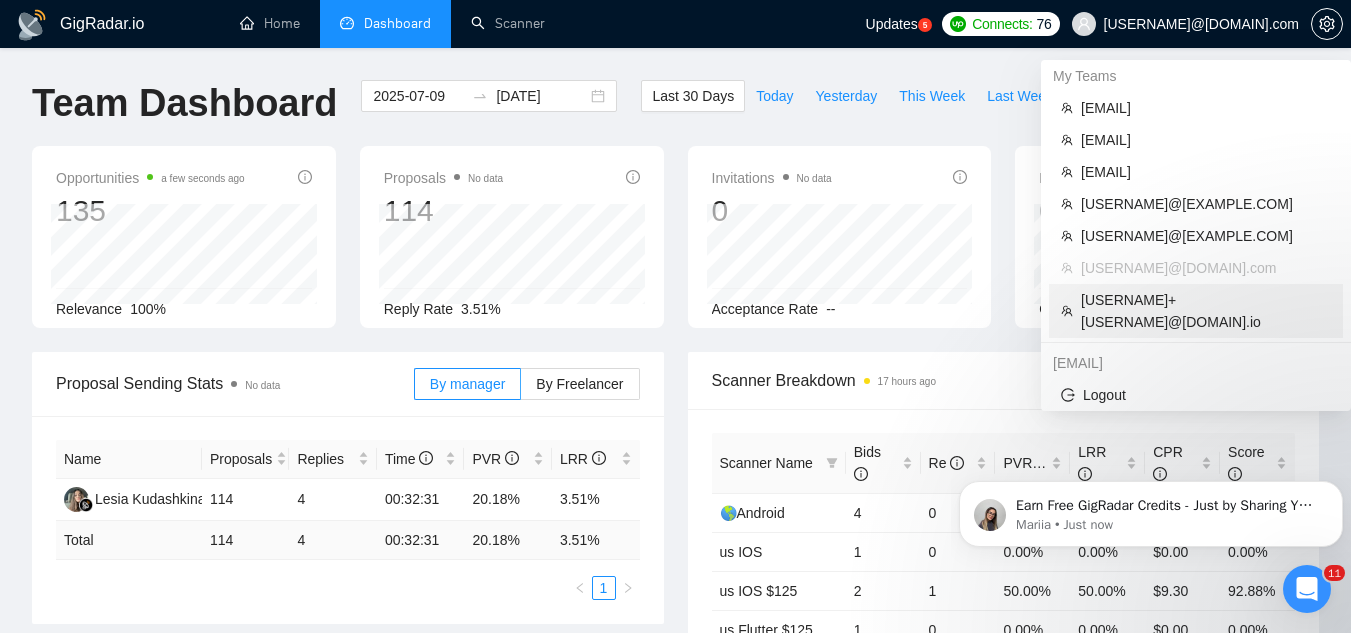 click on "[USERNAME]+[USERNAME]@[DOMAIN].io" at bounding box center (1206, 311) 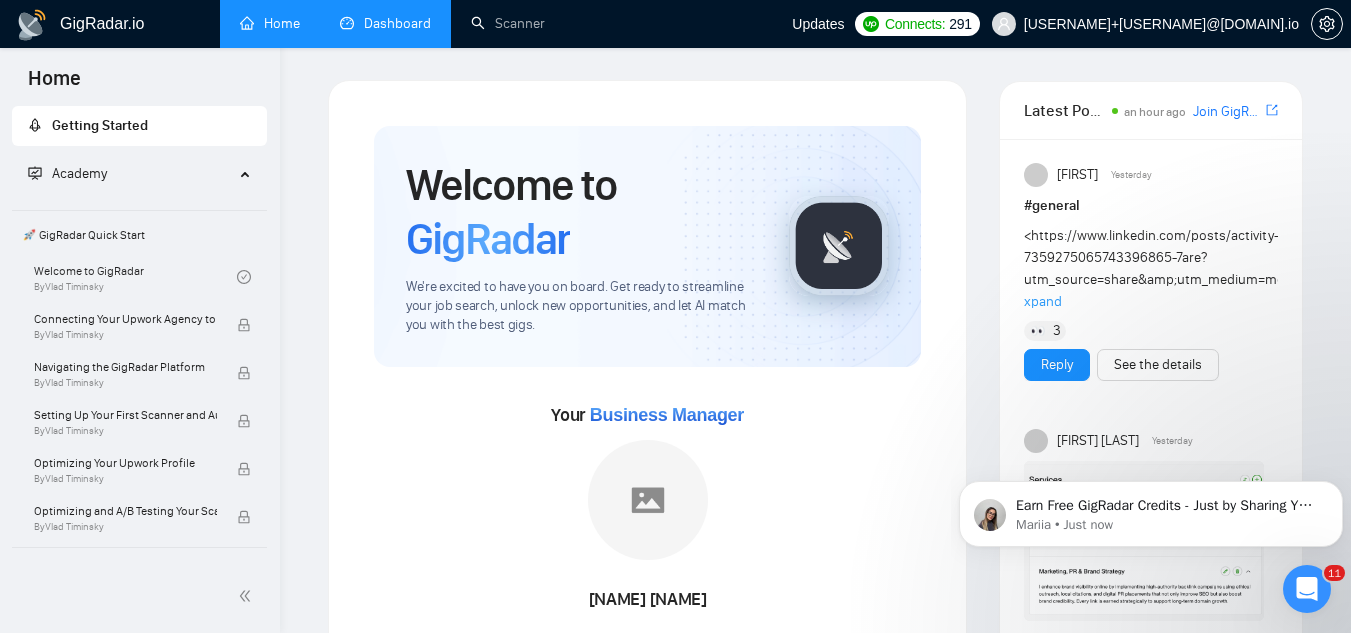 click on "Dashboard" at bounding box center [385, 23] 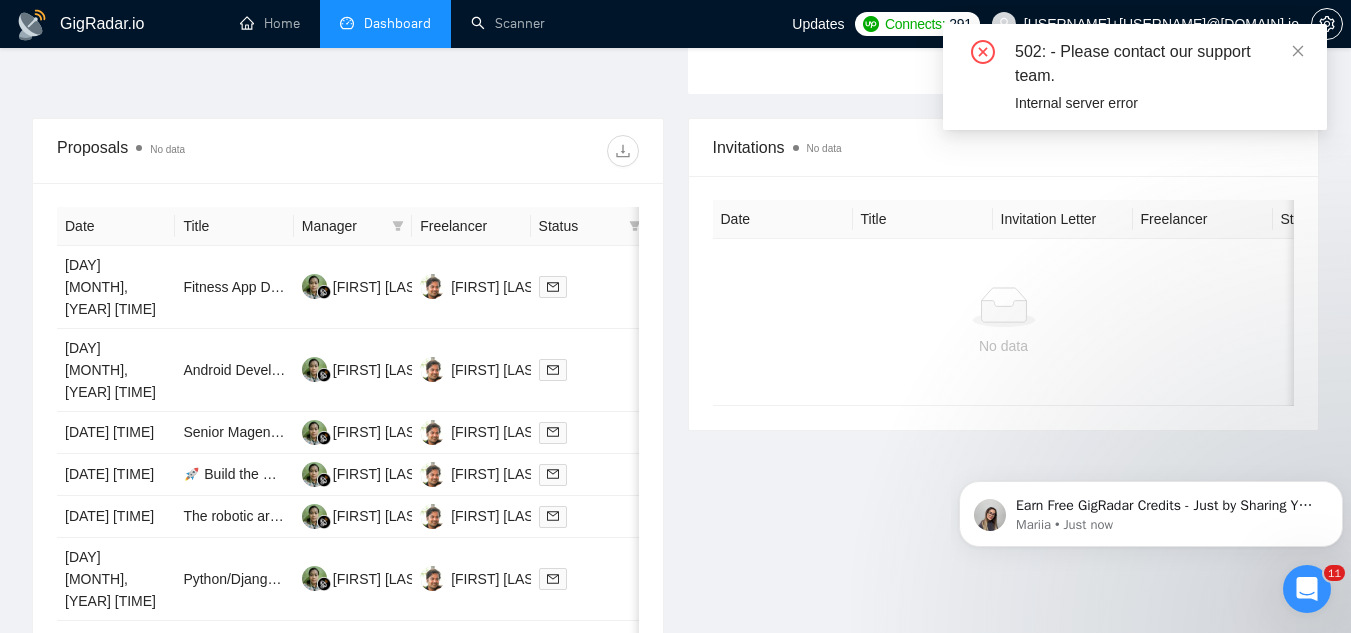 scroll, scrollTop: 700, scrollLeft: 0, axis: vertical 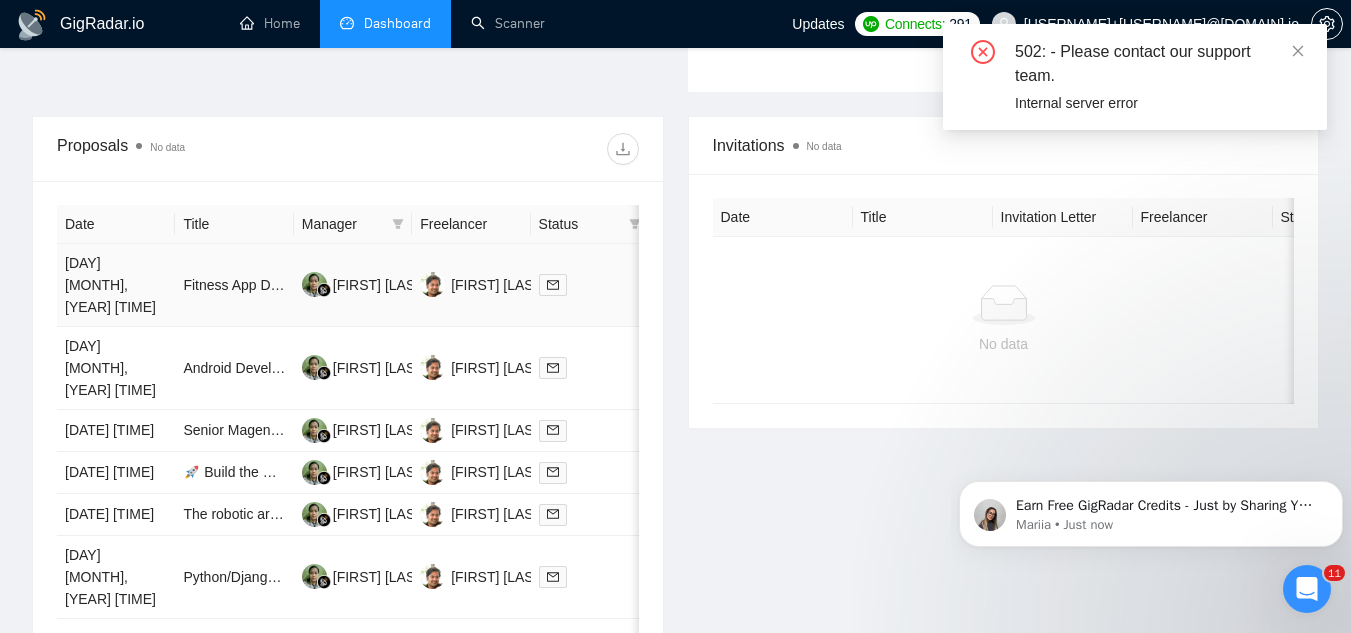 click on "Fitness App Development" at bounding box center [234, 285] 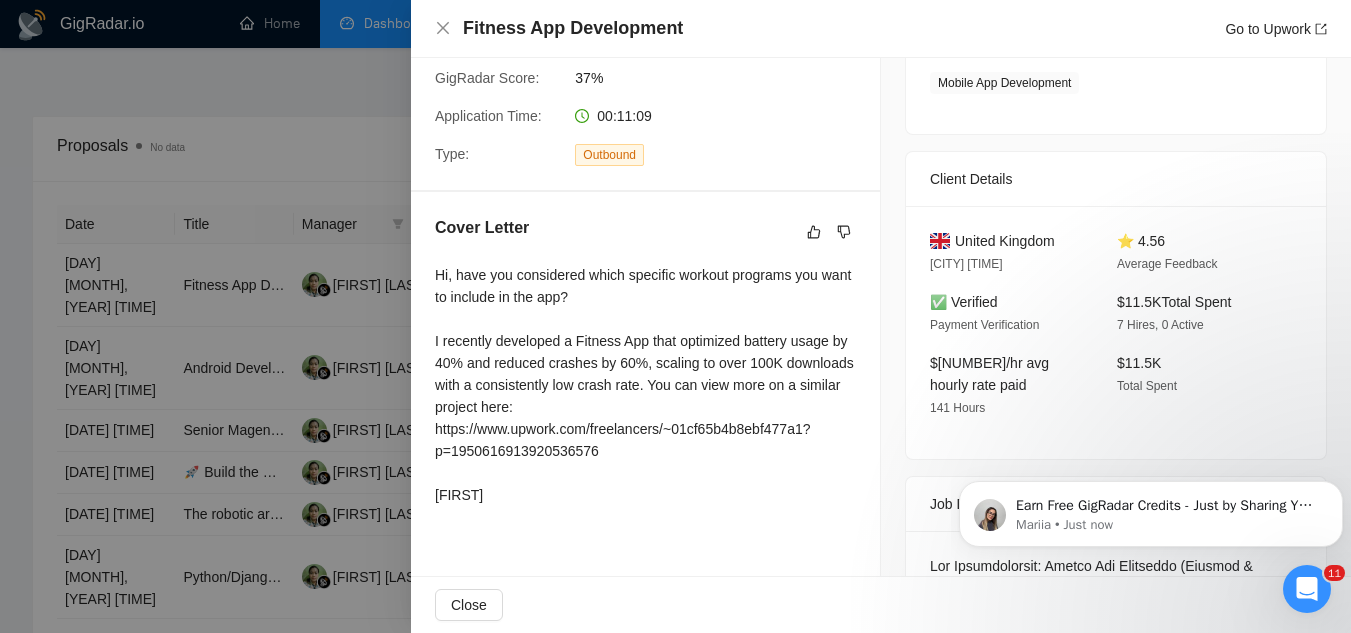 scroll, scrollTop: 400, scrollLeft: 0, axis: vertical 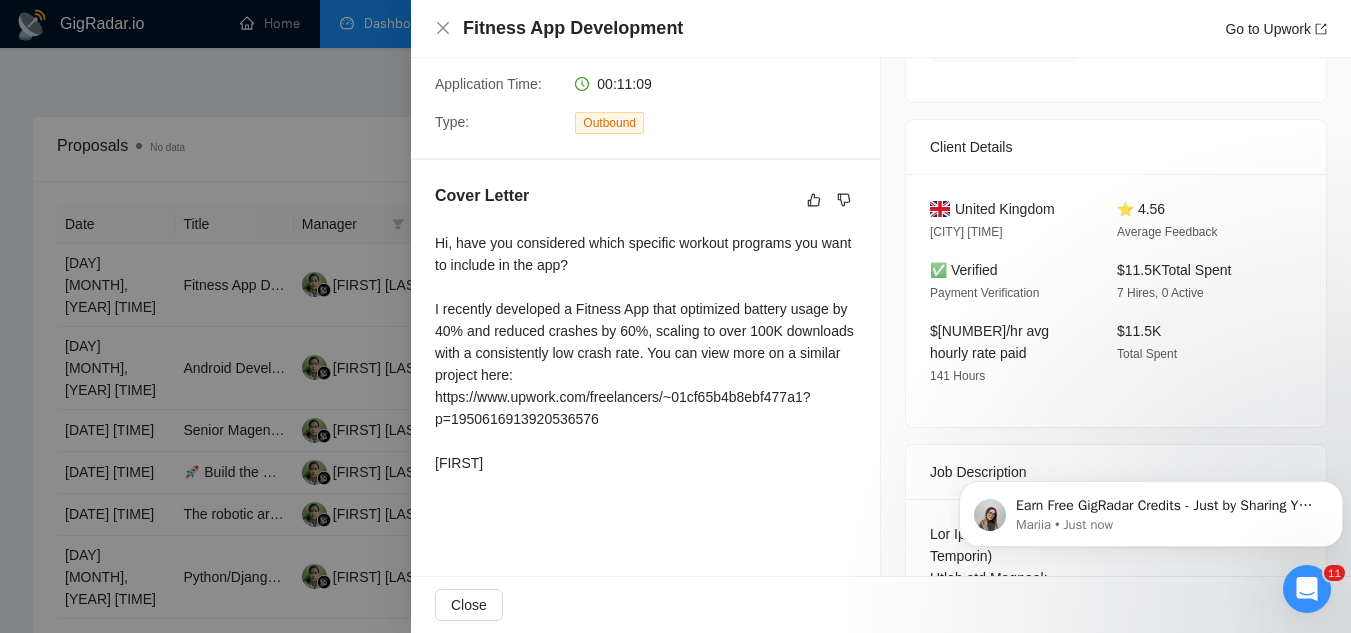 click at bounding box center (675, 316) 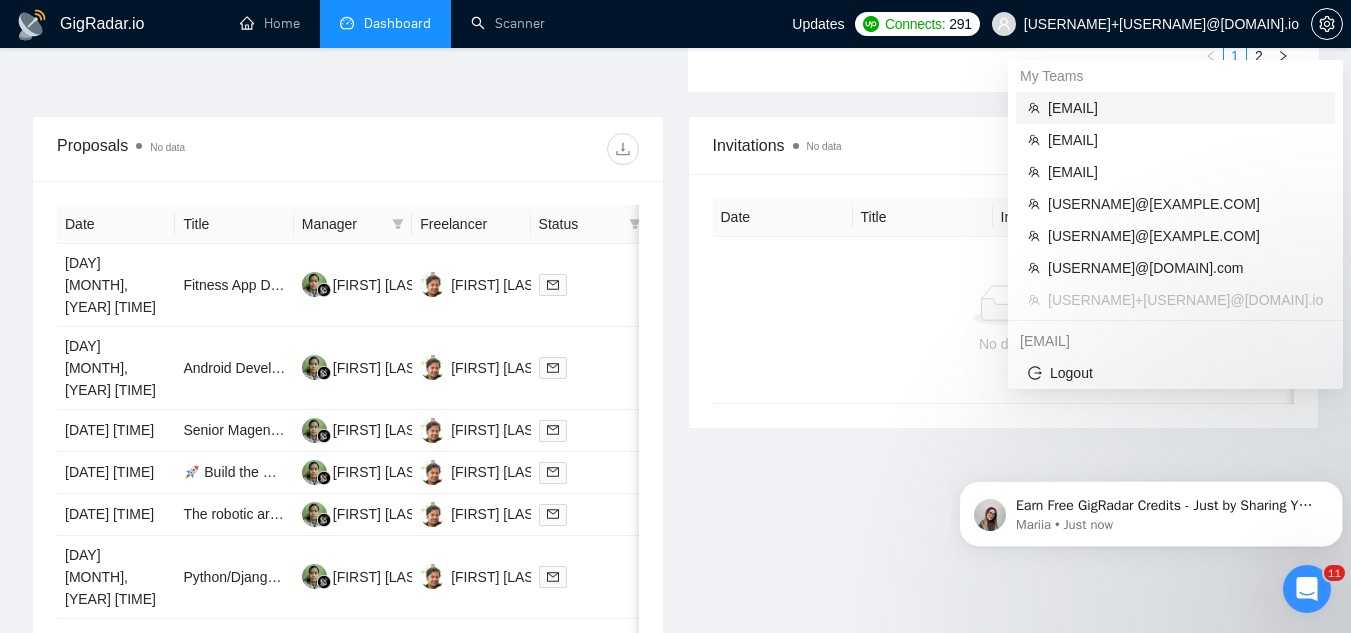 click on "[EMAIL]" at bounding box center (1185, 108) 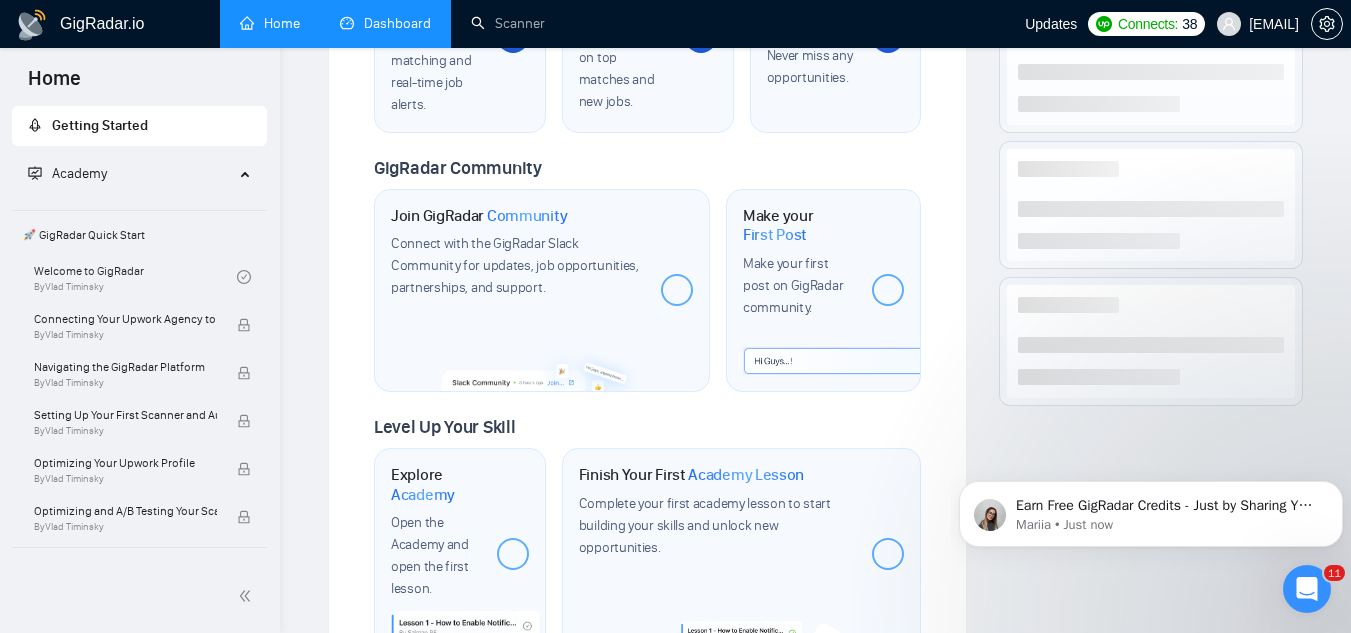 click on "Dashboard" at bounding box center [385, 23] 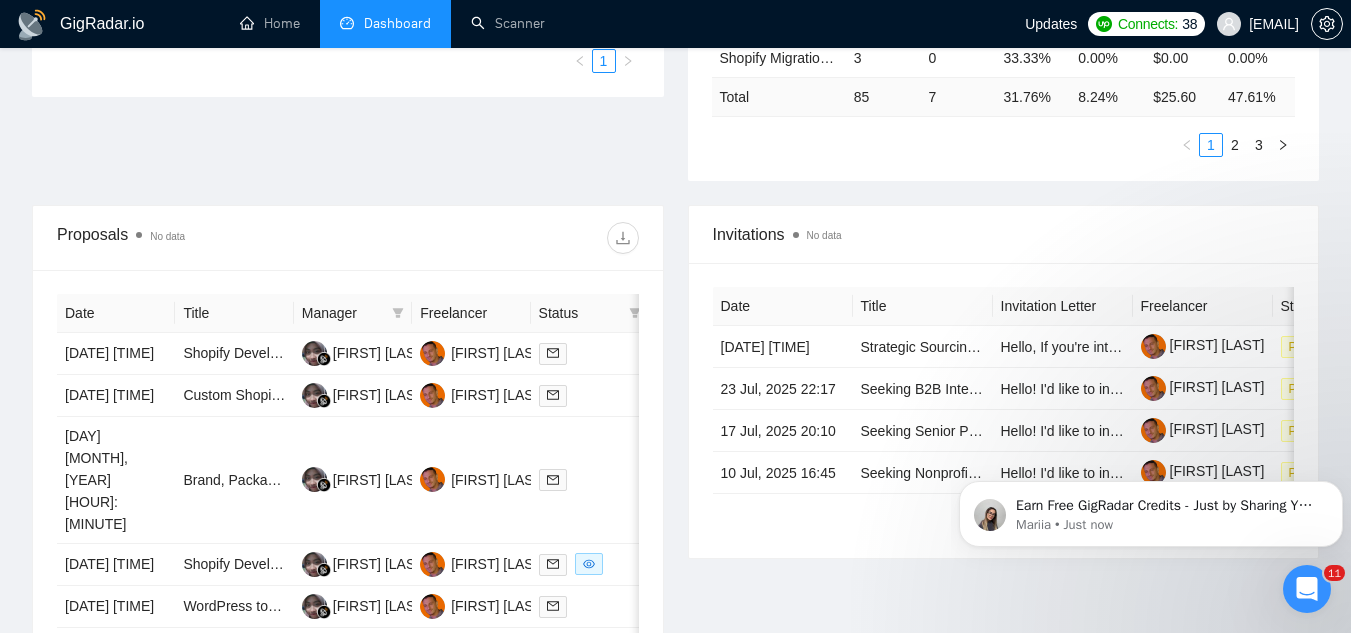 scroll, scrollTop: 786, scrollLeft: 0, axis: vertical 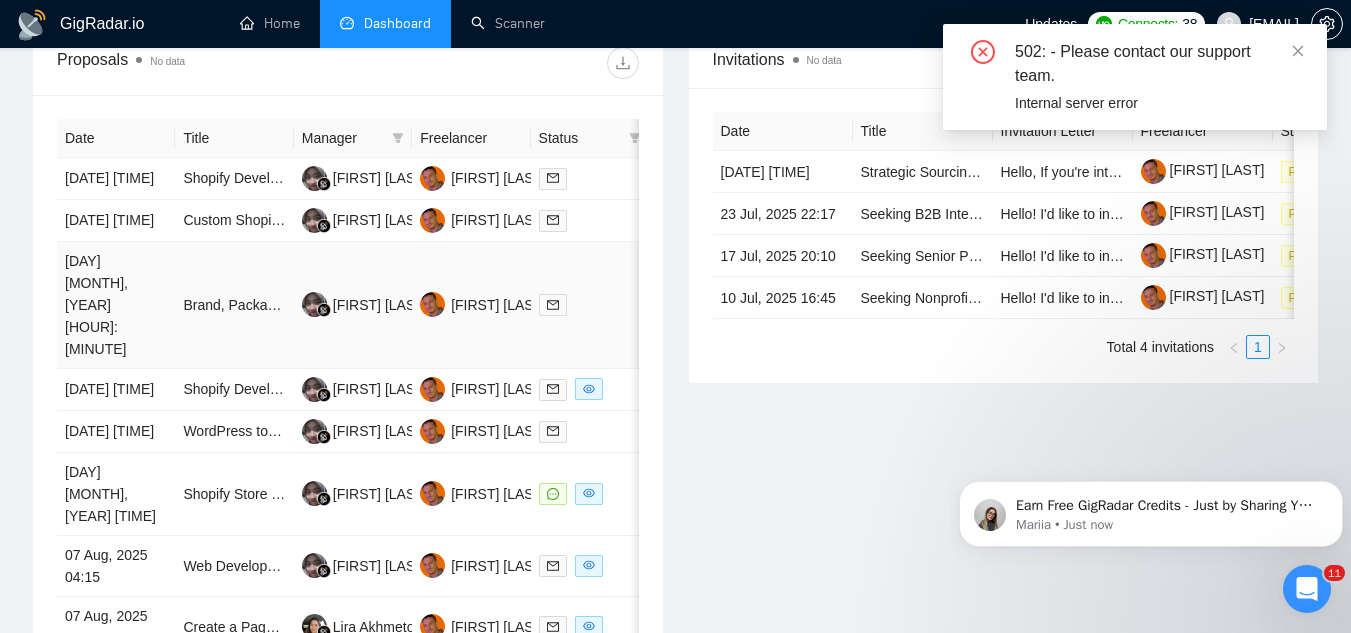 click on "Brand, Packaging, Marketing, and Website Design Expert Needed" at bounding box center [234, 305] 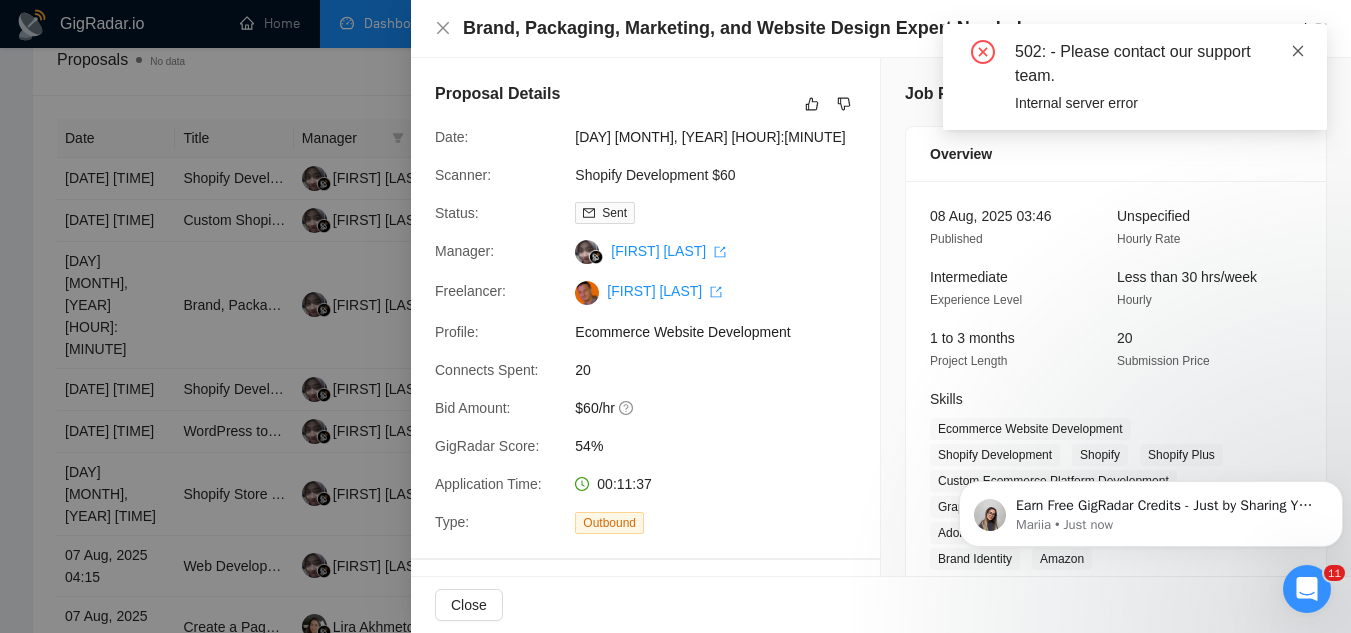 click 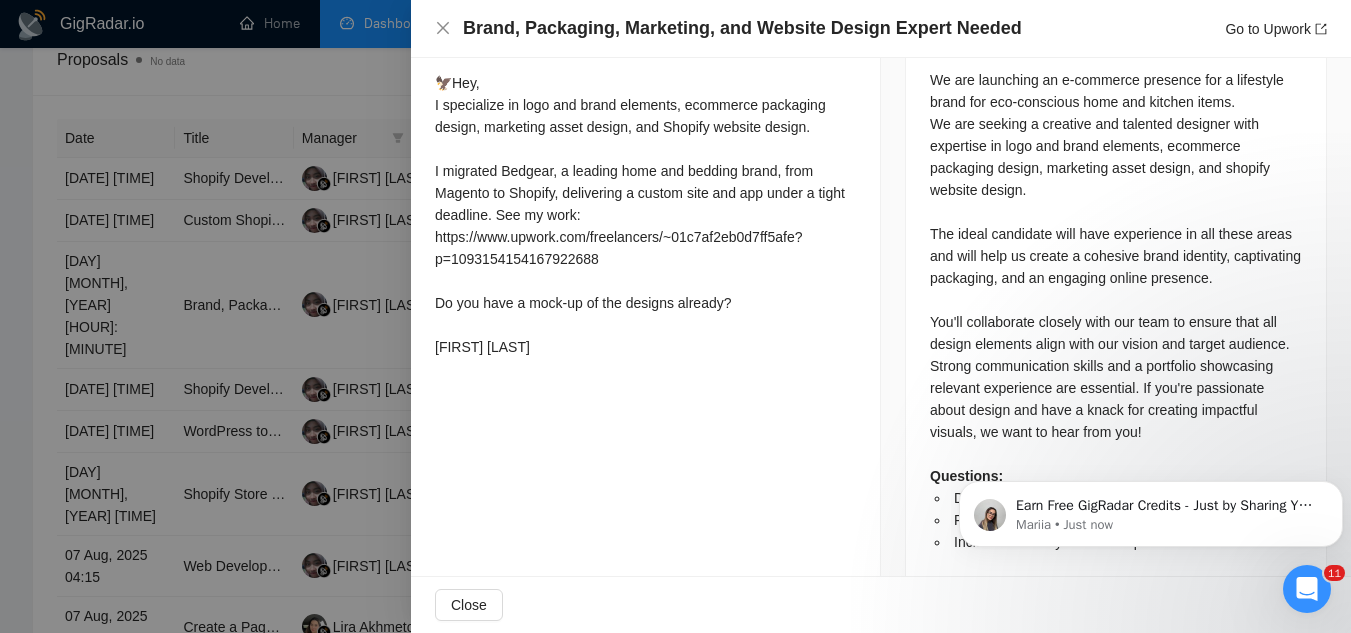 scroll, scrollTop: 996, scrollLeft: 0, axis: vertical 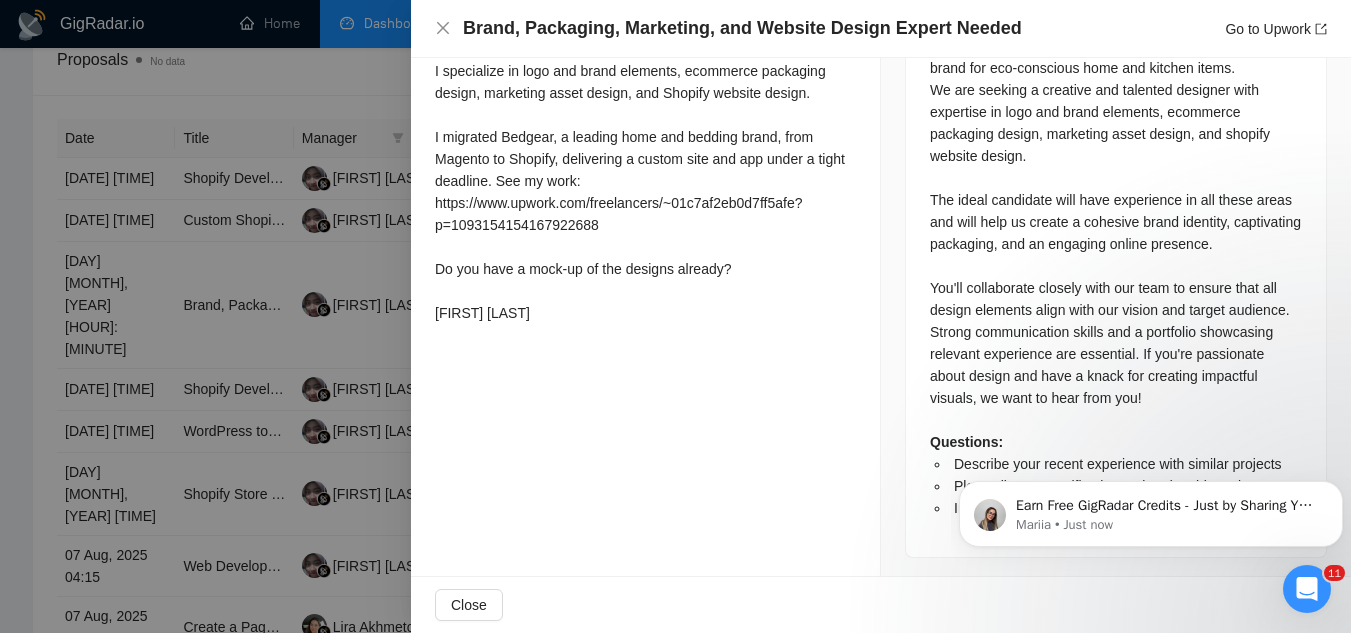 click at bounding box center (675, 316) 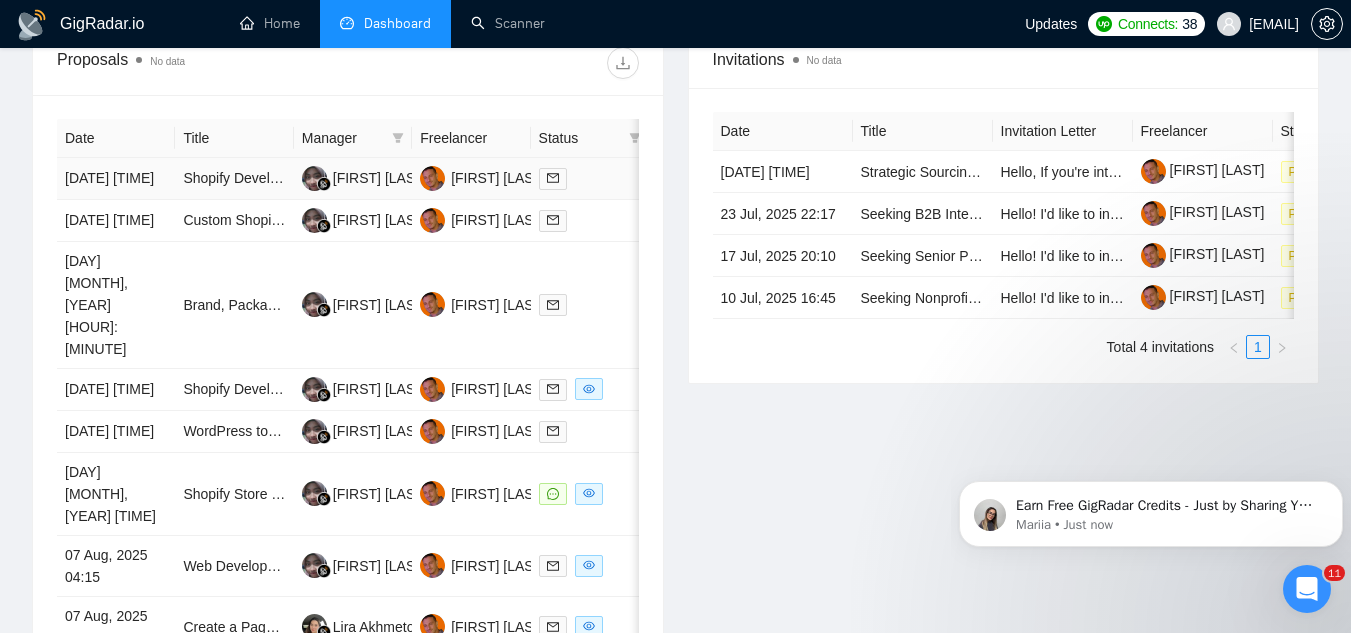 click on "Shopify Developper" at bounding box center [234, 179] 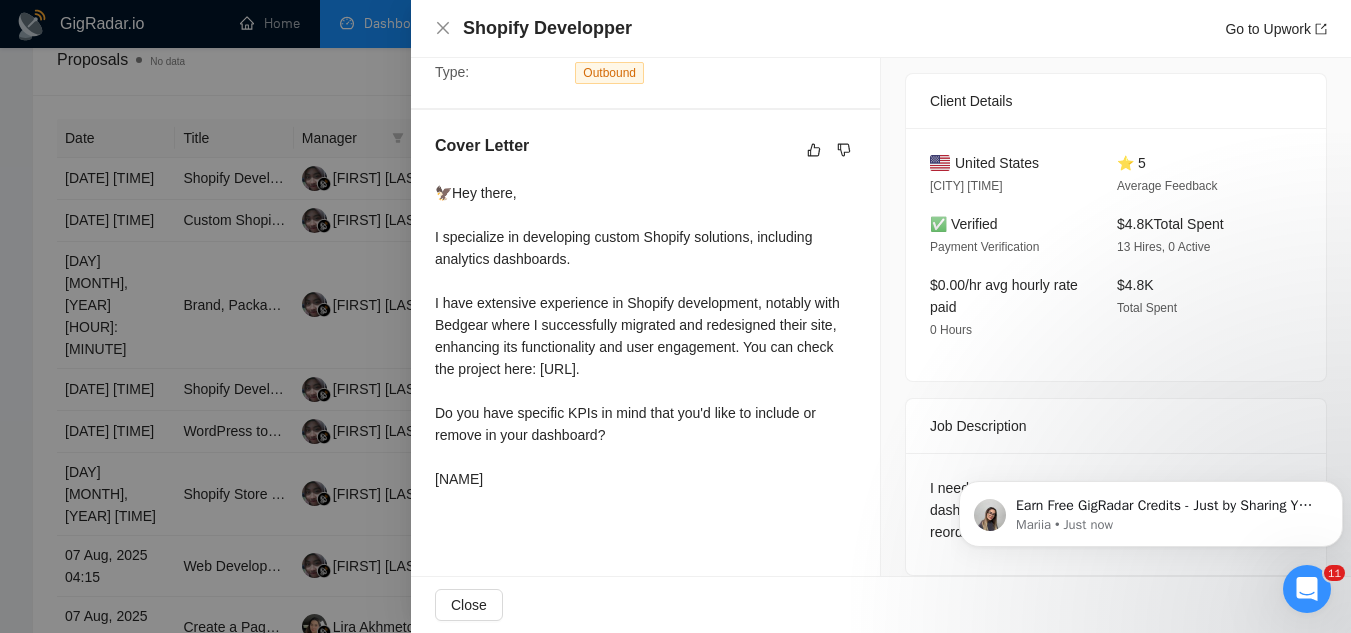scroll, scrollTop: 468, scrollLeft: 0, axis: vertical 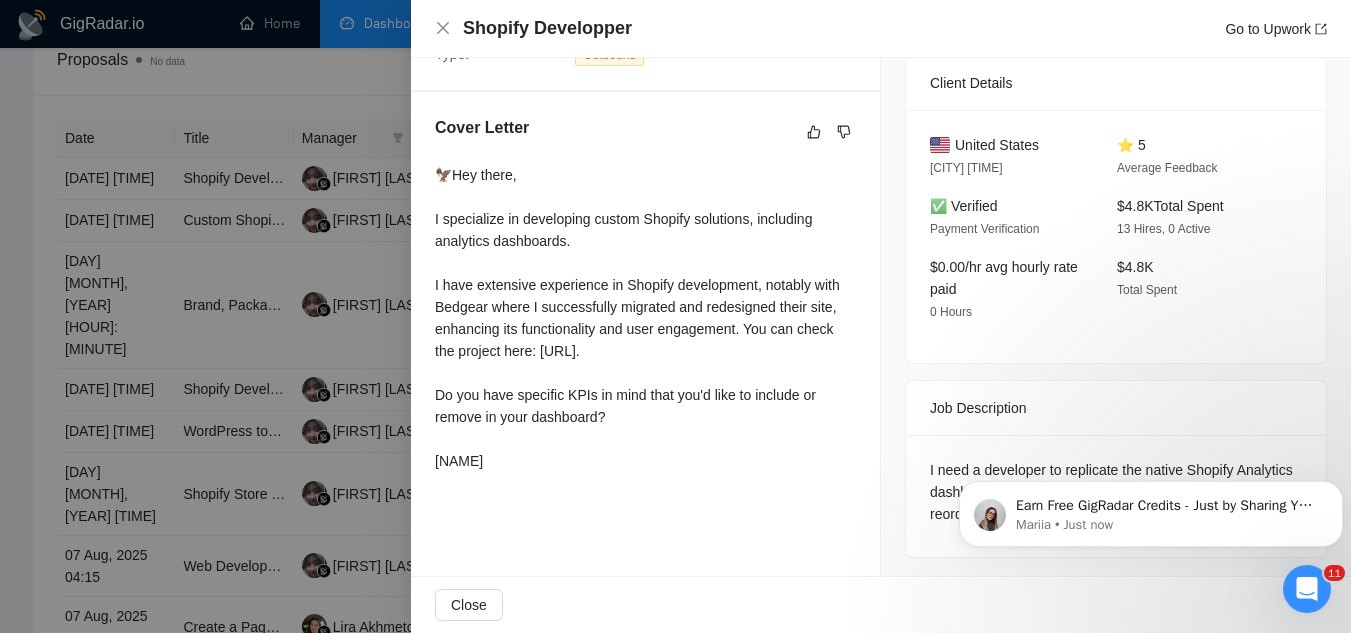 click at bounding box center (675, 316) 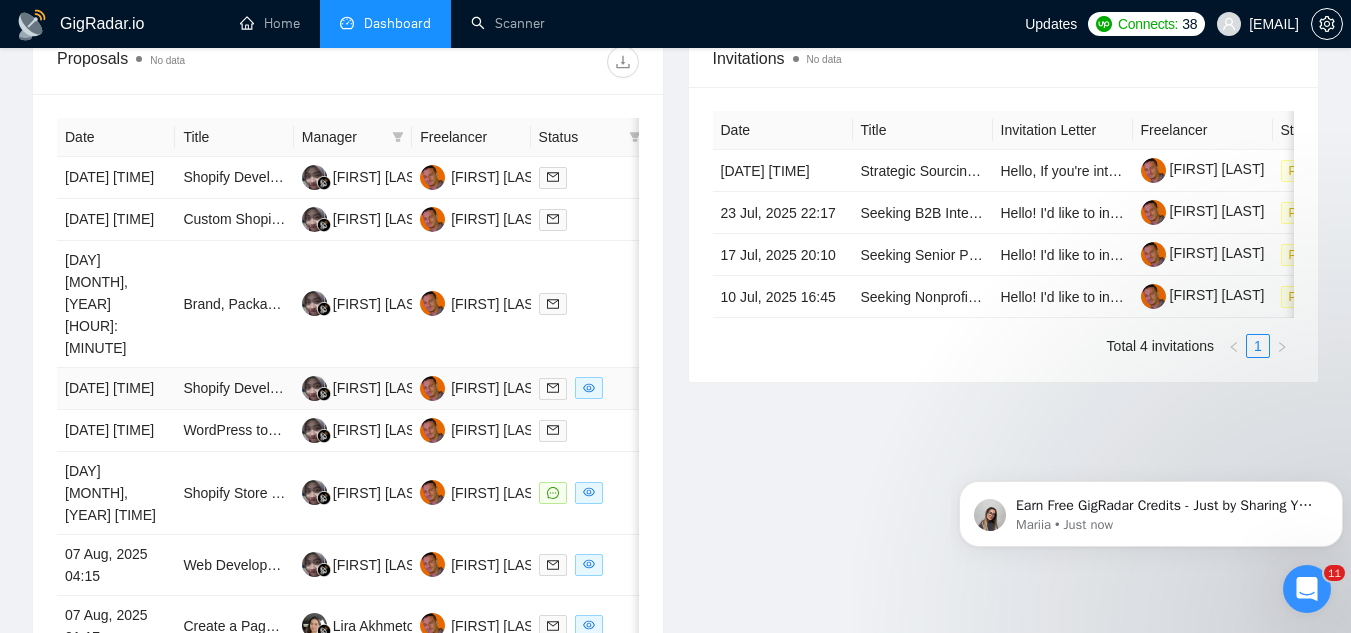 scroll, scrollTop: 786, scrollLeft: 0, axis: vertical 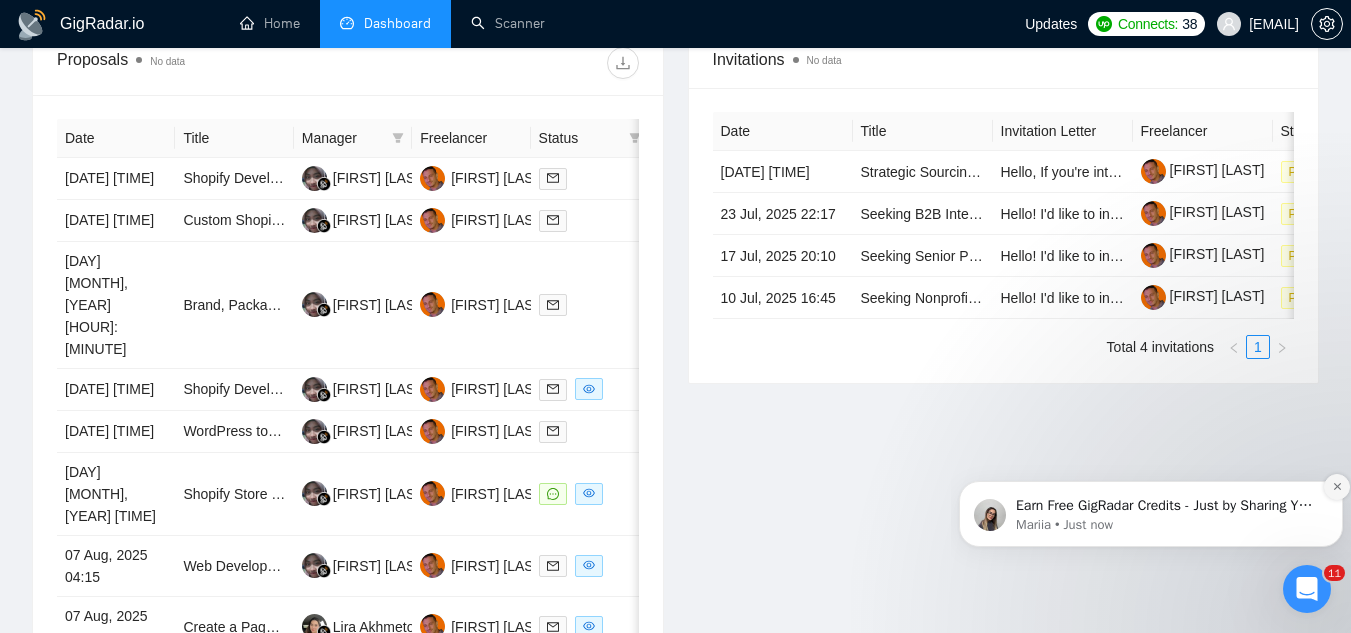 click 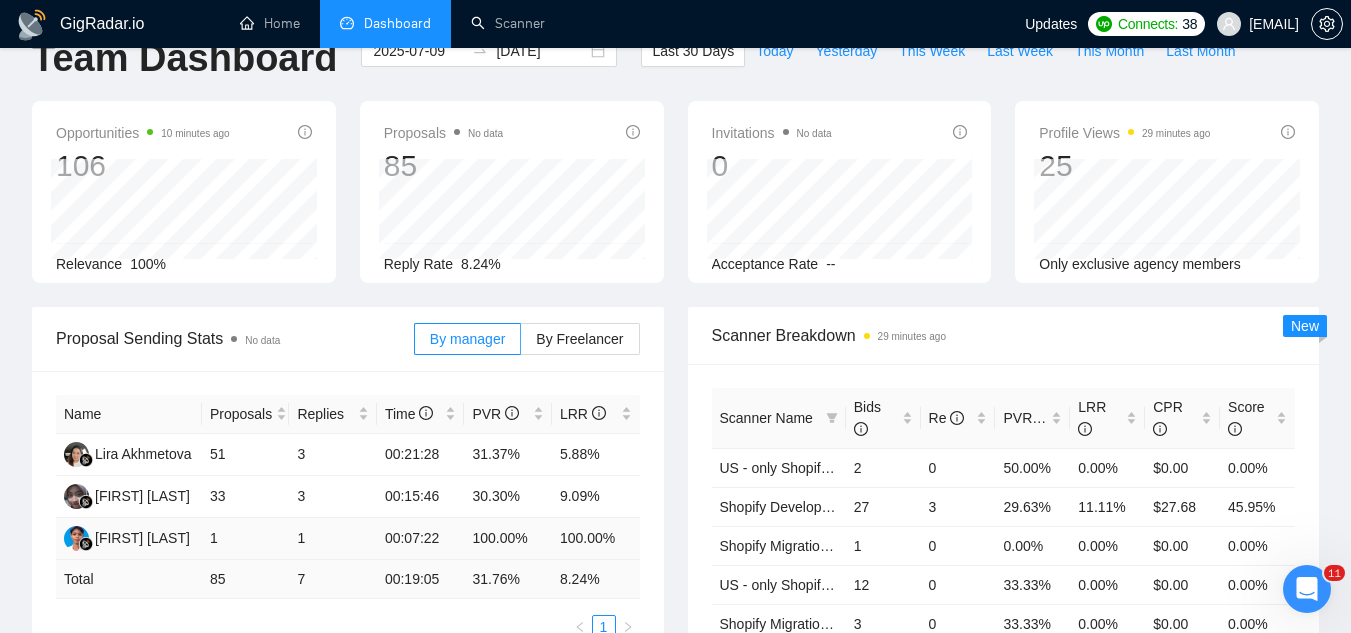 scroll, scrollTop: 0, scrollLeft: 0, axis: both 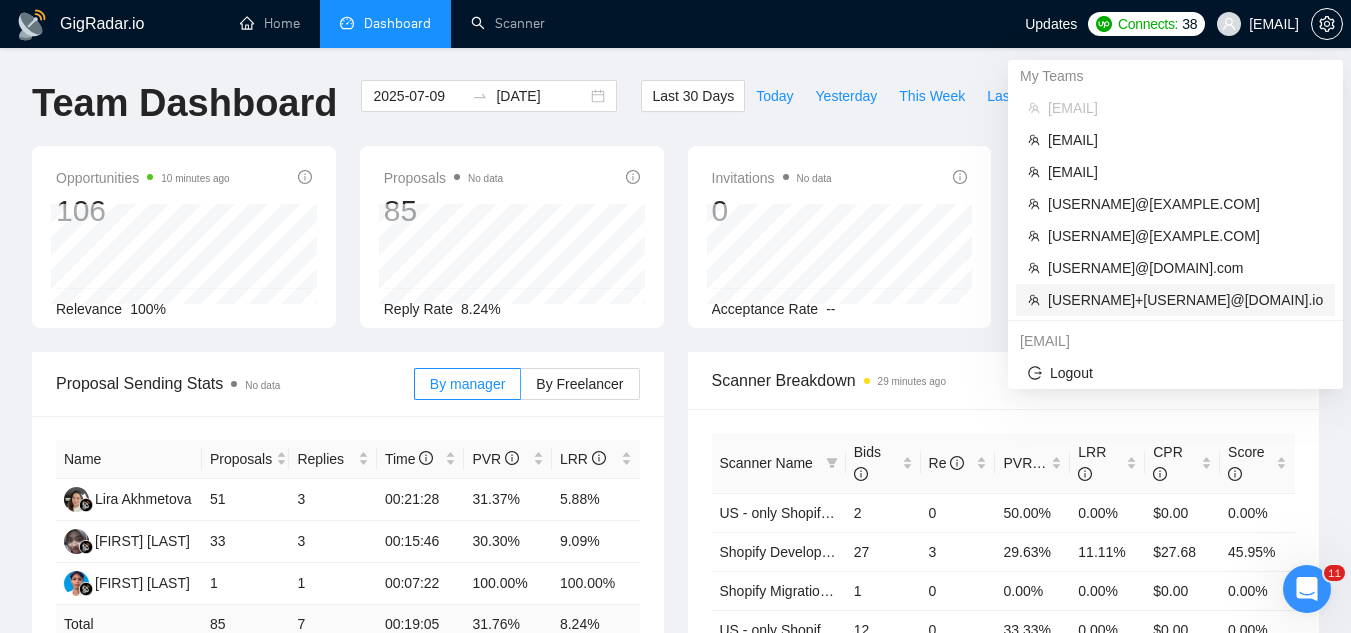 click on "[USERNAME]+[USERNAME]@[DOMAIN].io" at bounding box center [1185, 300] 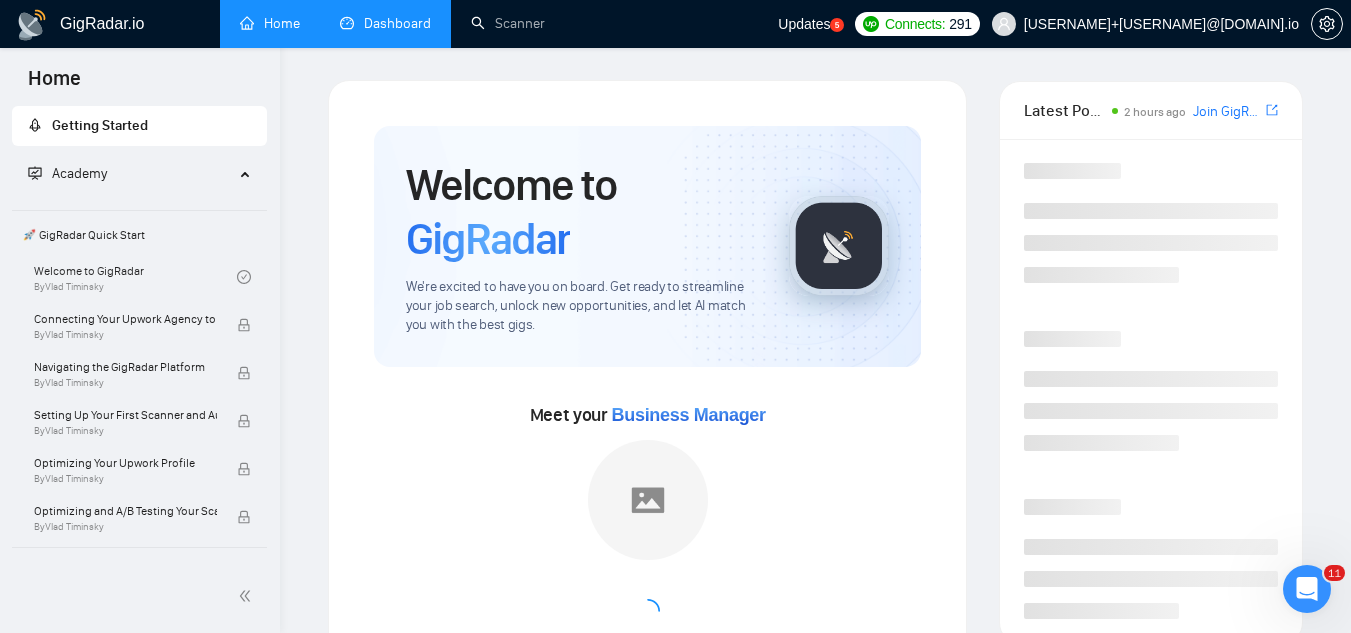 click on "Dashboard" at bounding box center (385, 23) 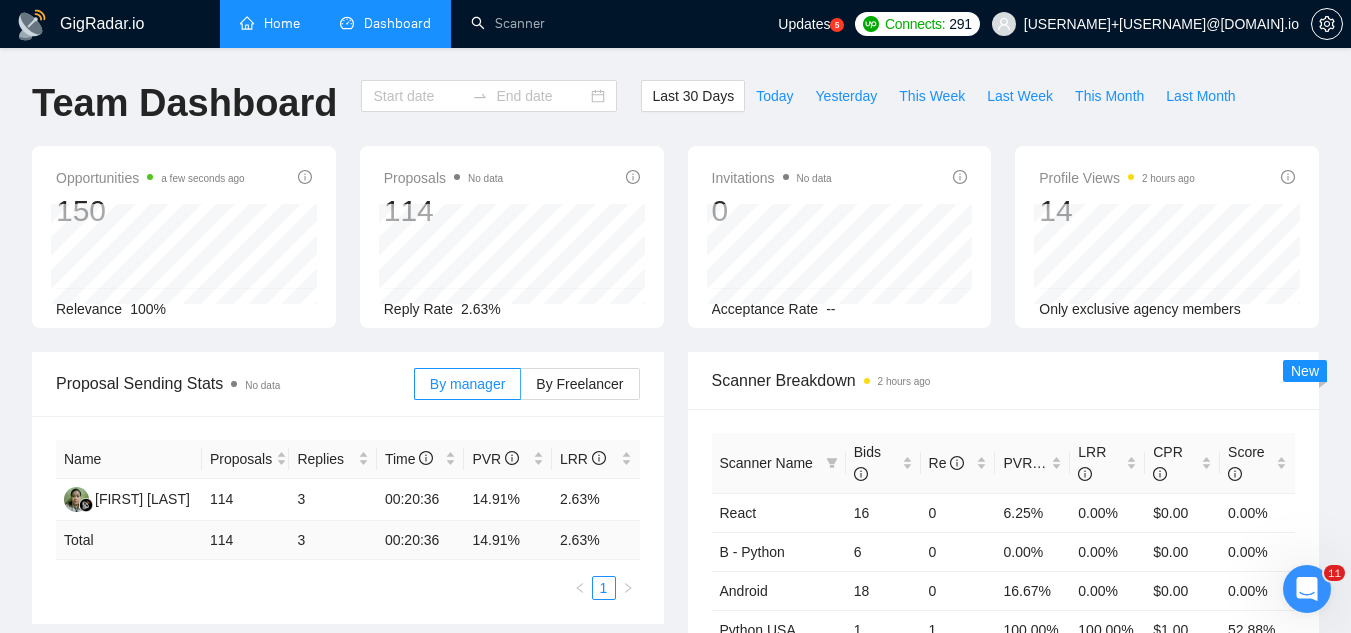 type on "2025-07-09" 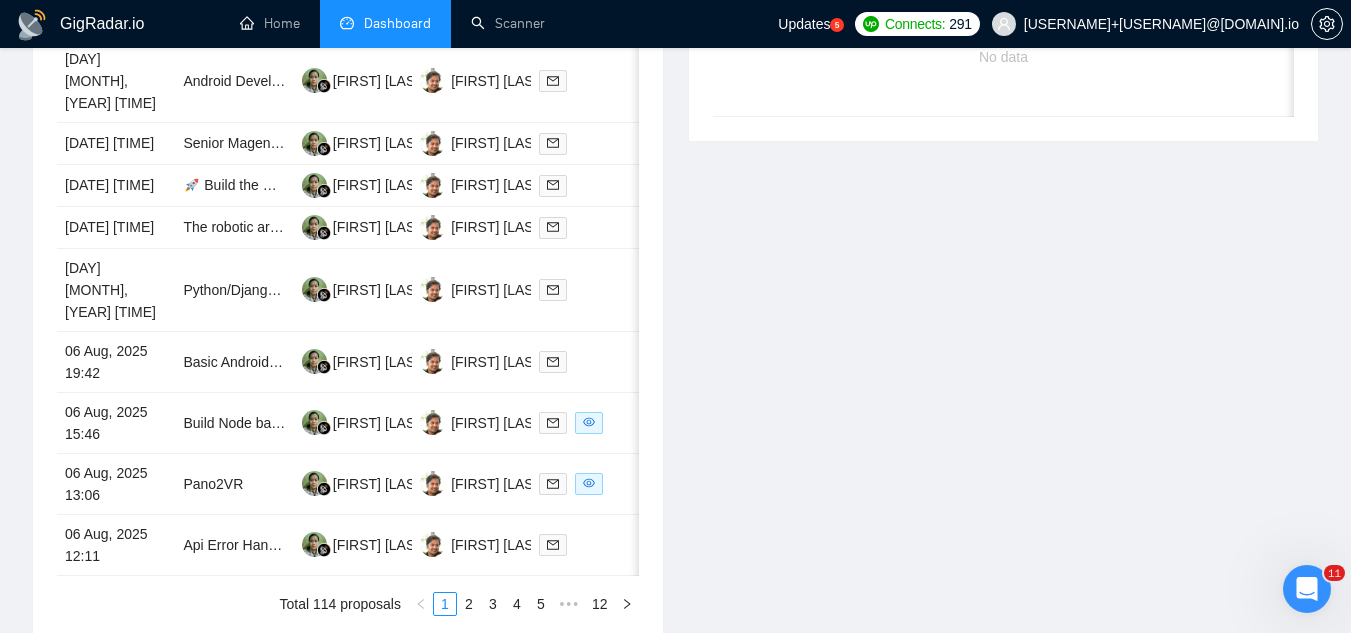 scroll, scrollTop: 1000, scrollLeft: 0, axis: vertical 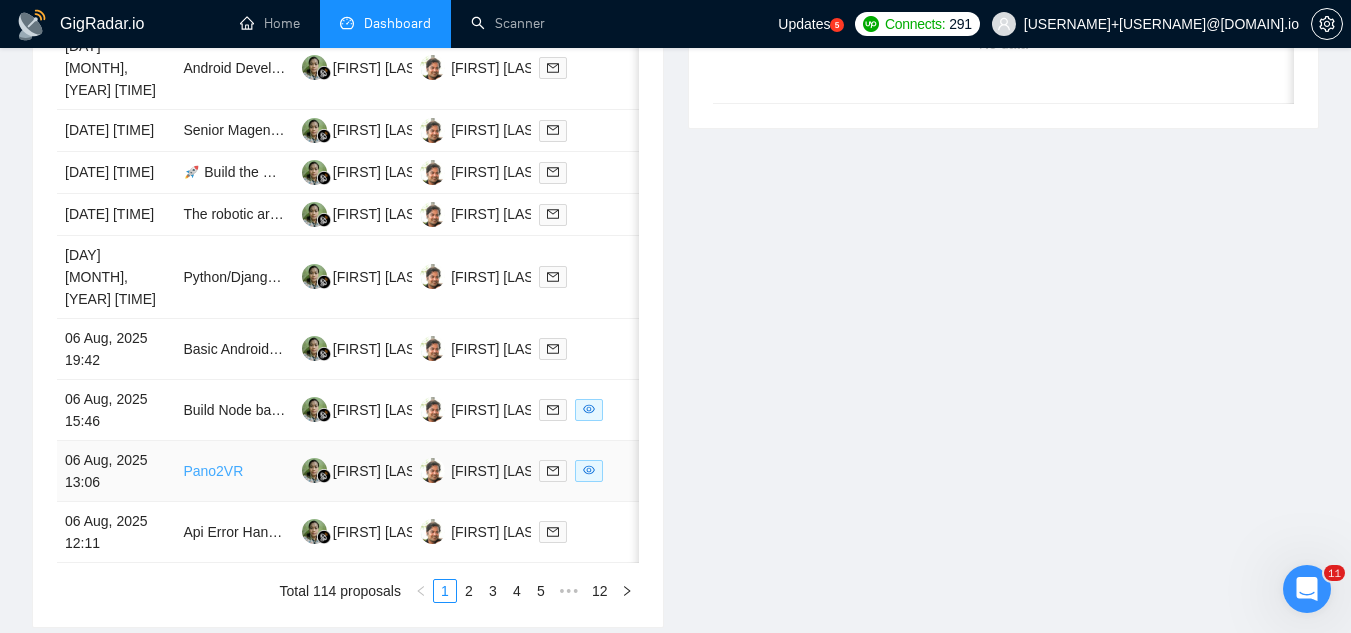 click on "Pano2VR" at bounding box center [213, 471] 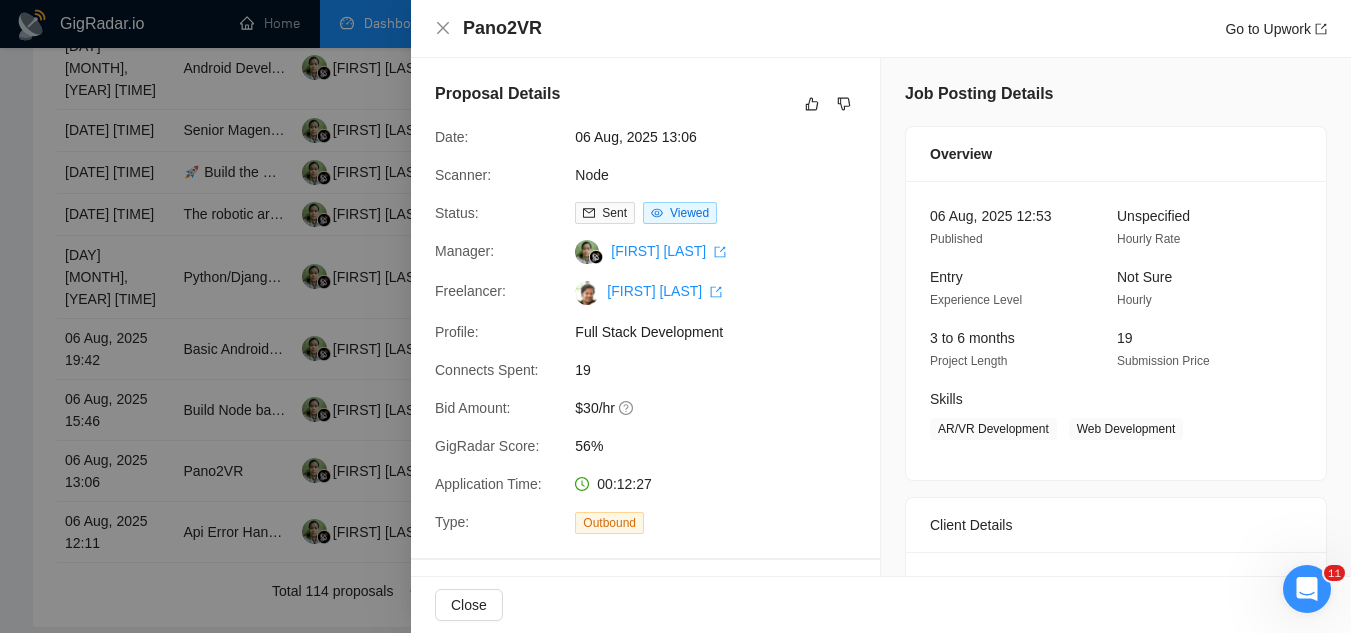 click at bounding box center (675, 316) 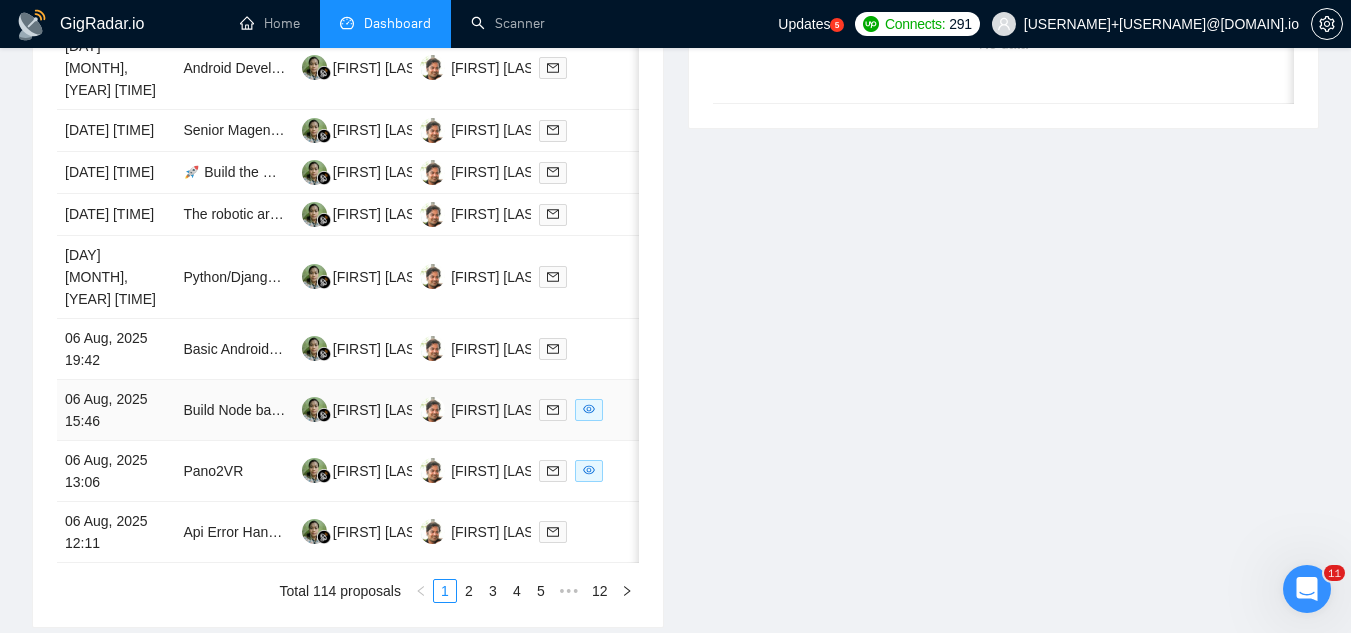 click on "Build Node backend" at bounding box center [234, 410] 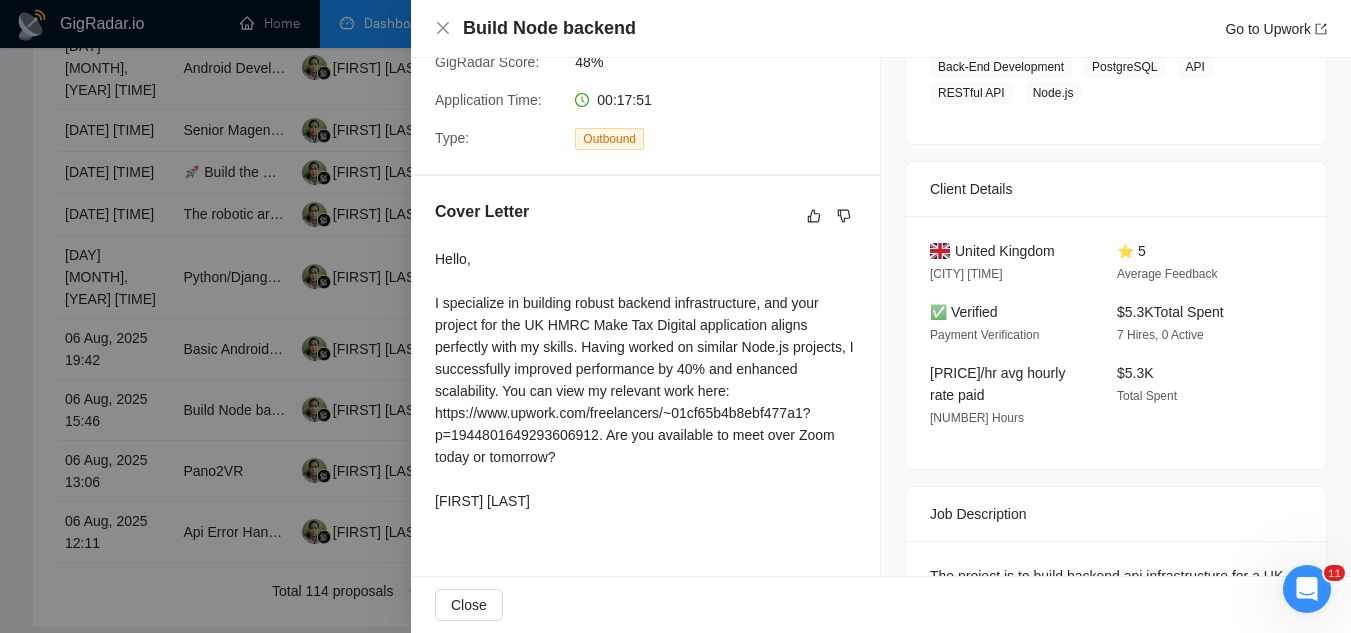 scroll, scrollTop: 400, scrollLeft: 0, axis: vertical 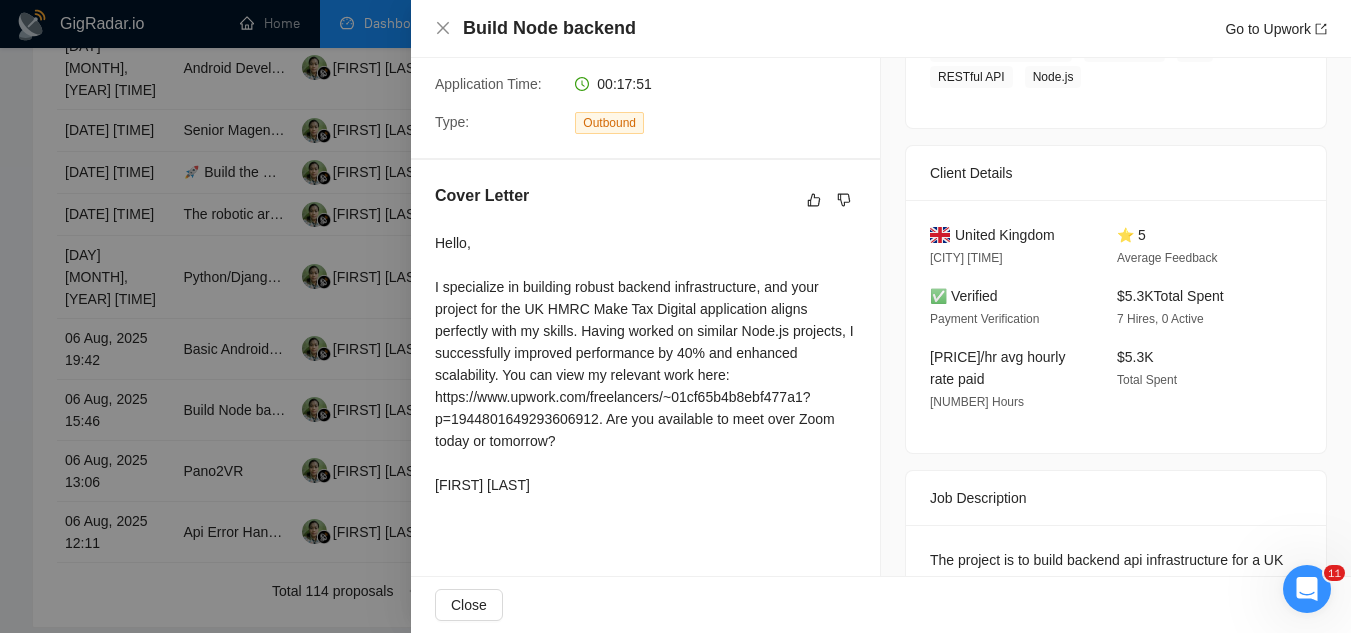 click at bounding box center (675, 316) 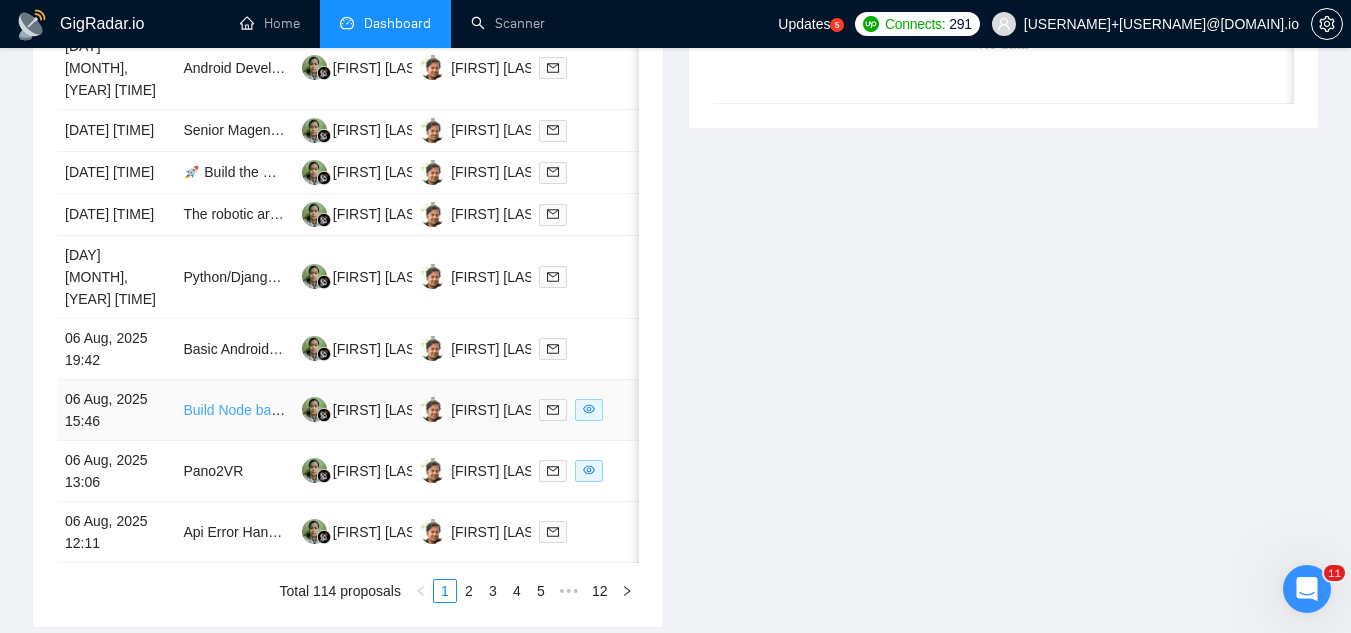 click on "Build Node backend" at bounding box center (245, 410) 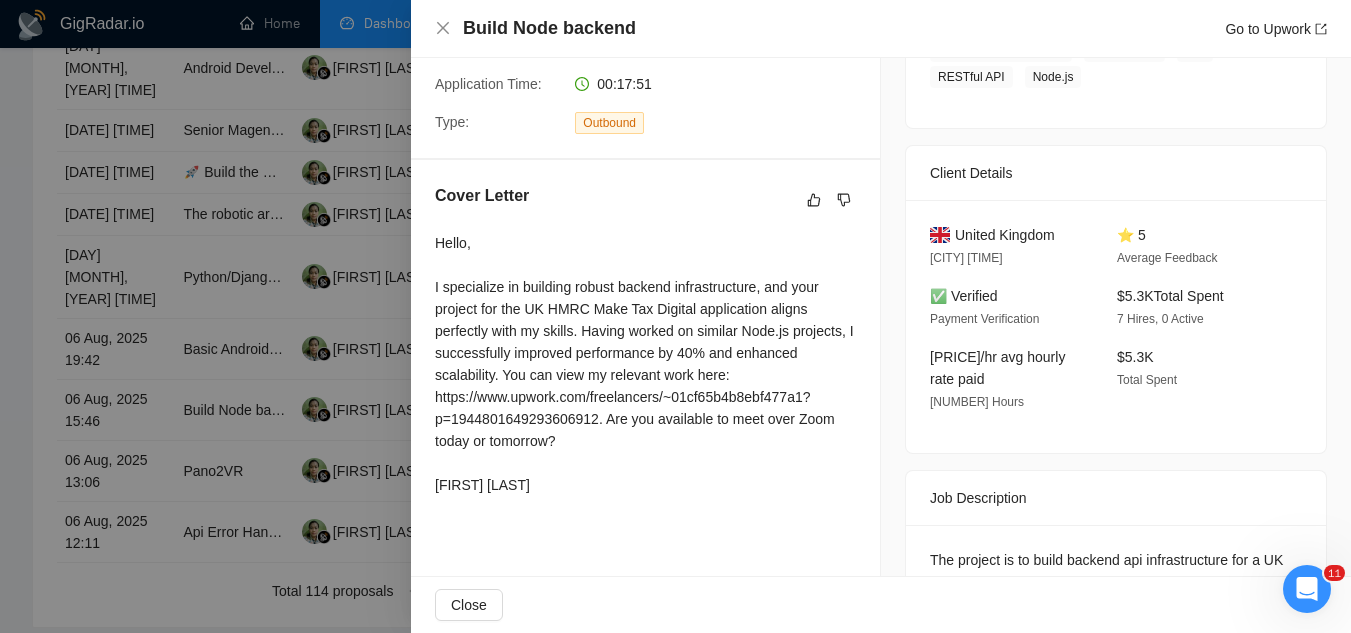 click at bounding box center (675, 316) 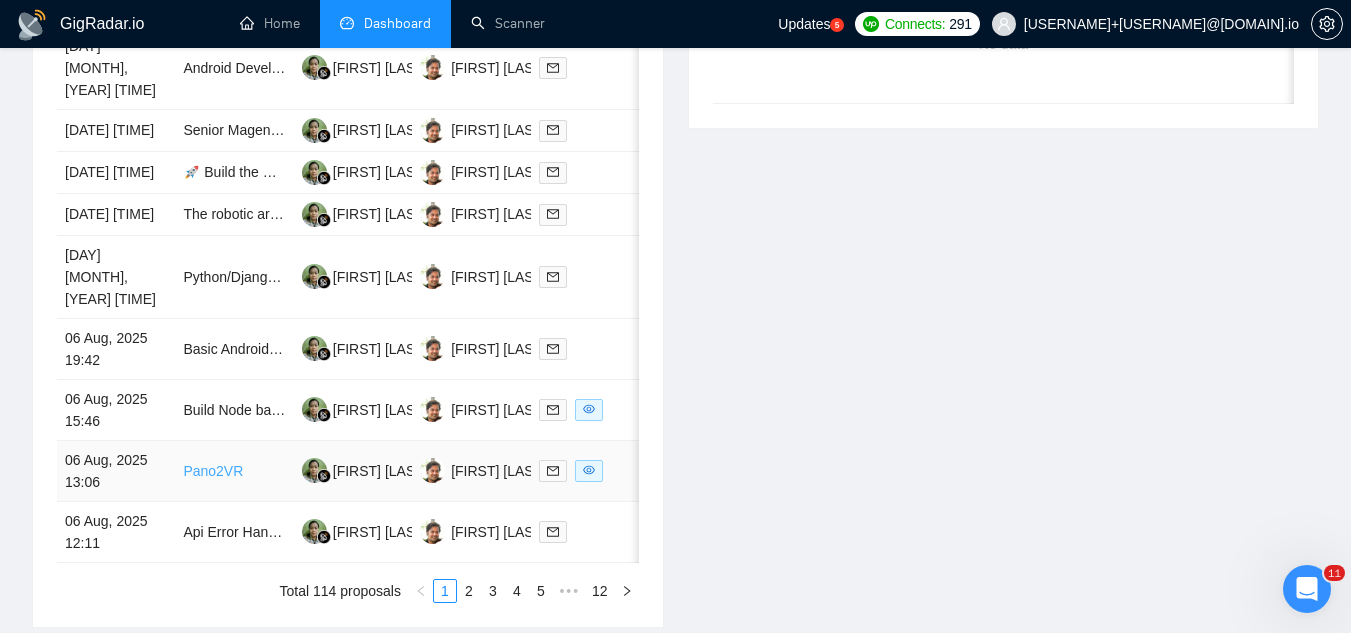 click on "Pano2VR" at bounding box center (213, 471) 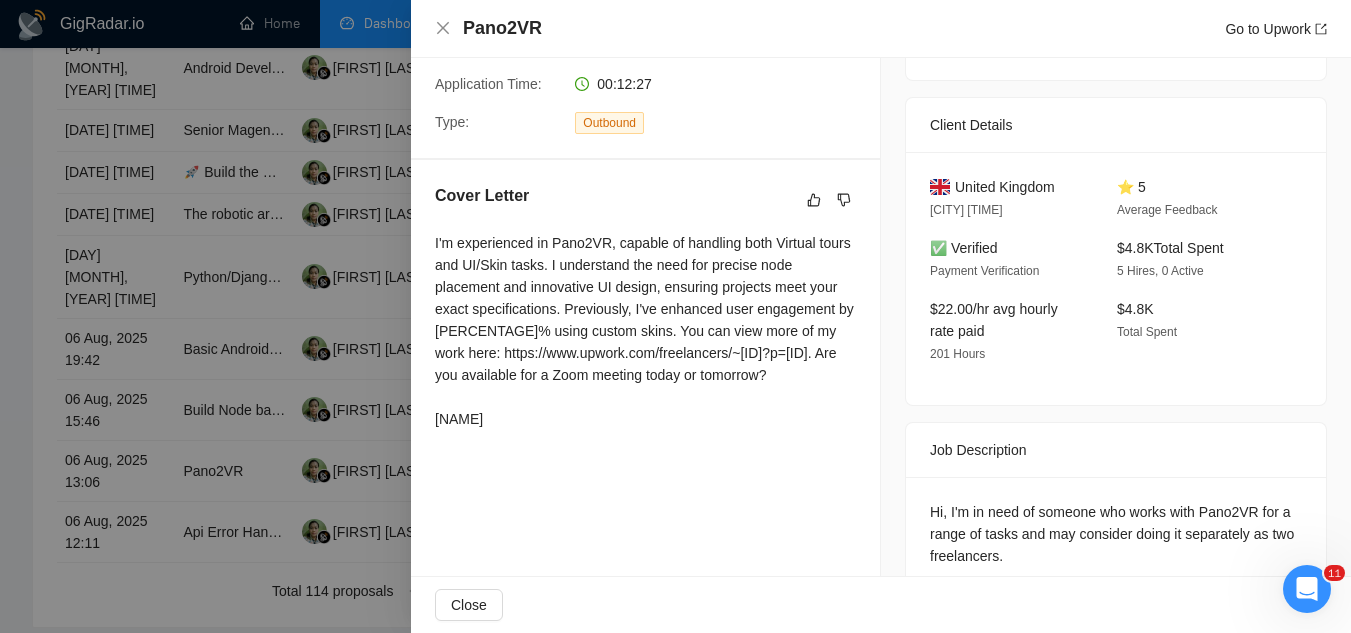 click at bounding box center (675, 316) 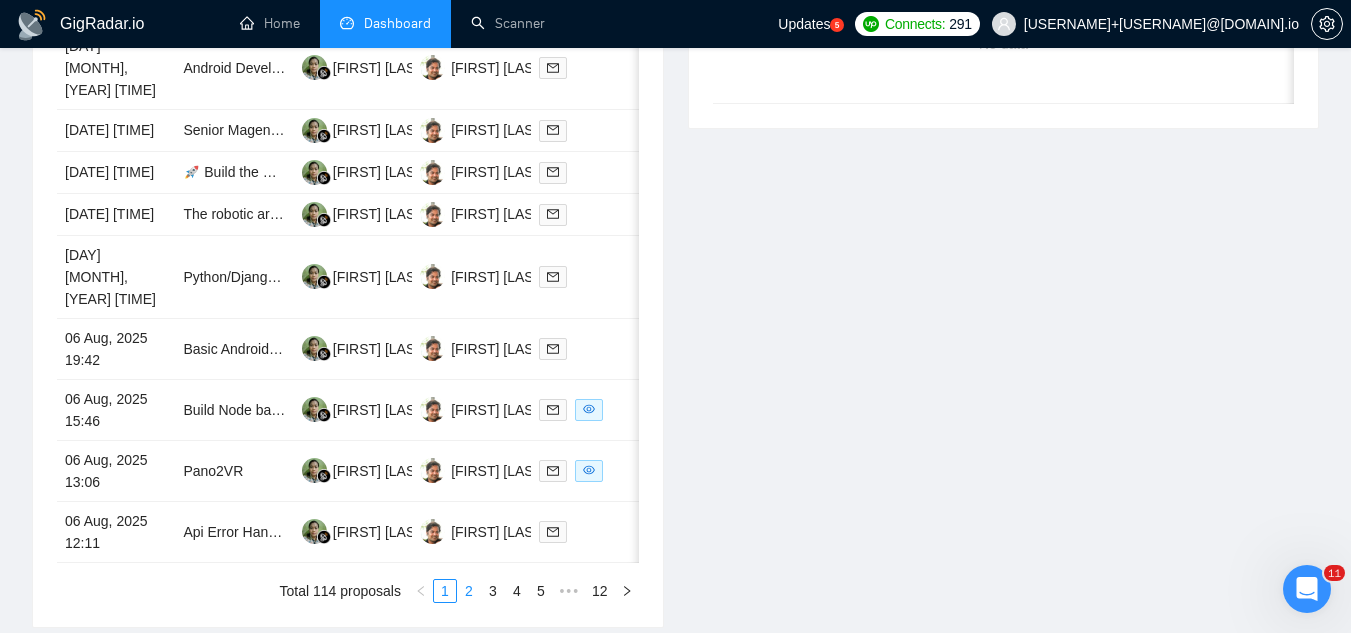 click on "2" at bounding box center (469, 591) 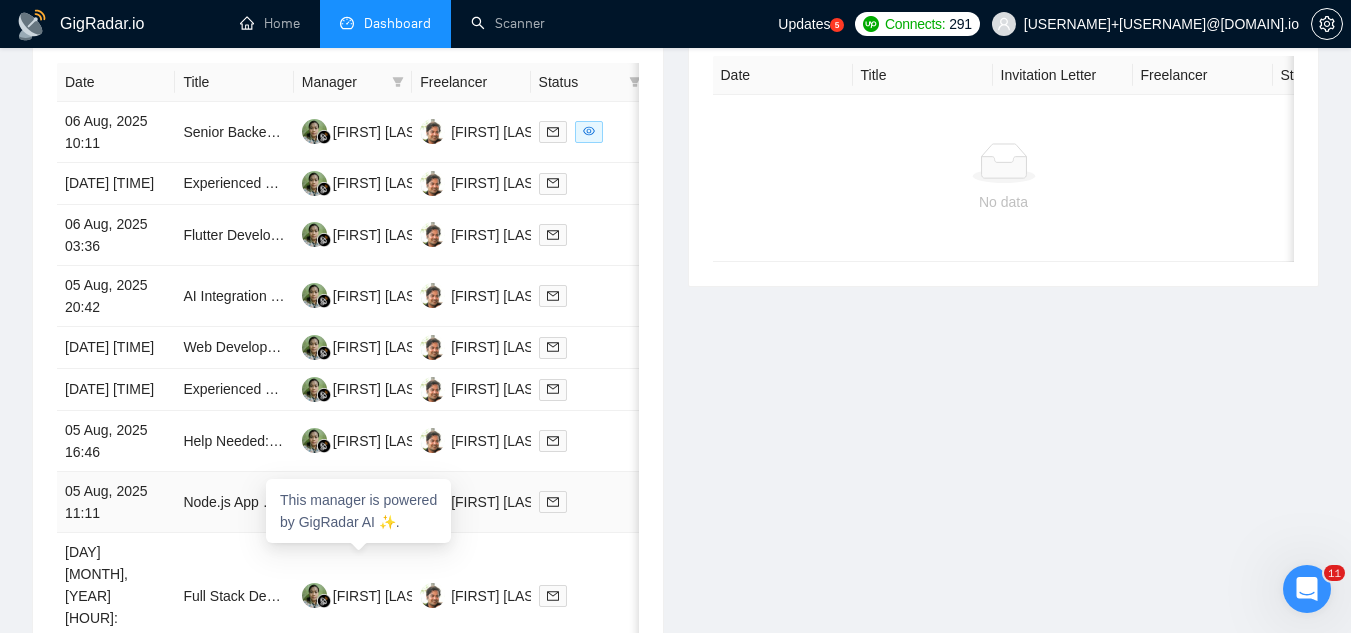 scroll, scrollTop: 800, scrollLeft: 0, axis: vertical 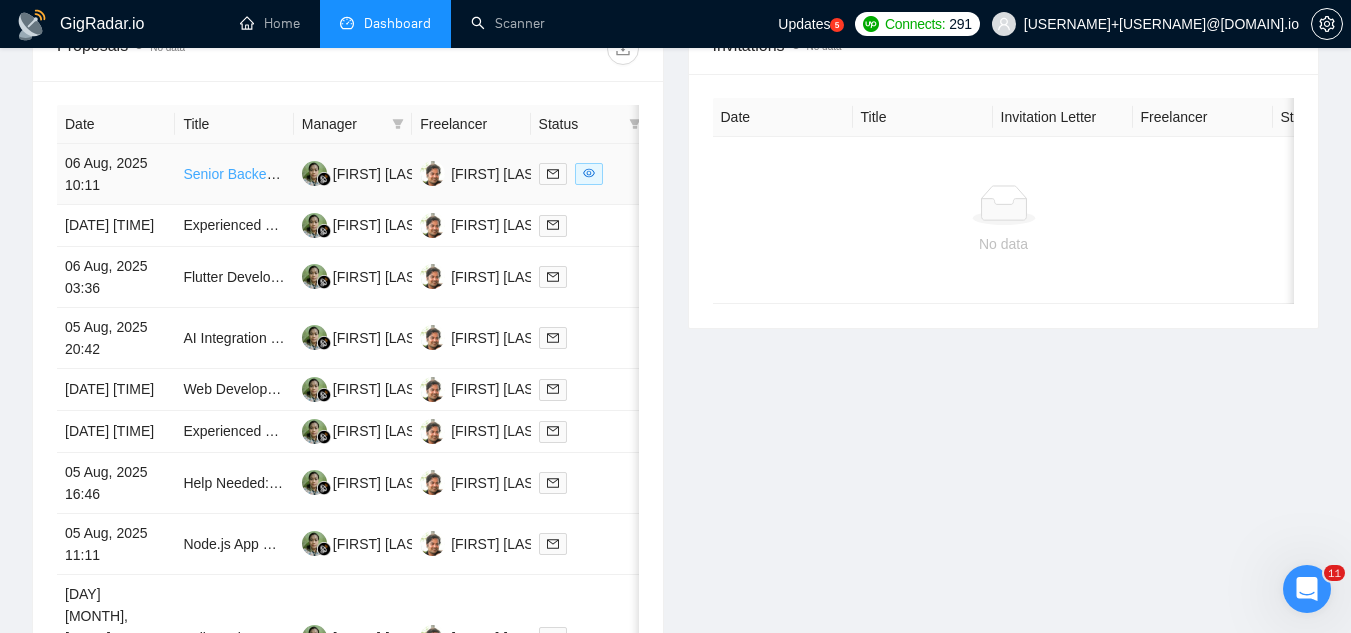 click on "Senior Backend / Data Engineer for MVP Launch" at bounding box center [335, 174] 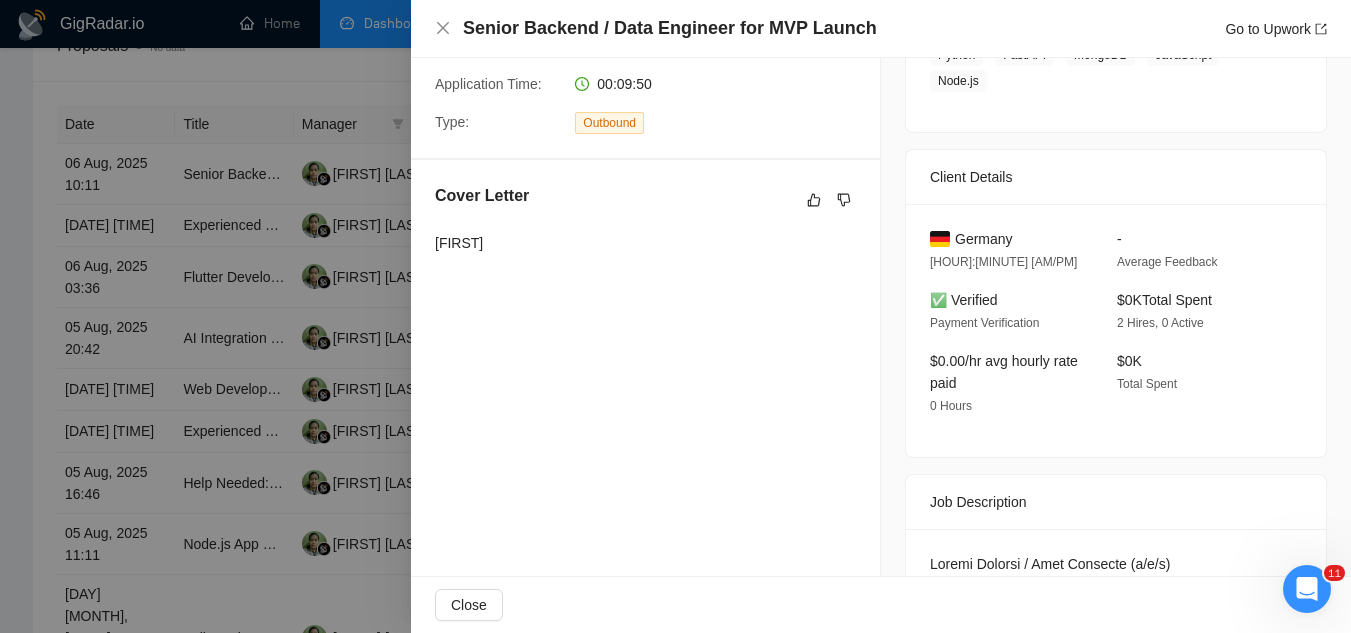 click at bounding box center [675, 316] 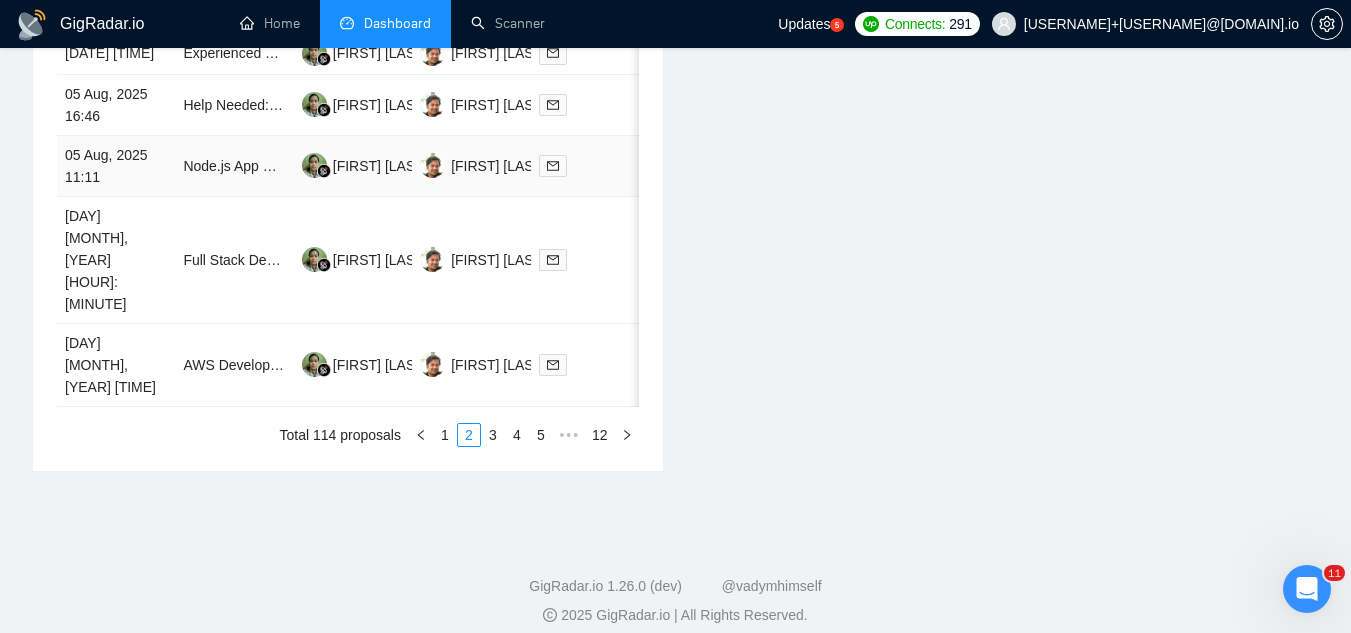 scroll, scrollTop: 1179, scrollLeft: 0, axis: vertical 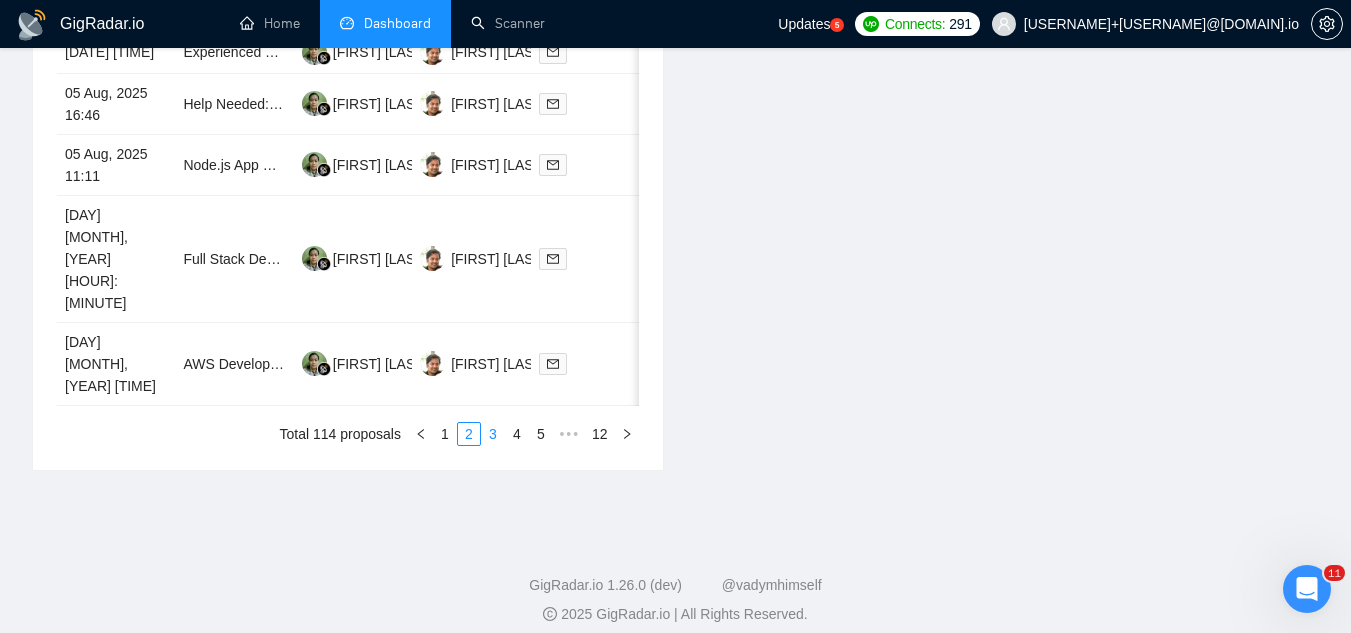 click on "3" at bounding box center [493, 434] 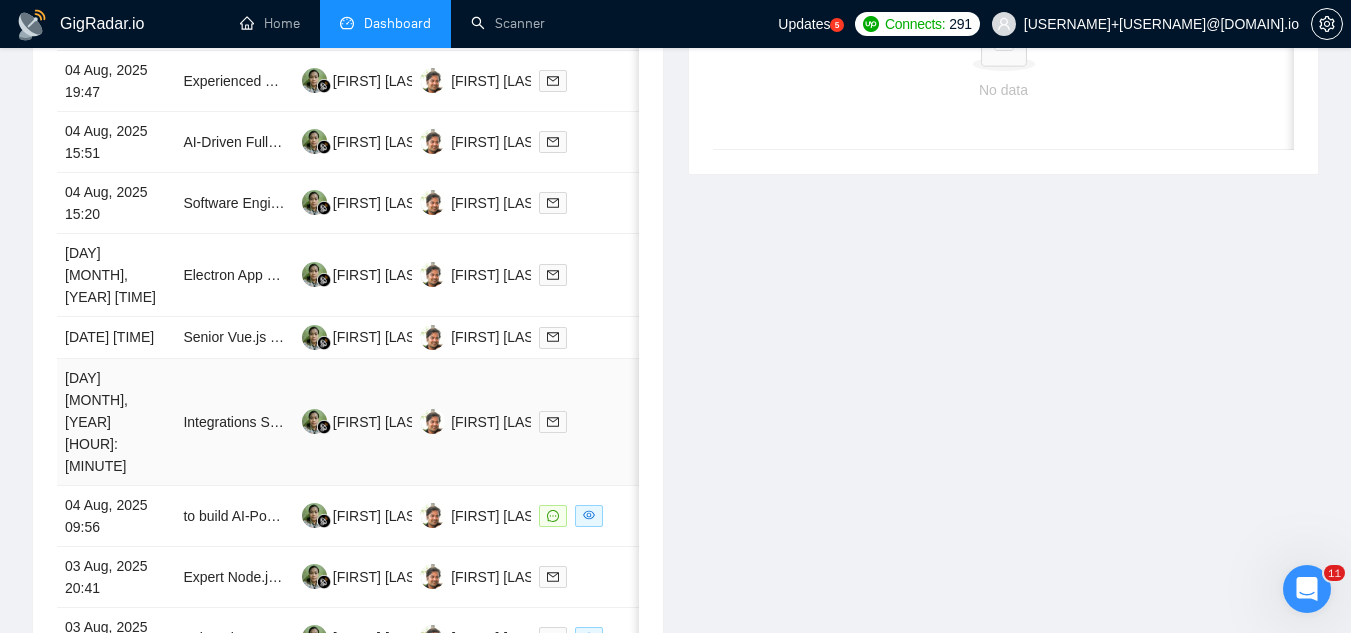 scroll, scrollTop: 1079, scrollLeft: 0, axis: vertical 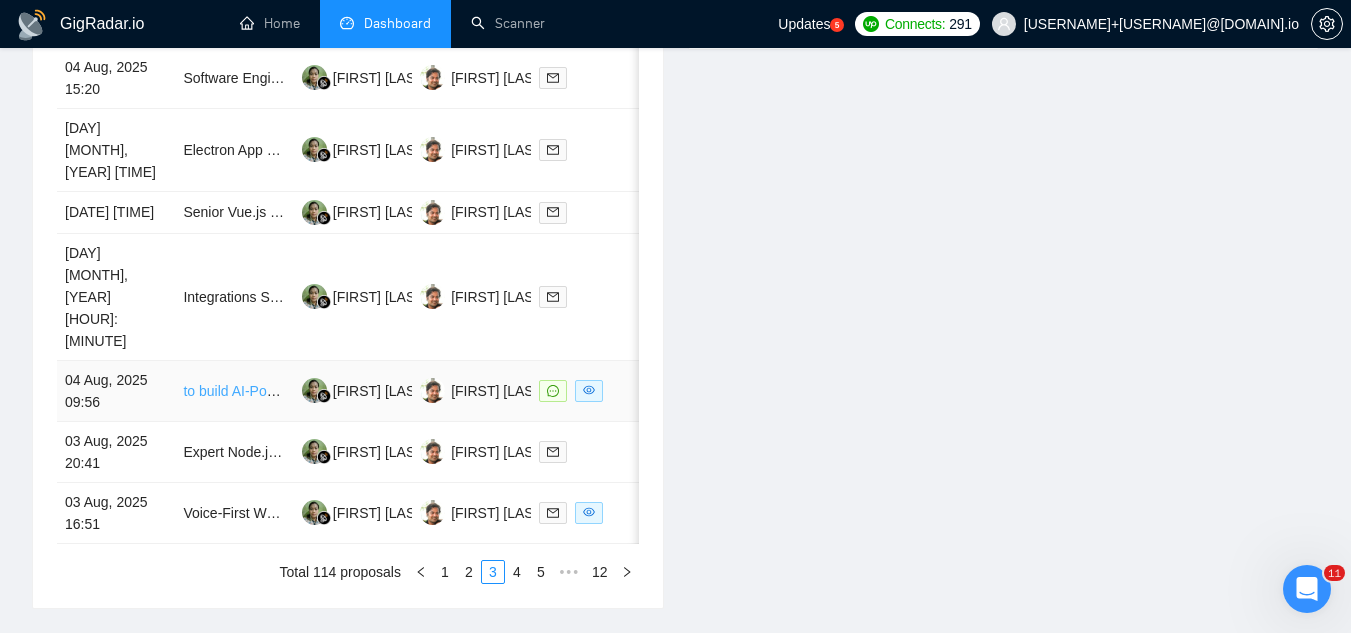 click on "to build AI-Powered Resume Platform & Job Tracker" at bounding box center (345, 391) 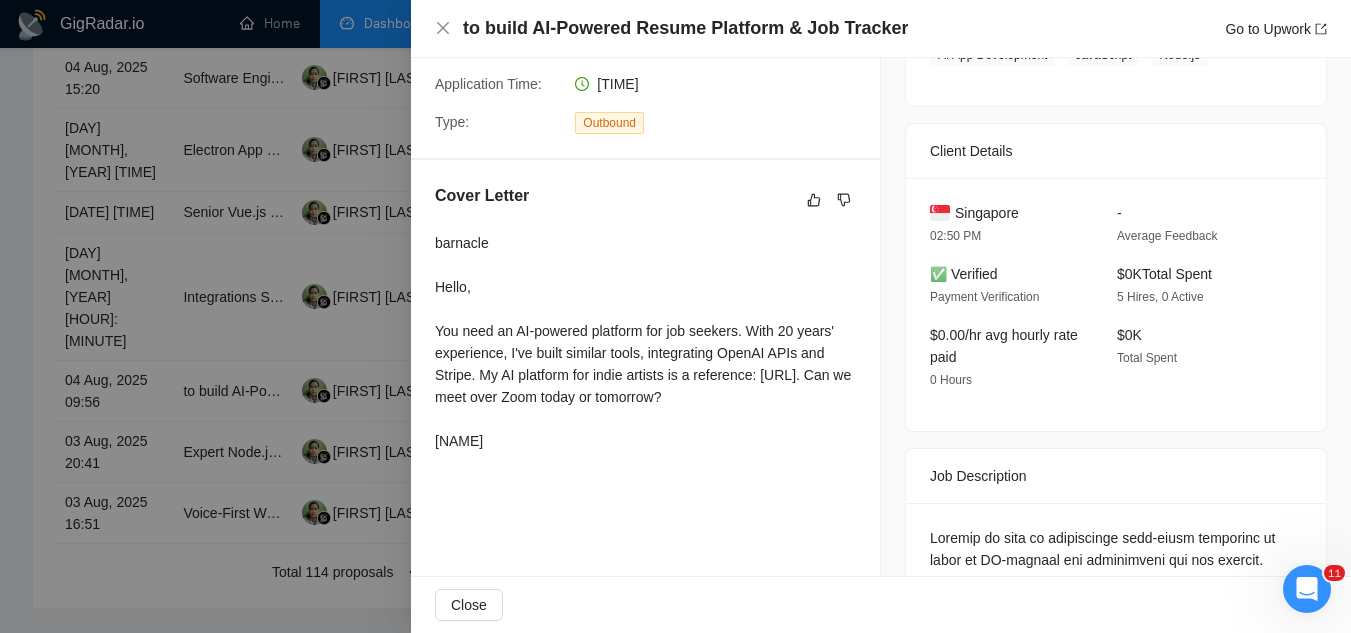 click at bounding box center [675, 316] 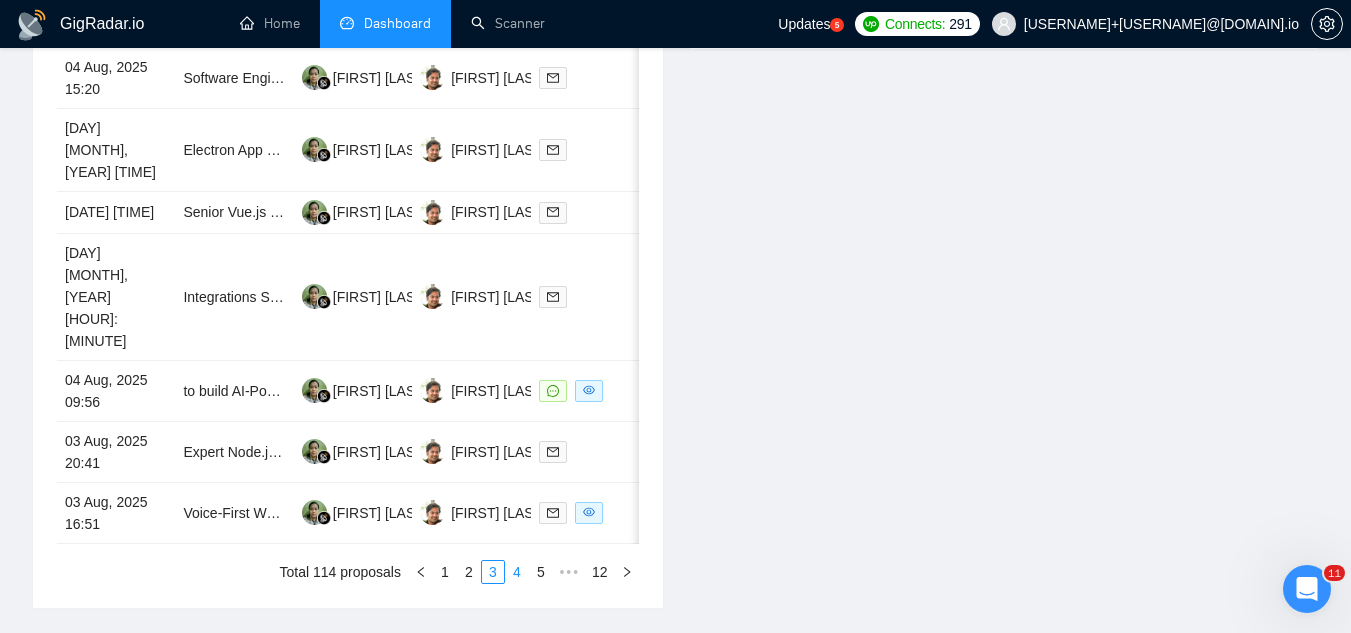 click on "4" at bounding box center (517, 572) 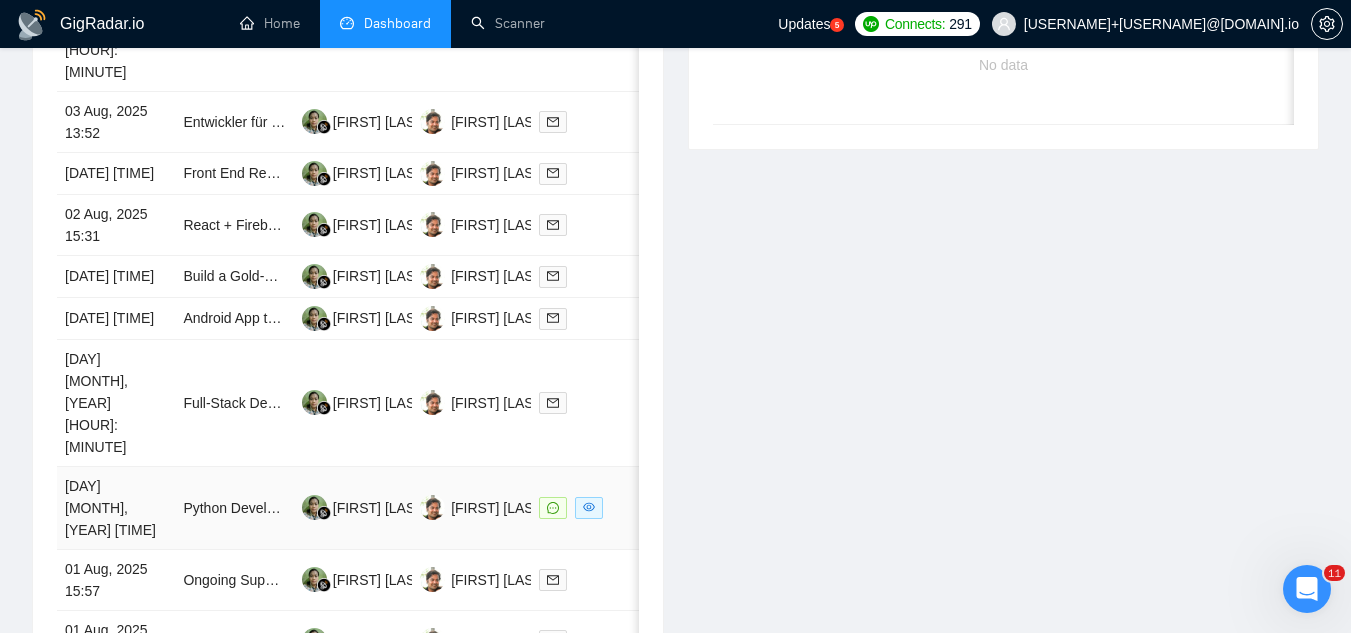 scroll, scrollTop: 779, scrollLeft: 0, axis: vertical 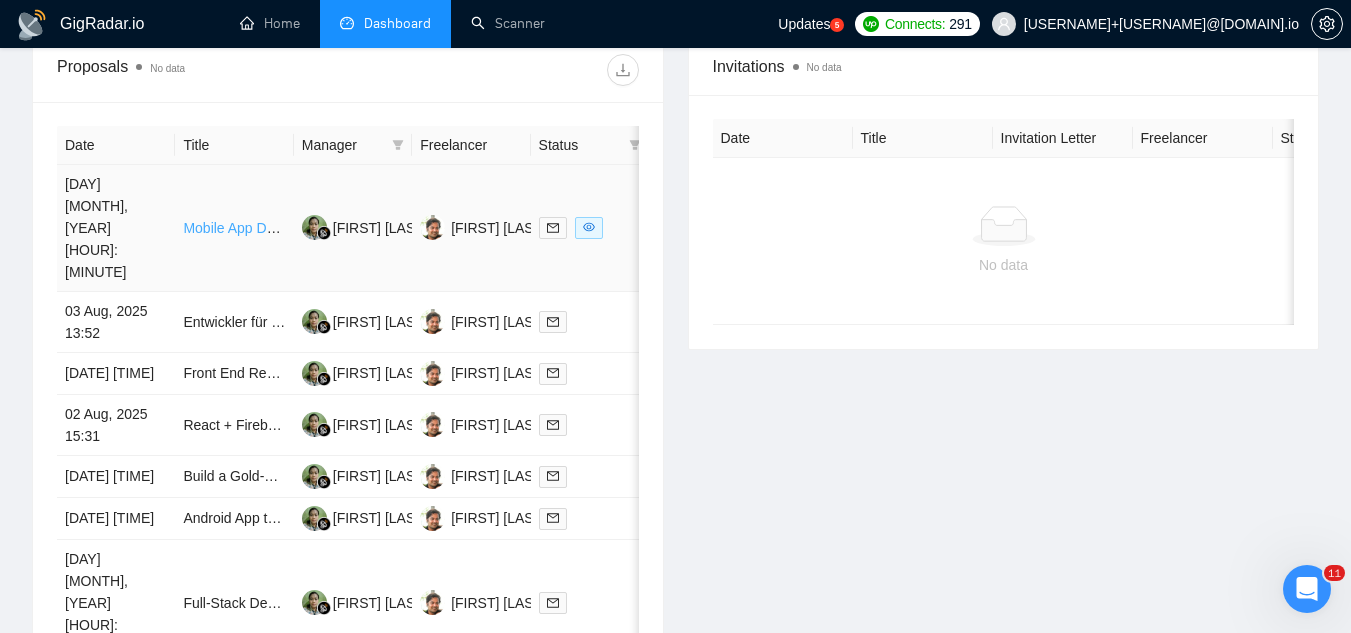 click on "Mobile App Developer Needed for Strava-Style Motorcycle Group Ride App" at bounding box center [415, 228] 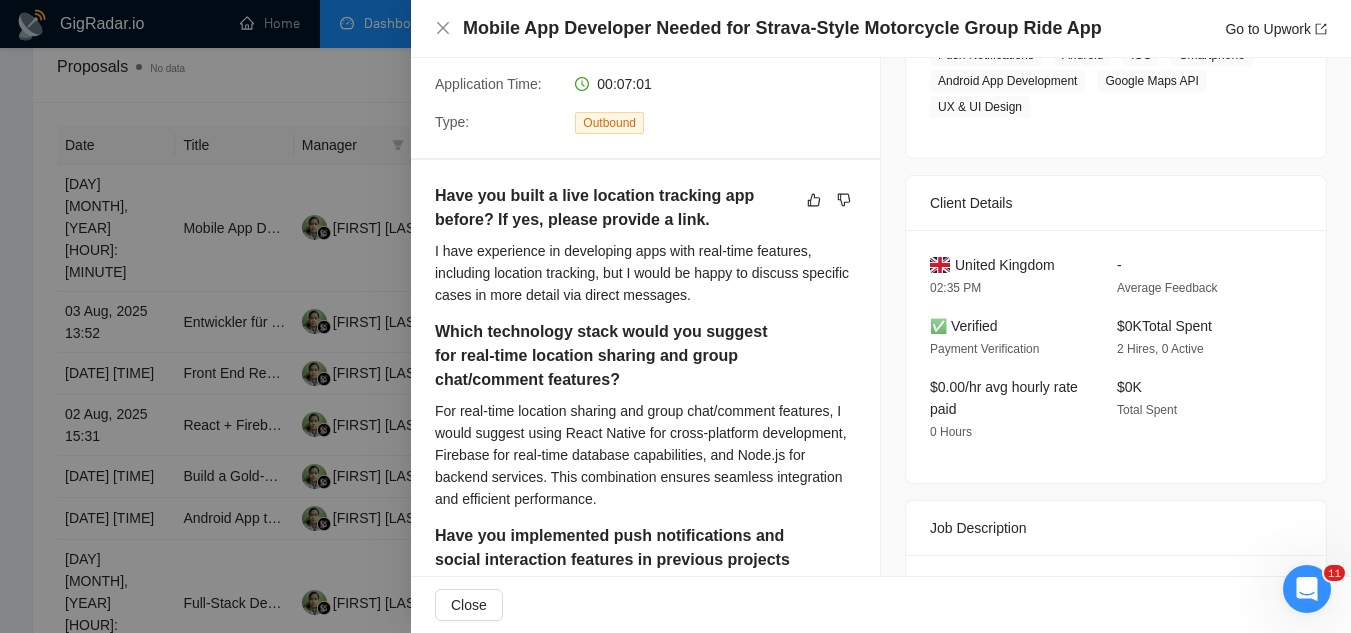 click at bounding box center (675, 316) 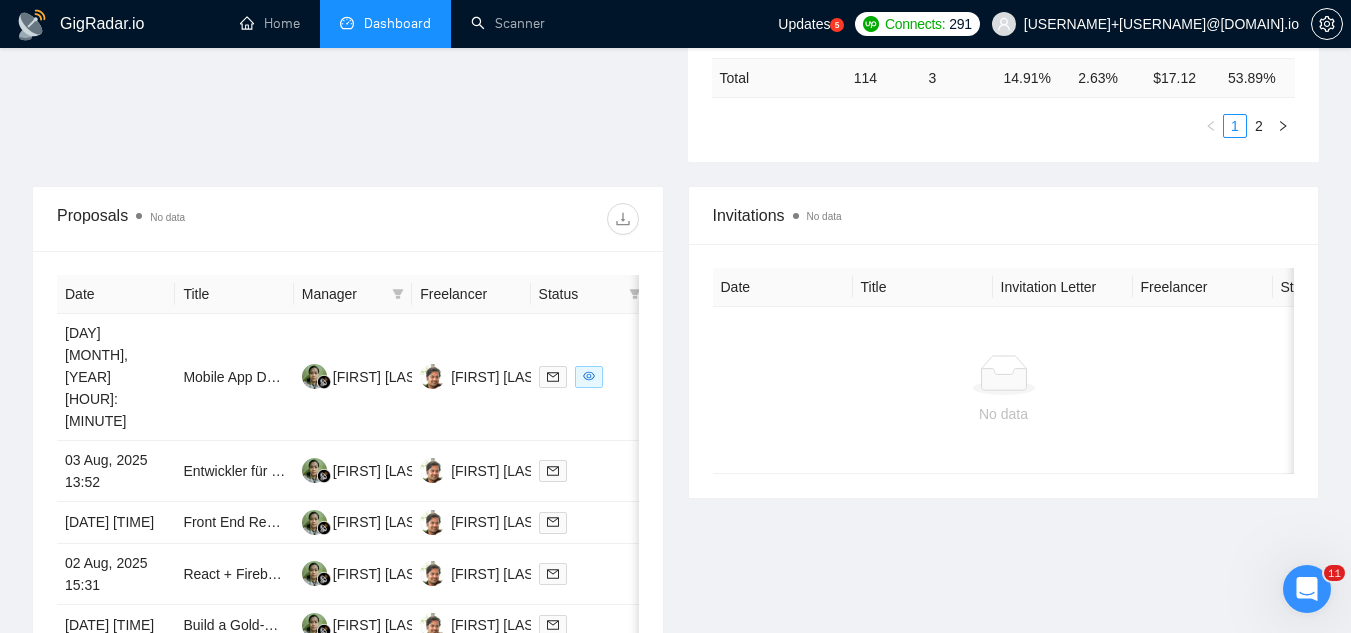 scroll, scrollTop: 379, scrollLeft: 0, axis: vertical 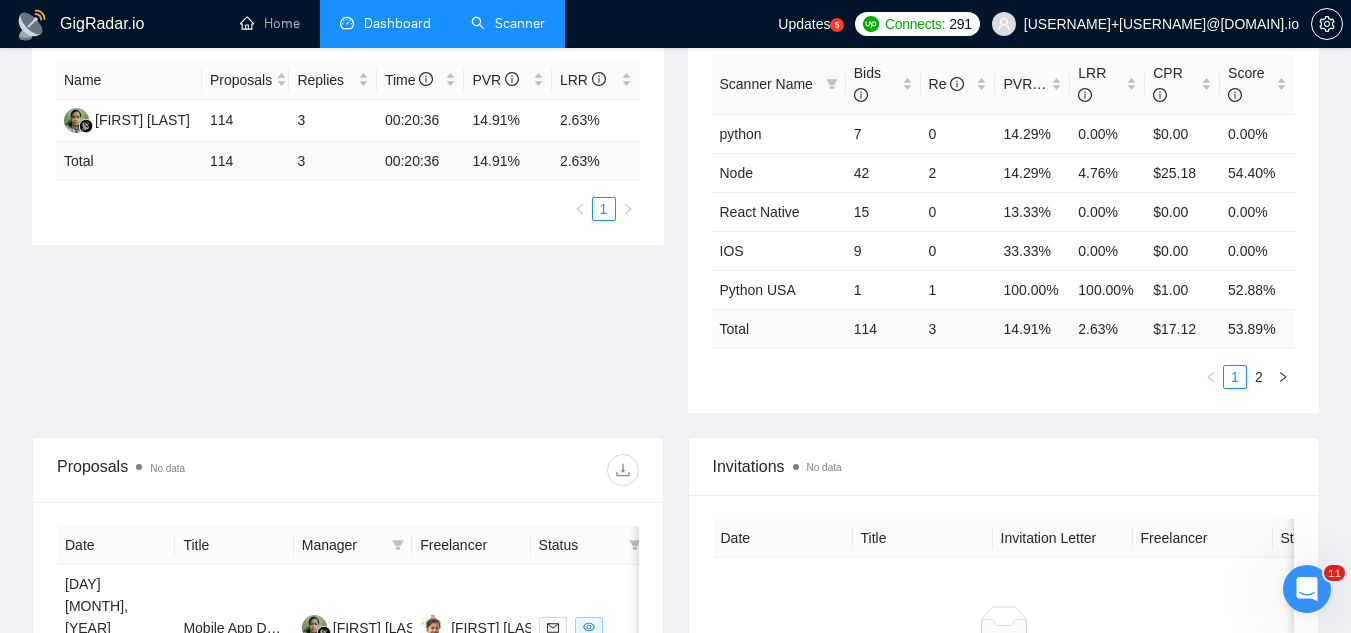 click on "Scanner" at bounding box center [508, 23] 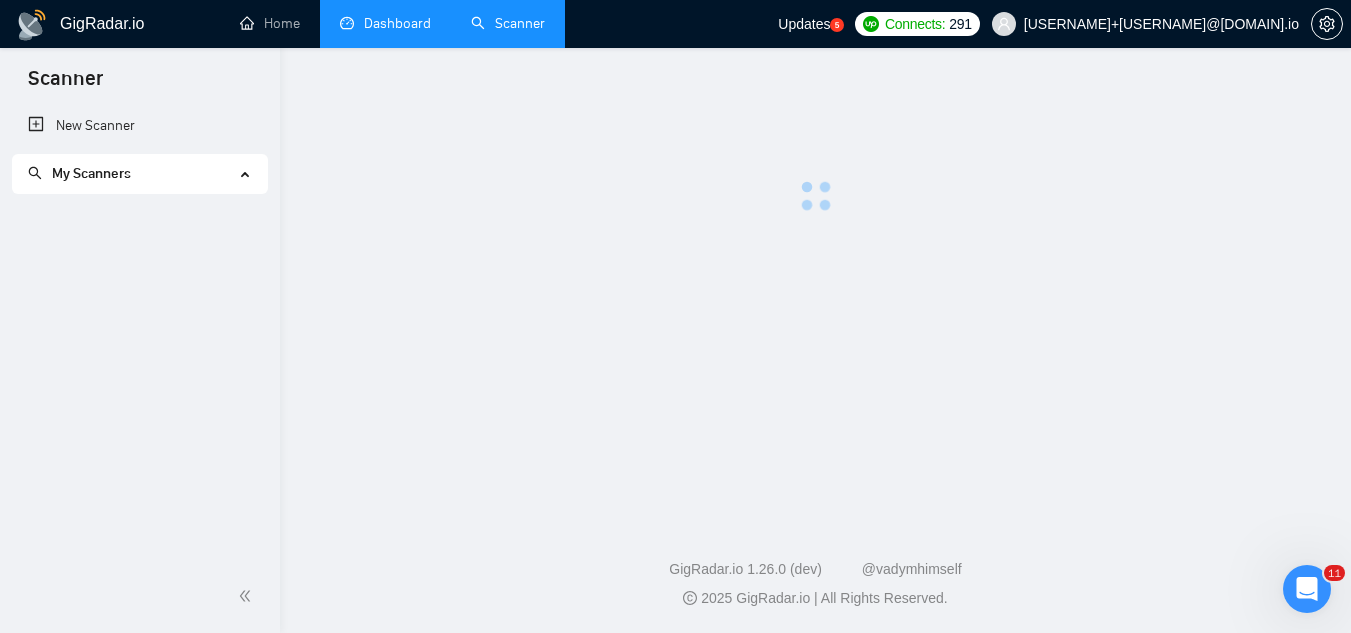 scroll, scrollTop: 0, scrollLeft: 0, axis: both 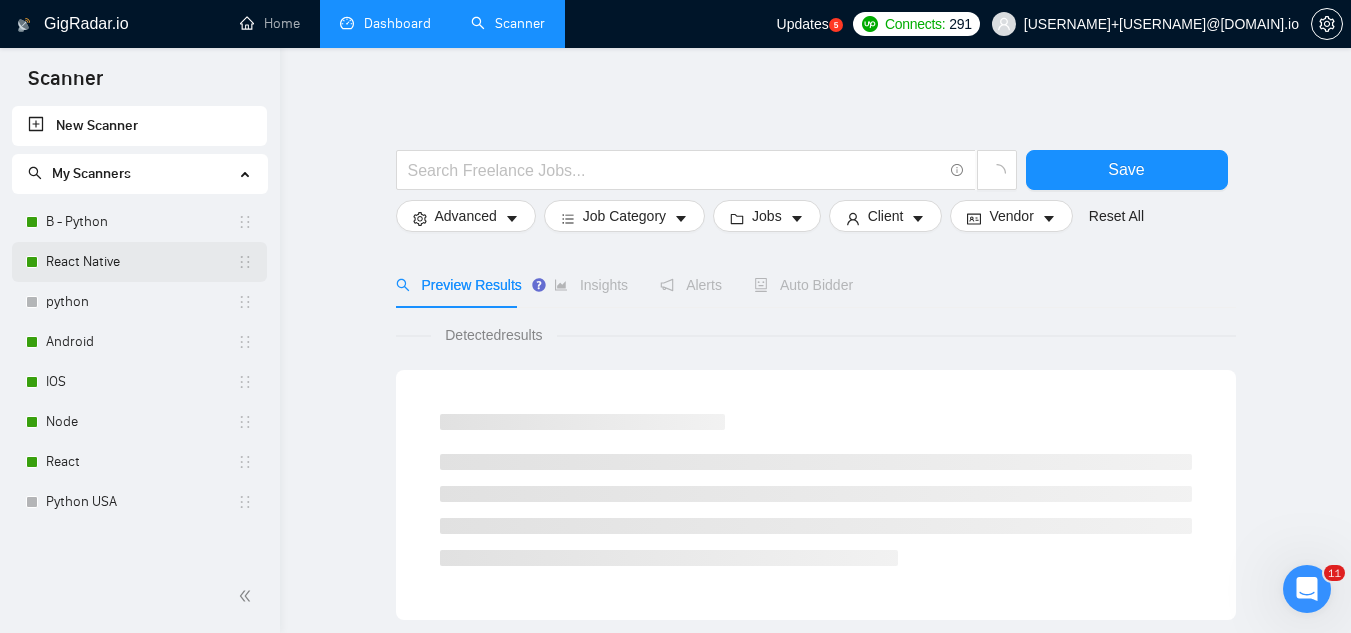 click on "React Native" at bounding box center (141, 262) 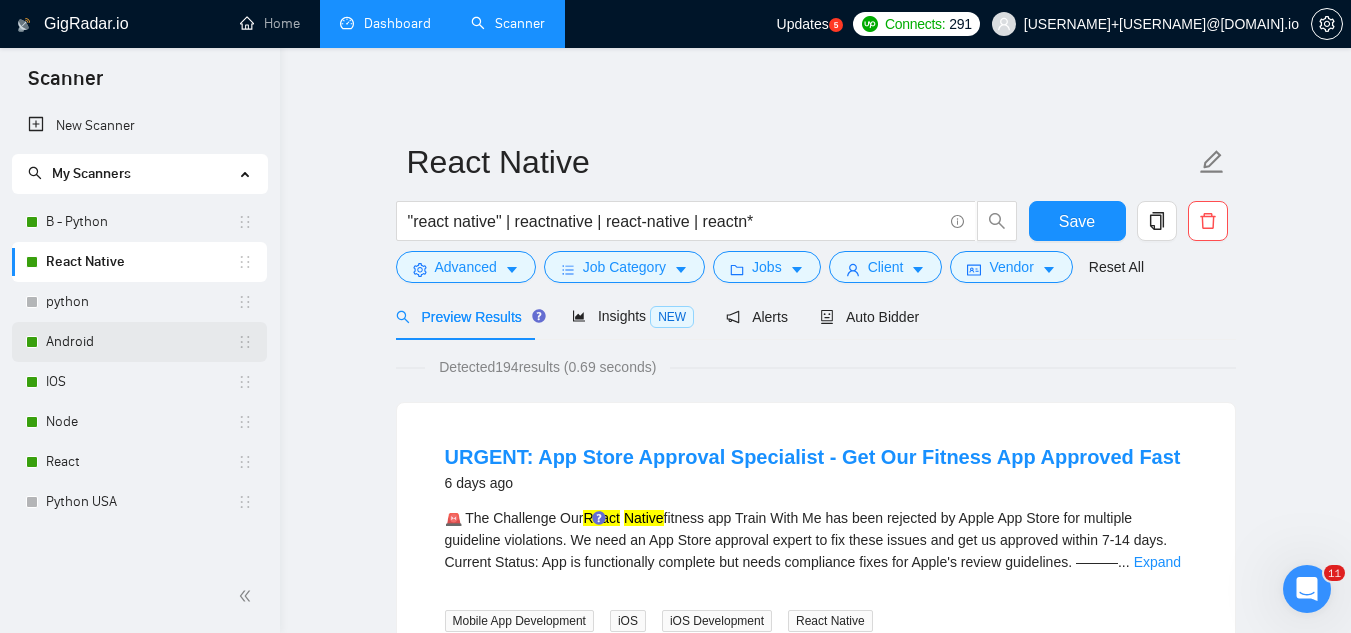 click on "Android" at bounding box center [141, 342] 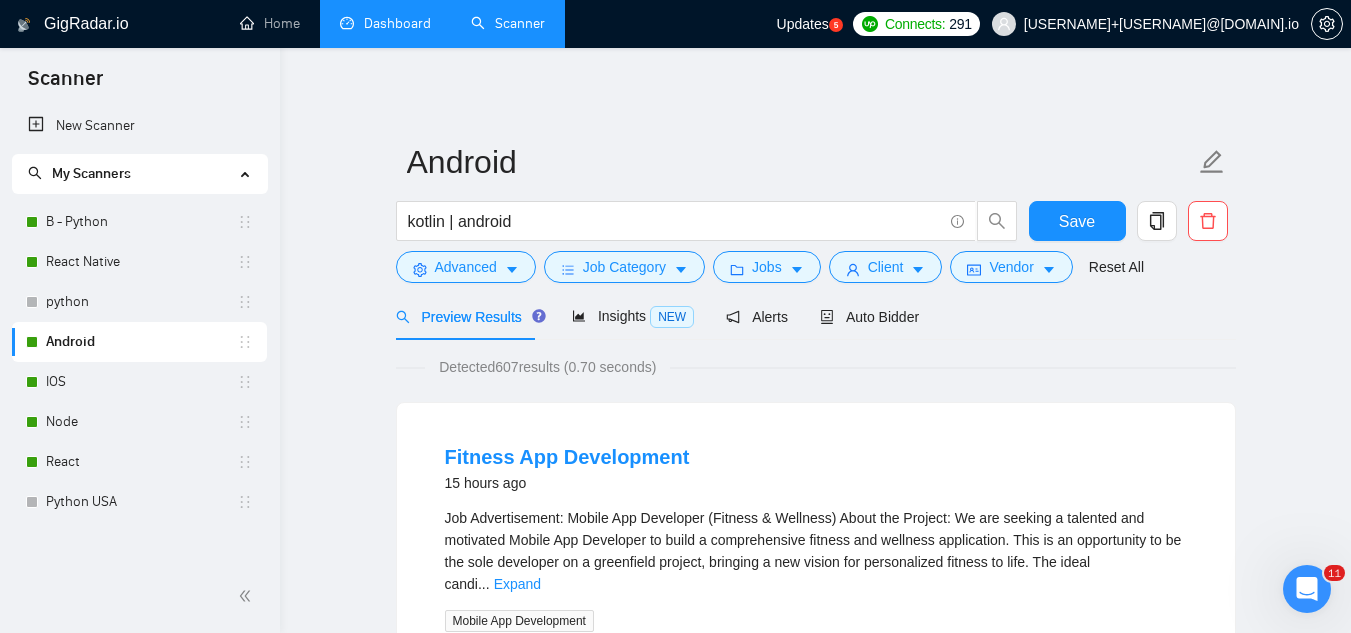 click on "Dashboard" at bounding box center (385, 23) 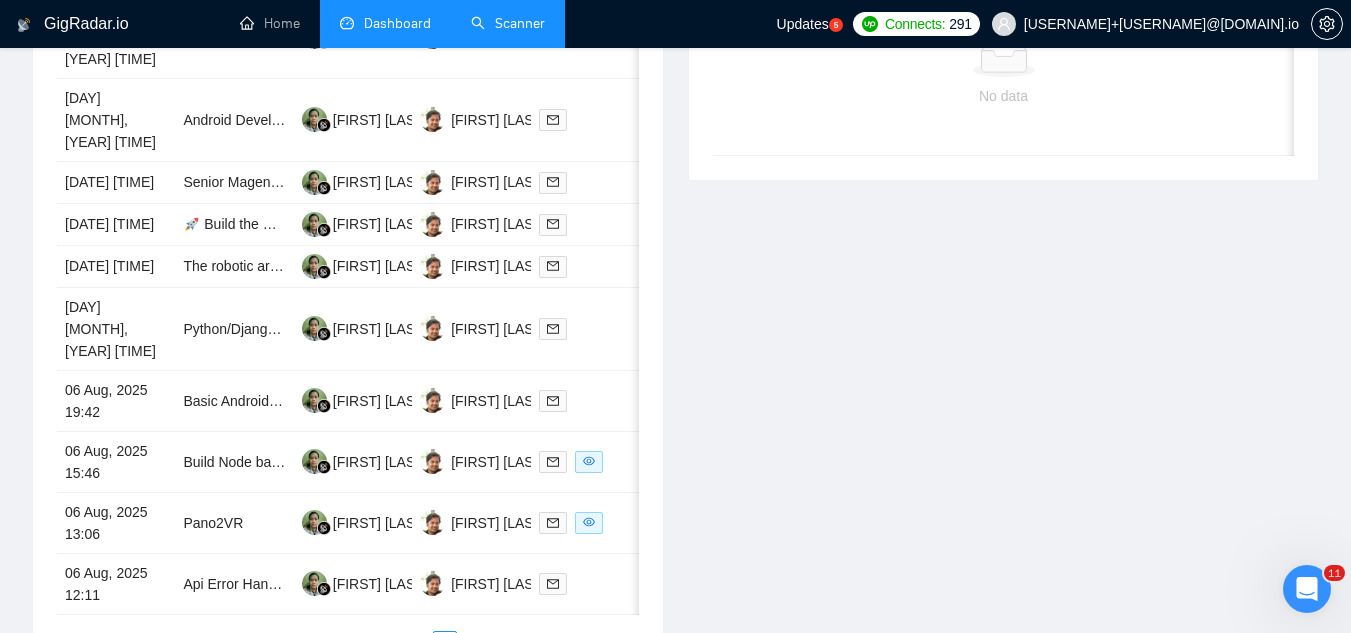 scroll, scrollTop: 1116, scrollLeft: 0, axis: vertical 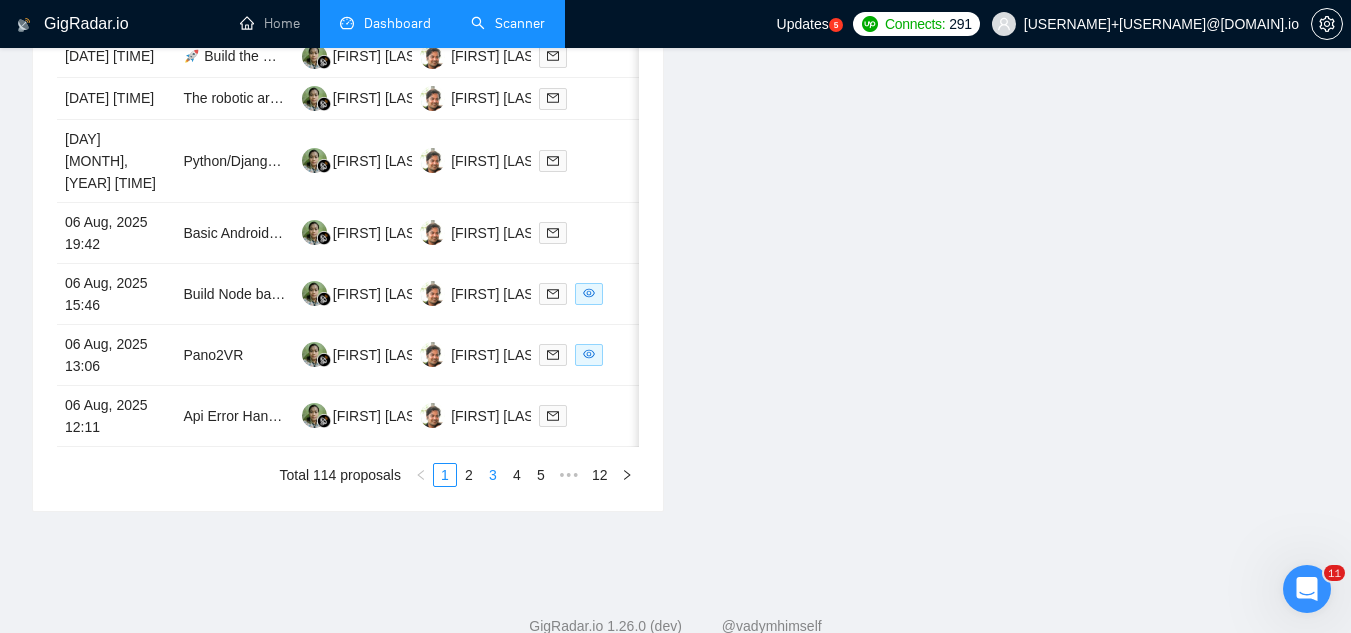 click on "3" at bounding box center [493, 475] 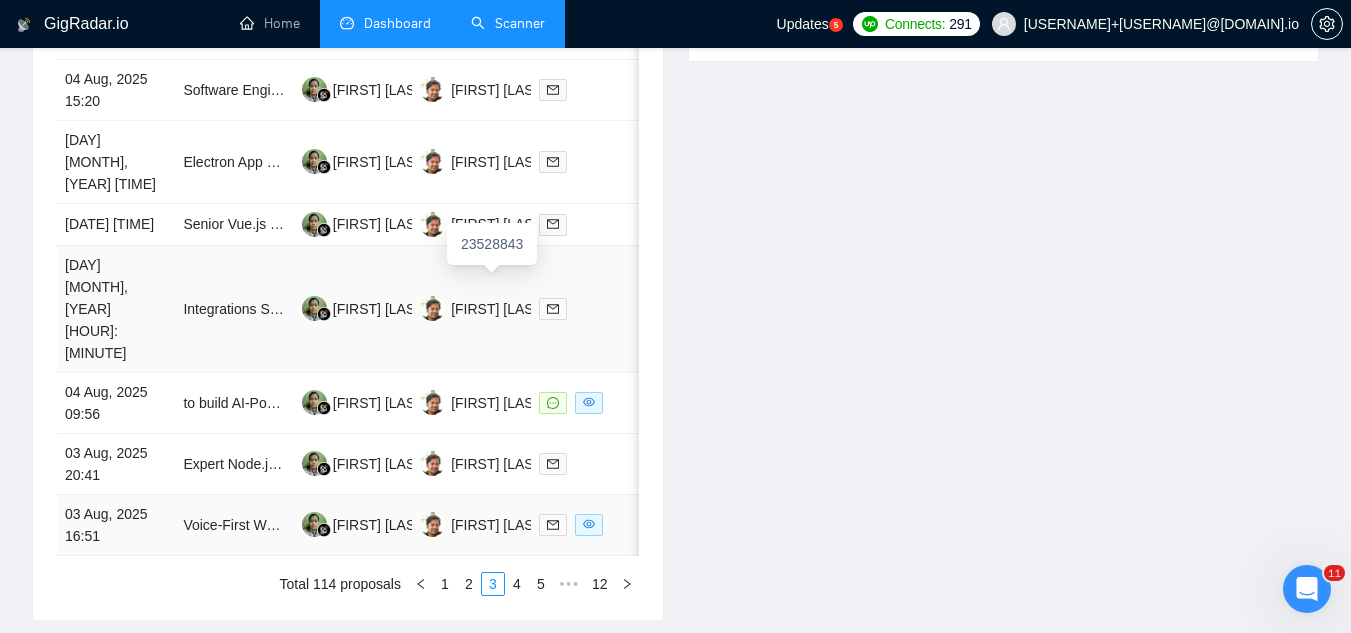 scroll, scrollTop: 1116, scrollLeft: 0, axis: vertical 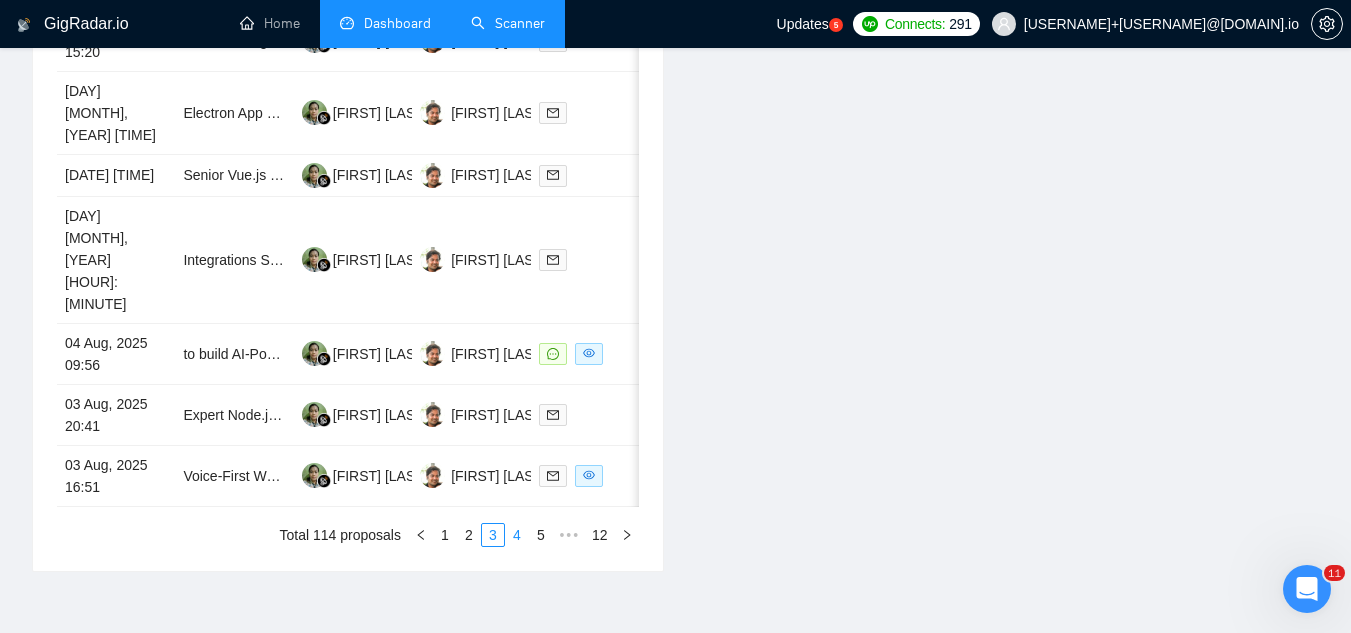 click on "4" at bounding box center (517, 535) 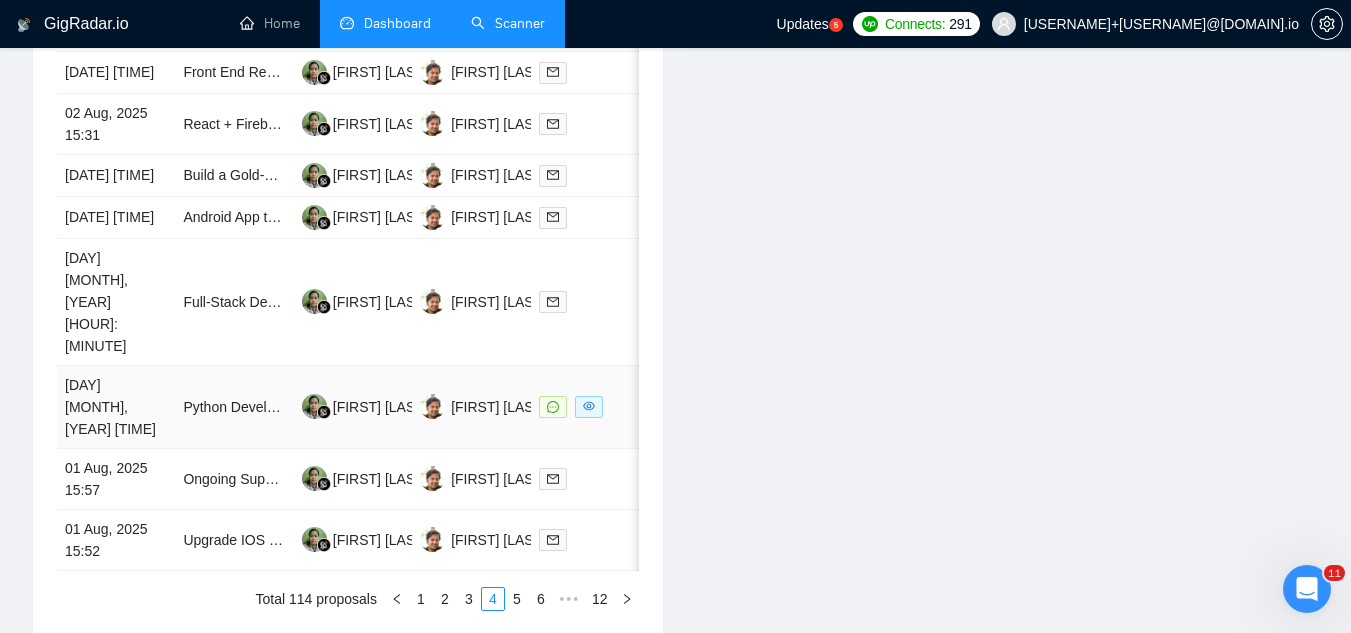 scroll, scrollTop: 1116, scrollLeft: 0, axis: vertical 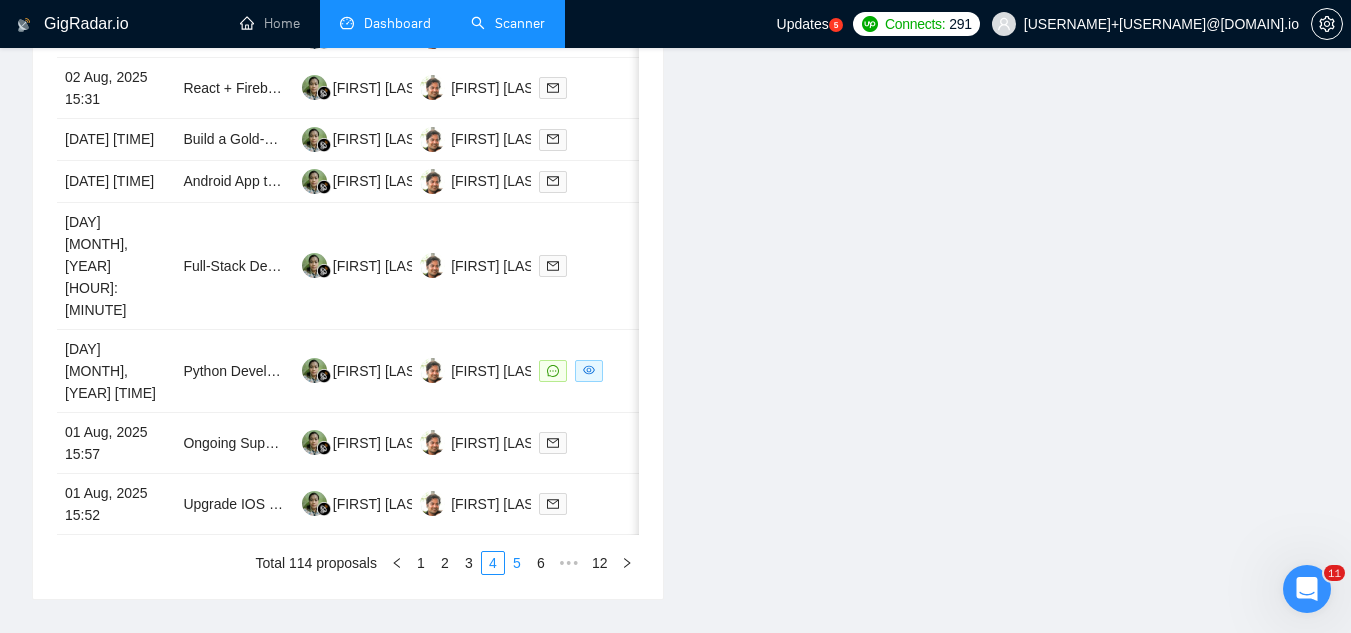 click on "5" at bounding box center [517, 563] 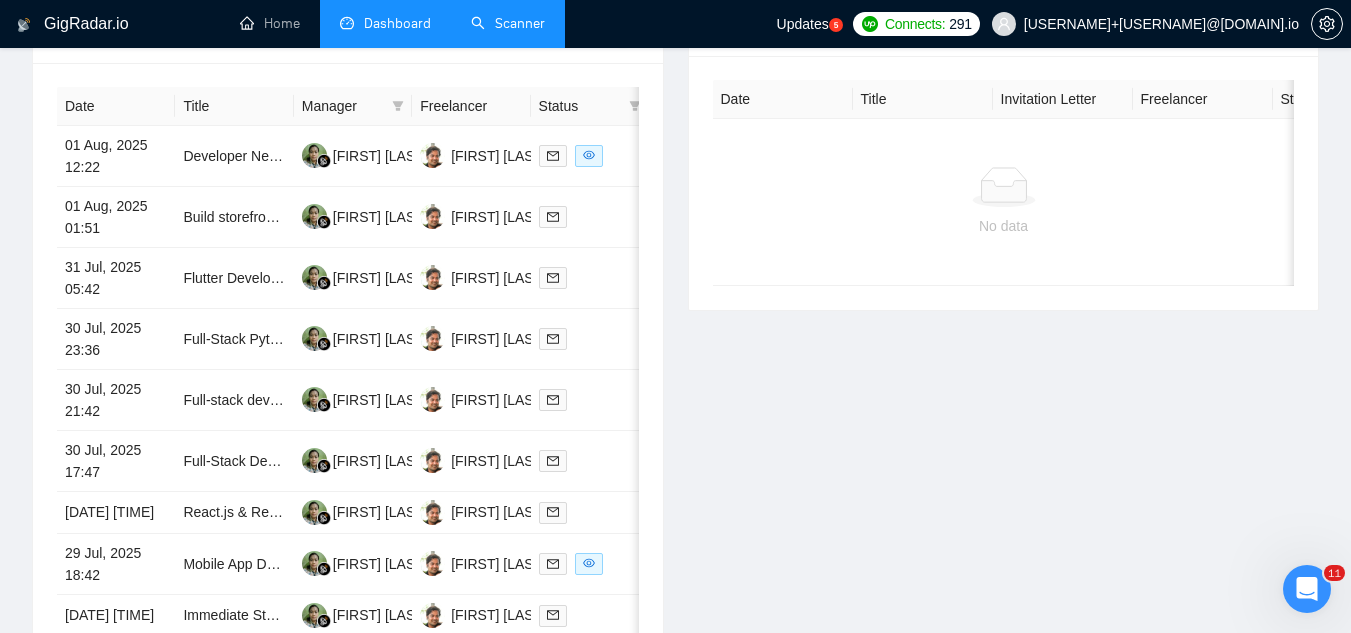 scroll, scrollTop: 816, scrollLeft: 0, axis: vertical 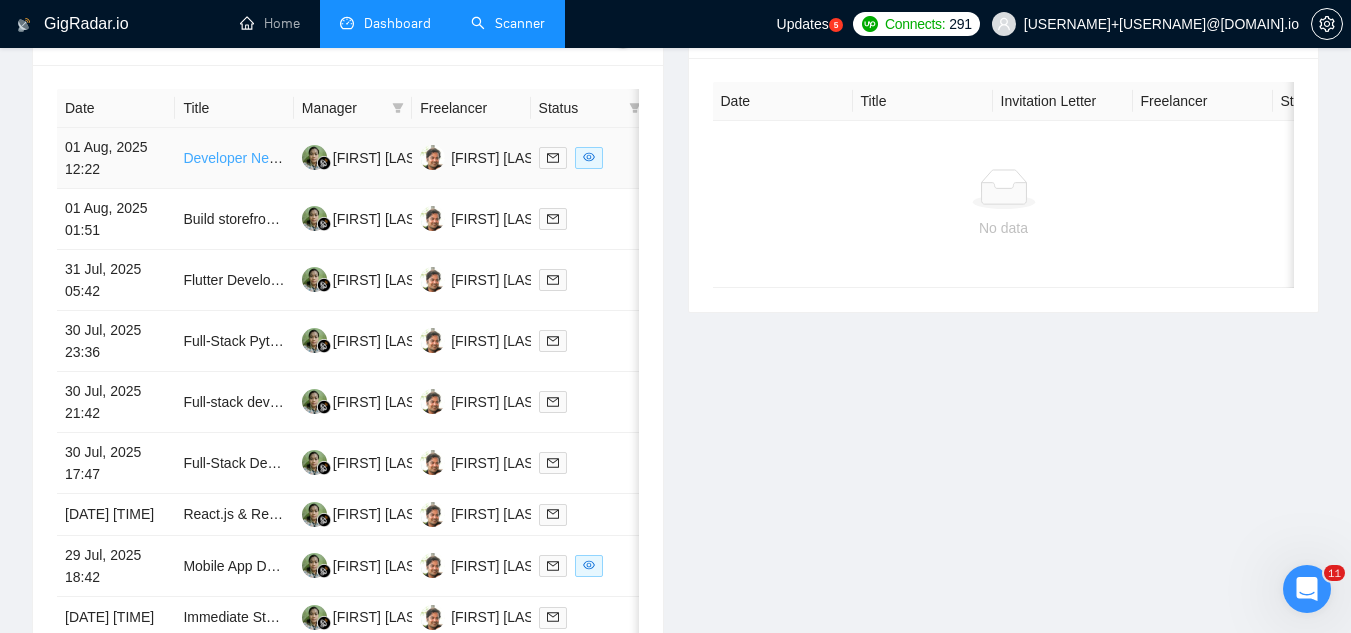 click on "Developer Needed to Build AI Agent/Messaging Concierge for Bridalwear Business" at bounding box center [440, 158] 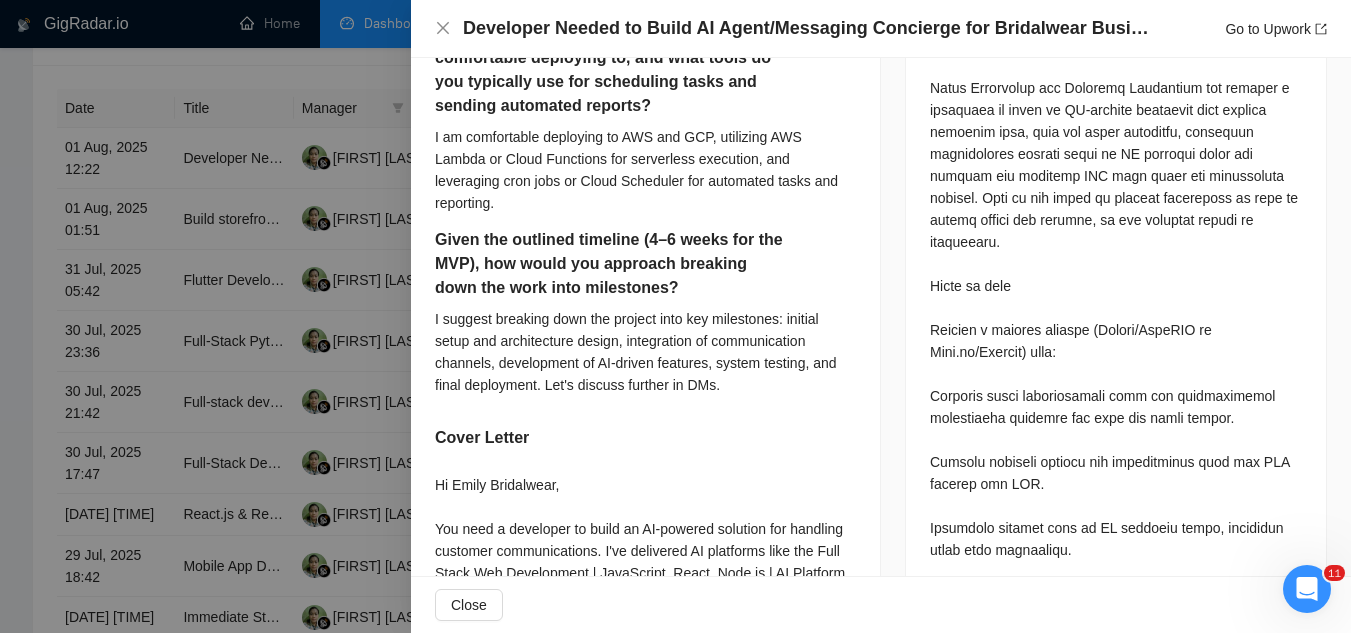 scroll, scrollTop: 1400, scrollLeft: 0, axis: vertical 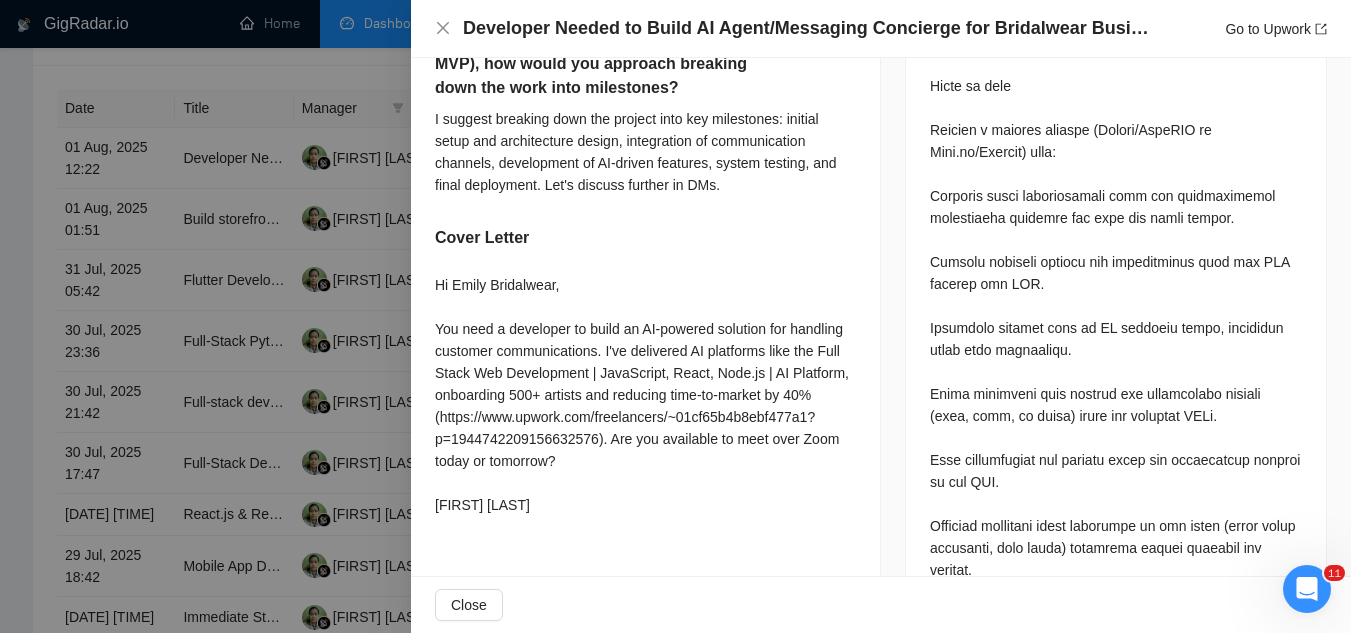 click at bounding box center [675, 316] 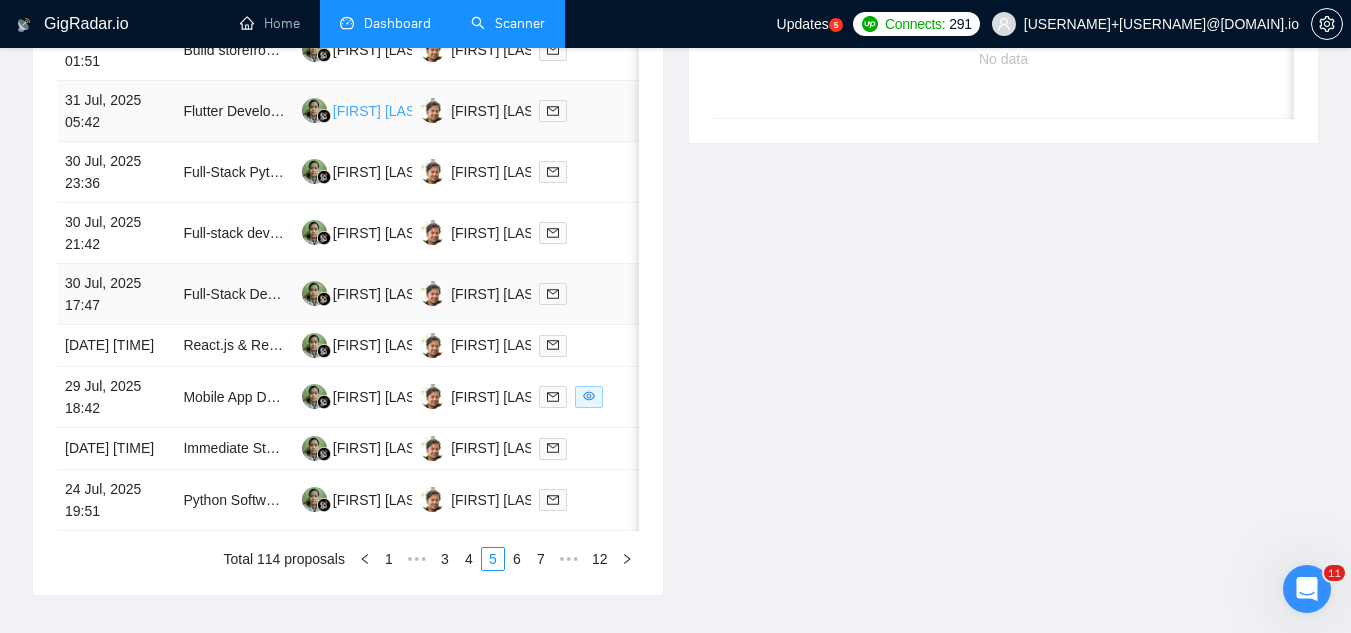 scroll, scrollTop: 1016, scrollLeft: 0, axis: vertical 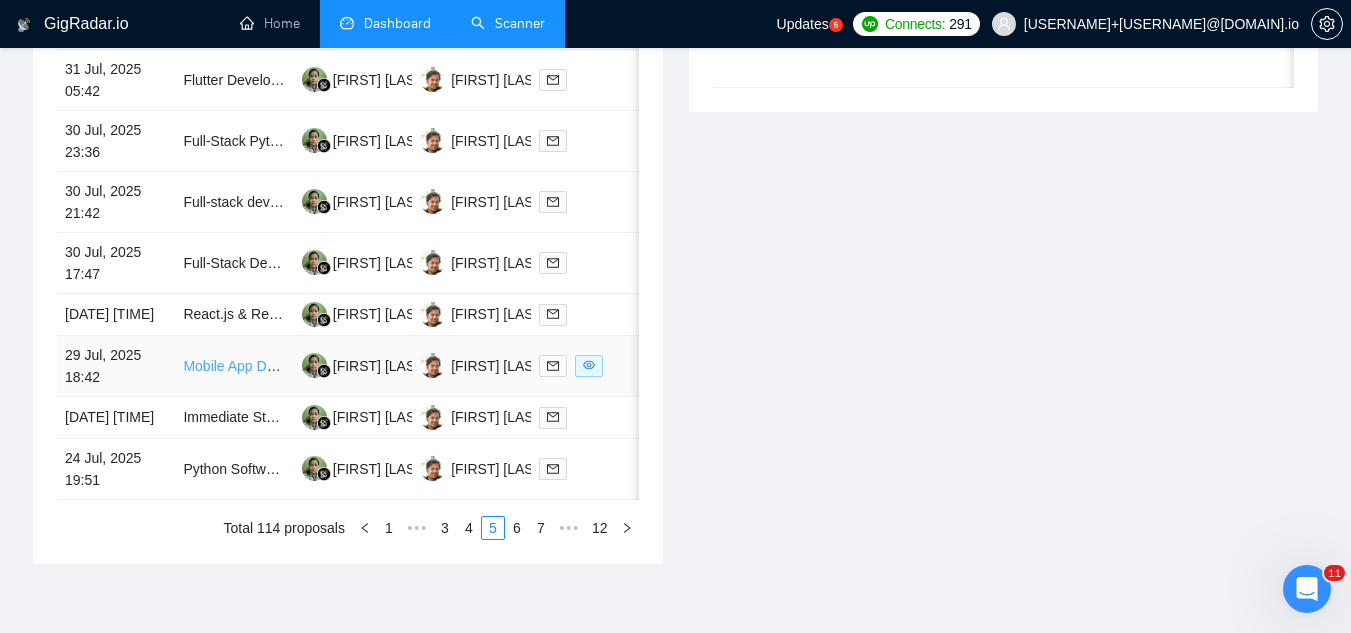 click on "Mobile App Development Expert Needed" at bounding box center (309, 366) 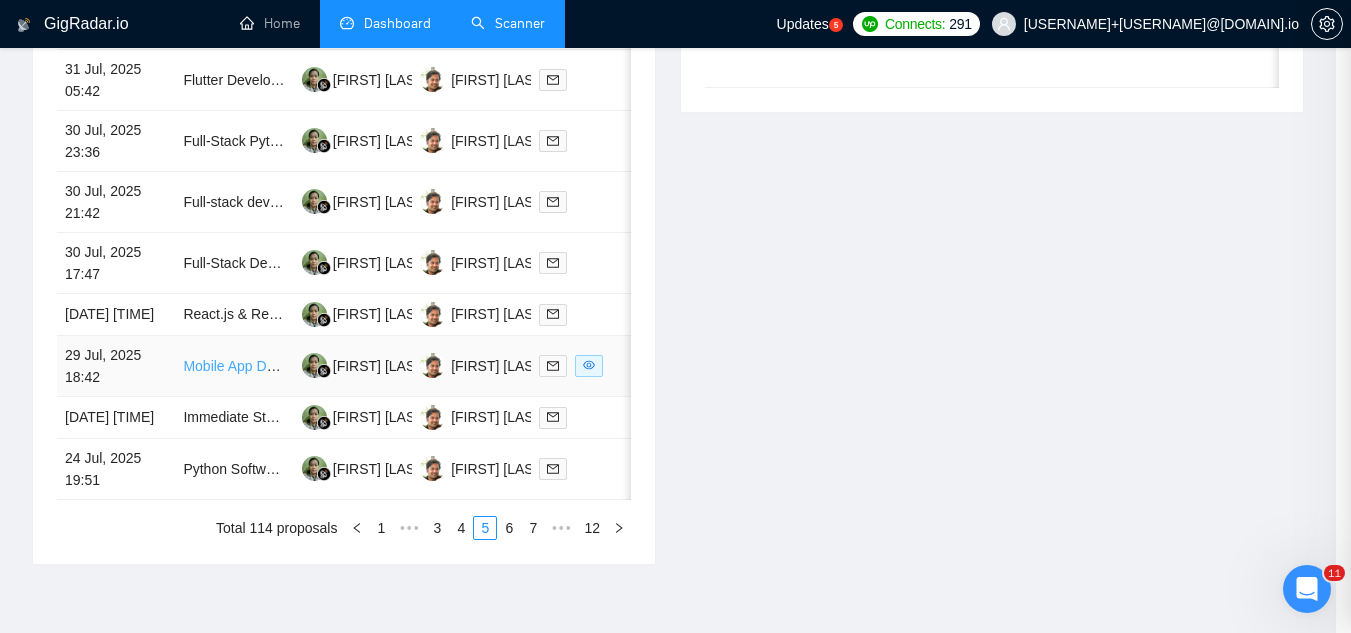 scroll, scrollTop: 644, scrollLeft: 0, axis: vertical 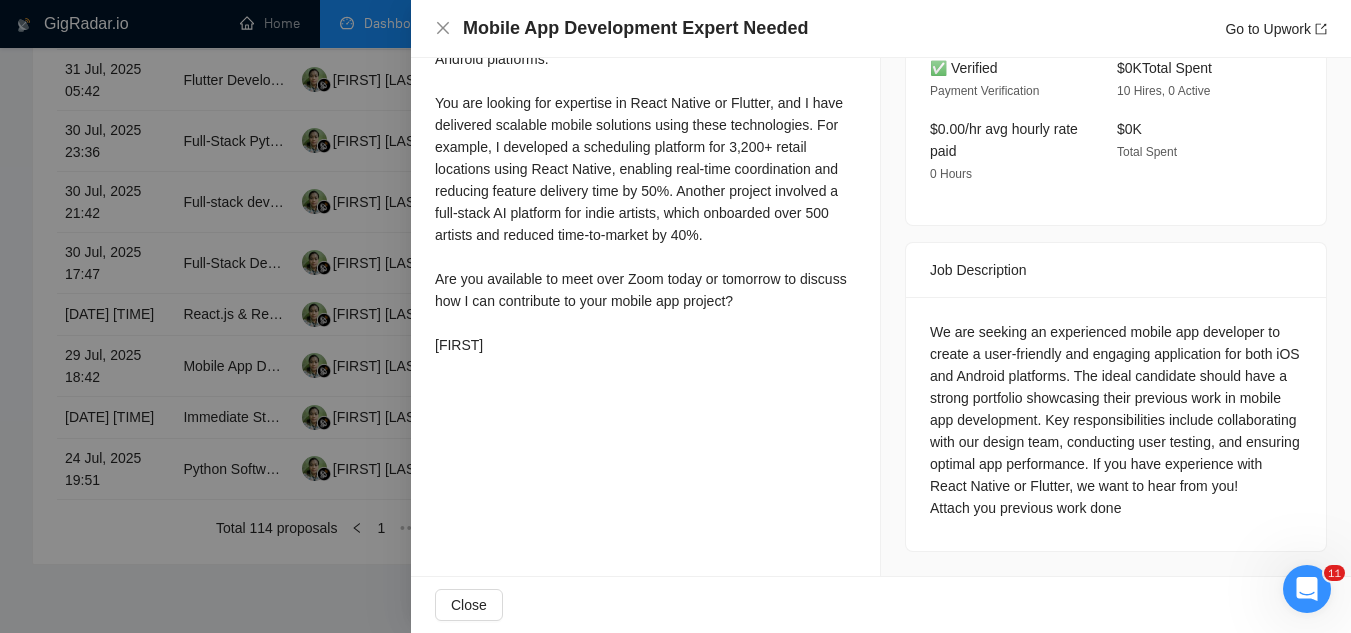 click at bounding box center (675, 316) 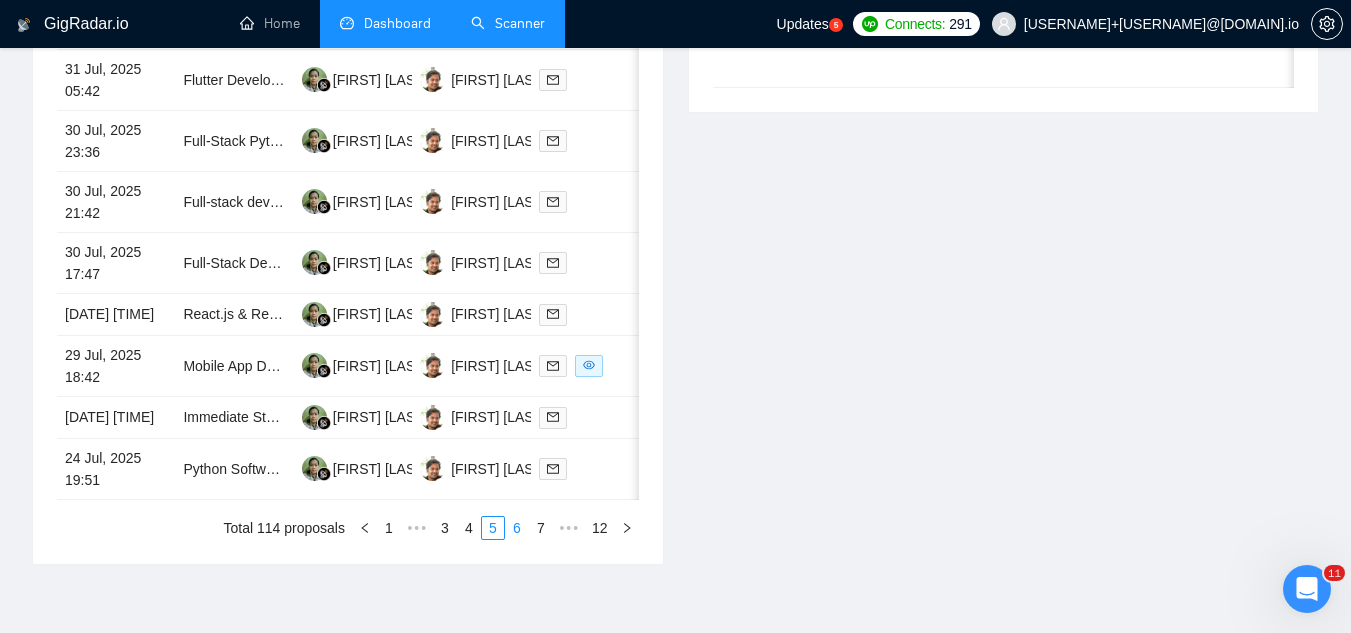 click on "6" at bounding box center (517, 528) 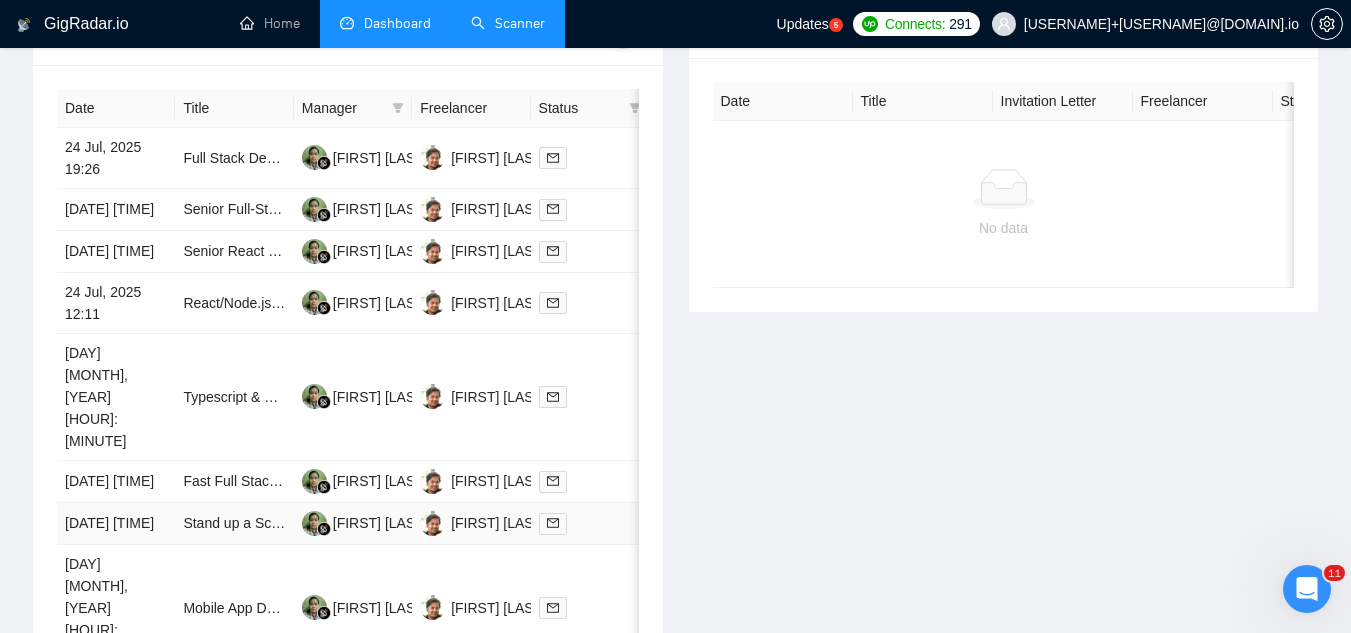 scroll, scrollTop: 1016, scrollLeft: 0, axis: vertical 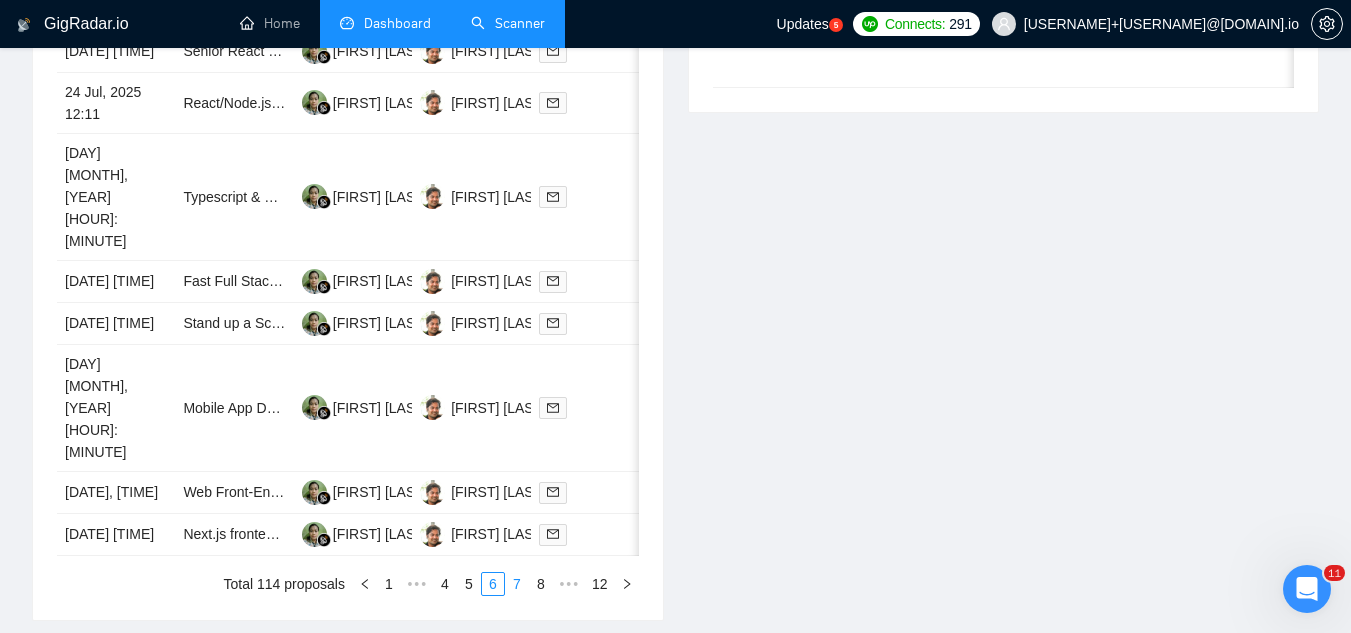 click on "7" at bounding box center [517, 584] 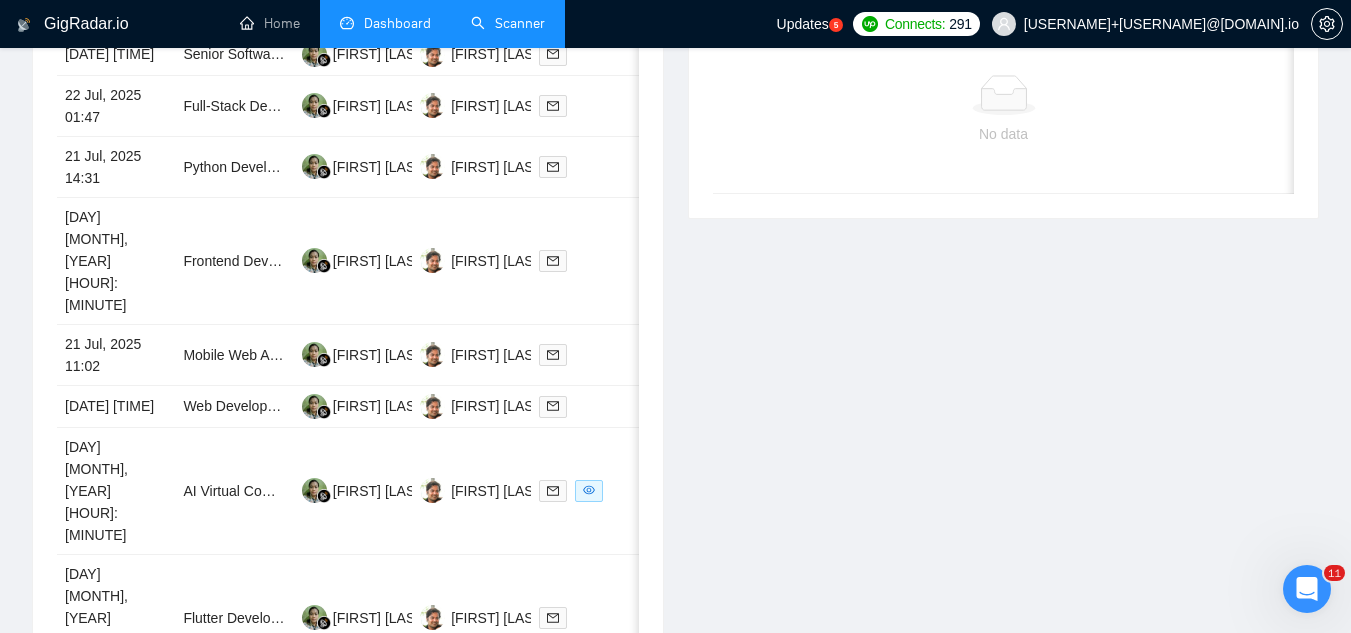 scroll, scrollTop: 1016, scrollLeft: 0, axis: vertical 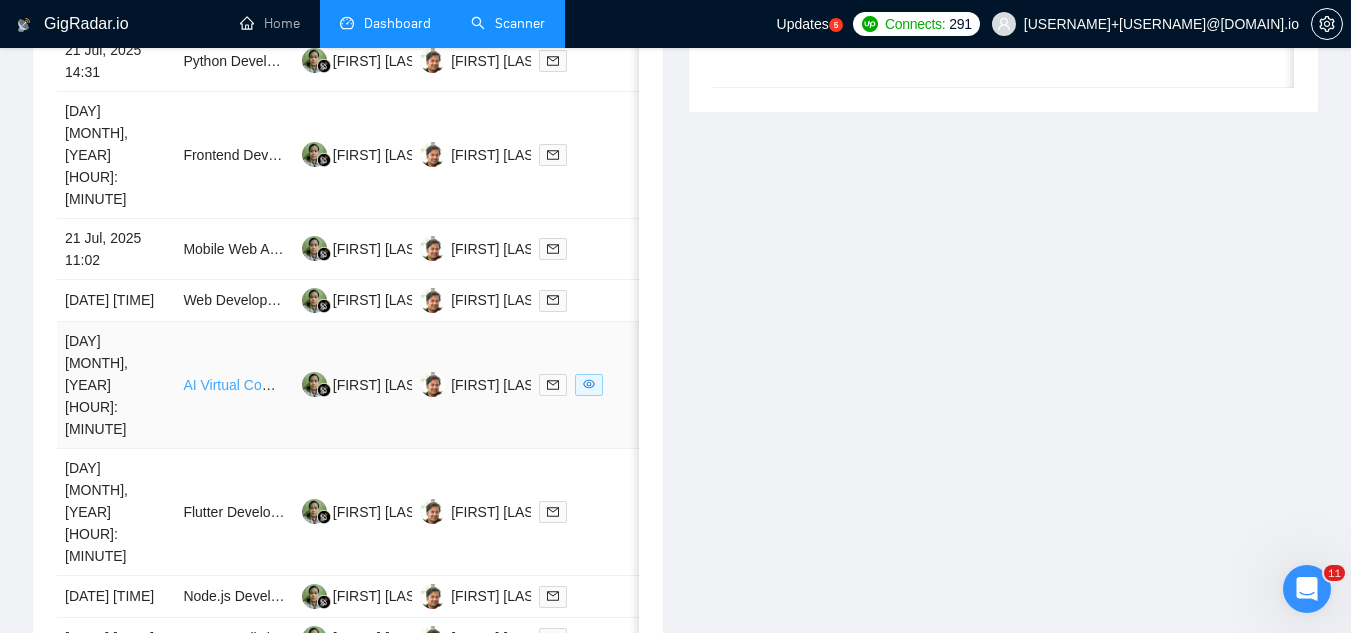 click on "AI Virtual Companion App with Realistic Full-Body Avatars (iOS / Android / Web)" at bounding box center (430, 385) 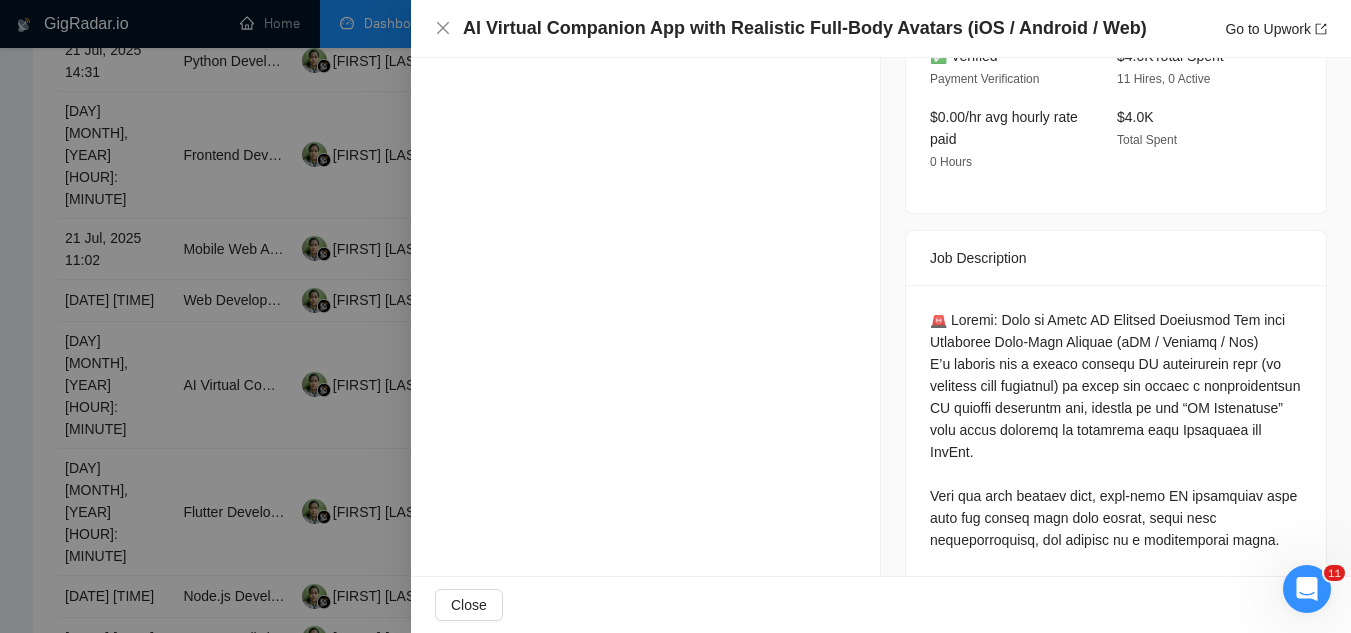click at bounding box center [675, 316] 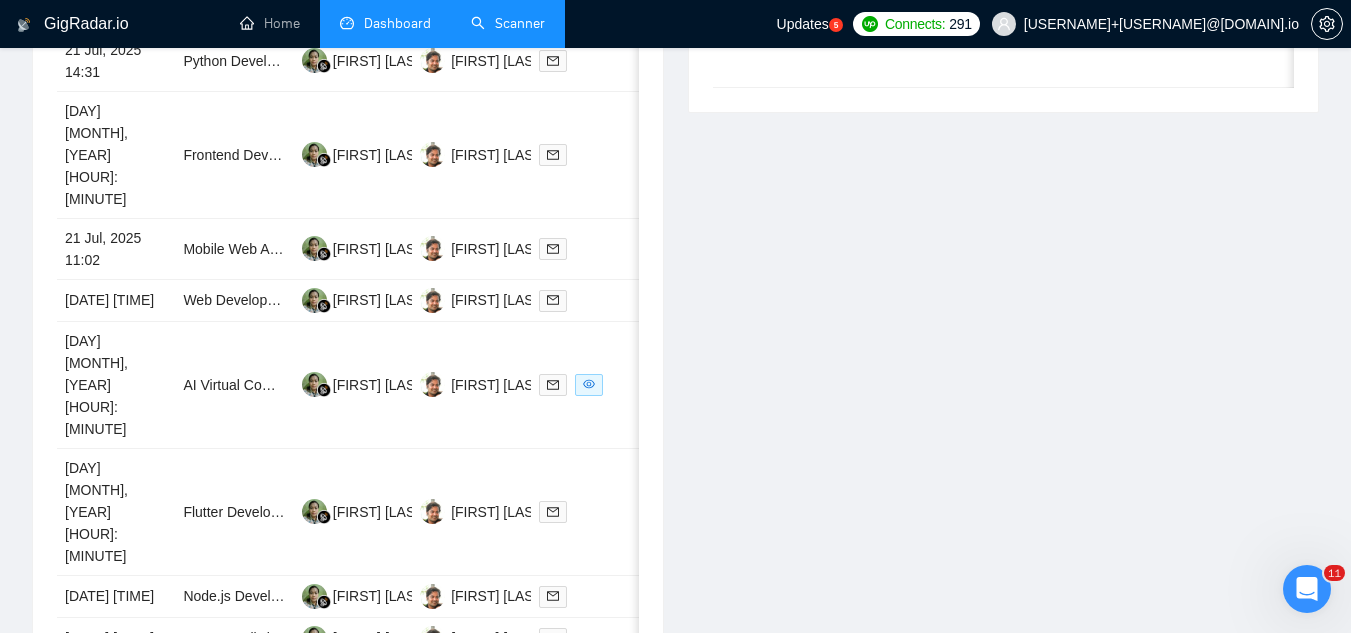 click on "8" at bounding box center [517, 688] 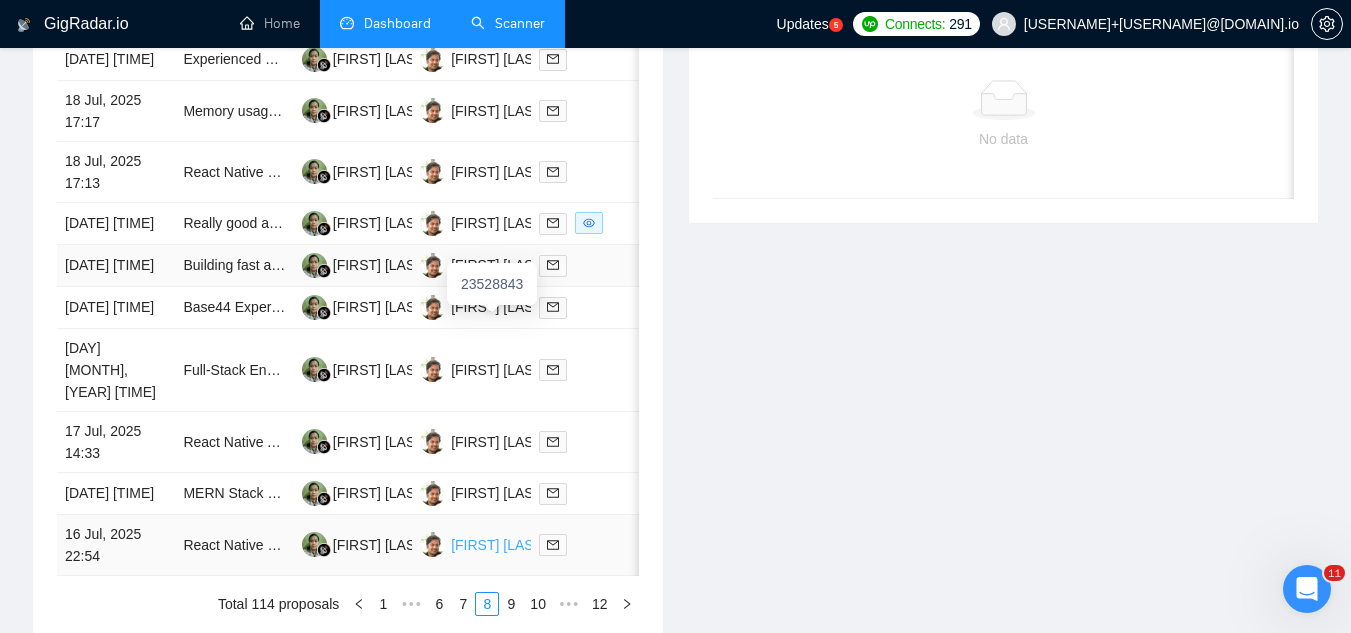 scroll, scrollTop: 916, scrollLeft: 0, axis: vertical 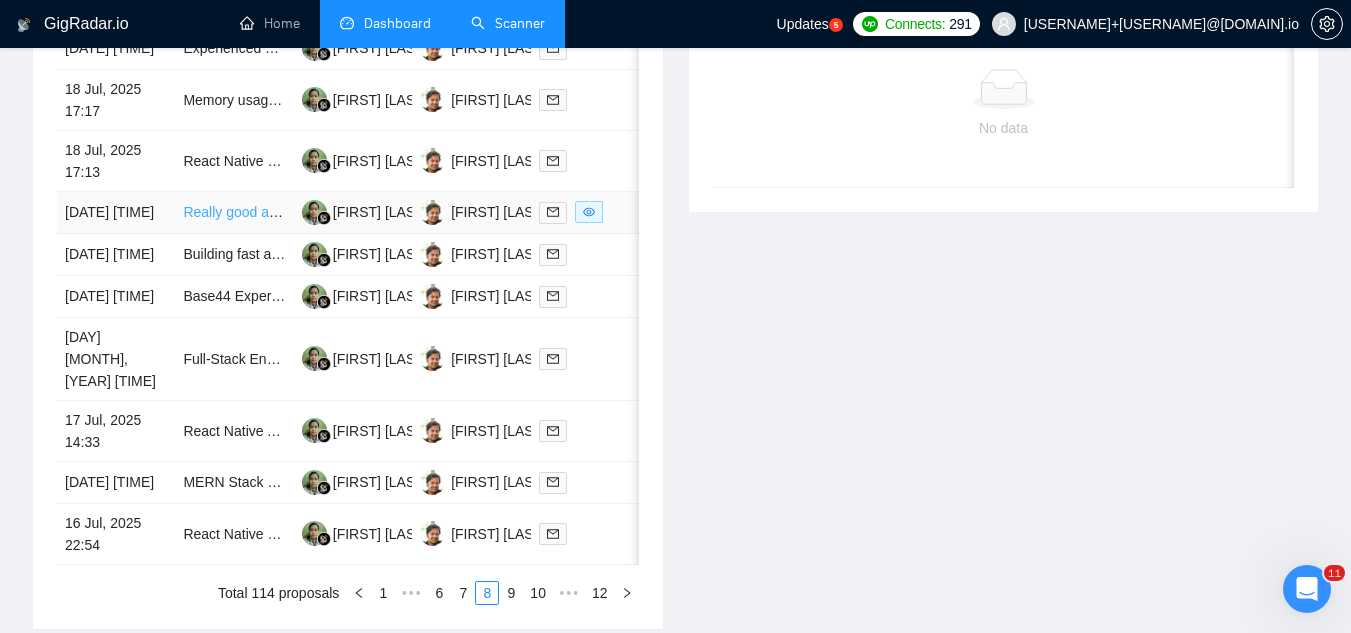 click on "Really good at mobile app development, react native IOS only, build MVPs for several clients" at bounding box center (470, 212) 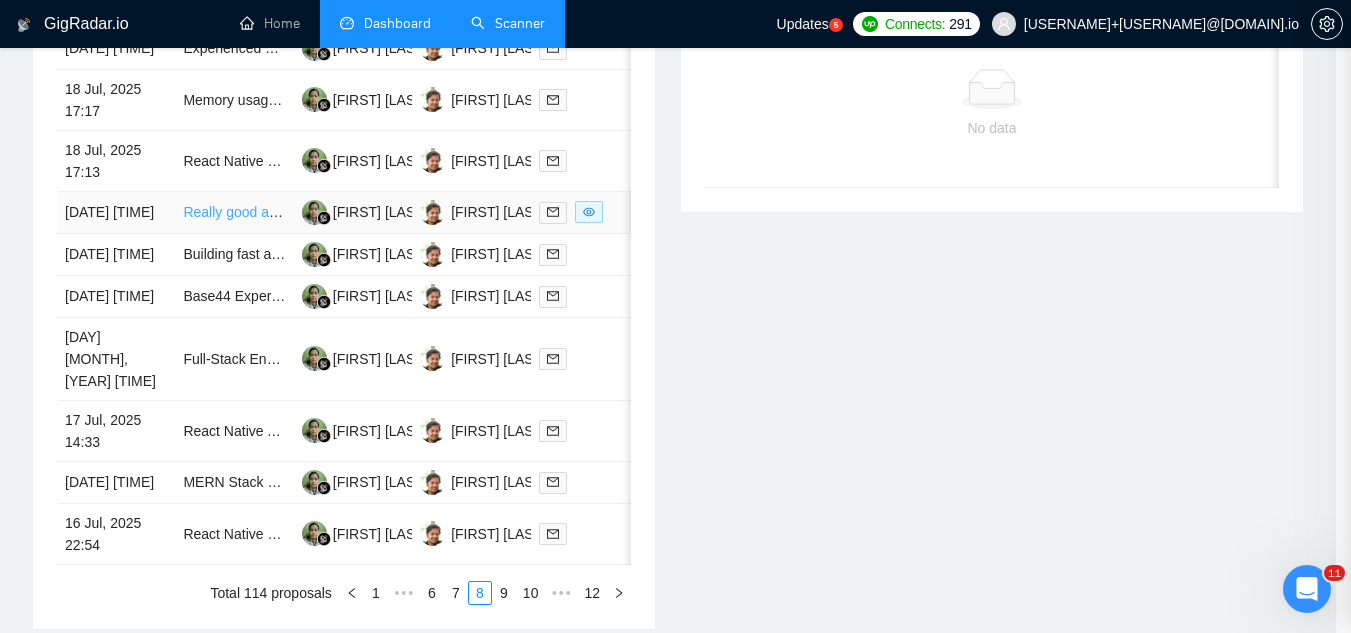 scroll, scrollTop: 600, scrollLeft: 0, axis: vertical 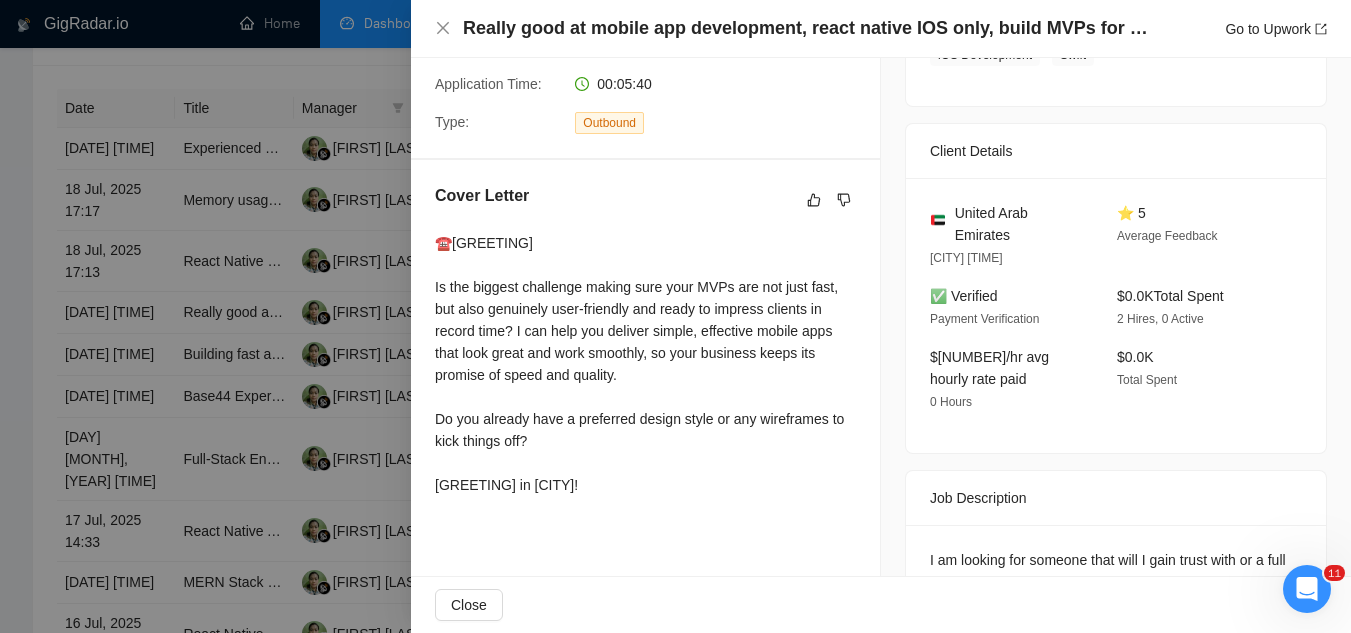 click at bounding box center [675, 316] 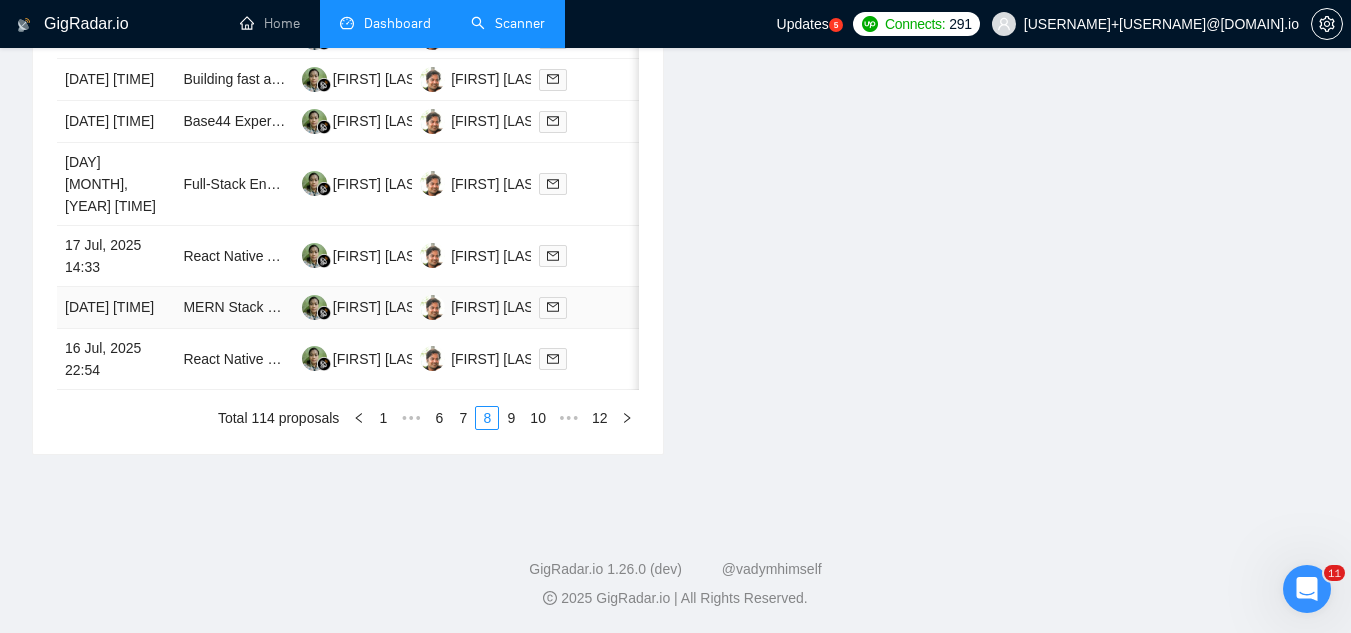scroll, scrollTop: 1116, scrollLeft: 0, axis: vertical 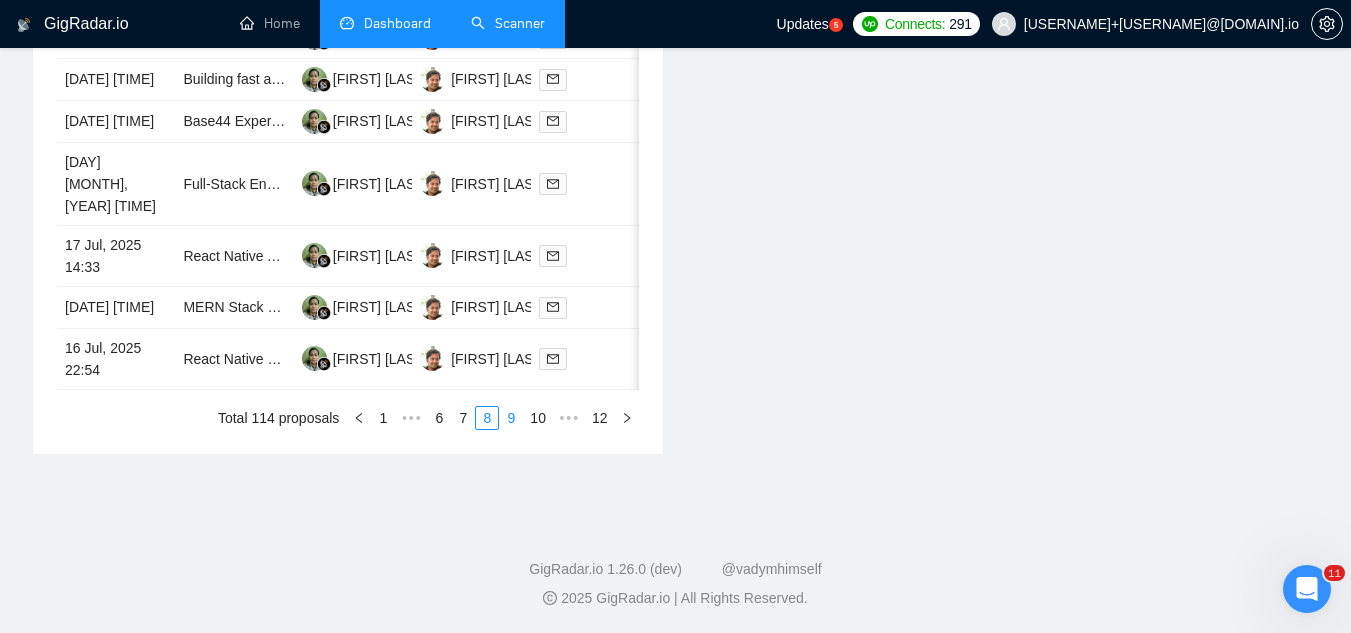 click on "9" at bounding box center [511, 418] 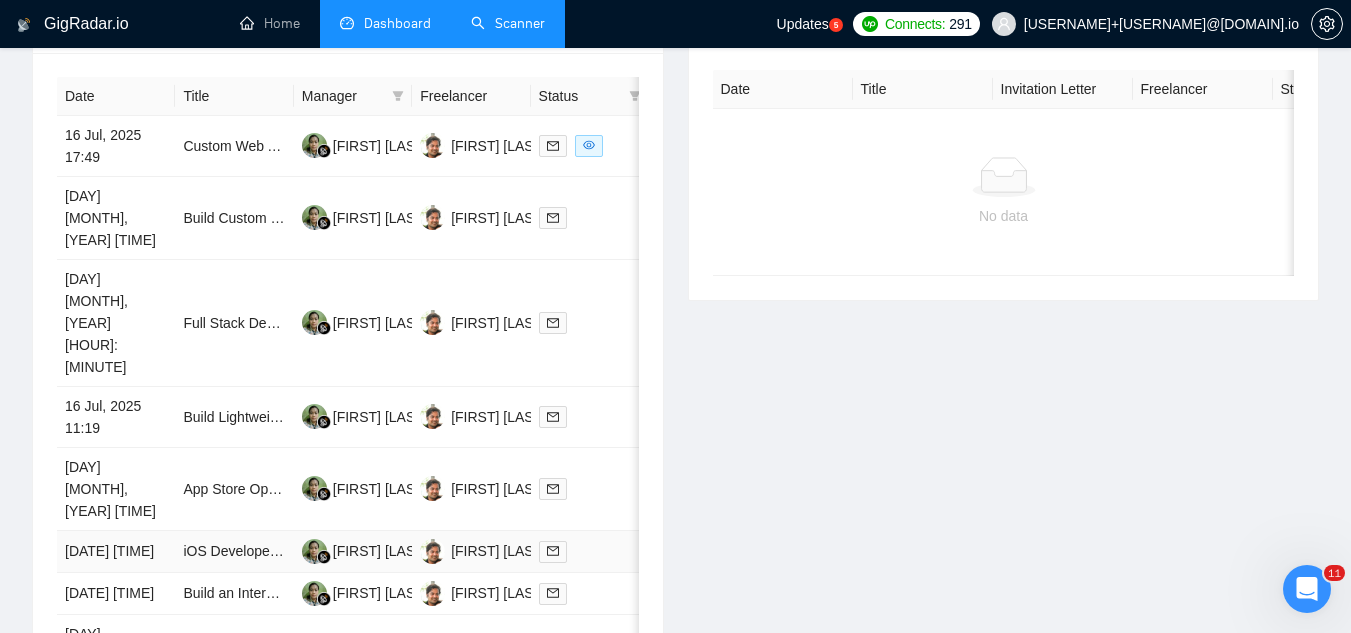scroll, scrollTop: 816, scrollLeft: 0, axis: vertical 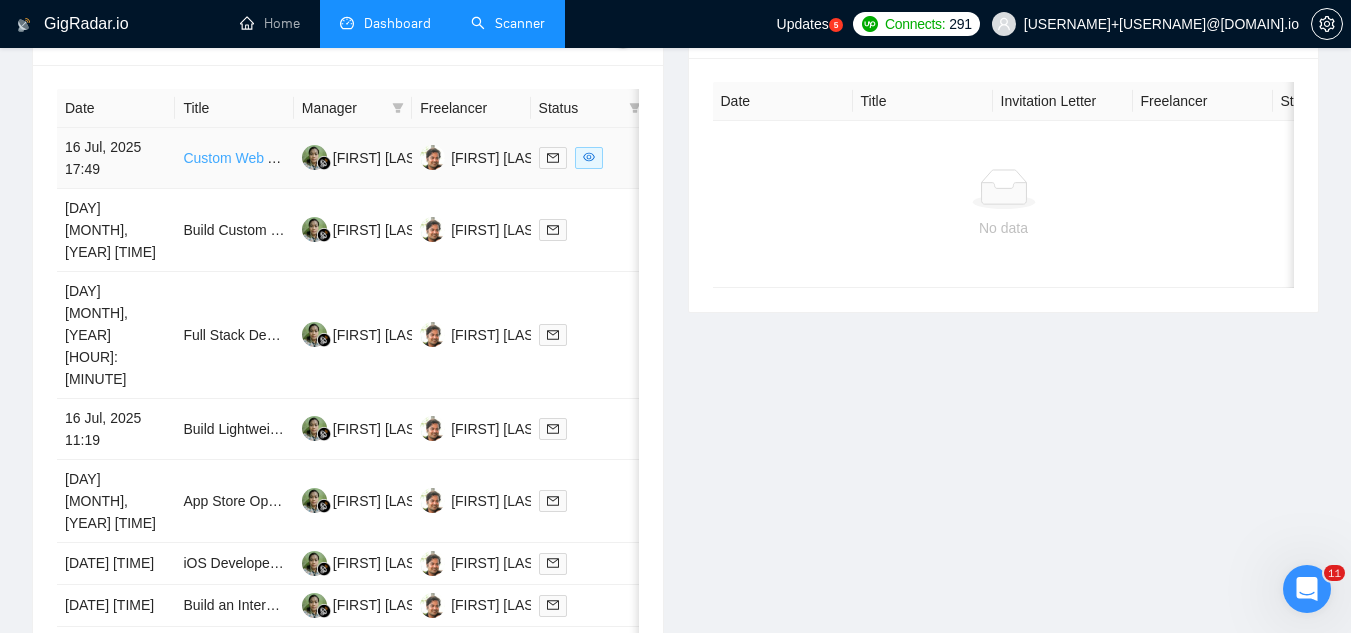 click on "Custom Web App for Event Guest Registration with QR Entry + Raffle Module Future iOS/Android Support" at bounding box center [511, 158] 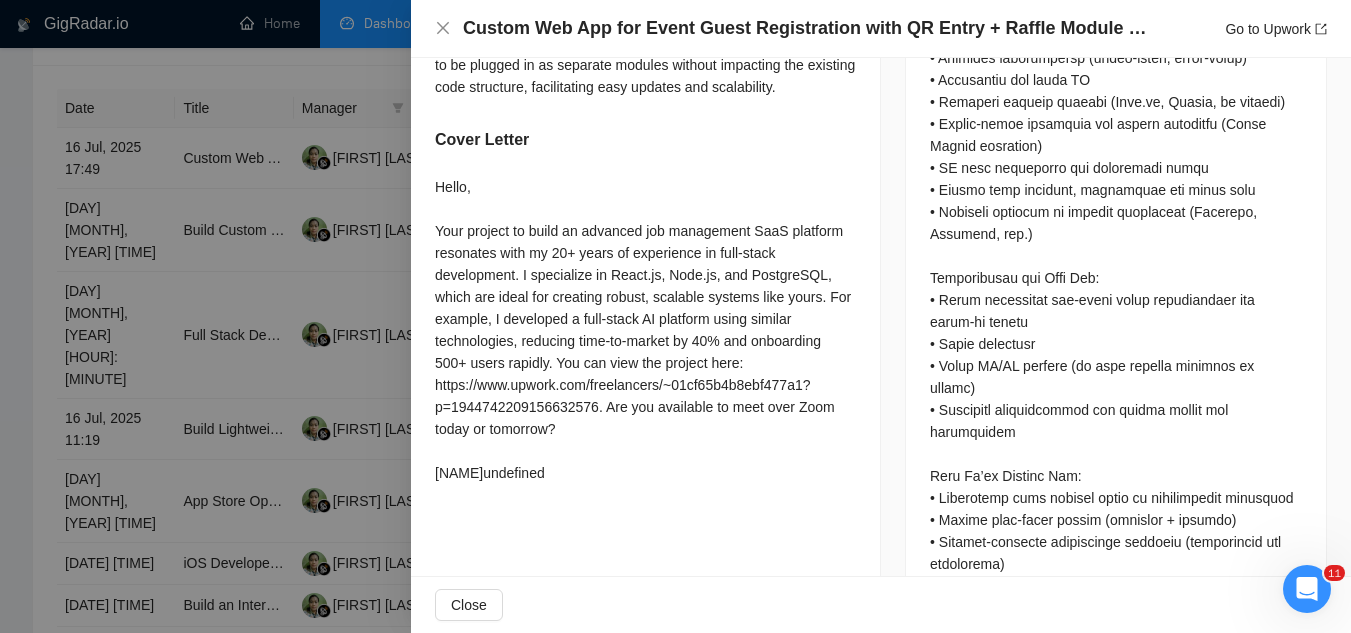 scroll, scrollTop: 1600, scrollLeft: 0, axis: vertical 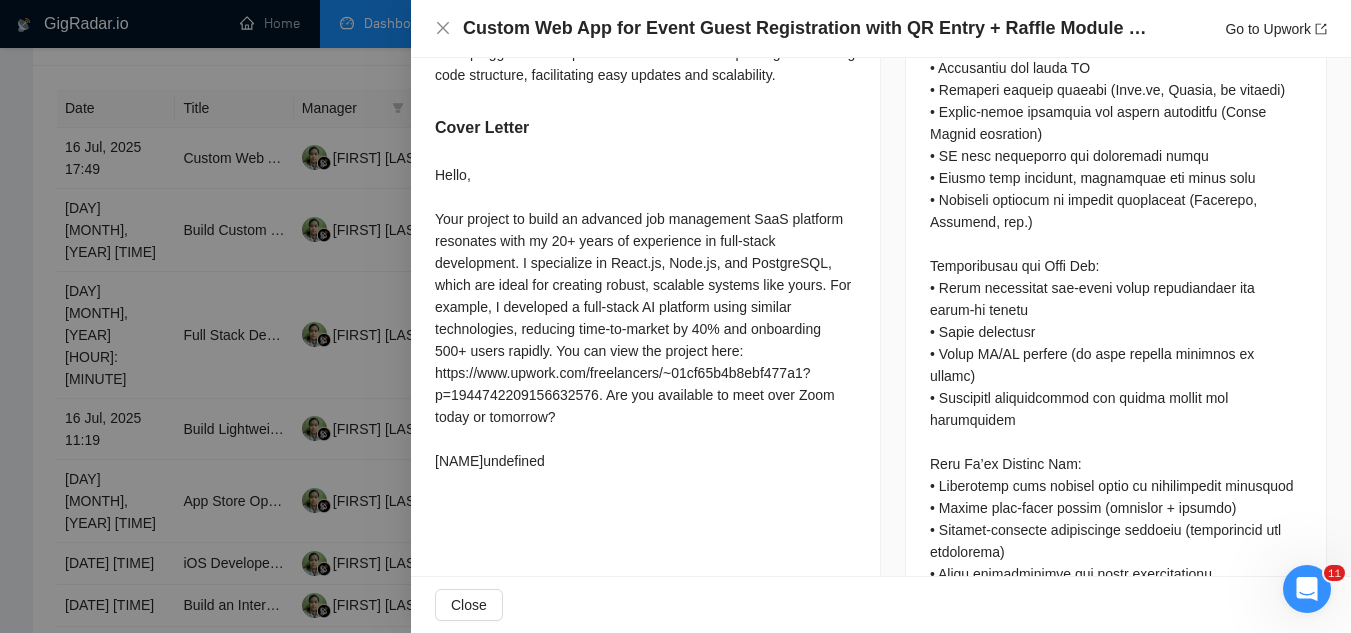 click at bounding box center (675, 316) 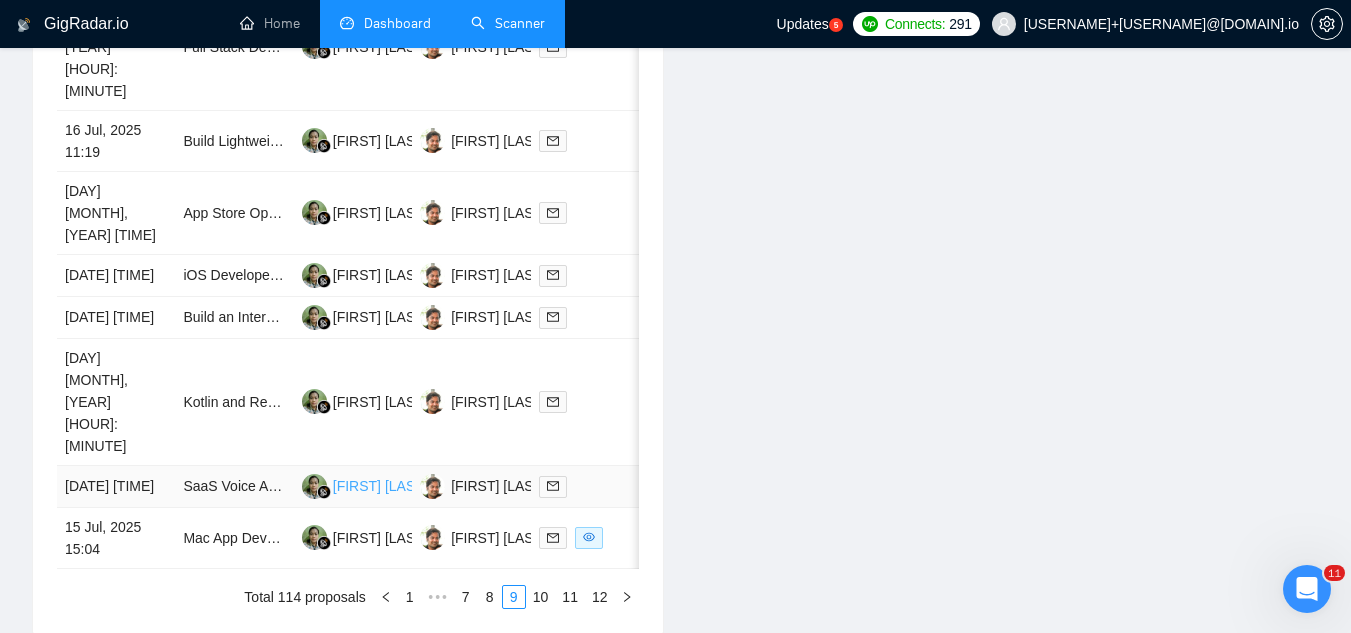 scroll, scrollTop: 1116, scrollLeft: 0, axis: vertical 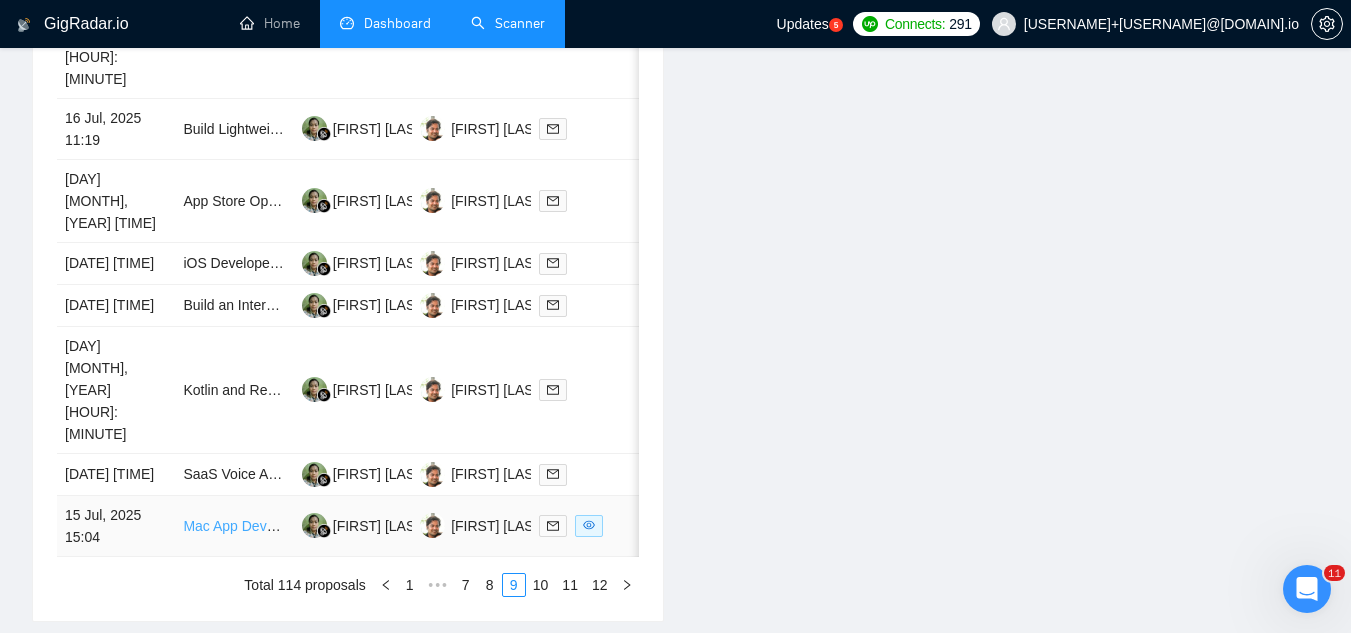 click on "Mac App Developer Needed for Desktop Application Development" at bounding box center (387, 526) 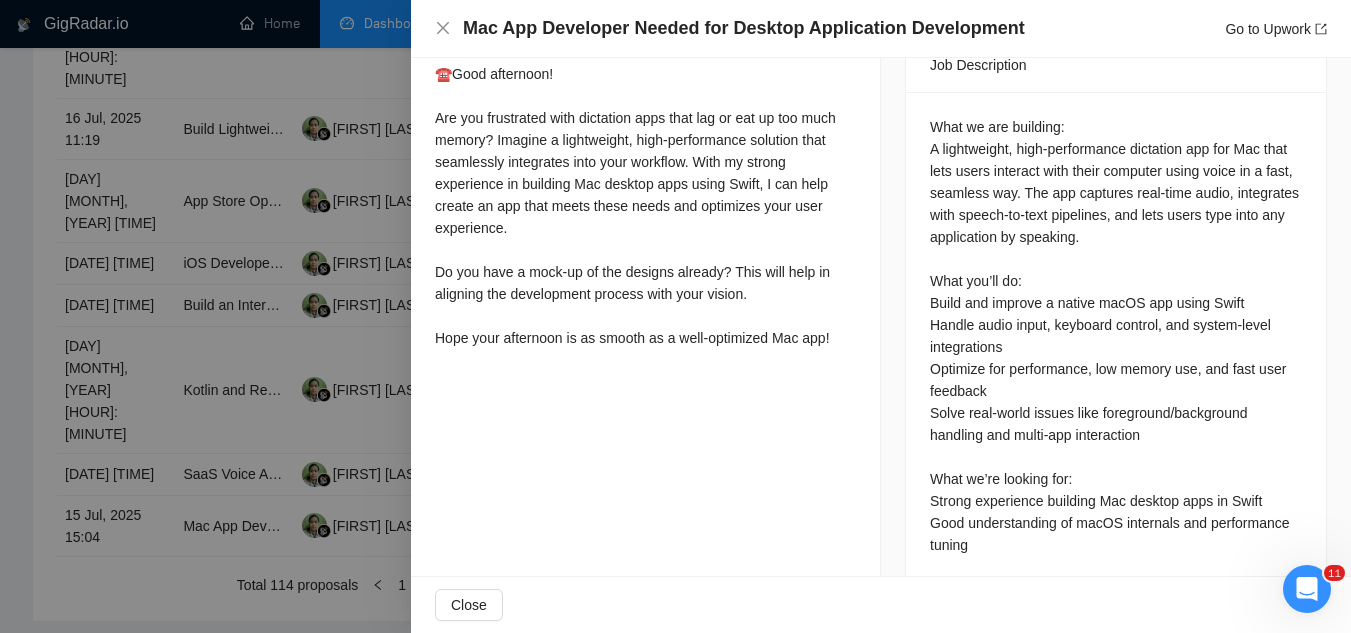 scroll, scrollTop: 684, scrollLeft: 0, axis: vertical 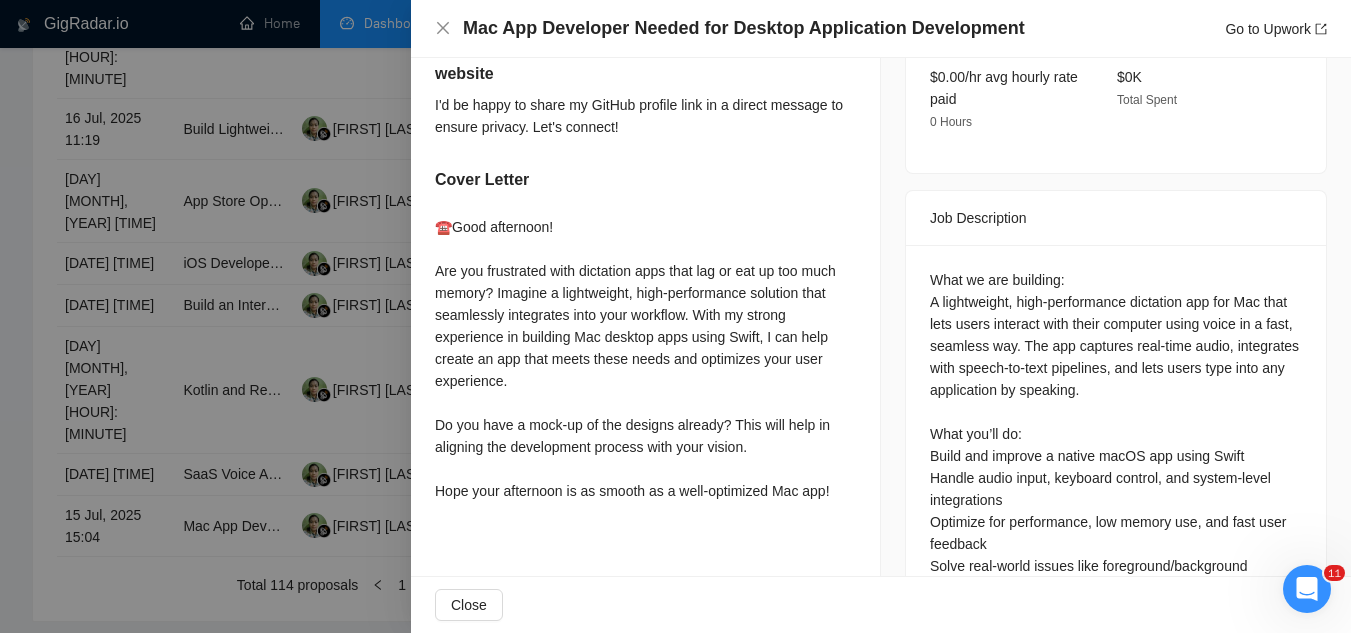 click at bounding box center [675, 316] 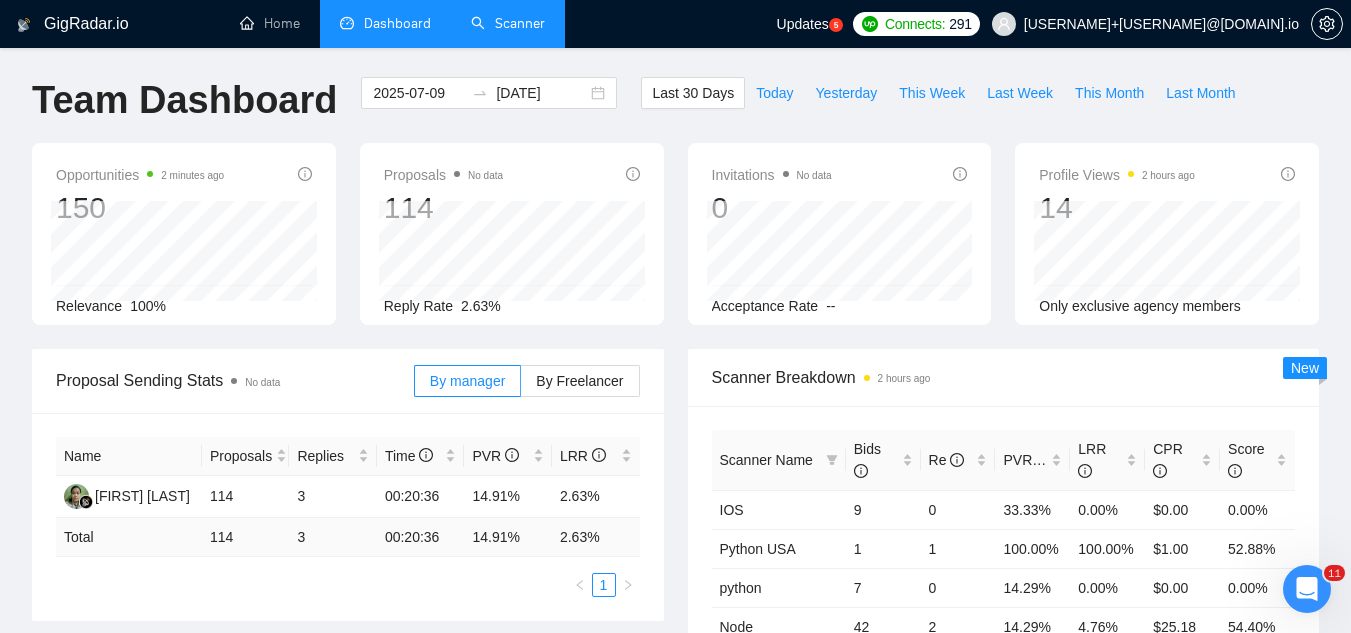 scroll, scrollTop: 0, scrollLeft: 0, axis: both 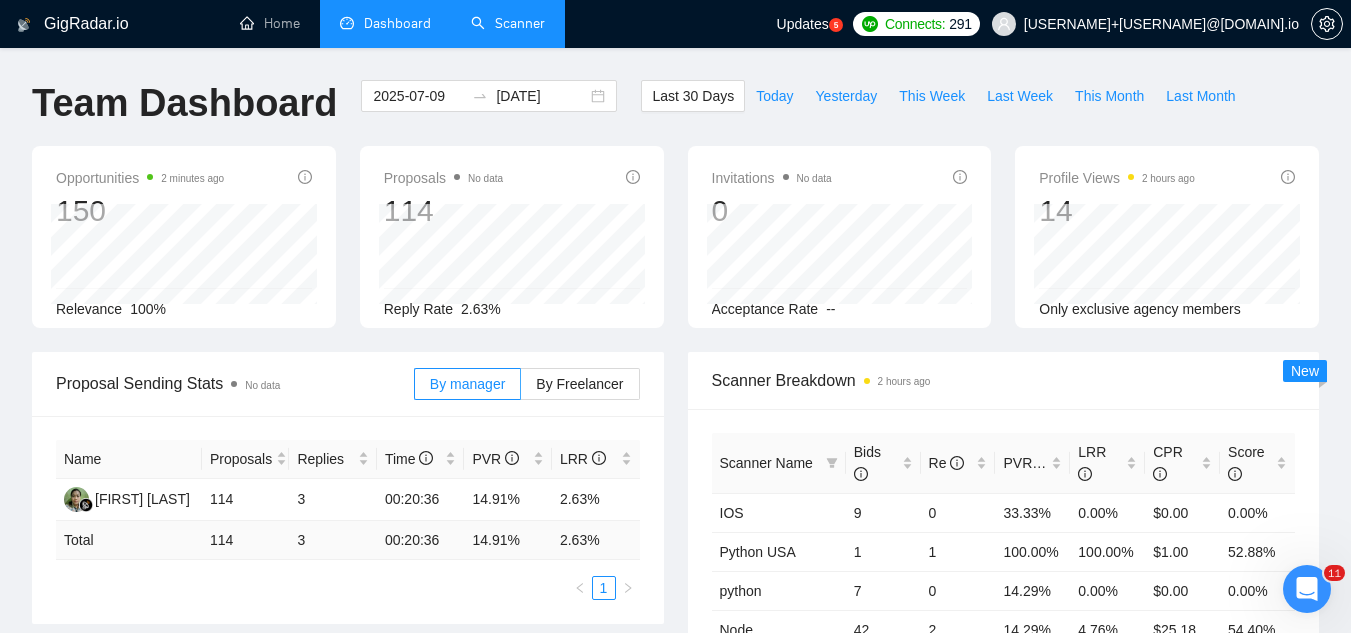 click on "Scanner" at bounding box center (508, 23) 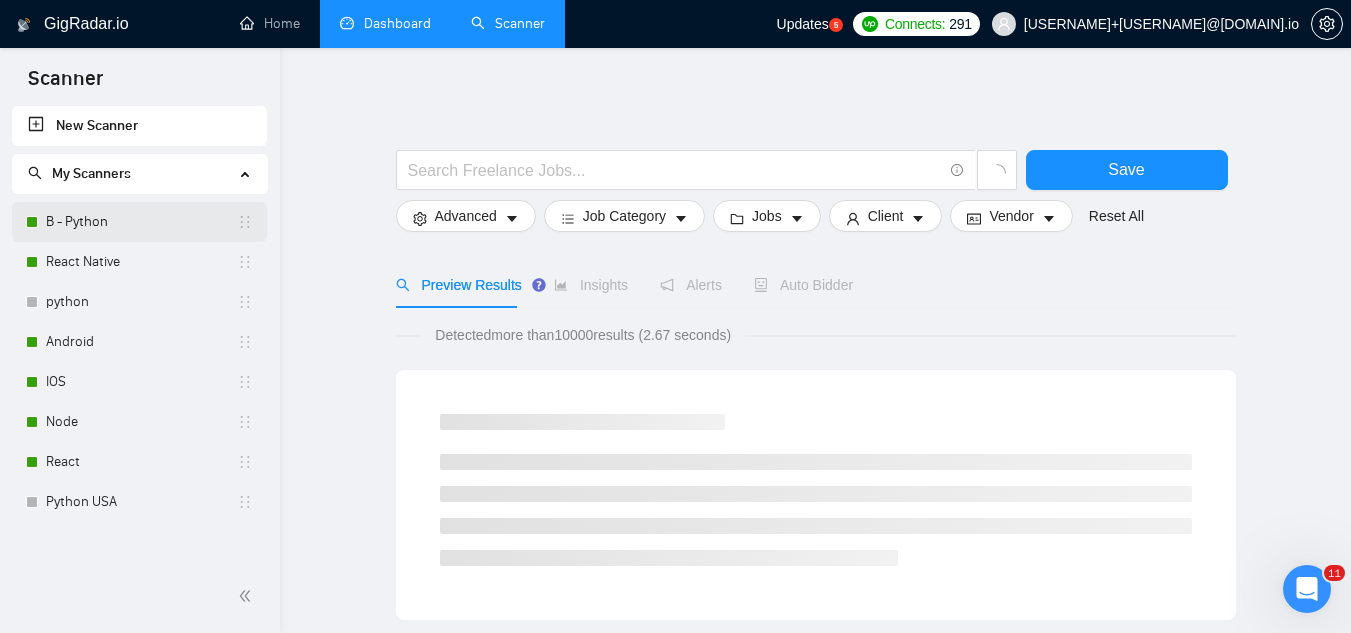 click on "B - Python" at bounding box center [141, 222] 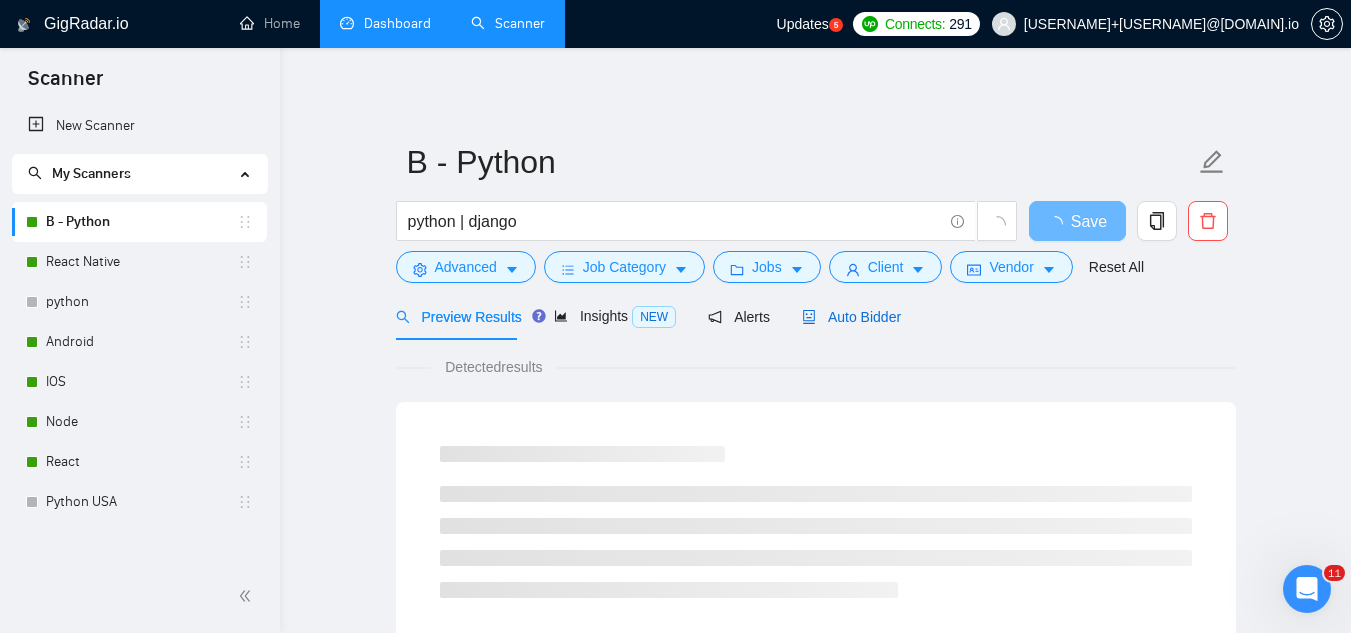 click on "Auto Bidder" at bounding box center (851, 317) 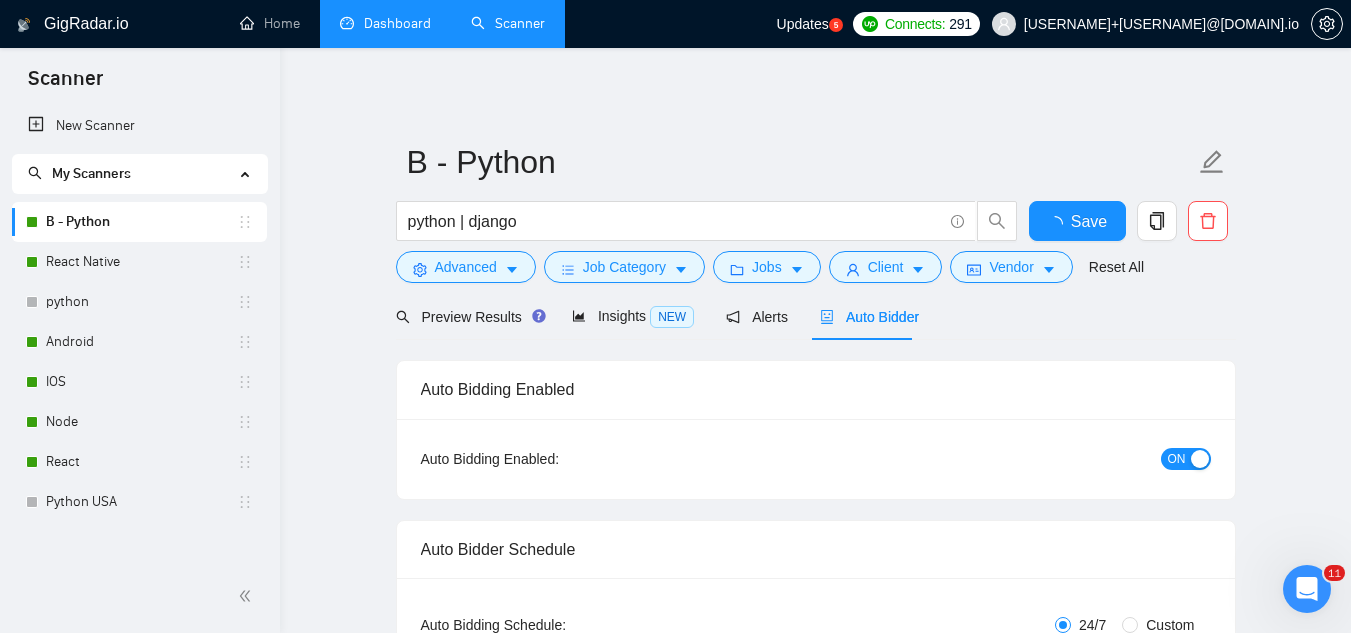 type 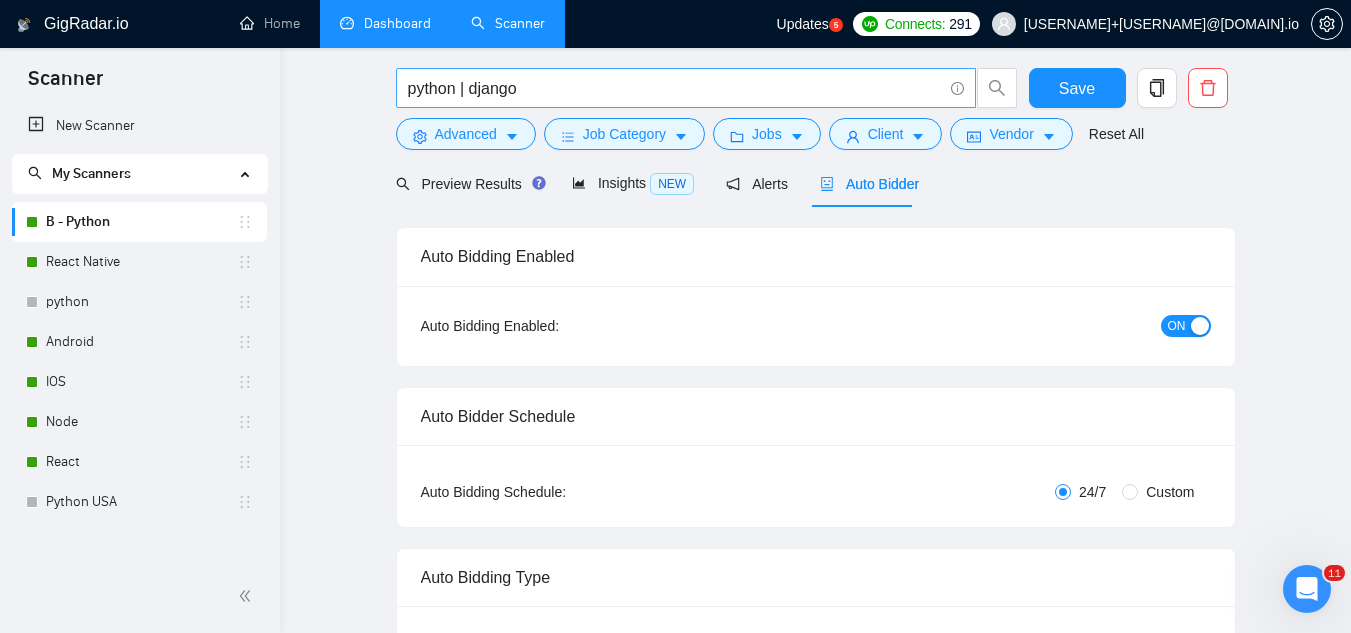 scroll, scrollTop: 0, scrollLeft: 0, axis: both 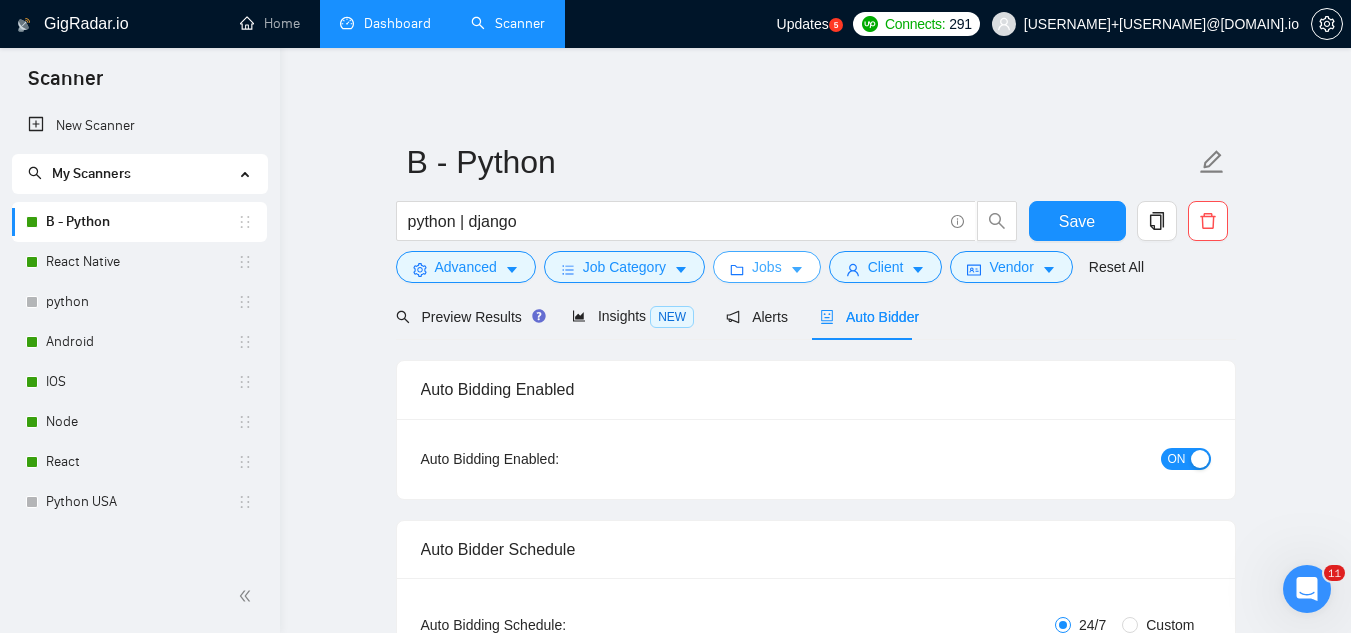 click on "Jobs" at bounding box center [767, 267] 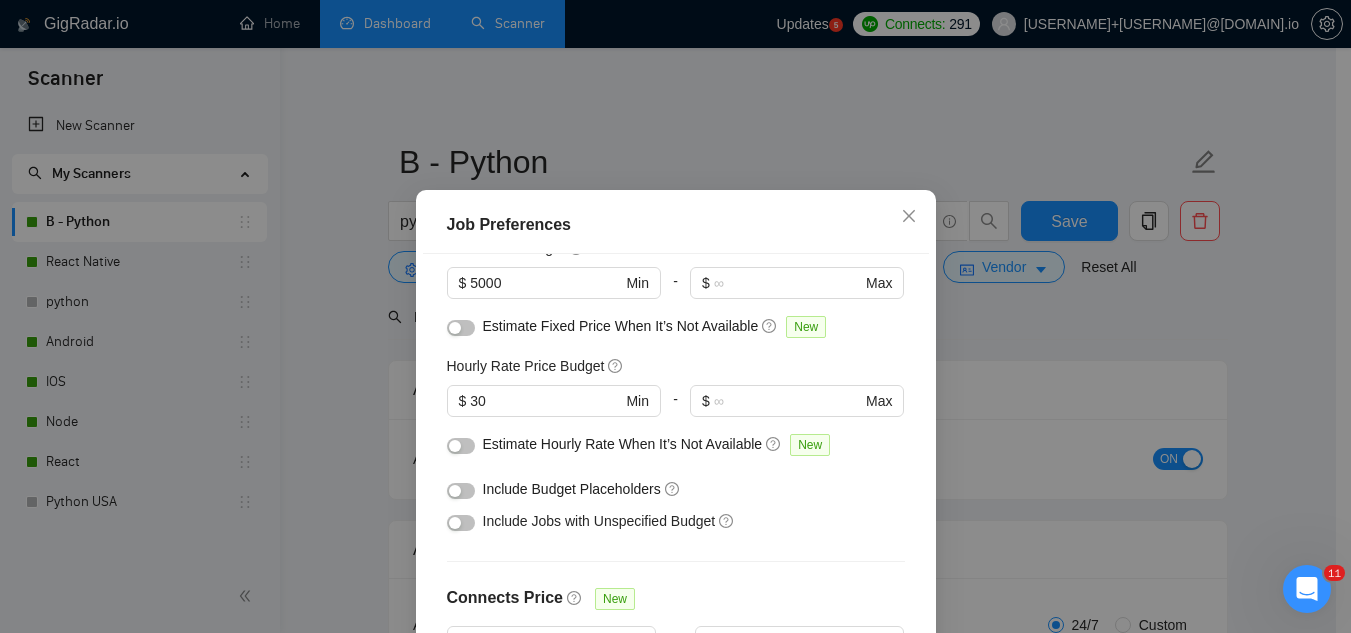 scroll, scrollTop: 200, scrollLeft: 0, axis: vertical 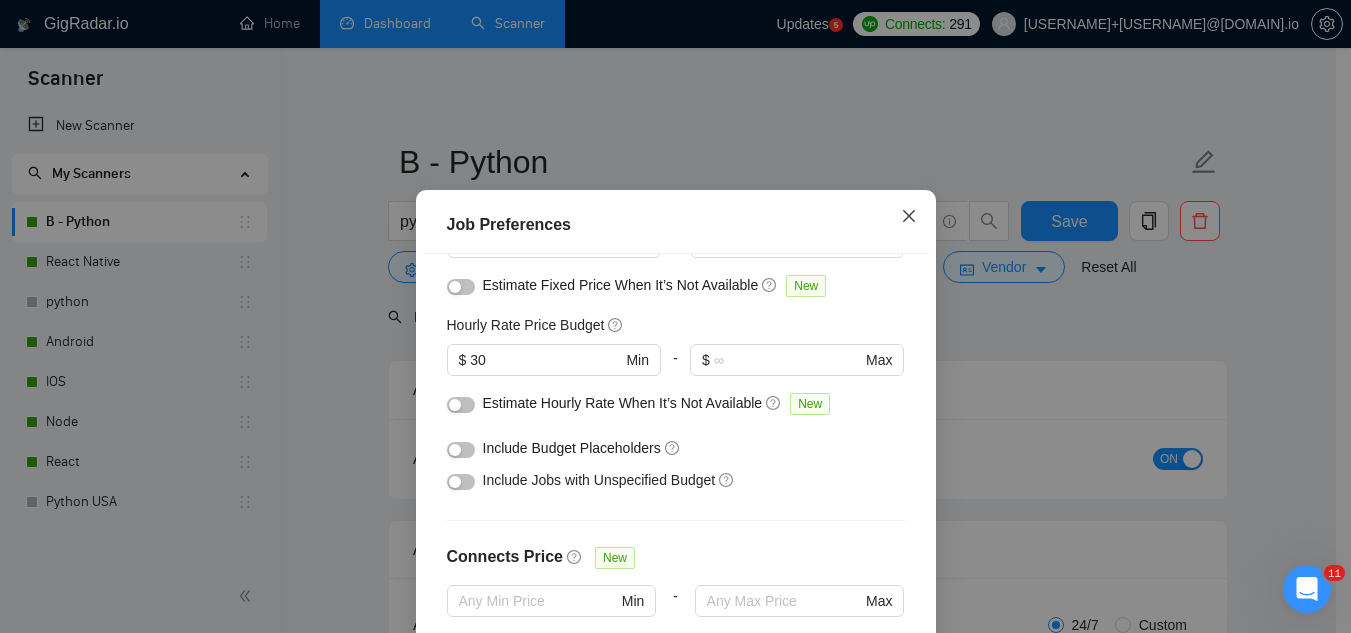 click 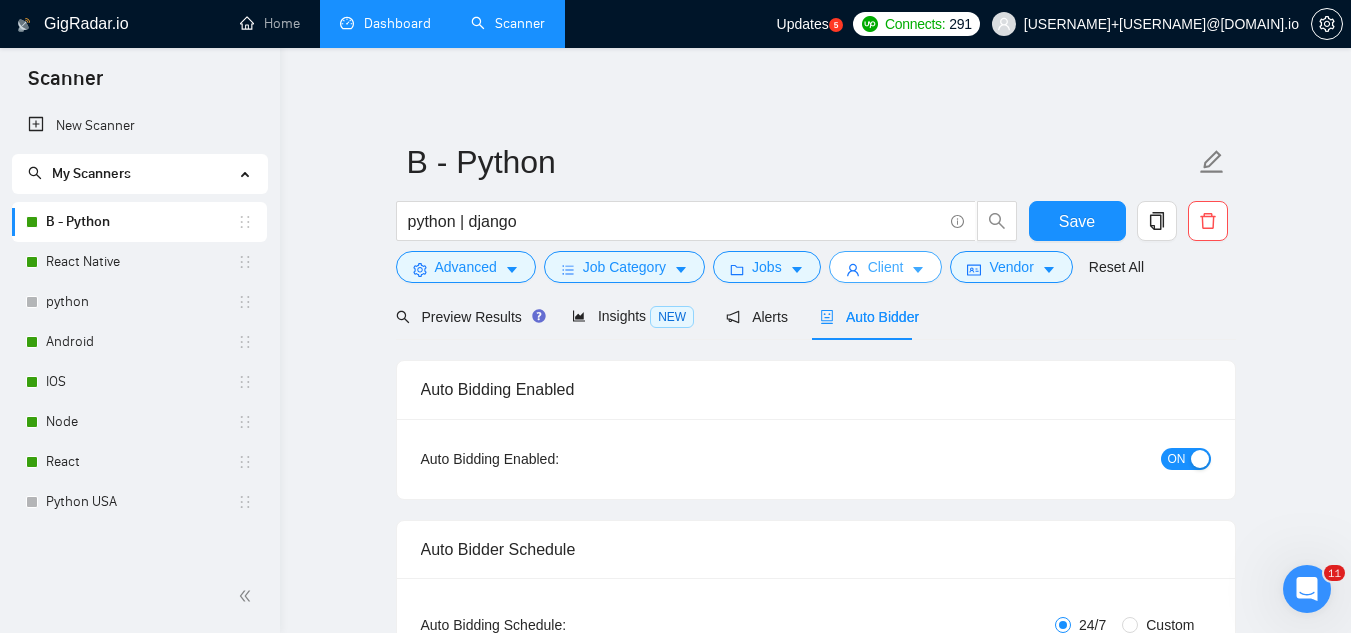 click on "Client" at bounding box center (886, 267) 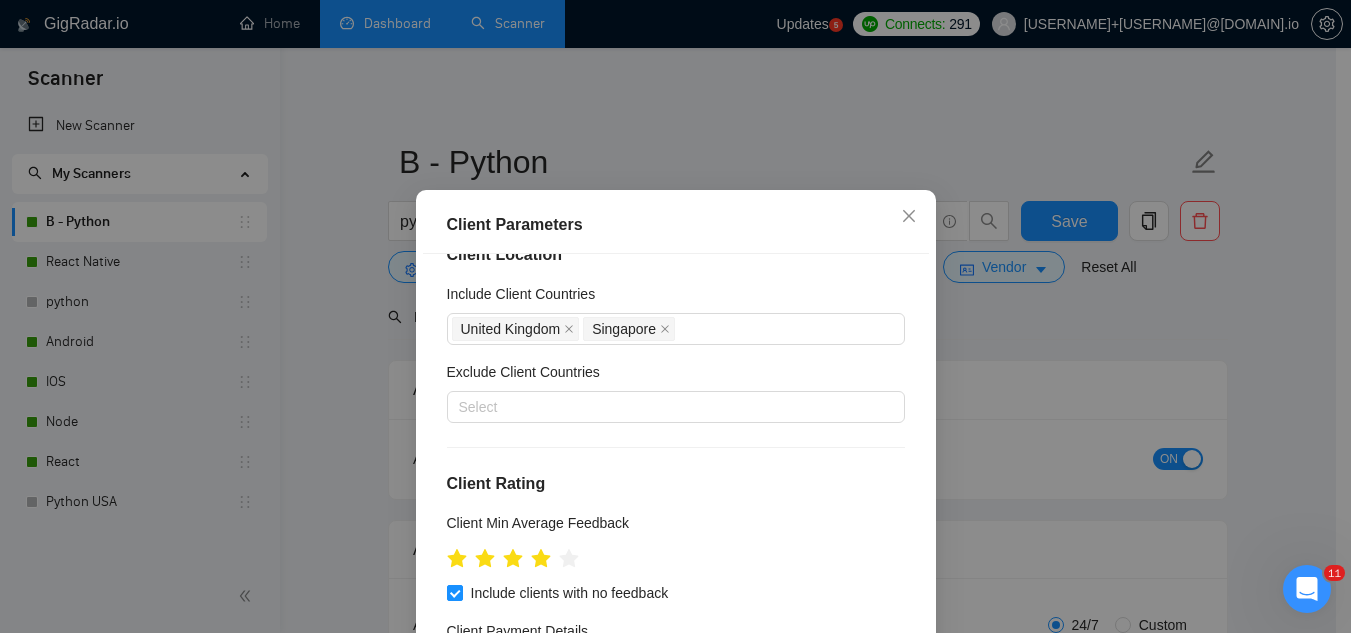 scroll, scrollTop: 0, scrollLeft: 0, axis: both 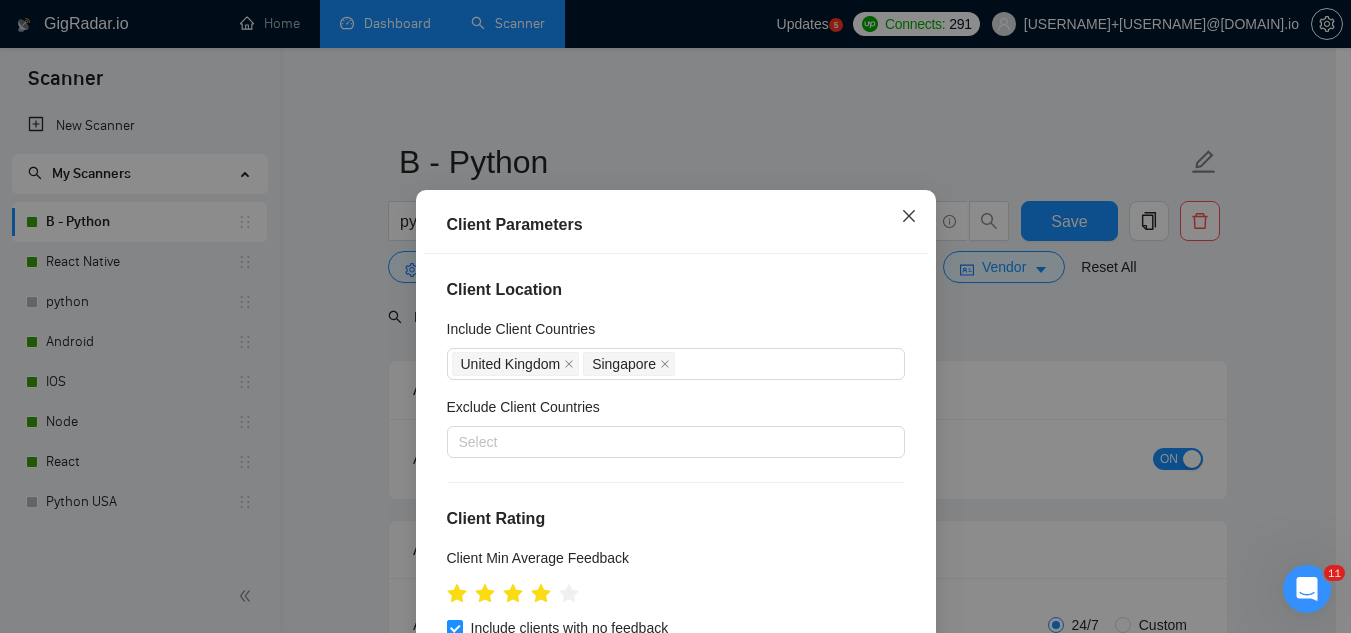 click 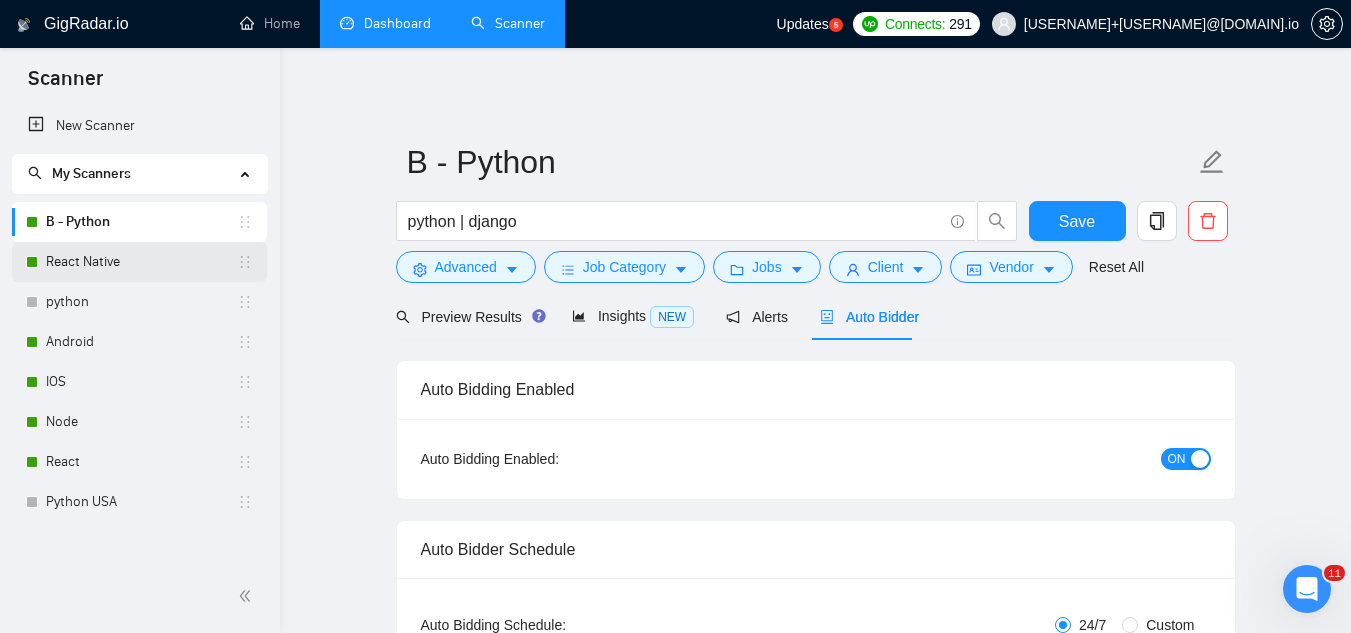 click on "React Native" at bounding box center [141, 262] 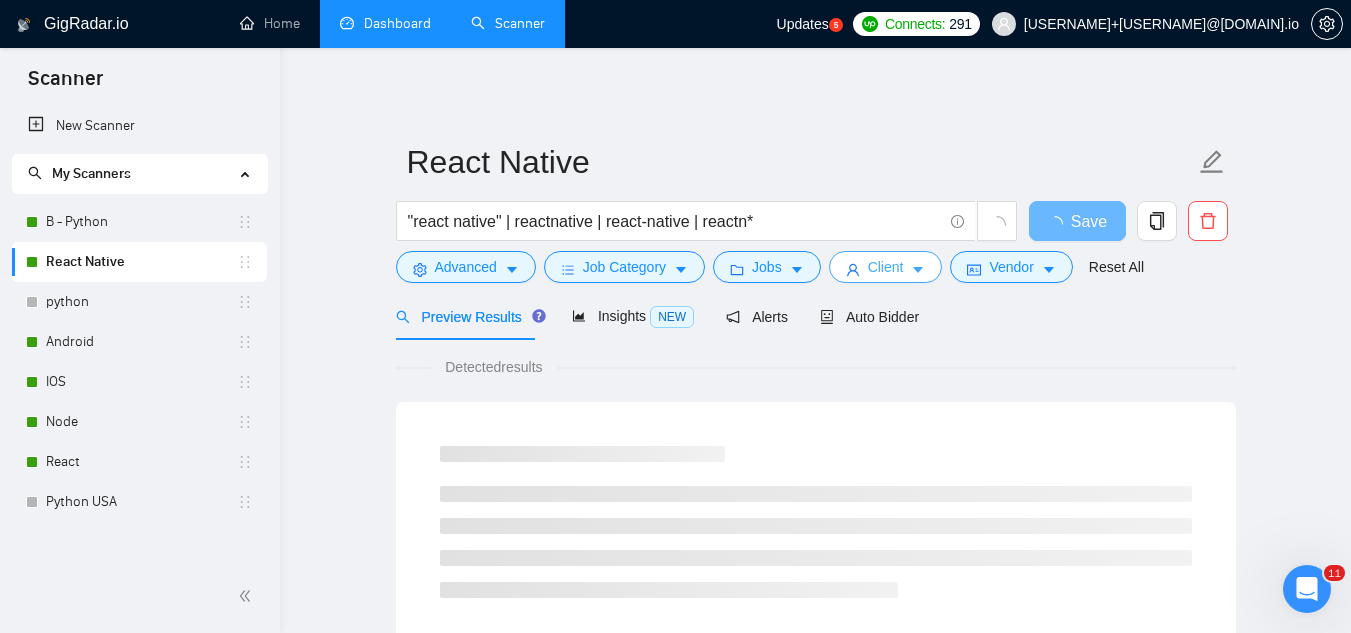 click on "Client" at bounding box center [886, 267] 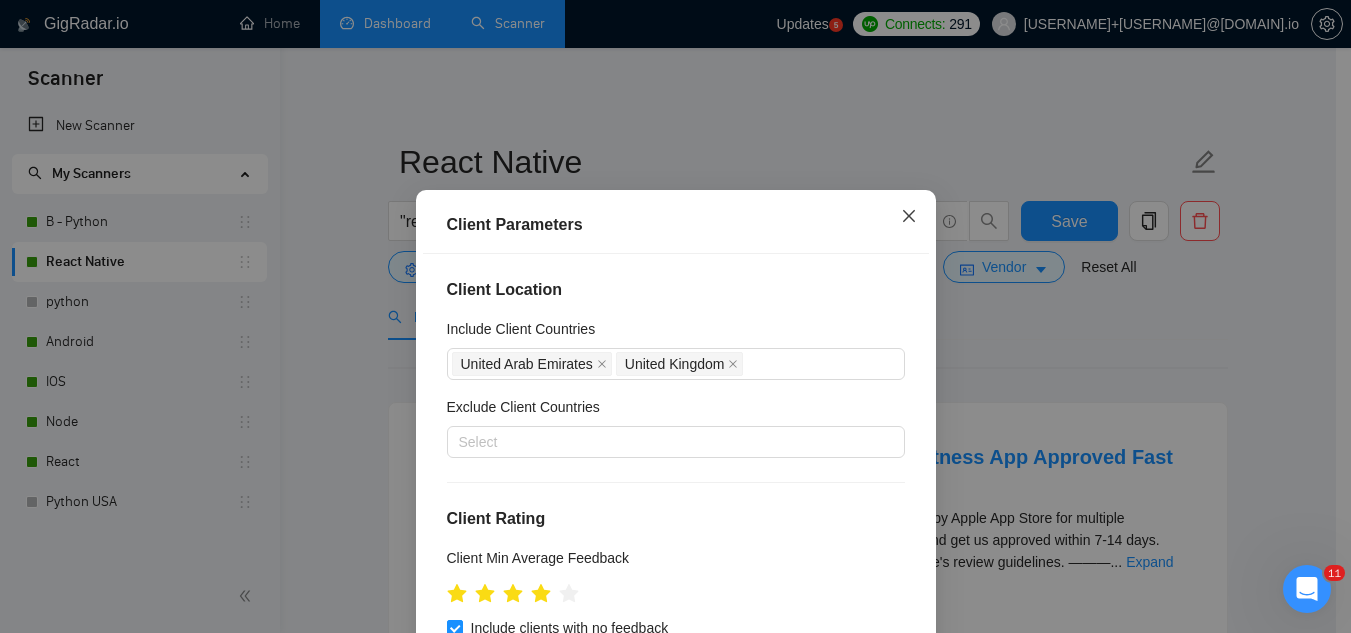 click 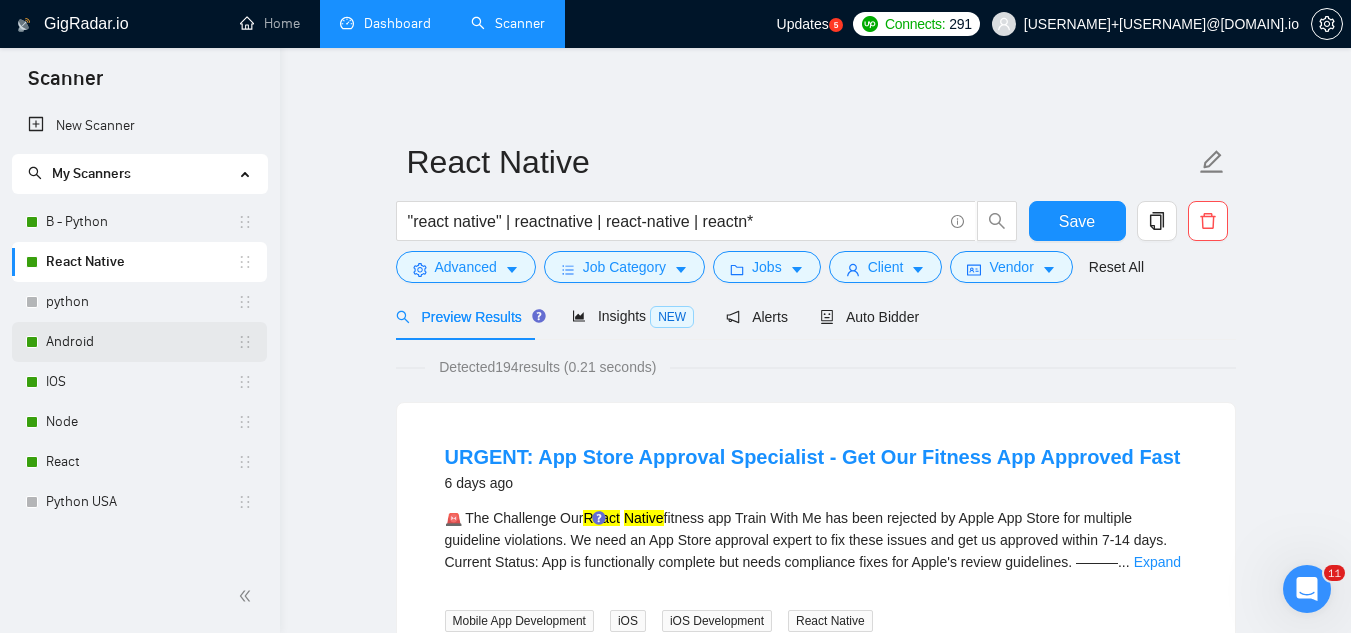 click on "Android" at bounding box center (141, 342) 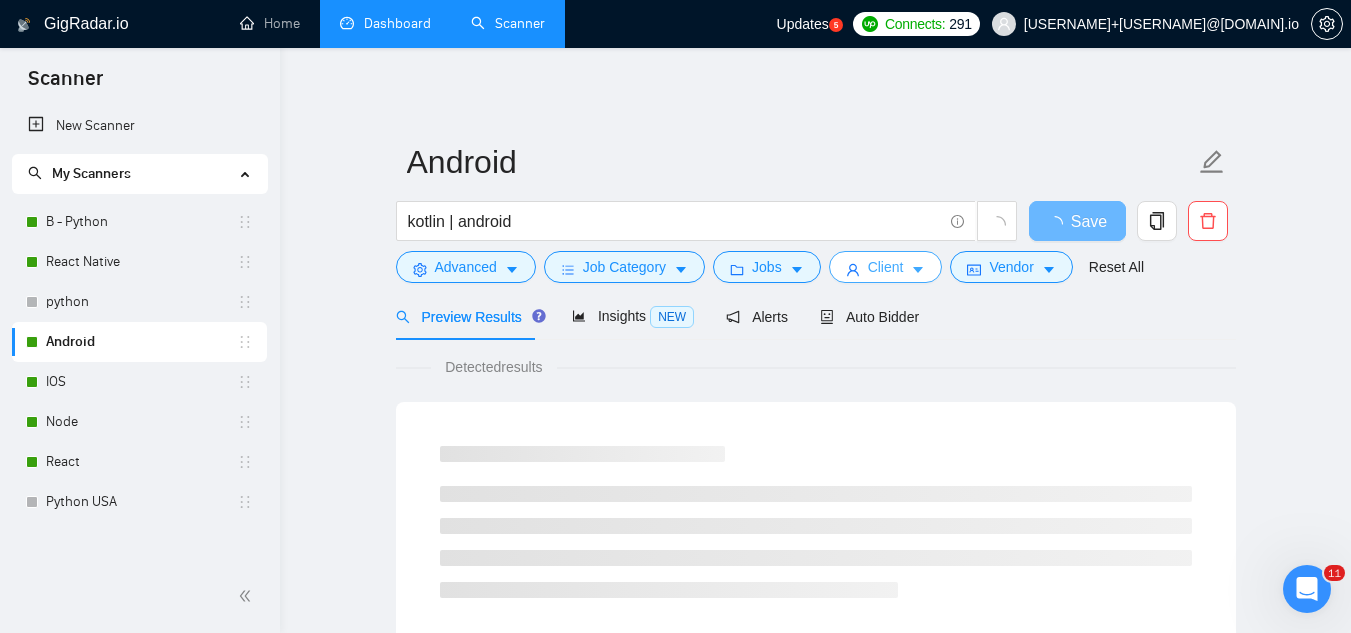 click on "Client" at bounding box center (886, 267) 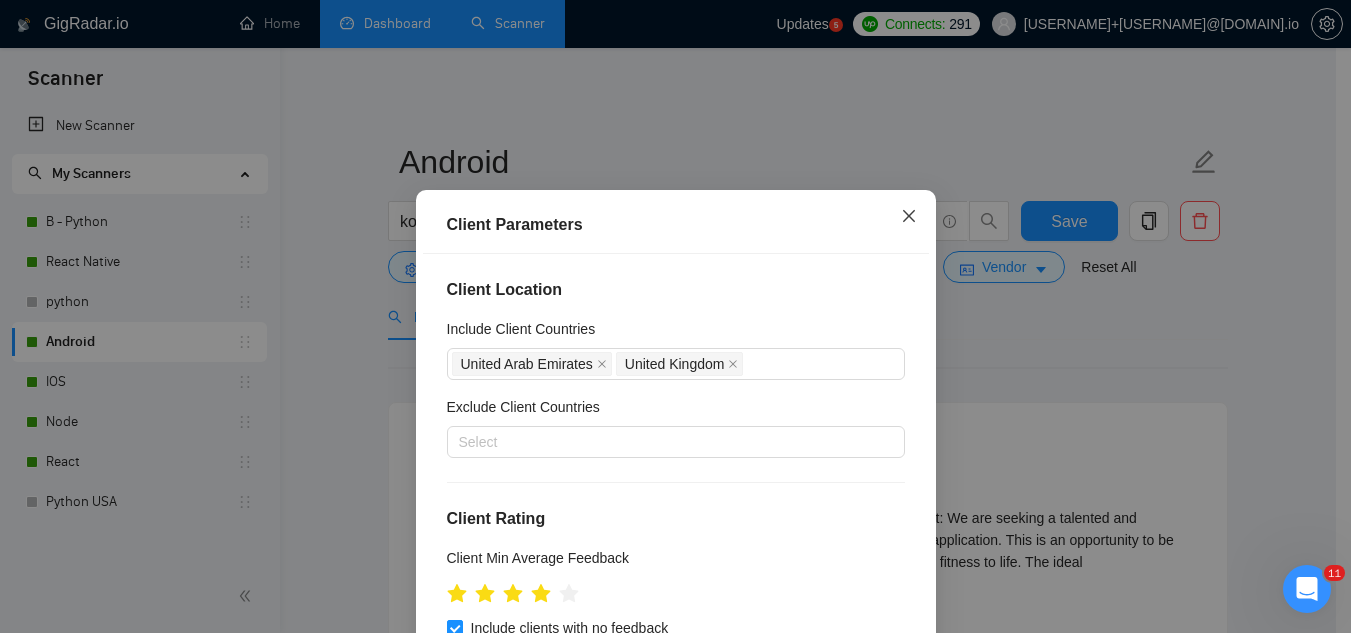 click at bounding box center [909, 217] 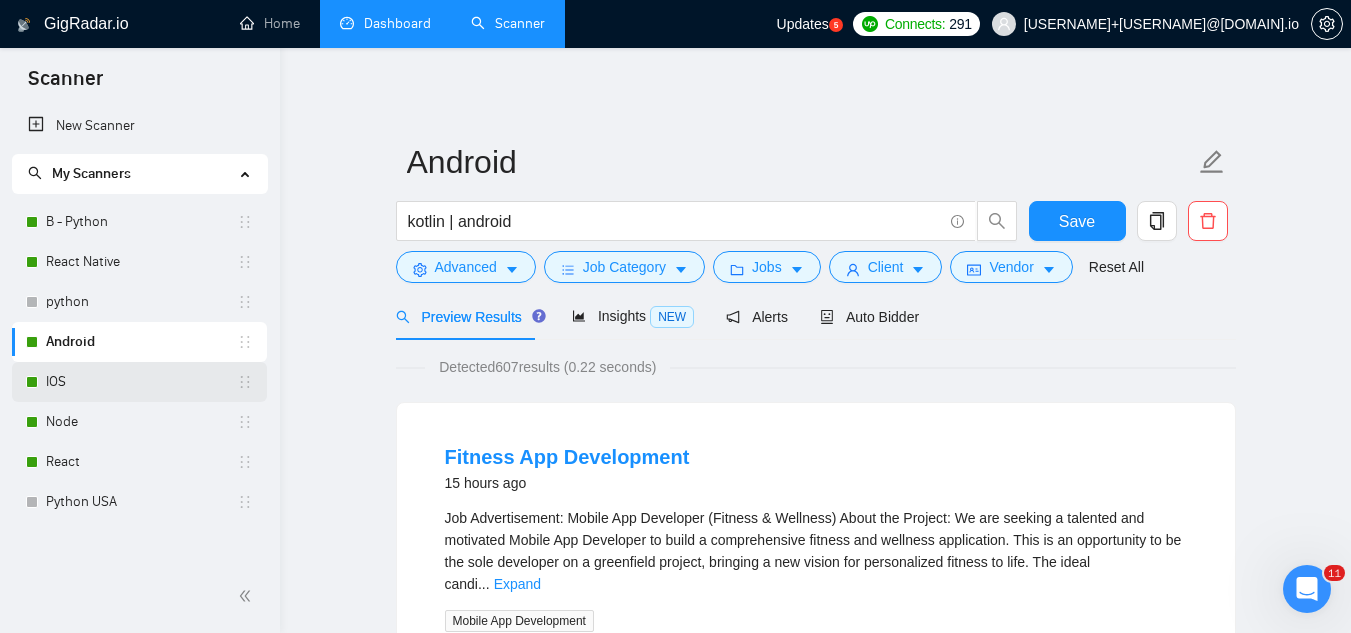 click on "IOS" at bounding box center [141, 382] 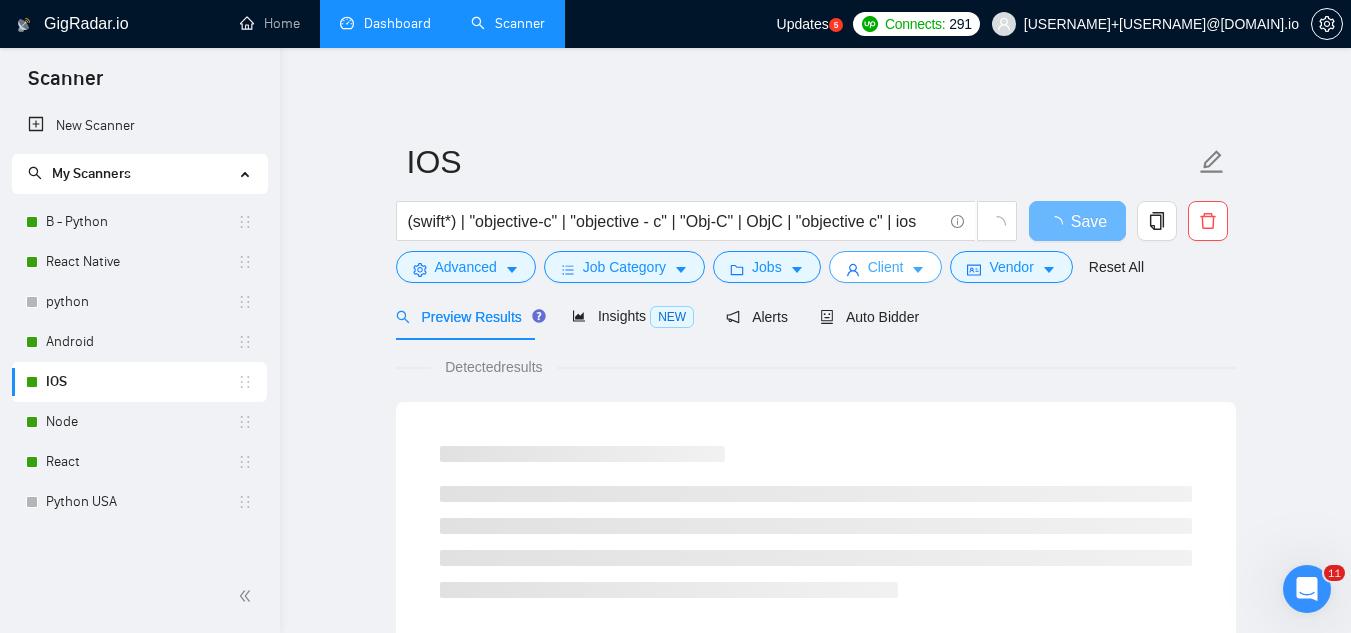 click on "Client" at bounding box center [886, 267] 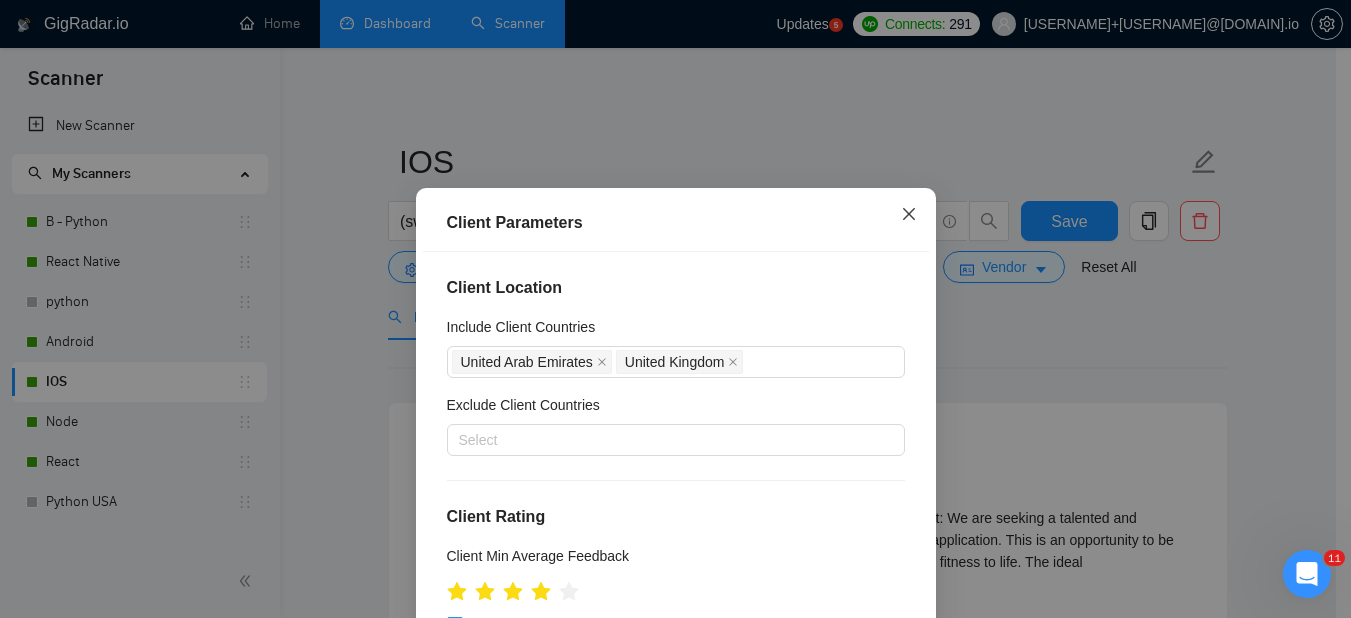 click 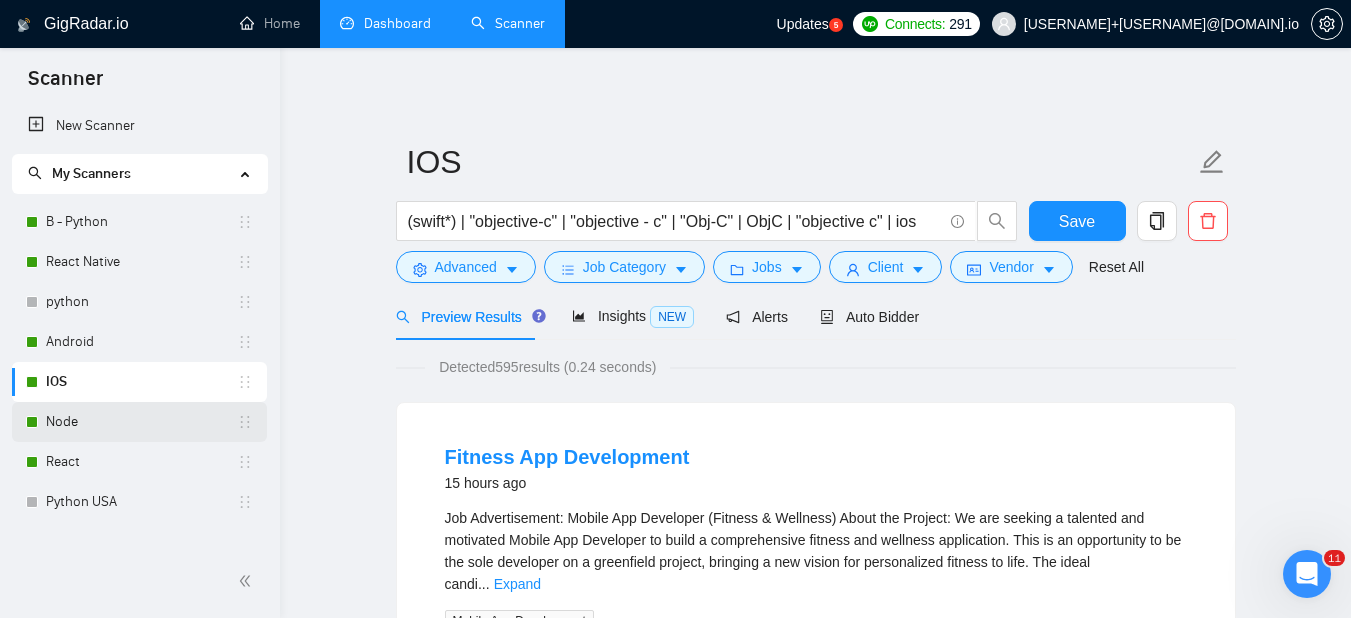 click on "Node" at bounding box center [141, 422] 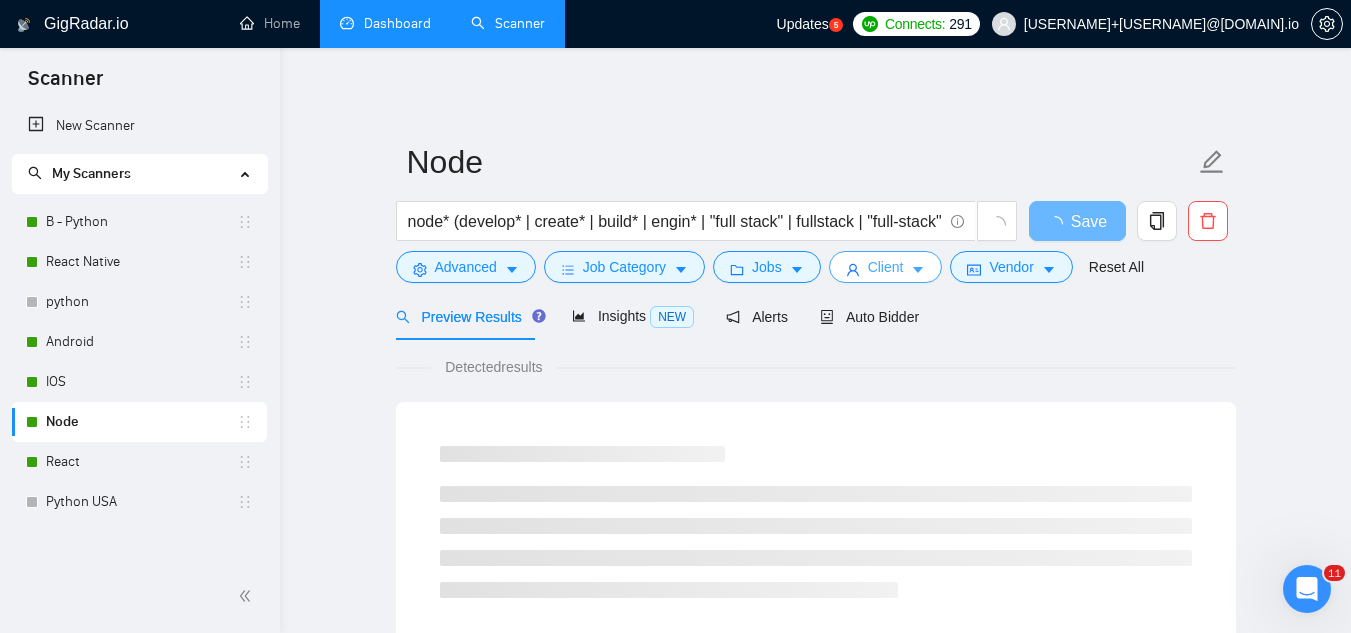 click on "Client" at bounding box center (886, 267) 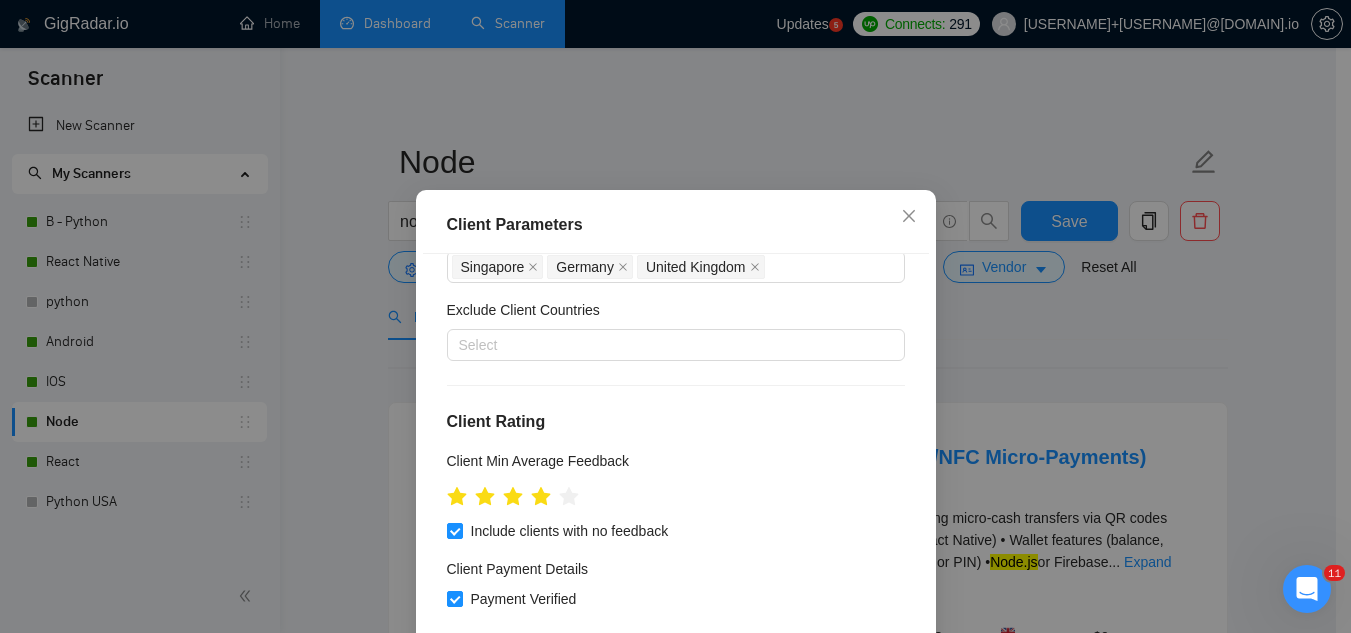 scroll, scrollTop: 0, scrollLeft: 0, axis: both 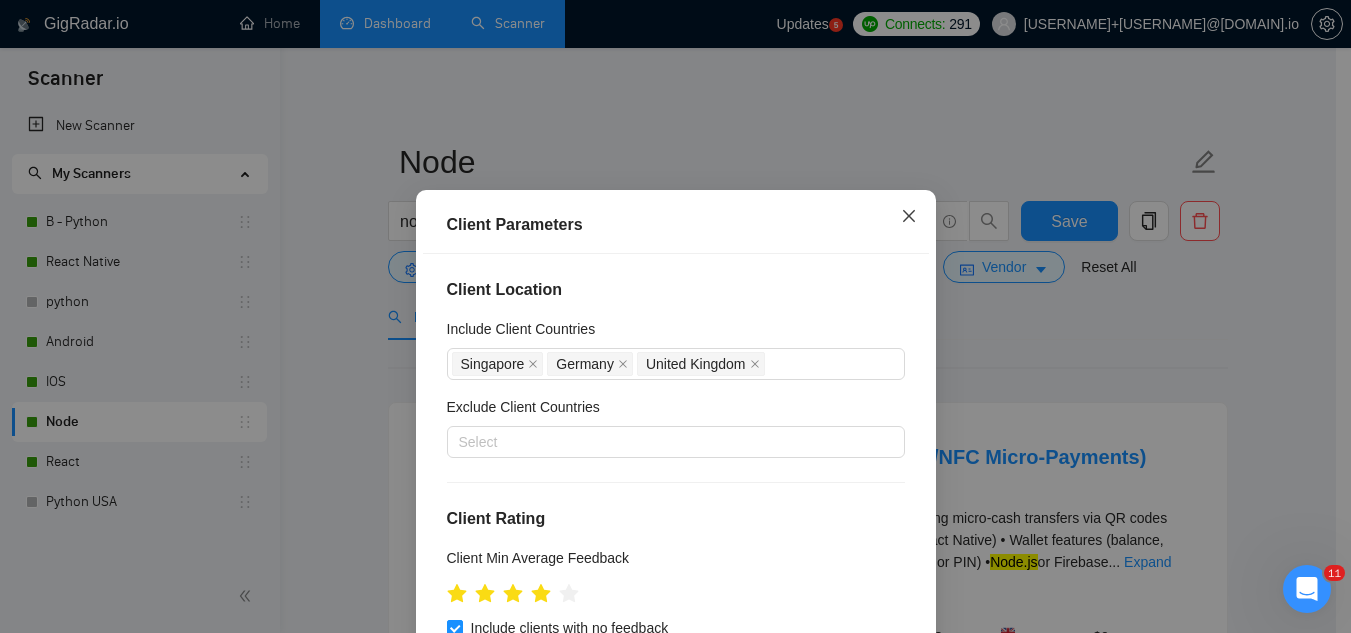 click 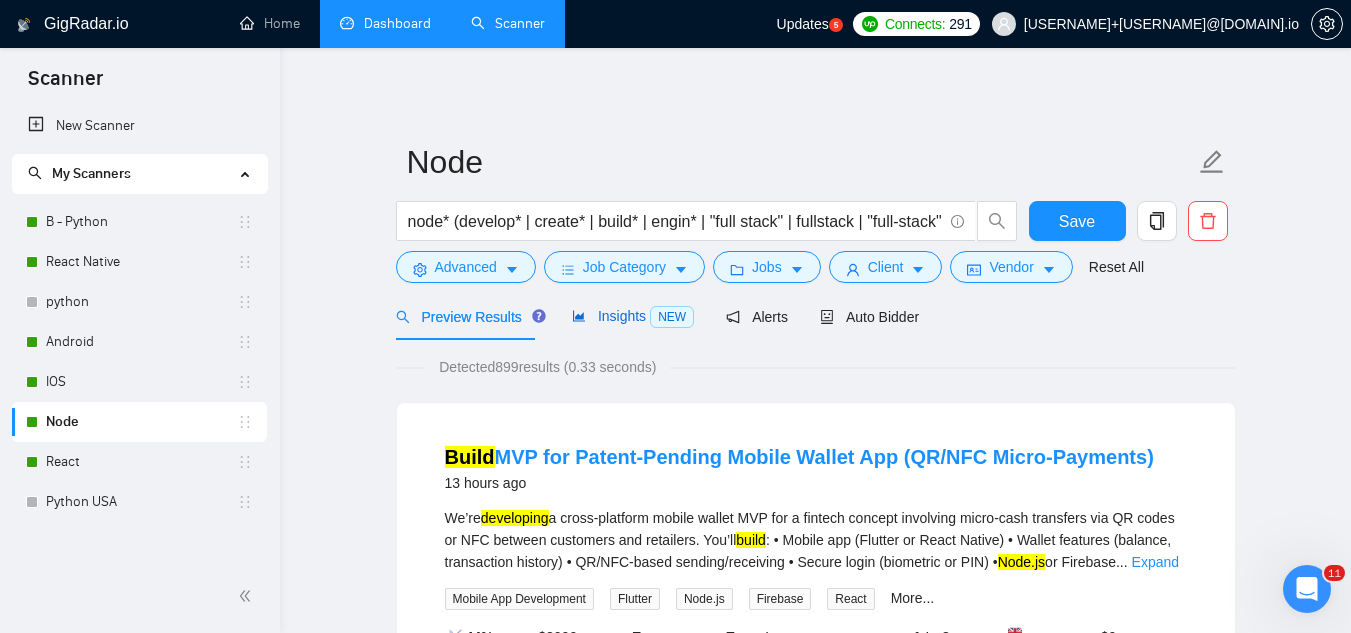 click on "Insights NEW" at bounding box center [633, 316] 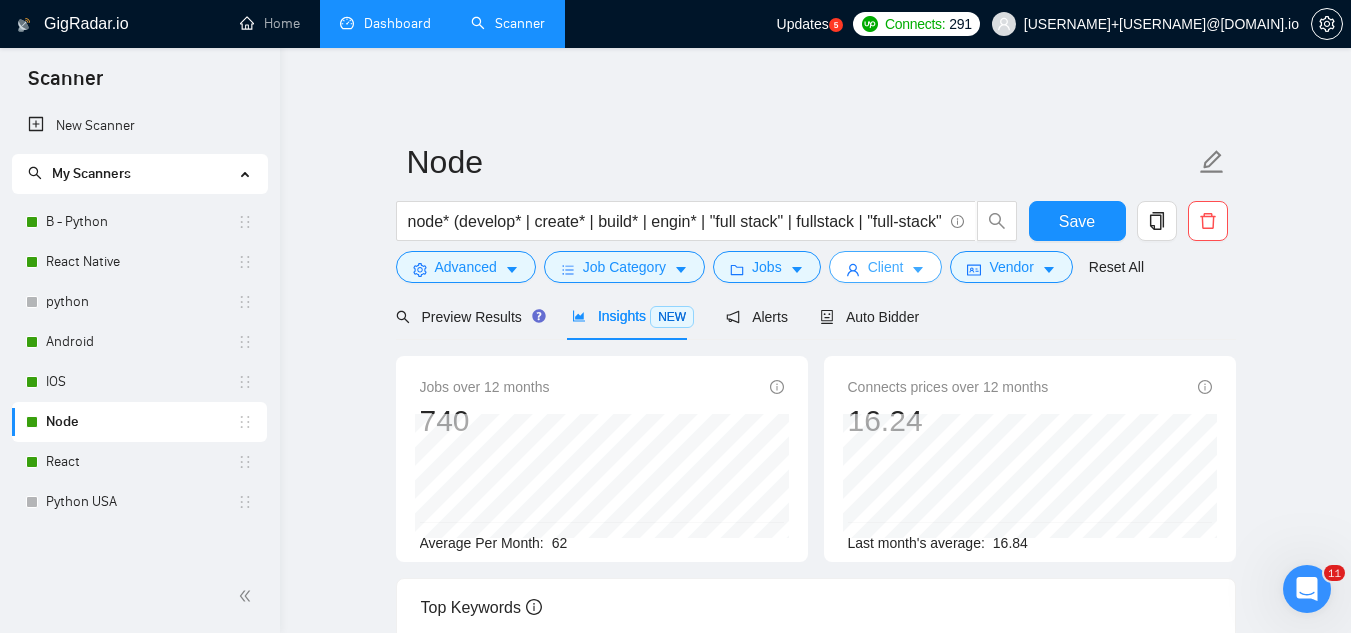 click on "Client" at bounding box center (886, 267) 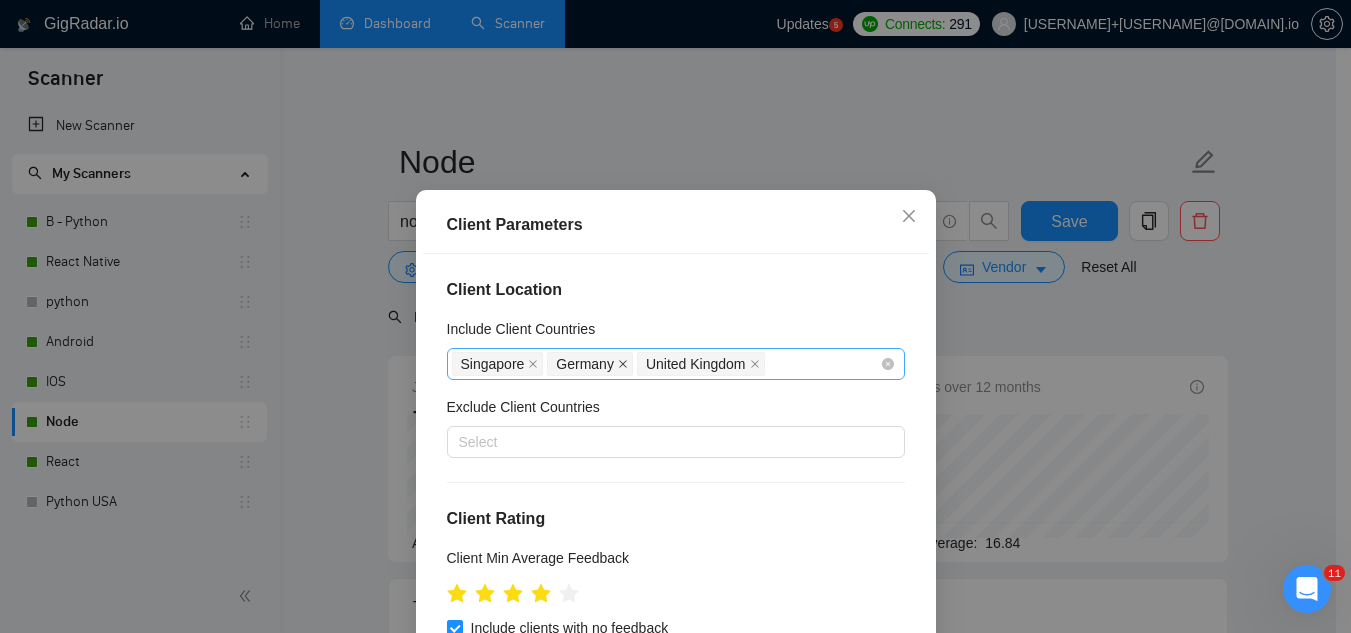 click 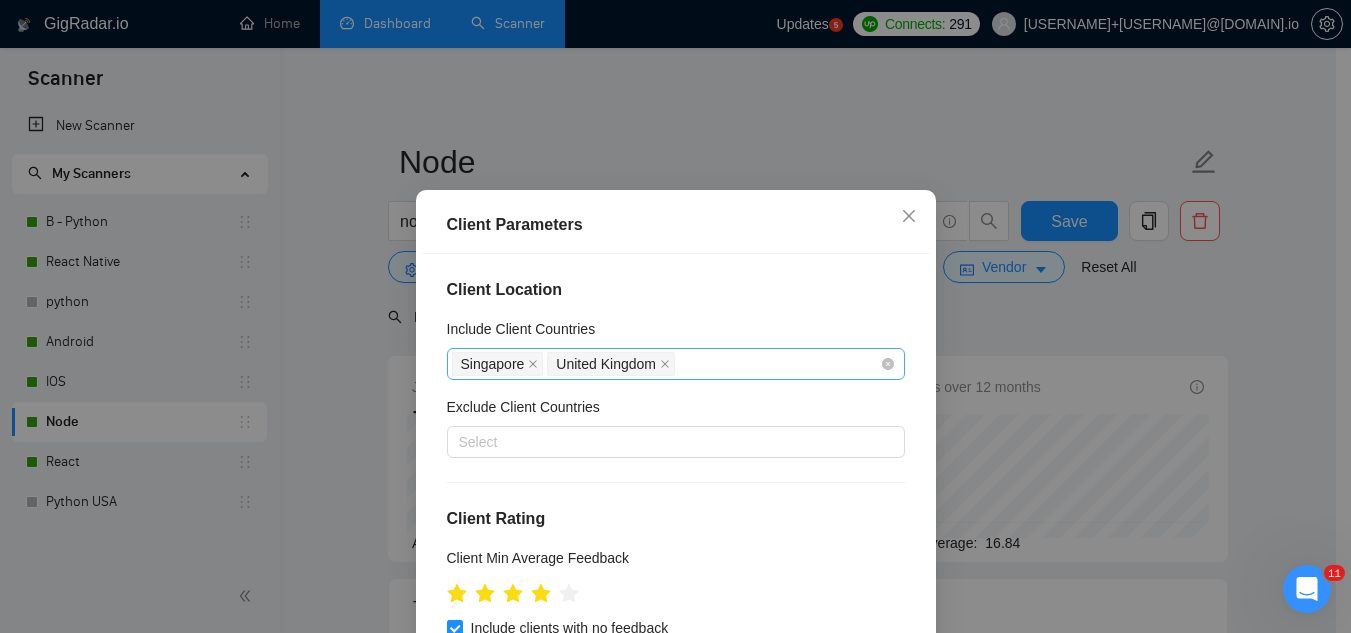 click on "[CITY] [COUNTRY]" at bounding box center [666, 364] 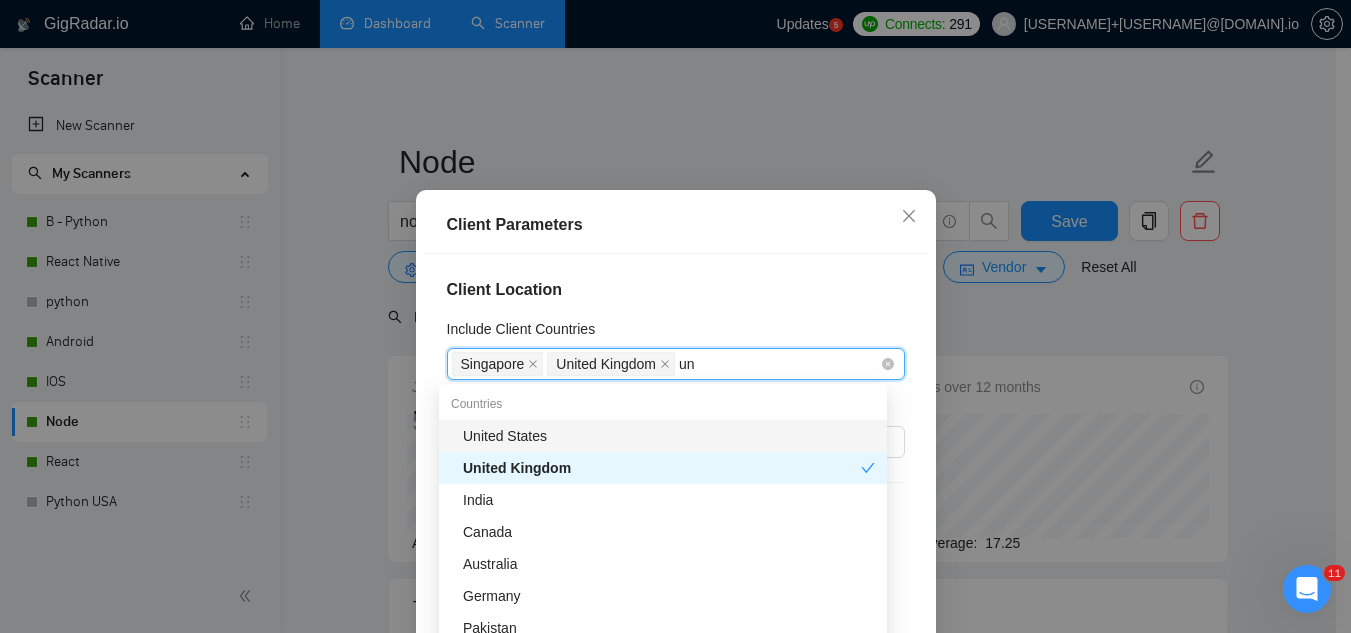 type on "uni" 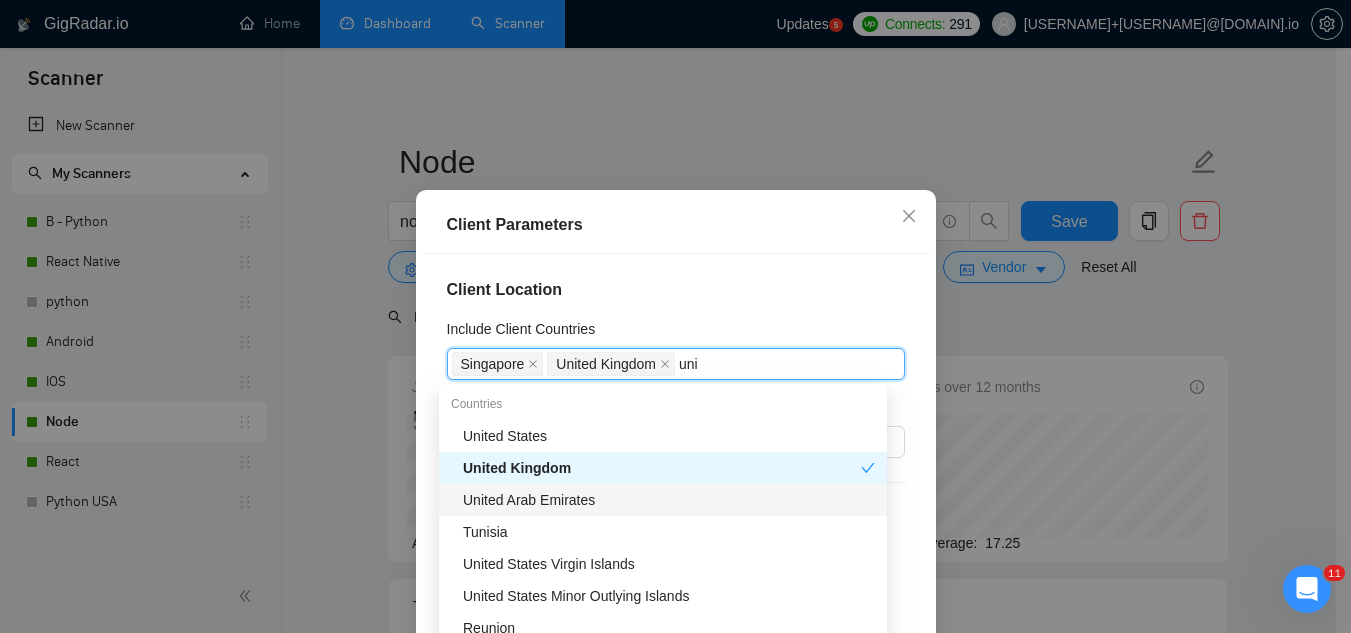 click on "United Arab Emirates" at bounding box center [669, 500] 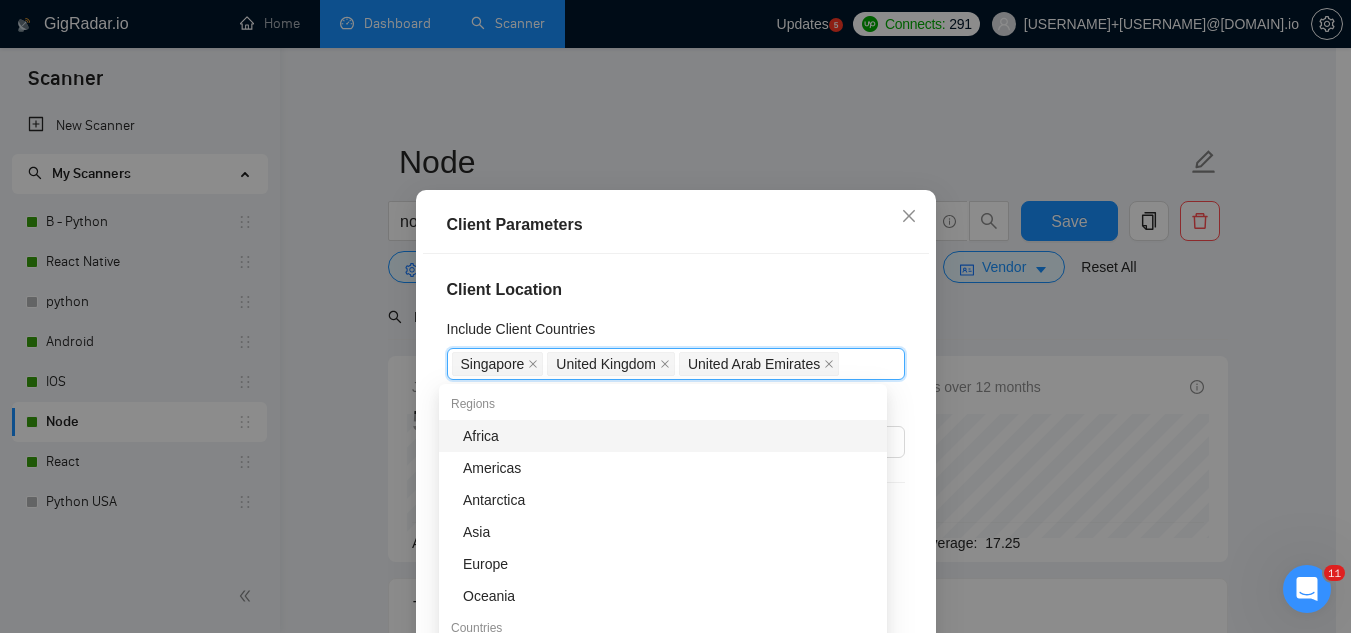 click on "Client Location Include Client Countries [COUNTRY] United Kingdom United Arab Emirates   Exclude Client Countries   Select Client Rating Client Min Average Feedback Include clients with no feedback Client Payment Details Payment Verified Hire Rate Stats   Client Total Spent $ Min - $ Max Client Hire Rate New Max Rates High Rates Mid Rates     Avg Hourly Rate Paid New $ Min - $ Max Include Clients without Sufficient History Client Profile Client Industry New   Any industry Client Company Size   Any company size Enterprise Clients New   Any clients" at bounding box center [676, 475] 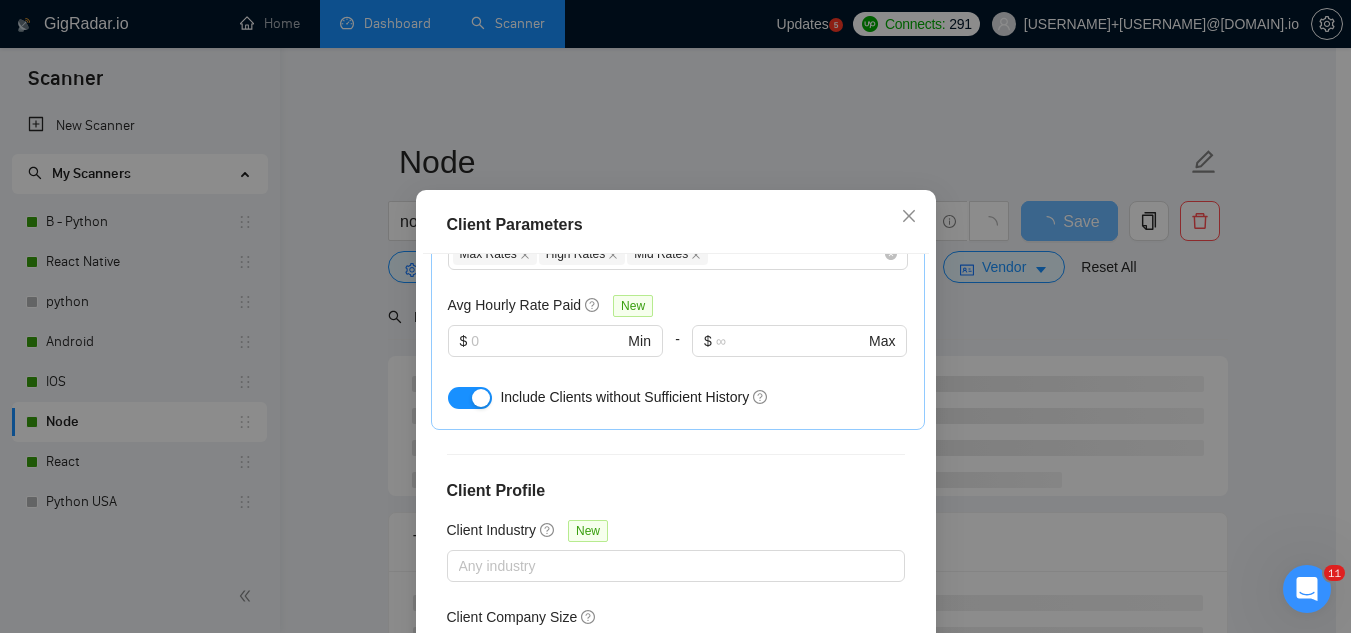 scroll, scrollTop: 801, scrollLeft: 0, axis: vertical 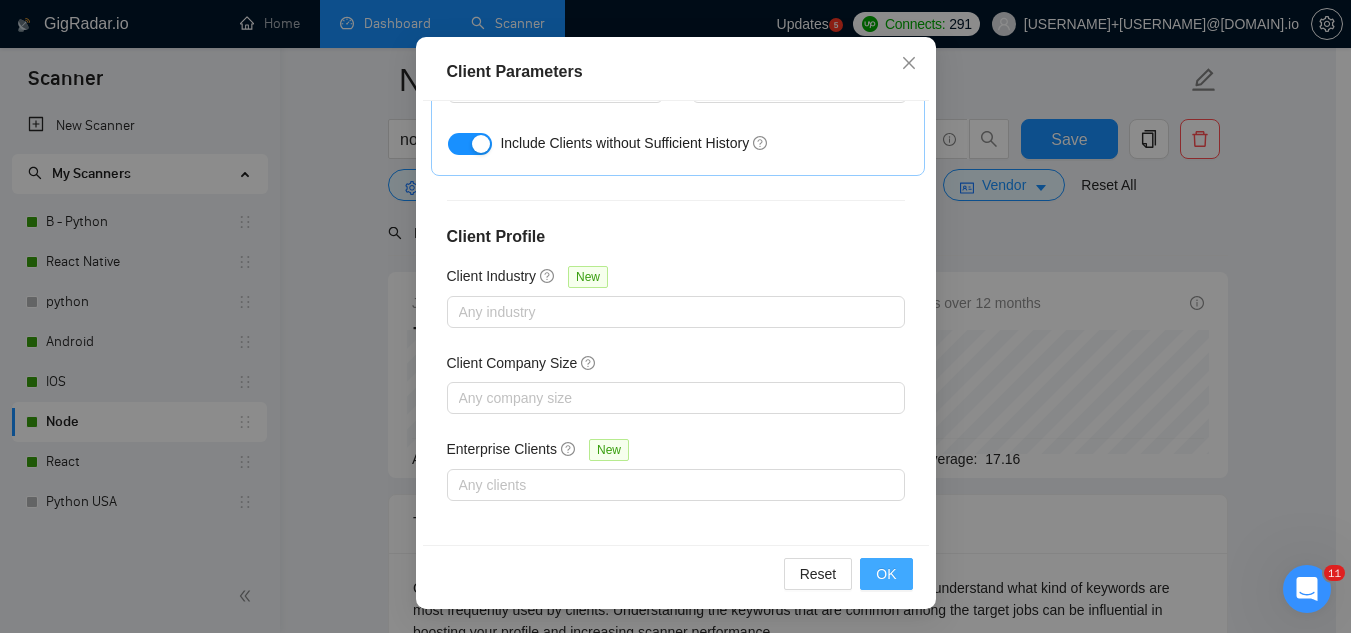 click on "OK" at bounding box center (886, 574) 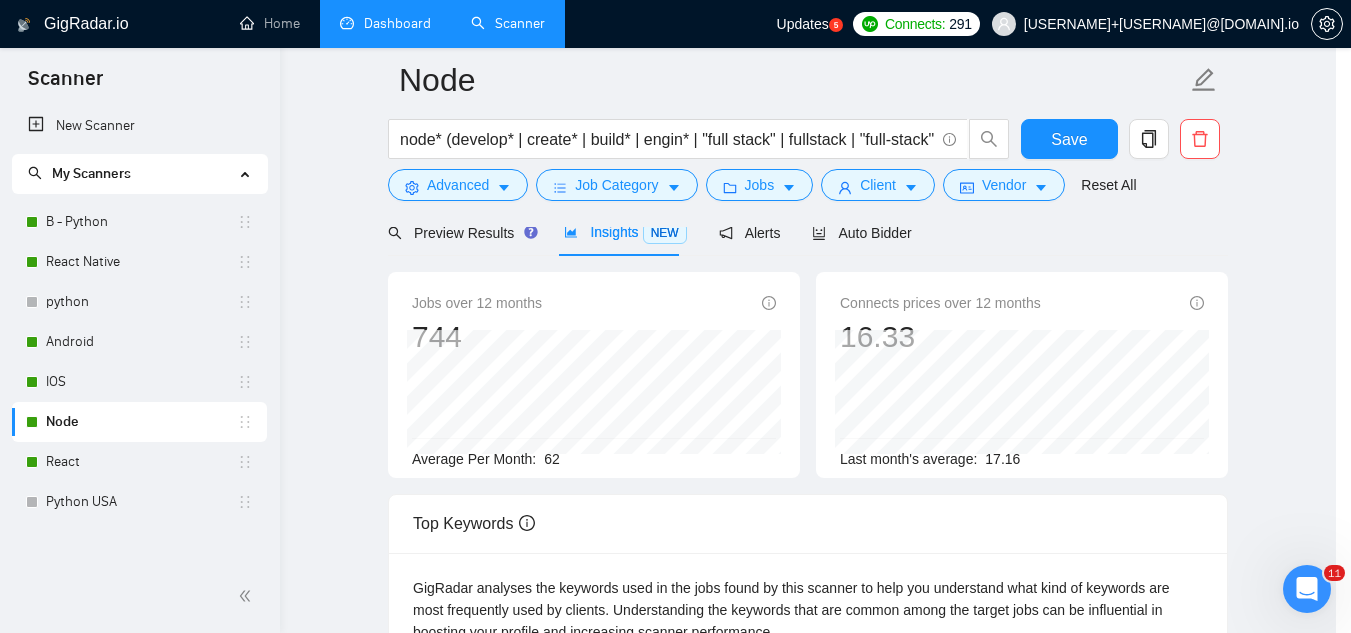 scroll, scrollTop: 82, scrollLeft: 0, axis: vertical 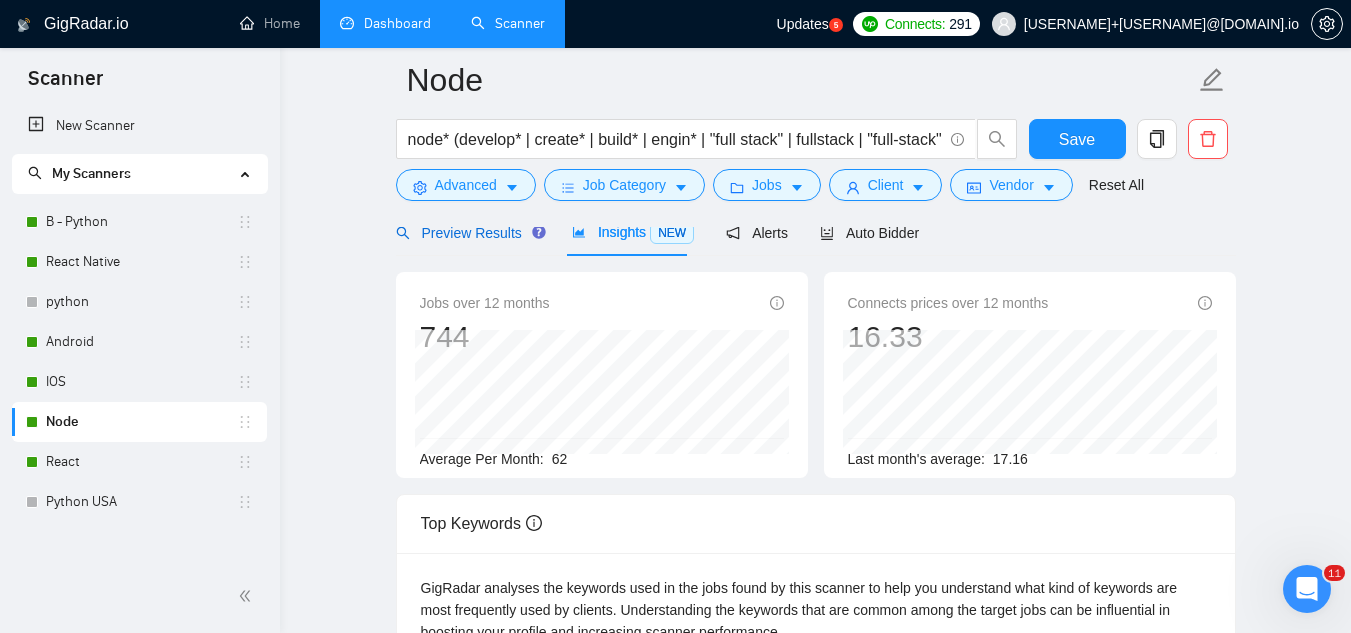click on "Preview Results" at bounding box center [468, 233] 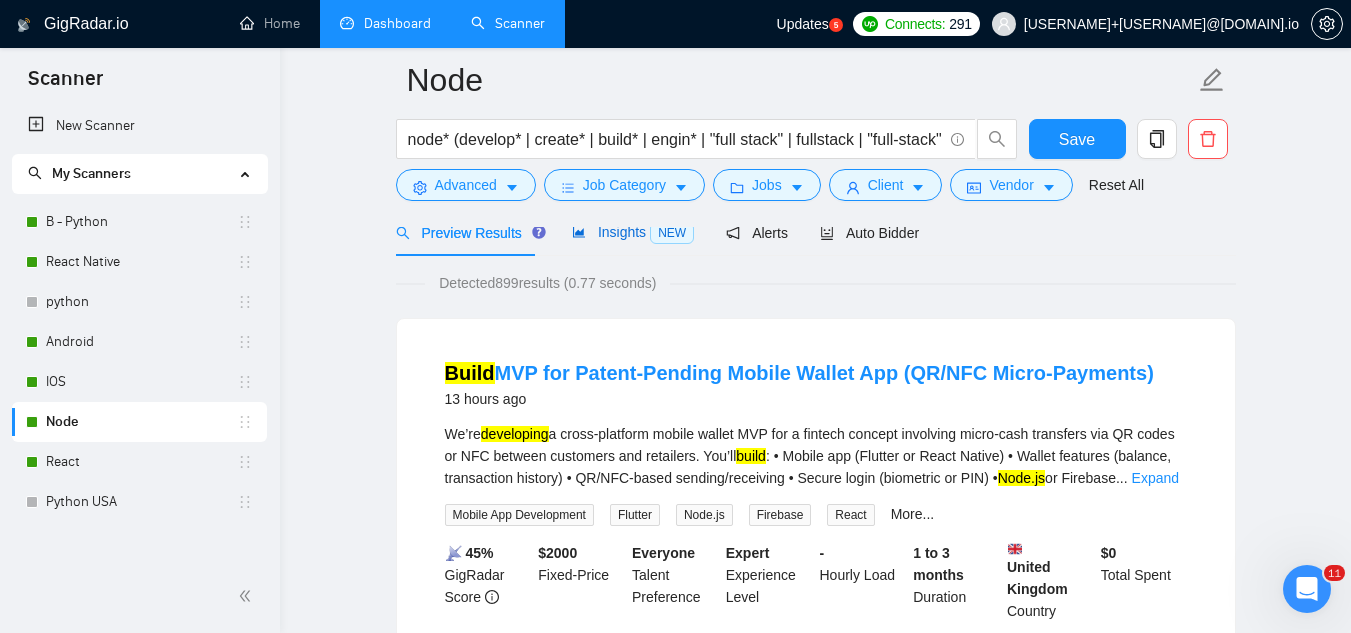 click on "Insights NEW" at bounding box center (633, 232) 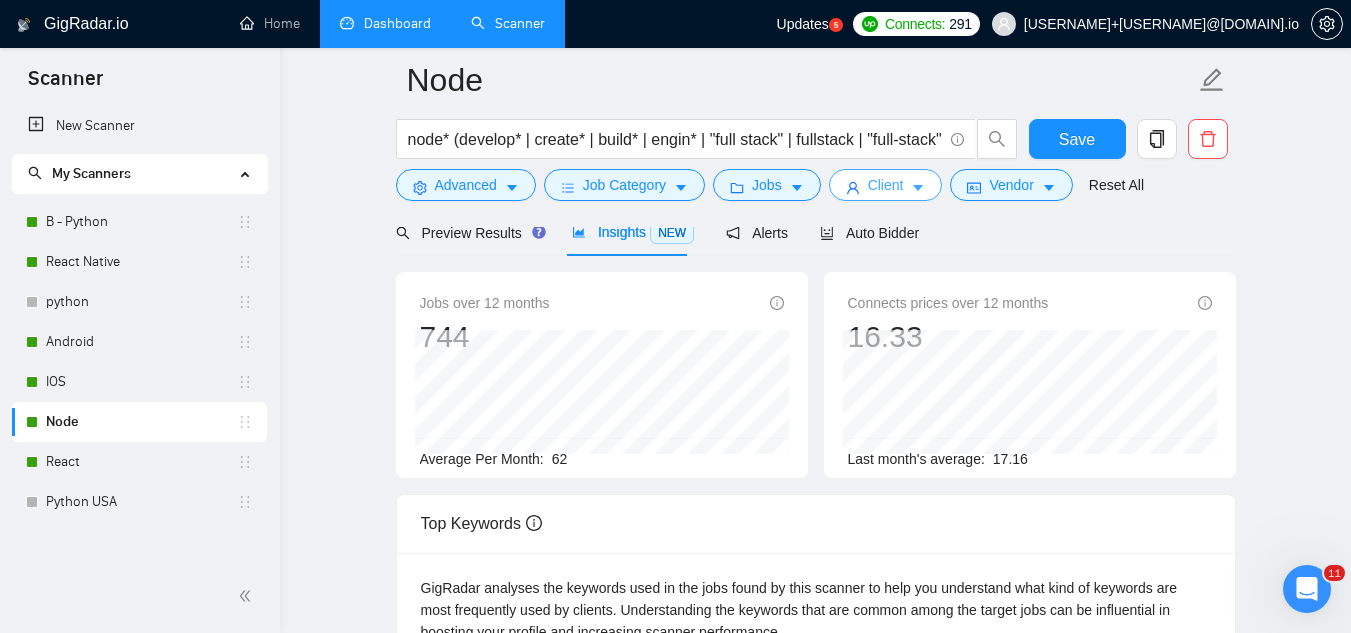 click on "Client" at bounding box center [886, 185] 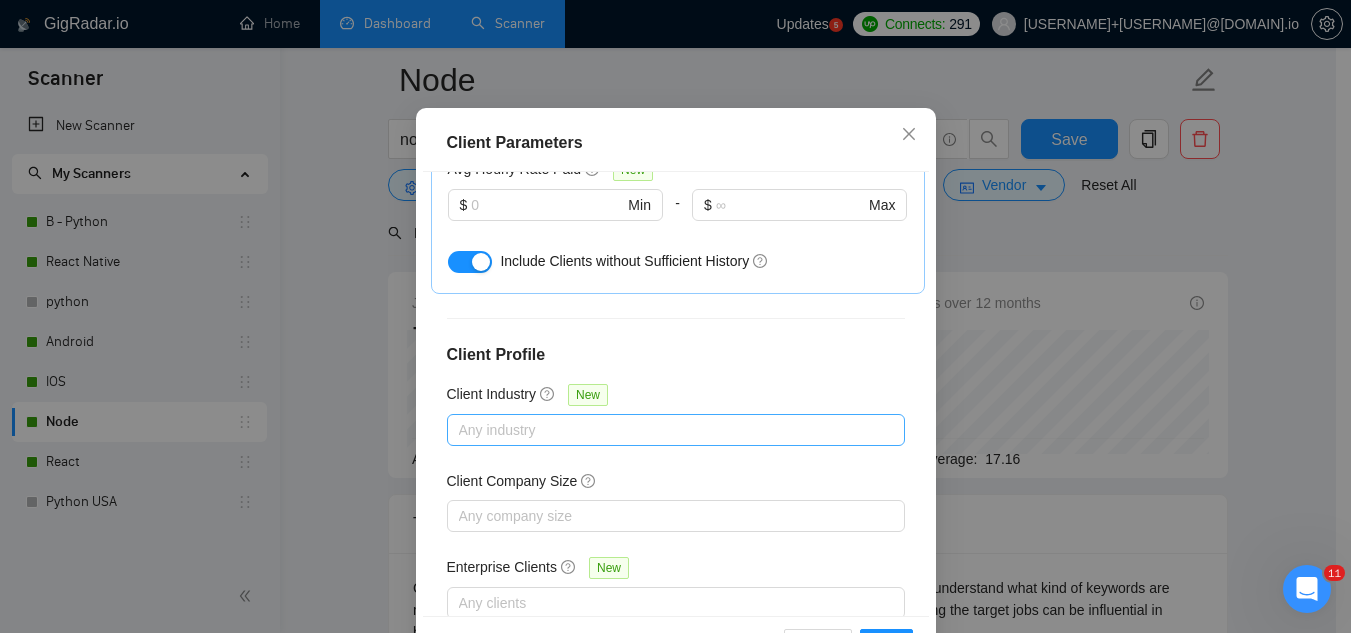 scroll, scrollTop: 801, scrollLeft: 0, axis: vertical 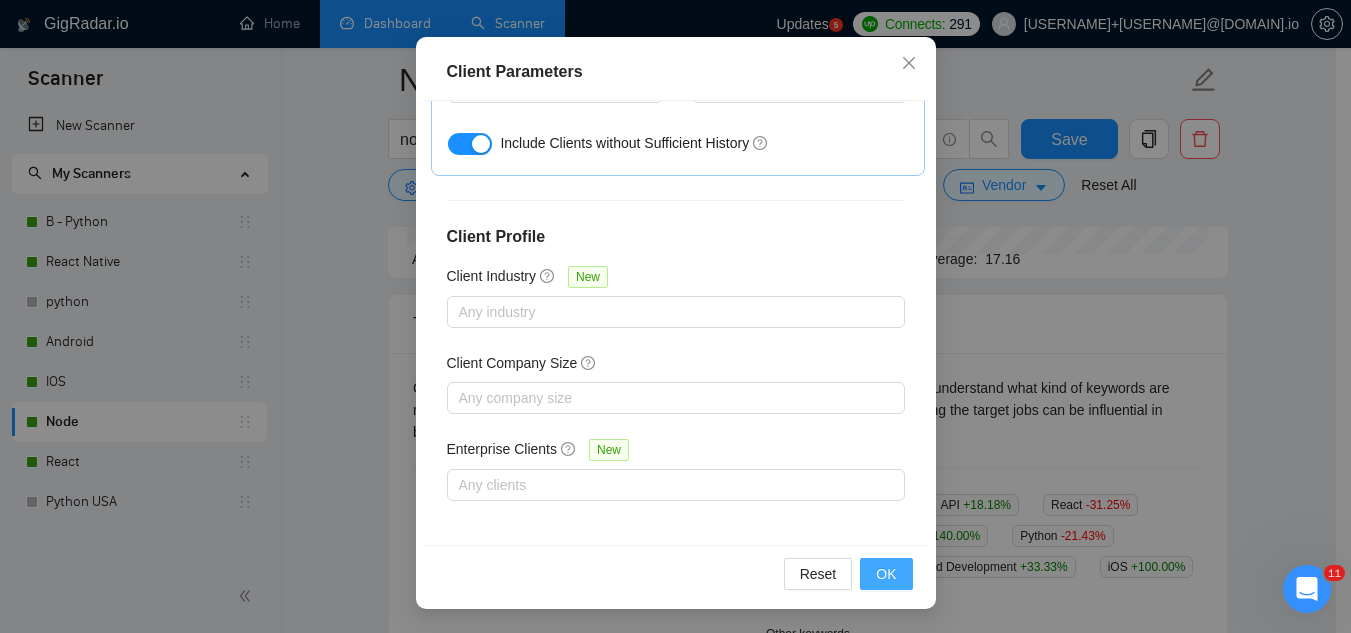 click on "OK" at bounding box center [886, 574] 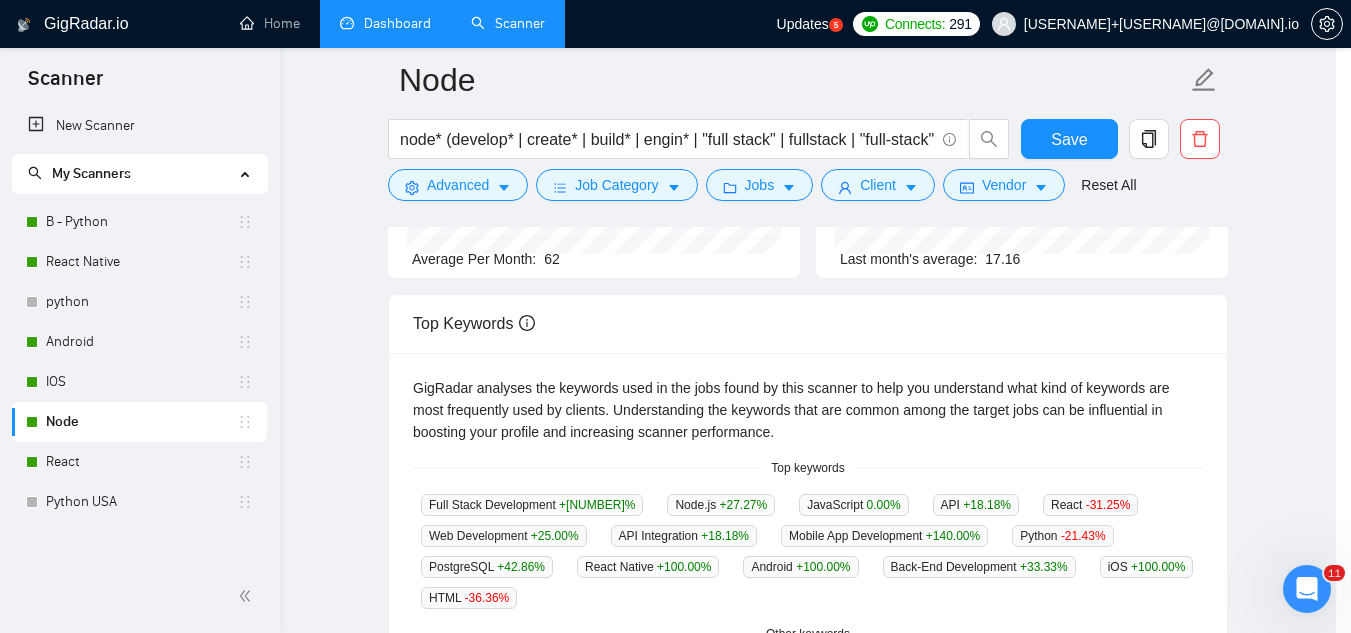 scroll, scrollTop: 82, scrollLeft: 0, axis: vertical 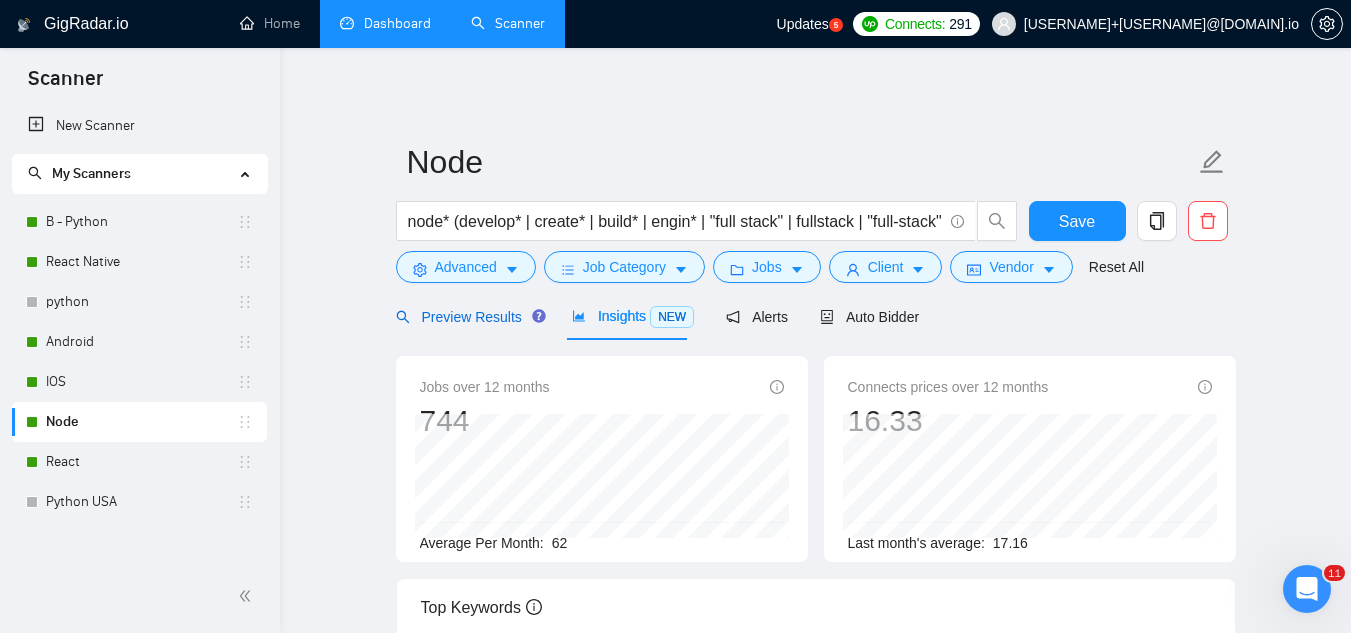 click on "Preview Results" at bounding box center [468, 317] 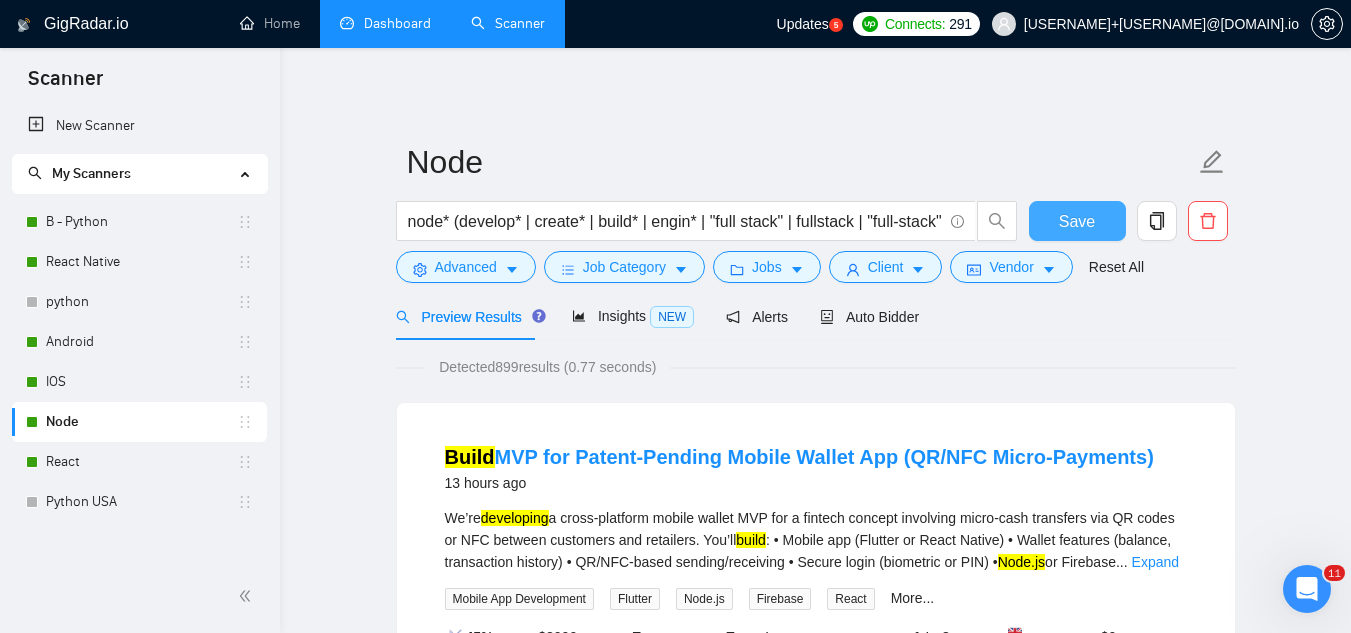 click on "Save" at bounding box center [1077, 221] 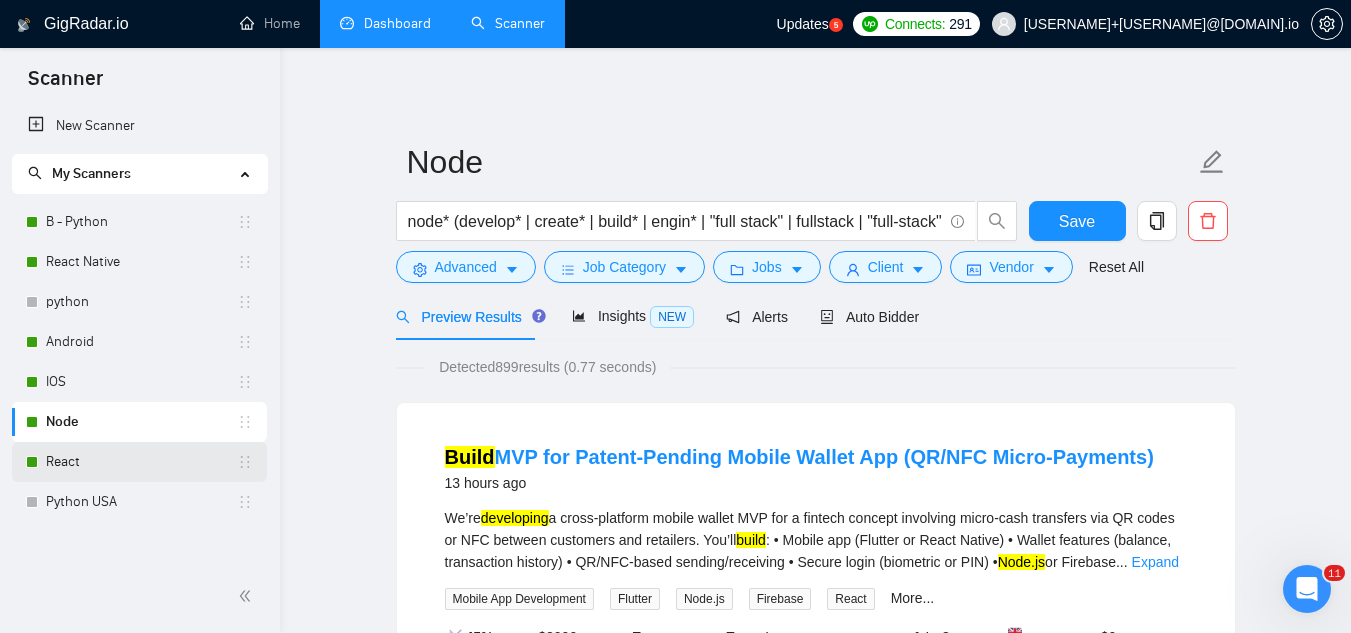 click on "React" at bounding box center [141, 462] 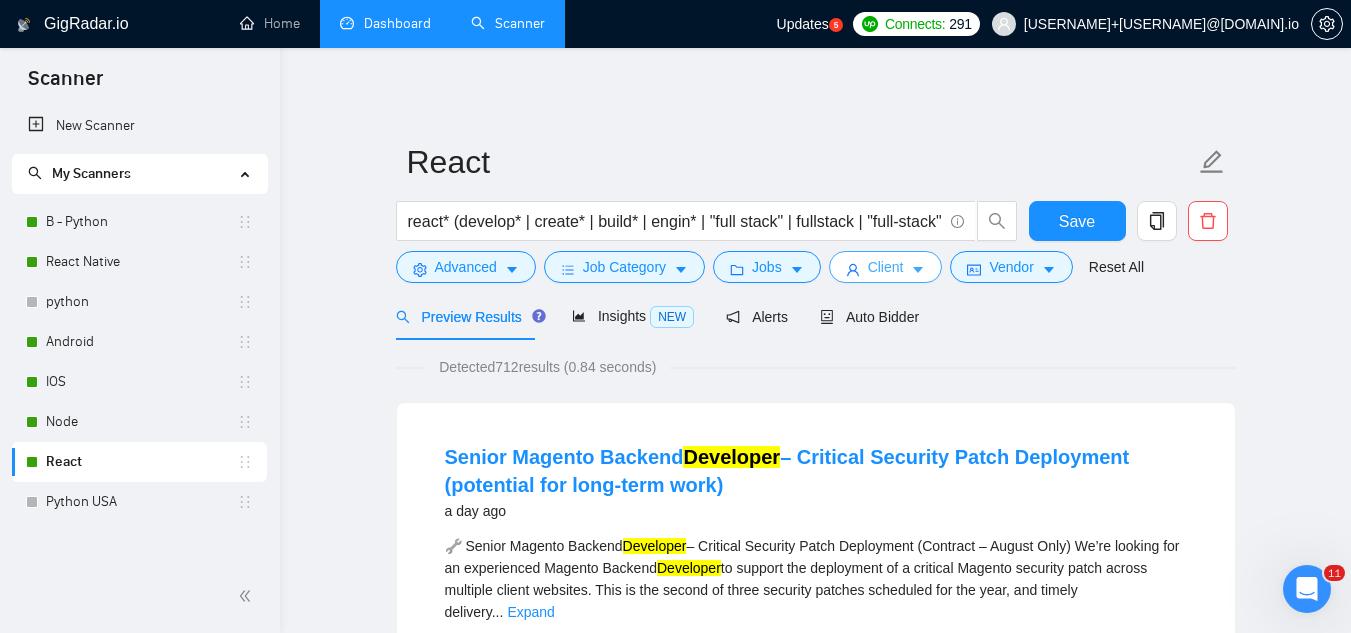 click on "Client" at bounding box center [886, 267] 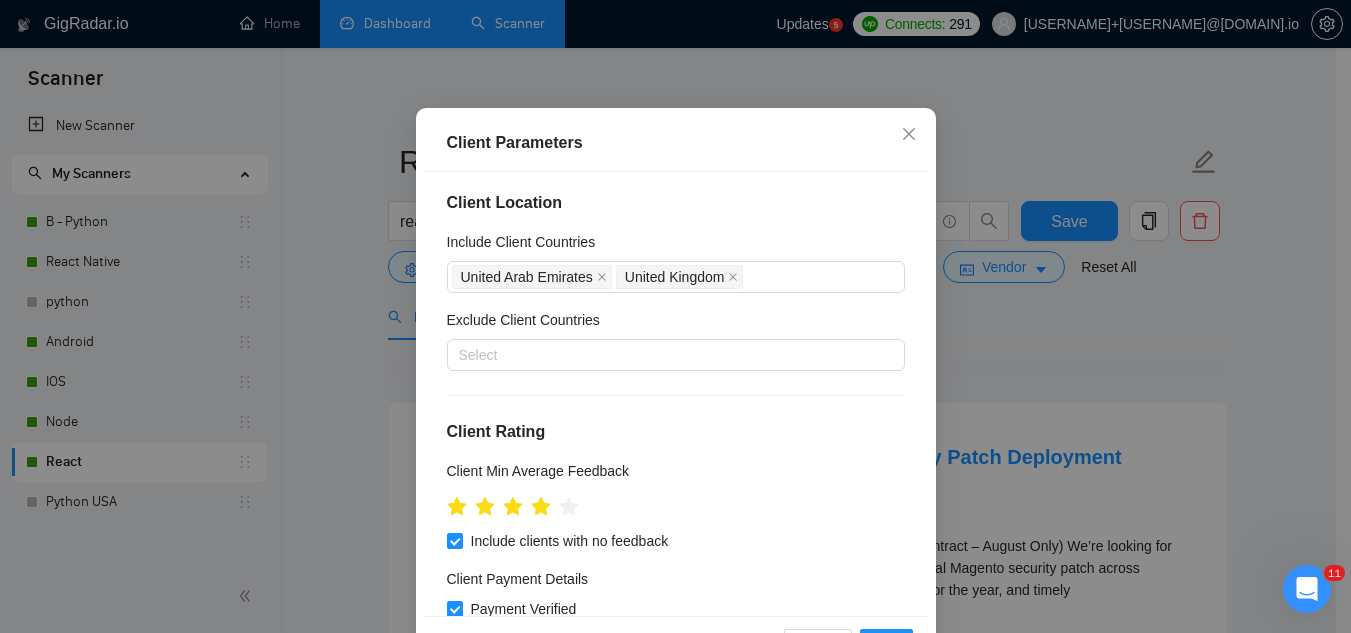 scroll, scrollTop: 0, scrollLeft: 0, axis: both 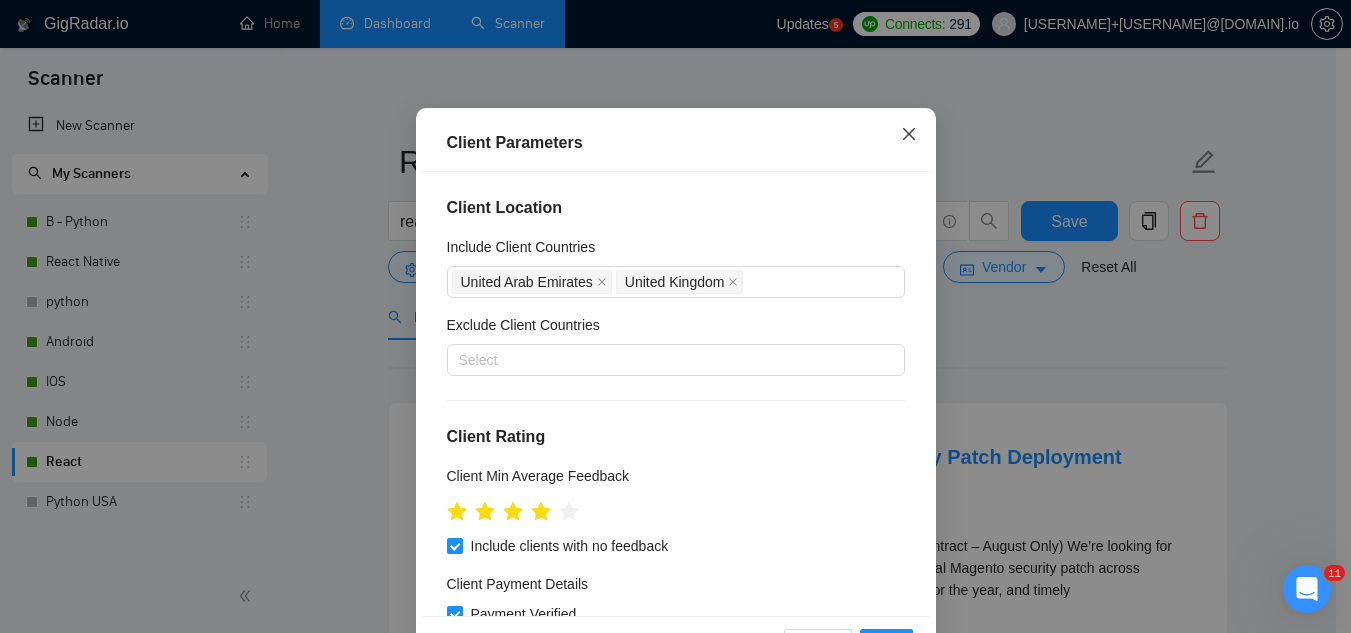 click at bounding box center [909, 135] 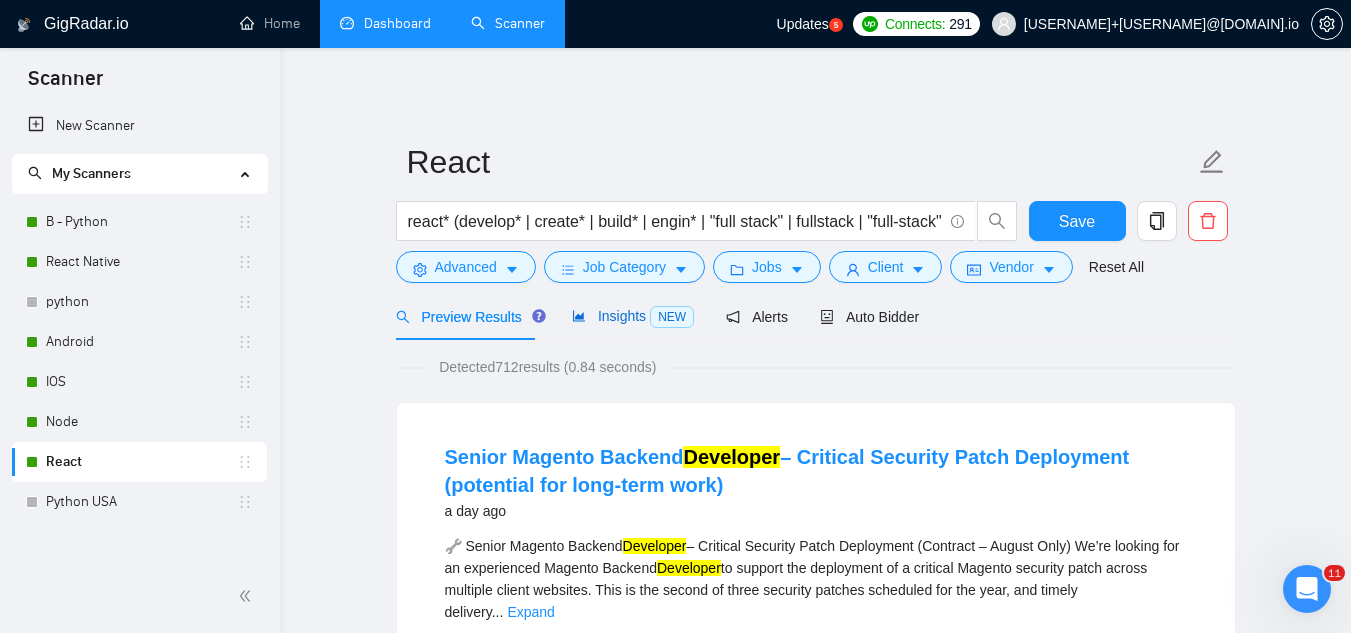 click on "Insights NEW" at bounding box center [633, 316] 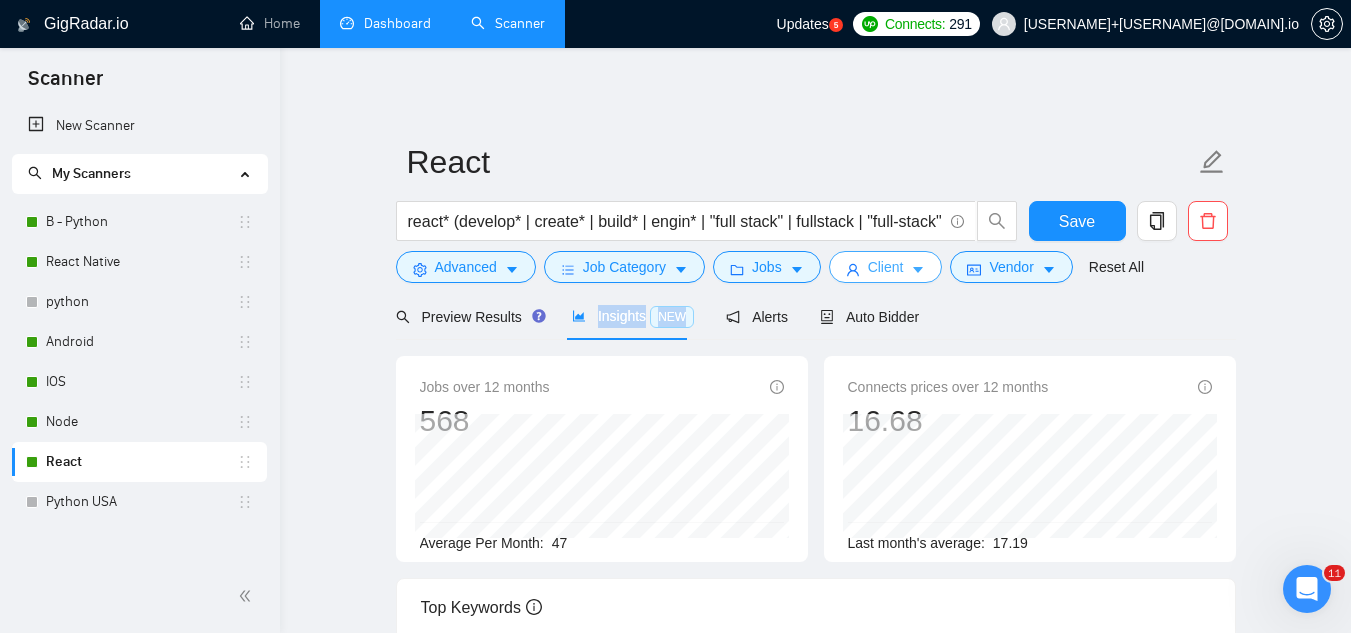 click on "Client" at bounding box center (886, 267) 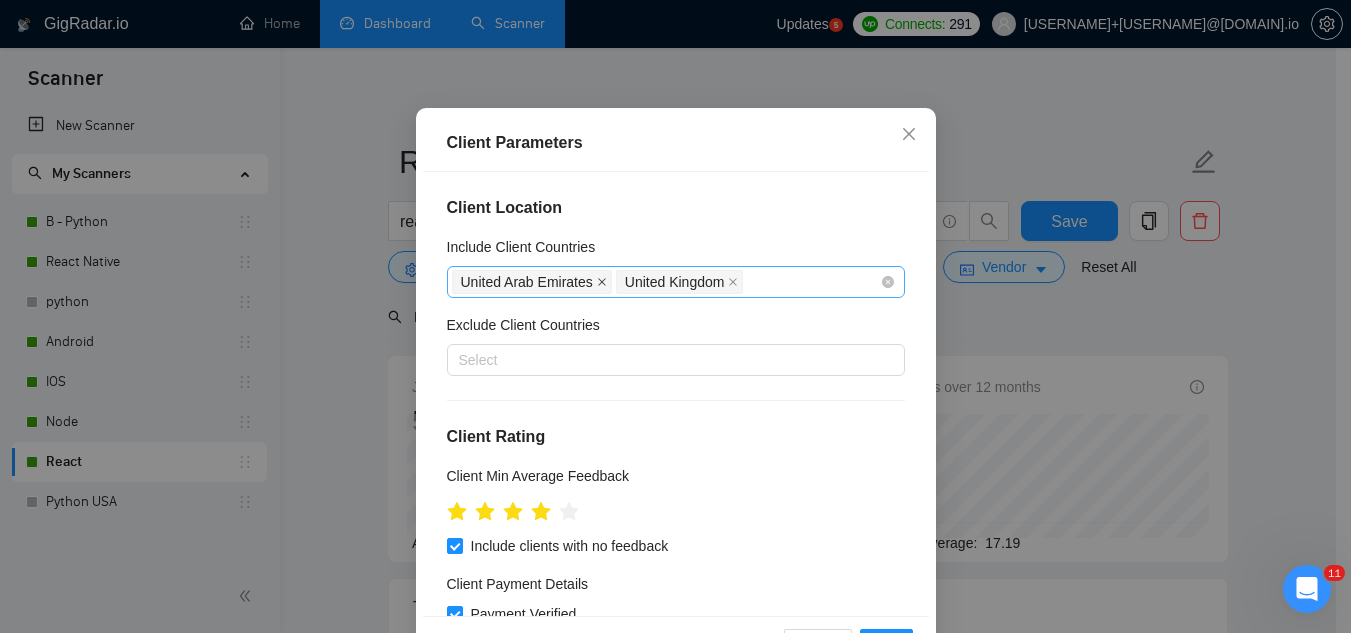 click 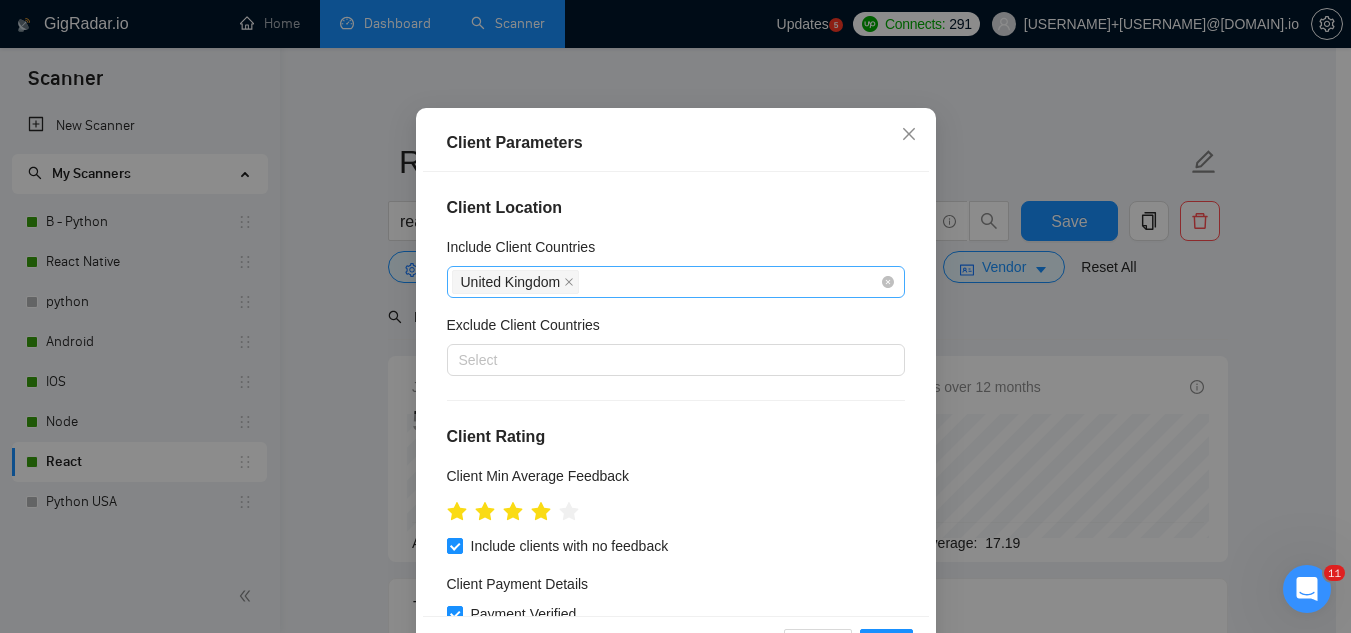 click on "United Kingdom" at bounding box center (666, 282) 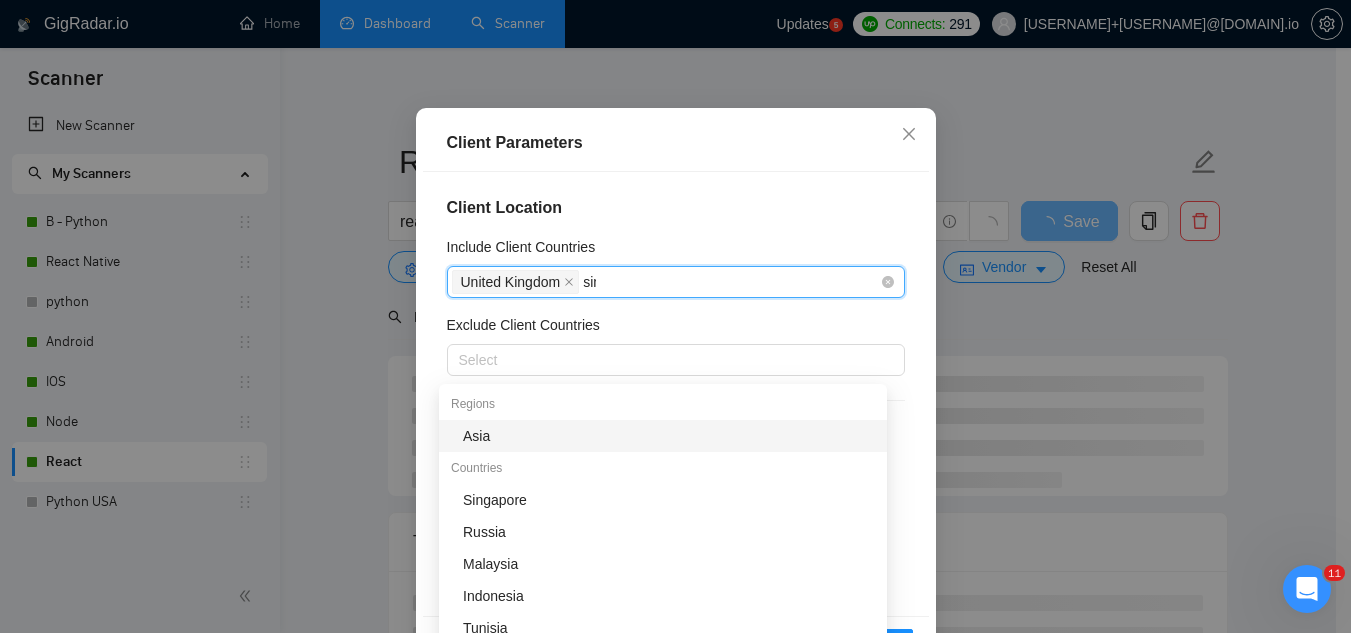 type on "sing" 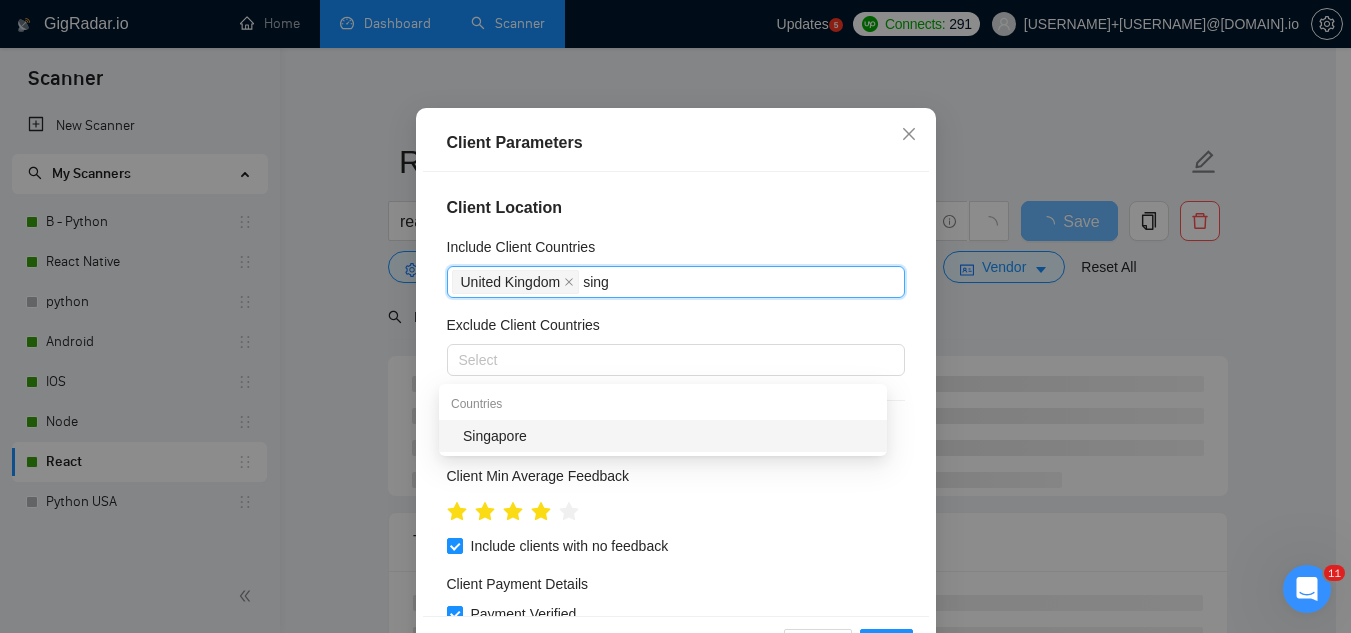 click on "Singapore" at bounding box center (663, 436) 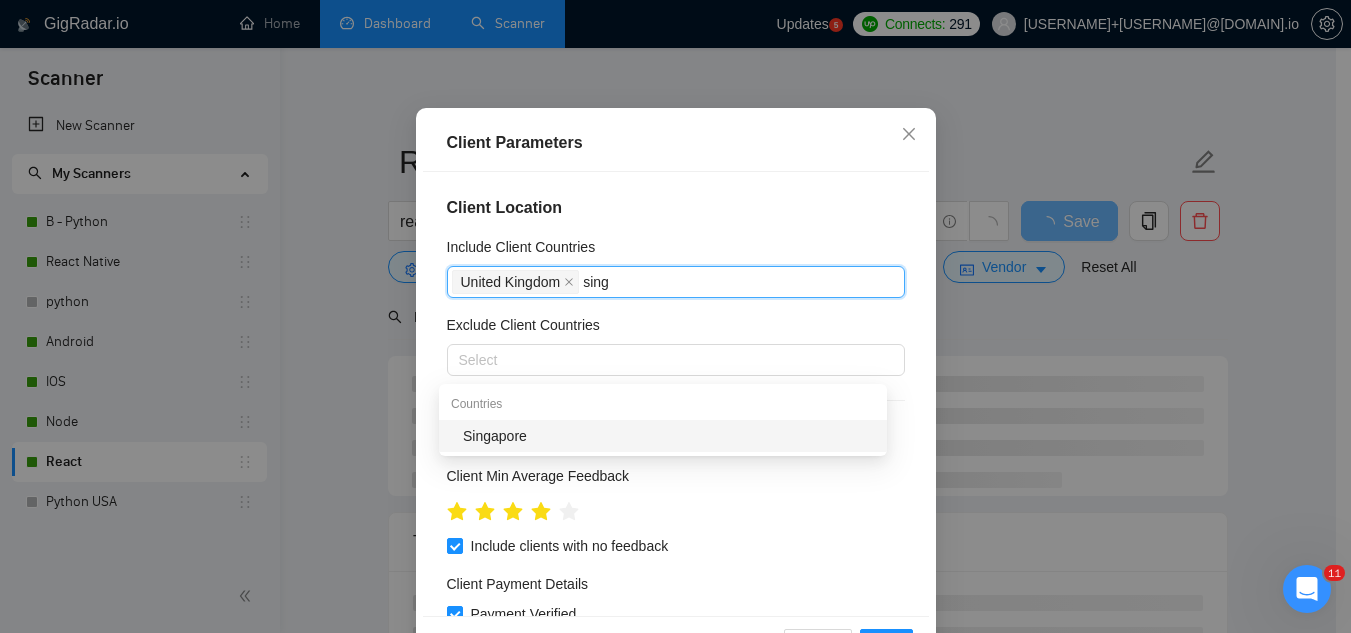 type 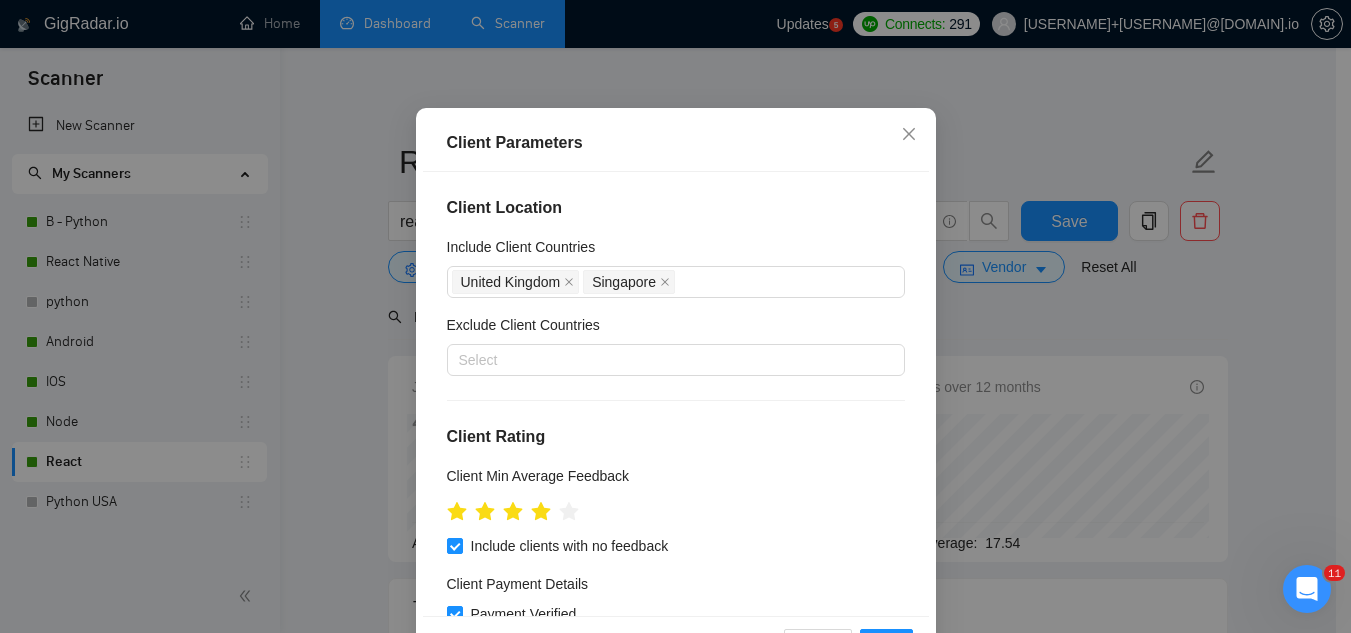 click on "Client Location Include Client Countries United Kingdom Singapore   Exclude Client Countries   Select Client Rating Client Min Average Feedback Include clients with no feedback Client Payment Details Payment Verified Hire Rate Stats   Client Total Spent $ Min - $ Max Client Hire Rate New Max Rates High Rates Mid Rates     Avg Hourly Rate Paid New $ Min - $ Max Include Clients without Sufficient History Client Profile Client Industry New   Any industry Client Company Size   Any company size Enterprise Clients New   Any clients" at bounding box center [676, 393] 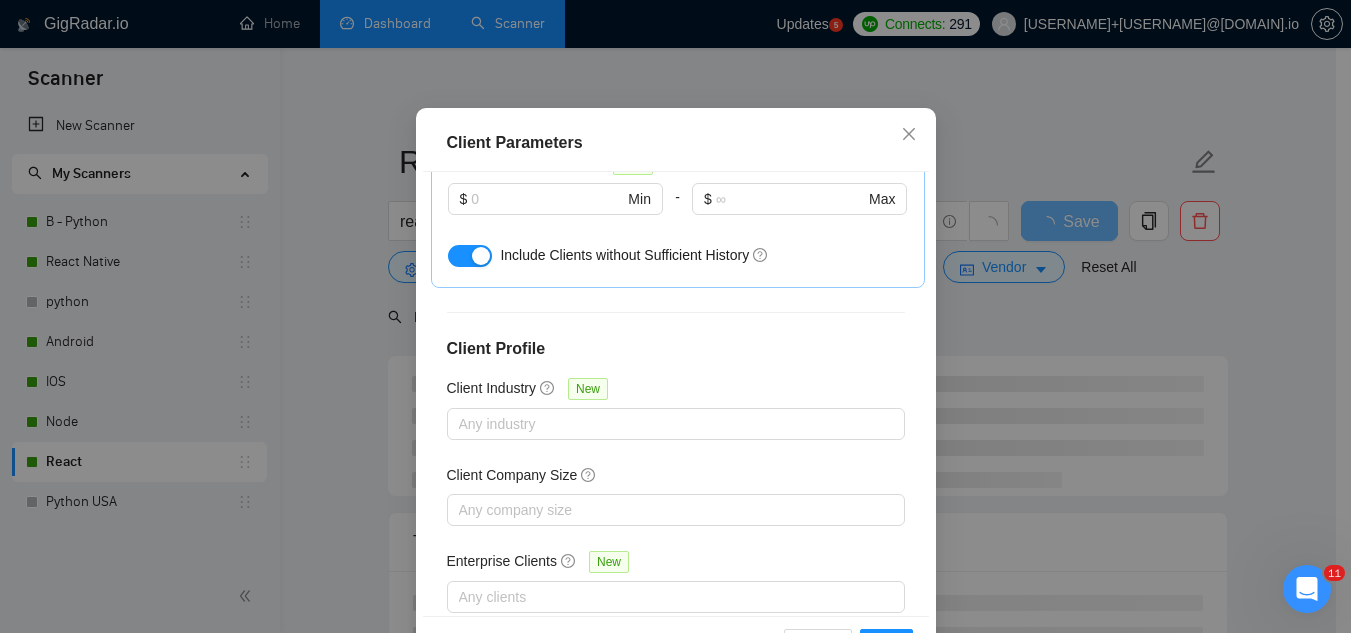 scroll, scrollTop: 801, scrollLeft: 0, axis: vertical 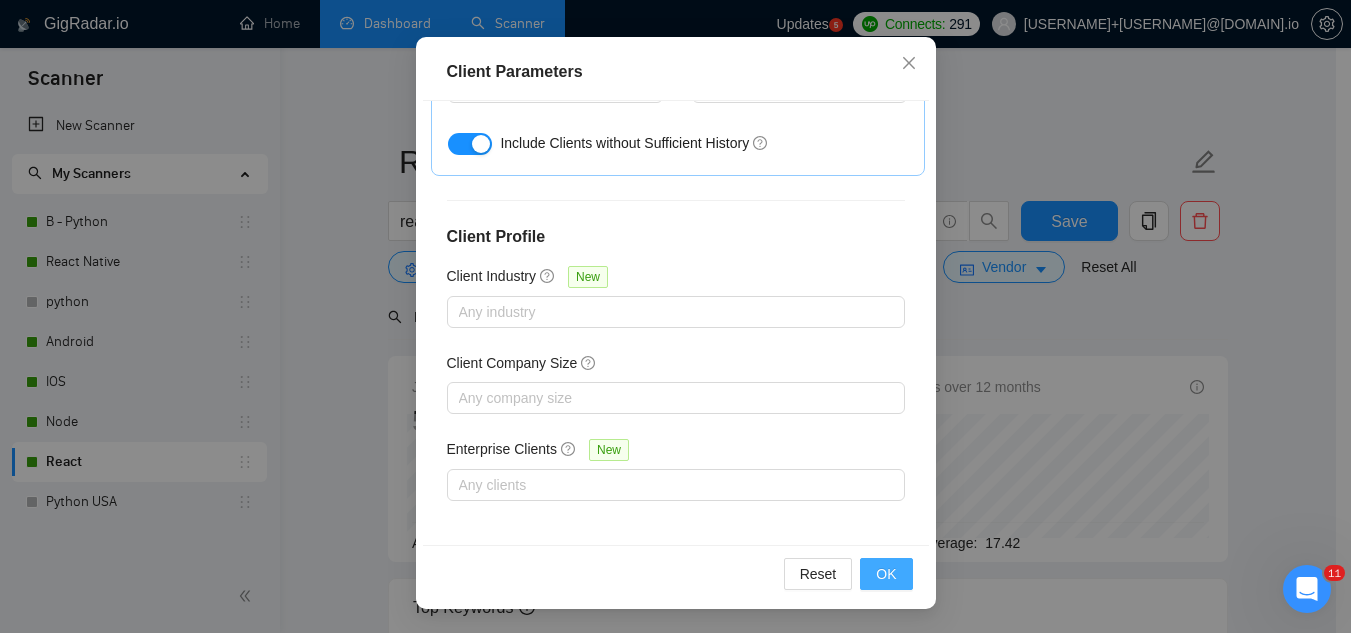 click on "OK" at bounding box center [886, 574] 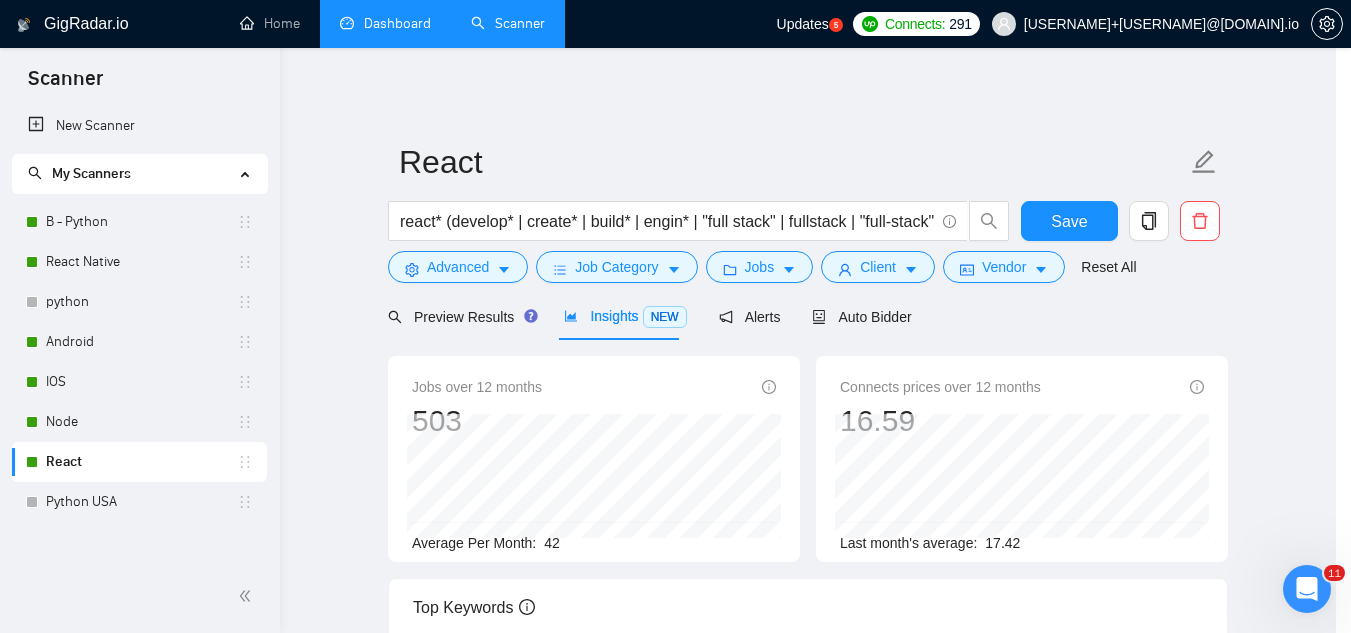 scroll, scrollTop: 82, scrollLeft: 0, axis: vertical 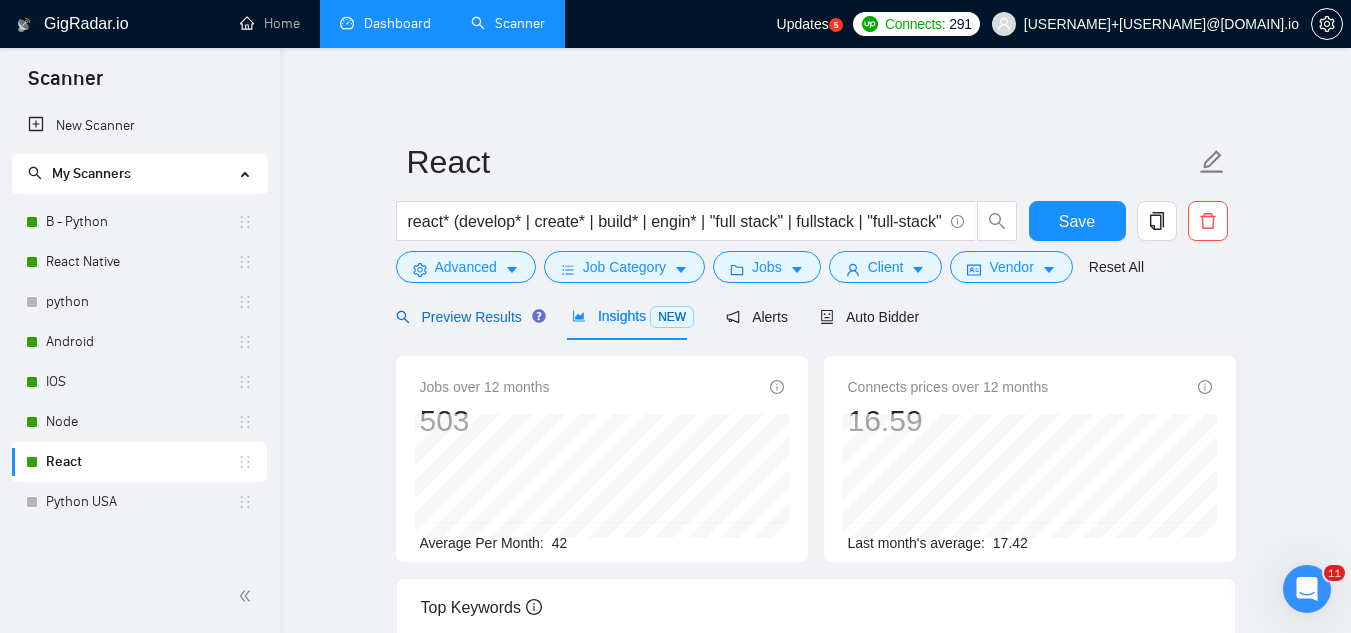 click on "Preview Results" at bounding box center (468, 317) 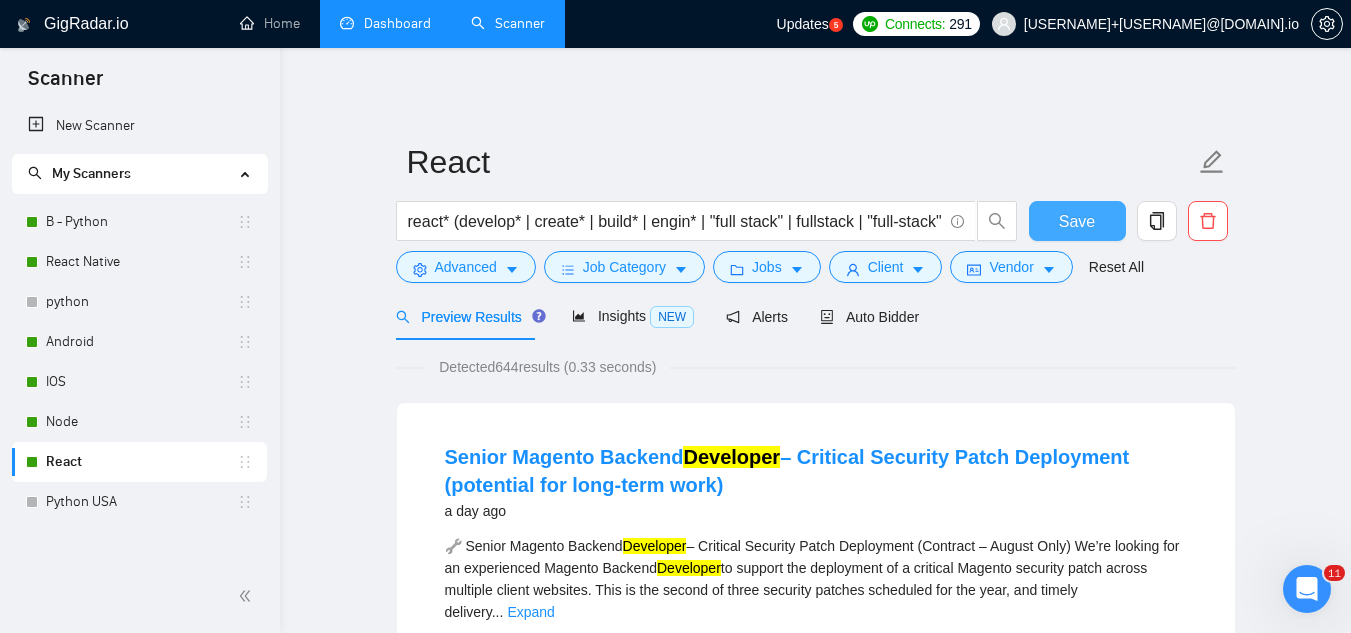 click on "Save" at bounding box center (1077, 221) 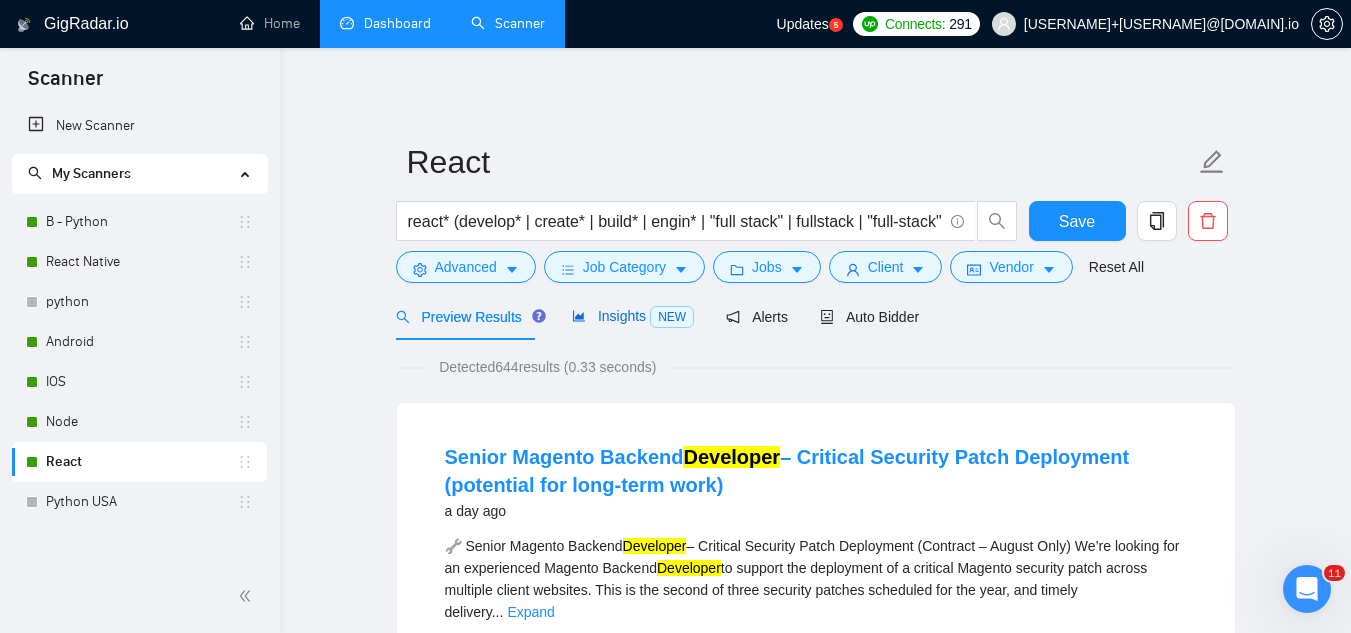 click on "Insights NEW" at bounding box center [633, 316] 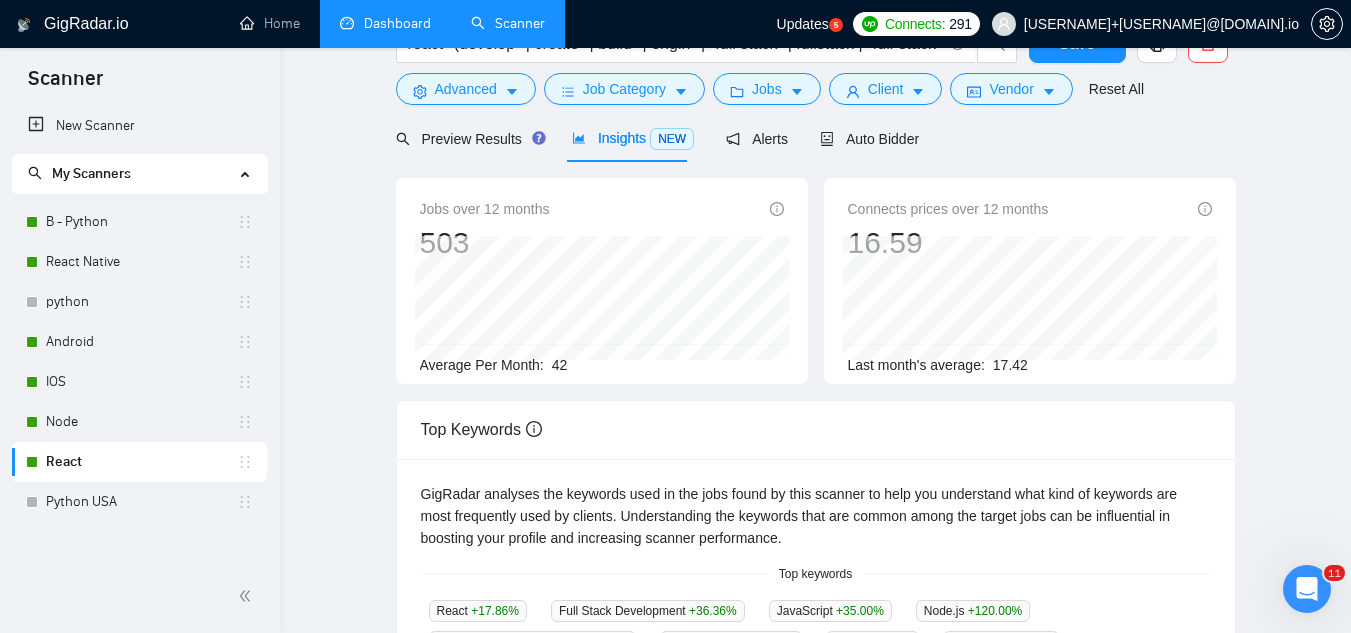 scroll, scrollTop: 0, scrollLeft: 0, axis: both 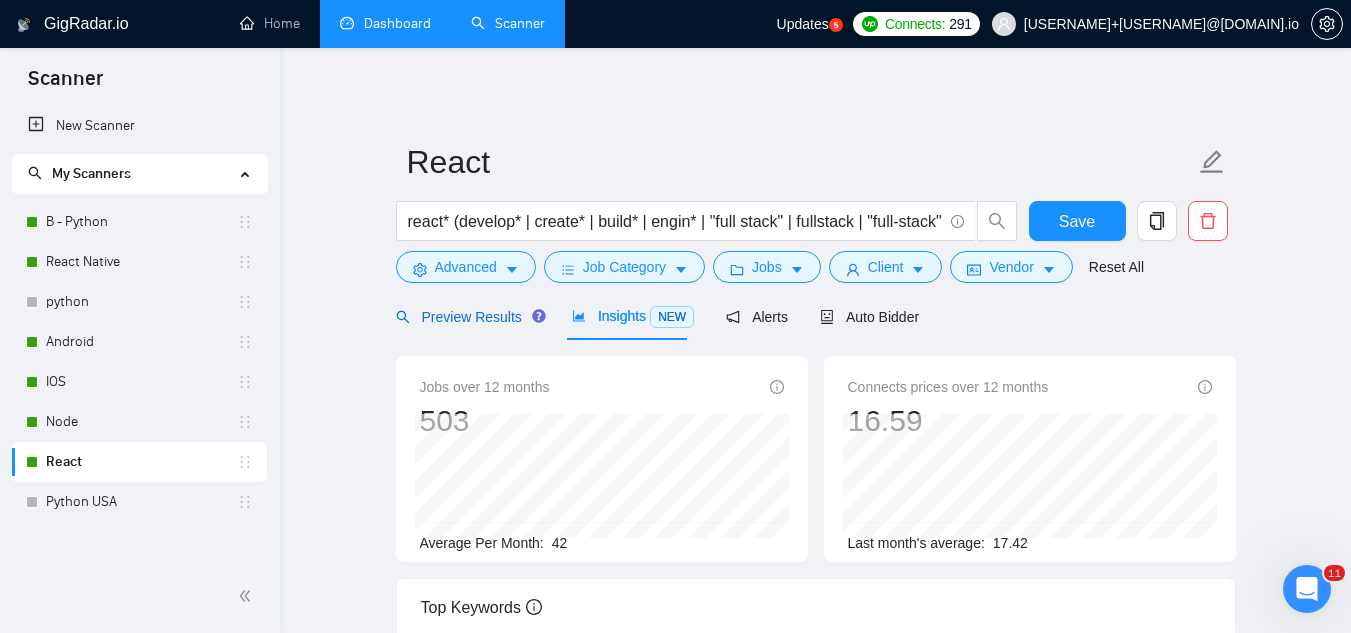 click on "Preview Results" at bounding box center [468, 317] 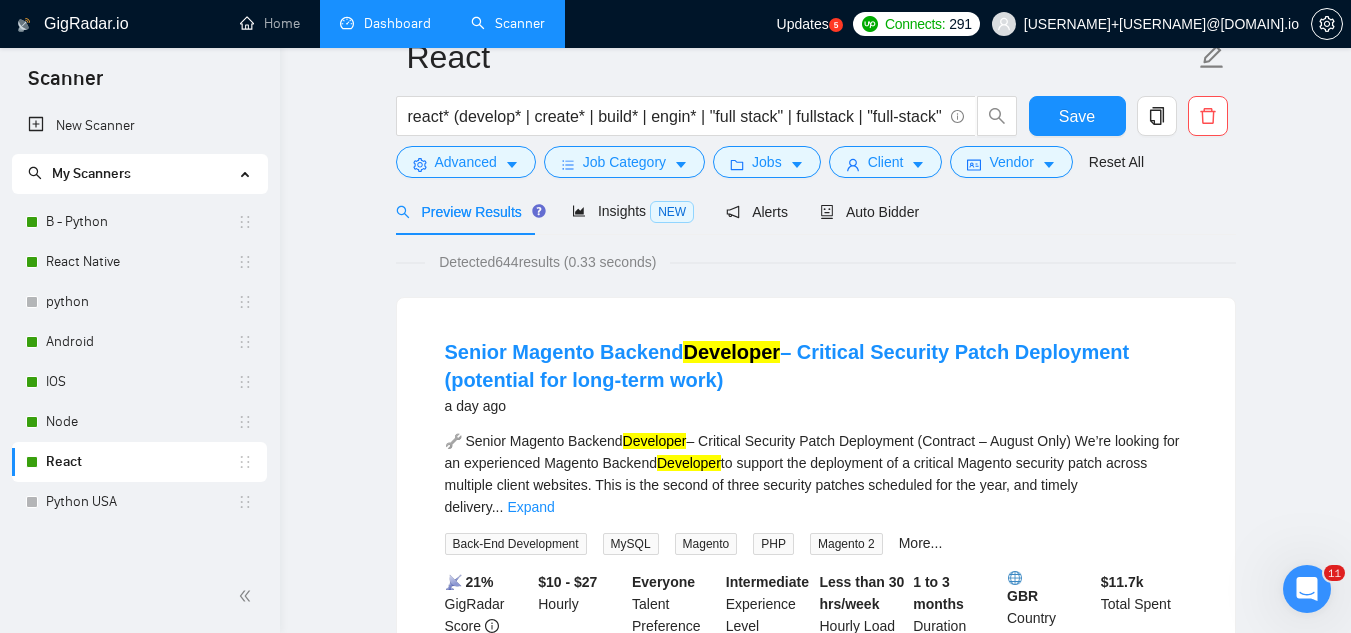scroll, scrollTop: 0, scrollLeft: 0, axis: both 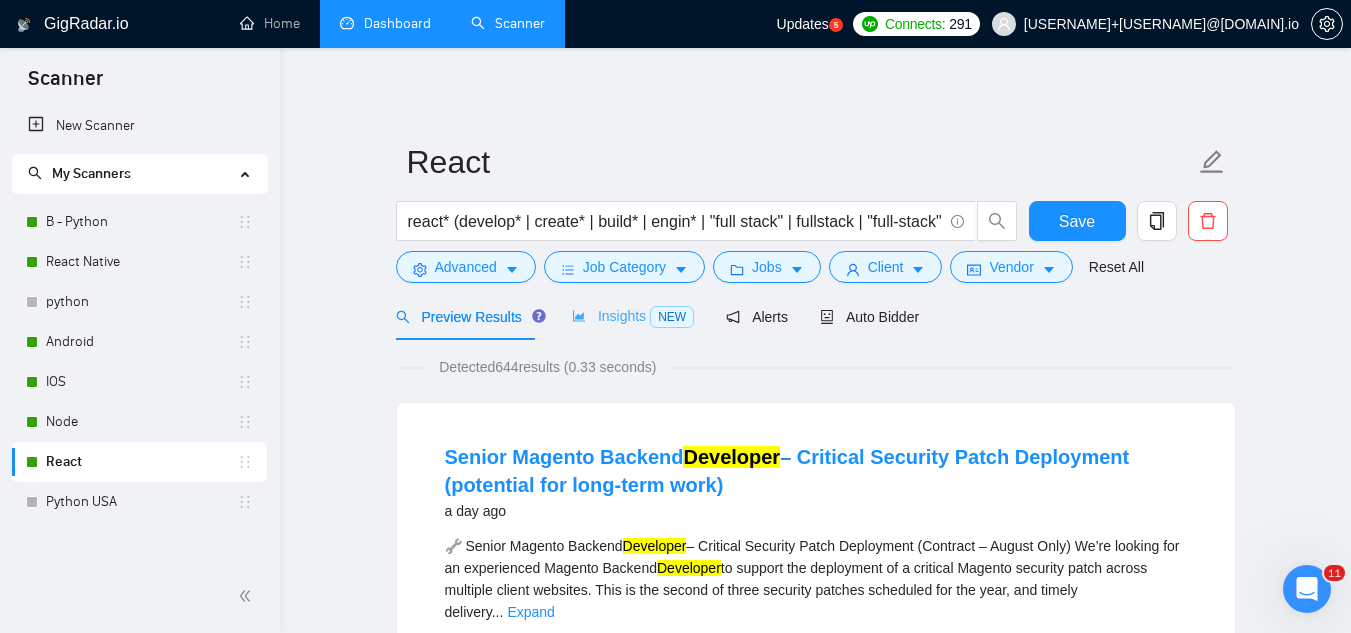 click on "Insights NEW" at bounding box center (633, 316) 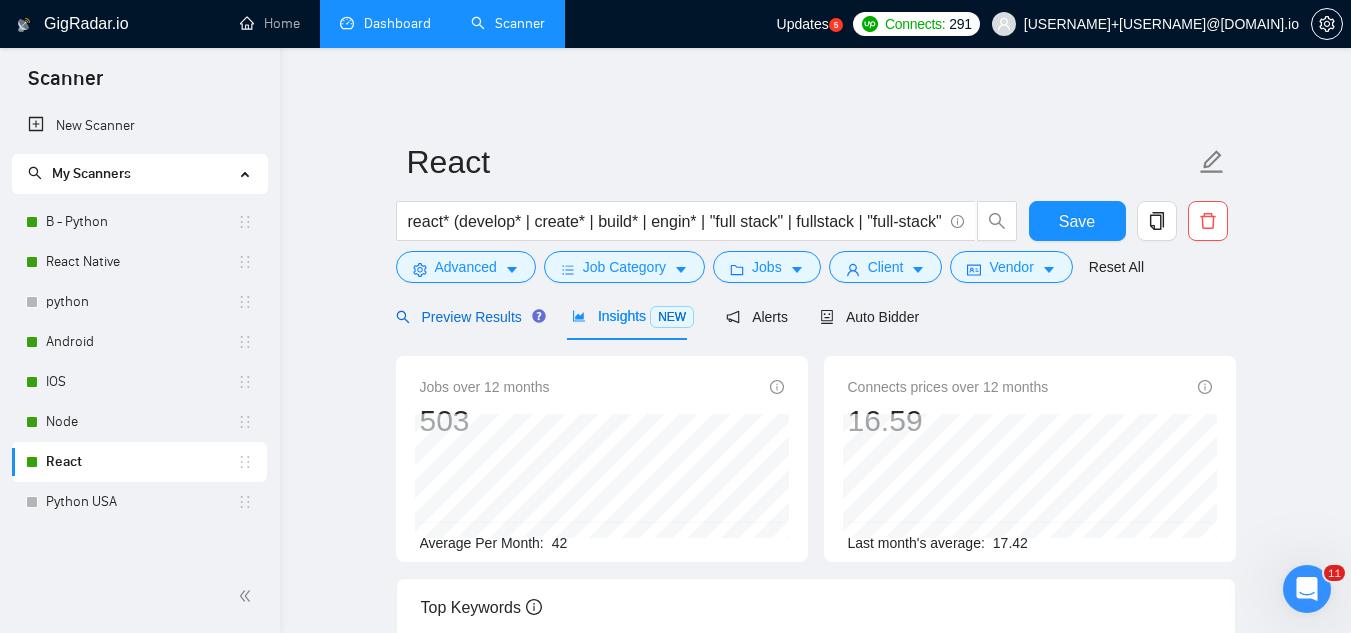 click on "Preview Results" at bounding box center (468, 317) 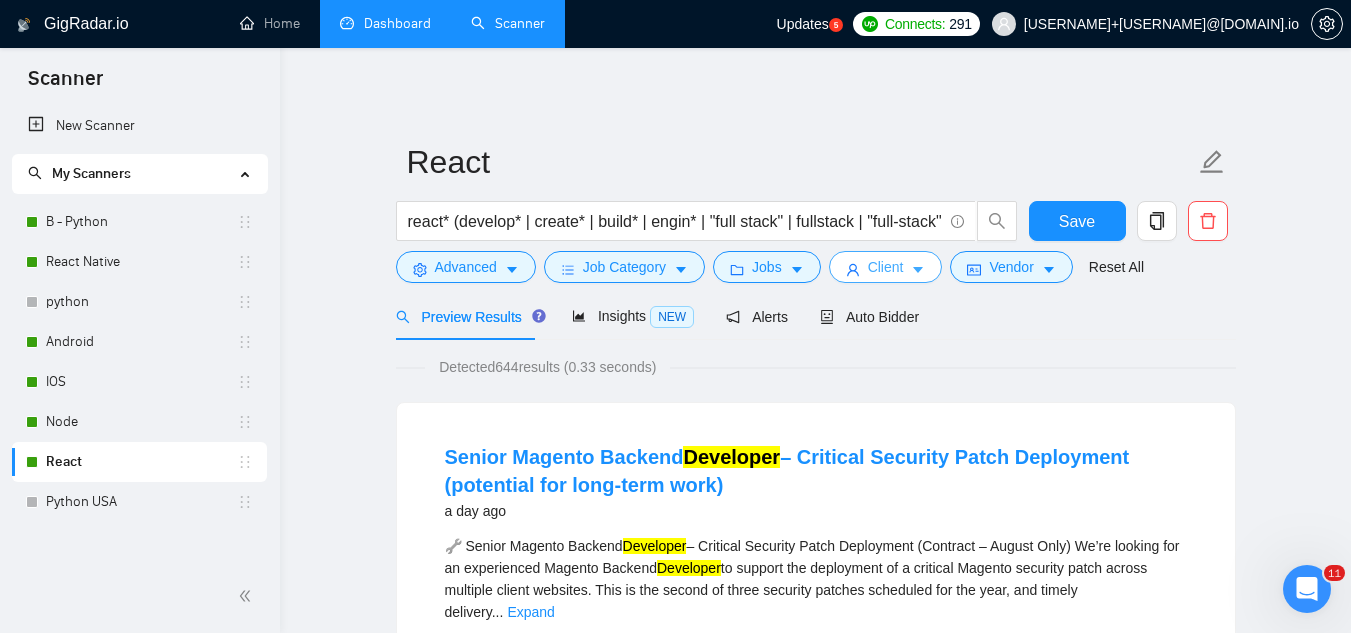 click on "Client" at bounding box center [886, 267] 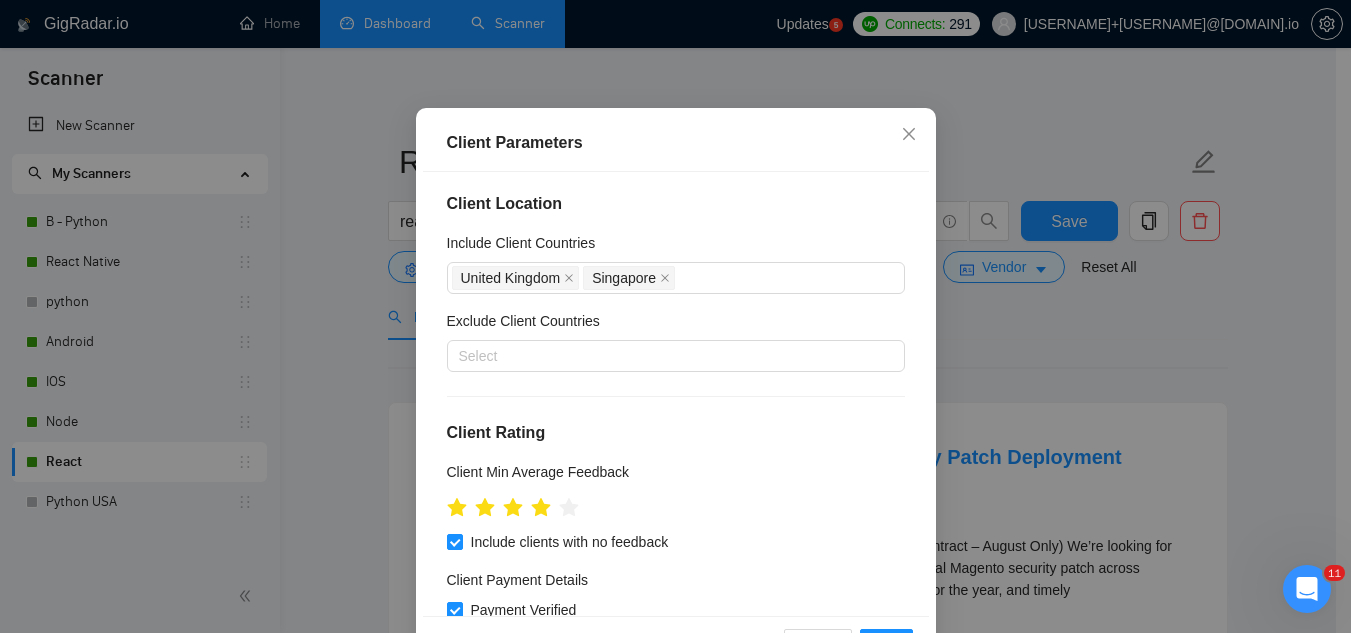 scroll, scrollTop: 0, scrollLeft: 0, axis: both 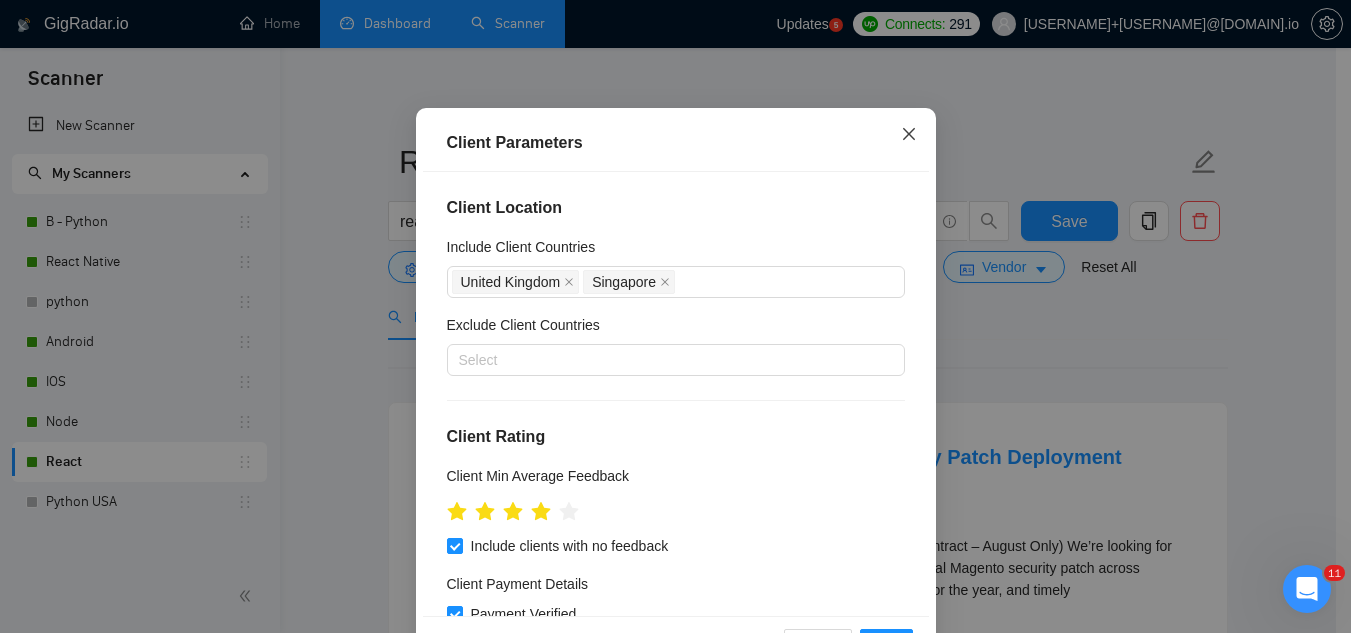 click 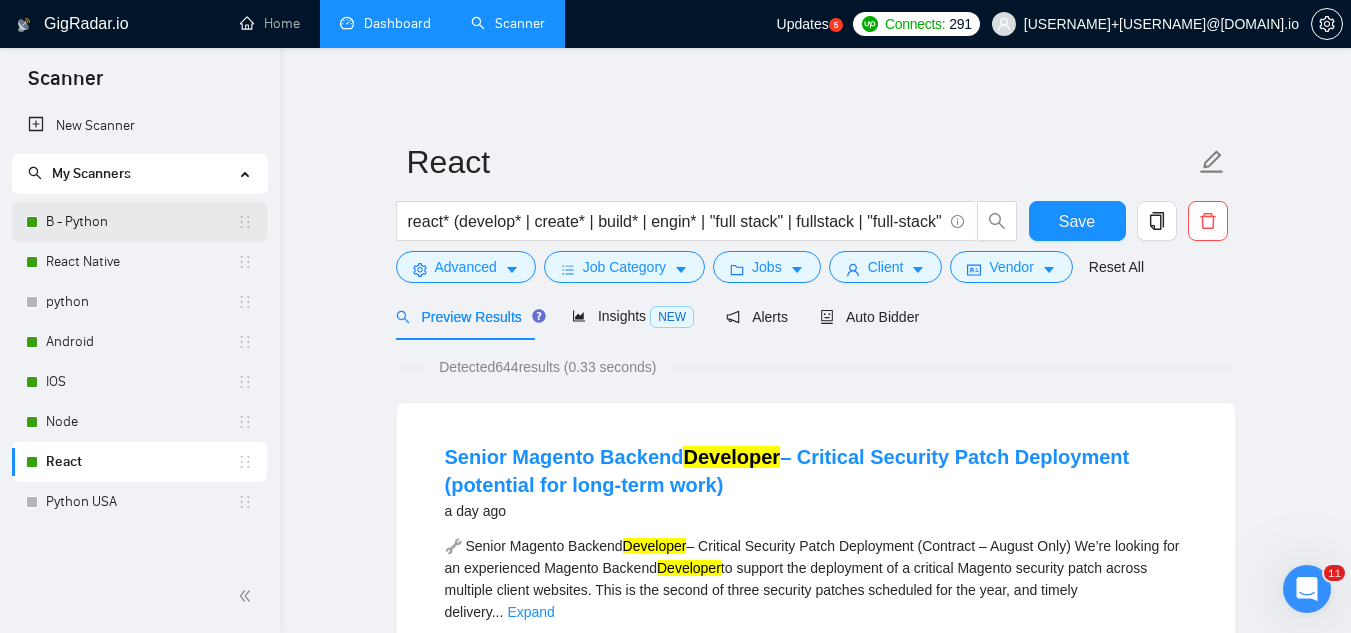 click on "B - Python" at bounding box center [141, 222] 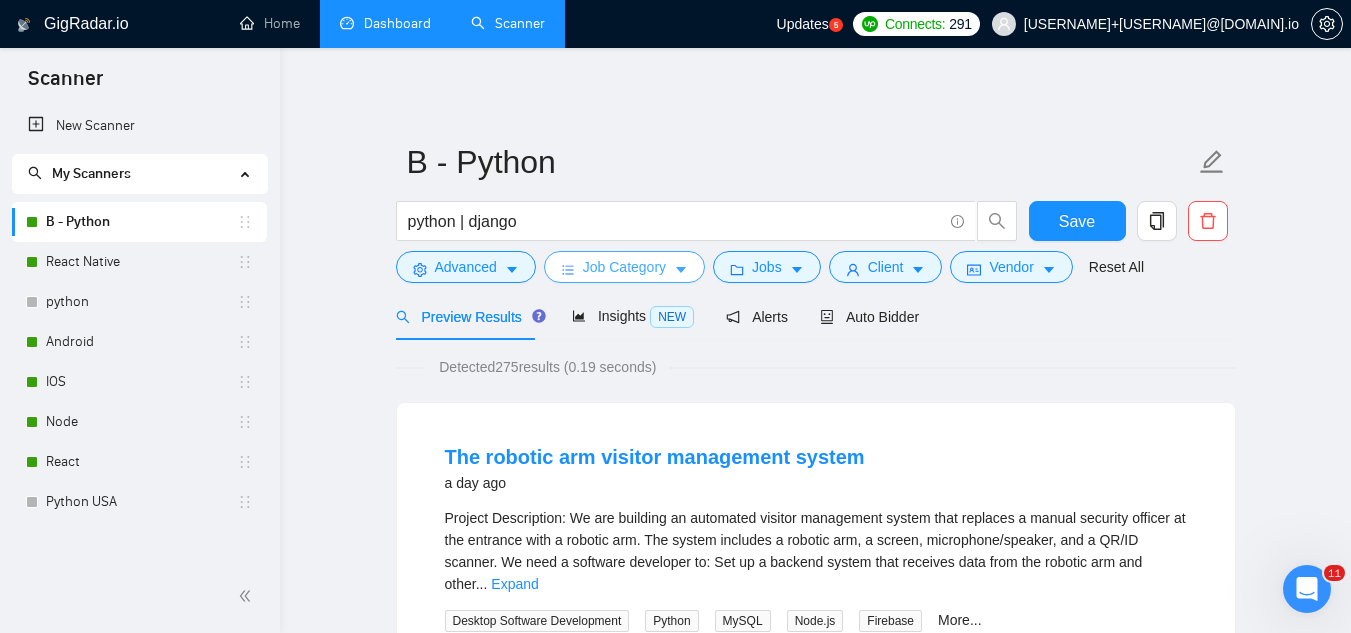 click on "Job Category" at bounding box center (624, 267) 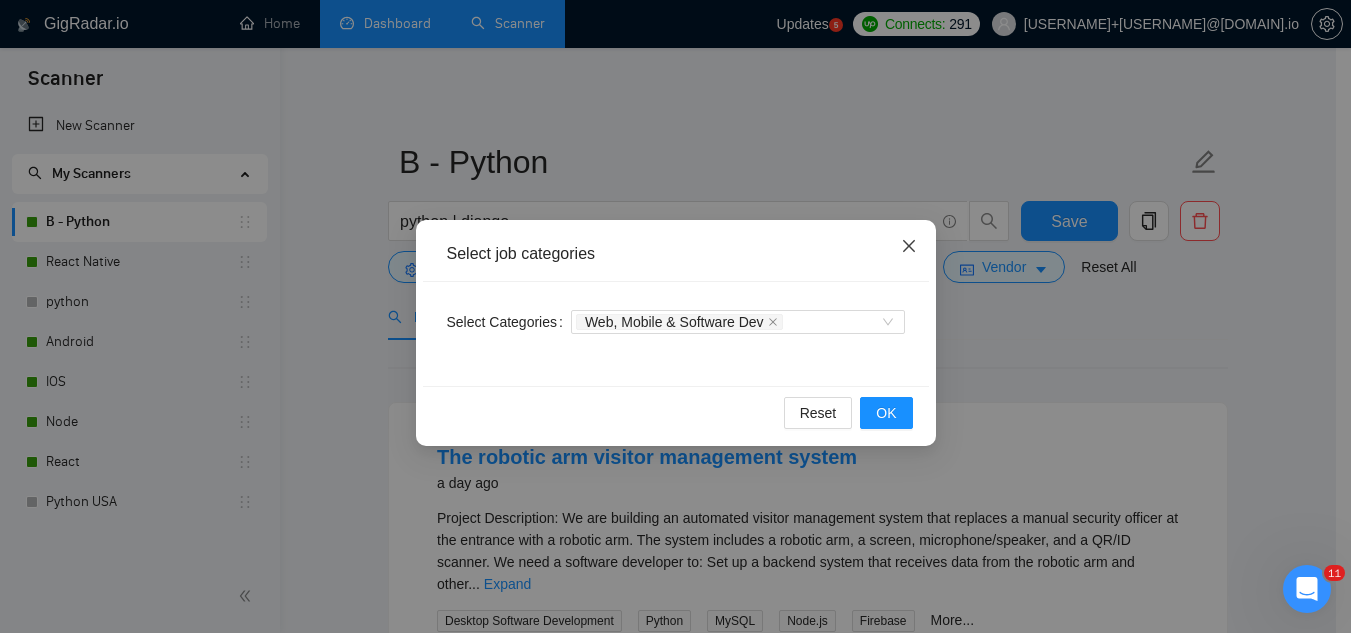 click 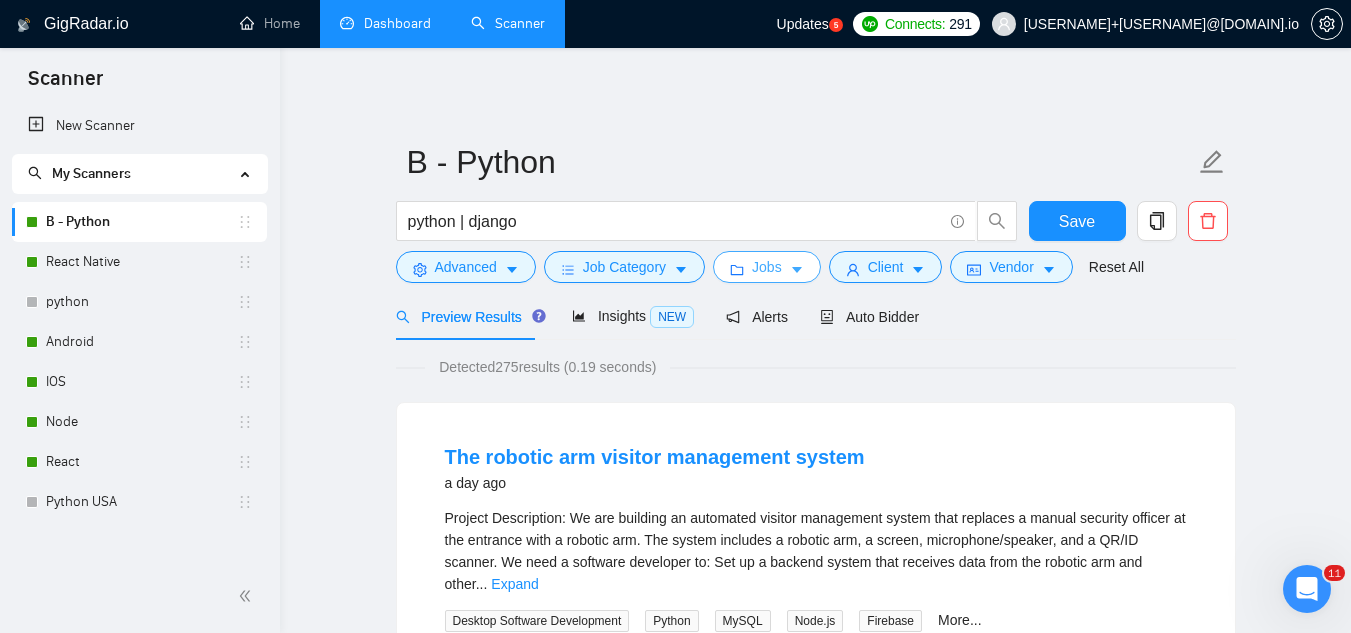 click on "Jobs" at bounding box center [767, 267] 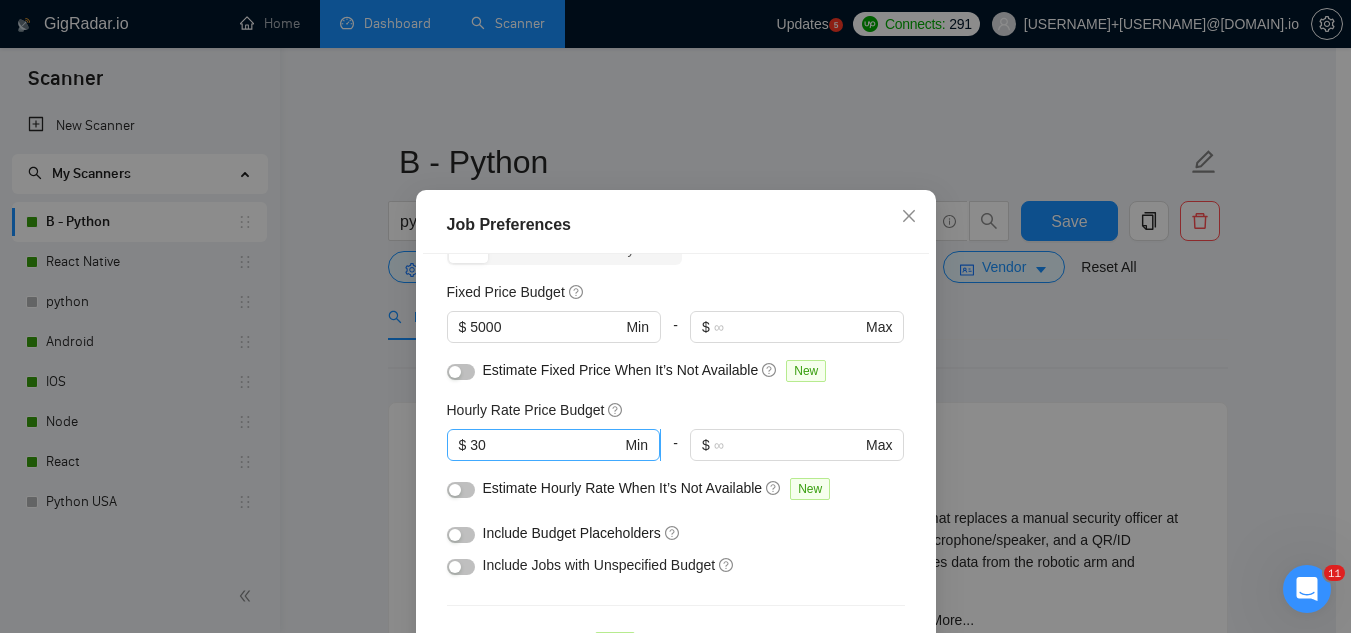 scroll, scrollTop: 0, scrollLeft: 0, axis: both 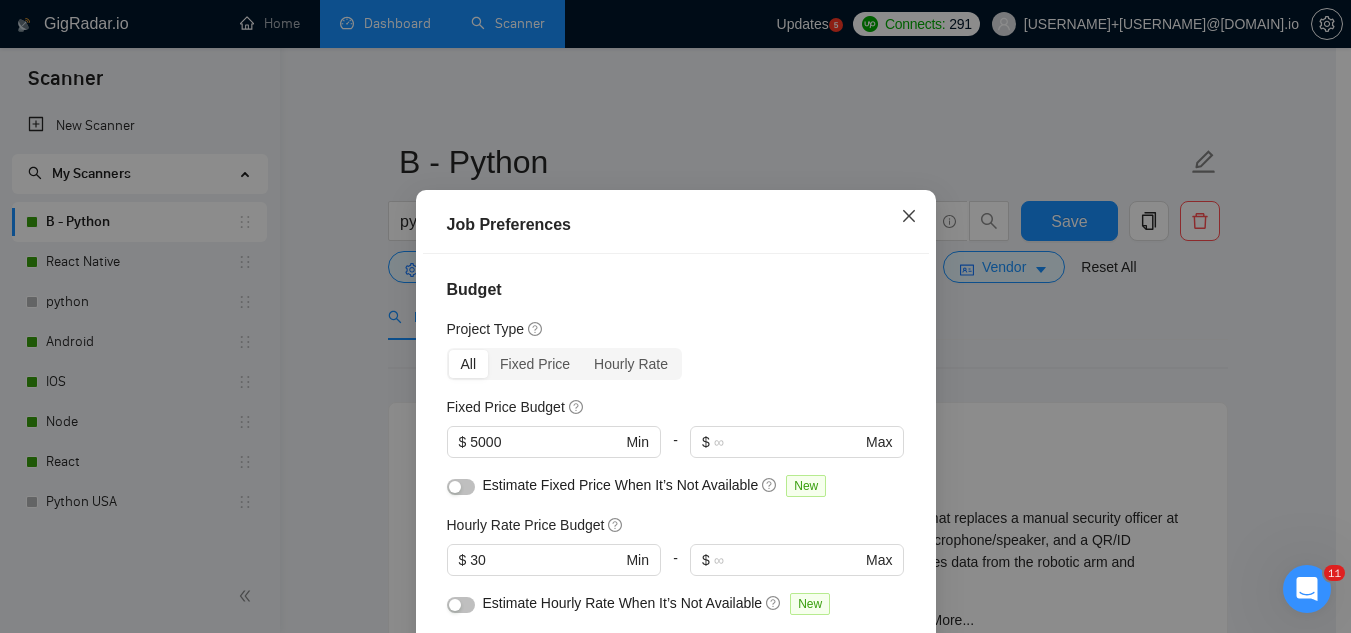 click 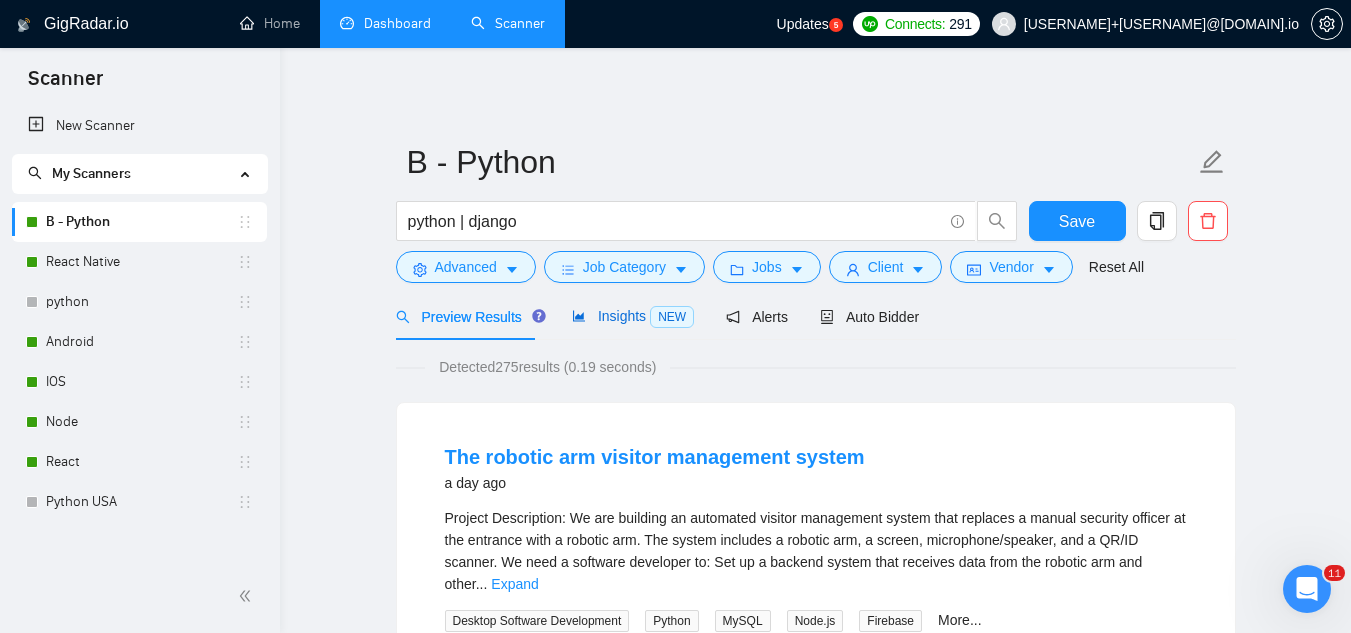 click on "Insights NEW" at bounding box center (633, 316) 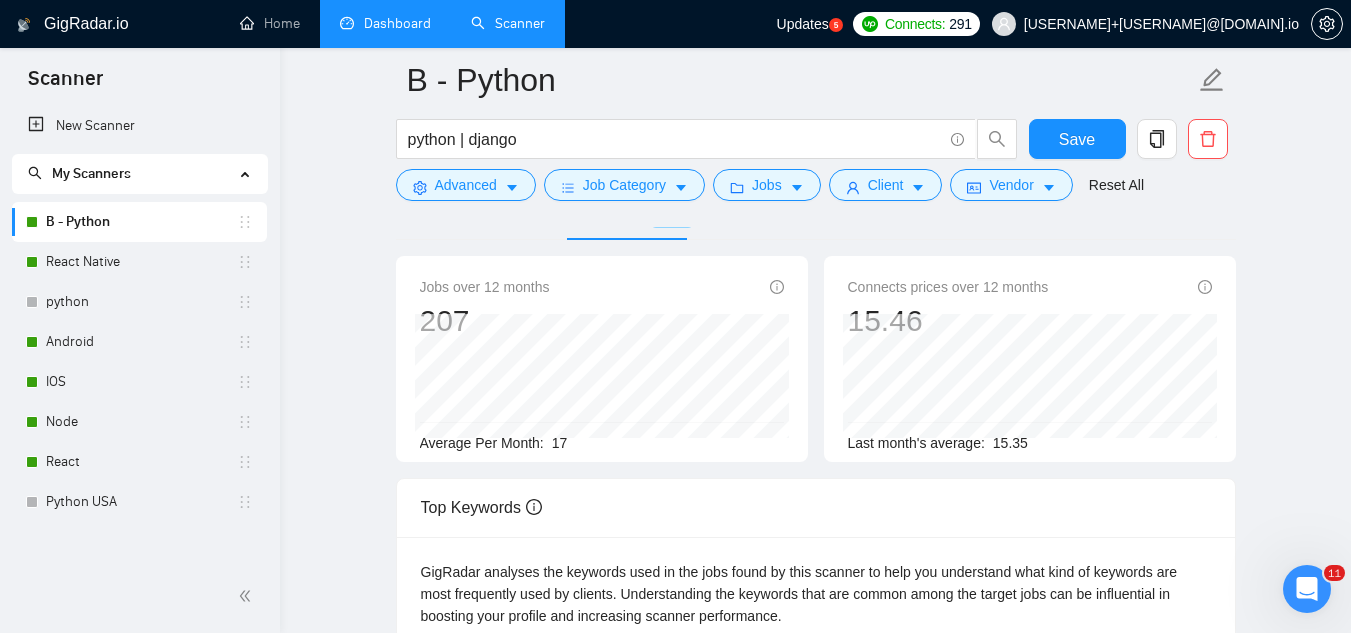 scroll, scrollTop: 0, scrollLeft: 0, axis: both 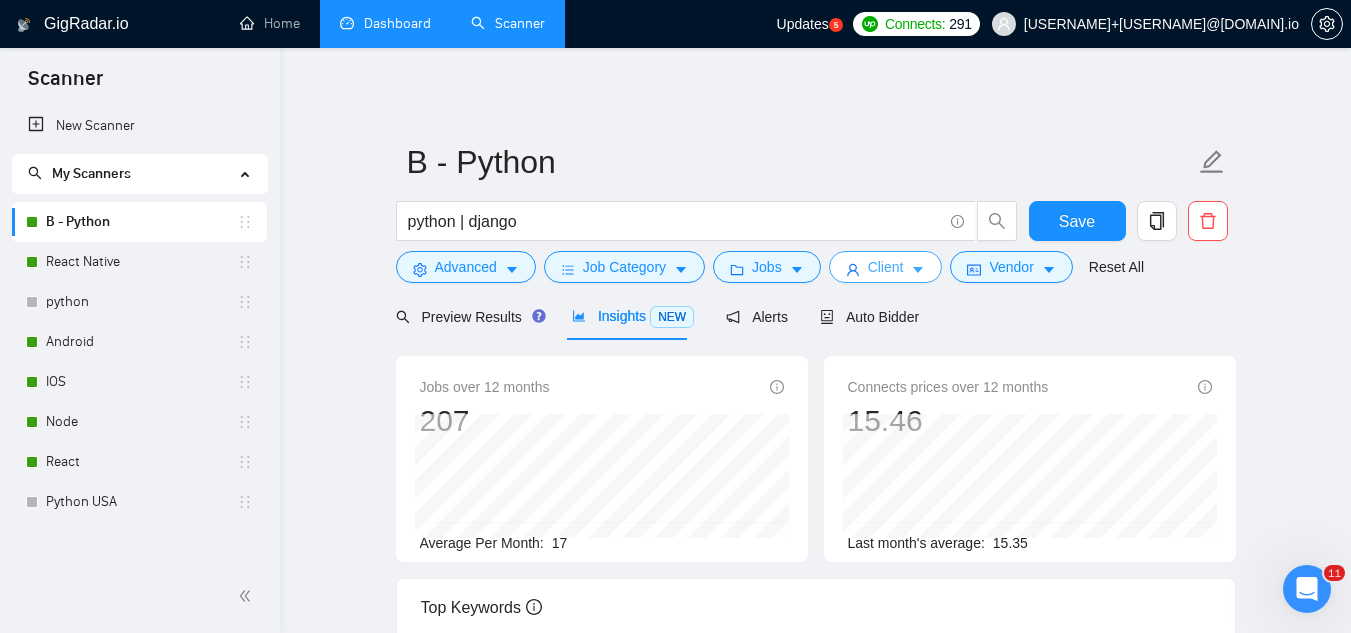 click on "Client" at bounding box center [886, 267] 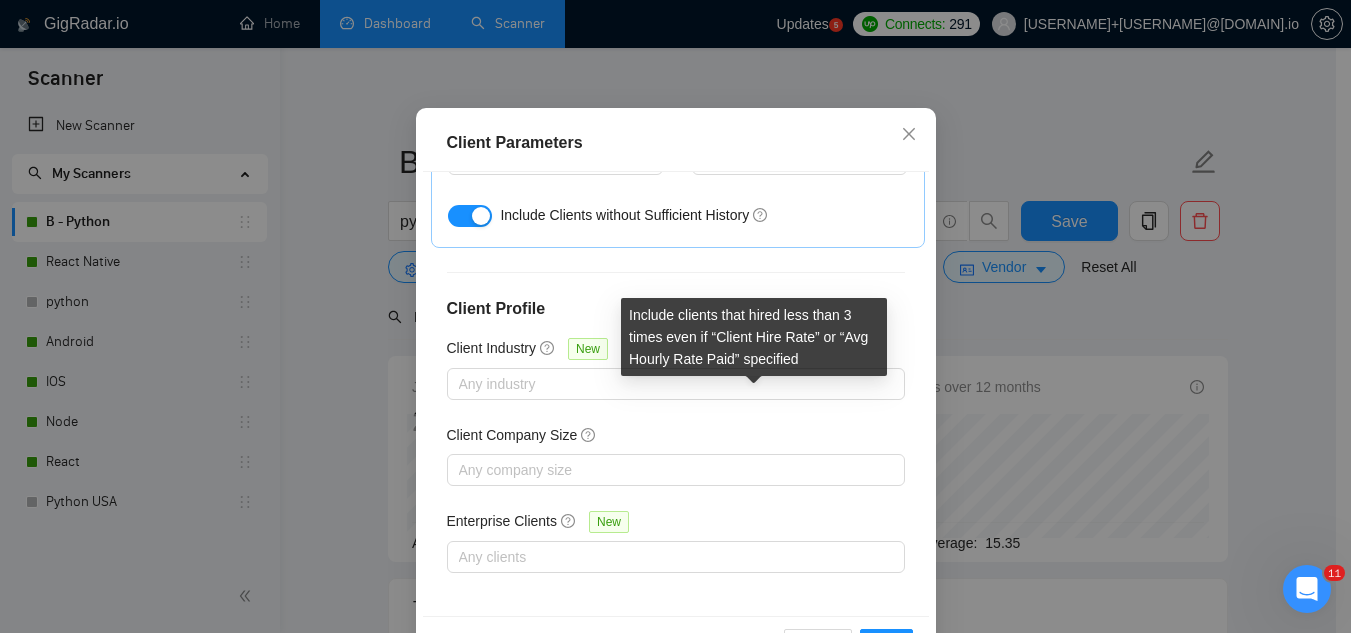 scroll, scrollTop: 801, scrollLeft: 0, axis: vertical 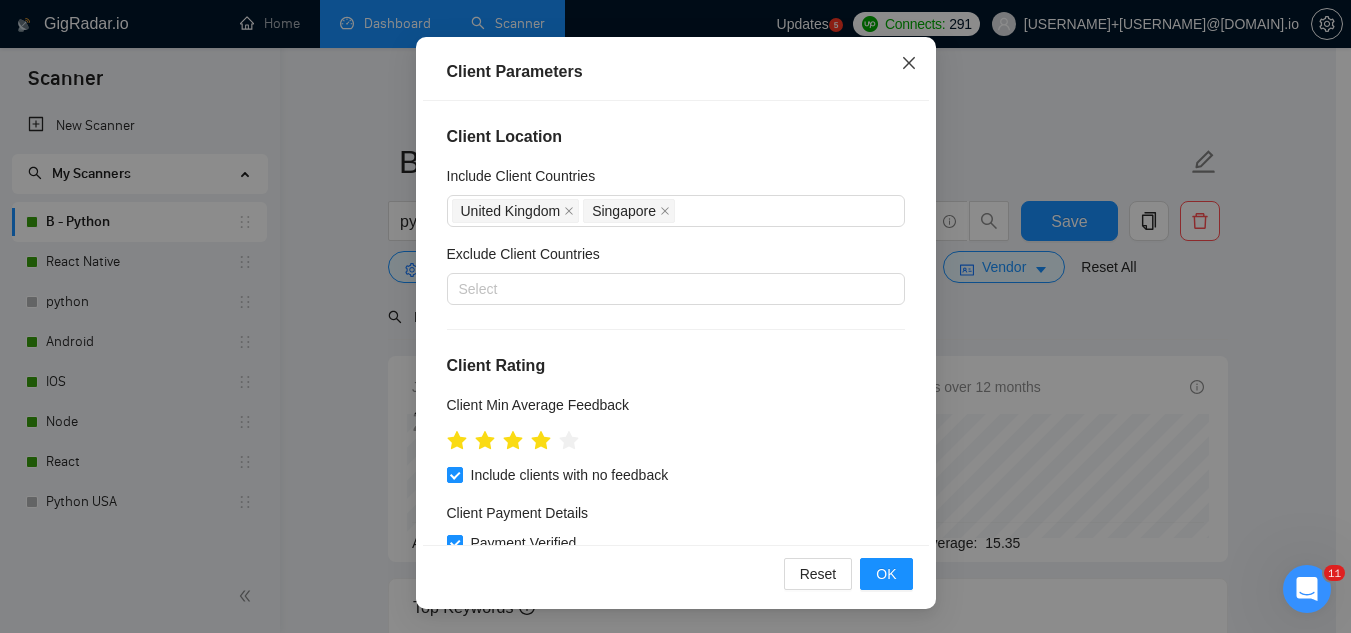 click 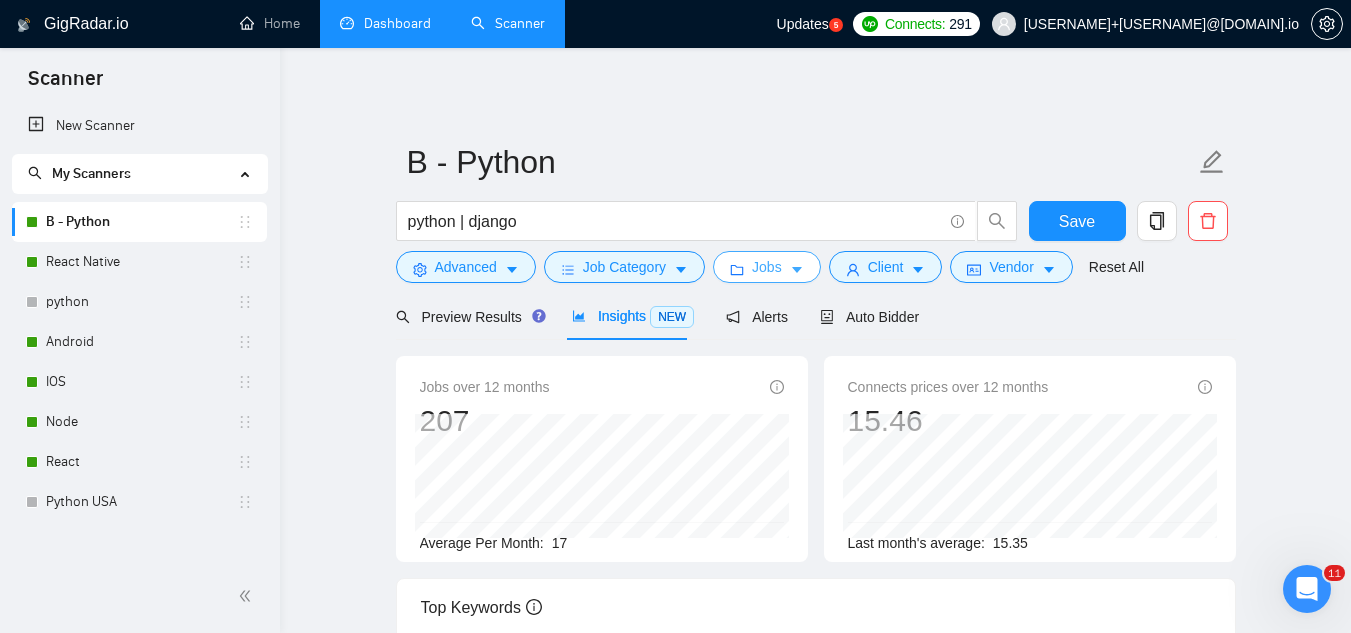 click on "Jobs" at bounding box center (767, 267) 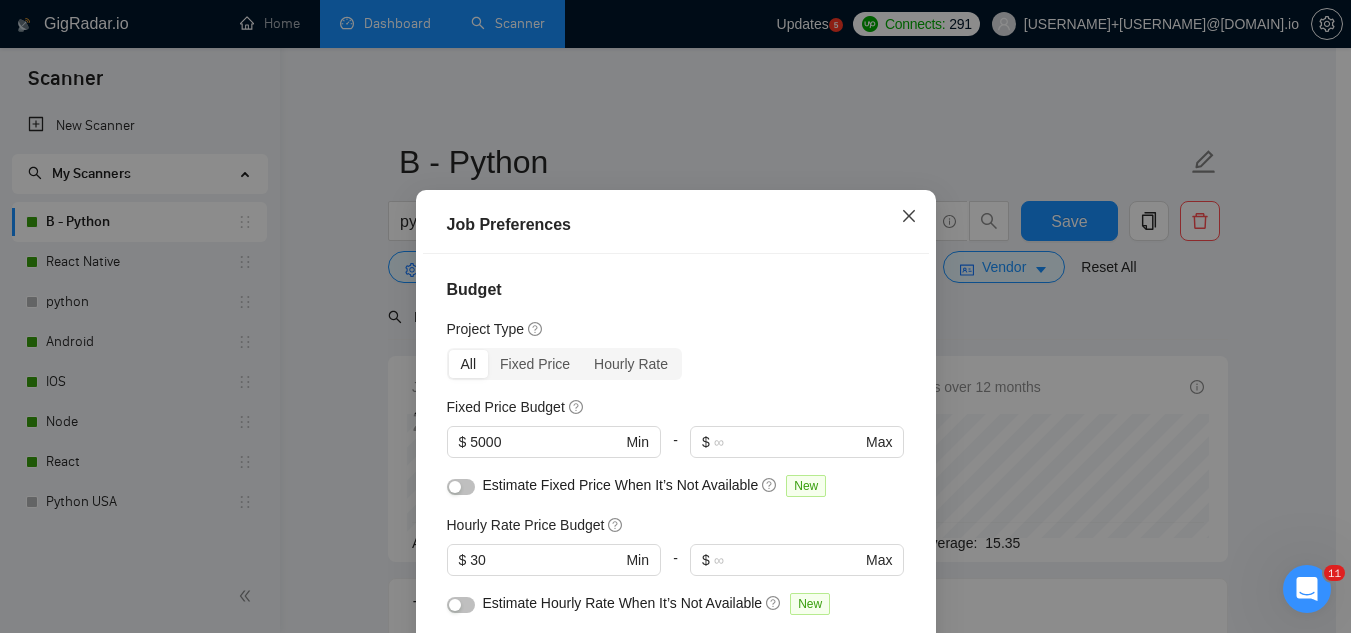 click 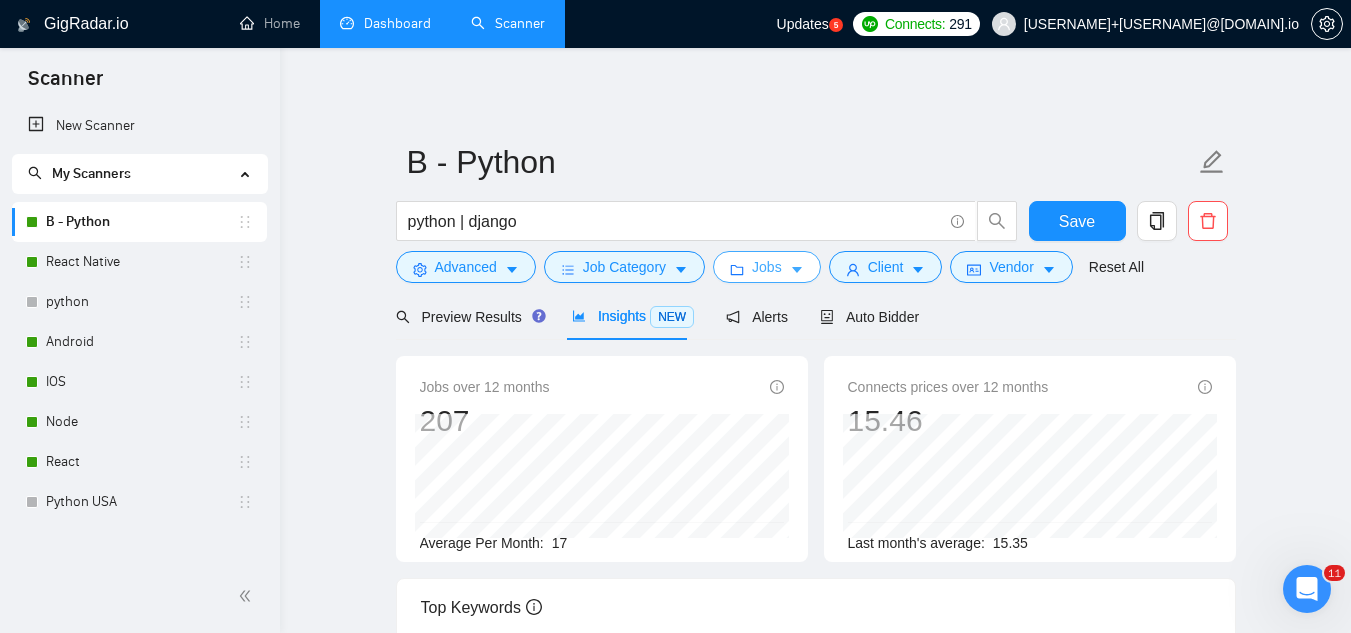 click on "Jobs" at bounding box center (767, 267) 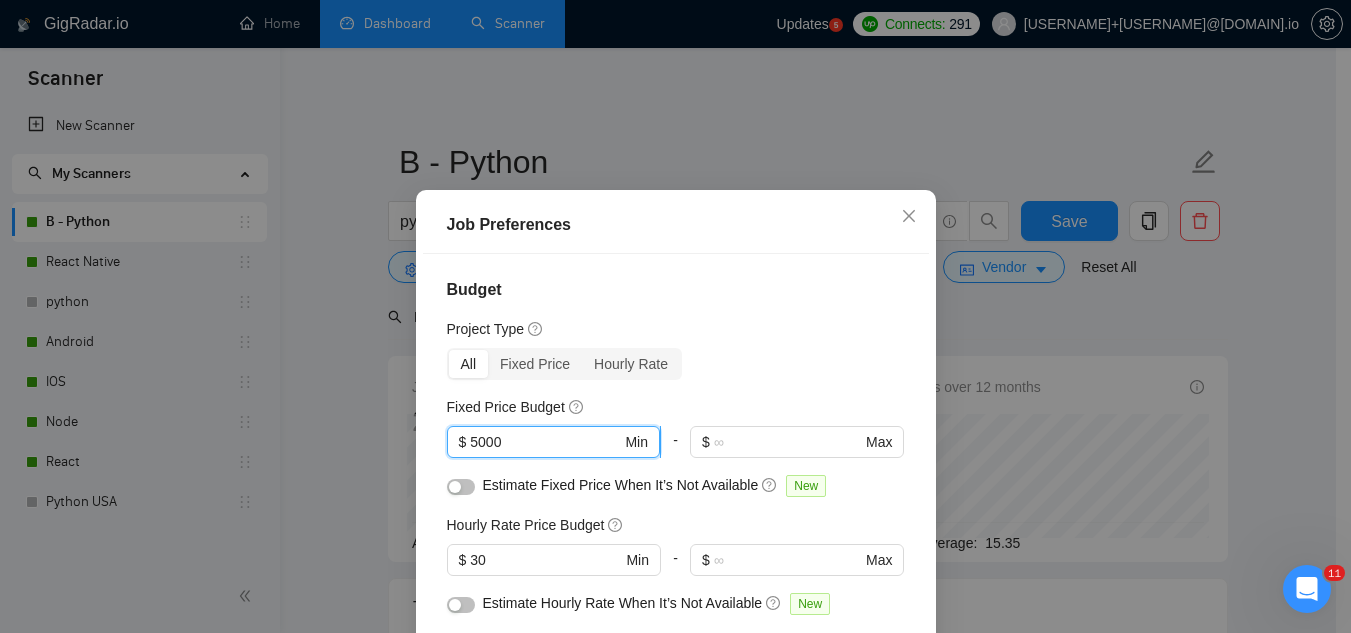 click on "5000" at bounding box center (545, 442) 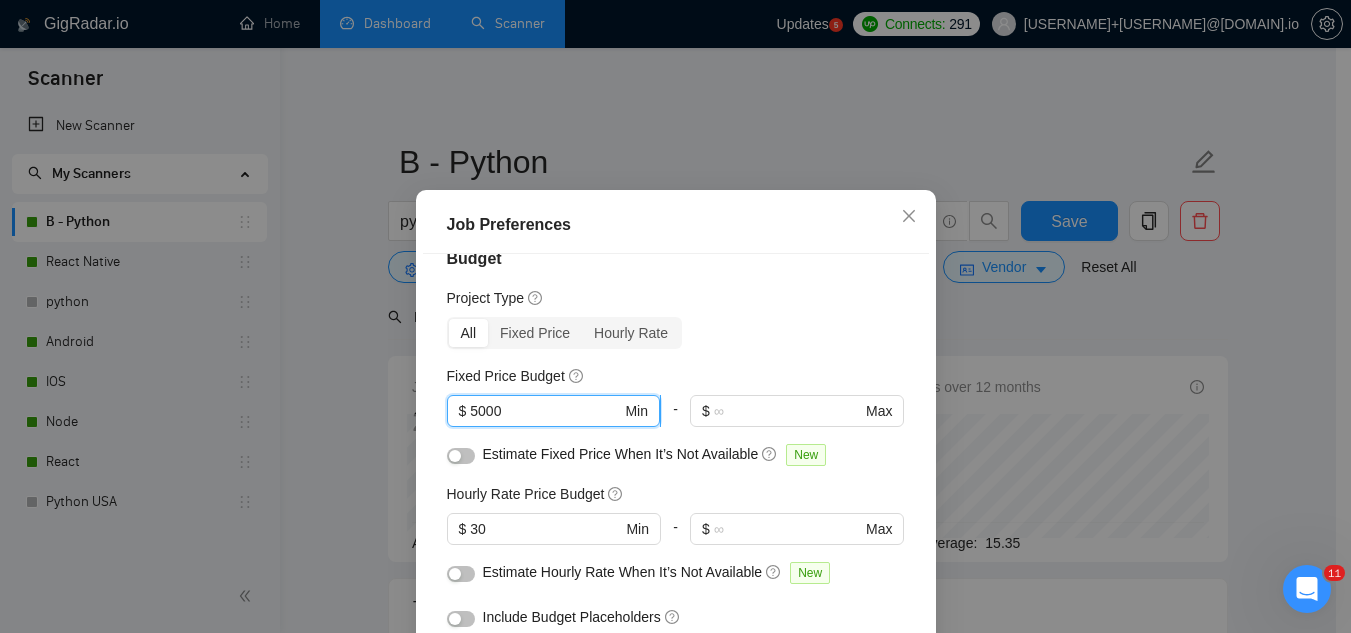 scroll, scrollTop: 0, scrollLeft: 0, axis: both 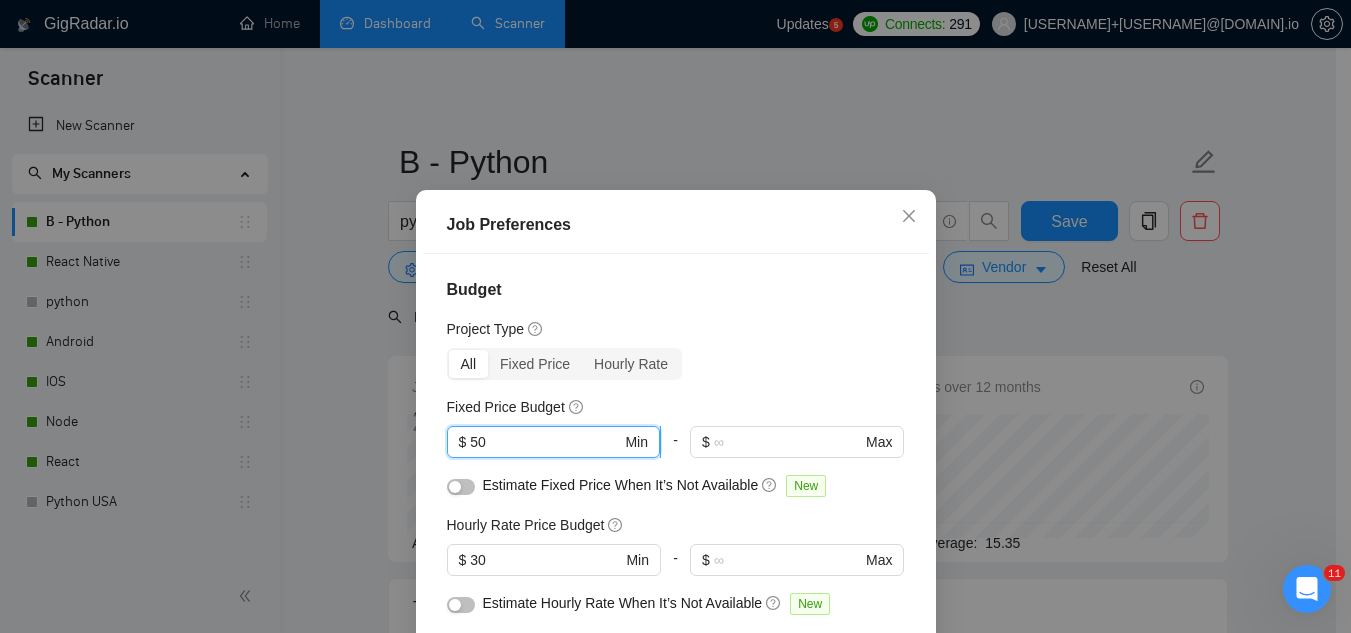 type on "5" 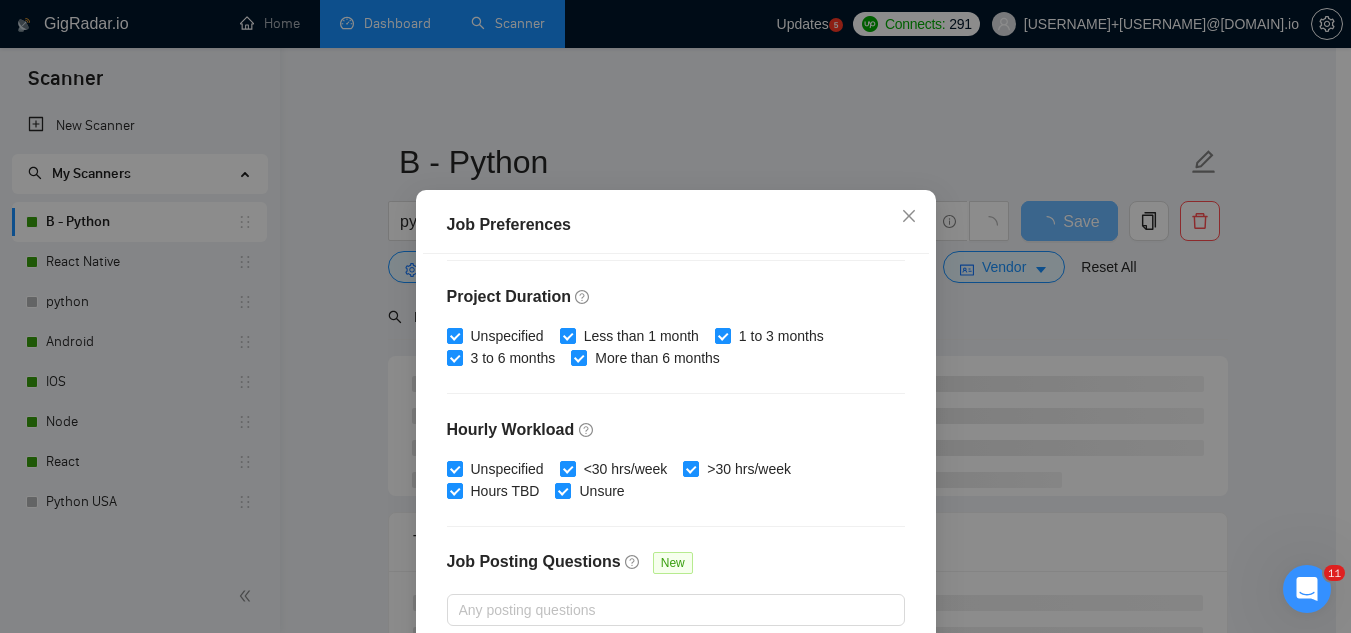 scroll, scrollTop: 683, scrollLeft: 0, axis: vertical 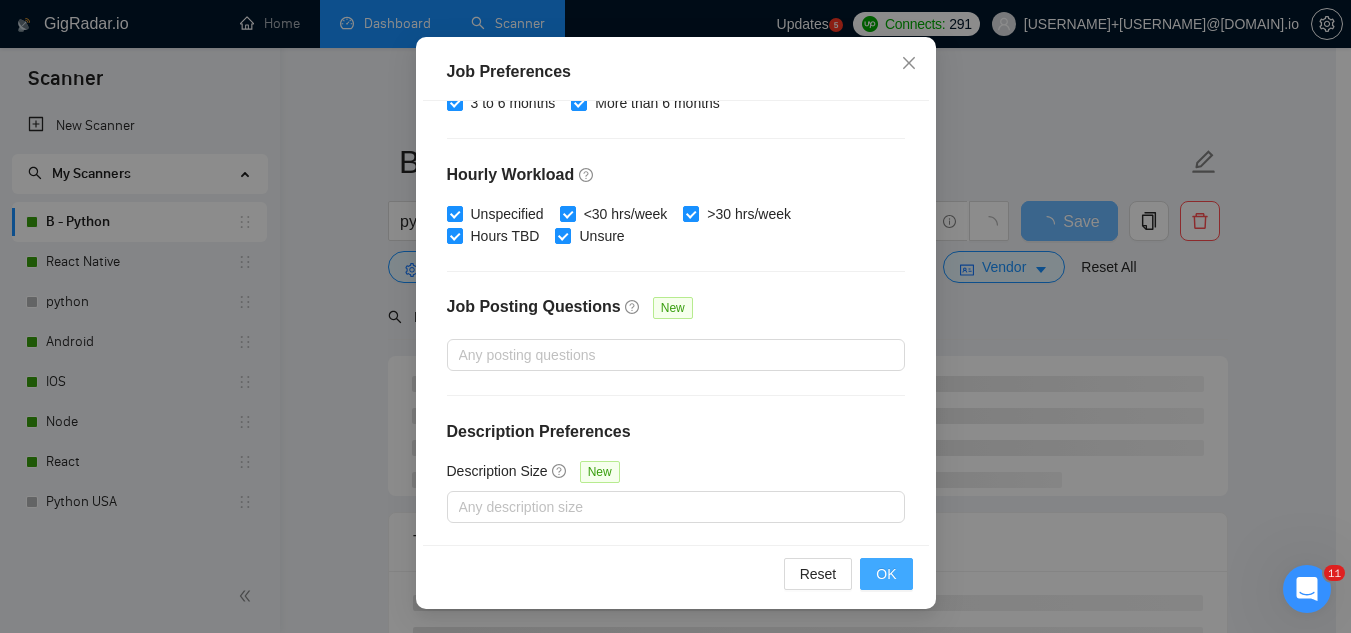 type on "2000" 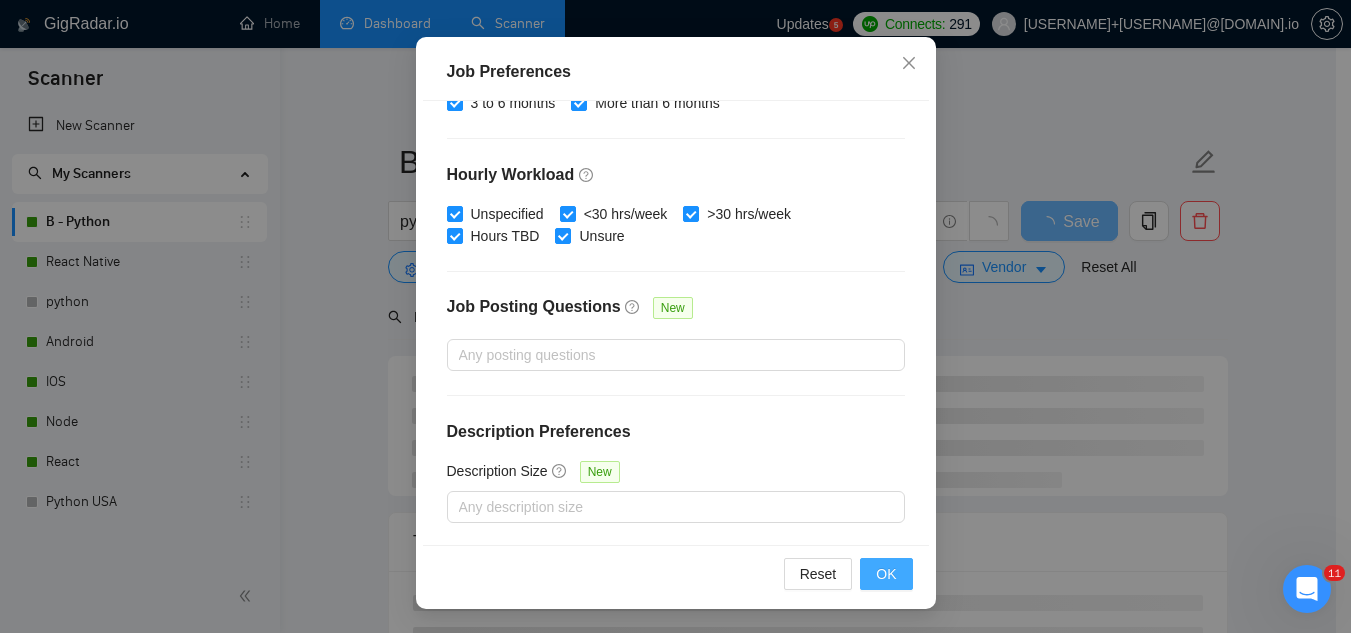 click on "OK" at bounding box center (886, 574) 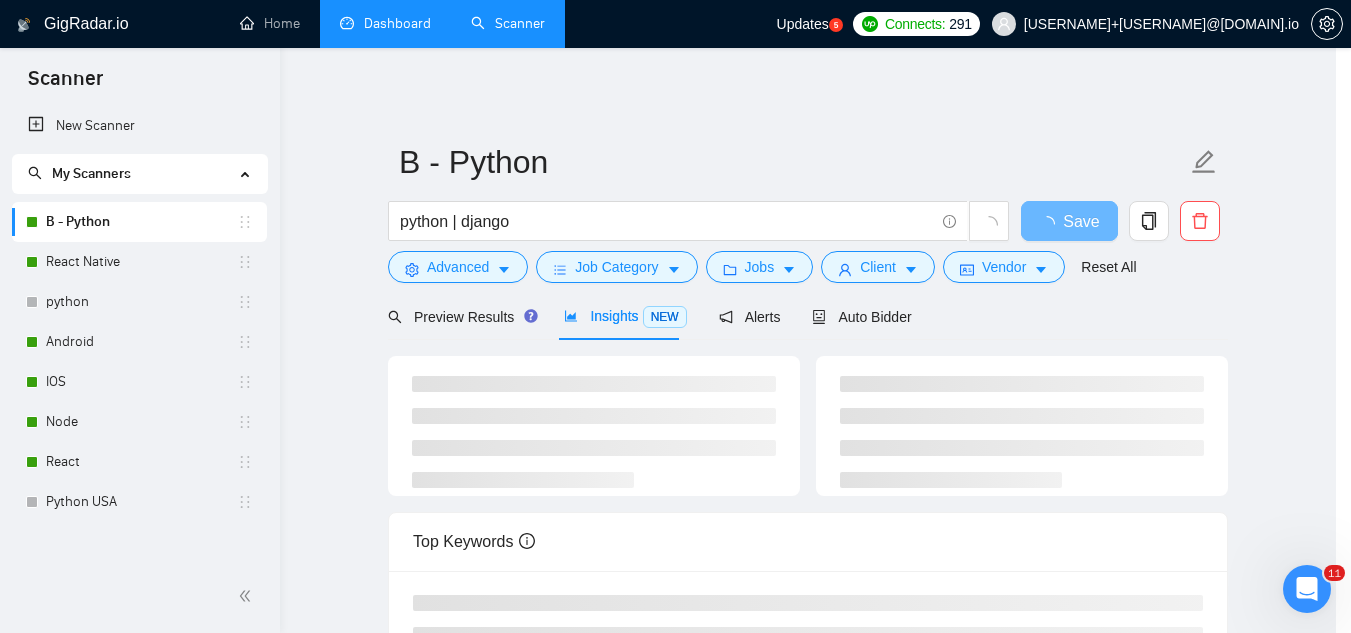 scroll, scrollTop: 82, scrollLeft: 0, axis: vertical 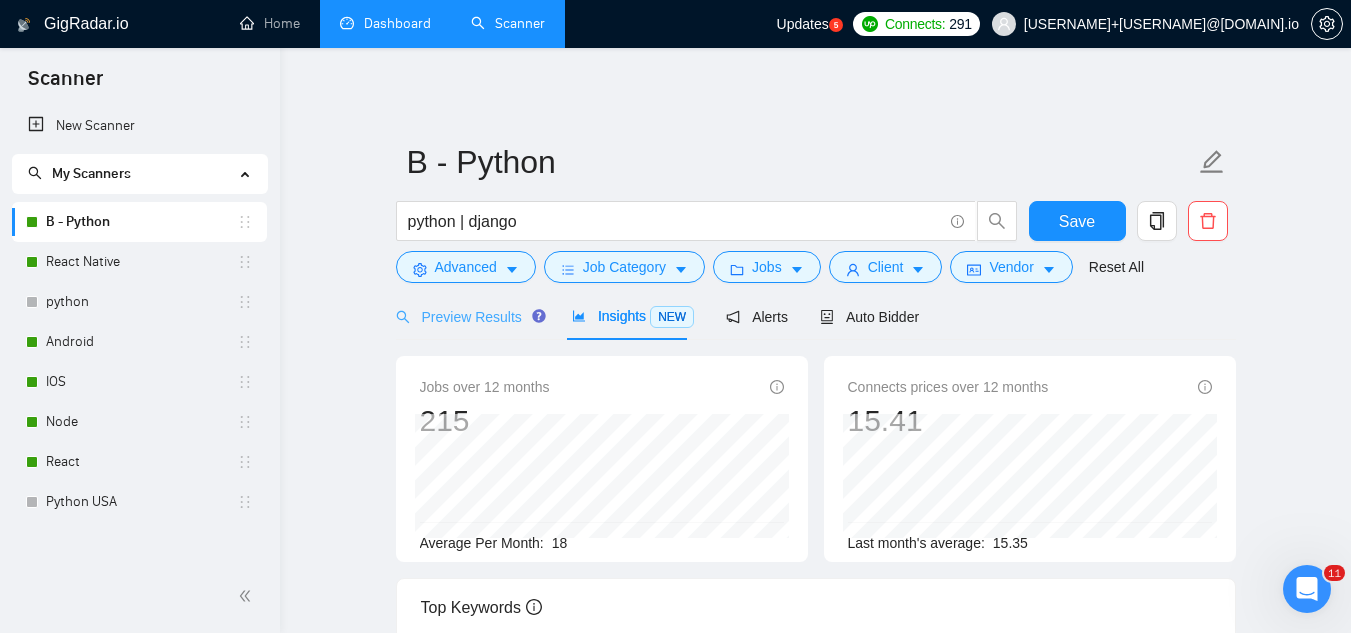 click on "Preview Results" at bounding box center (468, 316) 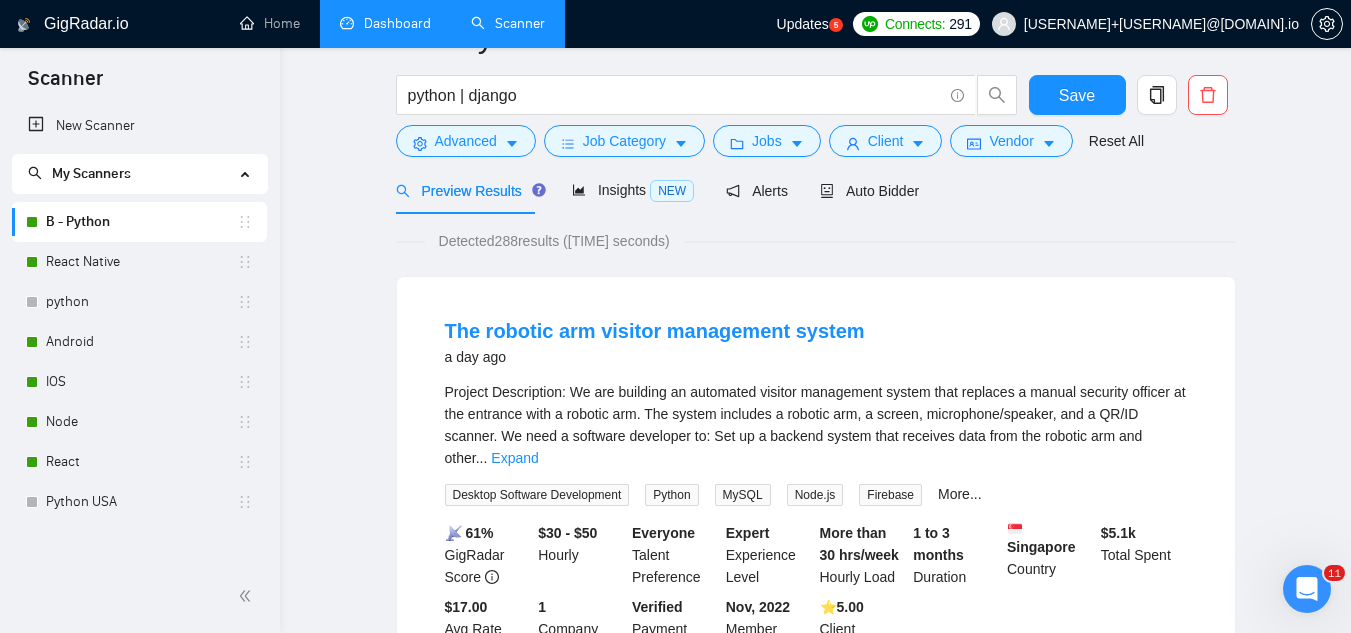 scroll, scrollTop: 0, scrollLeft: 0, axis: both 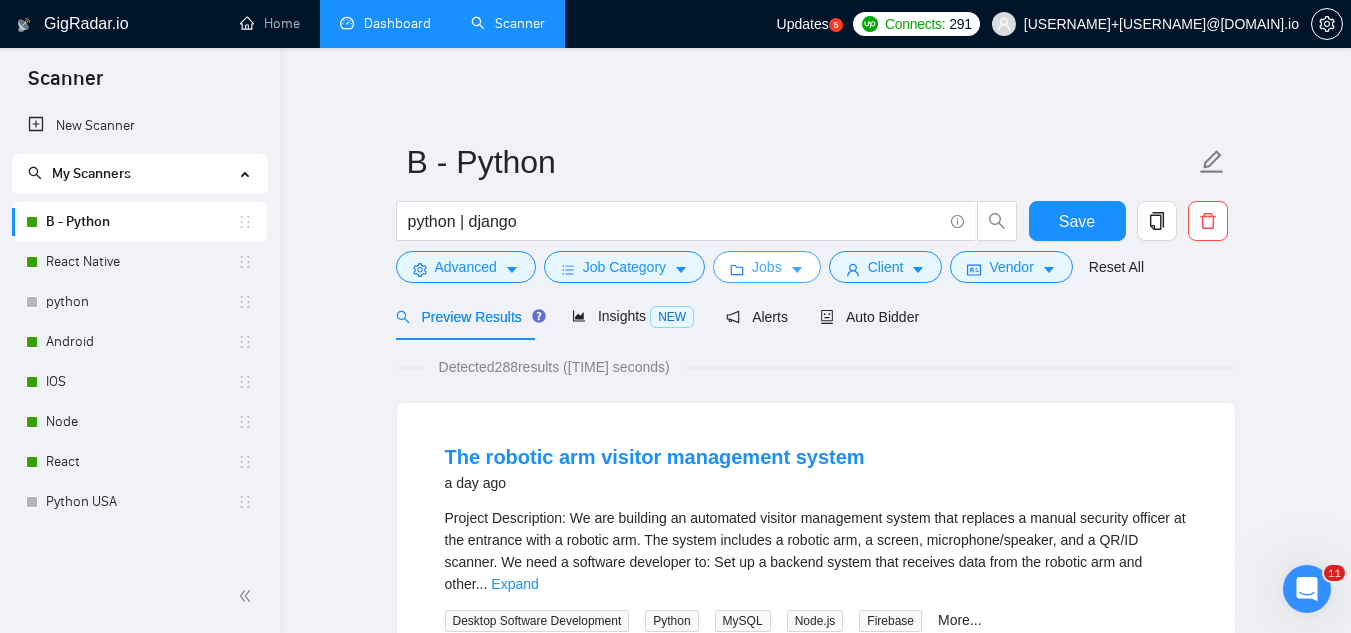 click on "Jobs" at bounding box center [767, 267] 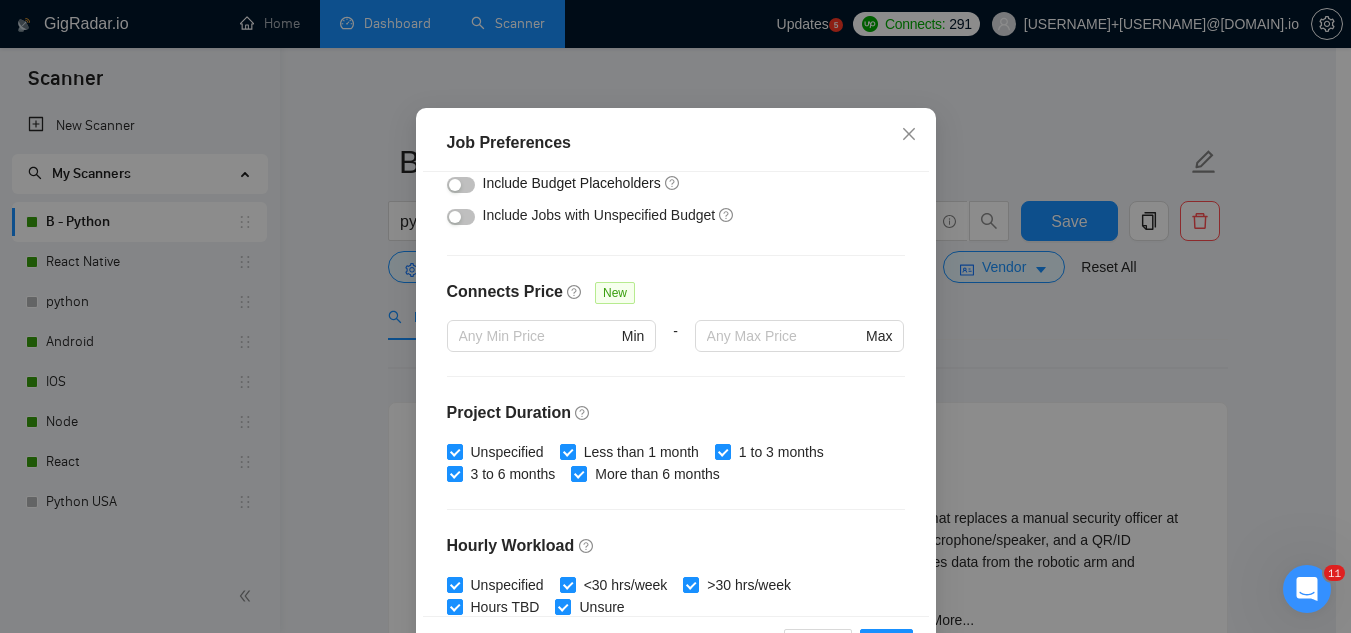 scroll, scrollTop: 283, scrollLeft: 0, axis: vertical 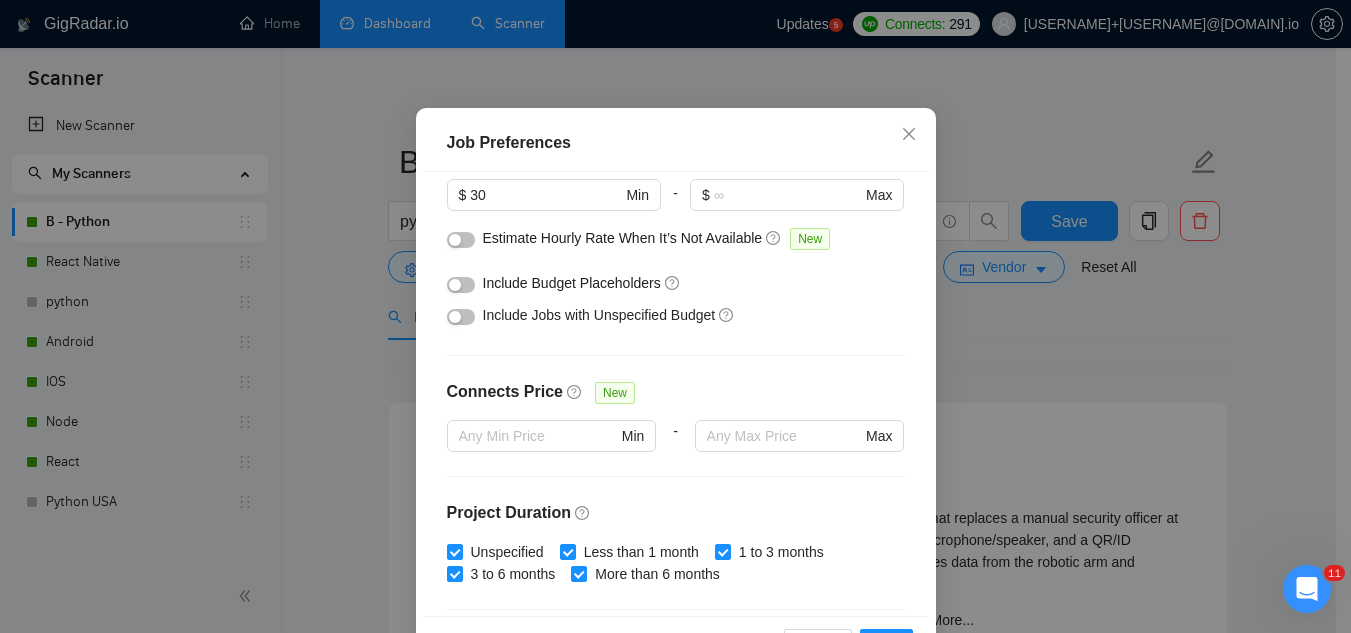 click at bounding box center [461, 317] 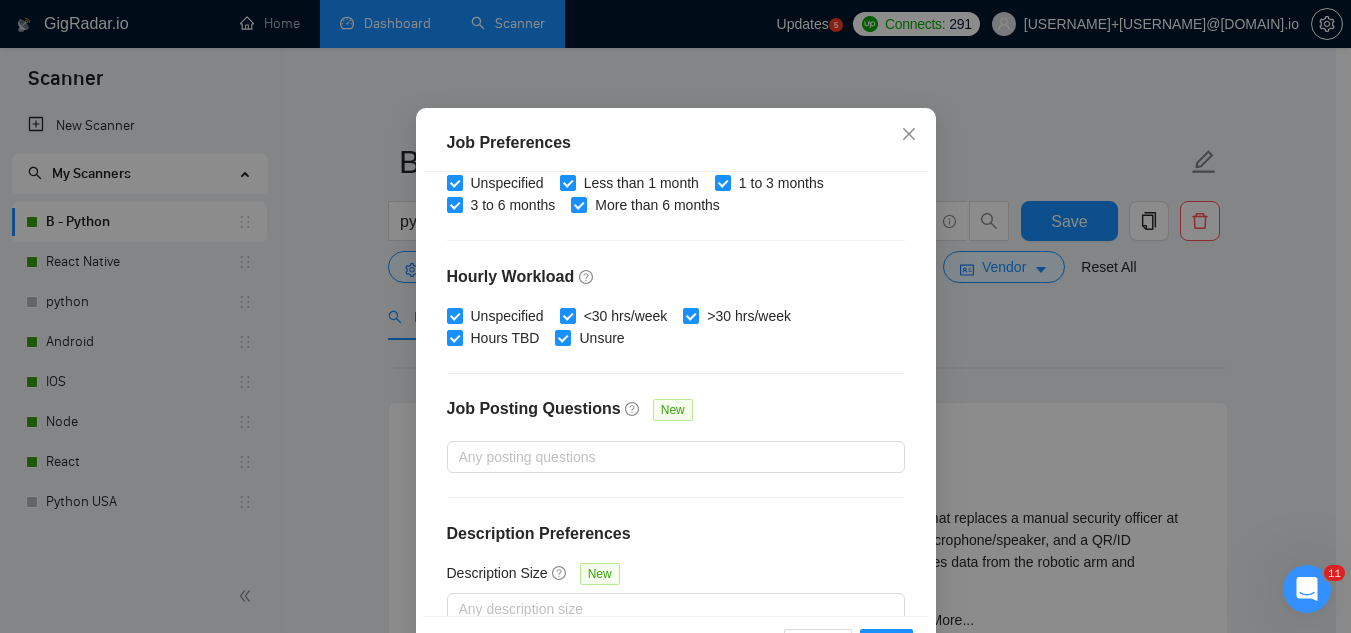 scroll, scrollTop: 683, scrollLeft: 0, axis: vertical 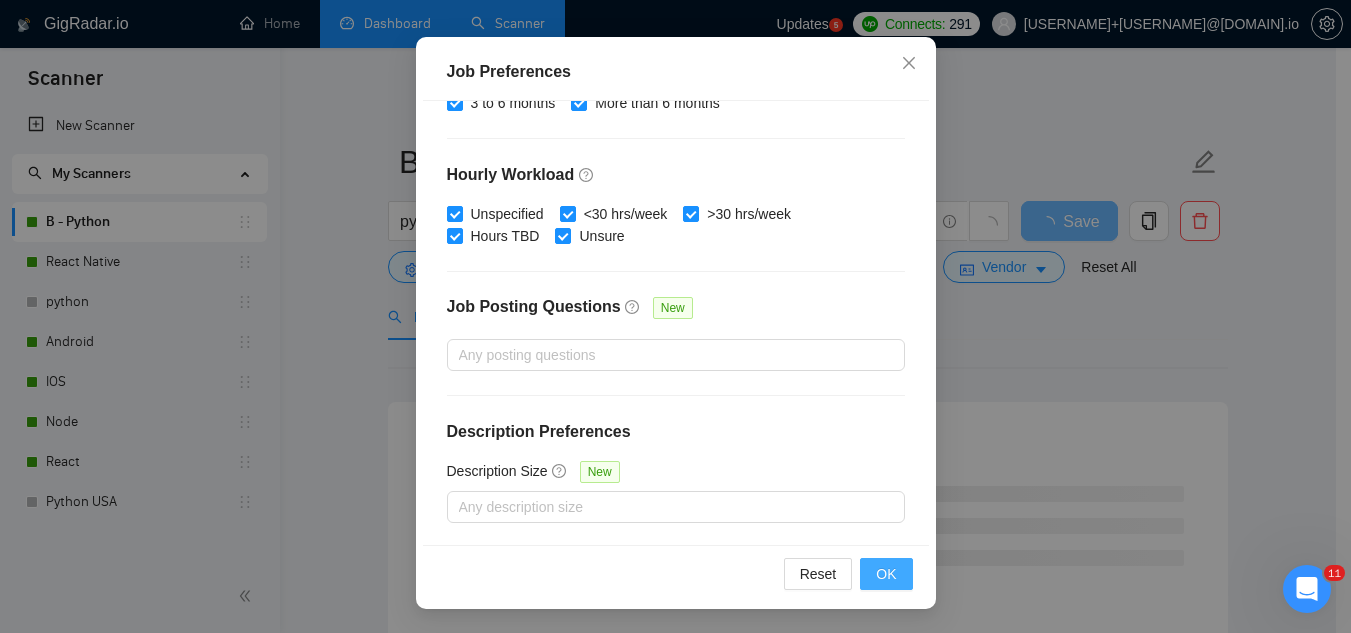 click on "OK" at bounding box center [886, 574] 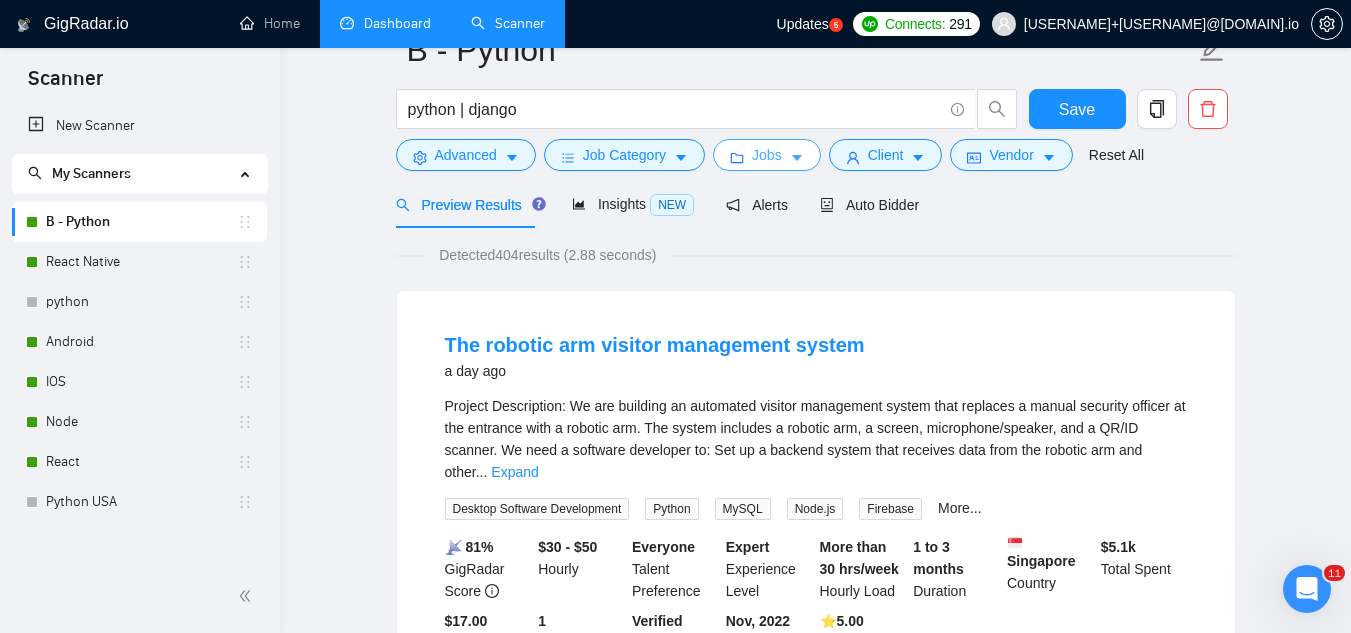 scroll, scrollTop: 0, scrollLeft: 0, axis: both 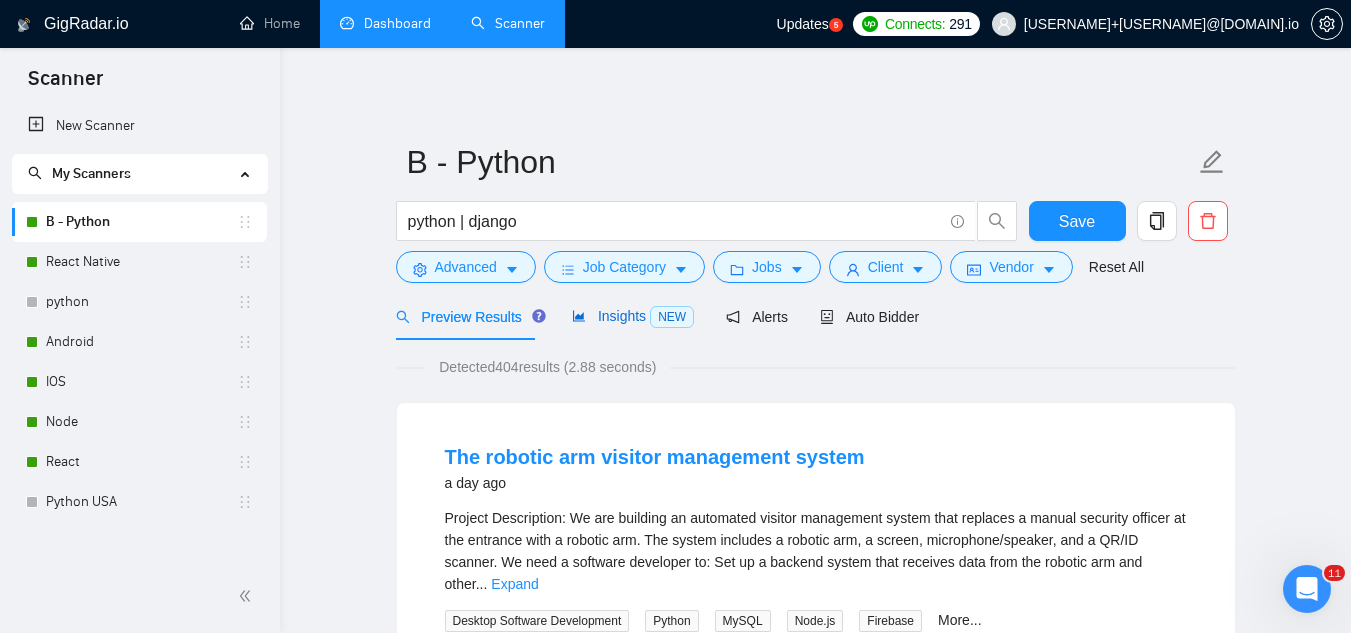 click on "Insights NEW" at bounding box center [633, 316] 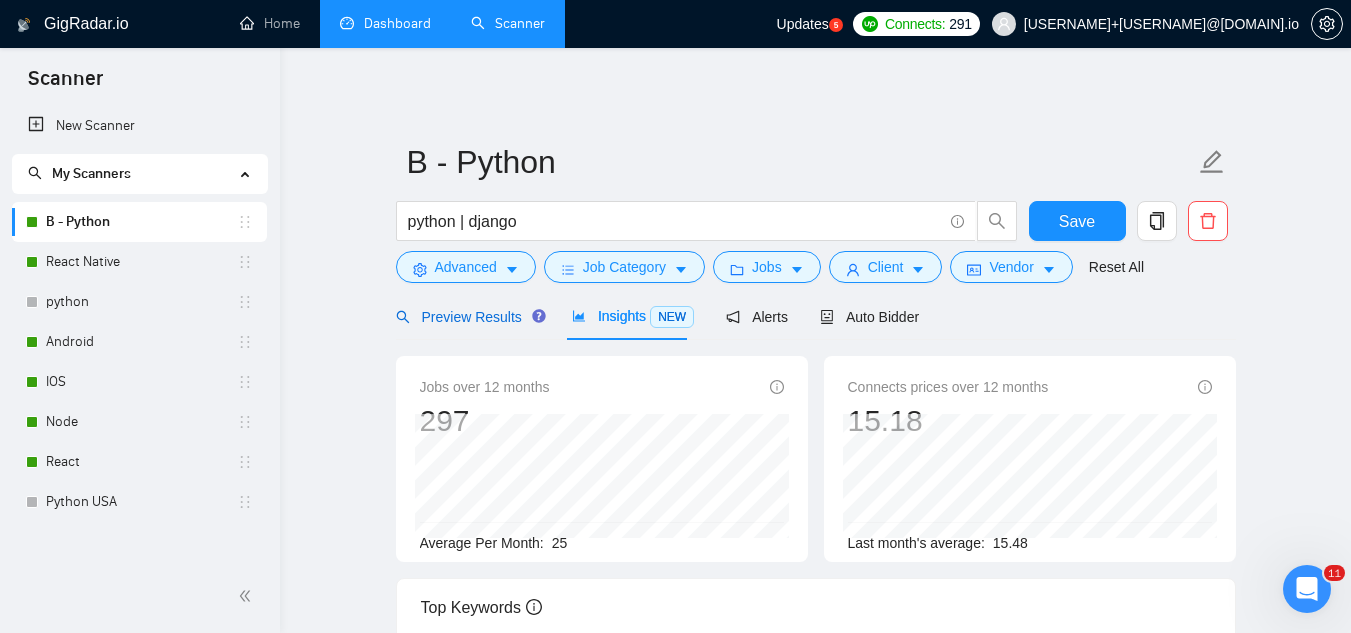 click on "Preview Results" at bounding box center [468, 317] 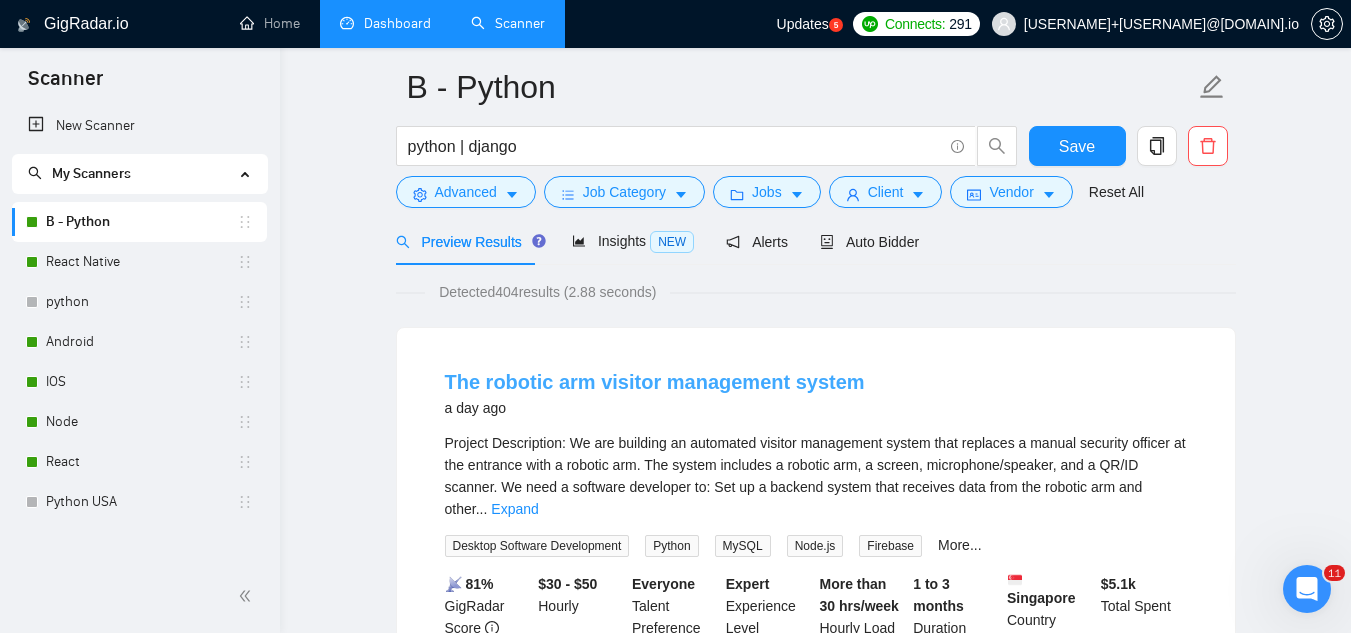 scroll, scrollTop: 200, scrollLeft: 0, axis: vertical 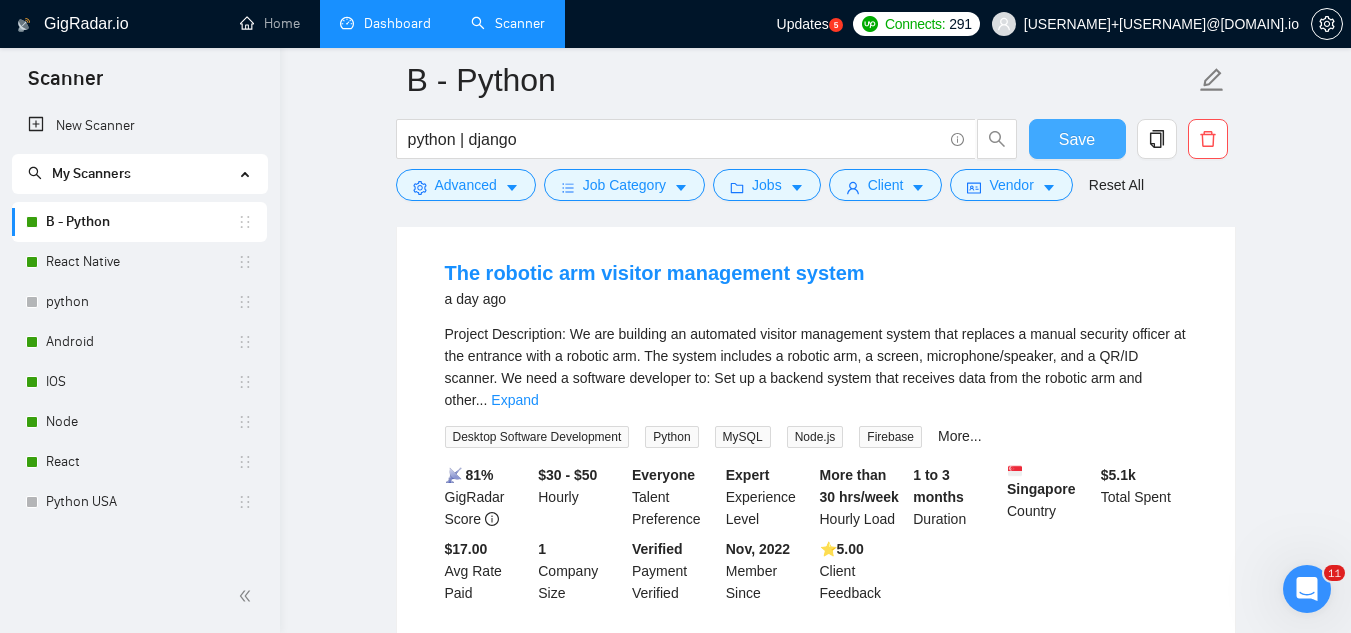 click on "Save" at bounding box center [1077, 139] 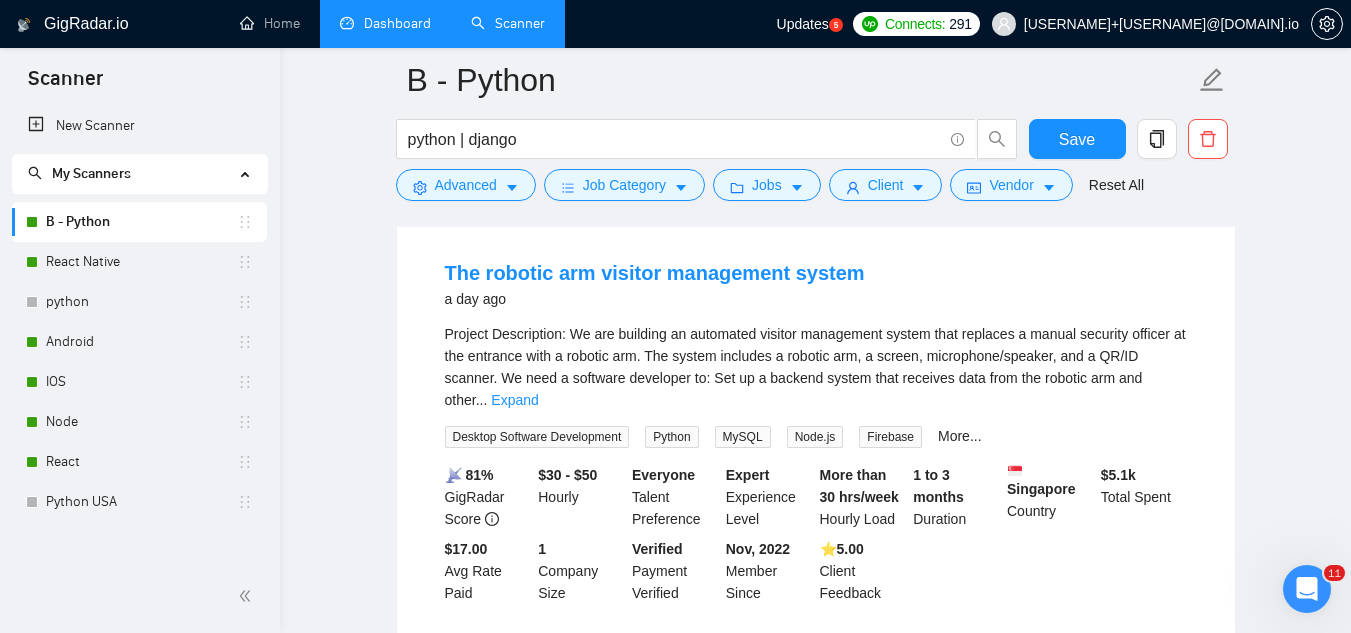 click on "Dashboard" at bounding box center [385, 23] 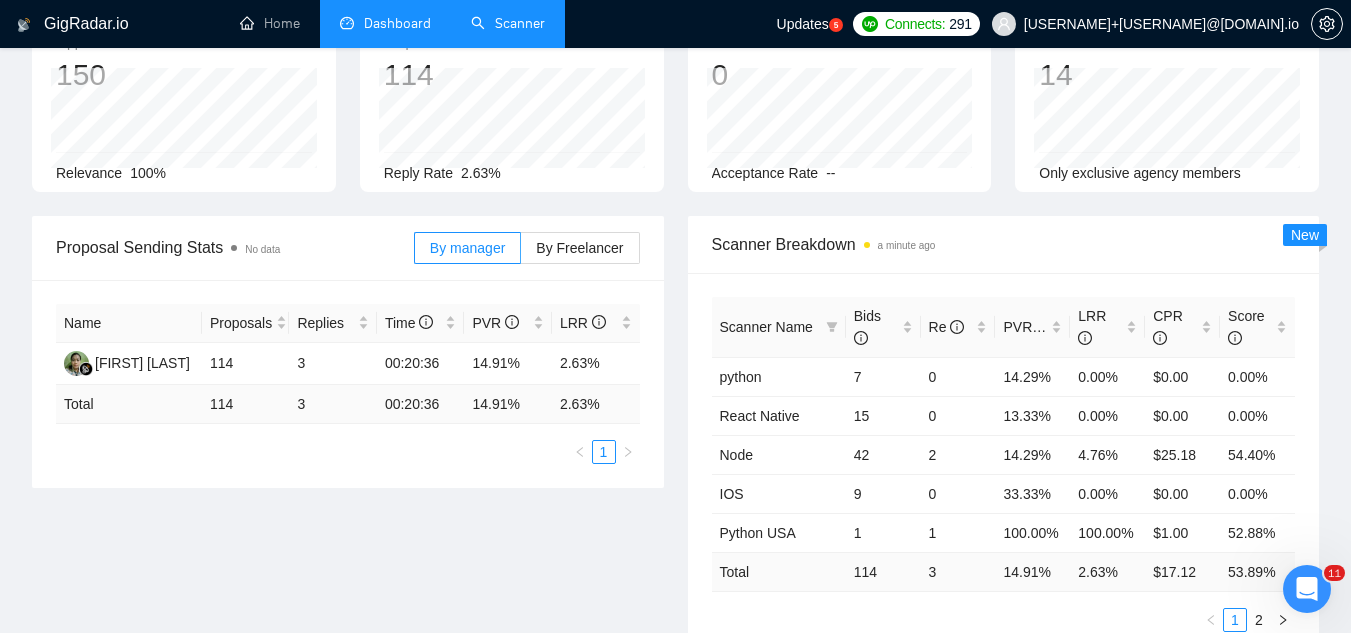 scroll, scrollTop: 100, scrollLeft: 0, axis: vertical 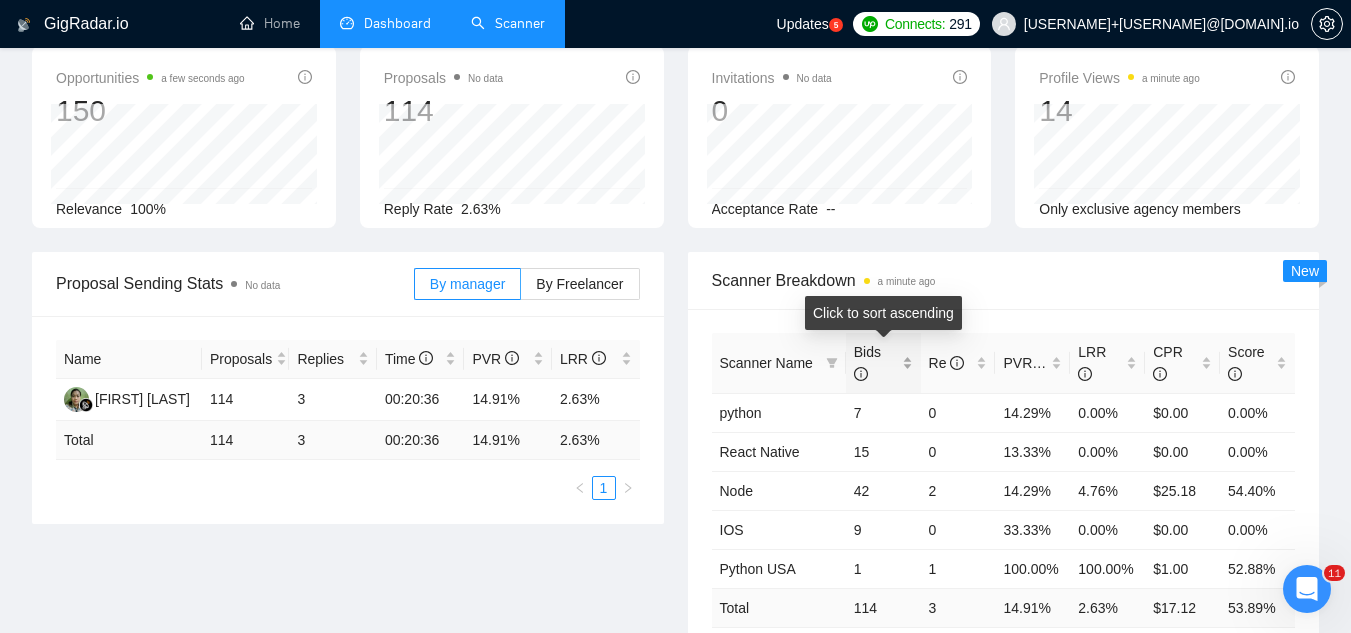 click on "Bids" at bounding box center (883, 363) 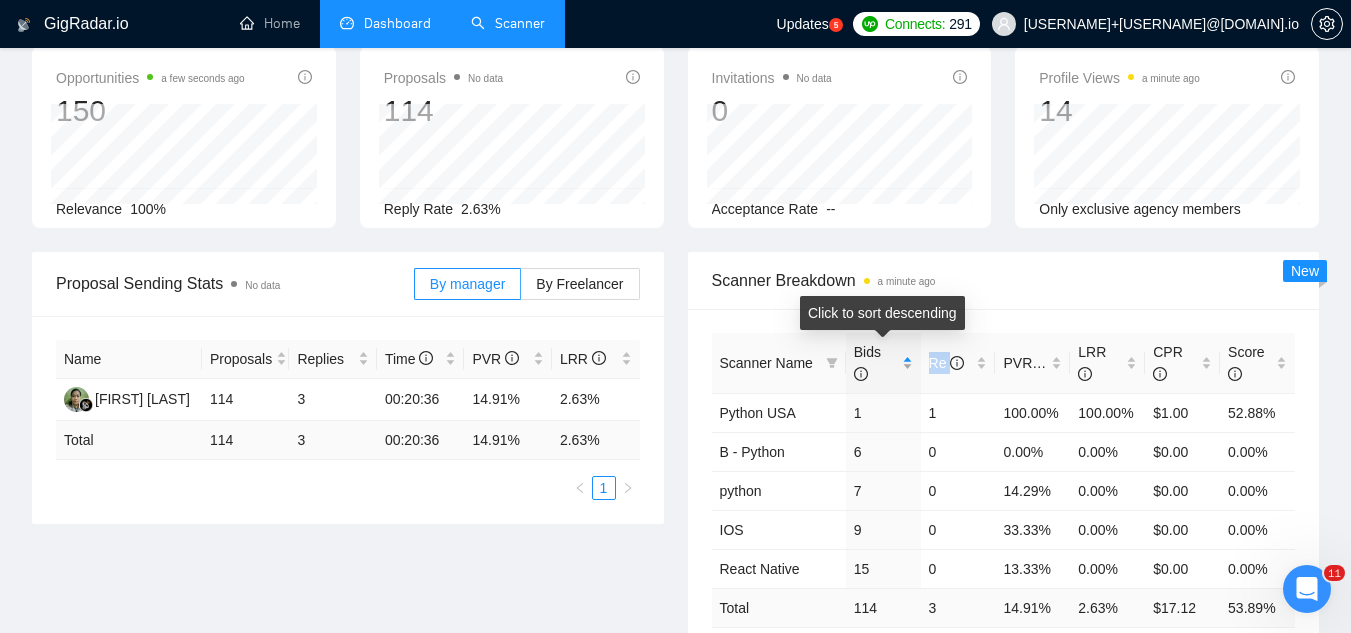 click on "Bids" at bounding box center [883, 363] 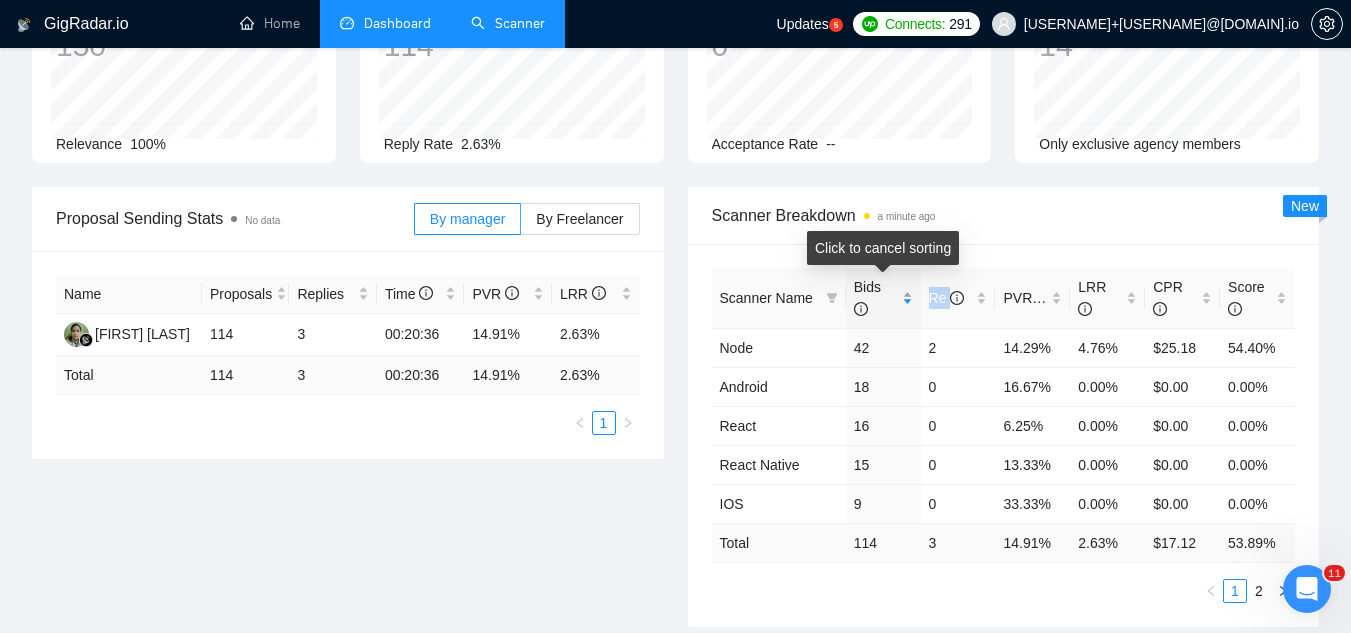 scroll, scrollTop: 200, scrollLeft: 0, axis: vertical 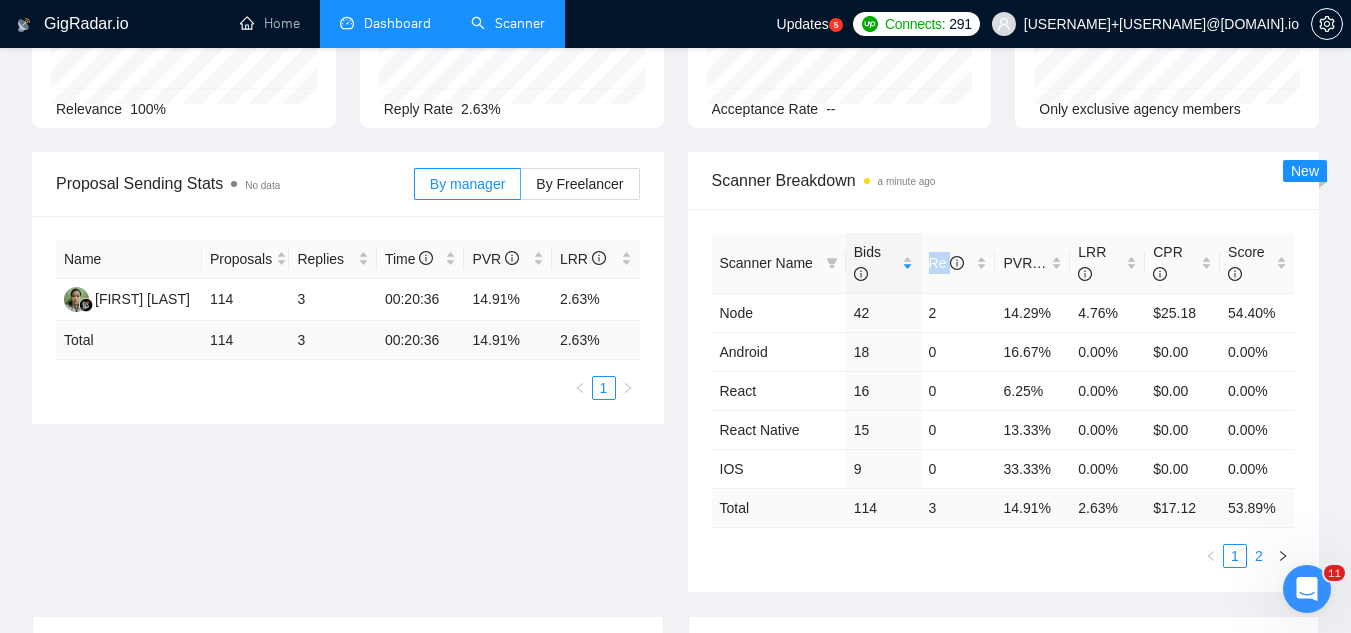 click on "2" at bounding box center (1259, 556) 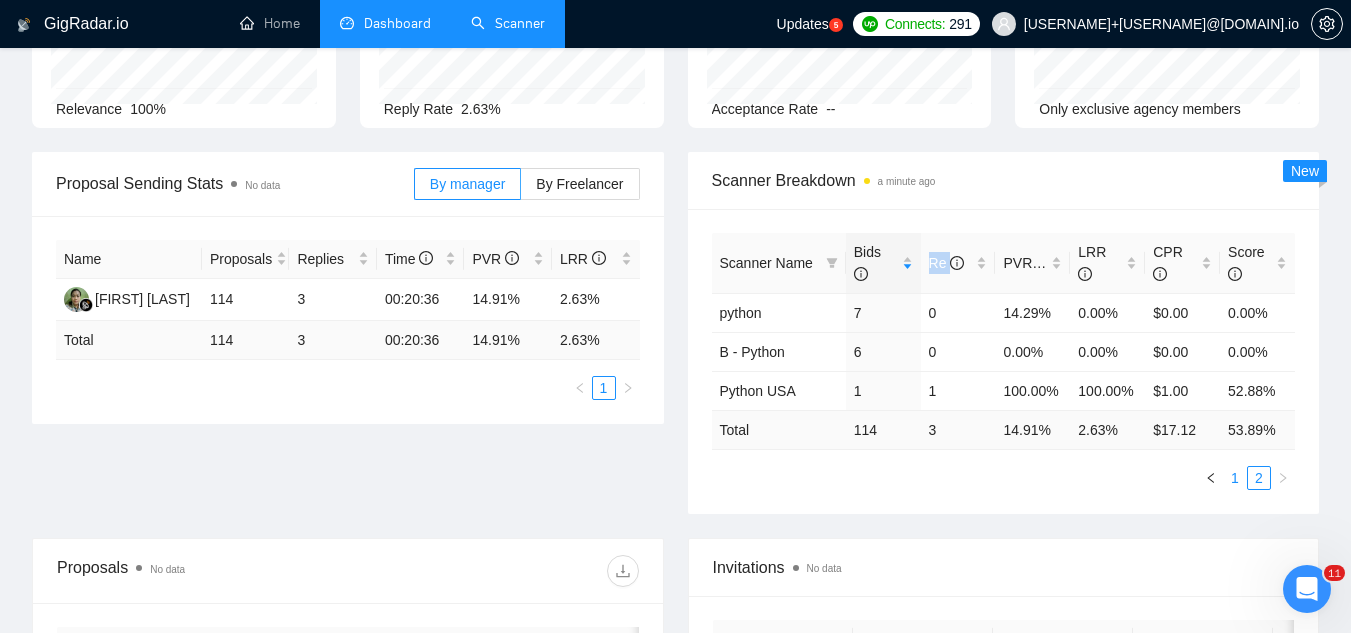 click on "1" at bounding box center [1235, 478] 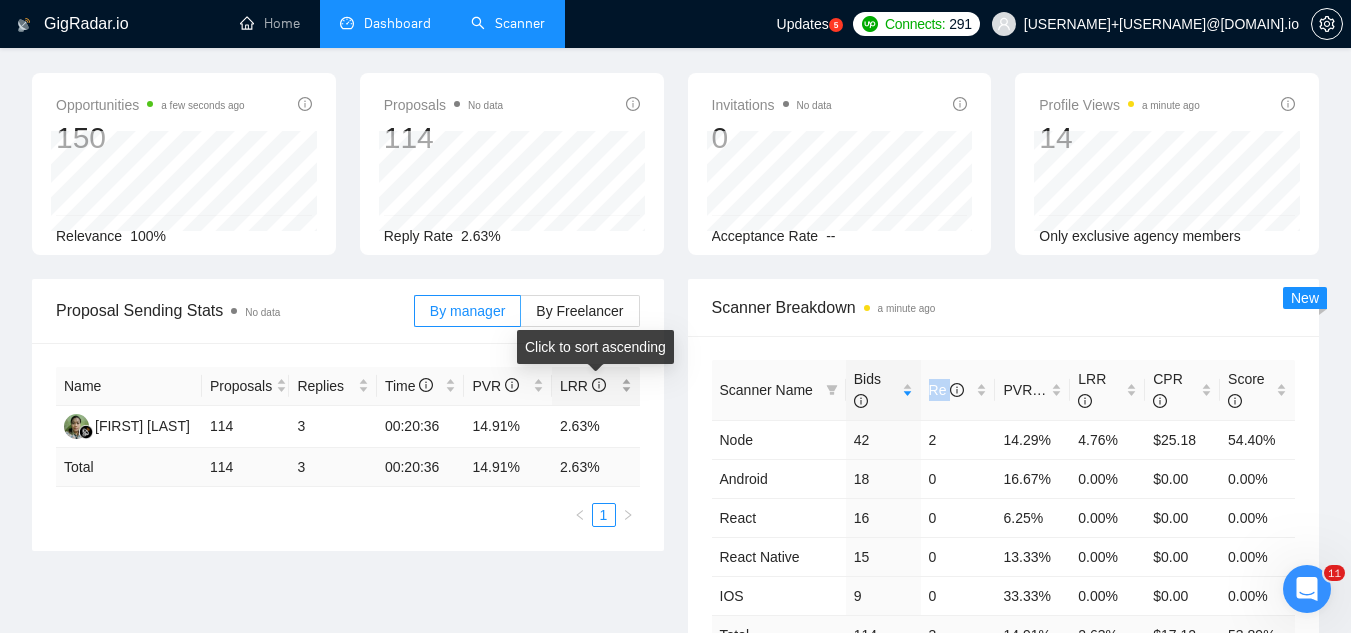 scroll, scrollTop: 0, scrollLeft: 0, axis: both 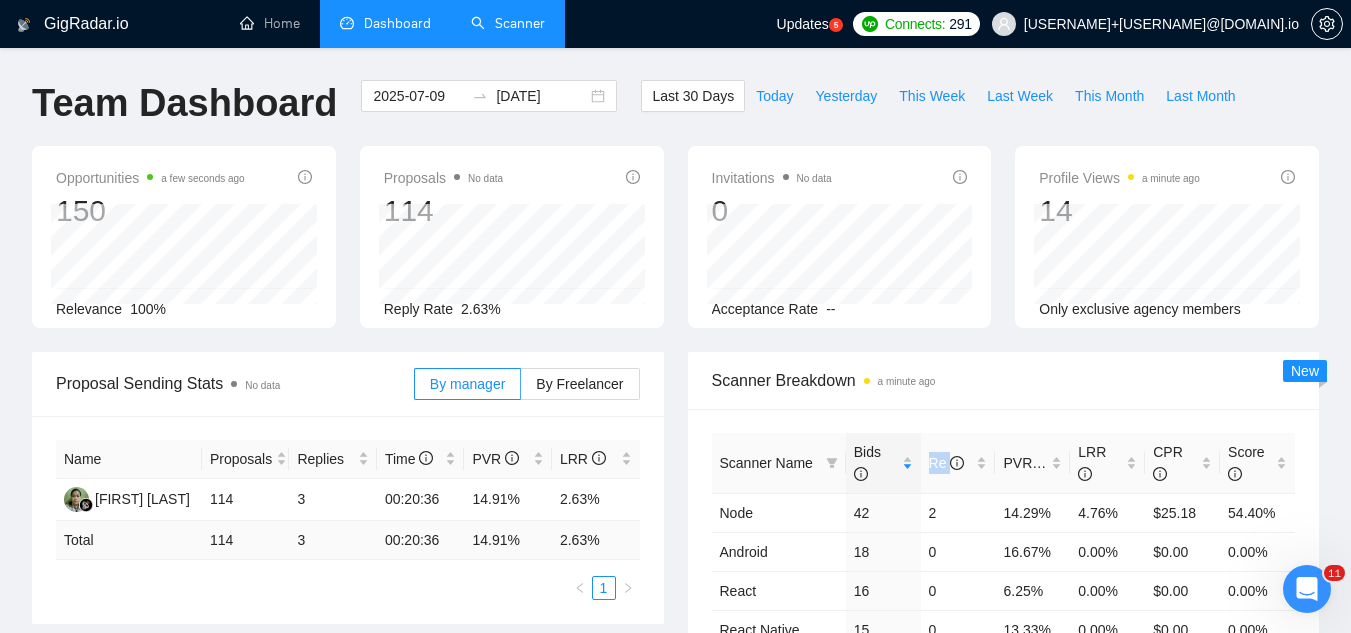 click on "Scanner" at bounding box center [508, 23] 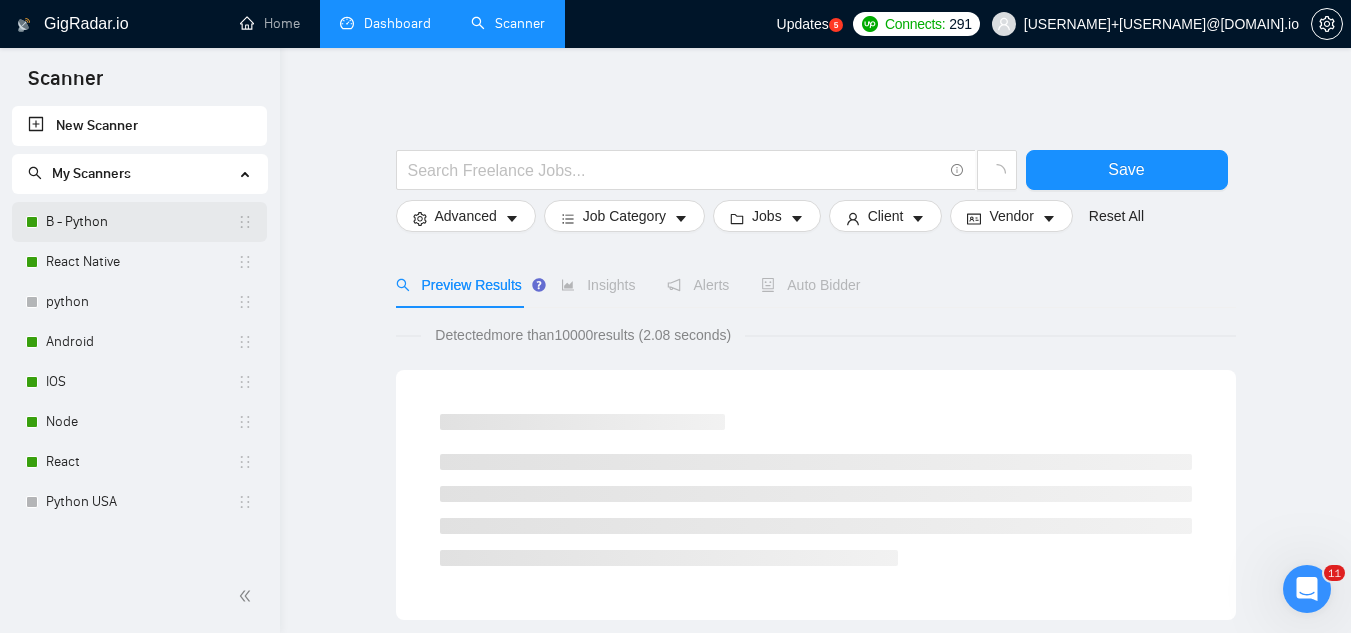 click on "B - Python" at bounding box center [141, 222] 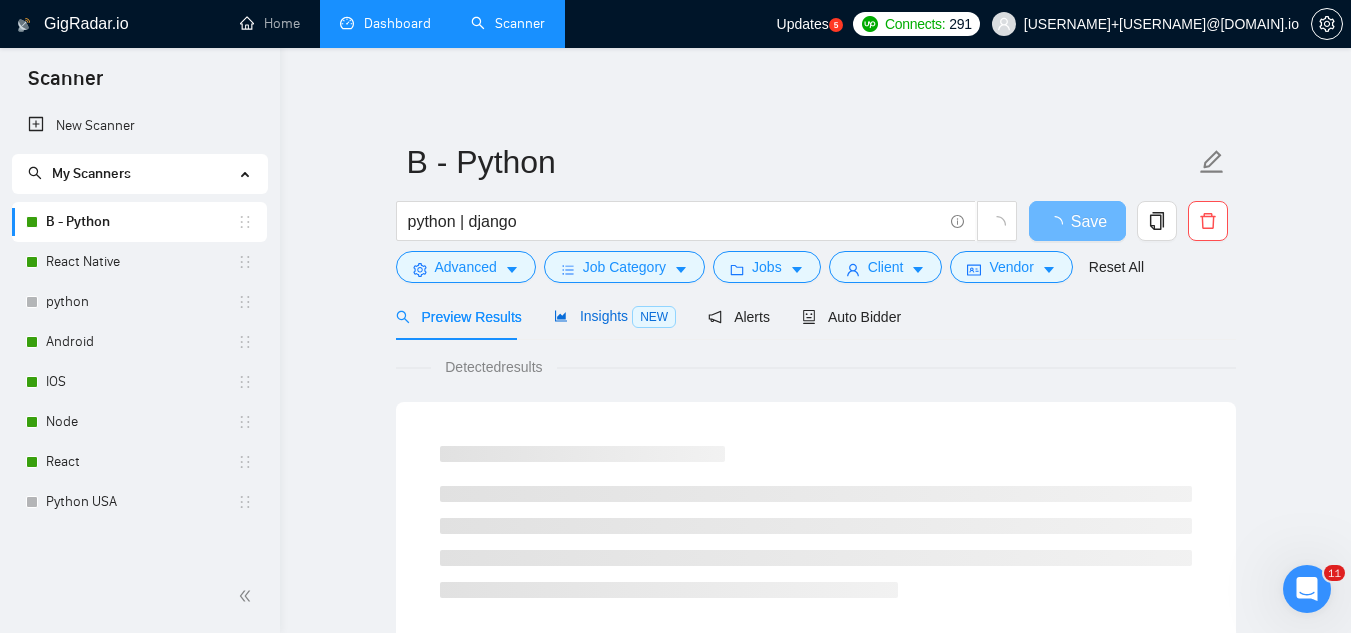 click on "Insights NEW" at bounding box center (615, 316) 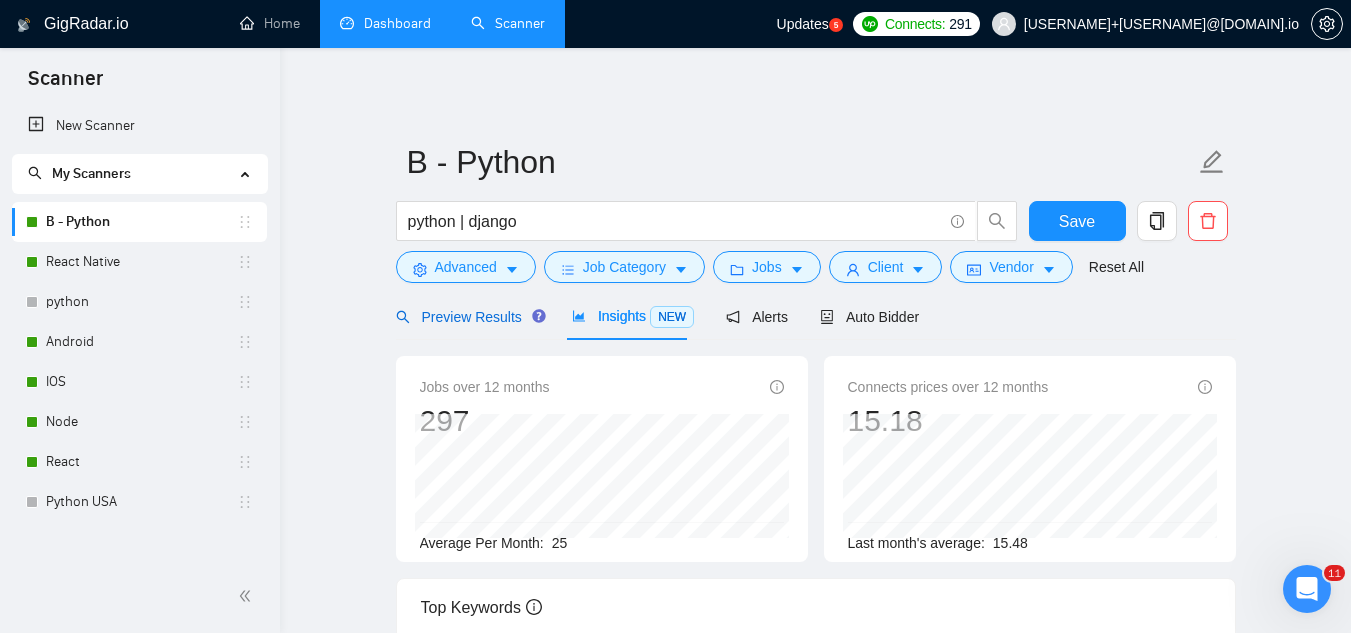 click on "Preview Results" at bounding box center [468, 317] 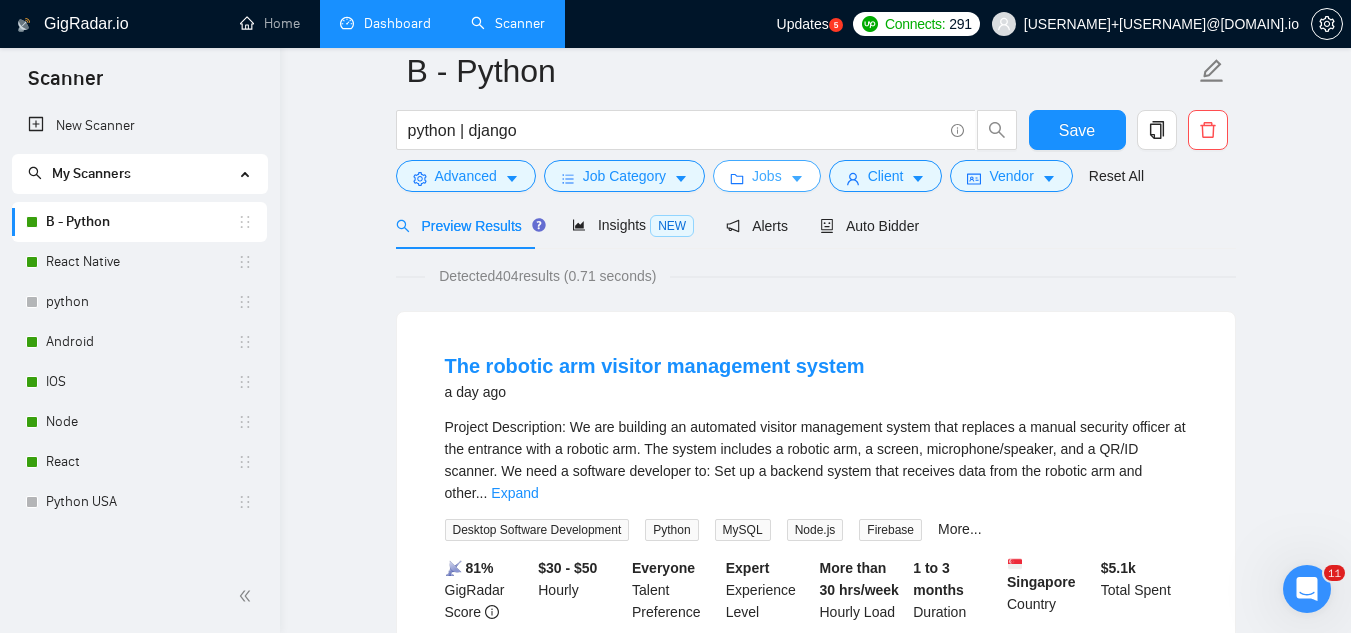 scroll, scrollTop: 0, scrollLeft: 0, axis: both 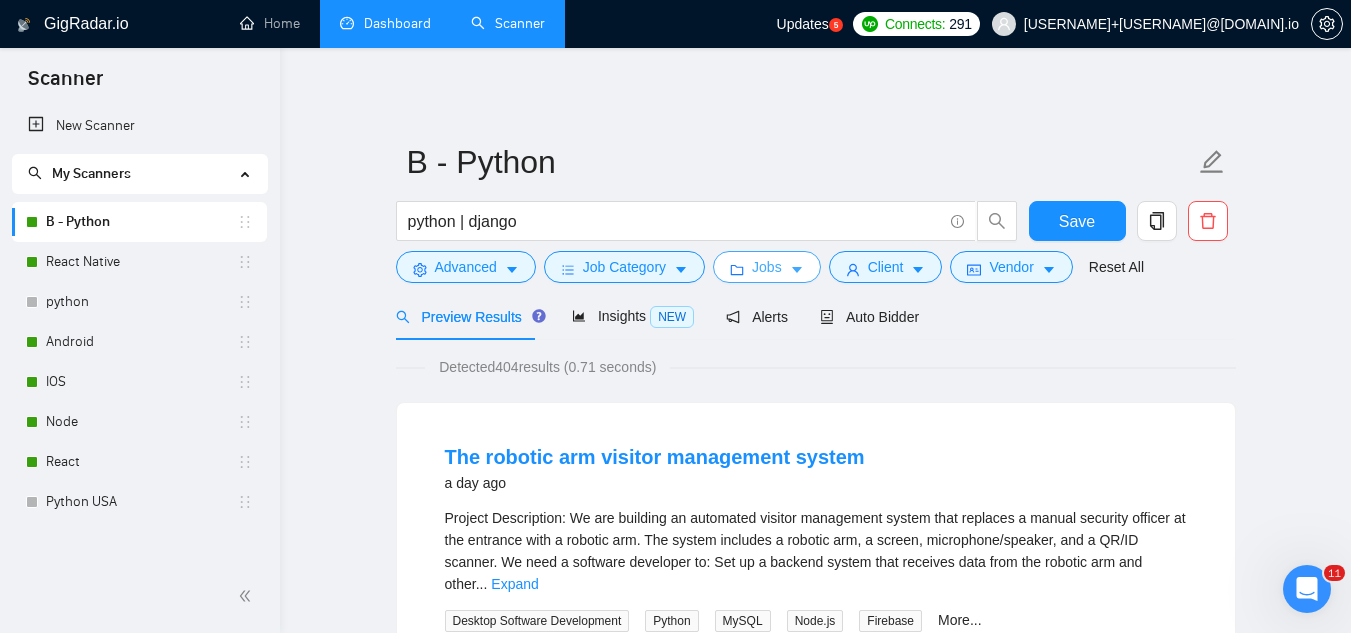click on "Jobs" at bounding box center (767, 267) 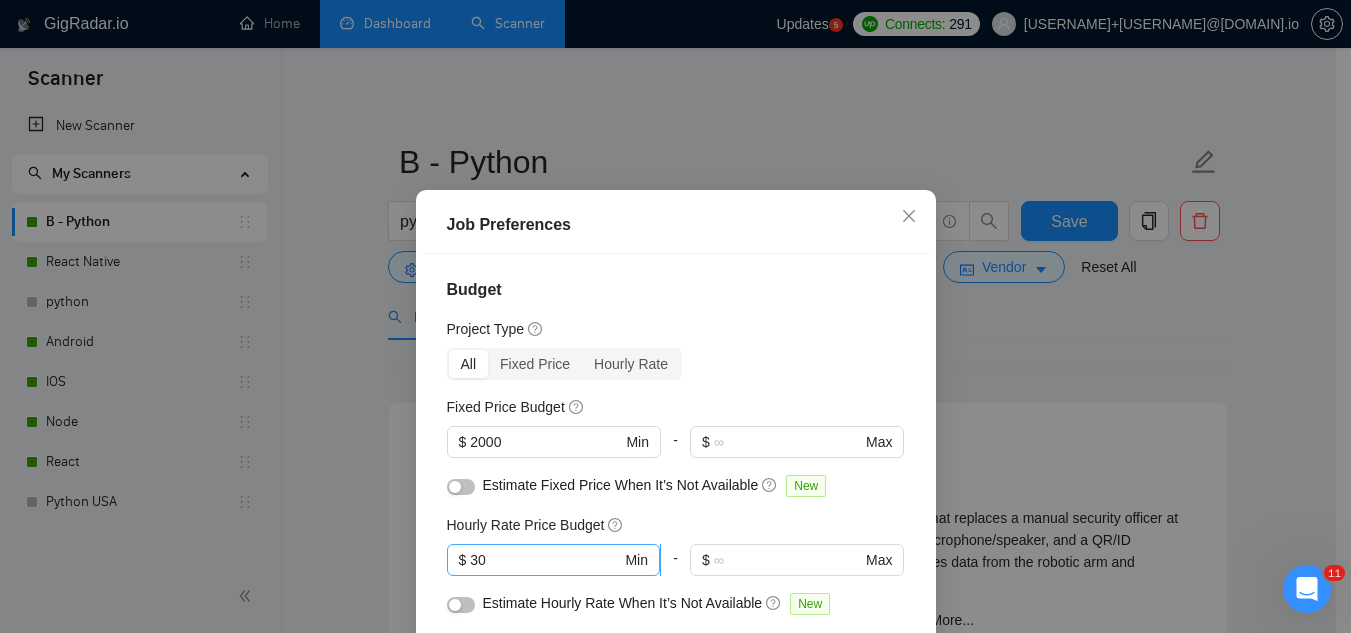 click on "30" at bounding box center [545, 560] 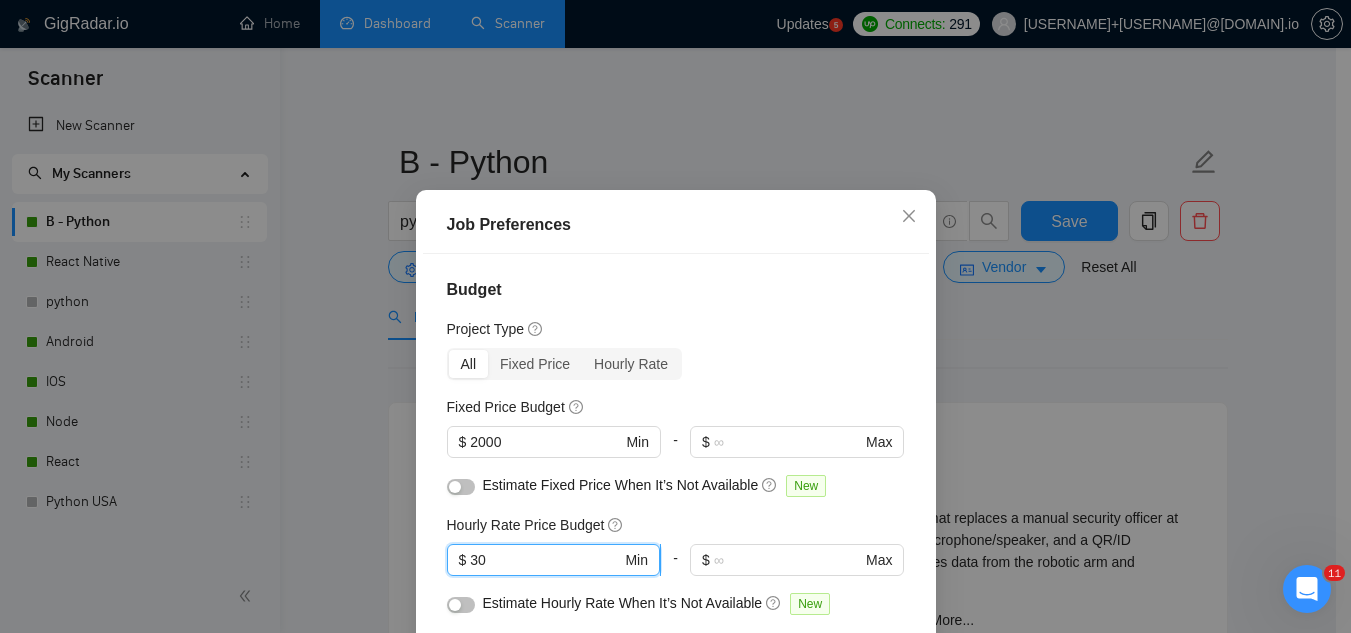 type on "3" 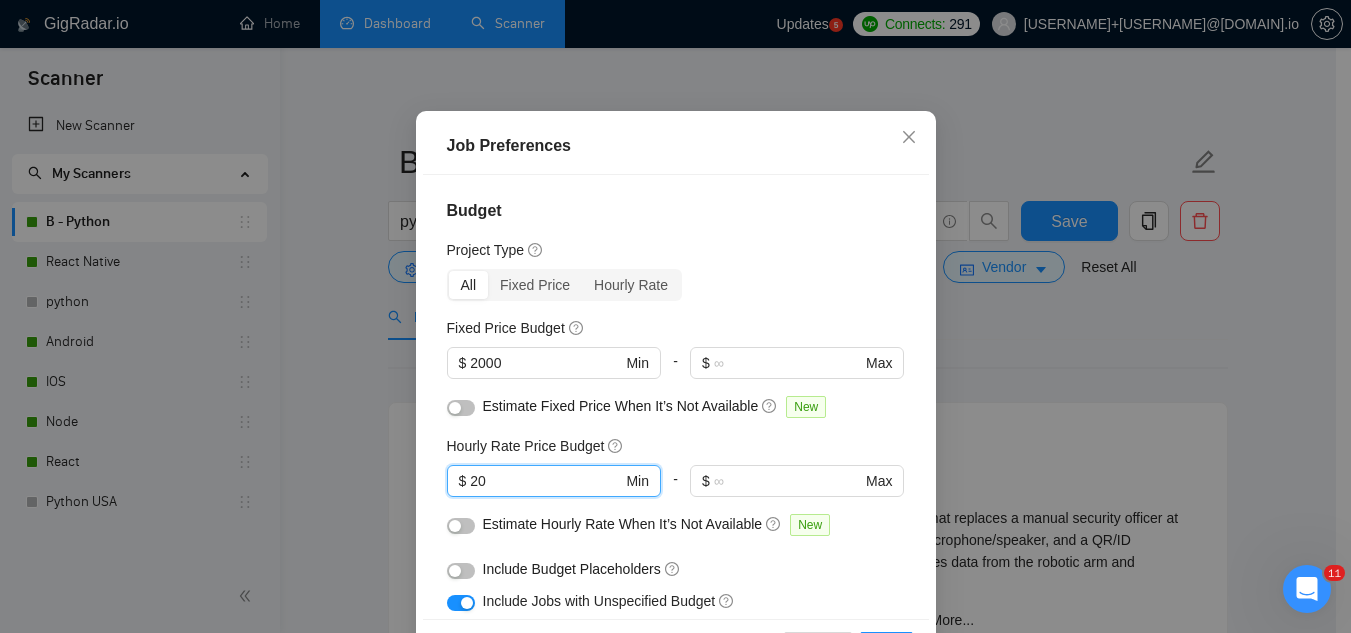 scroll, scrollTop: 153, scrollLeft: 0, axis: vertical 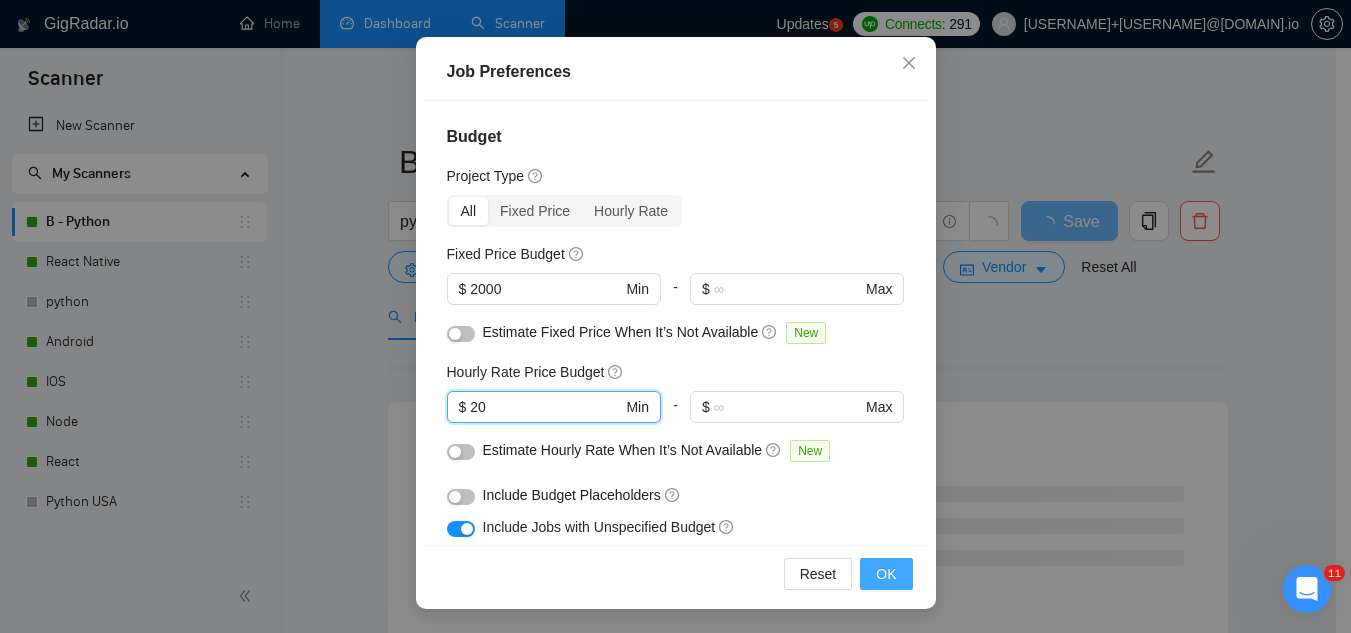 type on "20" 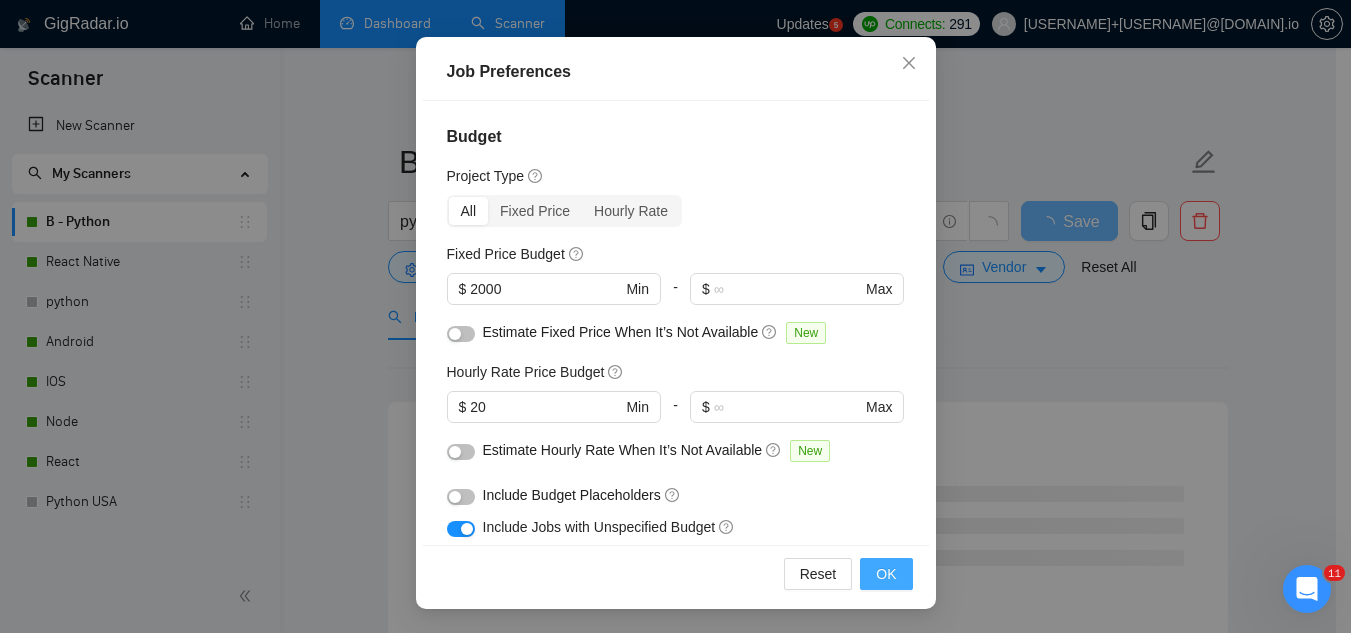 scroll, scrollTop: 82, scrollLeft: 0, axis: vertical 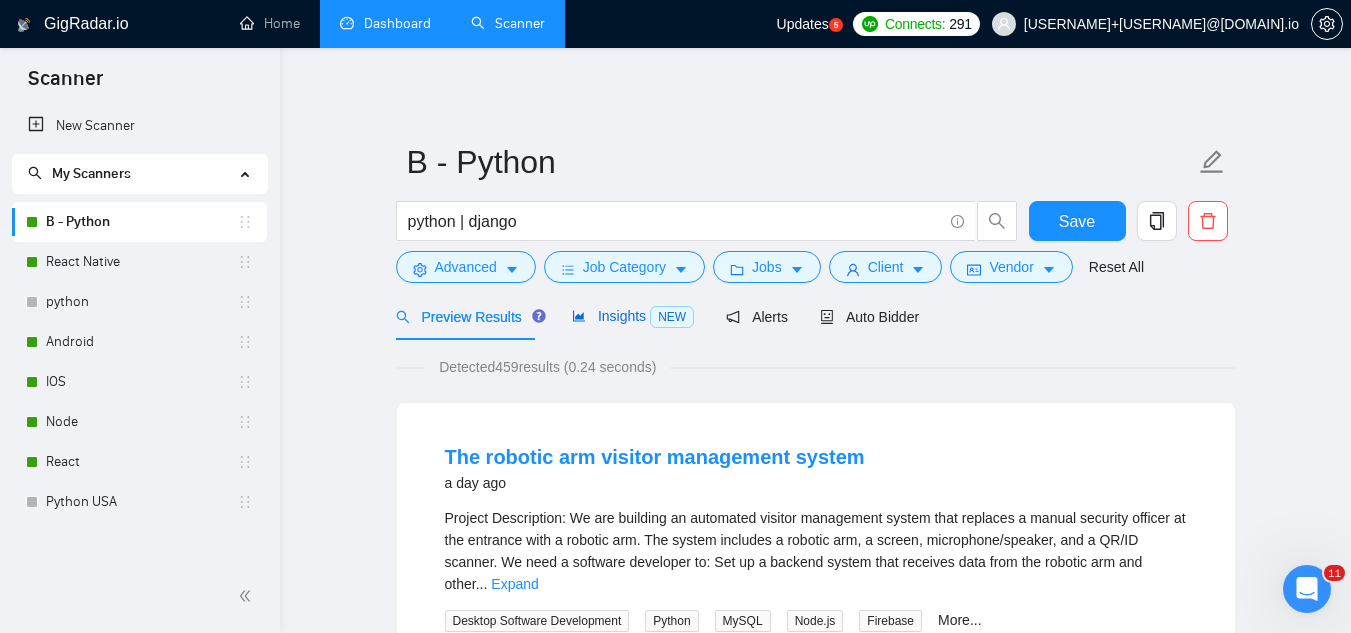 click on "Insights NEW" at bounding box center [633, 316] 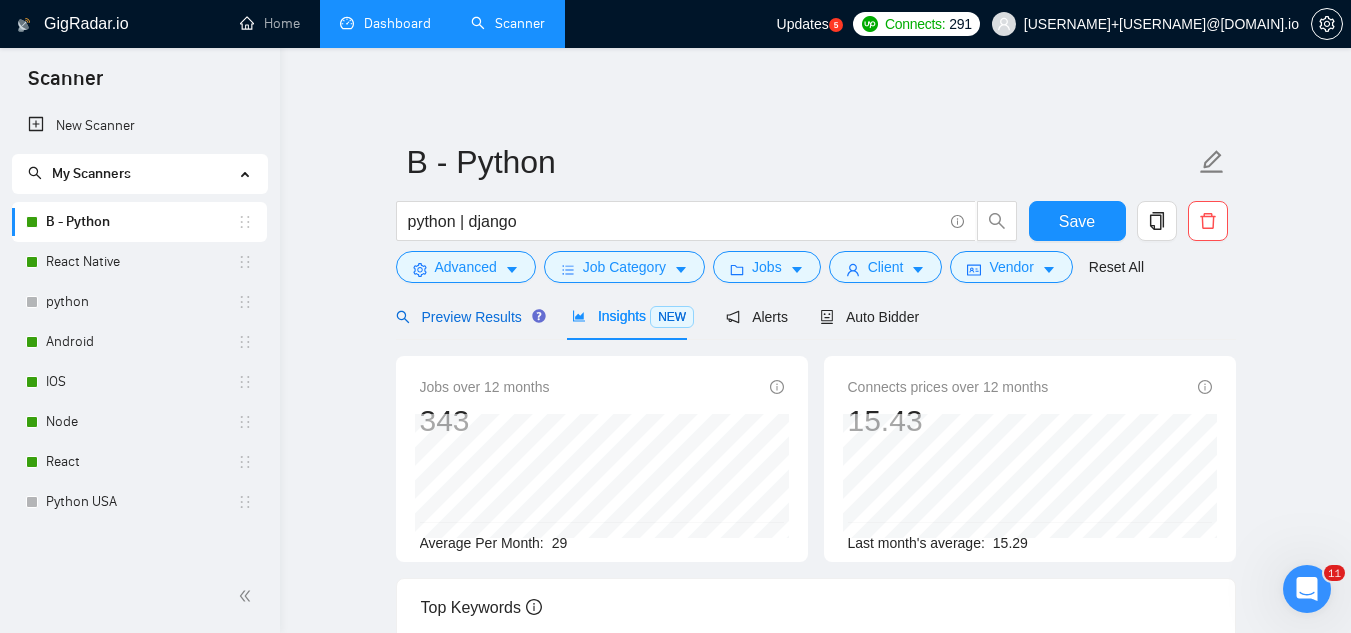 click on "Preview Results" at bounding box center [468, 317] 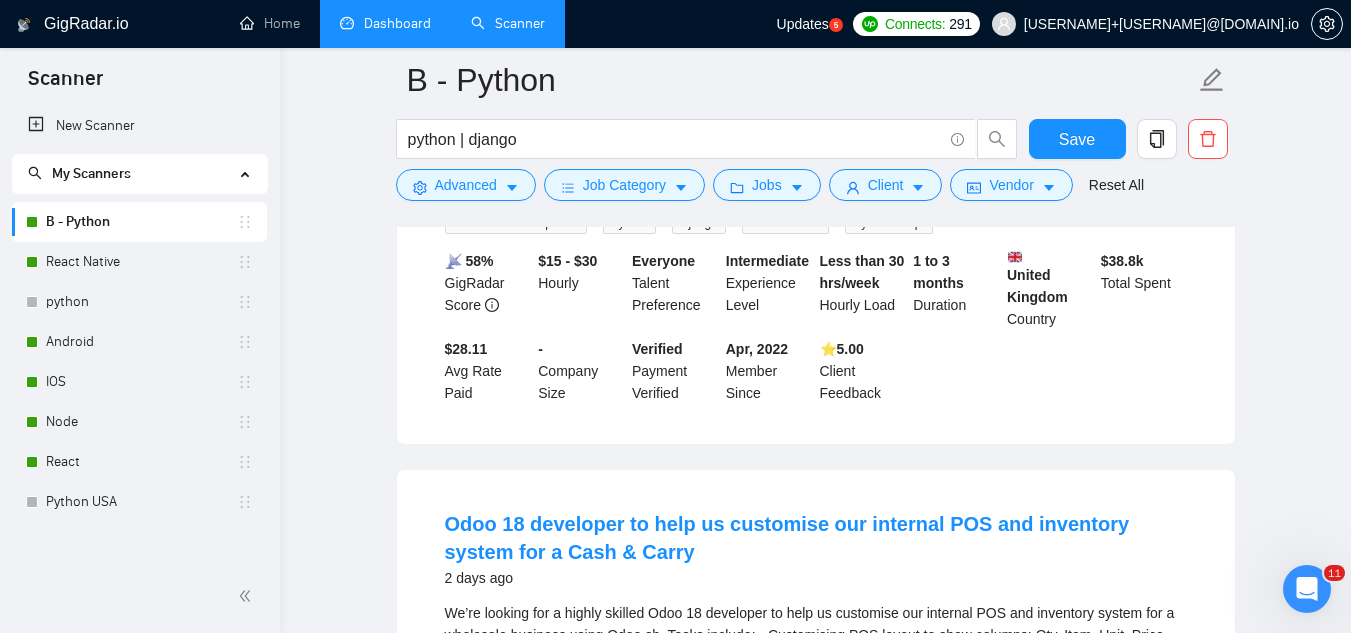 scroll, scrollTop: 900, scrollLeft: 0, axis: vertical 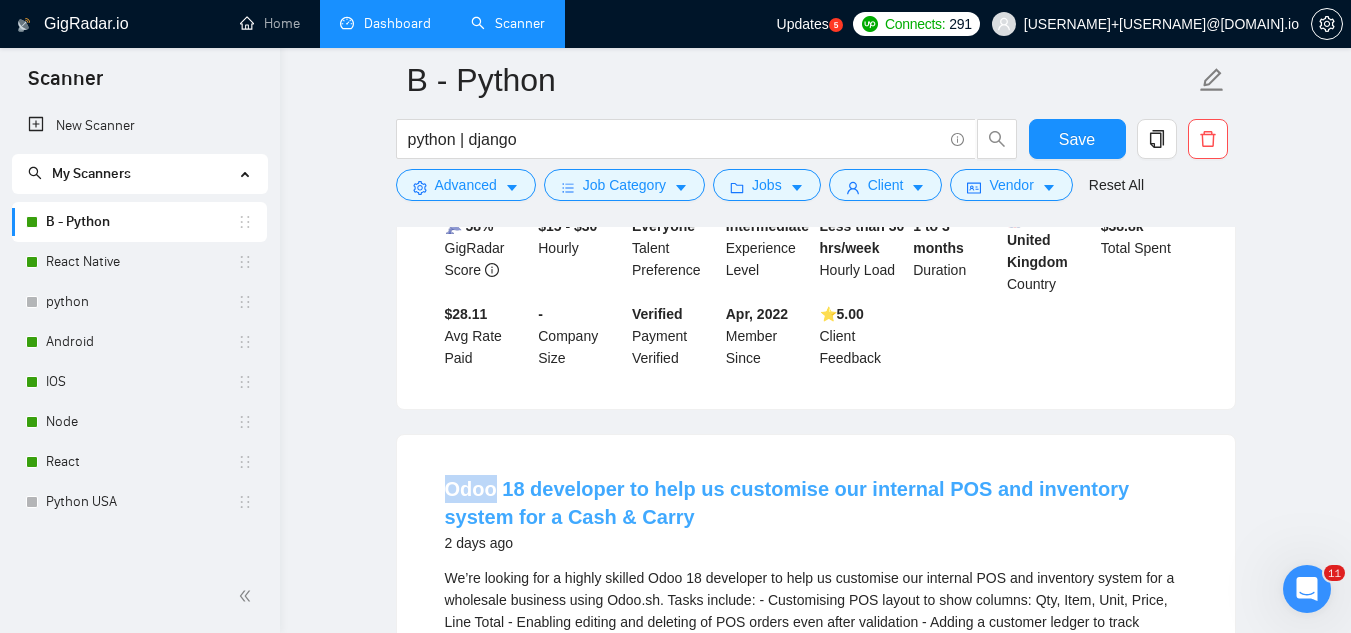 drag, startPoint x: 438, startPoint y: 444, endPoint x: 495, endPoint y: 443, distance: 57.00877 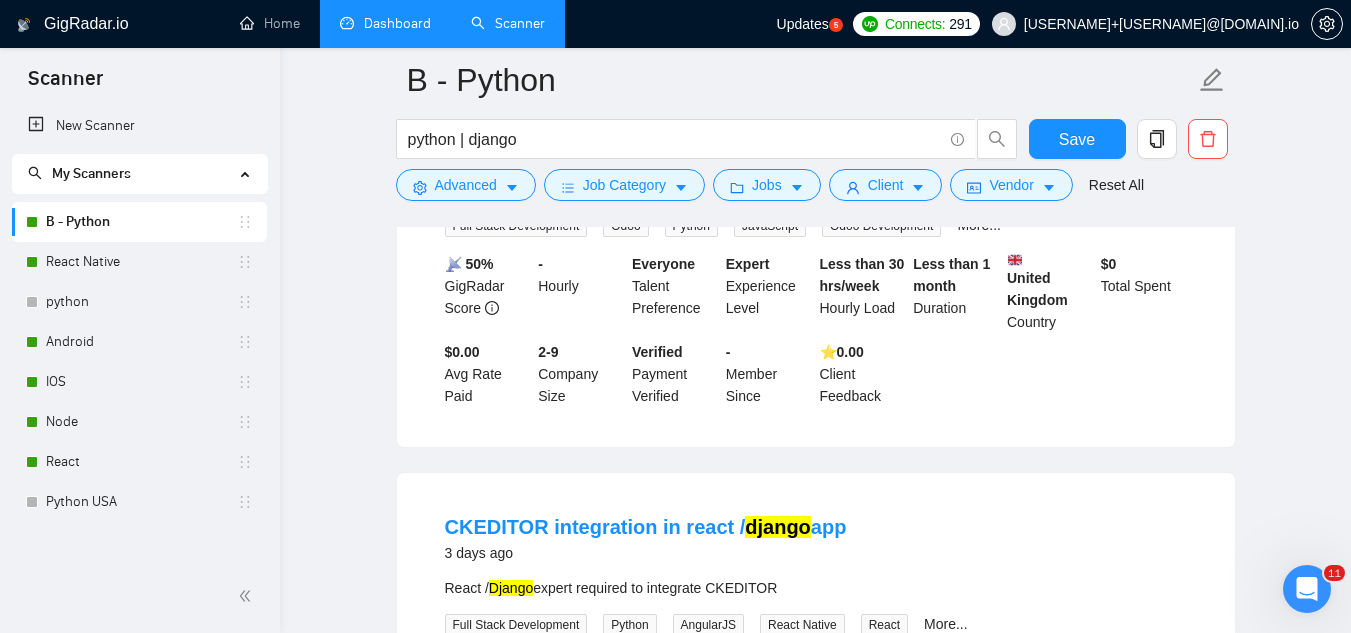 scroll, scrollTop: 1400, scrollLeft: 0, axis: vertical 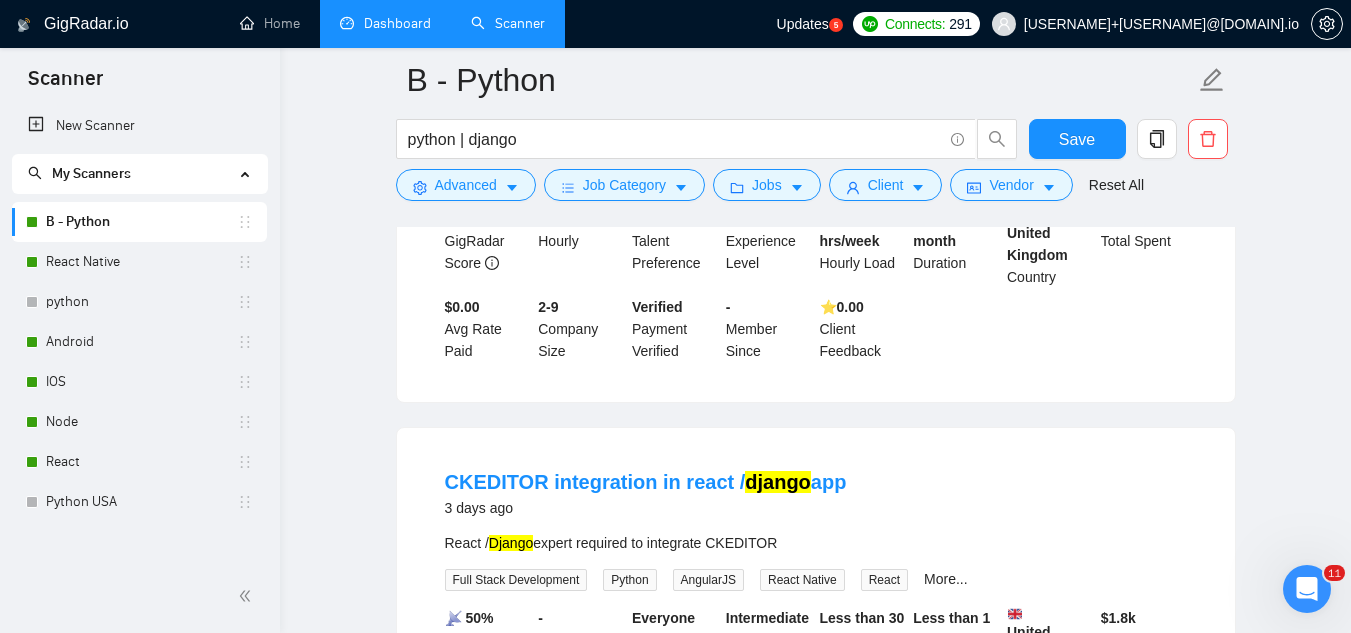 drag, startPoint x: 433, startPoint y: 423, endPoint x: 883, endPoint y: 402, distance: 450.48975 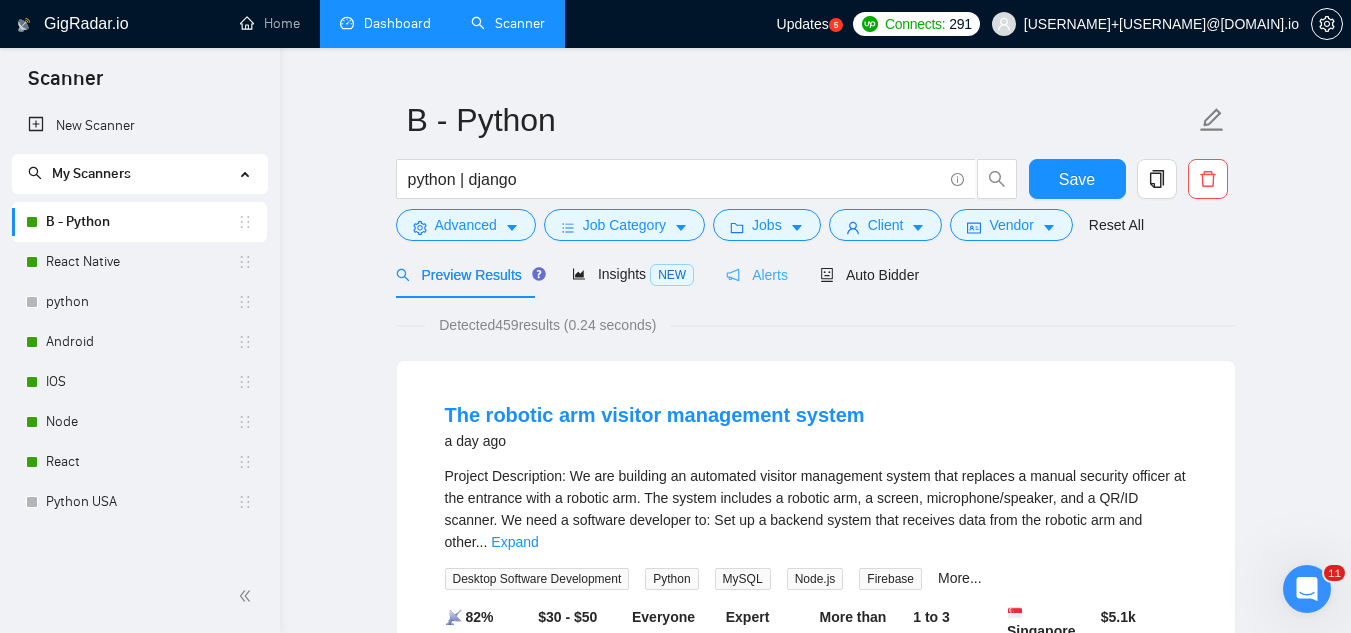scroll, scrollTop: 0, scrollLeft: 0, axis: both 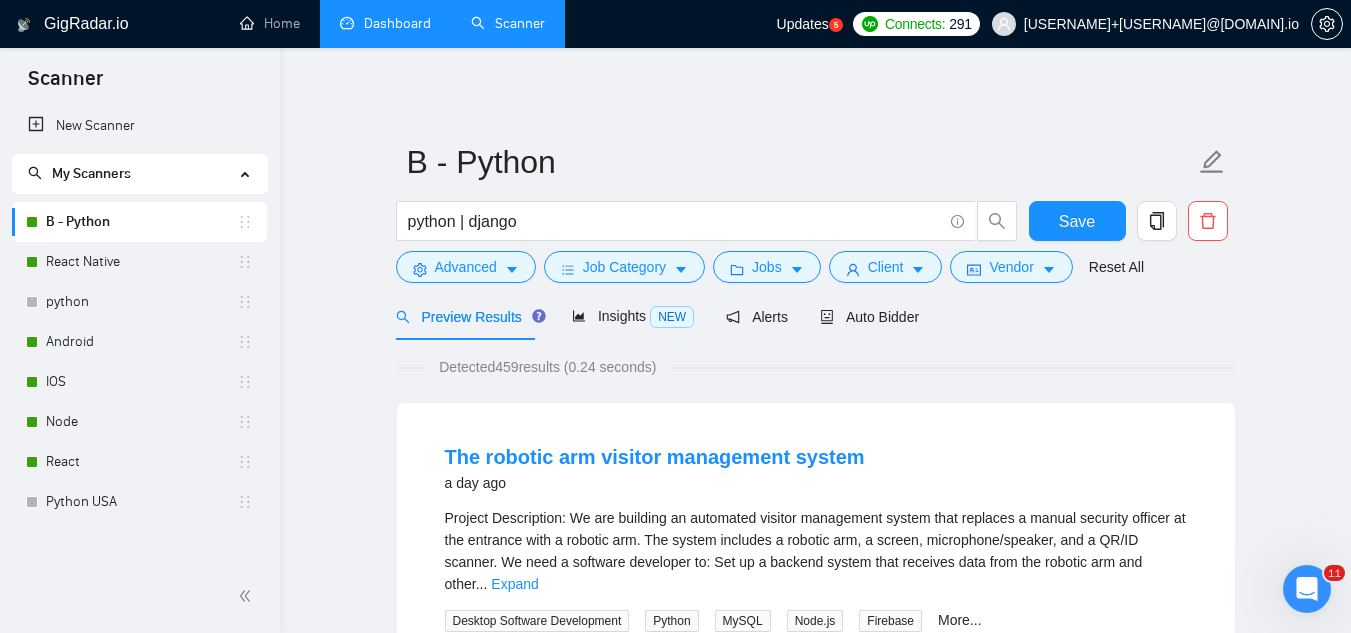 click on "B - Python python | django Save Advanced   Job Category   Jobs   Client   Vendor   Reset All" at bounding box center (816, 211) 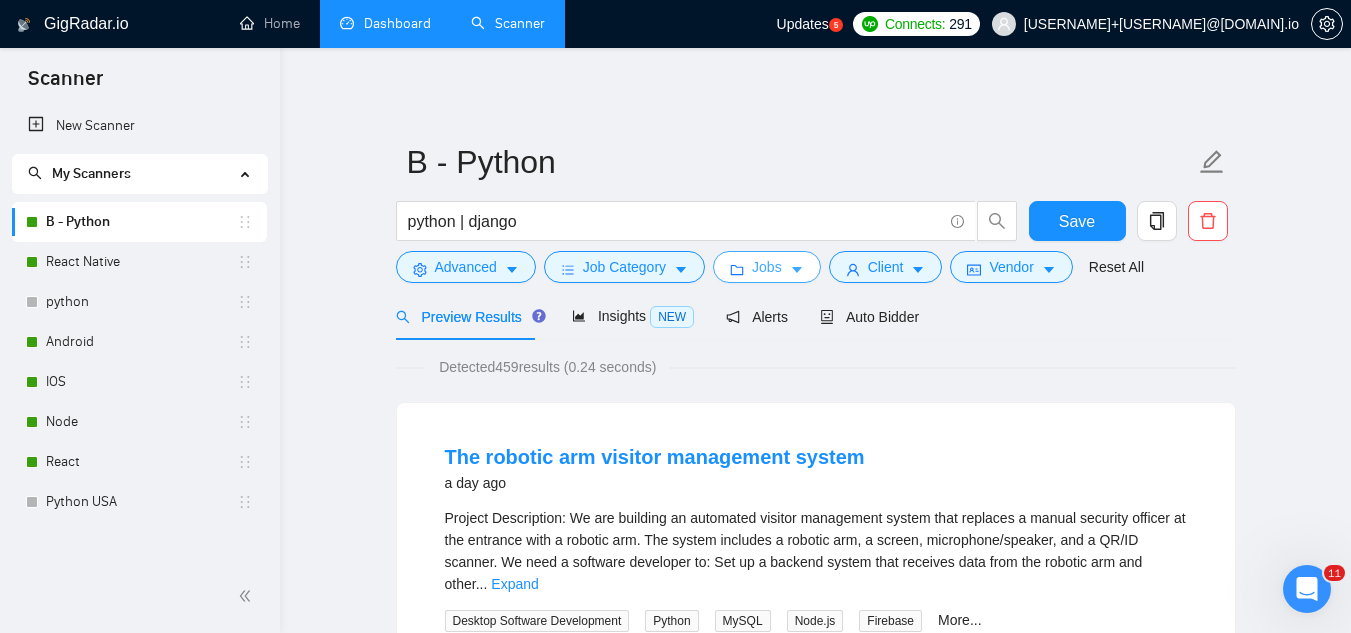 click on "Jobs" at bounding box center (767, 267) 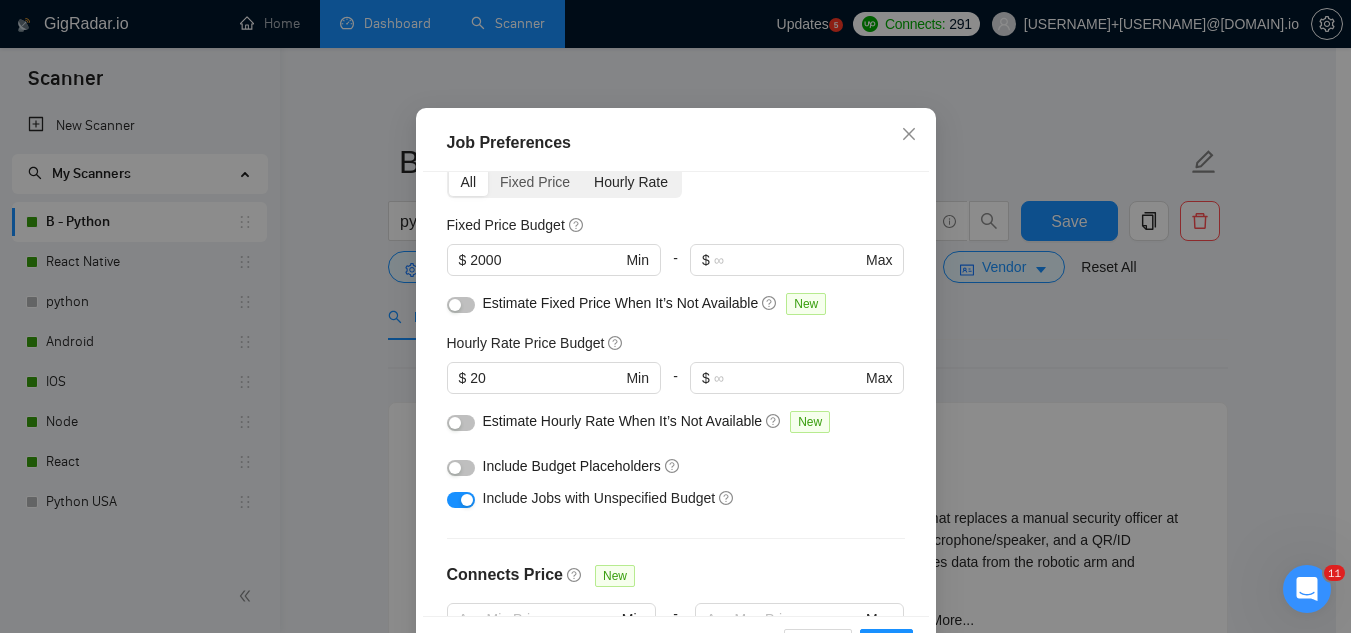 scroll, scrollTop: 200, scrollLeft: 0, axis: vertical 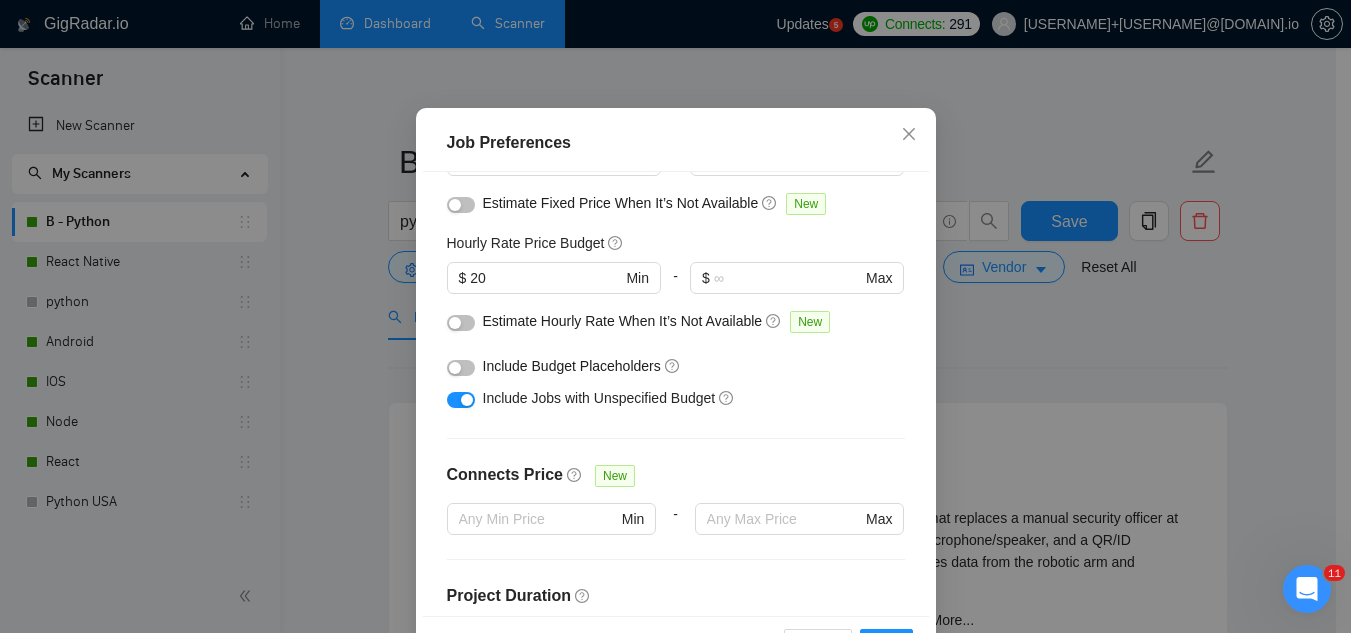 click at bounding box center [461, 368] 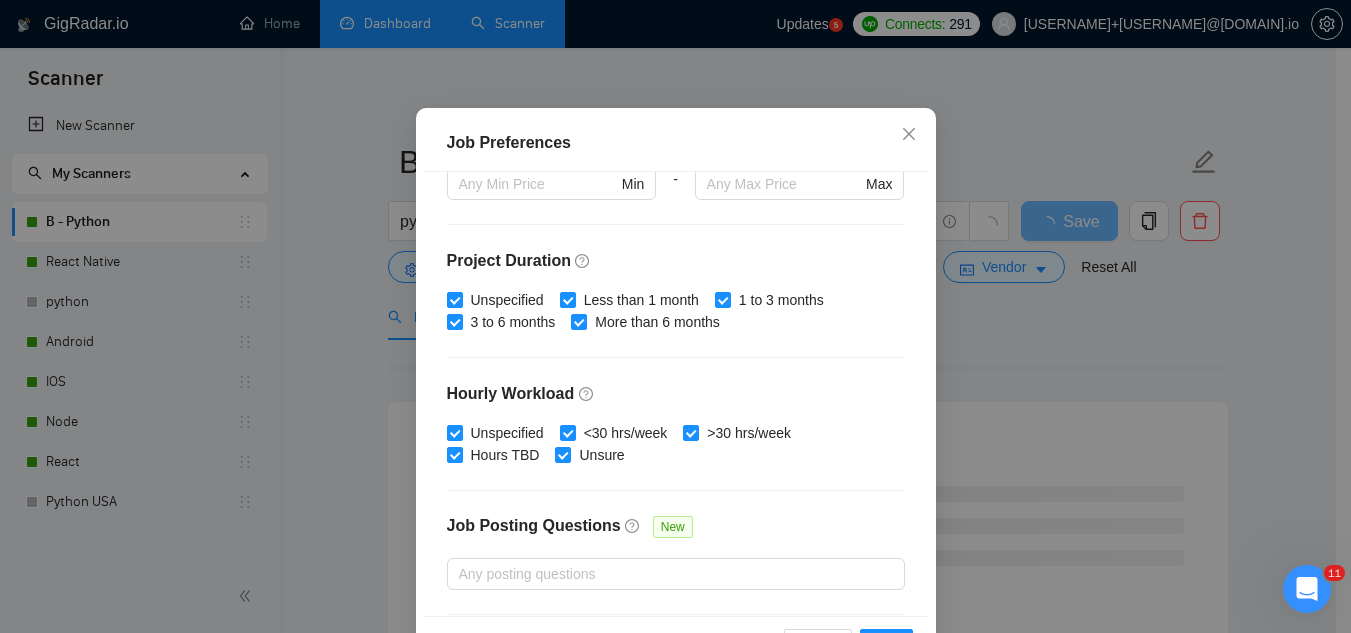 scroll, scrollTop: 683, scrollLeft: 0, axis: vertical 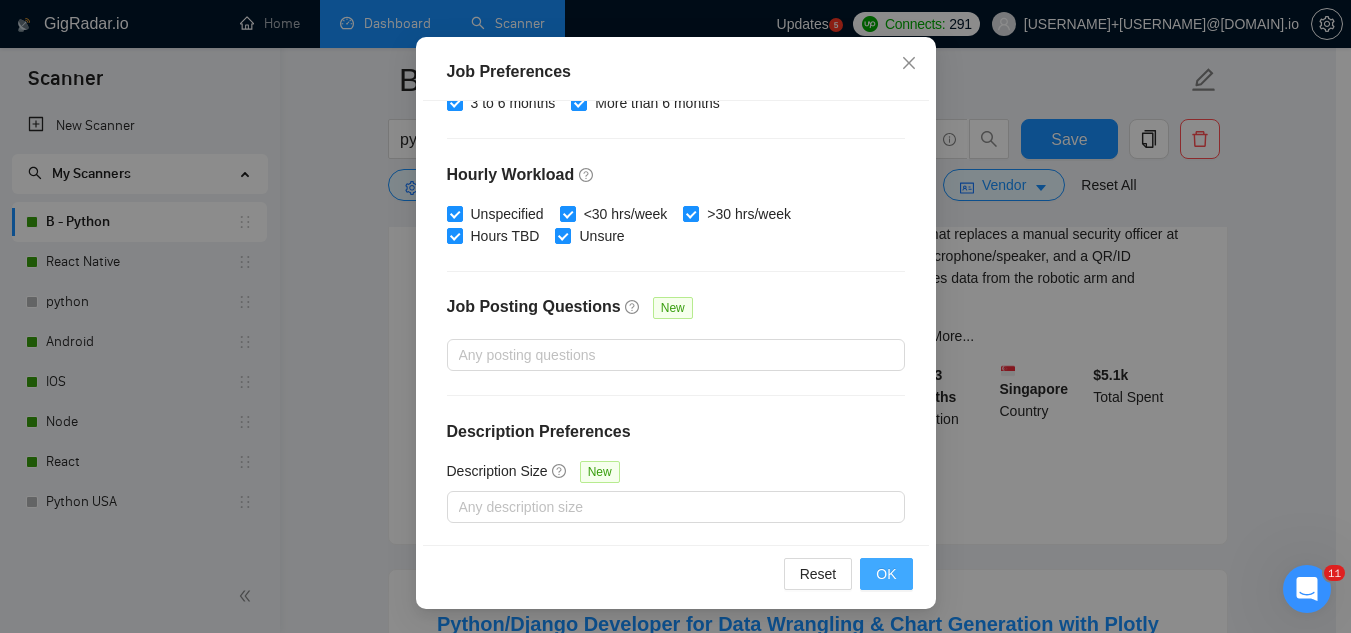 click on "OK" at bounding box center (886, 574) 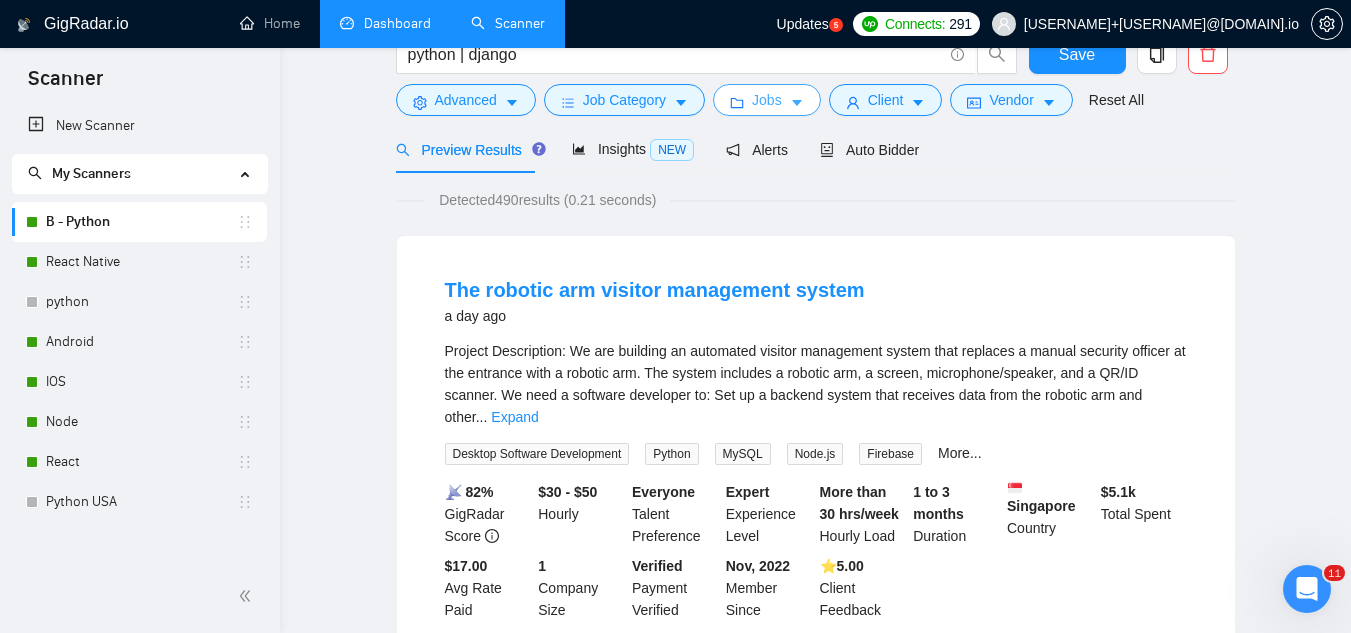 scroll, scrollTop: 0, scrollLeft: 0, axis: both 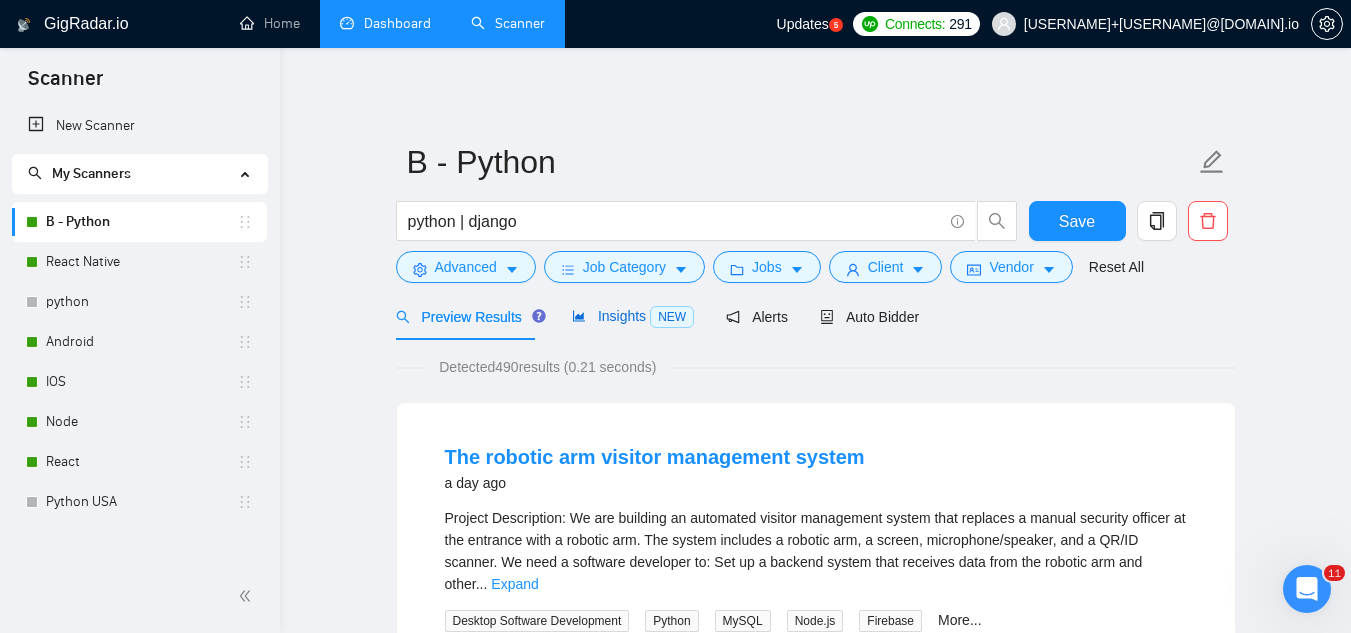 click on "Insights NEW" at bounding box center (633, 316) 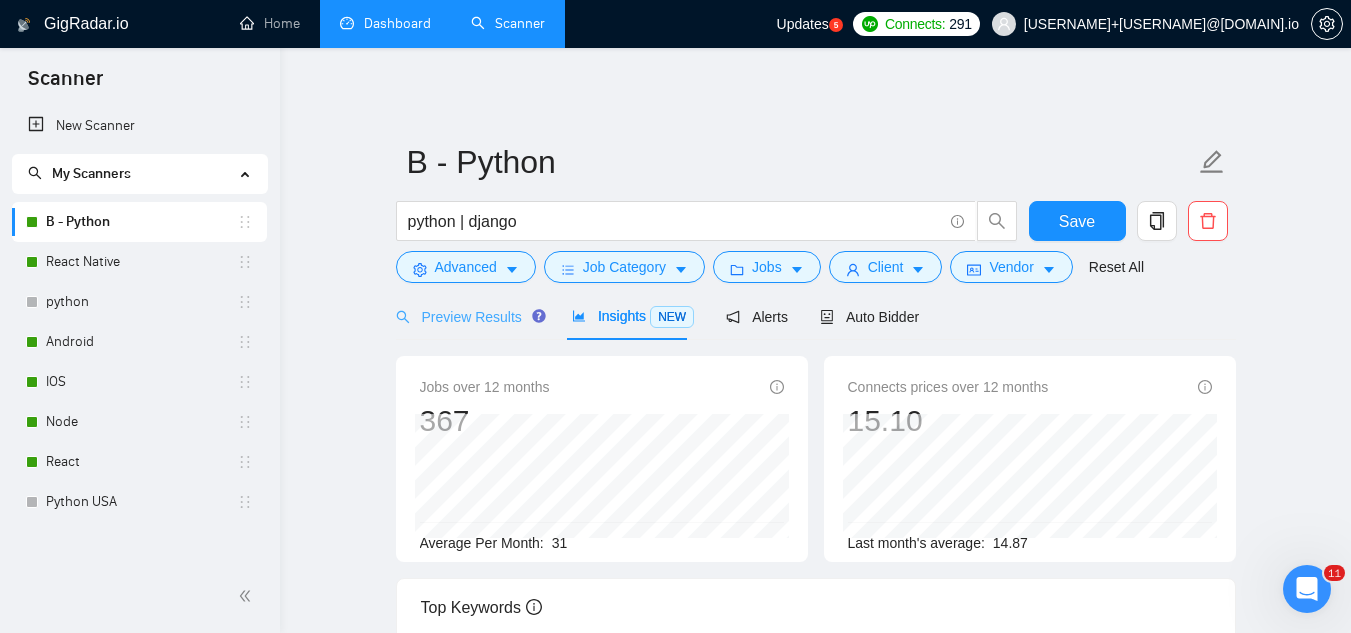 click on "Preview Results" at bounding box center (468, 316) 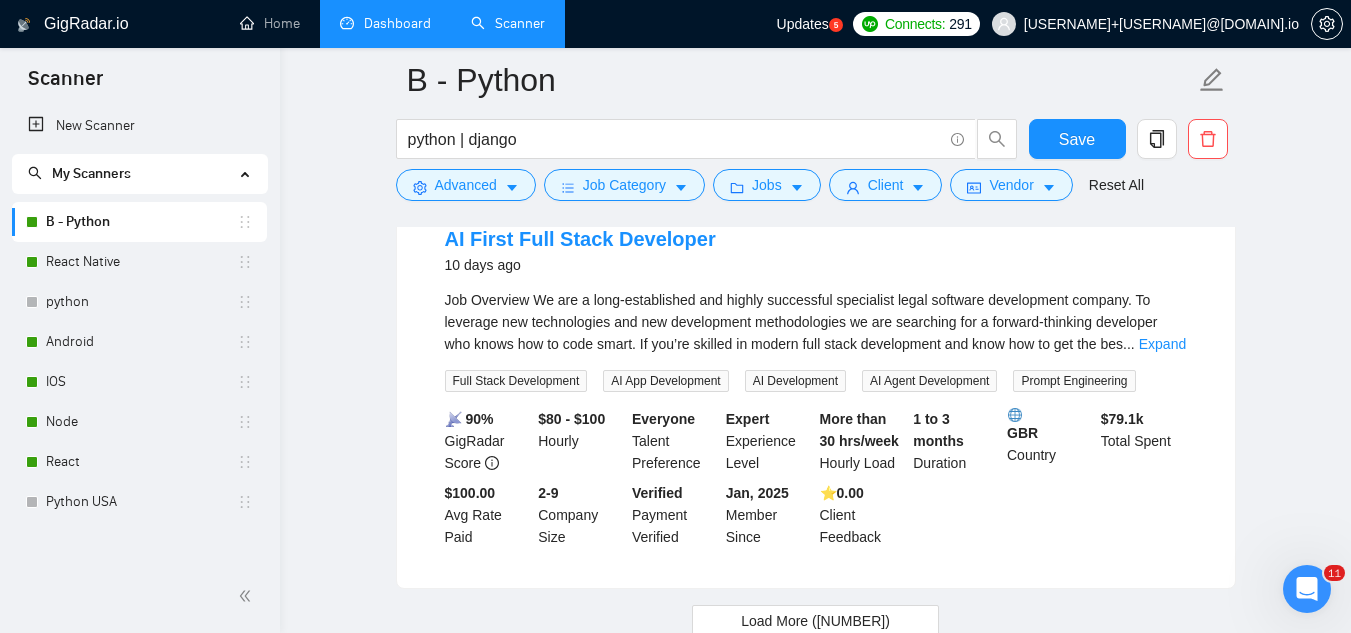 scroll, scrollTop: 4324, scrollLeft: 0, axis: vertical 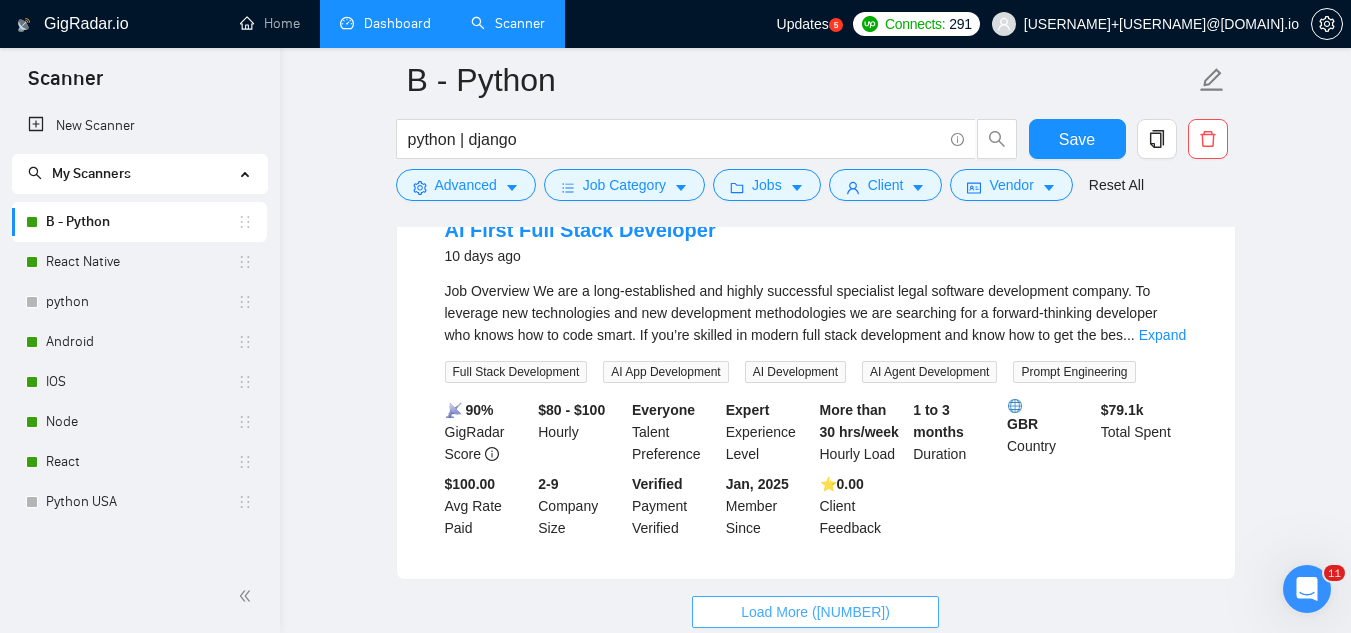 click on "Load More ([NUMBER])" at bounding box center [815, 612] 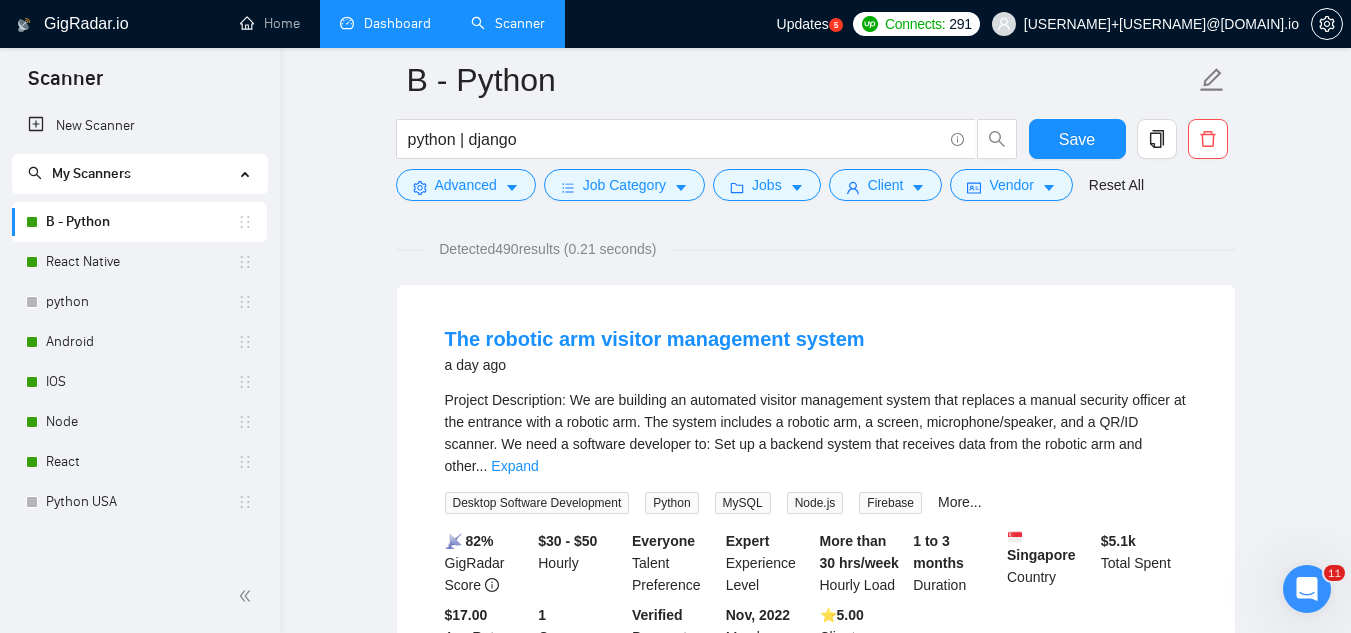 scroll, scrollTop: 0, scrollLeft: 0, axis: both 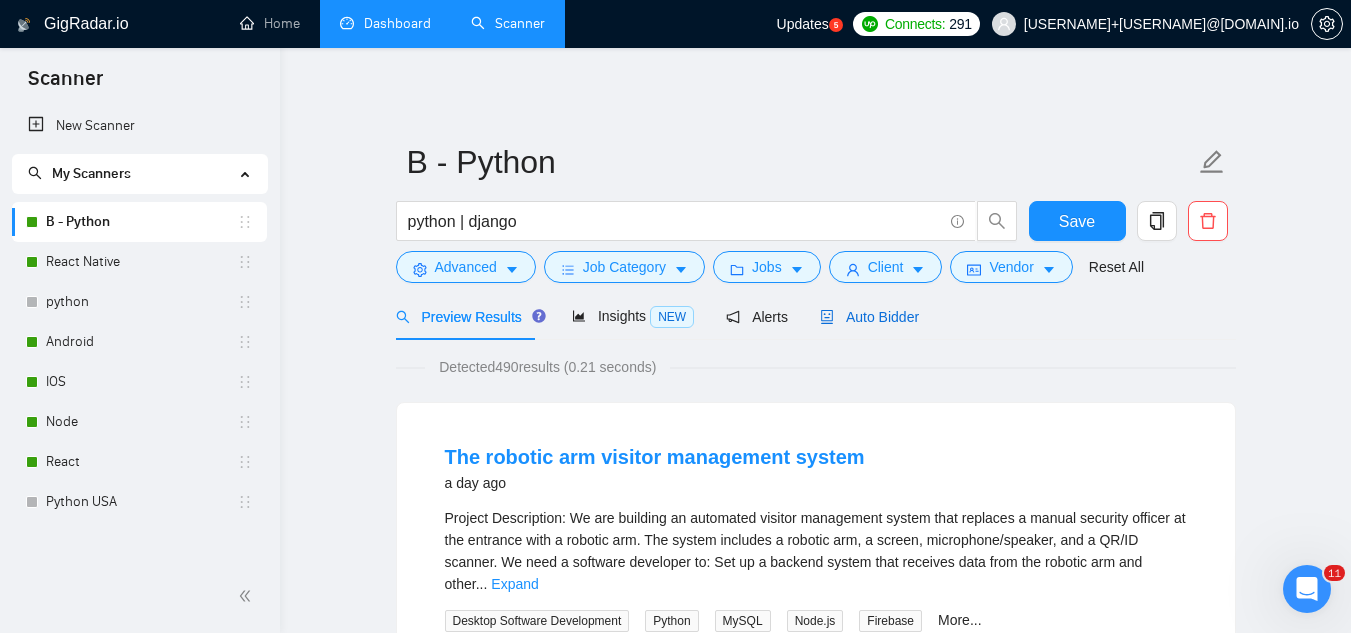 click on "Auto Bidder" at bounding box center (869, 317) 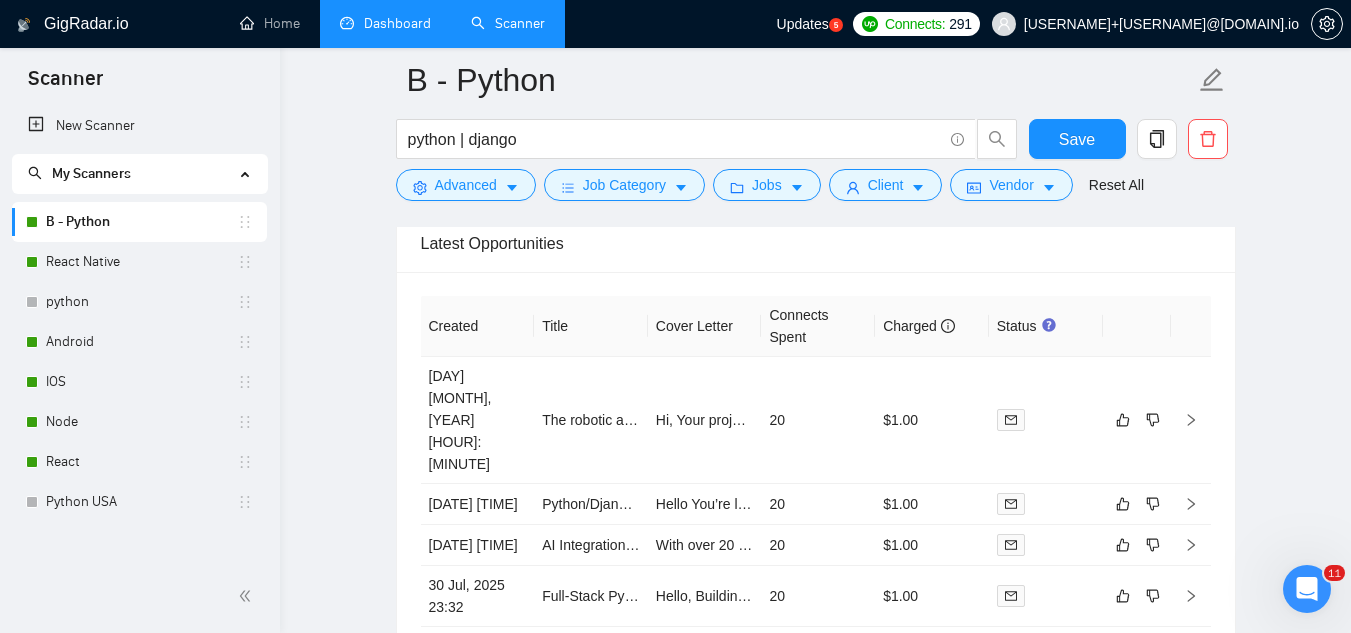 scroll, scrollTop: 4900, scrollLeft: 0, axis: vertical 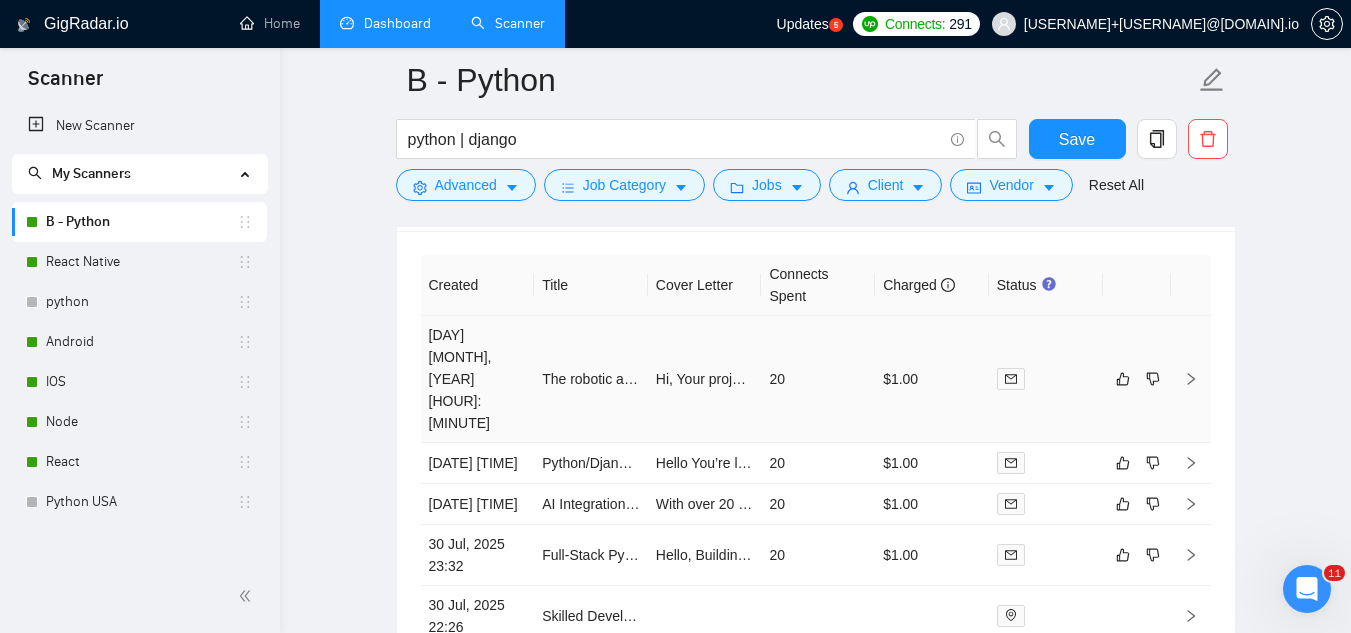 click on "The robotic arm visitor management system" at bounding box center [591, 379] 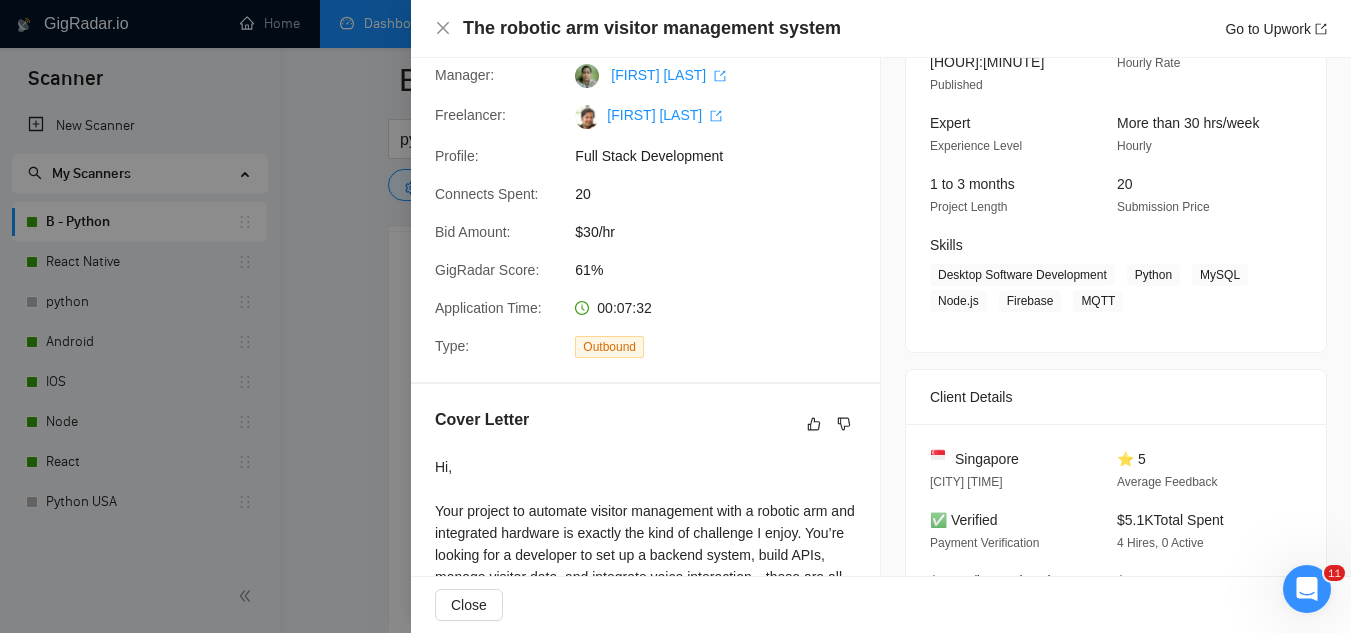 scroll, scrollTop: 500, scrollLeft: 0, axis: vertical 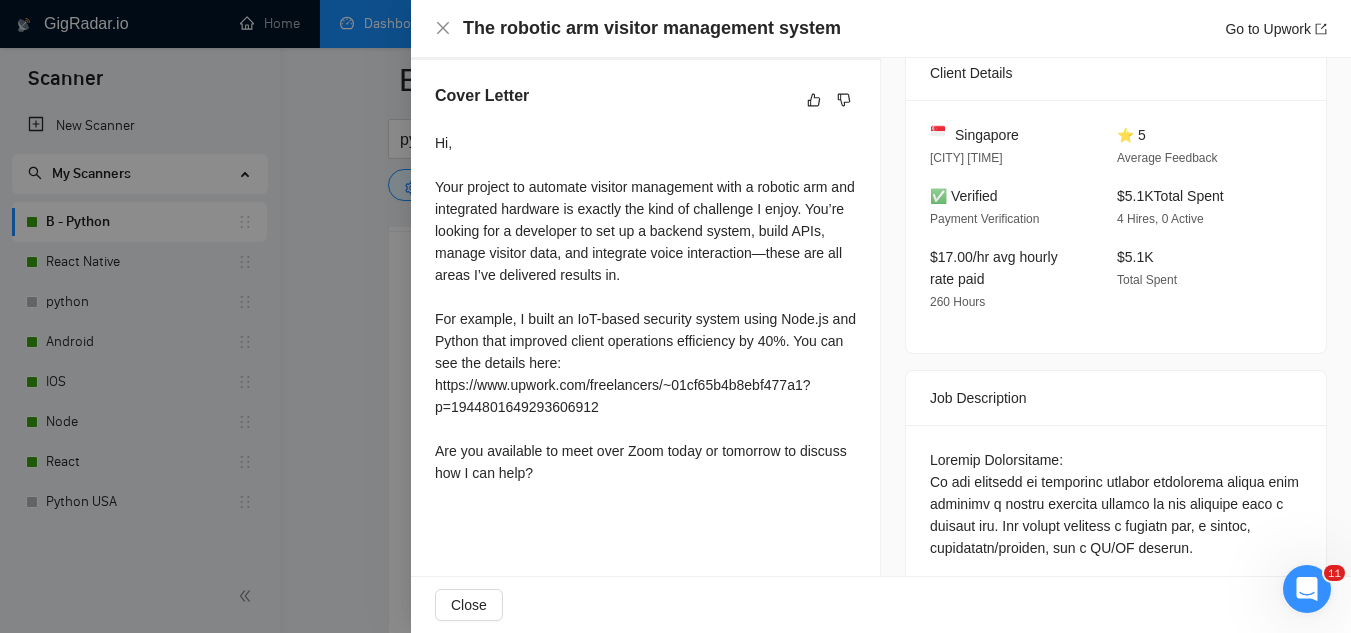click at bounding box center [675, 316] 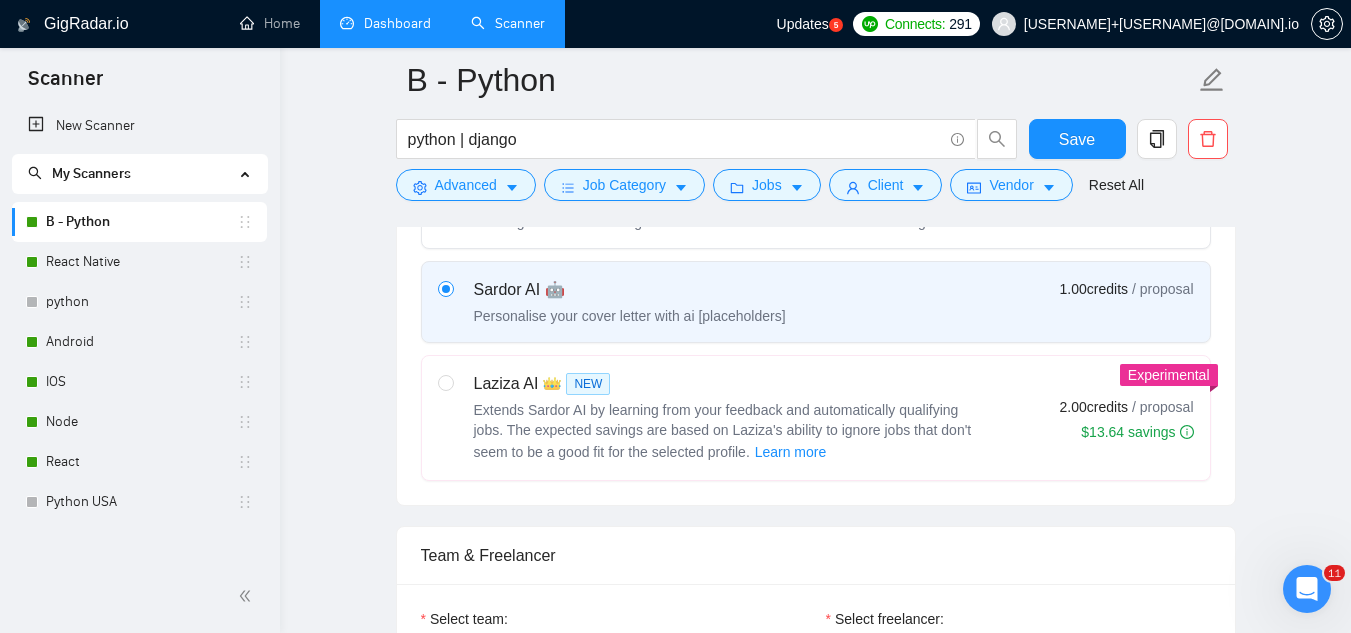 scroll, scrollTop: 400, scrollLeft: 0, axis: vertical 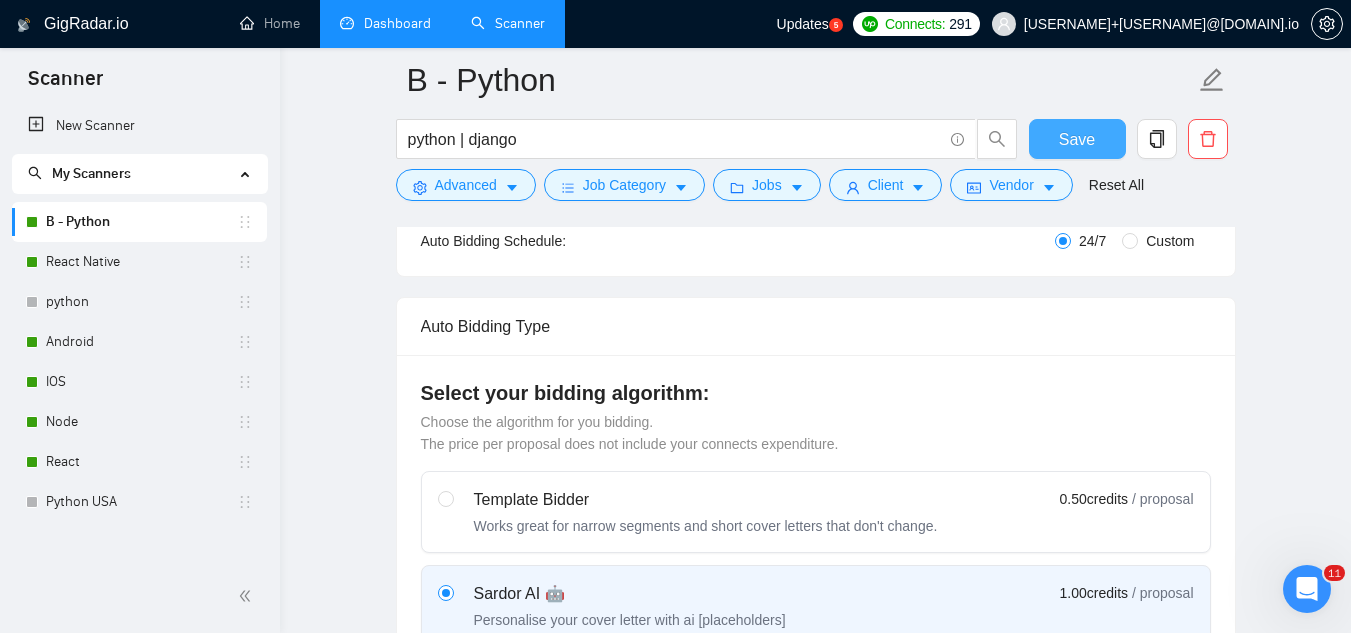 click on "Save" at bounding box center [1077, 139] 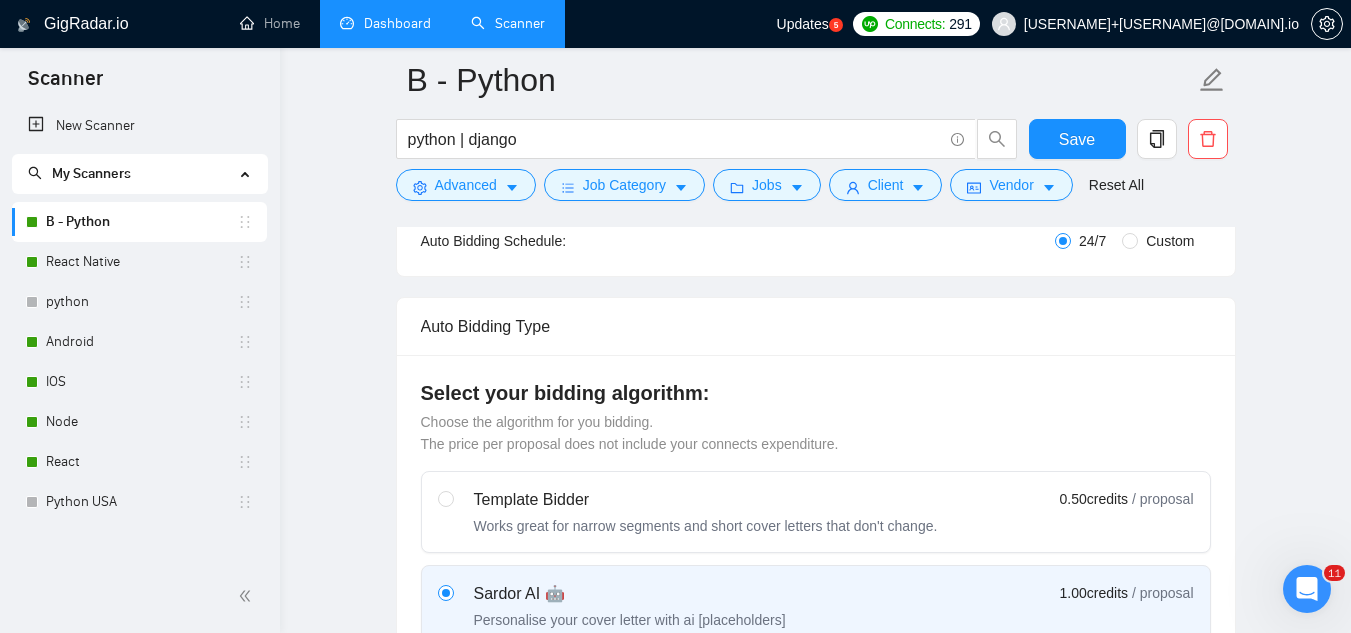 click on "Dashboard" at bounding box center [385, 23] 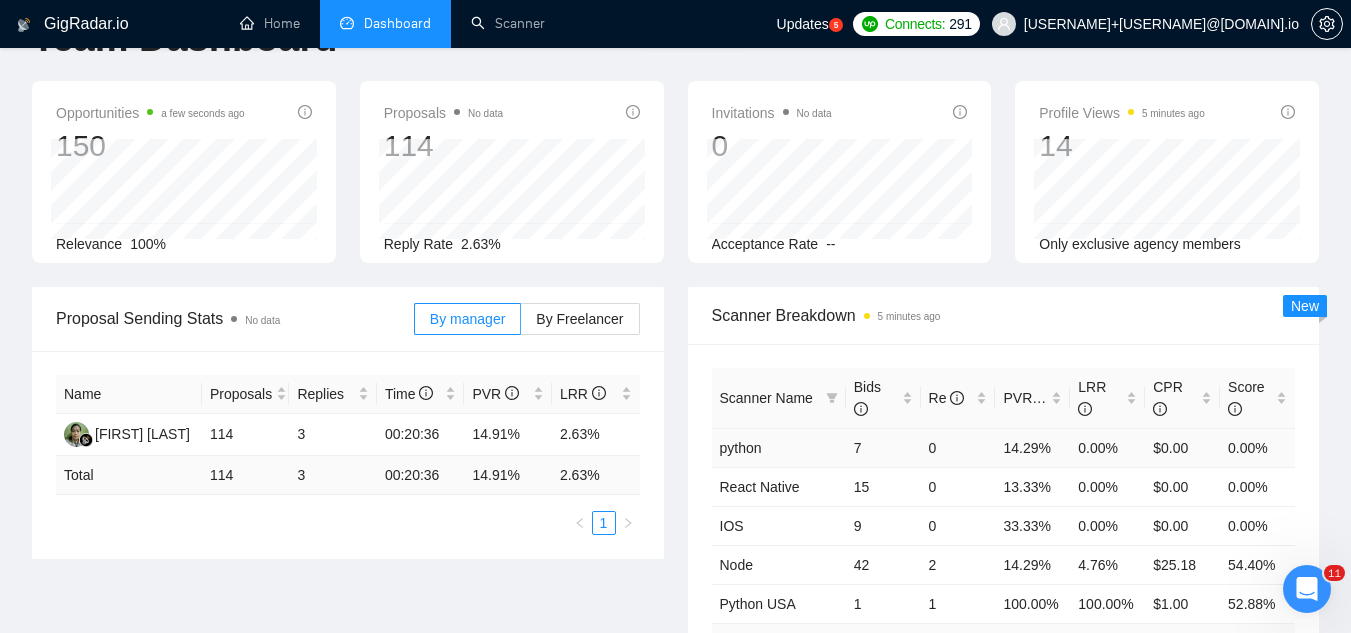 scroll, scrollTop: 100, scrollLeft: 0, axis: vertical 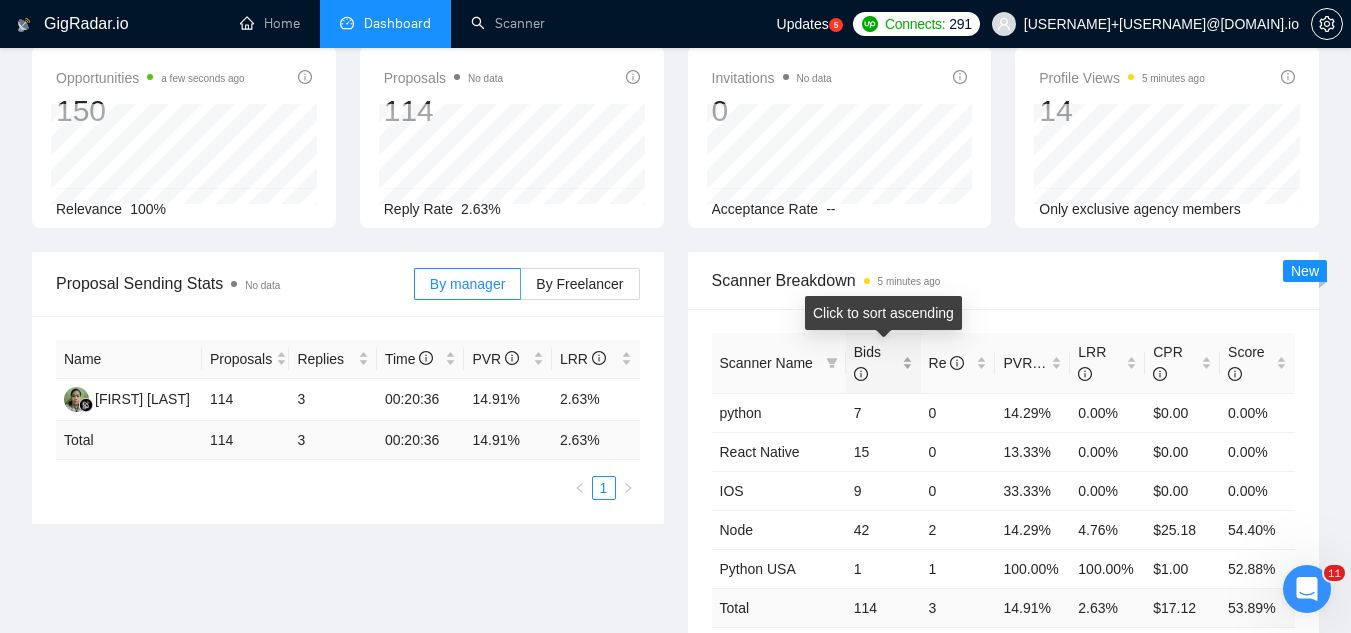 click on "Bids" at bounding box center [883, 363] 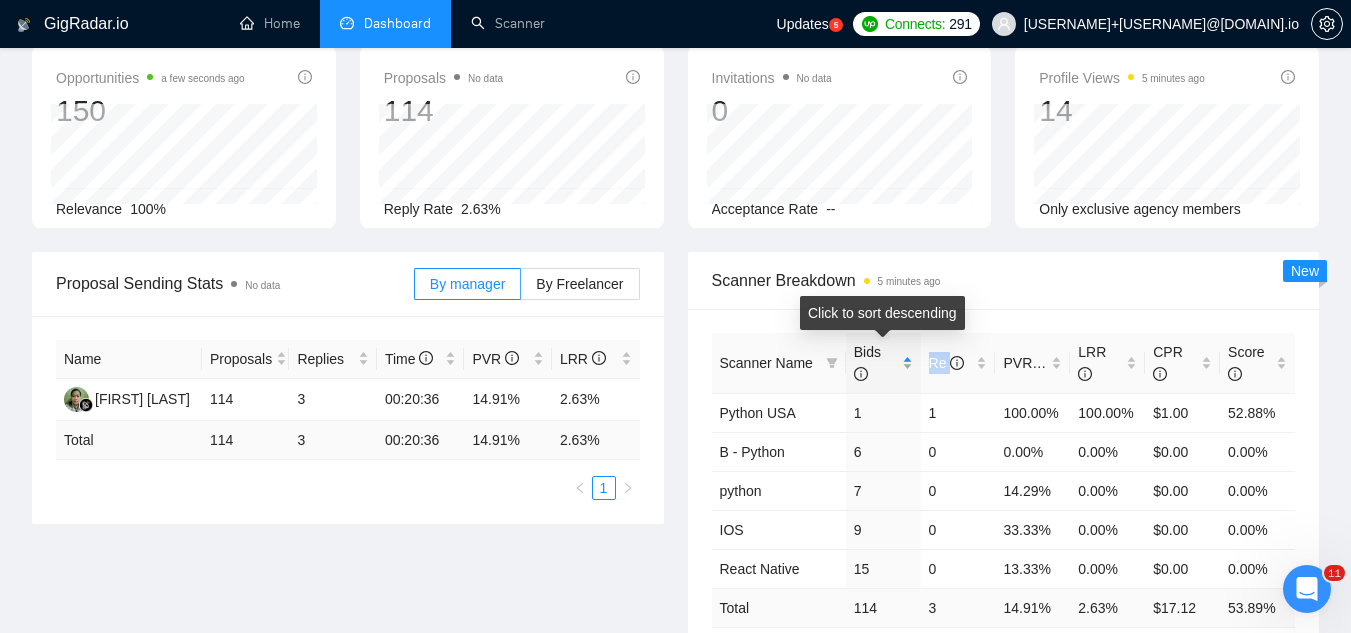 click on "Bids" at bounding box center [883, 363] 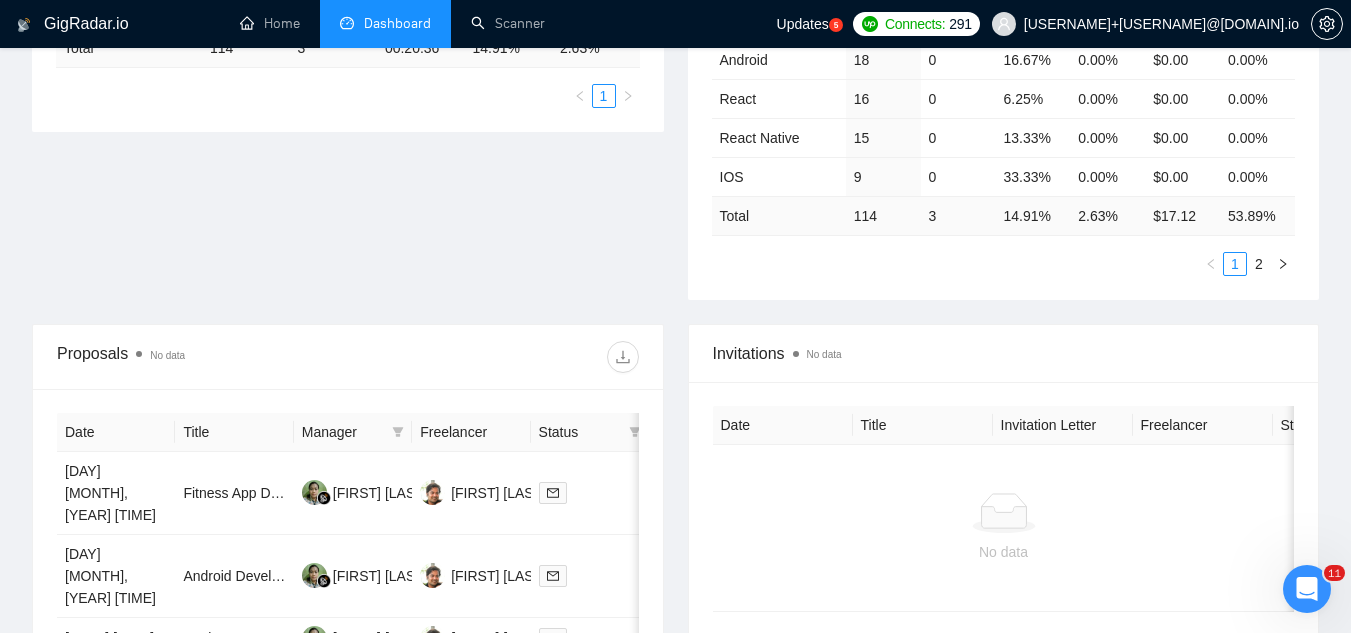 scroll, scrollTop: 600, scrollLeft: 0, axis: vertical 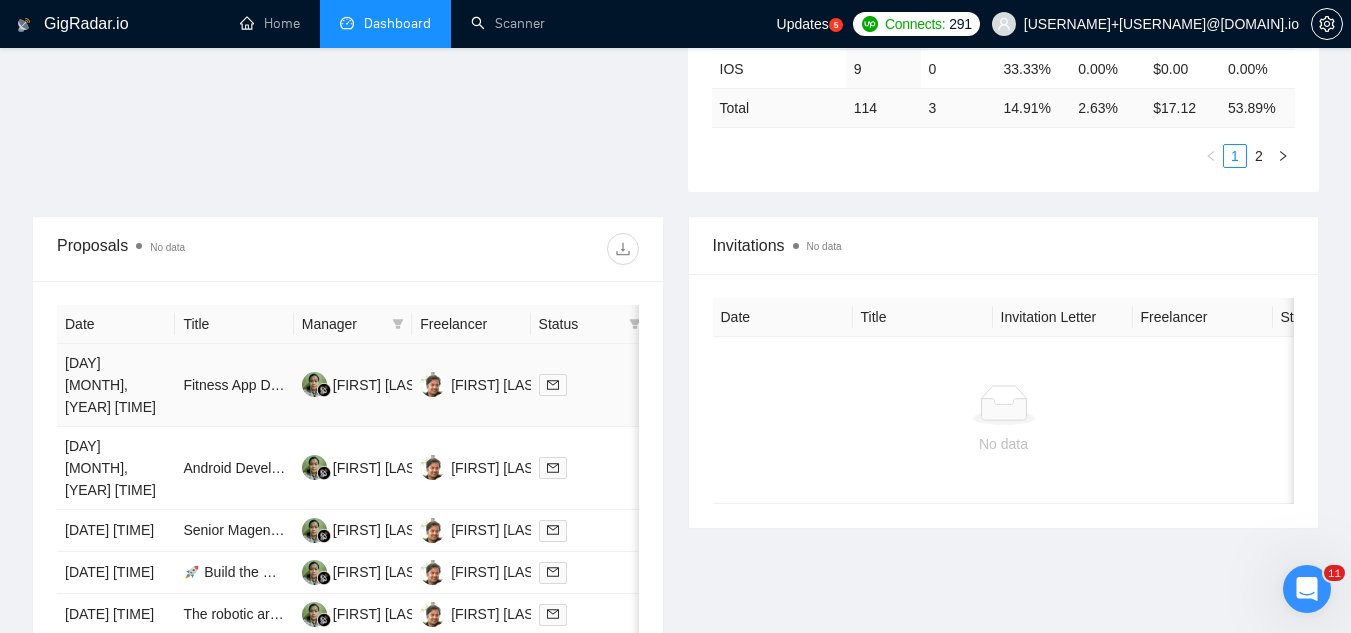 click on "Fitness App Development" at bounding box center (234, 385) 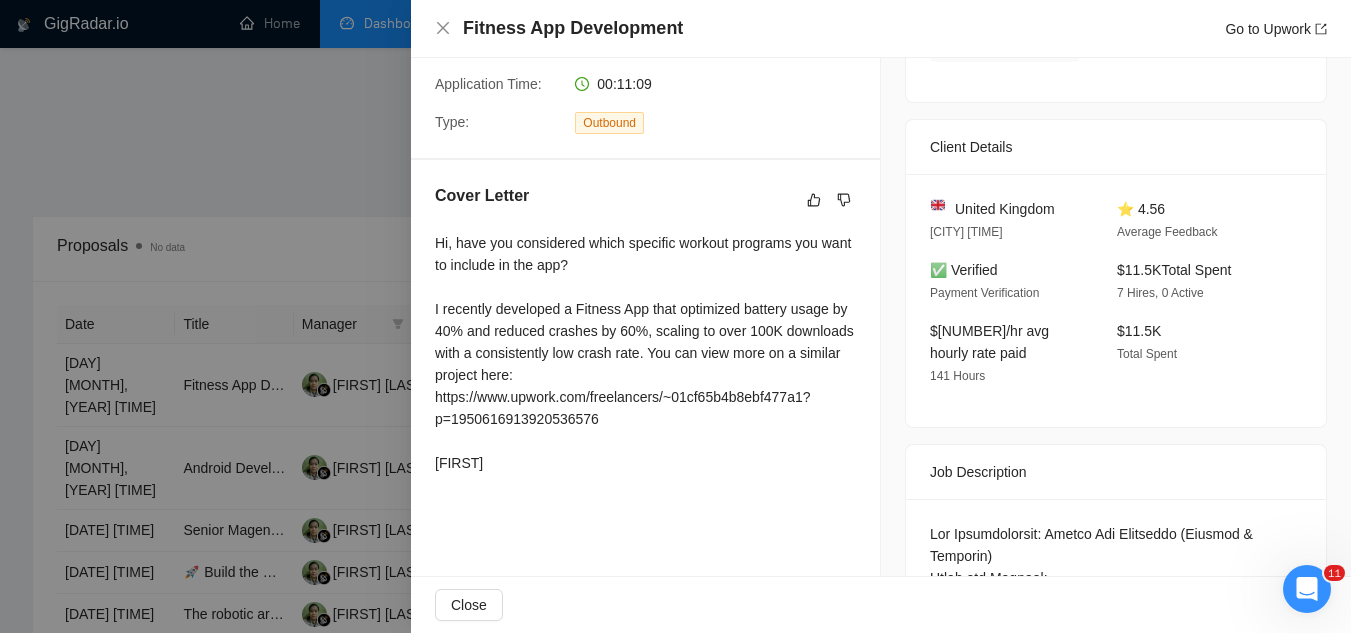 scroll, scrollTop: 0, scrollLeft: 0, axis: both 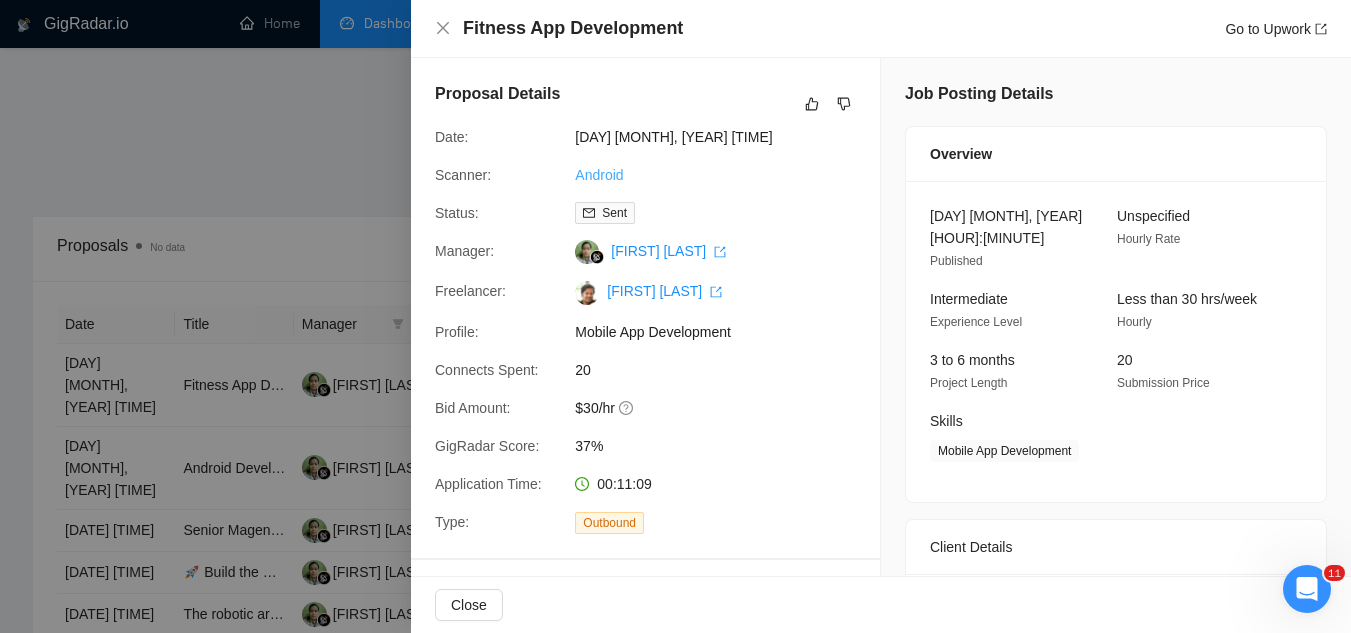 click on "Android" at bounding box center [599, 175] 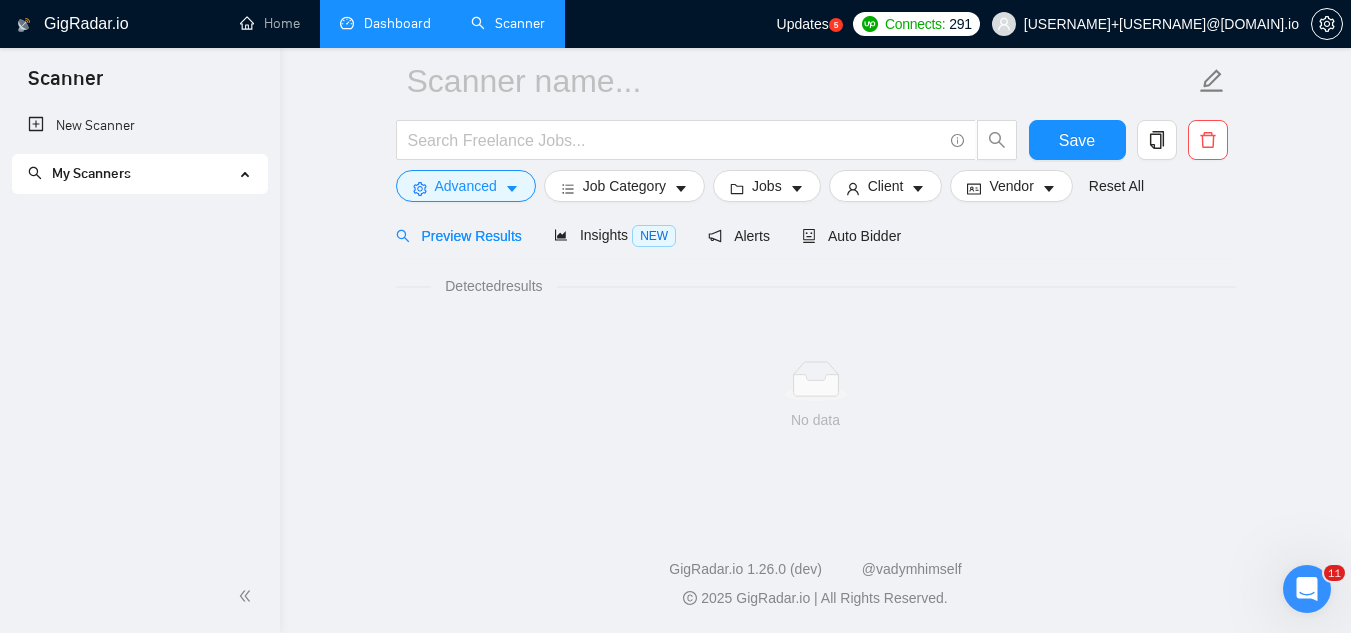 scroll, scrollTop: 80, scrollLeft: 0, axis: vertical 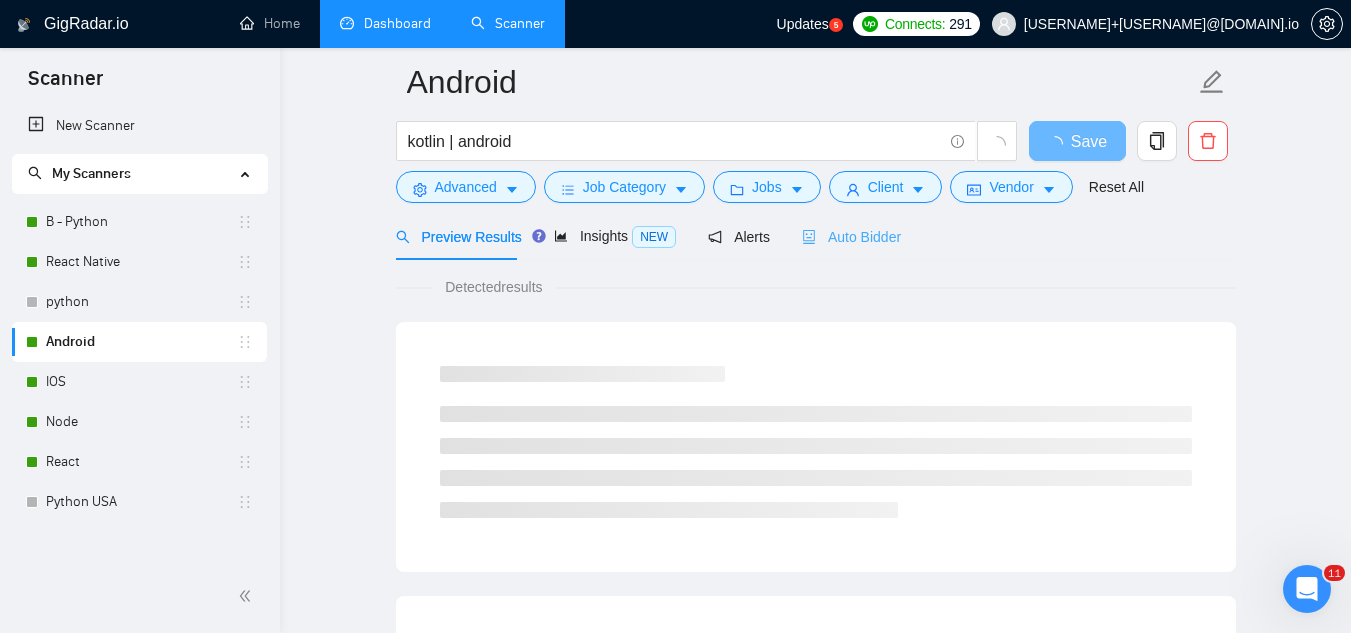 click on "Auto Bidder" at bounding box center (851, 236) 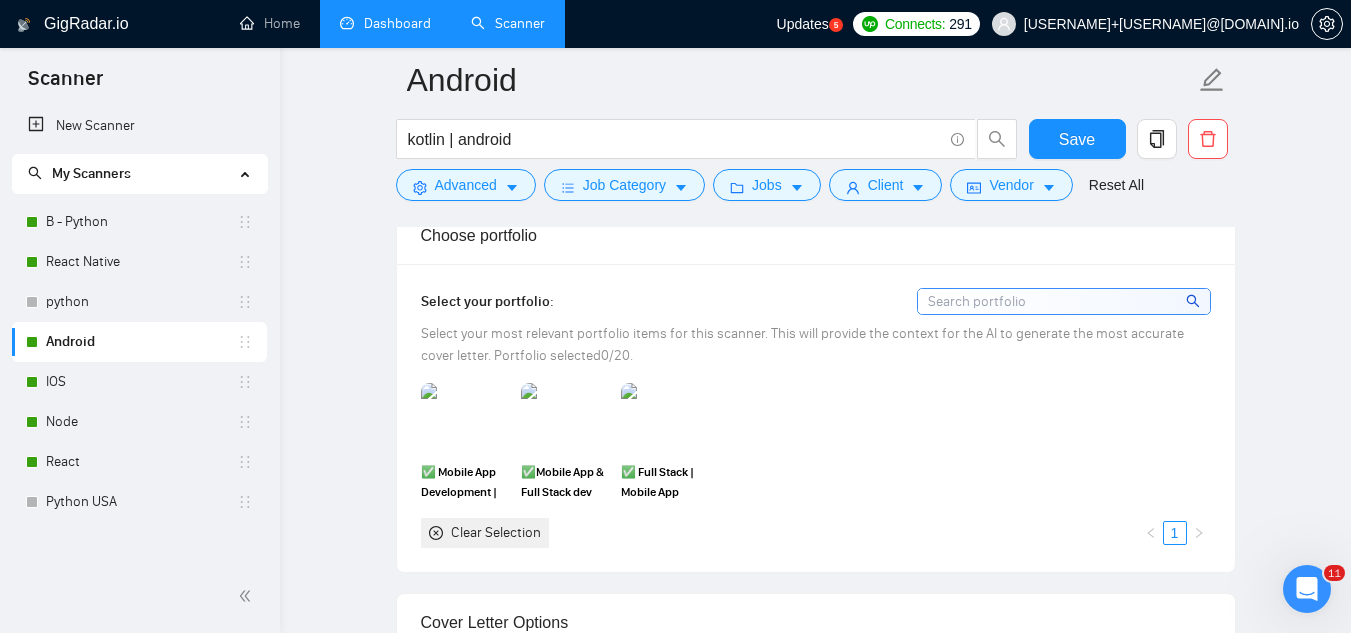 scroll, scrollTop: 1780, scrollLeft: 0, axis: vertical 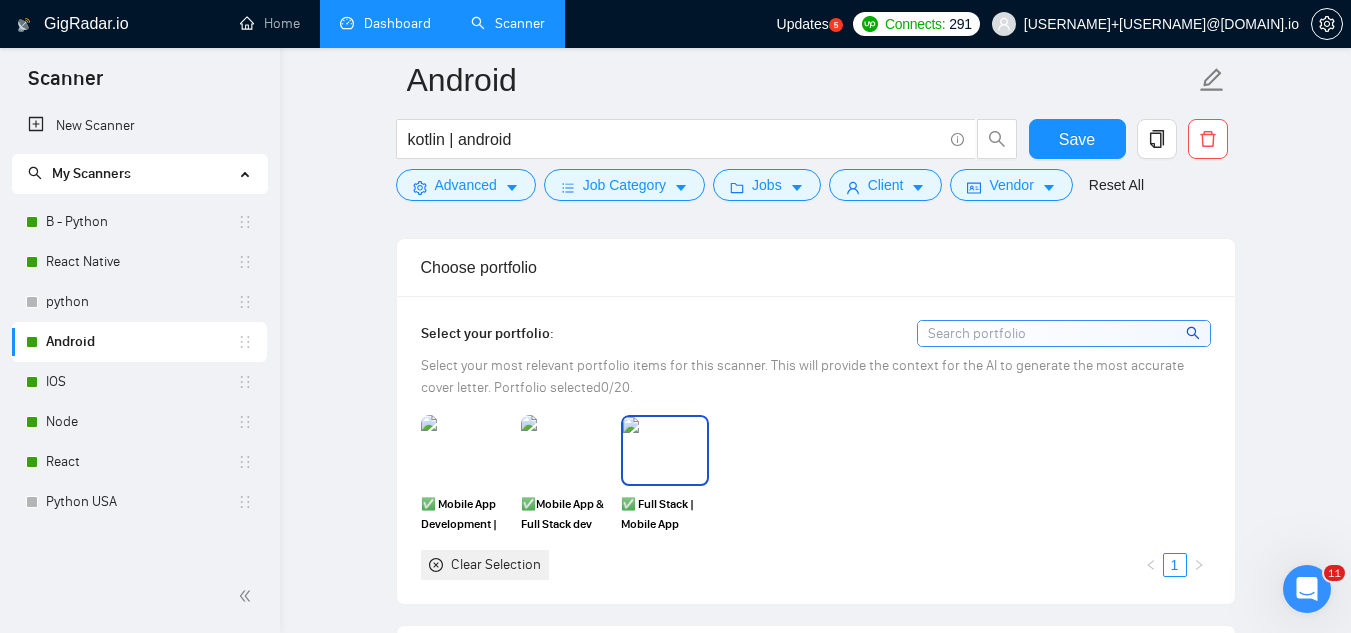click at bounding box center [665, 450] 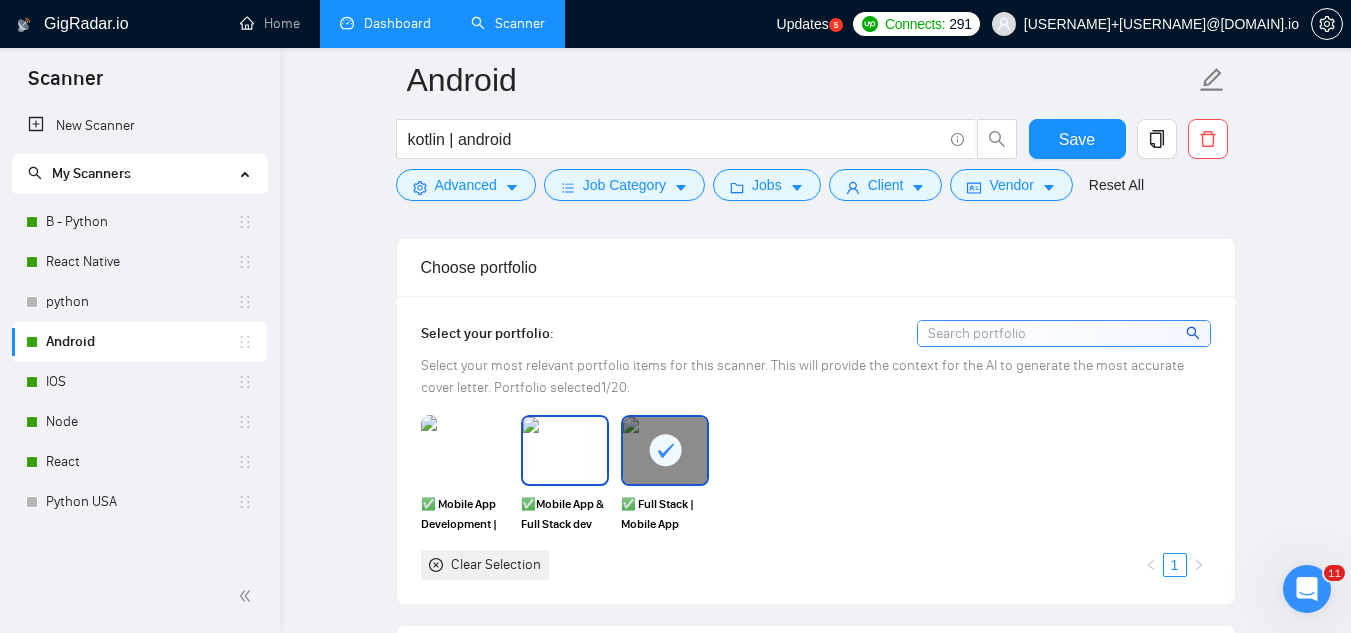 click at bounding box center (565, 450) 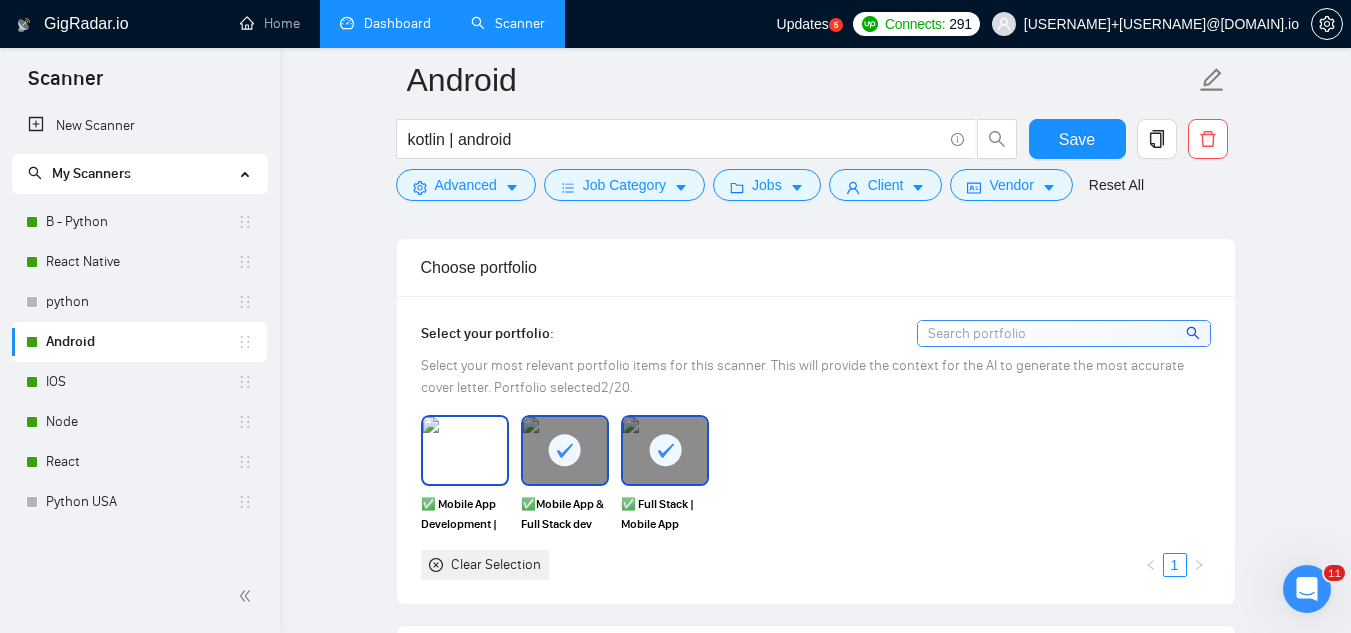 click at bounding box center [465, 450] 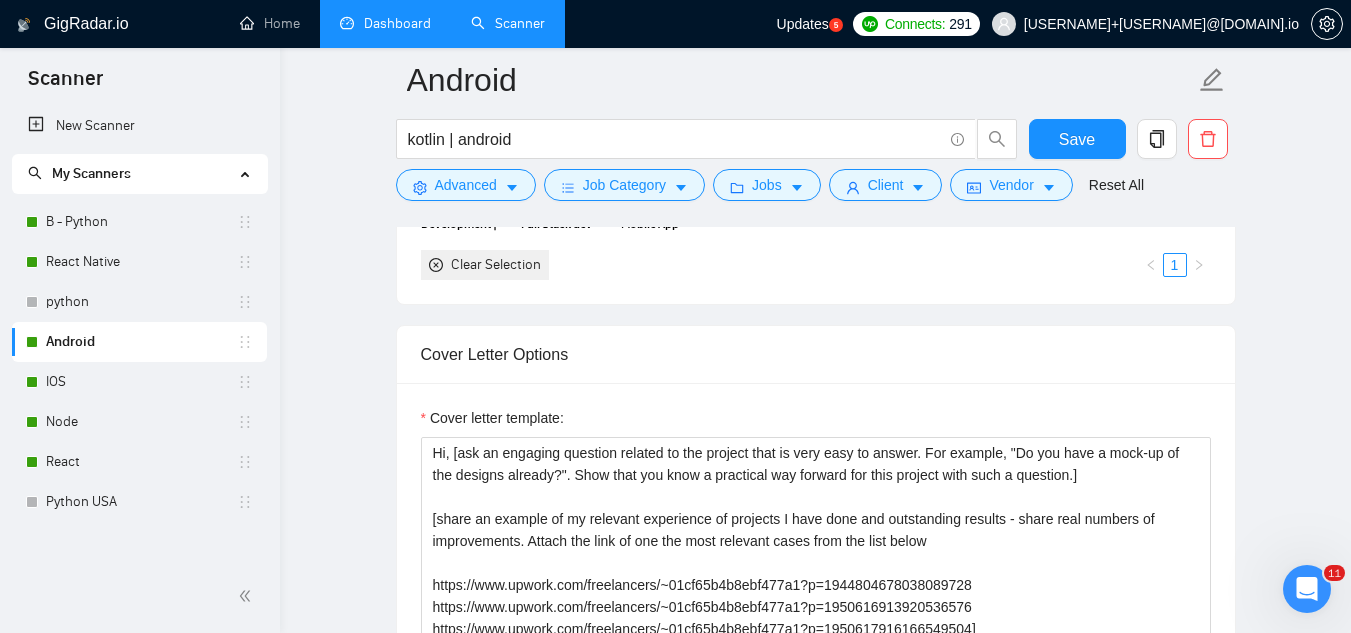 scroll, scrollTop: 2180, scrollLeft: 0, axis: vertical 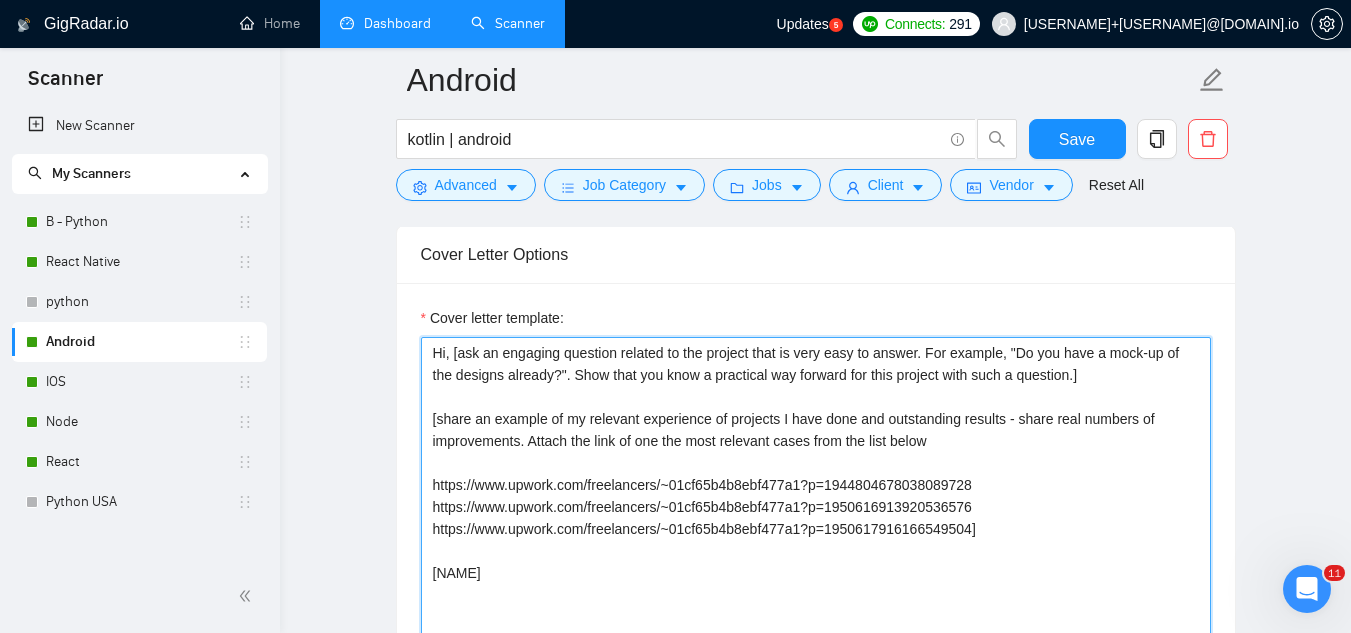 click on "Hi, [ask an engaging question related to the project that is very easy to answer. For example, "Do you have a mock-up of the designs already?". Show that you know a practical way forward for this project with such a question.]
[share an example of my relevant experience of projects I have done and outstanding results - share real numbers of improvements. Attach the link of one the most relevant cases from the list below
https://www.upwork.com/freelancers/~01cf65b4b8ebf477a1?p=1944804678038089728
https://www.upwork.com/freelancers/~01cf65b4b8ebf477a1?p=1950616913920536576
https://www.upwork.com/freelancers/~01cf65b4b8ebf477a1?p=1950617916166549504]
[NAME]" at bounding box center [816, 562] 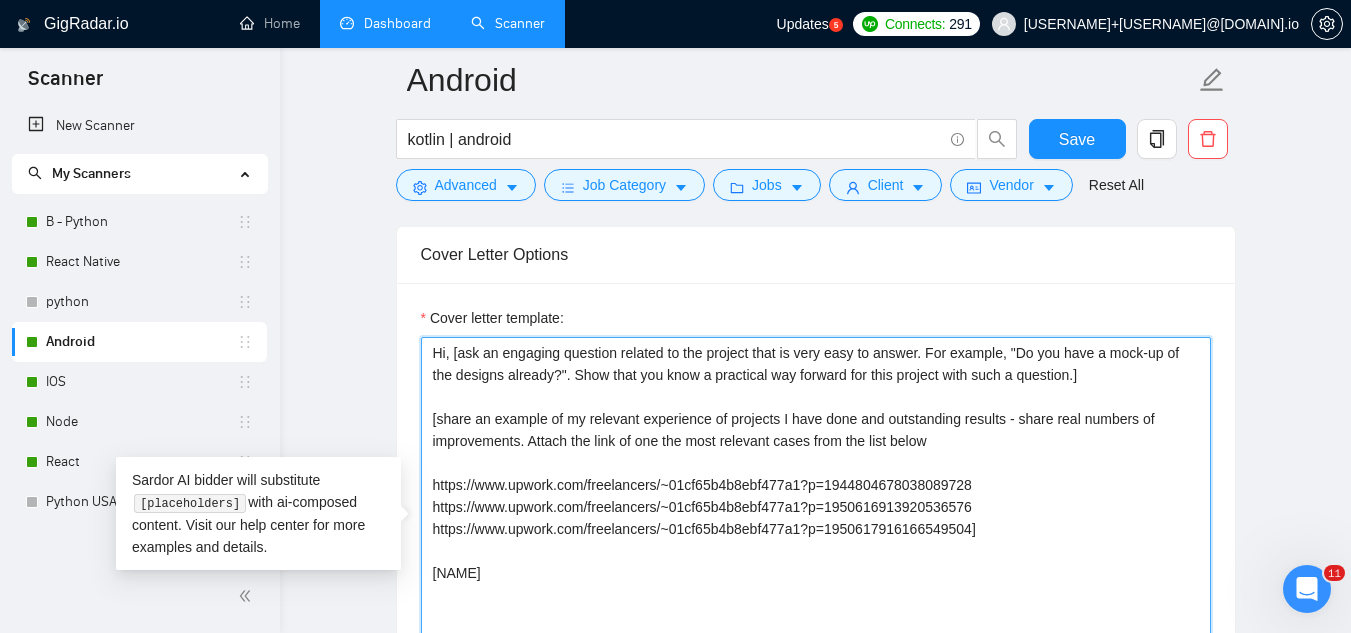 click on "Hi, [ask an engaging question related to the project that is very easy to answer. For example, "Do you have a mock-up of the designs already?". Show that you know a practical way forward for this project with such a question.]
[share an example of my relevant experience of projects I have done and outstanding results - share real numbers of improvements. Attach the link of one the most relevant cases from the list below
https://www.upwork.com/freelancers/~01cf65b4b8ebf477a1?p=1944804678038089728
https://www.upwork.com/freelancers/~01cf65b4b8ebf477a1?p=1950616913920536576
https://www.upwork.com/freelancers/~01cf65b4b8ebf477a1?p=1950617916166549504]
[NAME]" at bounding box center (816, 562) 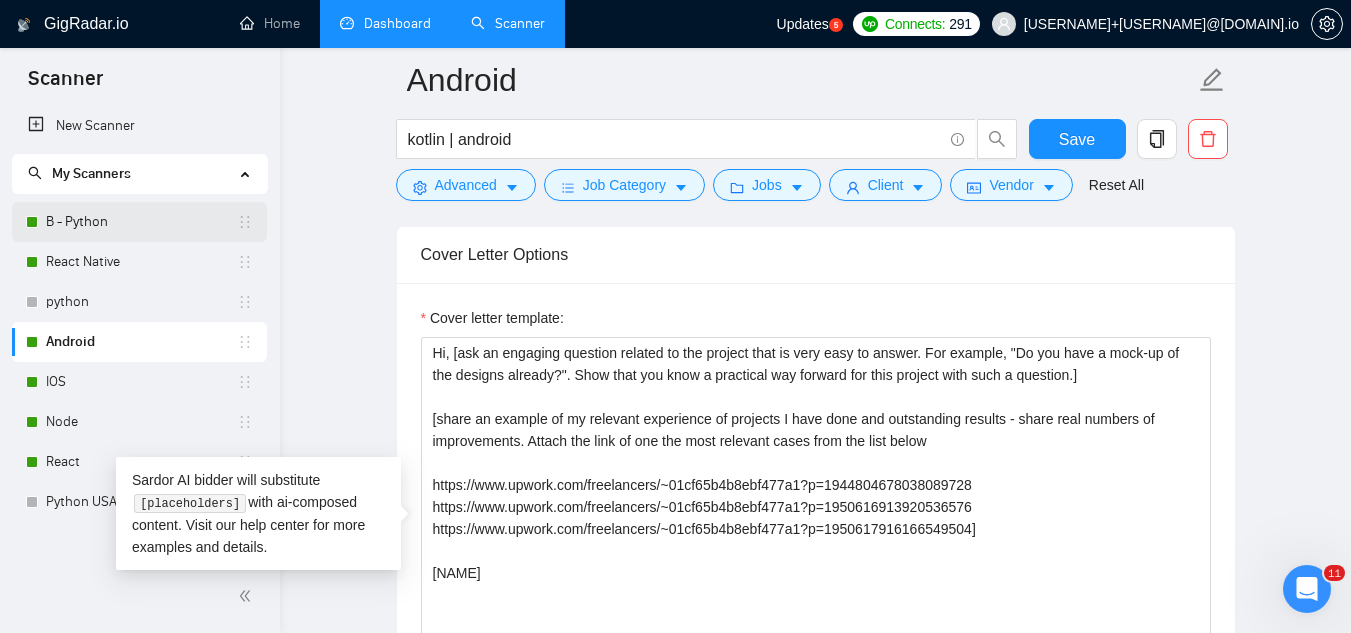click on "B - Python" at bounding box center [141, 222] 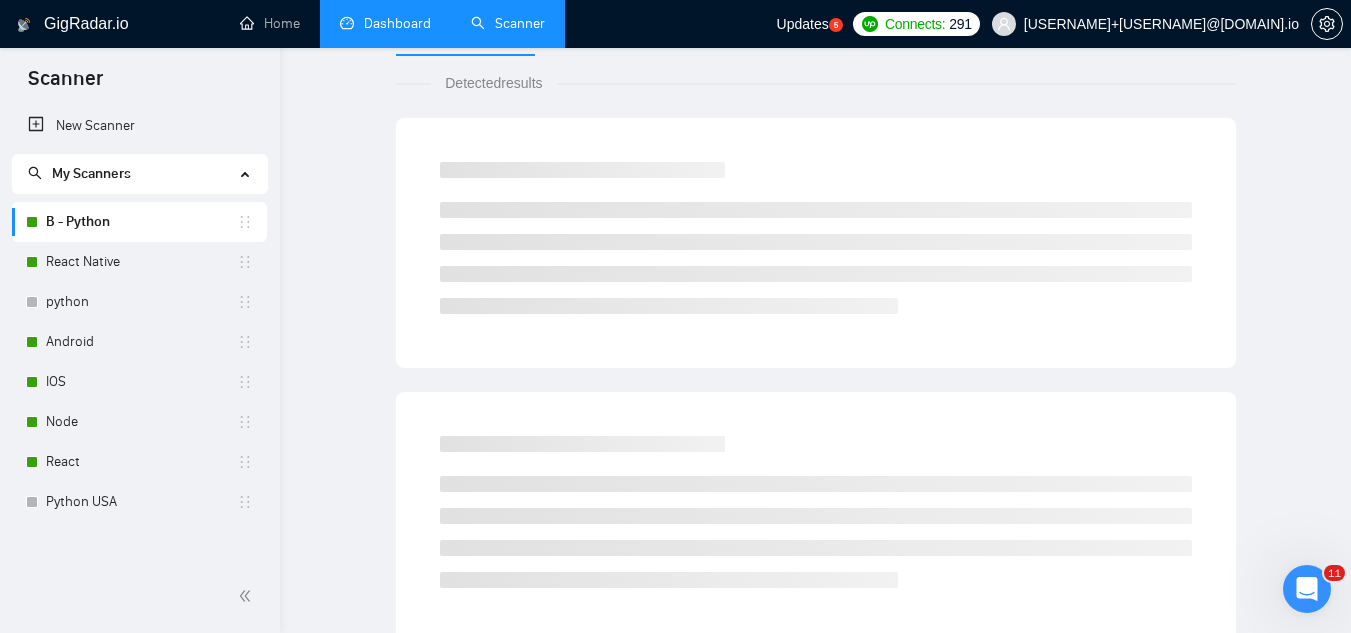 scroll, scrollTop: 0, scrollLeft: 0, axis: both 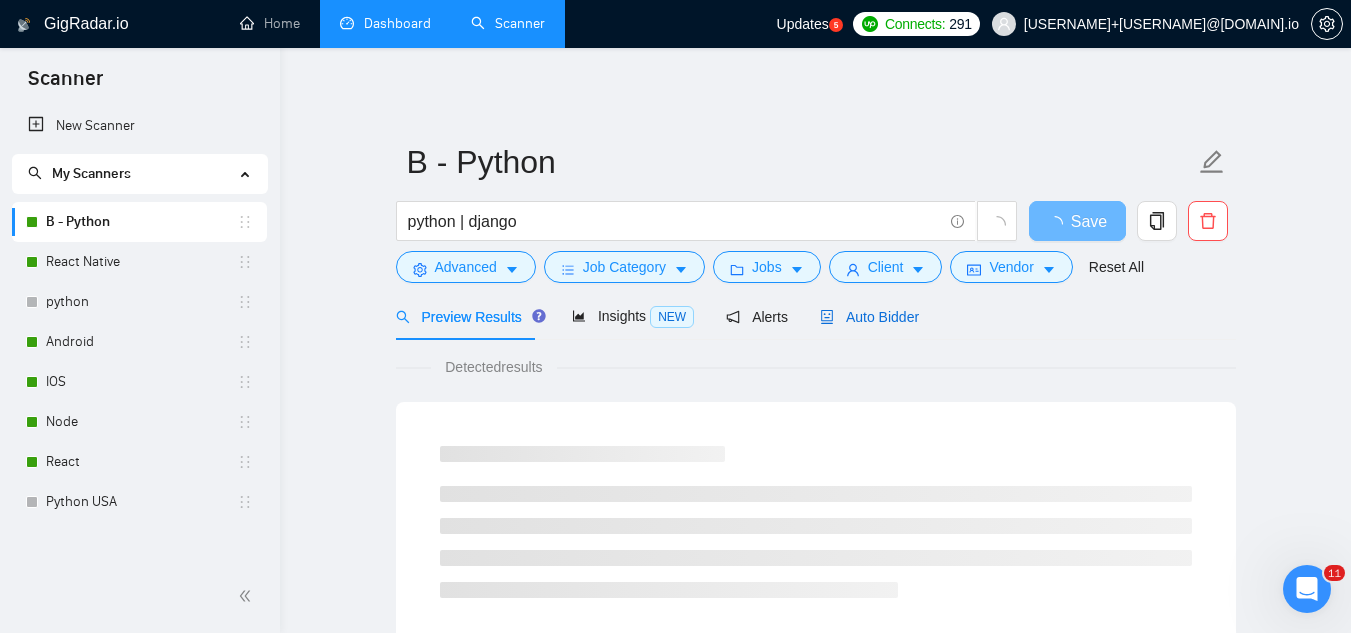 click on "Auto Bidder" at bounding box center (869, 317) 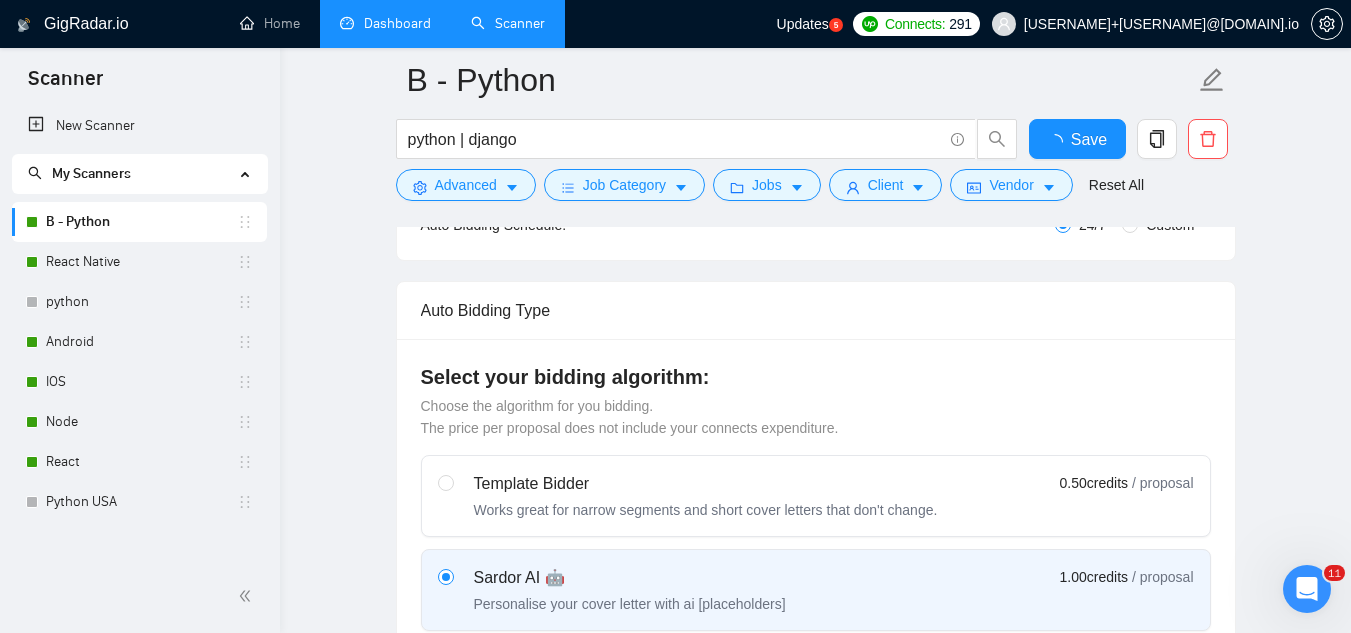 type 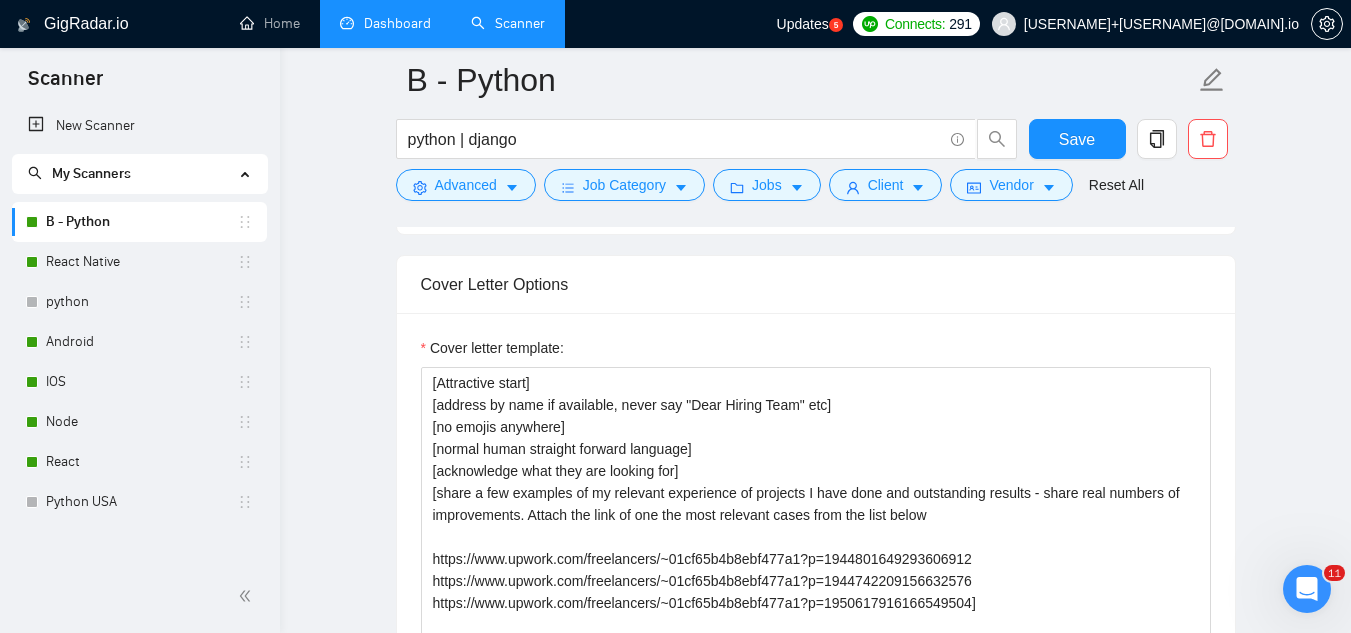 scroll, scrollTop: 2200, scrollLeft: 0, axis: vertical 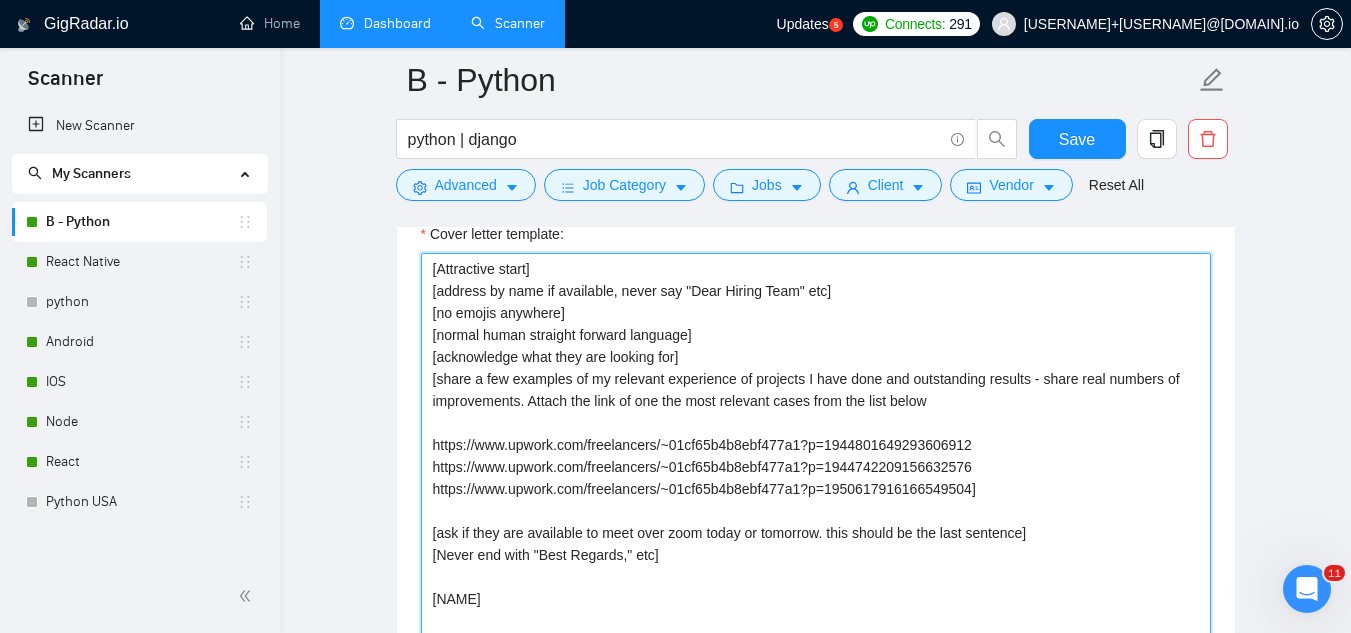 click on "[Attractive start]
[address by name if available, never say "Dear Hiring Team" etc]
[no emojis anywhere]
[normal human straight forward language]
[acknowledge what they are looking for]
[share a few examples of my relevant experience of projects I have done and outstanding results - share real numbers of improvements. Attach the link of one the most relevant cases from the list below
https://www.upwork.com/freelancers/~01cf65b4b8ebf477a1?p=1944801649293606912
https://www.upwork.com/freelancers/~01cf65b4b8ebf477a1?p=1944742209156632576
https://www.upwork.com/freelancers/~01cf65b4b8ebf477a1?p=1950617916166549504]
[ask if they are available to meet over zoom today or tomorrow. this should be the last sentence]
[Never end with "Best Regards," etc]
[NAME]" at bounding box center (816, 478) 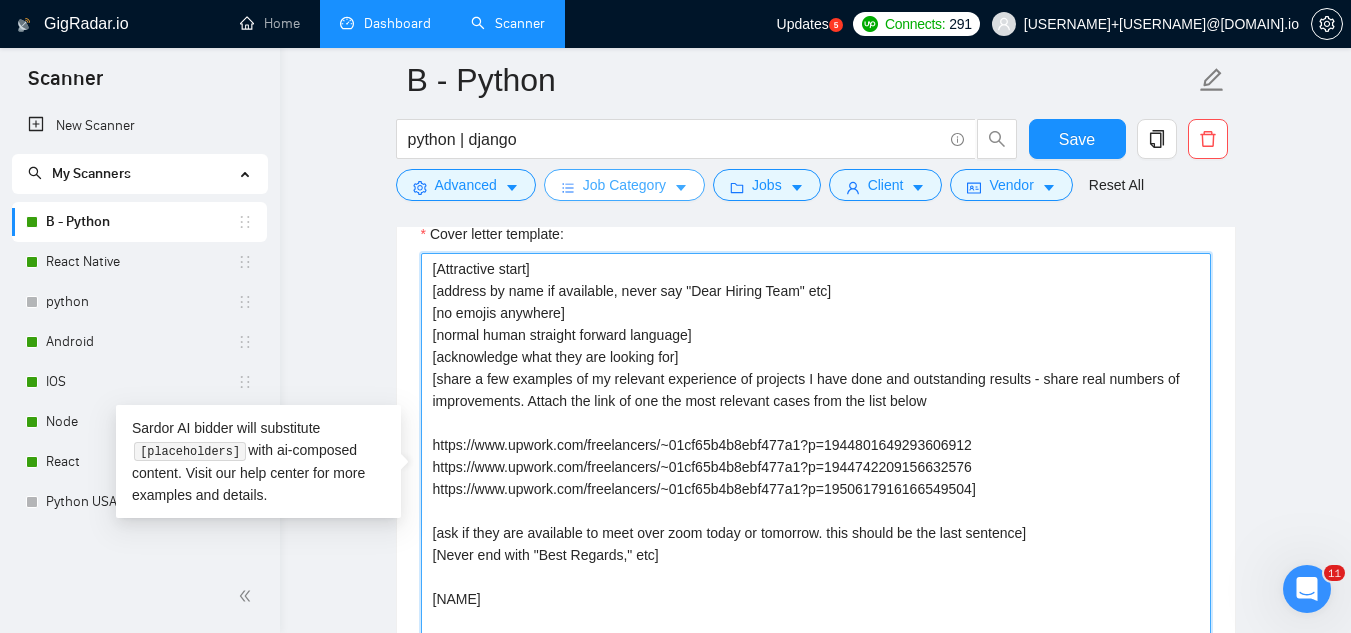 paste on "Hi, [ask an engaging question related to the project that is very easy to answer. For example, "Do you have a mock-up of the designs already?". Show that you know a practical way forward for this project with such a question.]
[share an example of my relevant experience of projects I have done and outstanding results - share real numbers of improvements. Attach the link of one the most relevant cases from the list below" 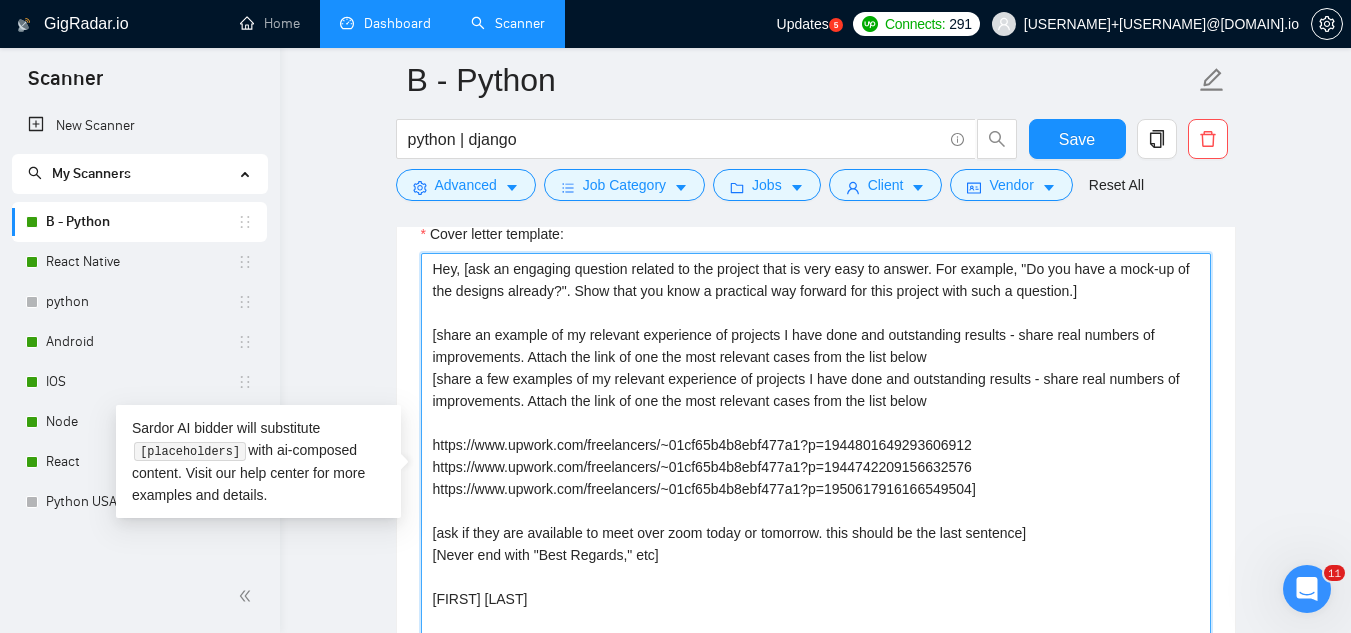 drag, startPoint x: 942, startPoint y: 361, endPoint x: 843, endPoint y: 365, distance: 99.08077 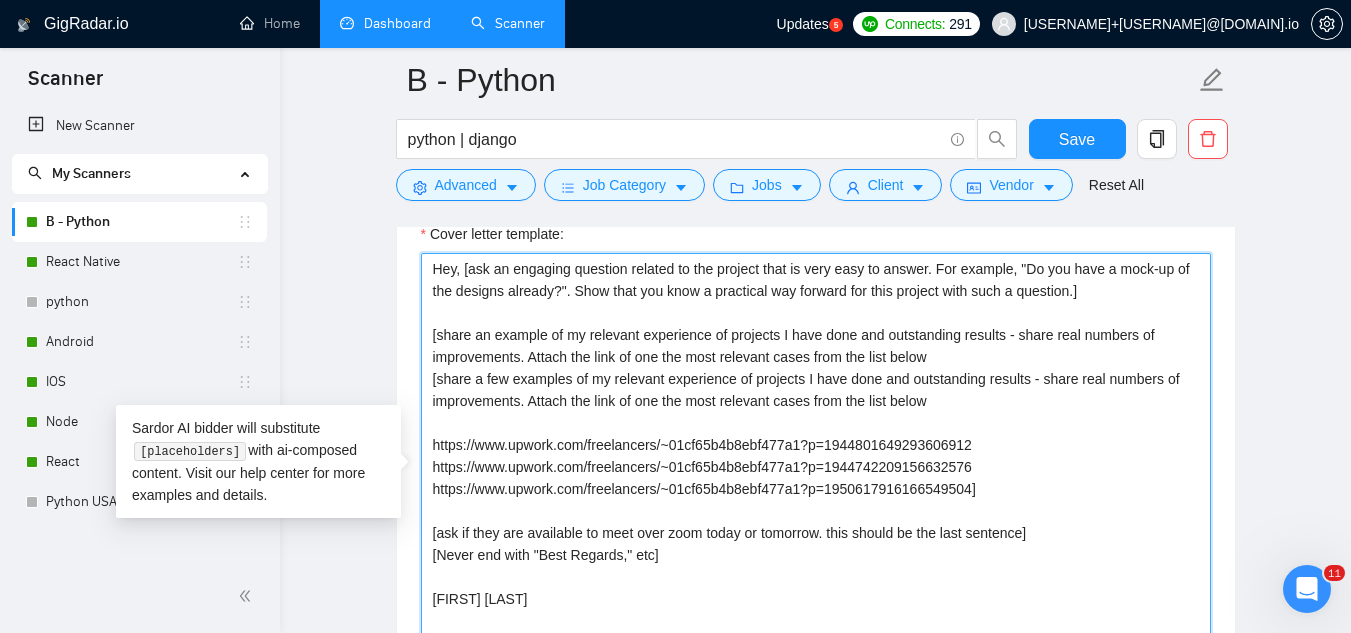 click on "Hey, [ask an engaging question related to the project that is very easy to answer. For example, "Do you have a mock-up of the designs already?". Show that you know a practical way forward for this project with such a question.]
[share an example of my relevant experience of projects I have done and outstanding results - share real numbers of improvements. Attach the link of one the most relevant cases from the list below
[share a few examples of my relevant experience of projects I have done and outstanding results - share real numbers of improvements. Attach the link of one the most relevant cases from the list below
https://www.upwork.com/freelancers/~01cf65b4b8ebf477a1?p=1944801649293606912
https://www.upwork.com/freelancers/~01cf65b4b8ebf477a1?p=1944742209156632576
https://www.upwork.com/freelancers/~01cf65b4b8ebf477a1?p=1950617916166549504]
[ask if they are available to meet over zoom today or tomorrow. this should be the last sentence]
[Never end with "Best Regards," etc]
[FIRST] [LAST]" at bounding box center [816, 478] 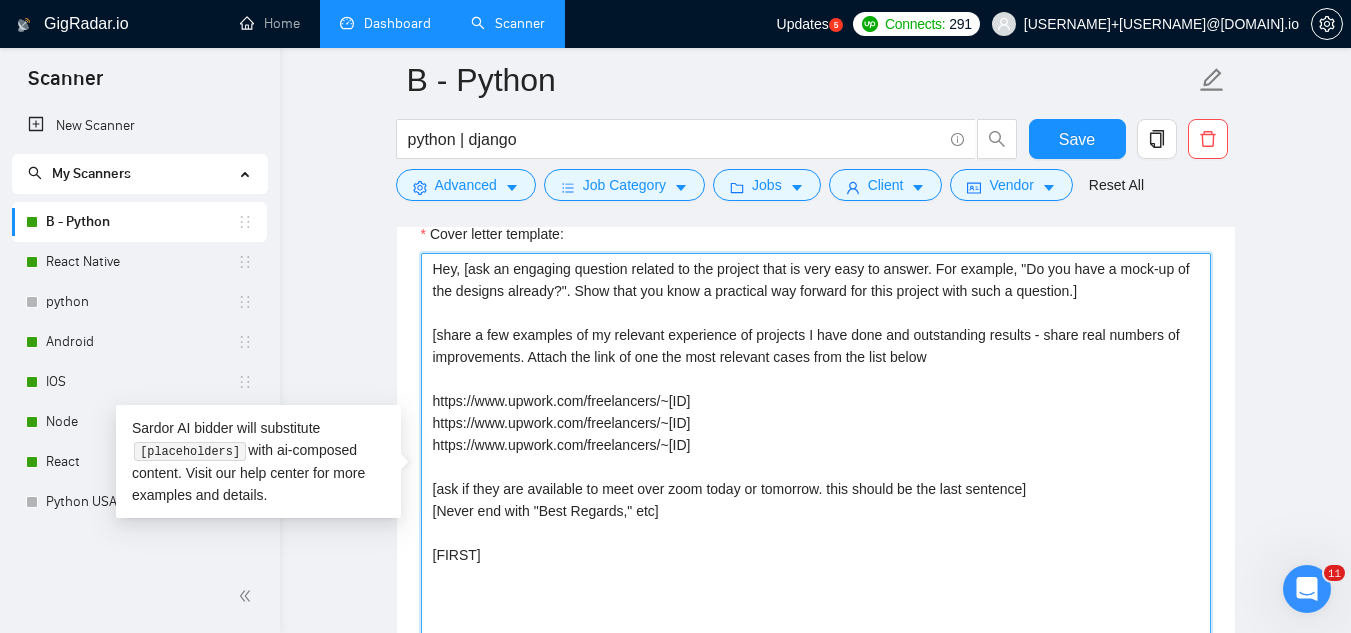 click on "Hey, [ask an engaging question related to the project that is very easy to answer. For example, "Do you have a mock-up of the designs already?". Show that you know a practical way forward for this project with such a question.]
[share a few examples of my relevant experience of projects I have done and outstanding results - share real numbers of improvements. Attach the link of one the most relevant cases from the list below
https://www.upwork.com/freelancers/~[ID]
https://www.upwork.com/freelancers/~[ID]
https://www.upwork.com/freelancers/~[ID]
[ask if they are available to meet over zoom today or tomorrow. this should be the last sentence]
[Never end with "Best Regards," etc]
[FIRST]" at bounding box center [816, 478] 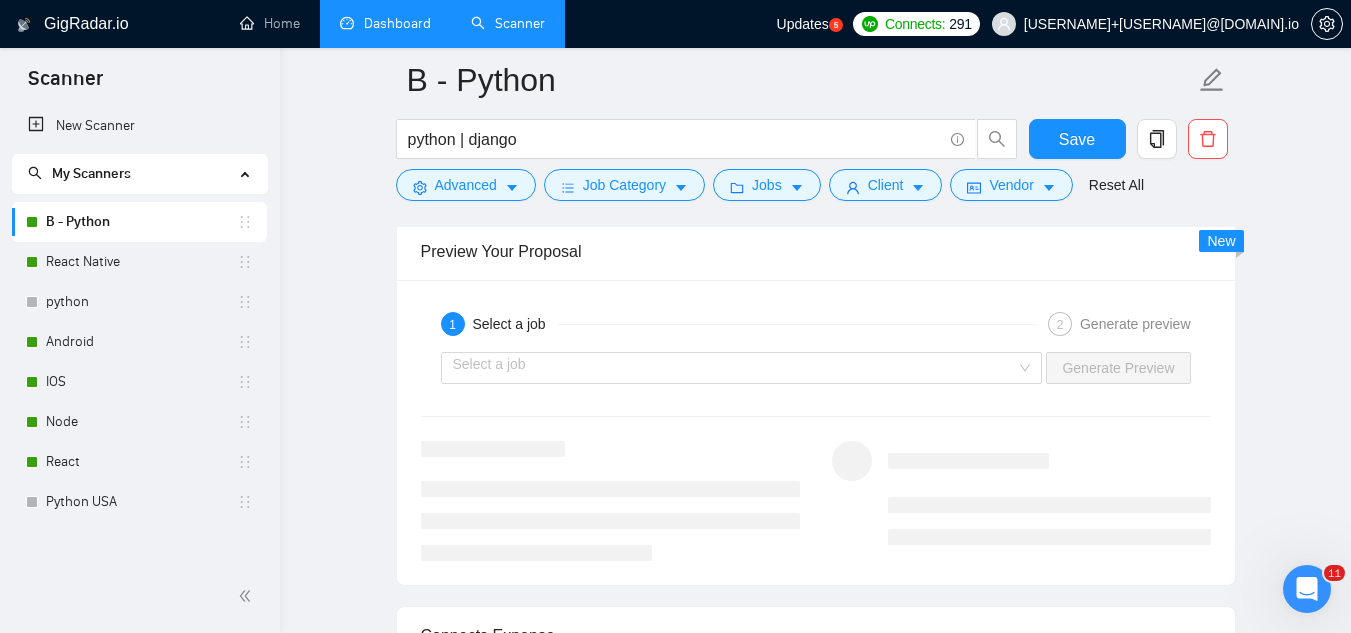 scroll, scrollTop: 3700, scrollLeft: 0, axis: vertical 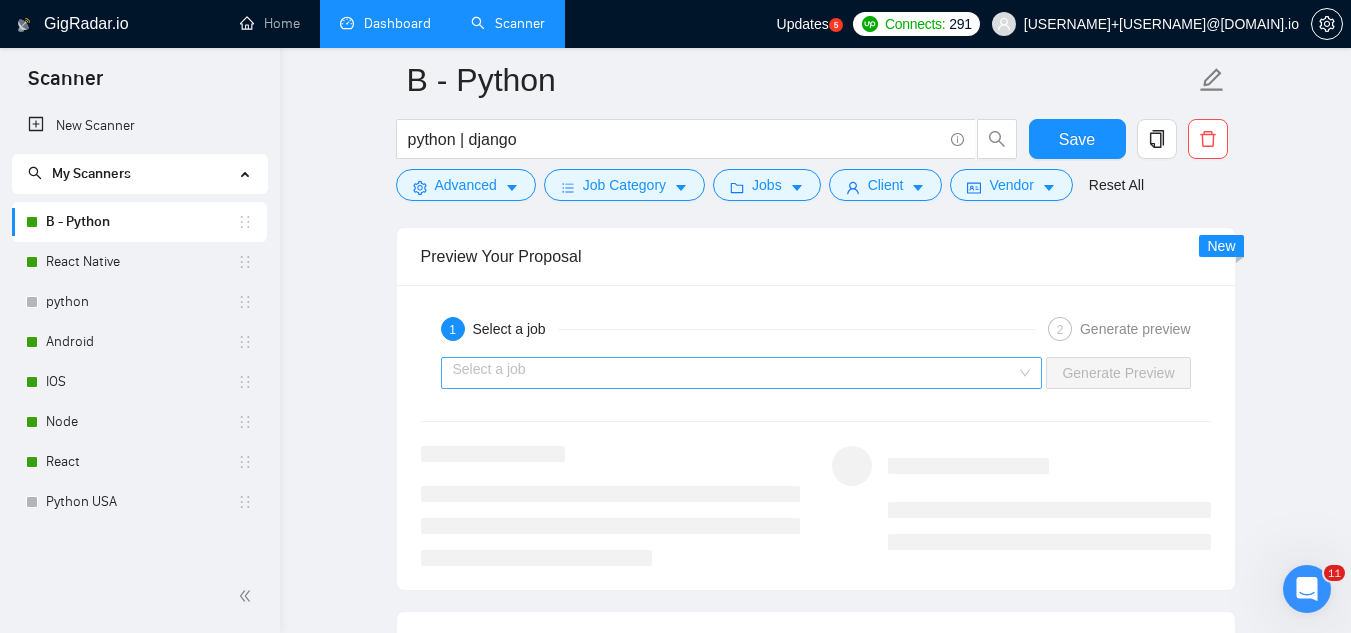 type on "Hey, [ask an engaging question related to the project that is very easy to answer. For example, "Do you have a mock-up of the designs already?". Show that you know a practical way forward for this project with such a question.]
[share a few examples of my relevant experience of projects I have done and outstanding results - share real numbers of improvements. Attach the link of one the most relevant cases from the list below
https://www.upwork.com/freelancers/~[ID]
https://www.upwork.com/freelancers/~[ID]
https://www.upwork.com/freelancers/~[ID]
[ask if they are available to meet over zoom today or tomorrow. this should be the last sentence]
[Never end with "Best Regards," etc]
[FIRST]" 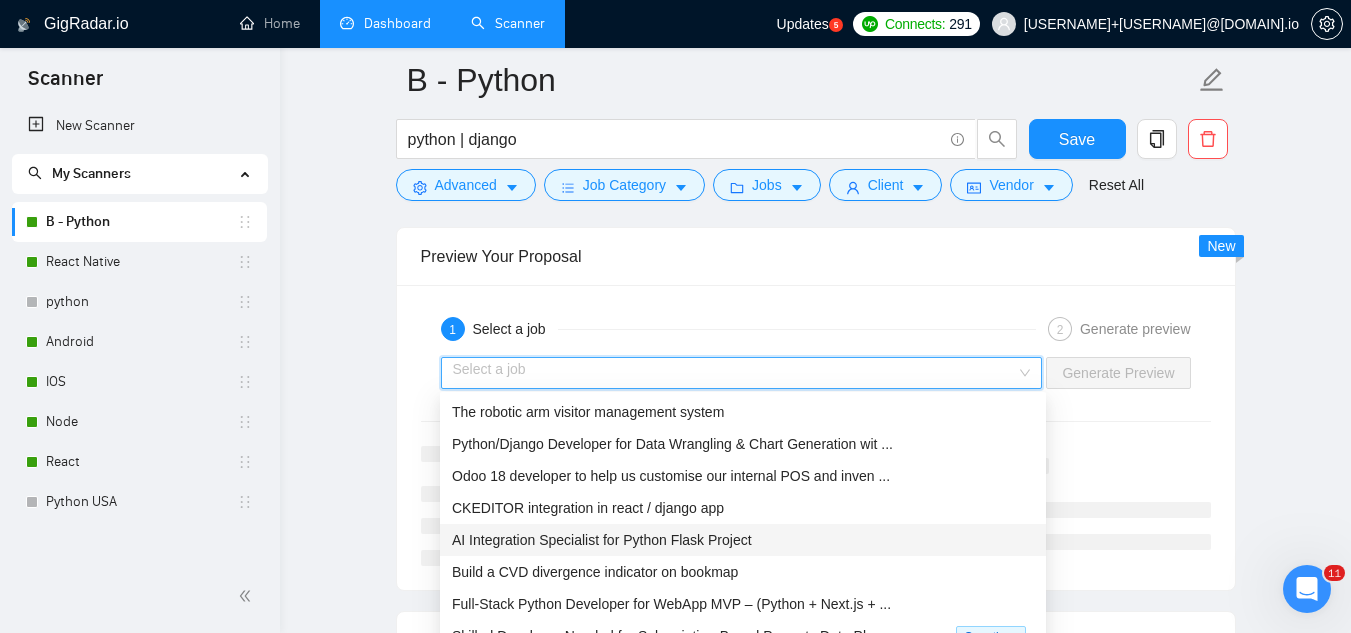 click on "AI Integration Specialist for Python Flask Project" at bounding box center [602, 540] 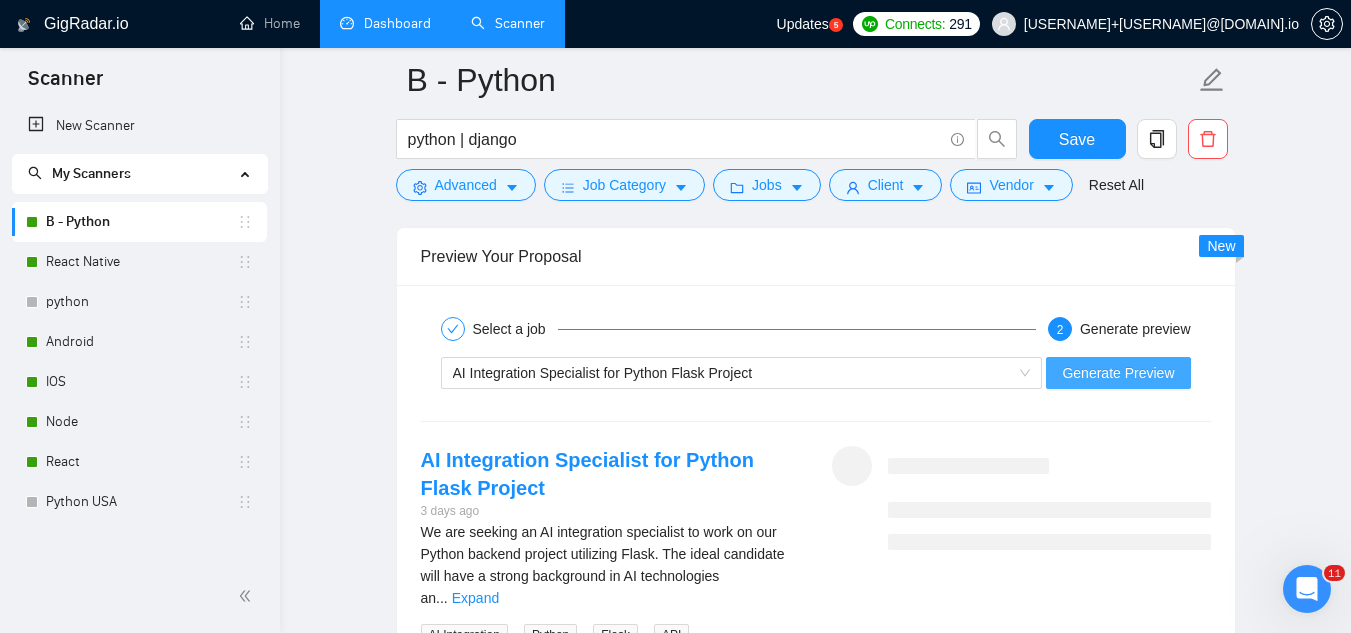click on "Generate Preview" at bounding box center (1118, 373) 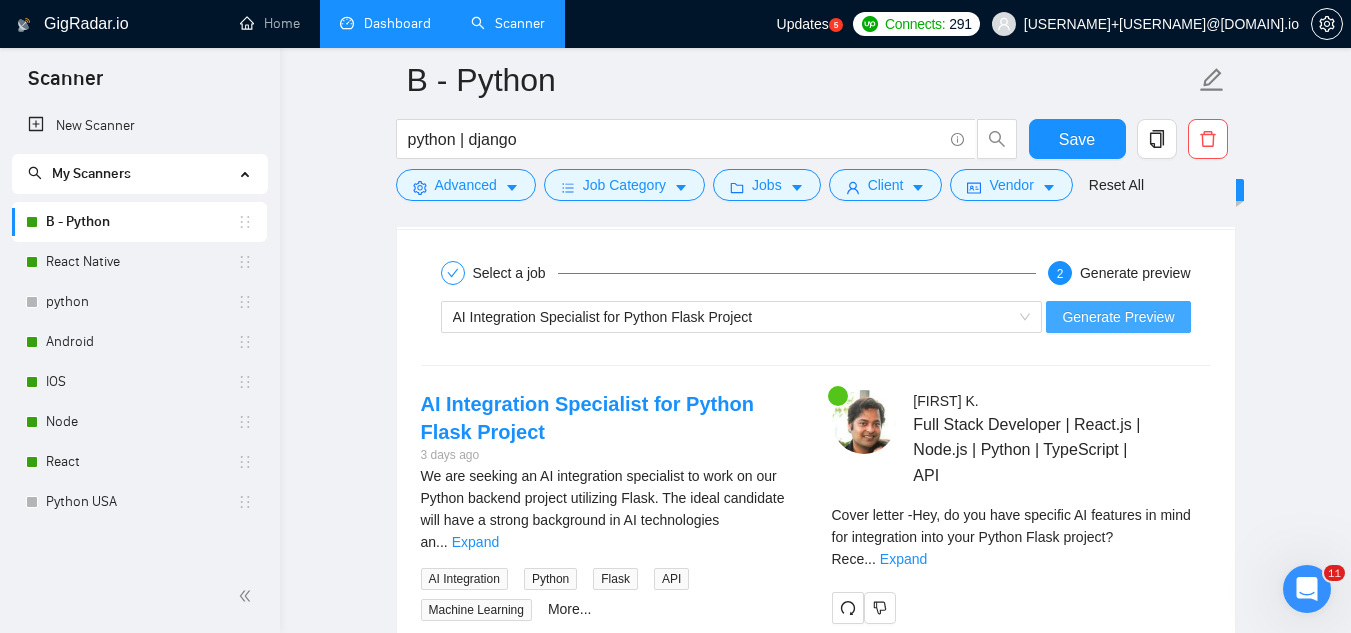 scroll, scrollTop: 3800, scrollLeft: 0, axis: vertical 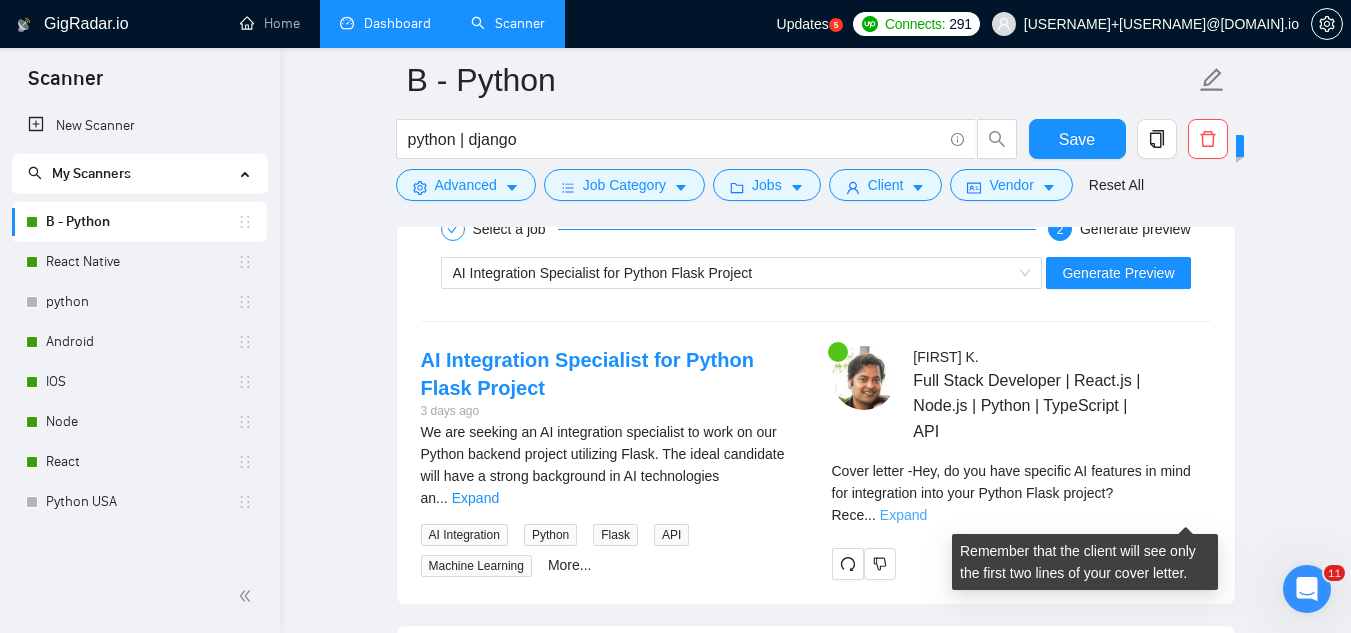 click on "Expand" at bounding box center [903, 515] 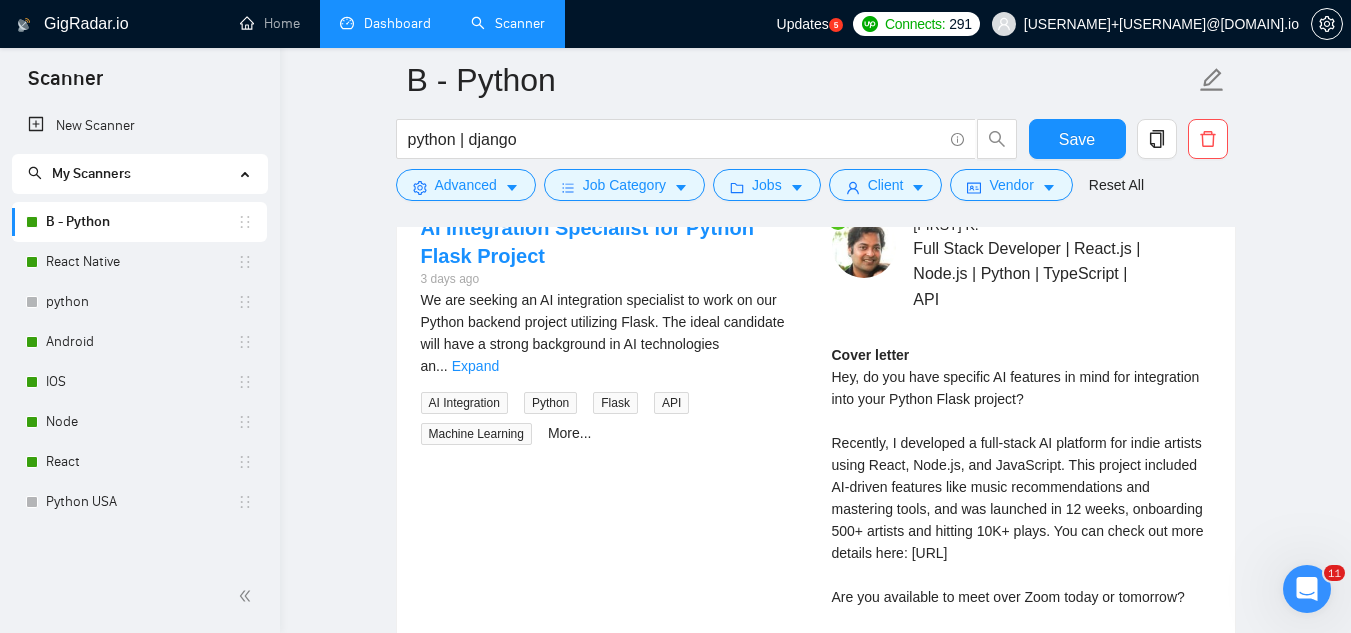 scroll, scrollTop: 3900, scrollLeft: 0, axis: vertical 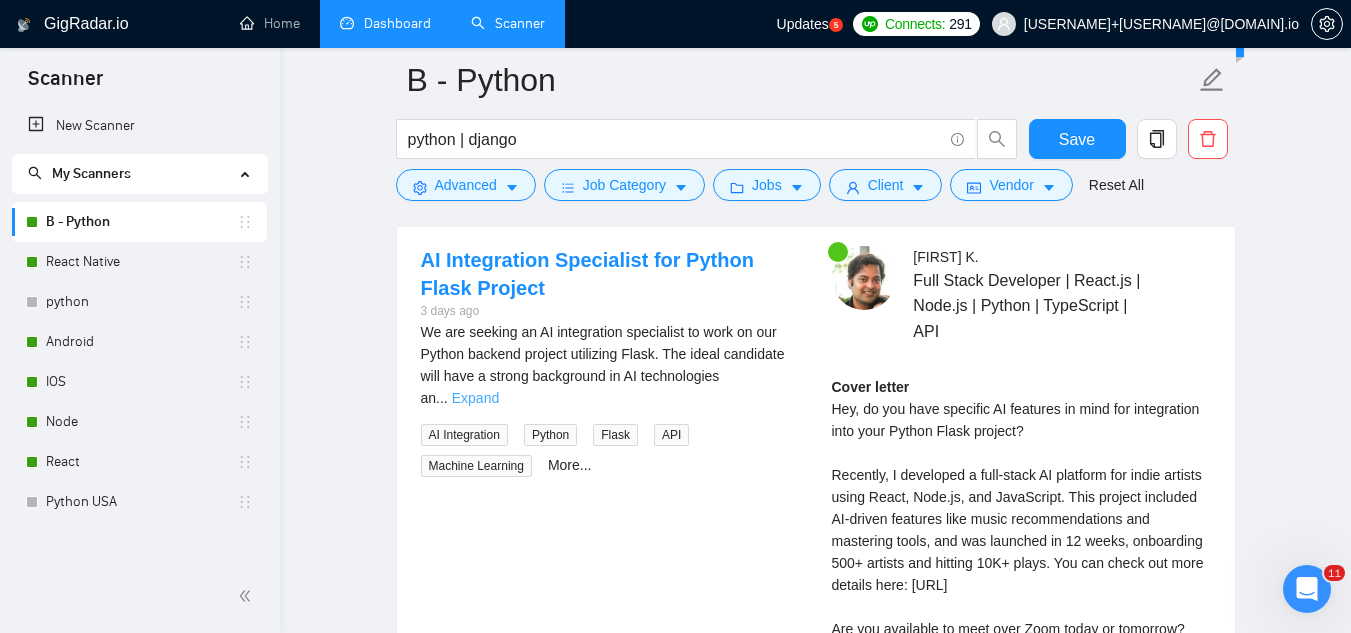 click on "Expand" at bounding box center [475, 398] 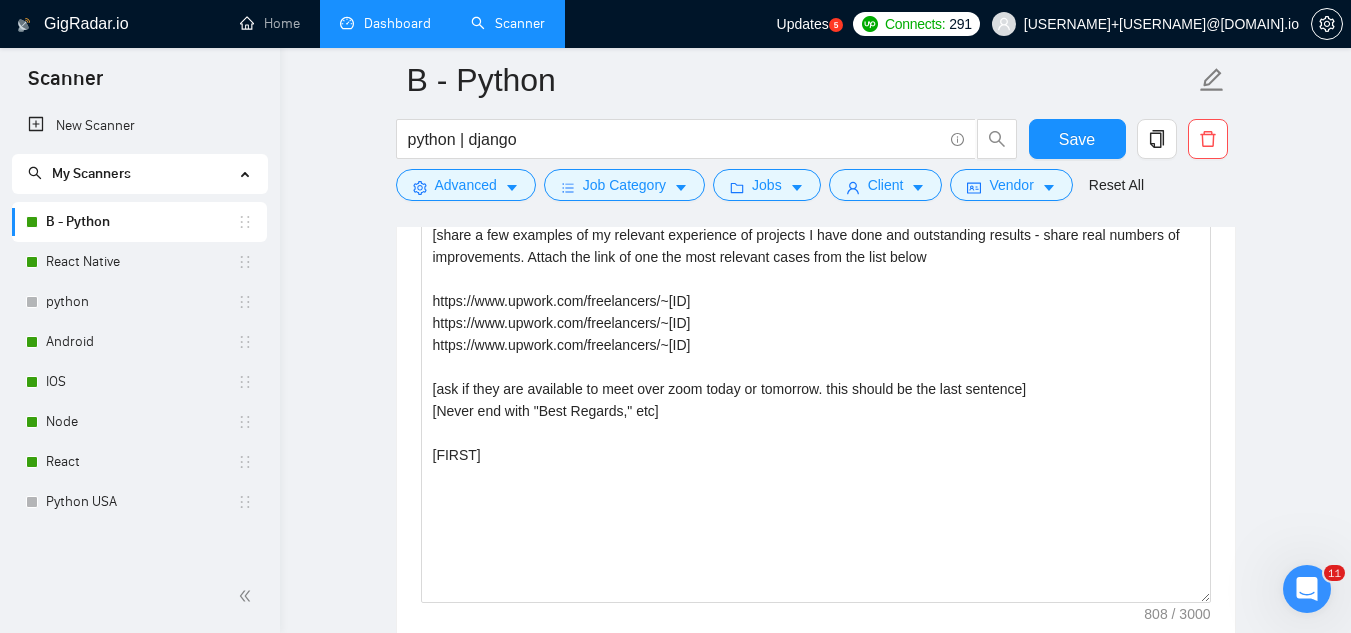 scroll, scrollTop: 2100, scrollLeft: 0, axis: vertical 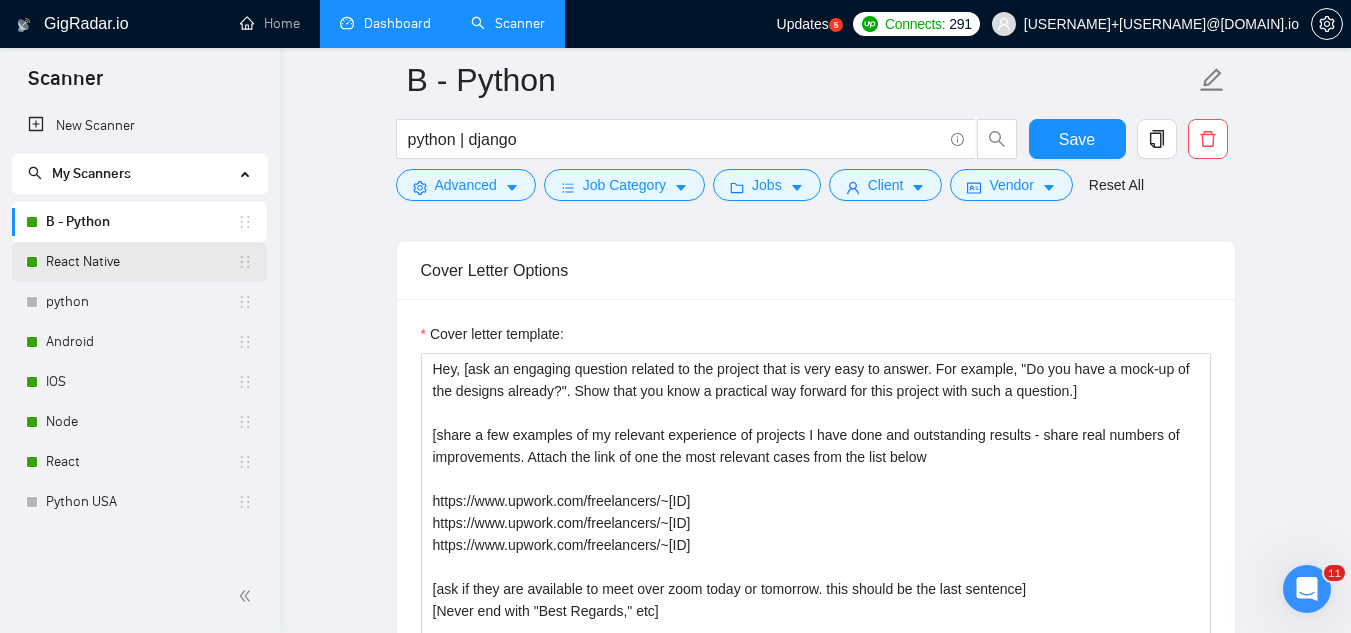 click on "React Native" at bounding box center [141, 262] 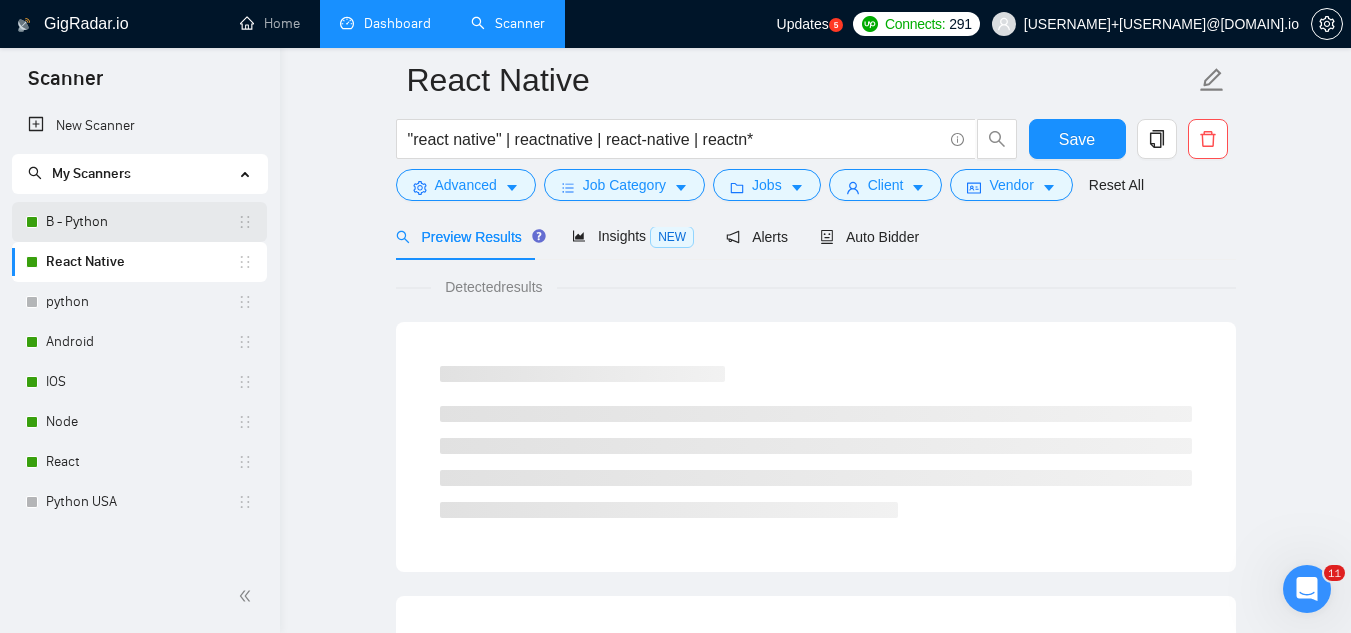 scroll, scrollTop: 1284, scrollLeft: 0, axis: vertical 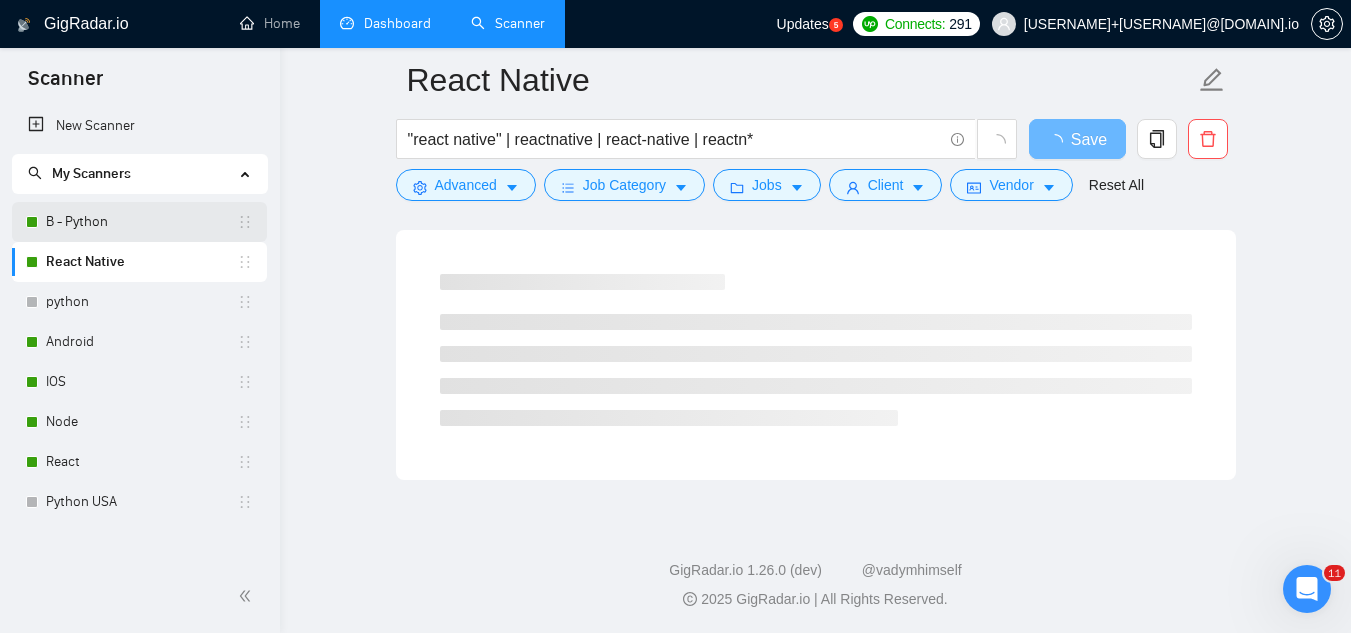 click on "B - Python" at bounding box center (141, 222) 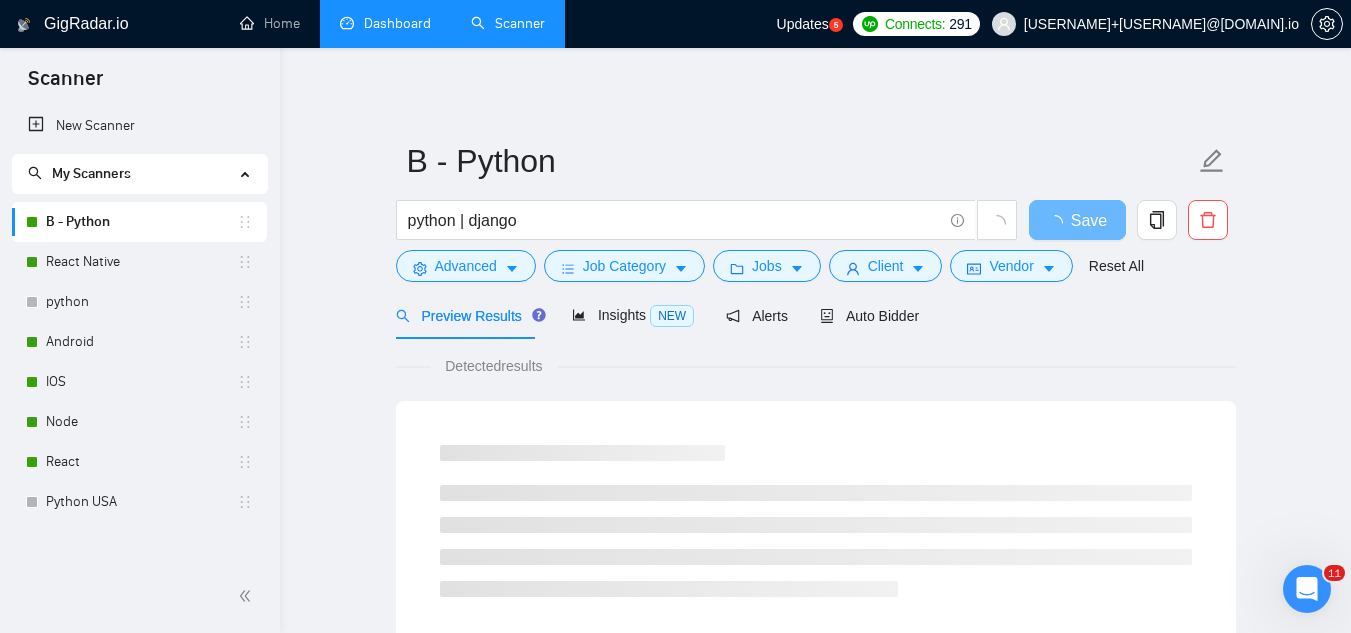 scroll, scrollTop: 0, scrollLeft: 0, axis: both 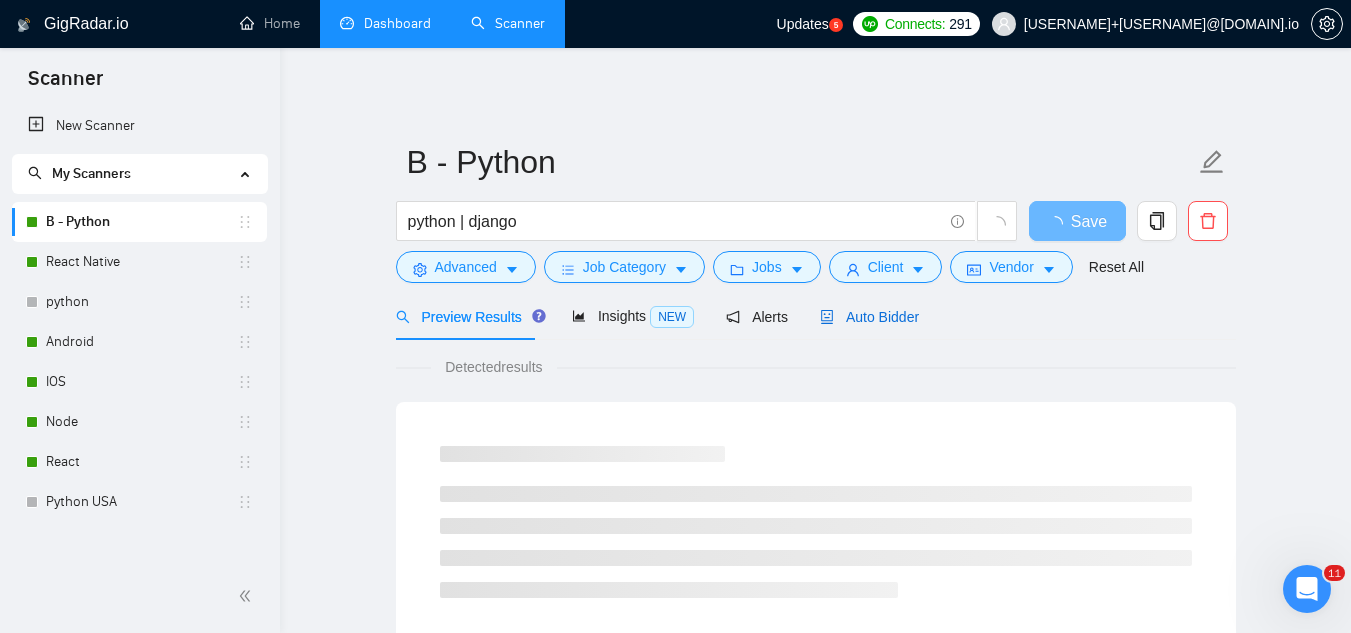 click on "Auto Bidder" at bounding box center [869, 317] 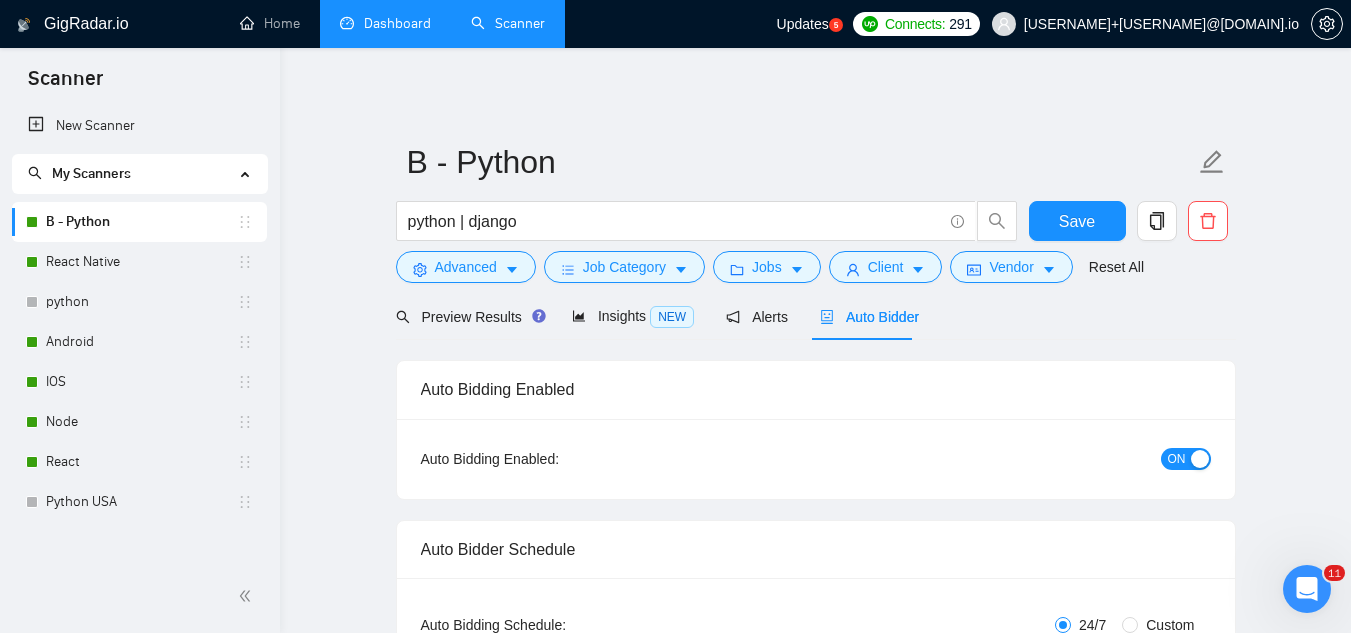 type 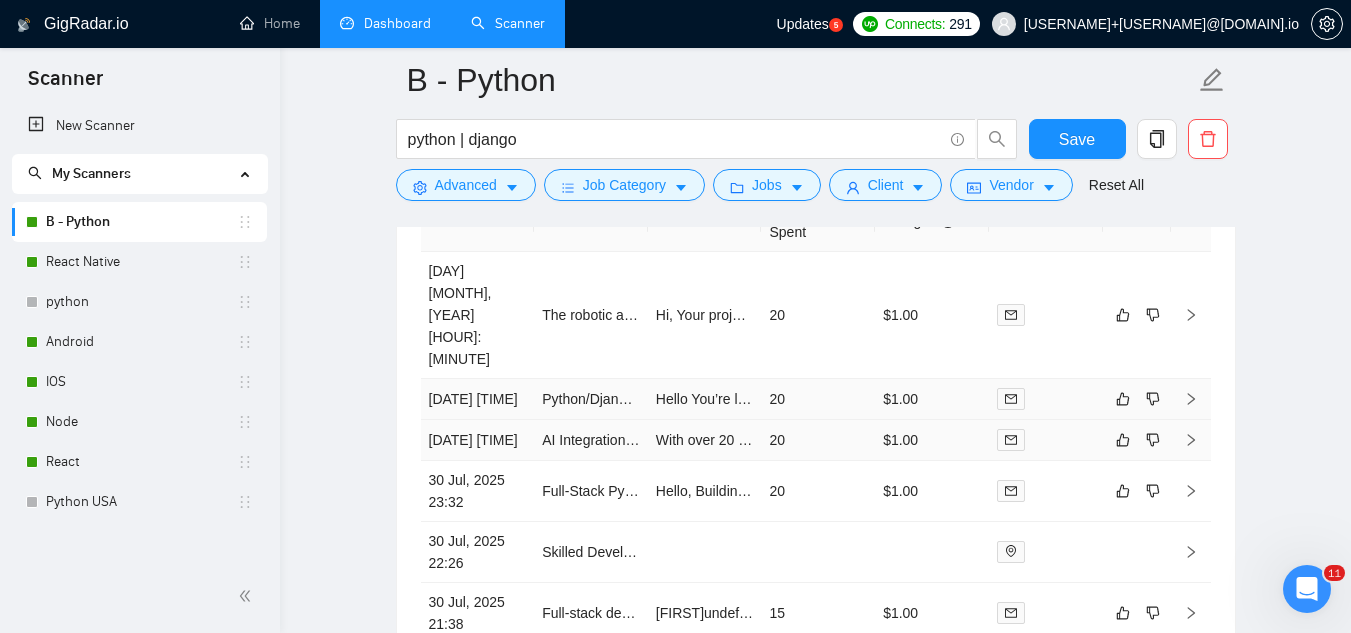 scroll, scrollTop: 4900, scrollLeft: 0, axis: vertical 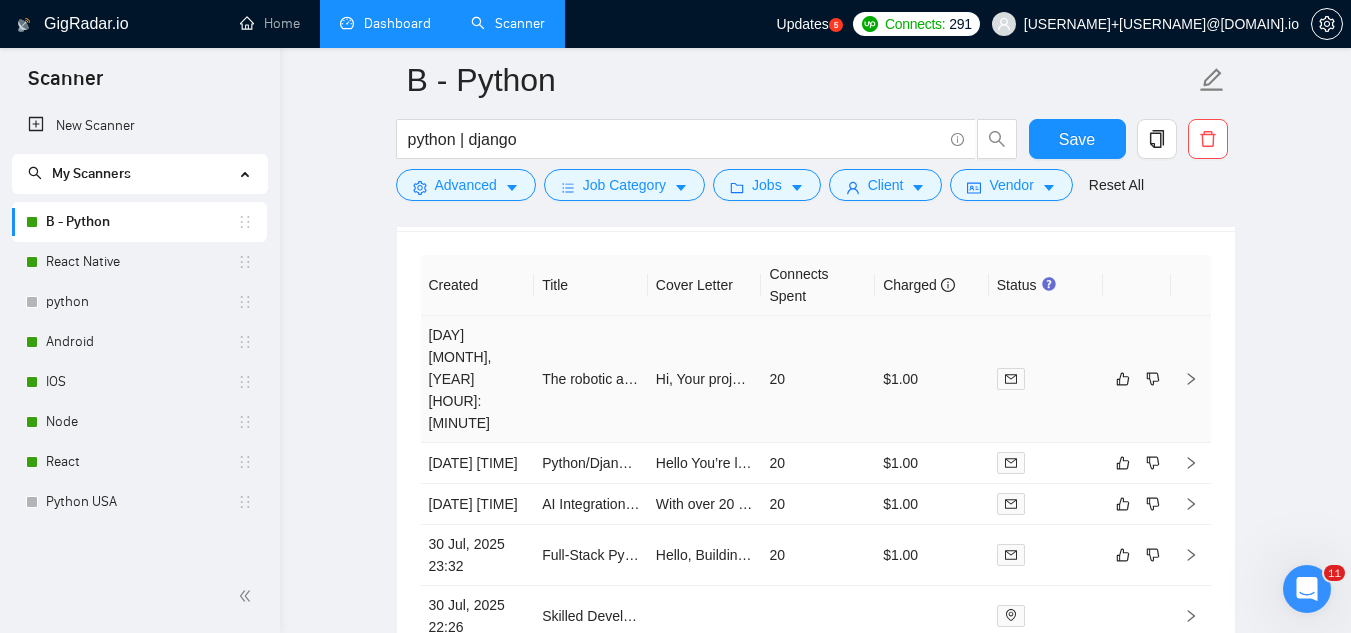 click on "The robotic arm visitor management system" at bounding box center (591, 379) 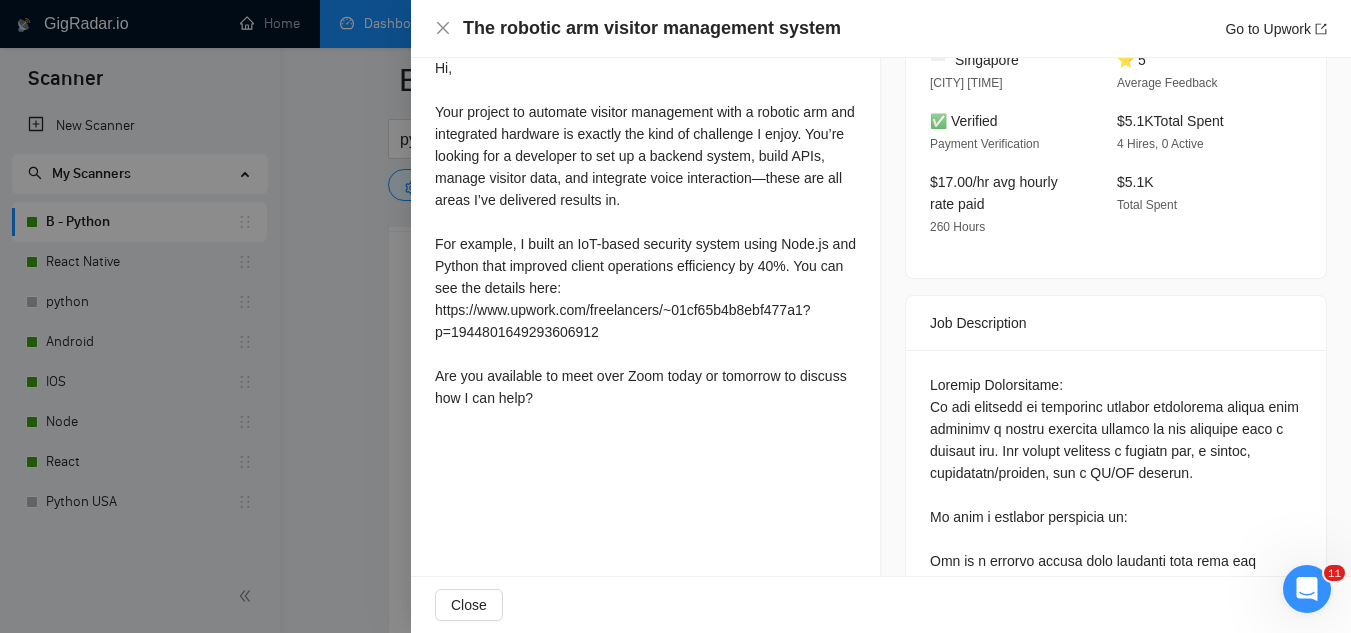 scroll, scrollTop: 600, scrollLeft: 0, axis: vertical 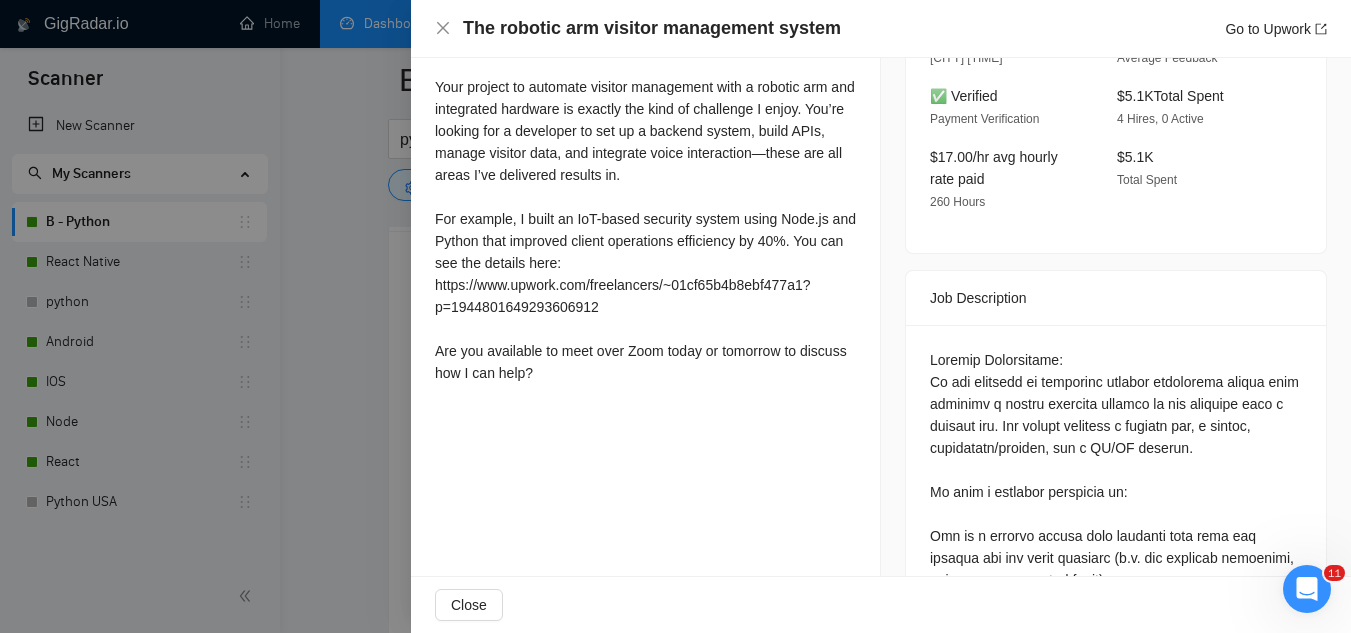 click at bounding box center (675, 316) 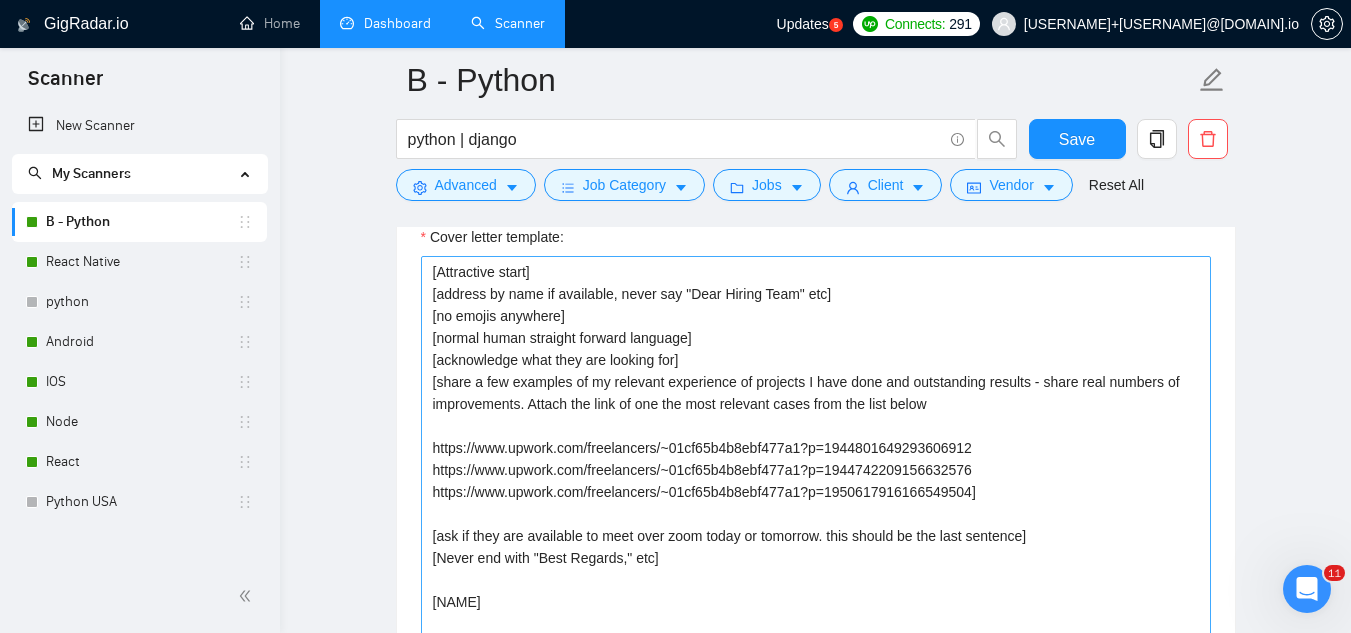 scroll, scrollTop: 2200, scrollLeft: 0, axis: vertical 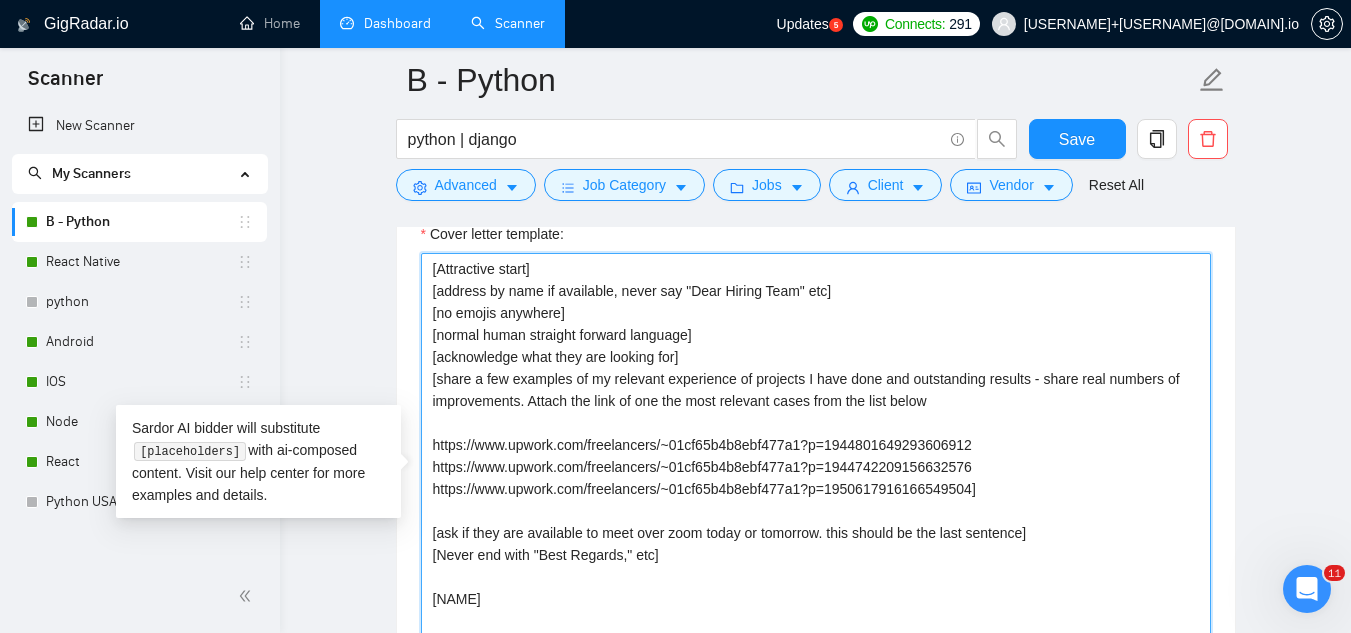 drag, startPoint x: 653, startPoint y: 307, endPoint x: 414, endPoint y: 271, distance: 241.69609 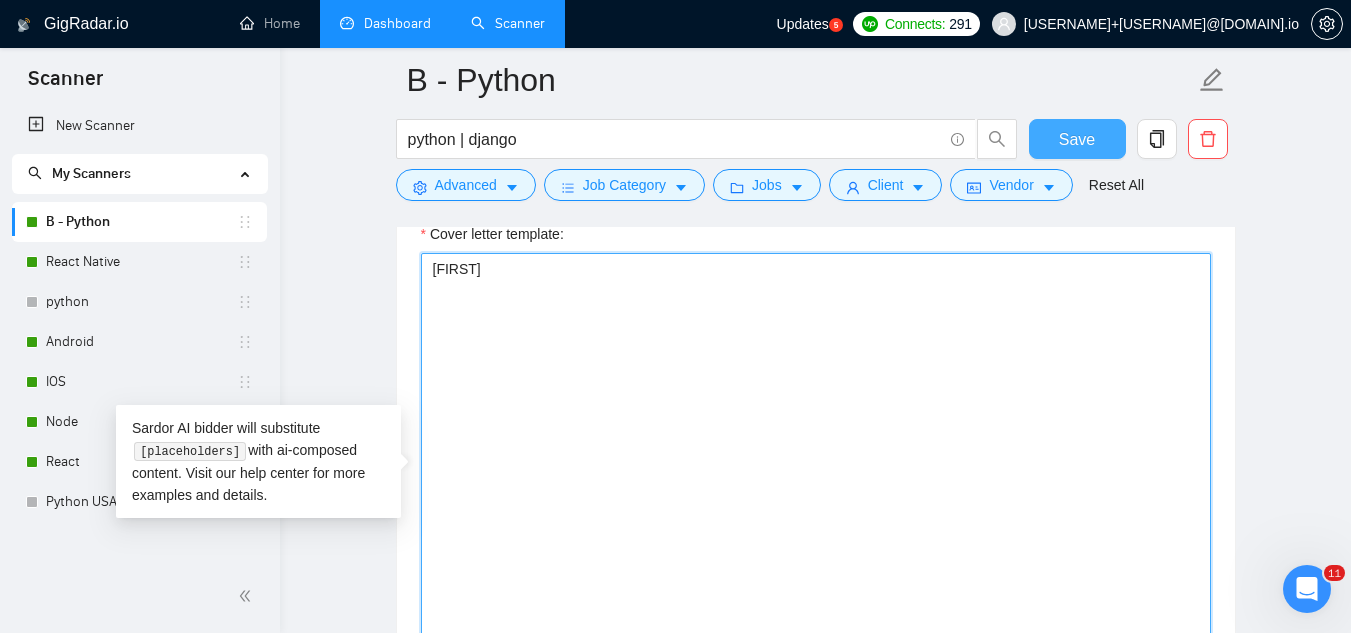 type on "[FIRST]" 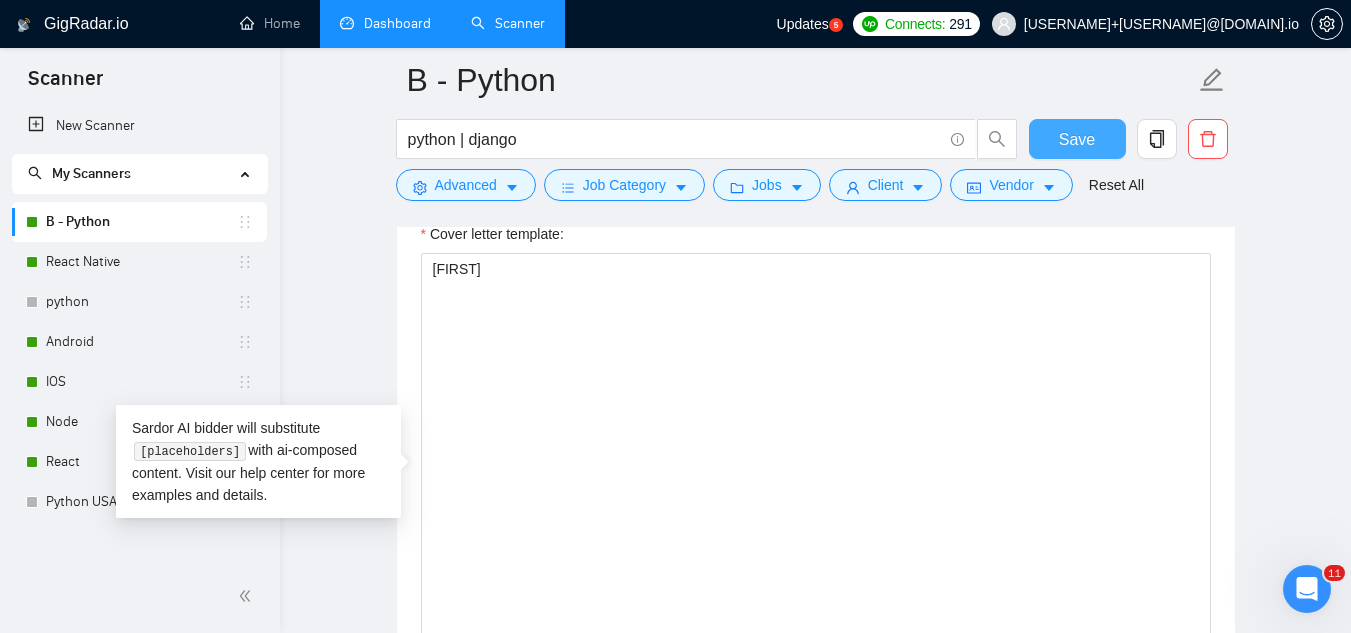 click on "Save" at bounding box center (1077, 139) 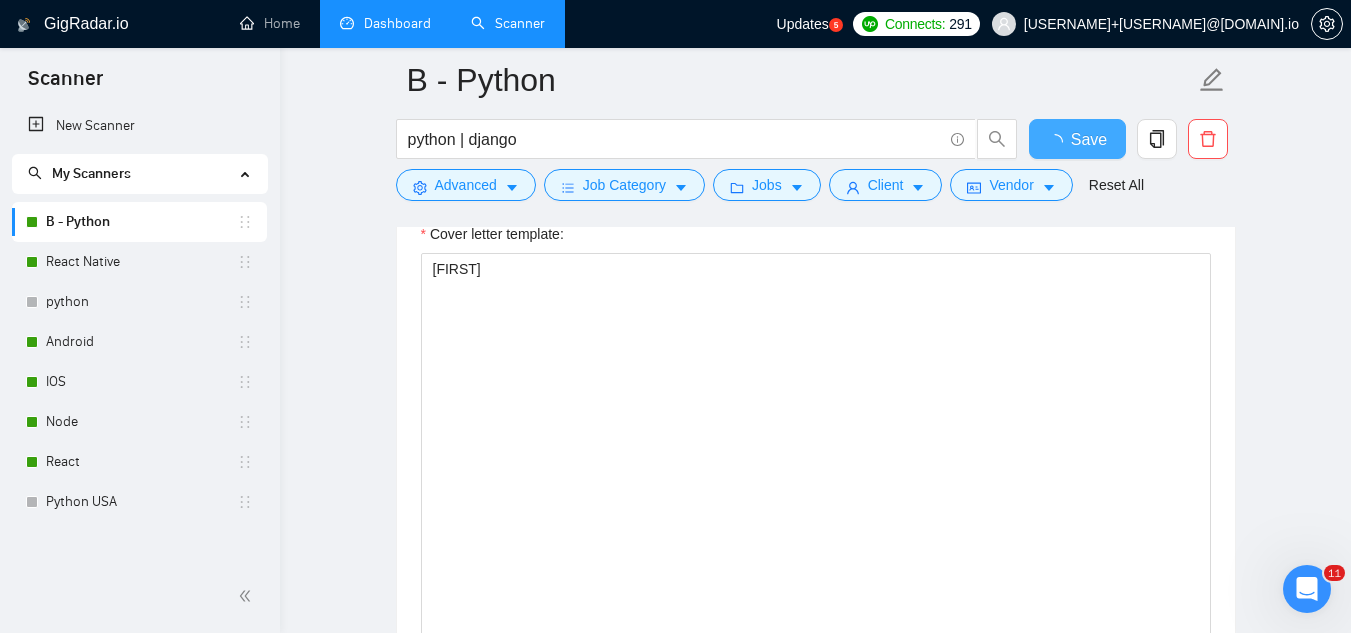 type 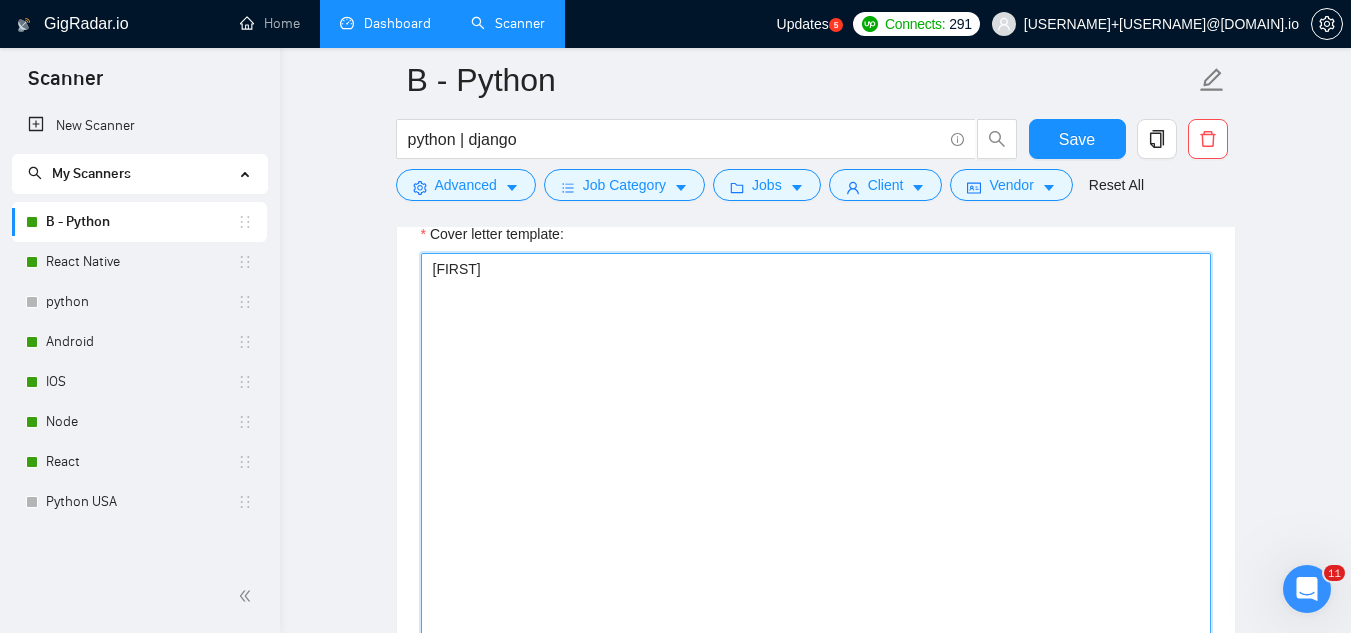 click on "[FIRST]" at bounding box center [816, 478] 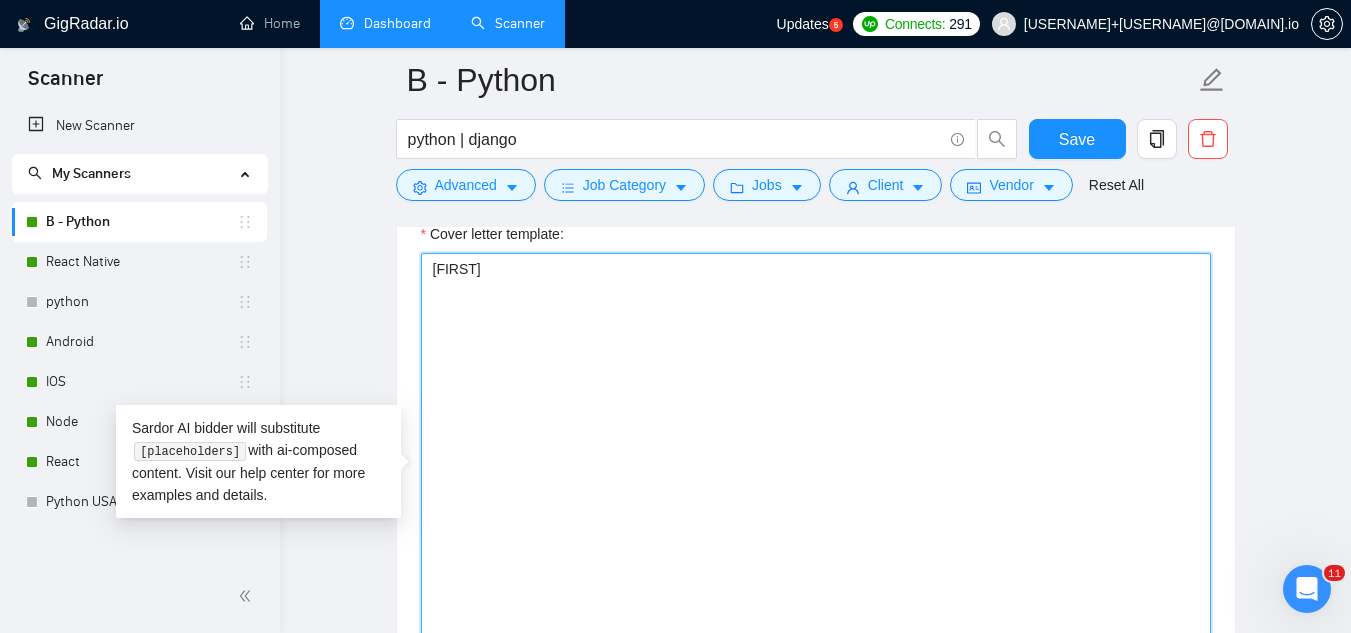 paste on "🤝" 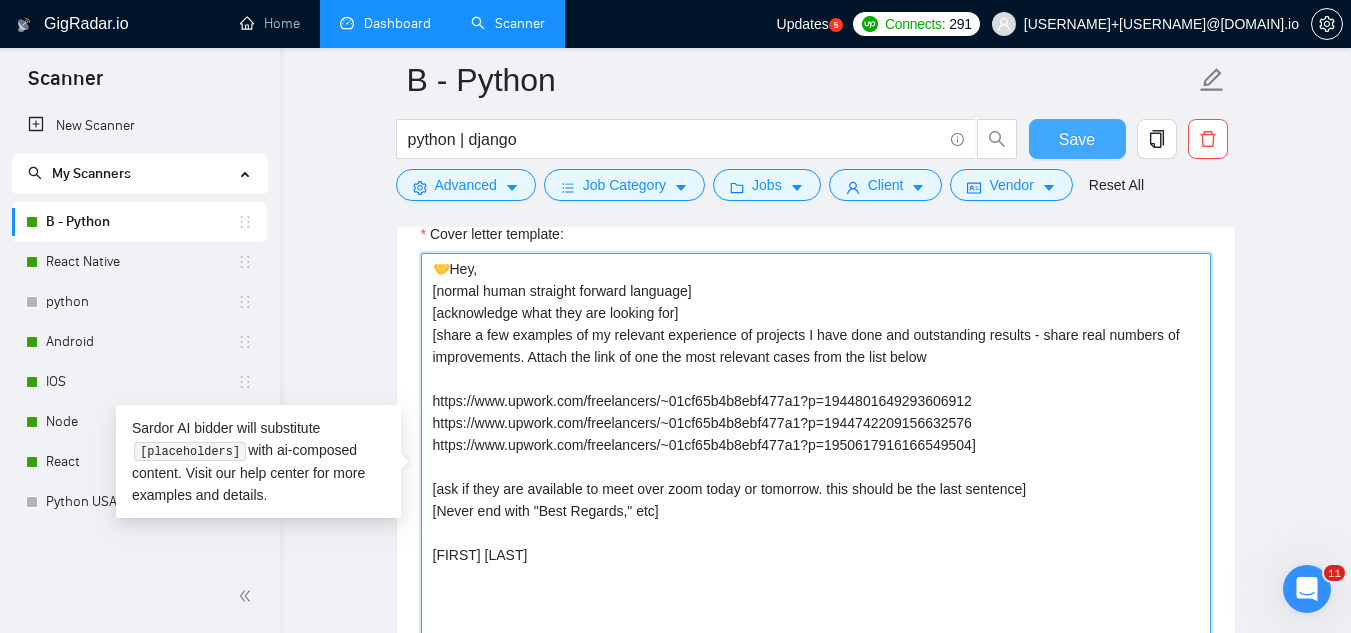 type on "🤝Hey,
[normal human straight forward language]
[acknowledge what they are looking for]
[share a few examples of my relevant experience of projects I have done and outstanding results - share real numbers of improvements. Attach the link of one the most relevant cases from the list below
https://www.upwork.com/freelancers/~01cf65b4b8ebf477a1?p=1944801649293606912
https://www.upwork.com/freelancers/~01cf65b4b8ebf477a1?p=1944742209156632576
https://www.upwork.com/freelancers/~01cf65b4b8ebf477a1?p=1950617916166549504]
[ask if they are available to meet over zoom today or tomorrow. this should be the last sentence]
[Never end with "Best Regards," etc]
[FIRST] [LAST]" 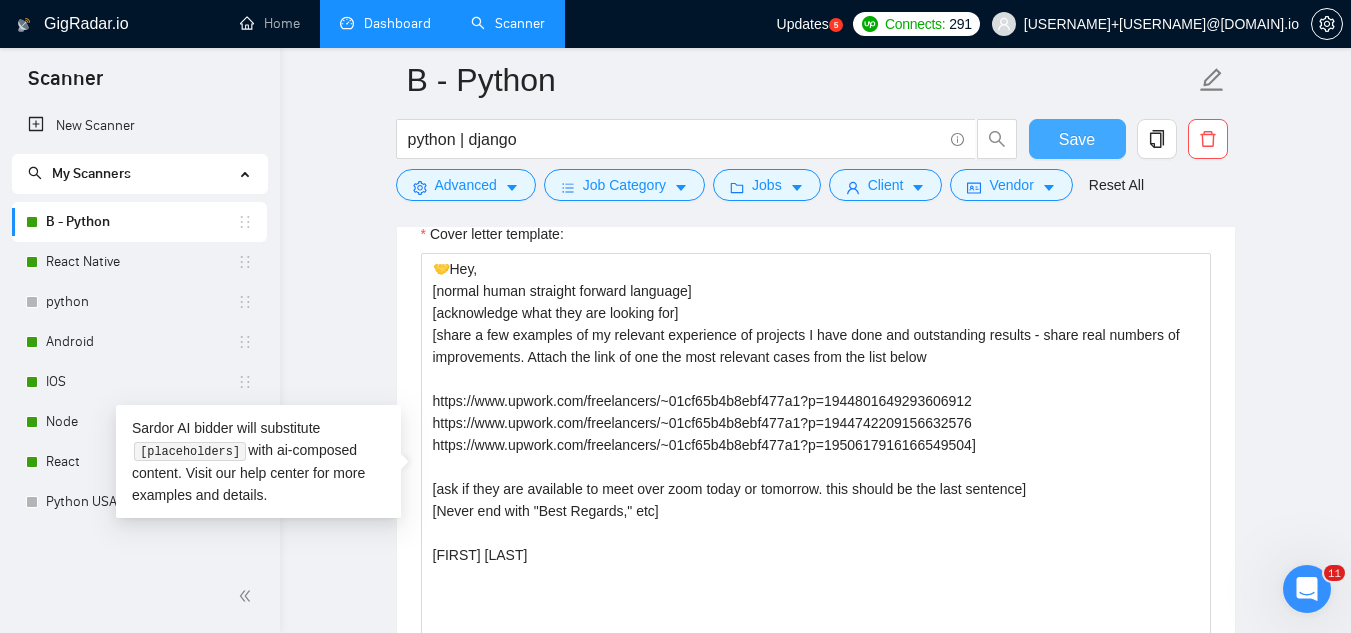 click on "Save" at bounding box center (1077, 139) 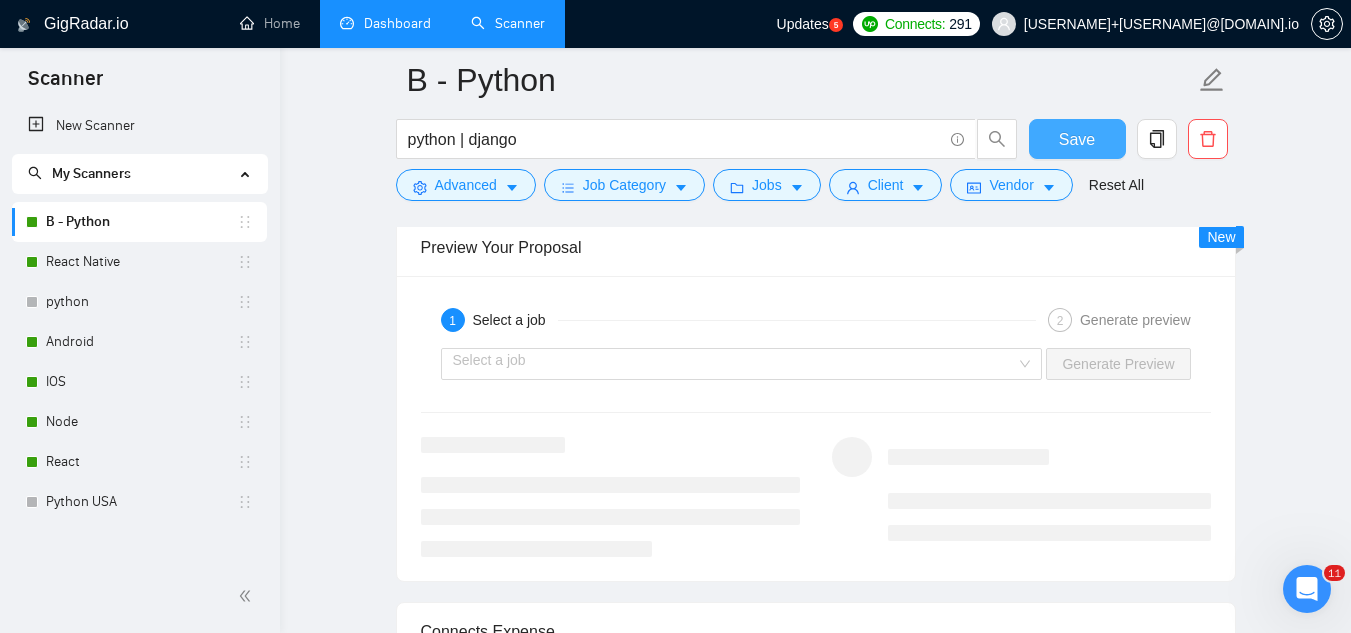 scroll, scrollTop: 3700, scrollLeft: 0, axis: vertical 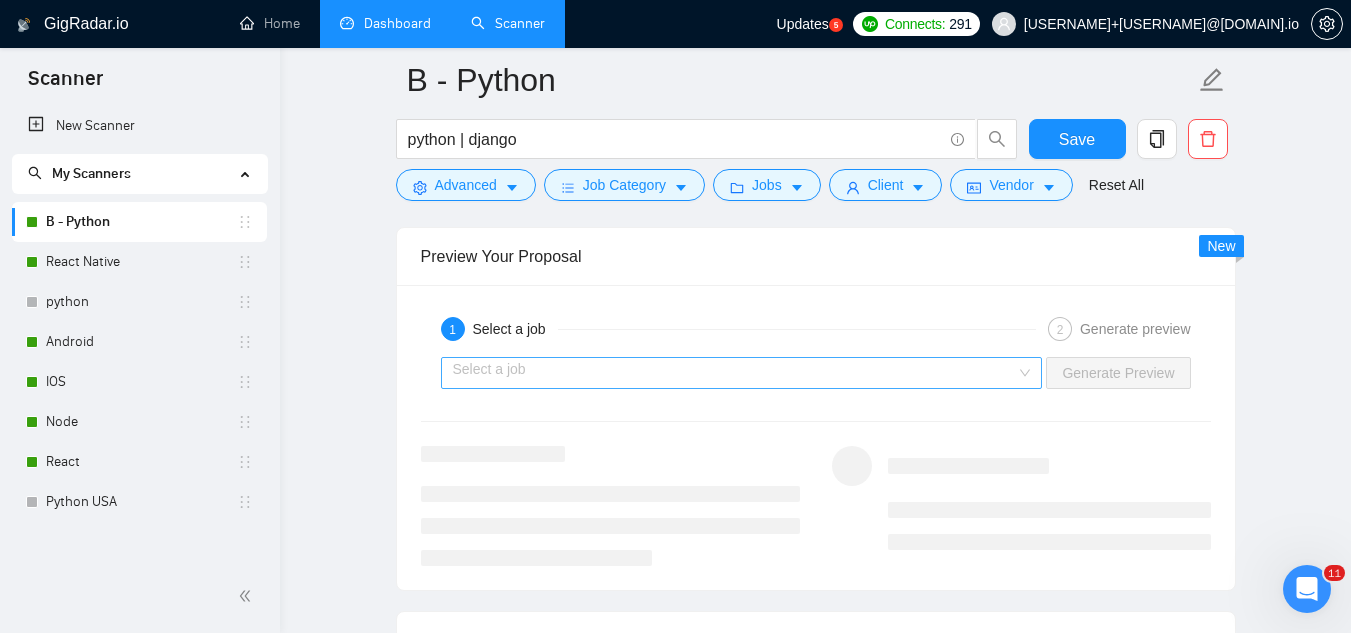 click at bounding box center (735, 373) 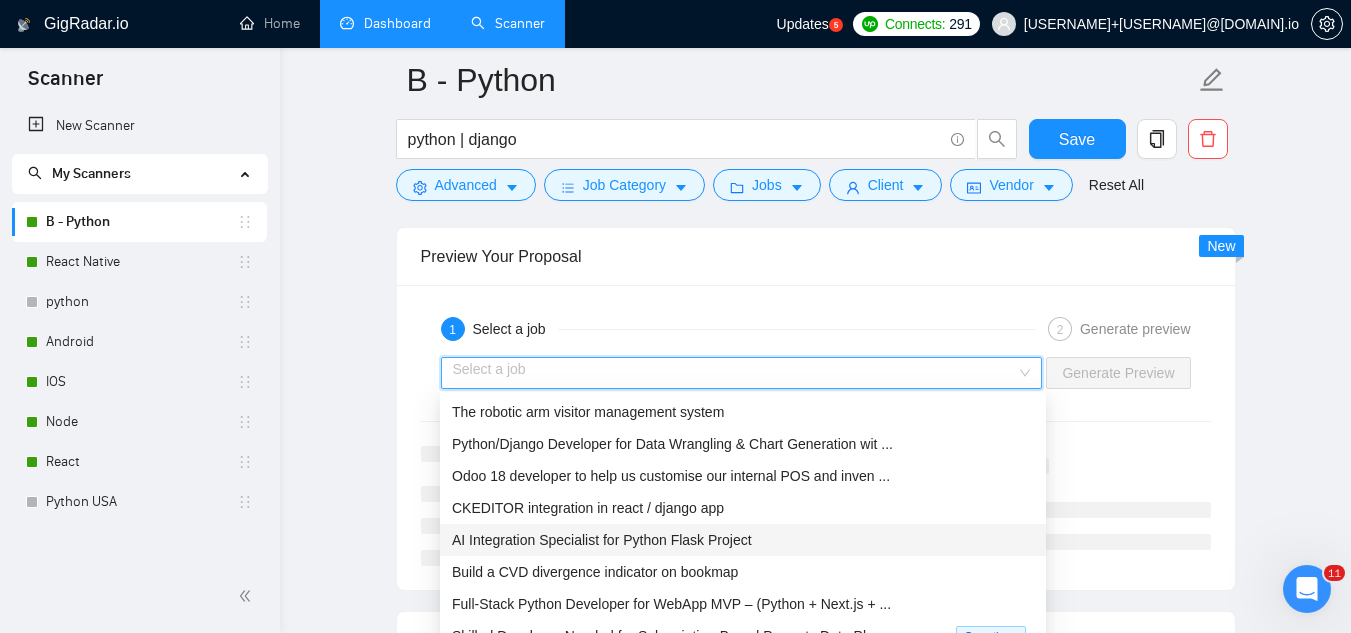 click on "AI Integration Specialist for Python Flask Project" at bounding box center (743, 540) 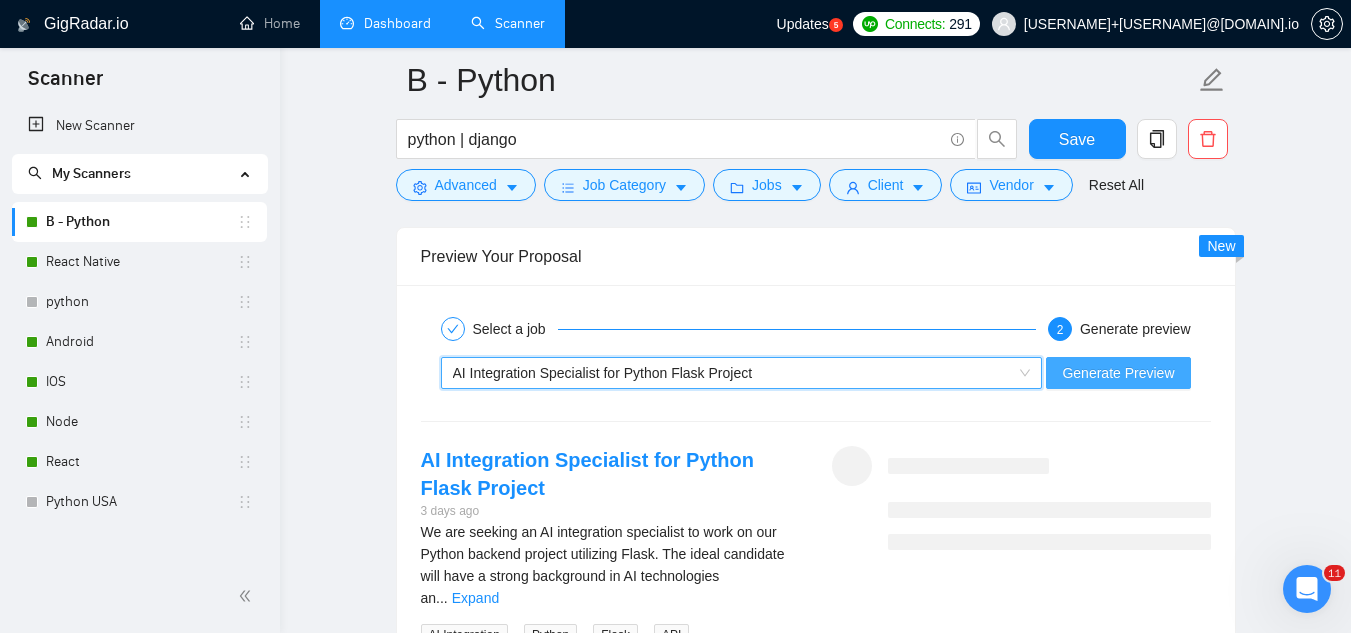 click on "Generate Preview" at bounding box center (1118, 373) 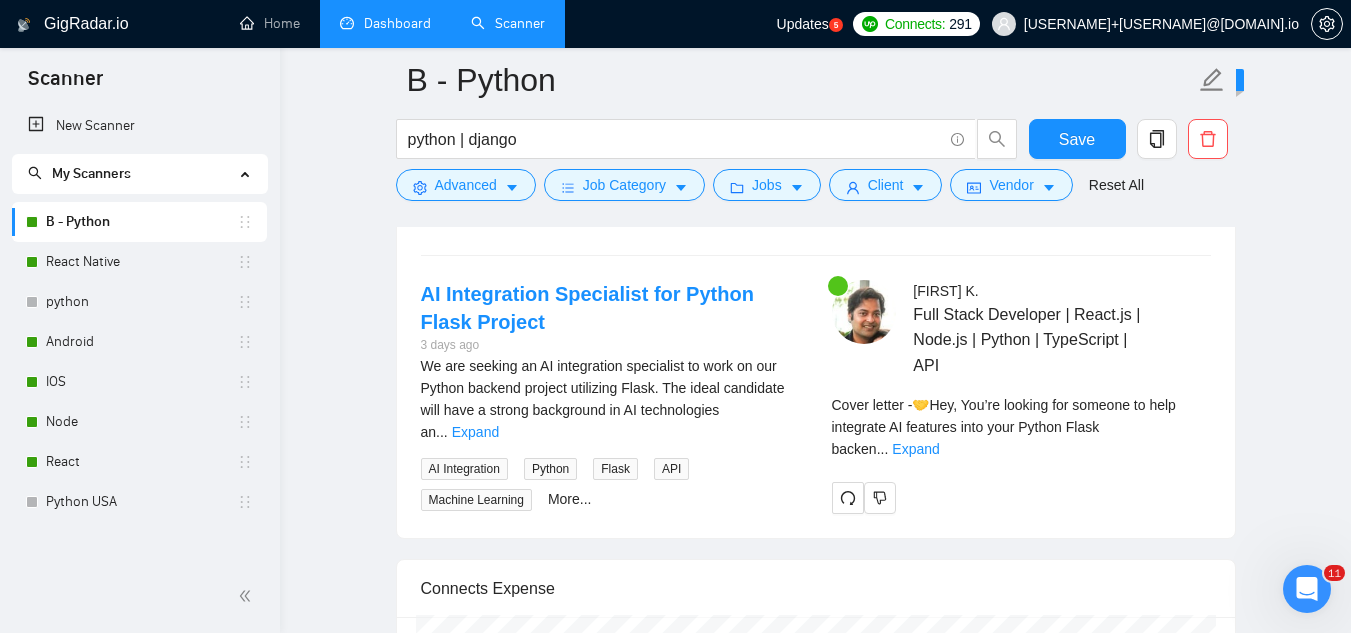 scroll, scrollTop: 4000, scrollLeft: 0, axis: vertical 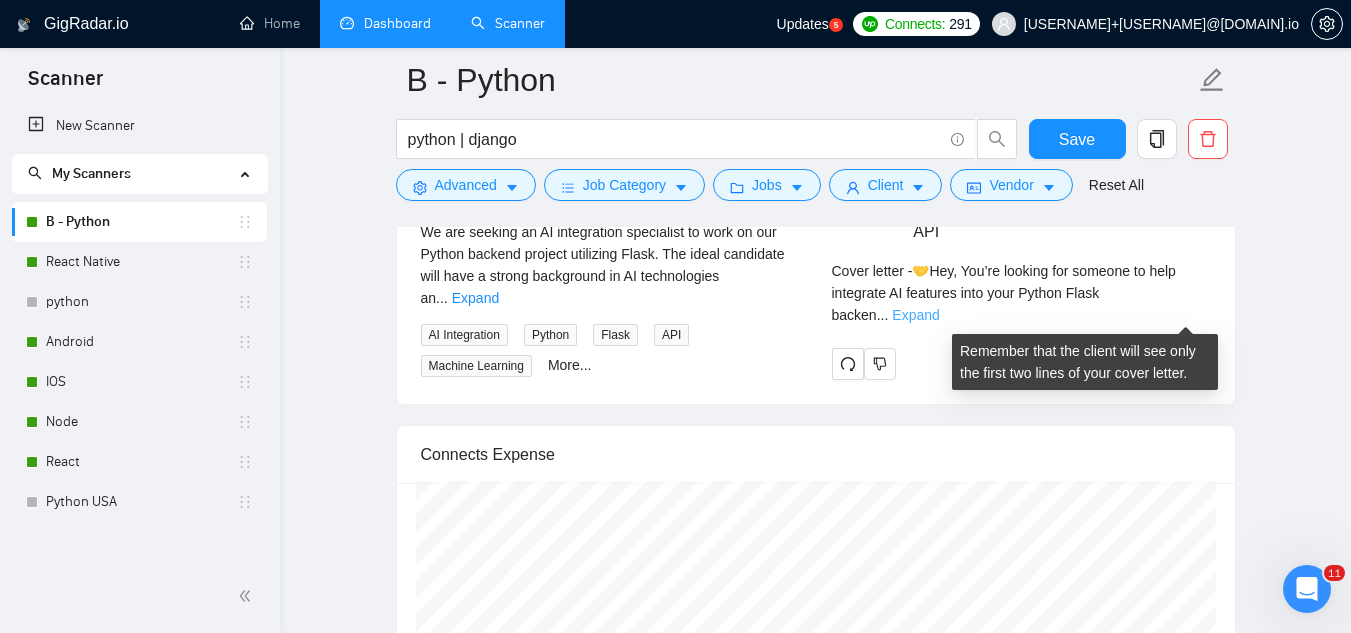 click on "Expand" at bounding box center (915, 315) 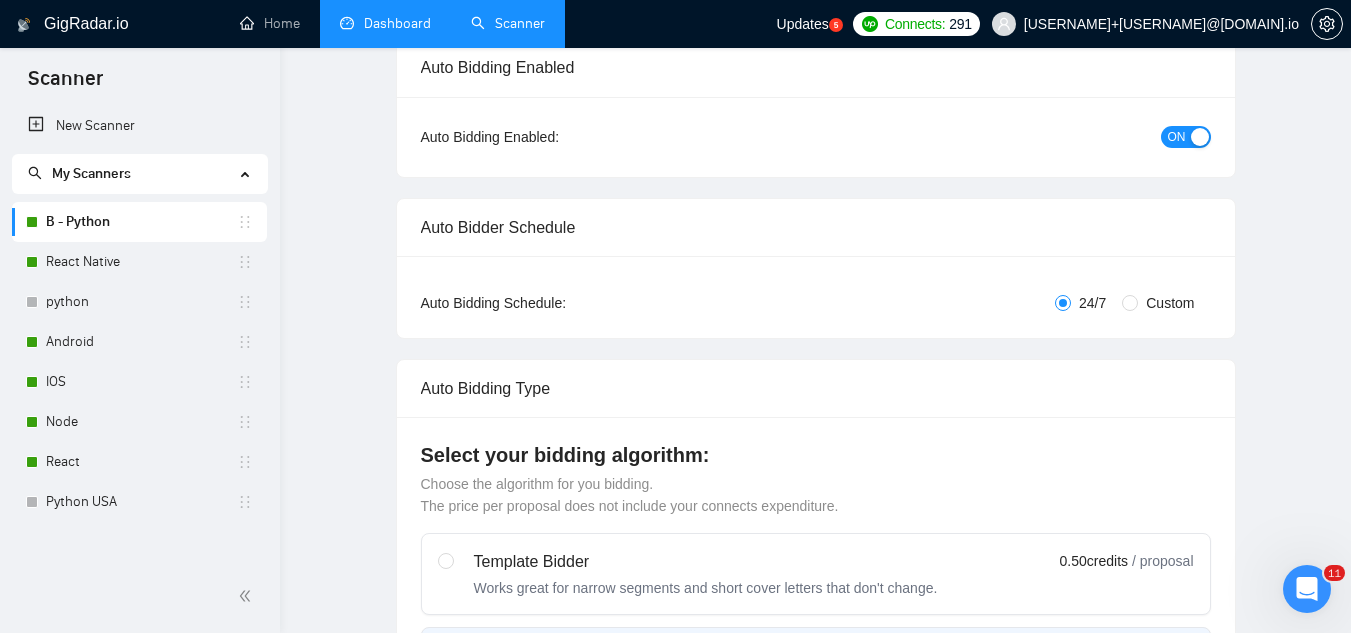 scroll, scrollTop: 0, scrollLeft: 0, axis: both 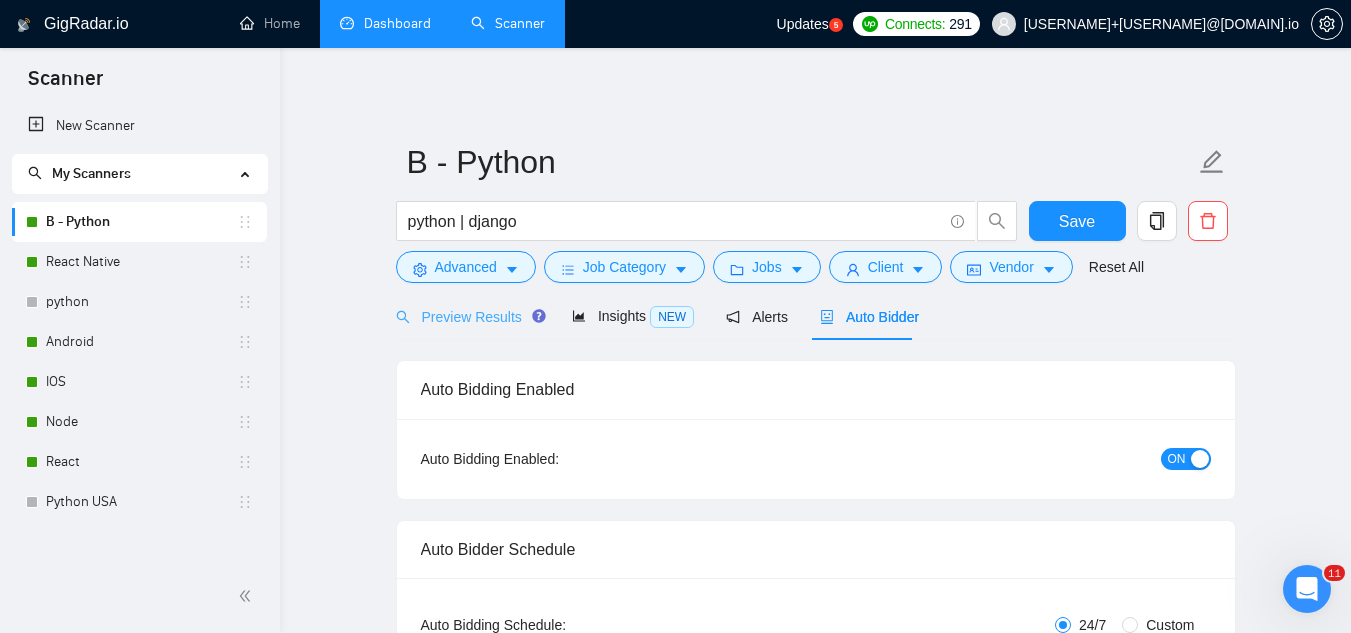 click on "Preview Results" at bounding box center (468, 316) 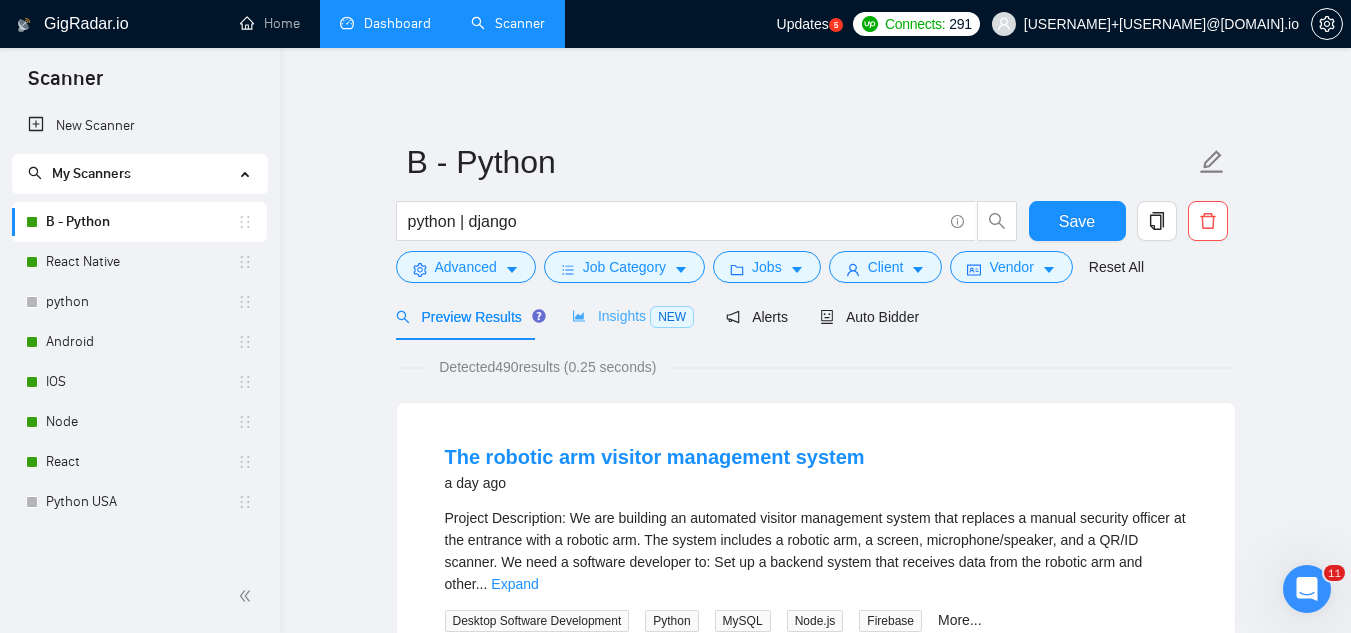 click on "Insights NEW" at bounding box center [633, 316] 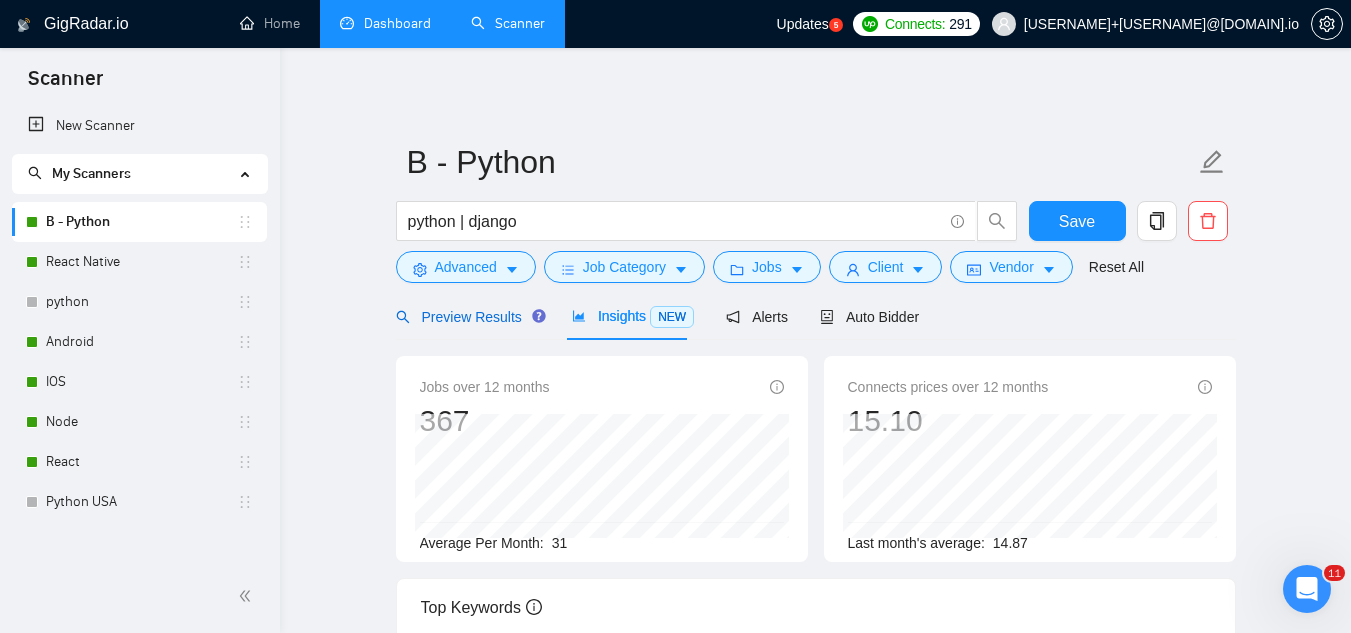 click on "Preview Results" at bounding box center (468, 317) 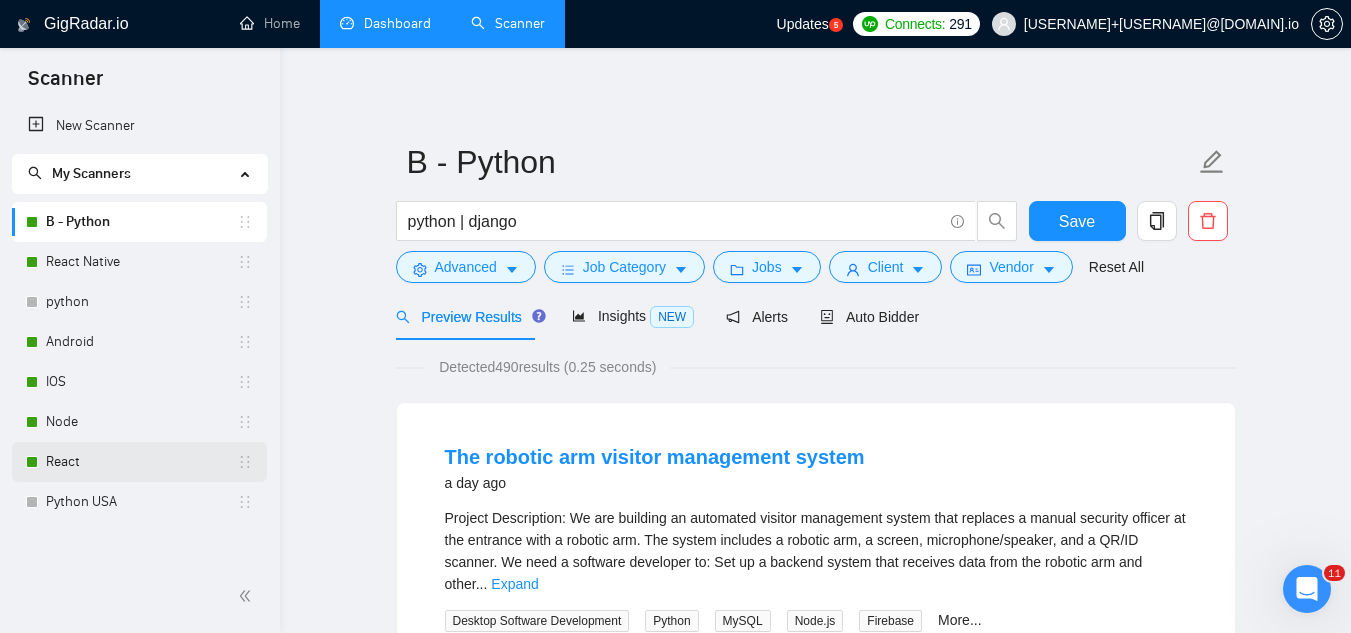 click on "React" at bounding box center [141, 462] 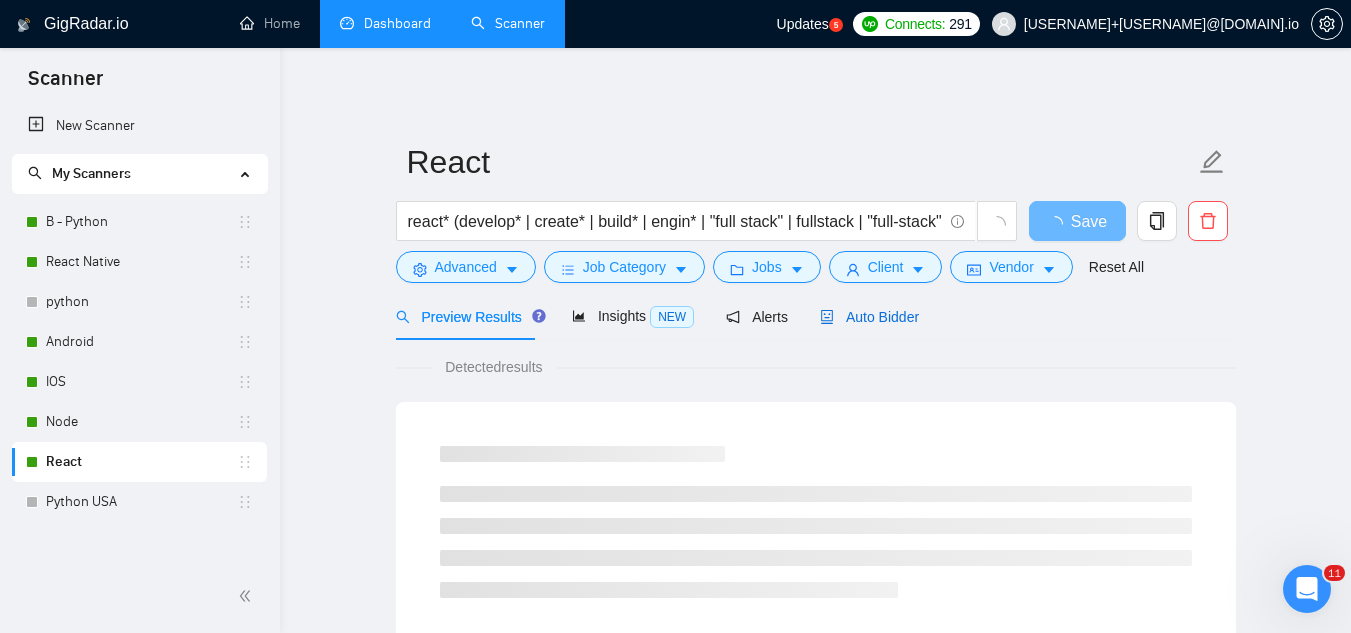 click on "Auto Bidder" at bounding box center (869, 317) 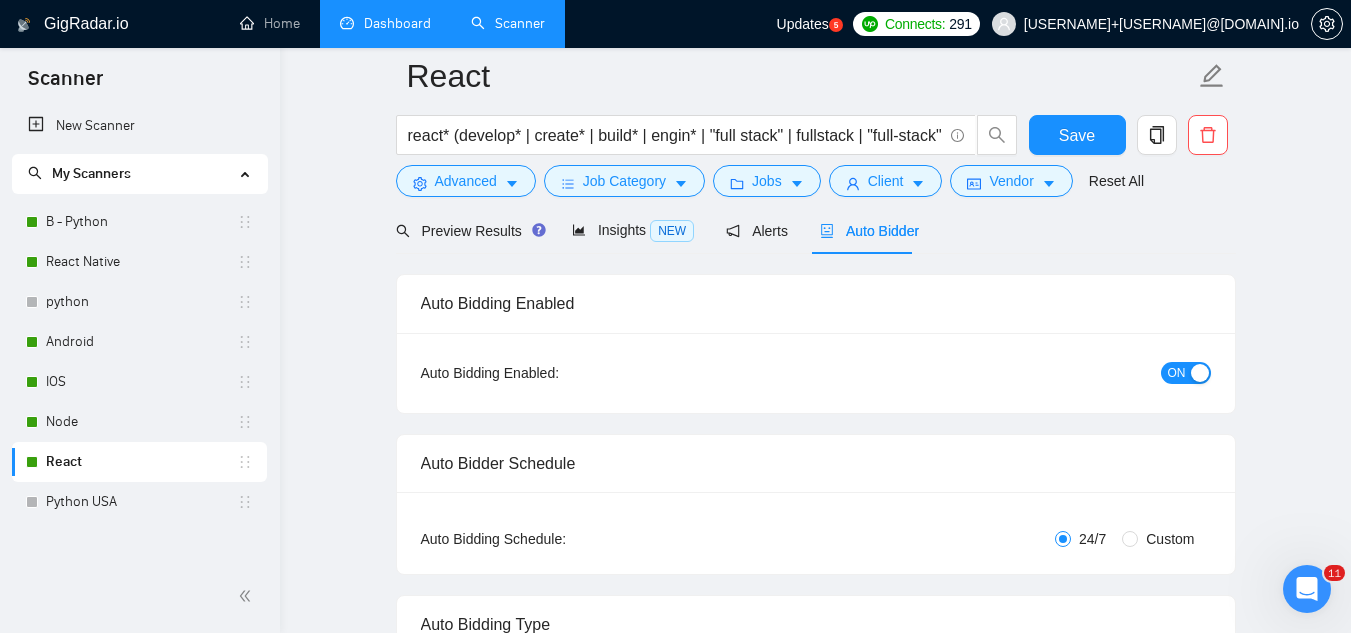 scroll, scrollTop: 0, scrollLeft: 0, axis: both 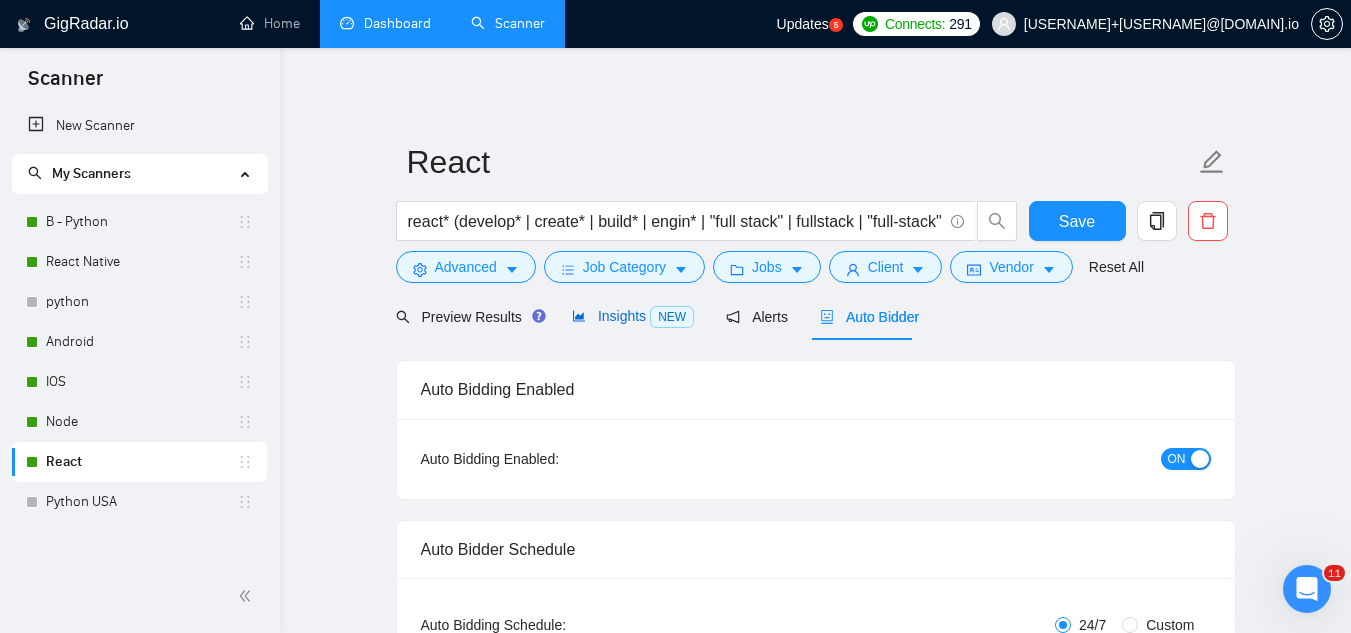 click on "Insights NEW" at bounding box center (633, 316) 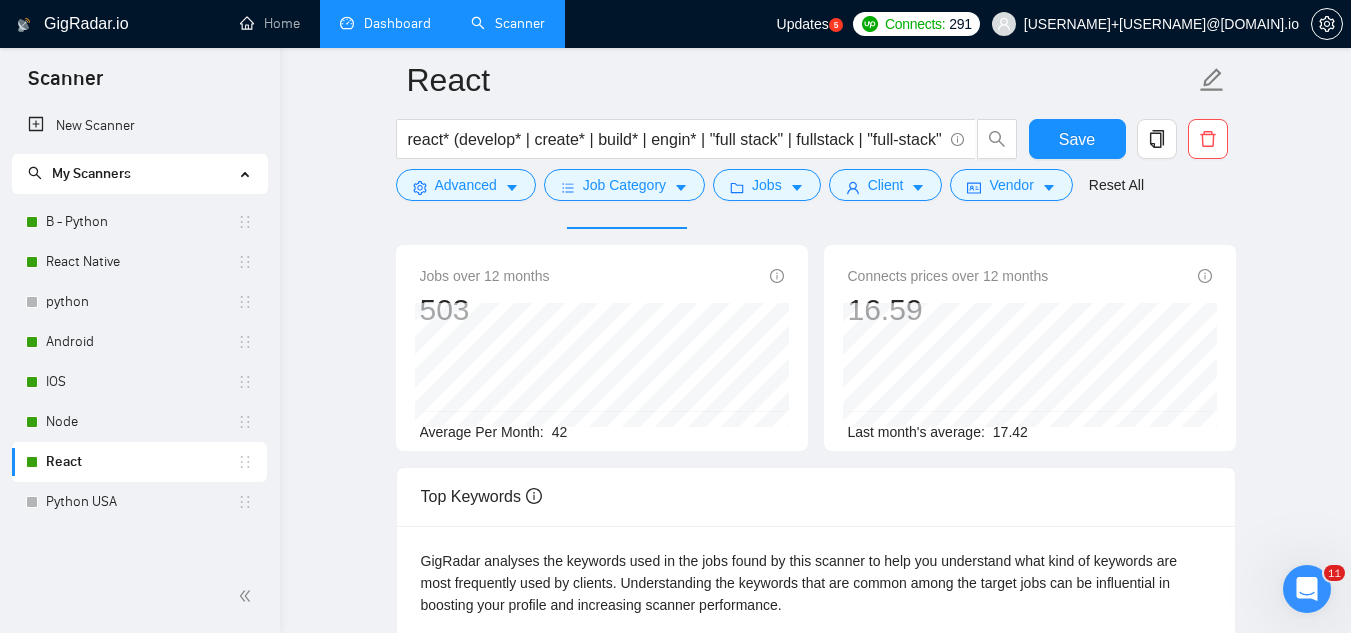 scroll, scrollTop: 0, scrollLeft: 0, axis: both 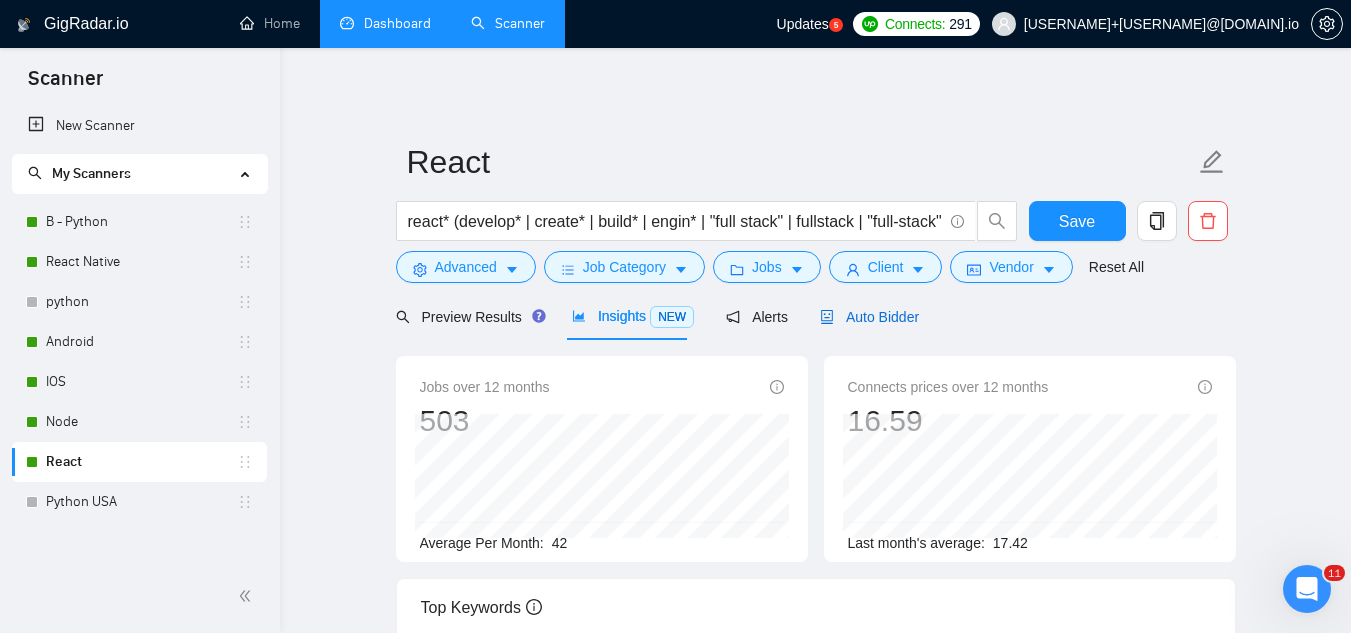 click on "Auto Bidder" at bounding box center (869, 317) 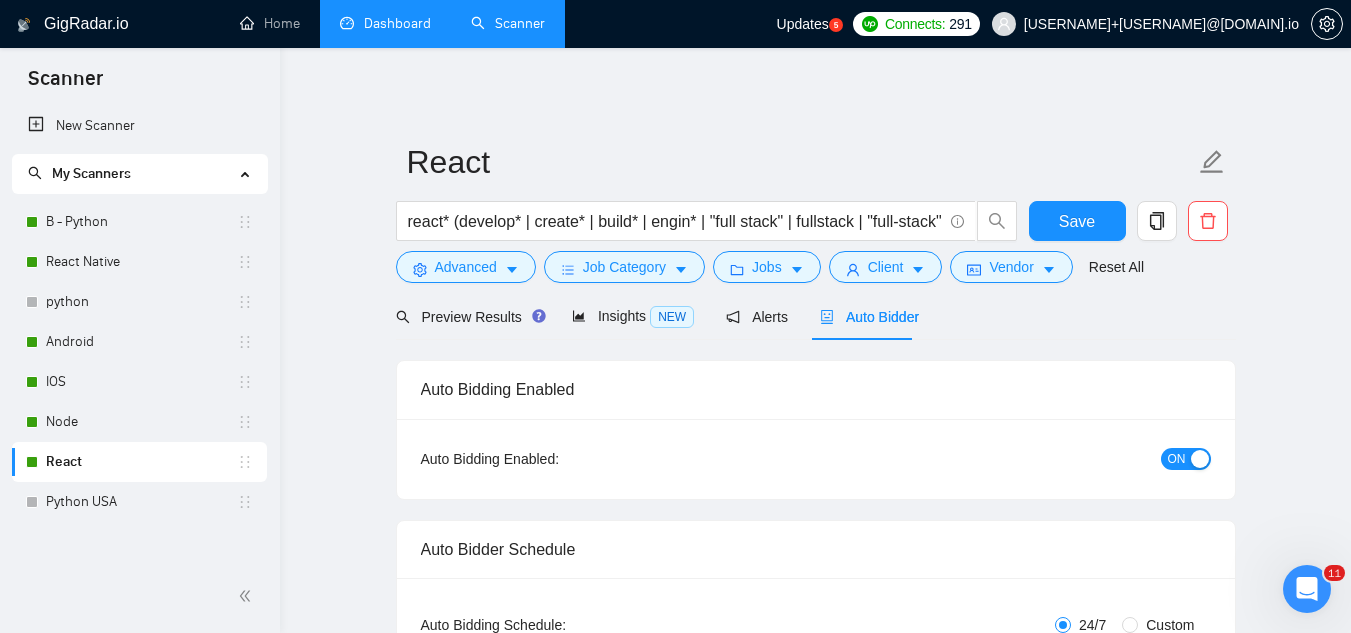 click on "ON" at bounding box center [1177, 459] 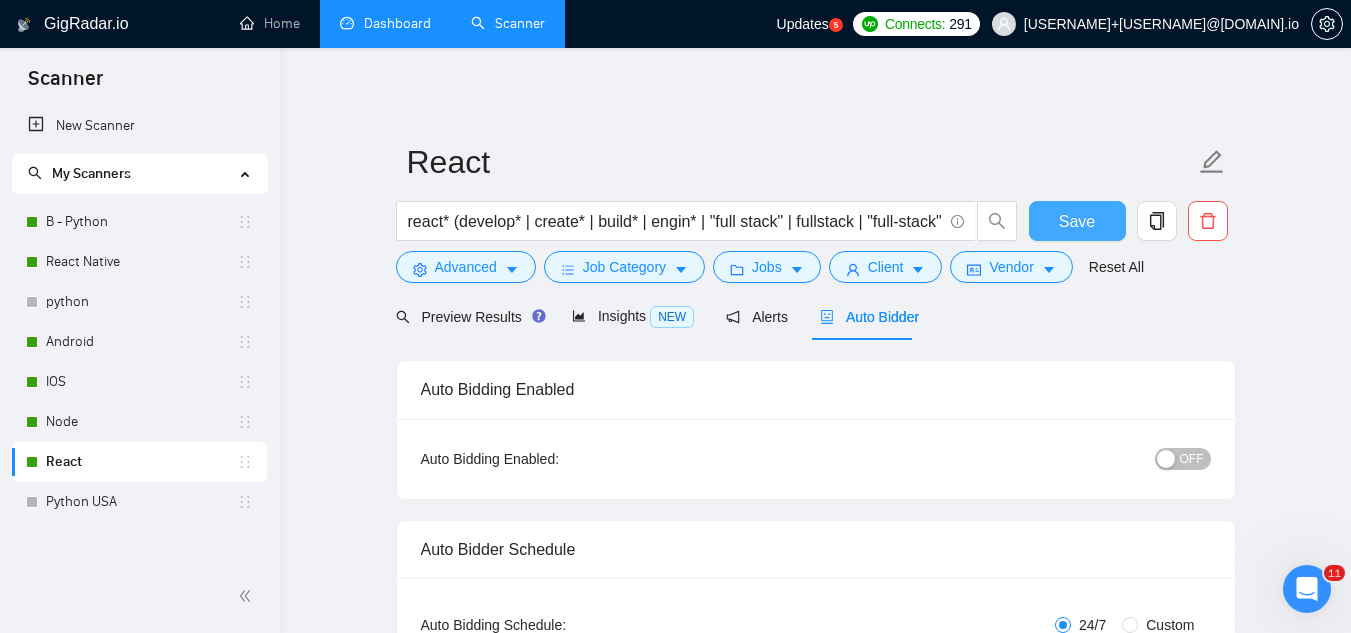 click on "Save" at bounding box center [1077, 221] 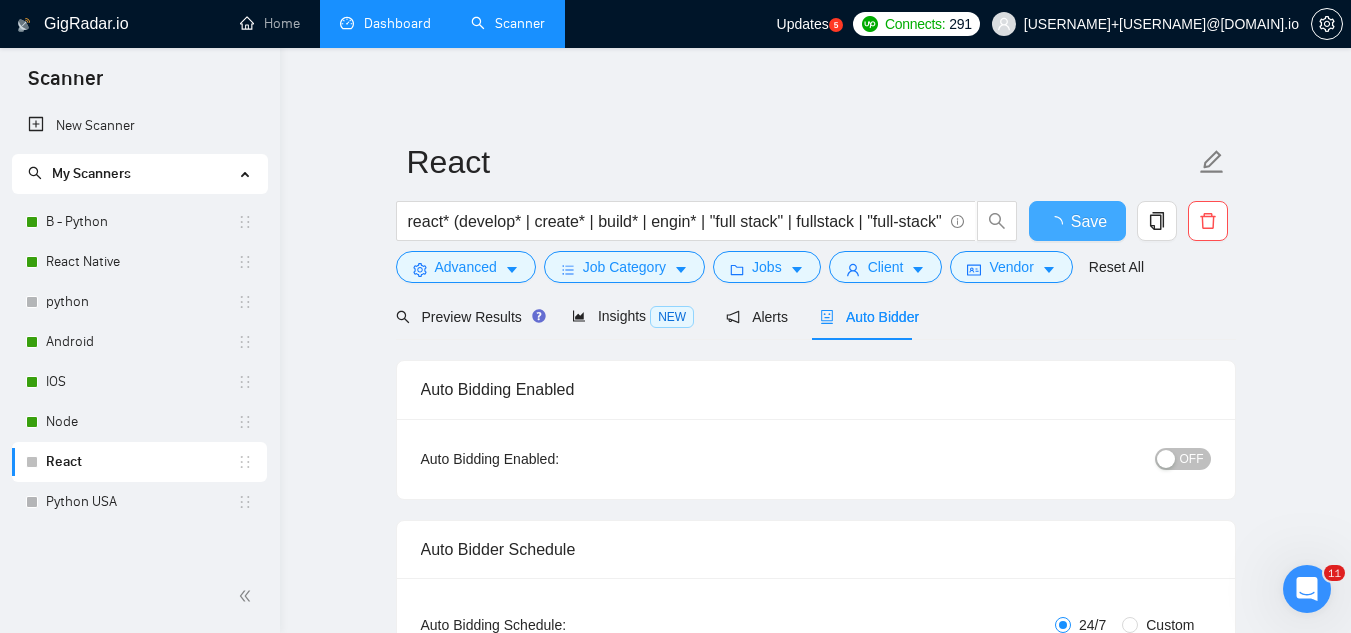 type 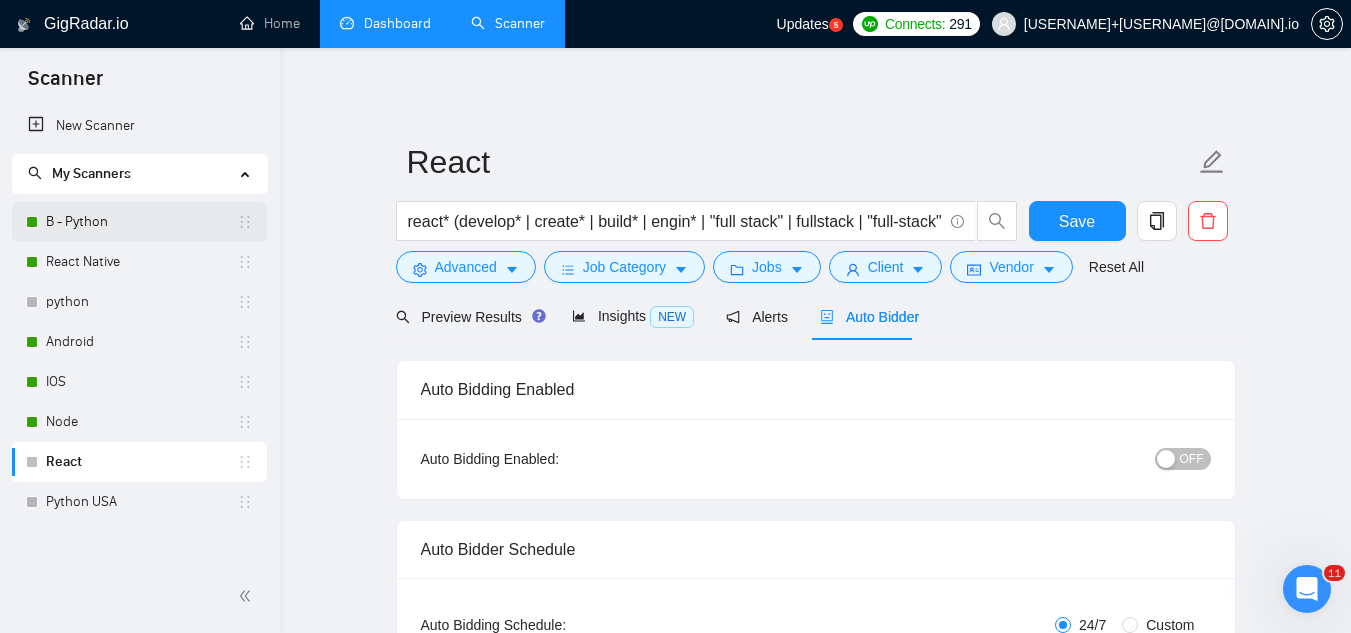 click on "B - Python" at bounding box center (141, 222) 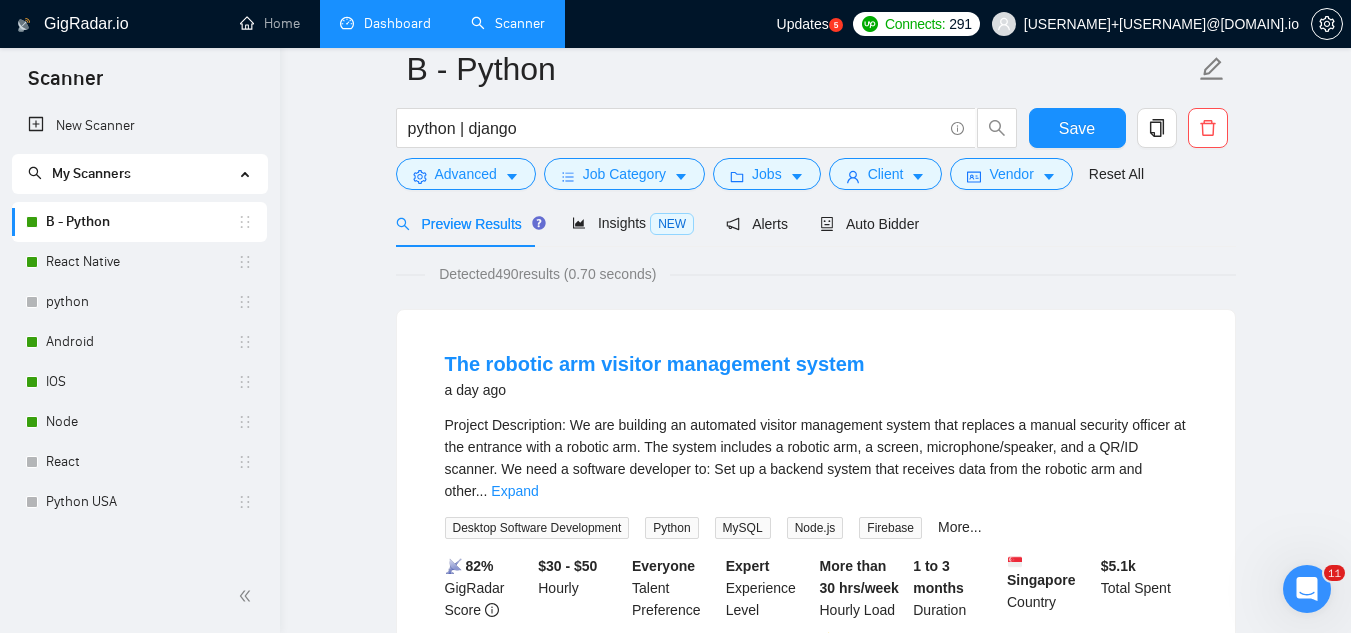 scroll, scrollTop: 0, scrollLeft: 0, axis: both 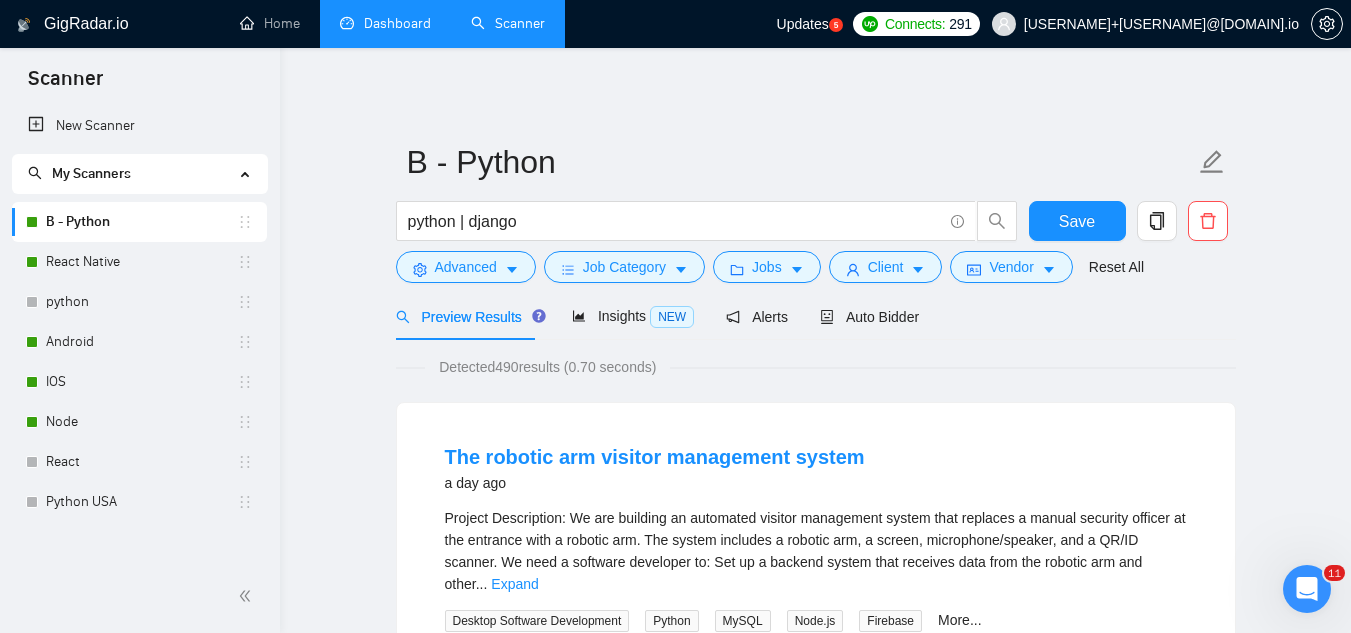 click on "Dashboard" at bounding box center (385, 23) 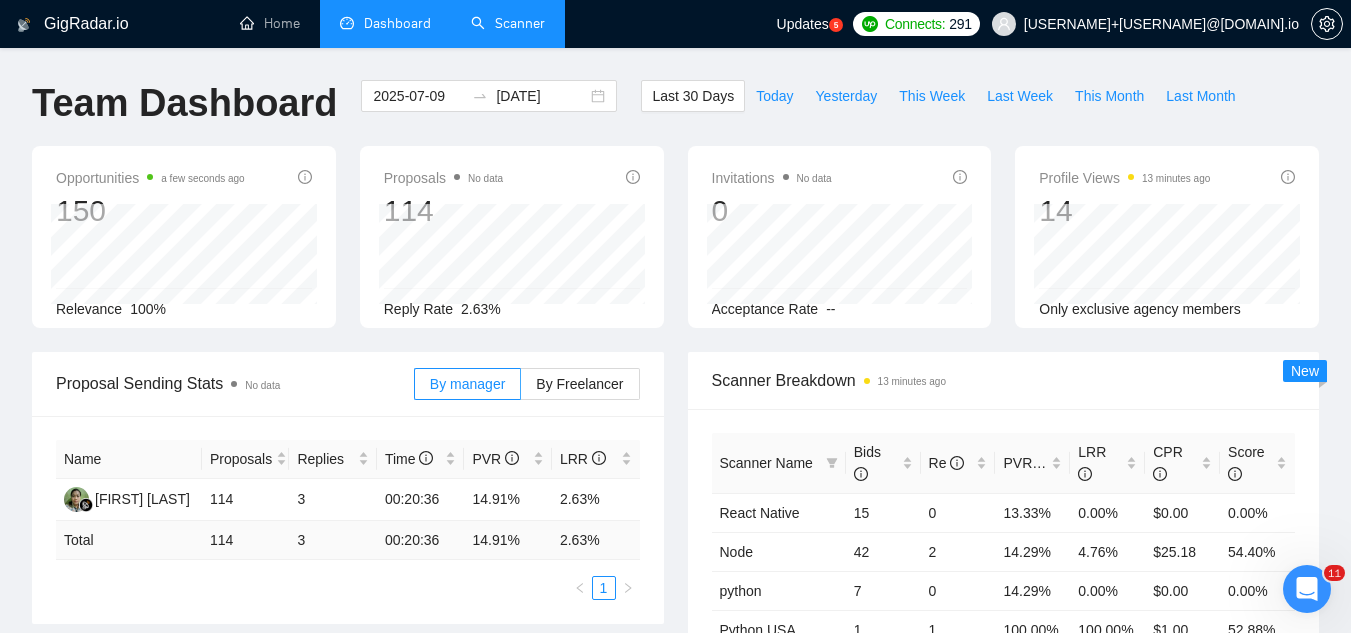 click on "Scanner" at bounding box center [508, 23] 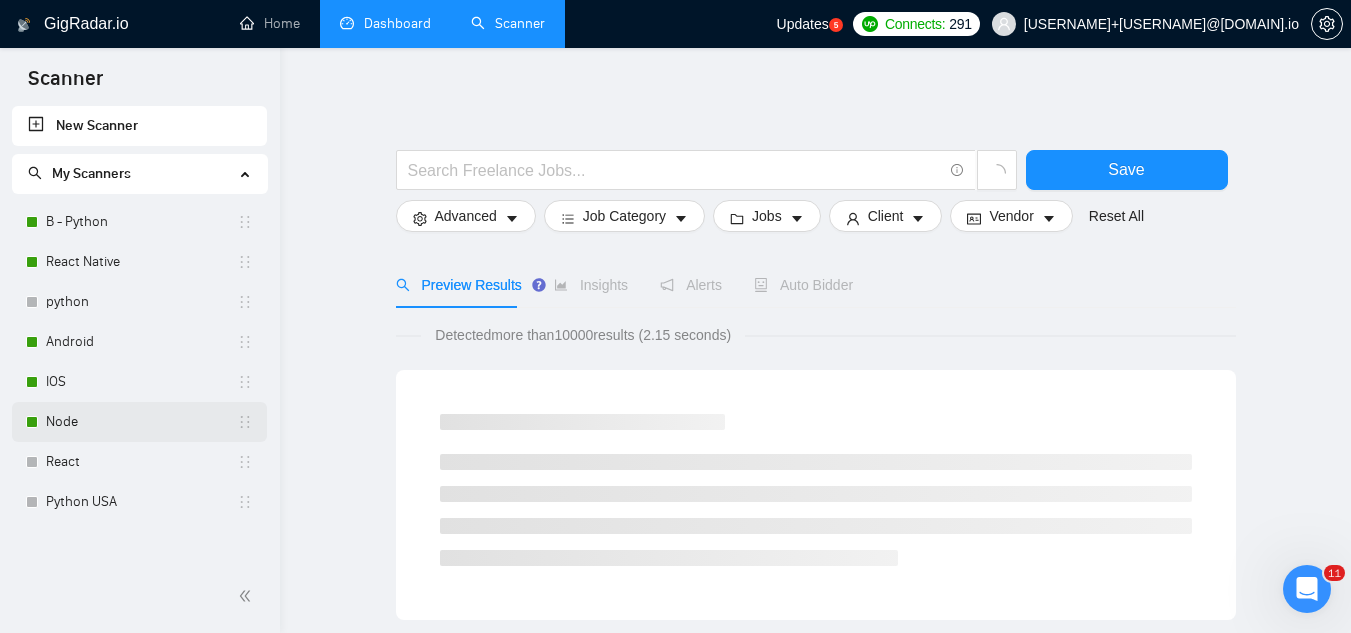click on "Node" at bounding box center (141, 422) 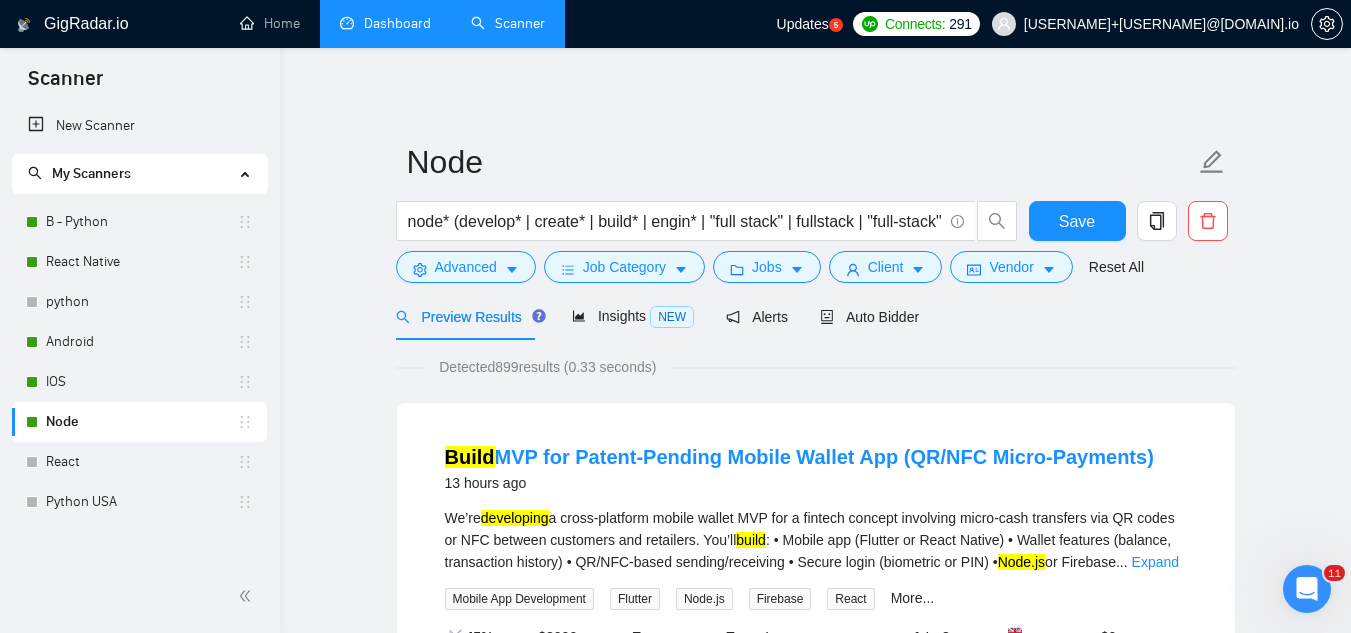 click on "Dashboard" at bounding box center (385, 23) 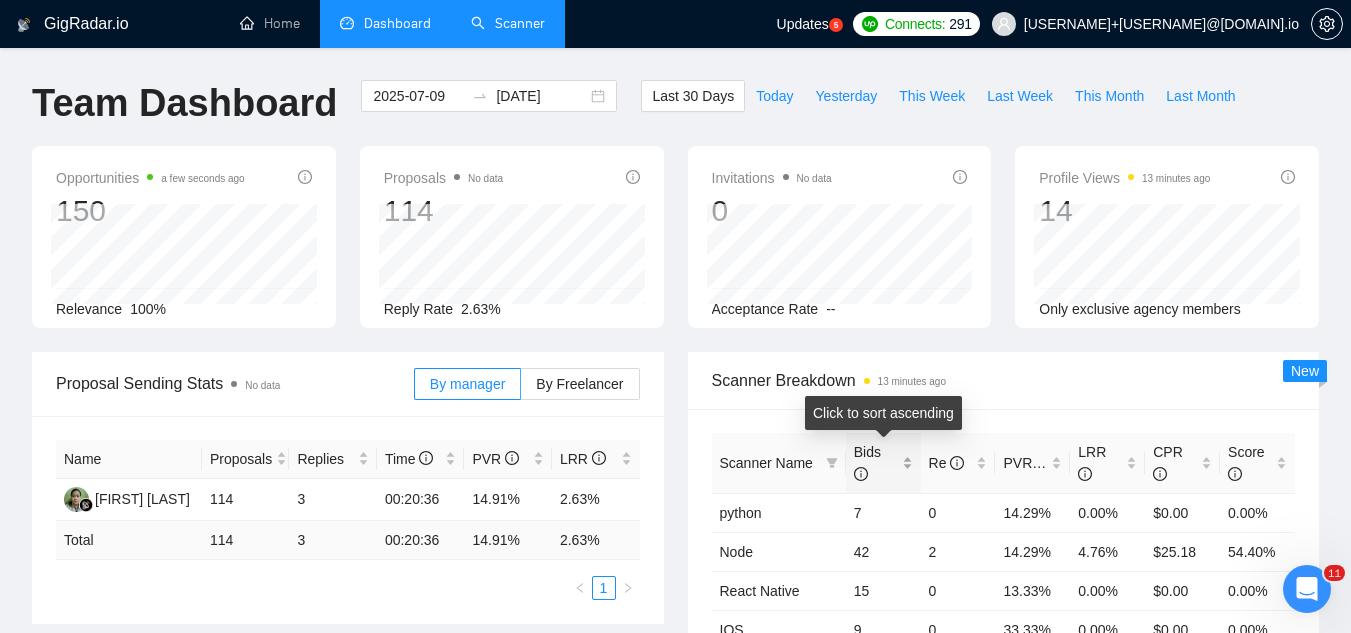 click on "Bids" at bounding box center (883, 463) 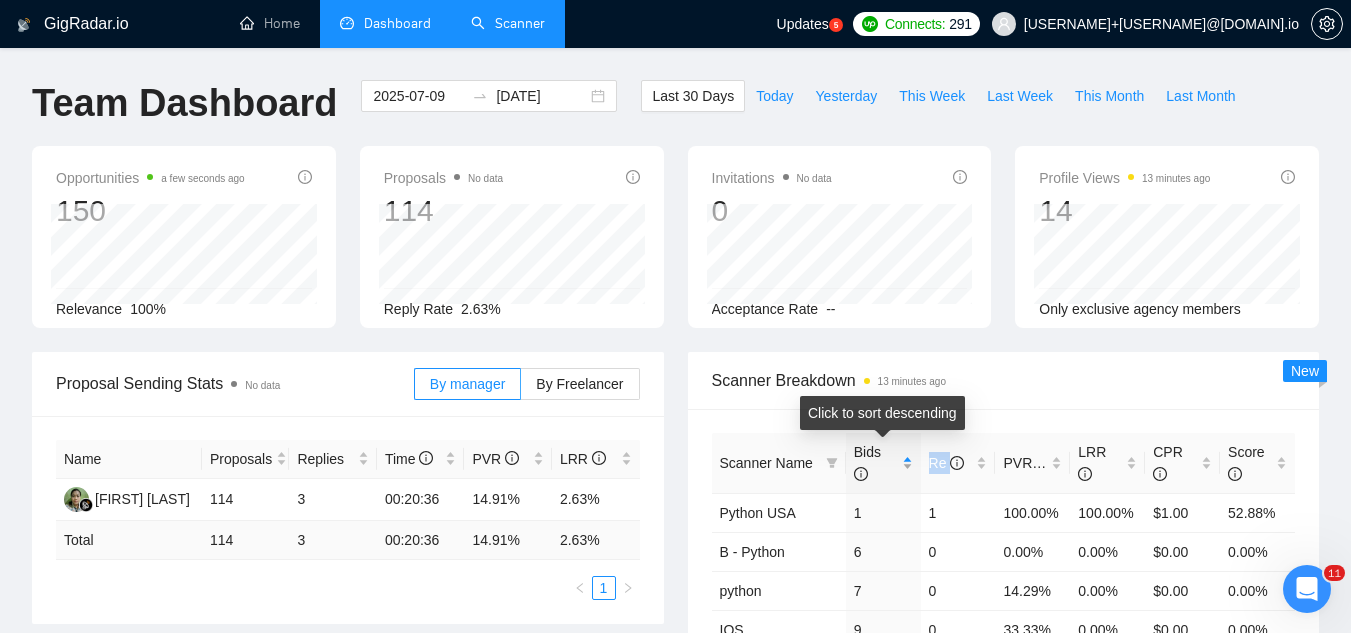 click on "Bids" at bounding box center (883, 463) 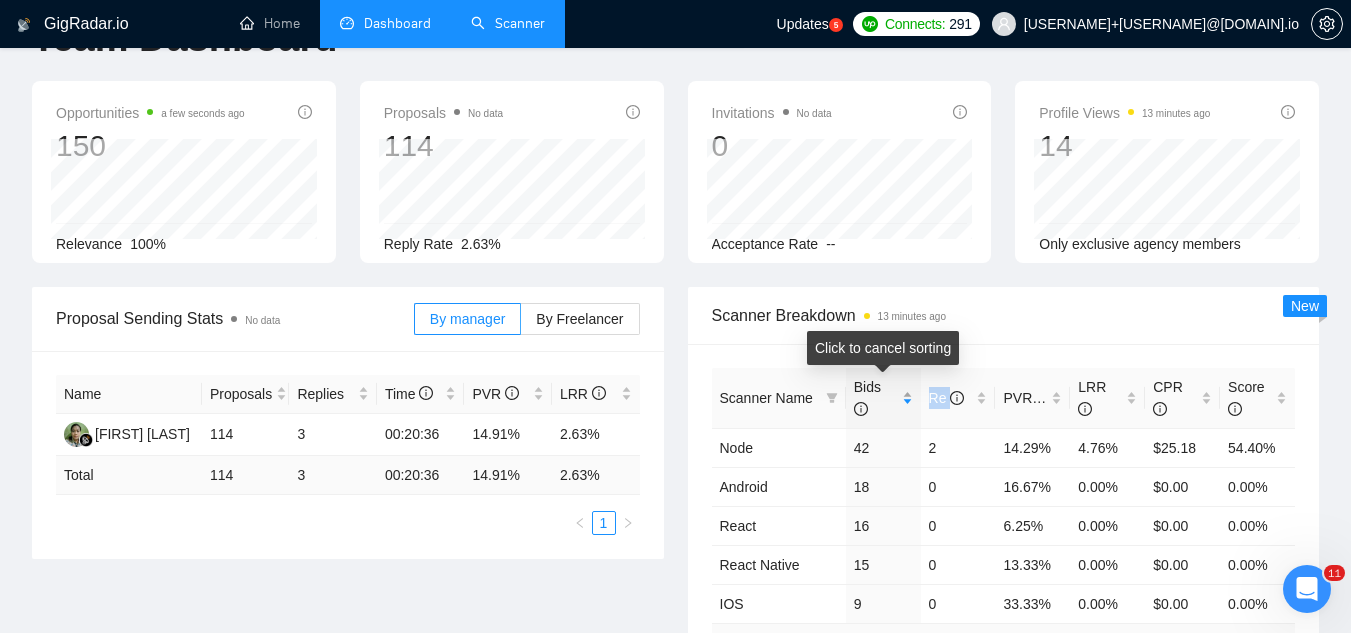 scroll, scrollTop: 100, scrollLeft: 0, axis: vertical 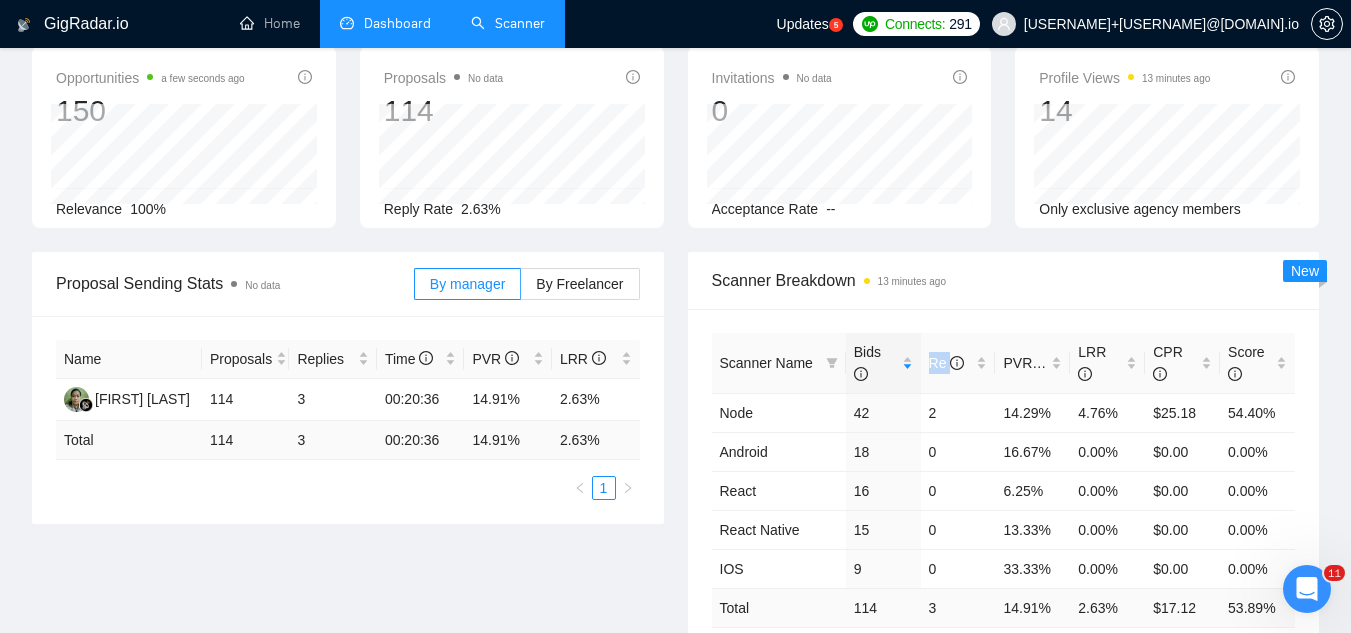 click on "Scanner" at bounding box center (508, 23) 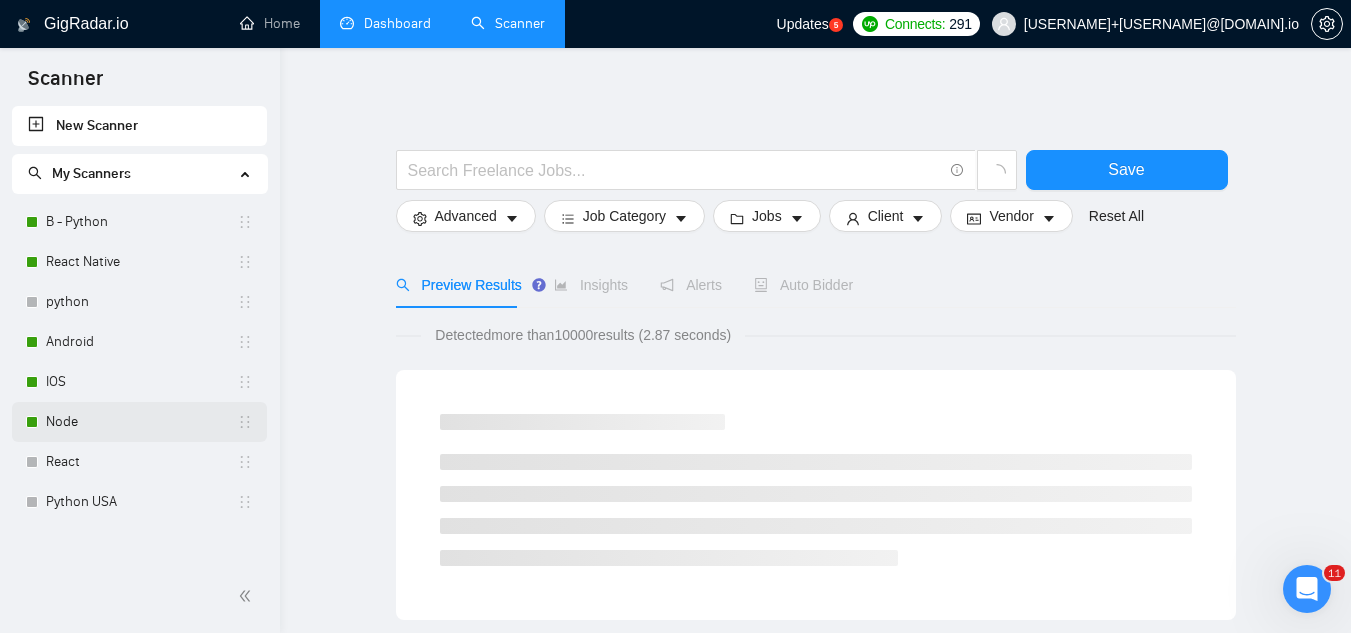 click on "Node" at bounding box center [141, 422] 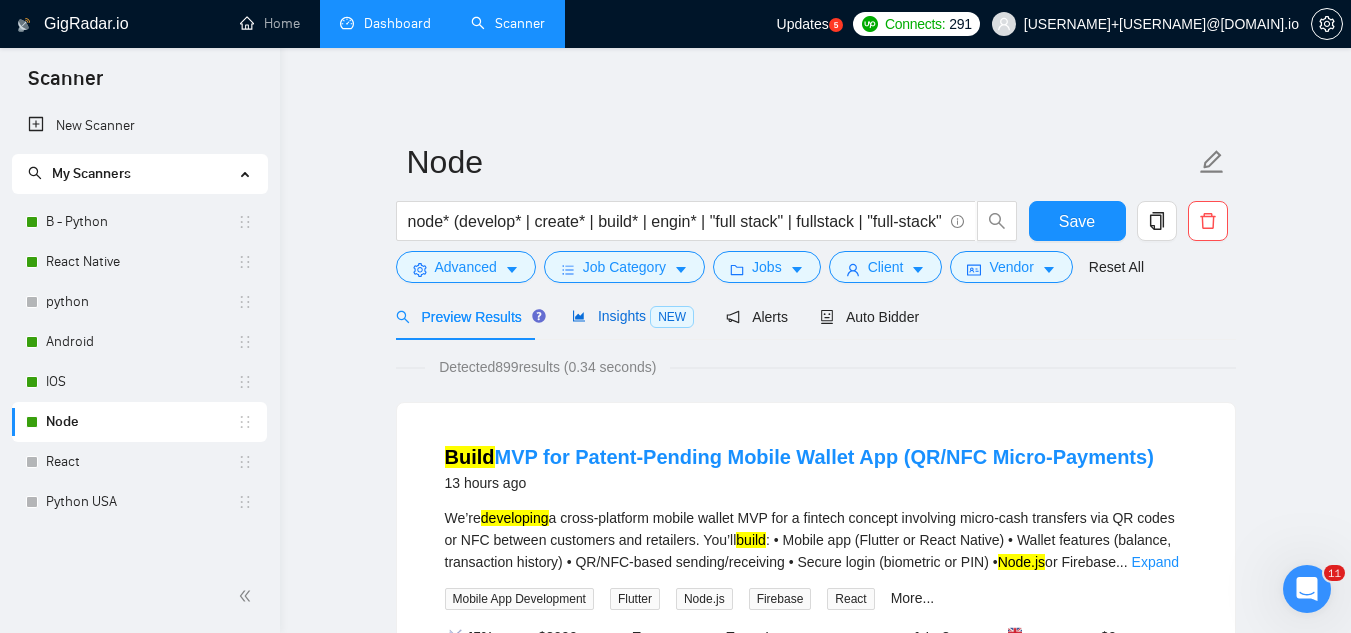 click on "Insights NEW" at bounding box center (633, 316) 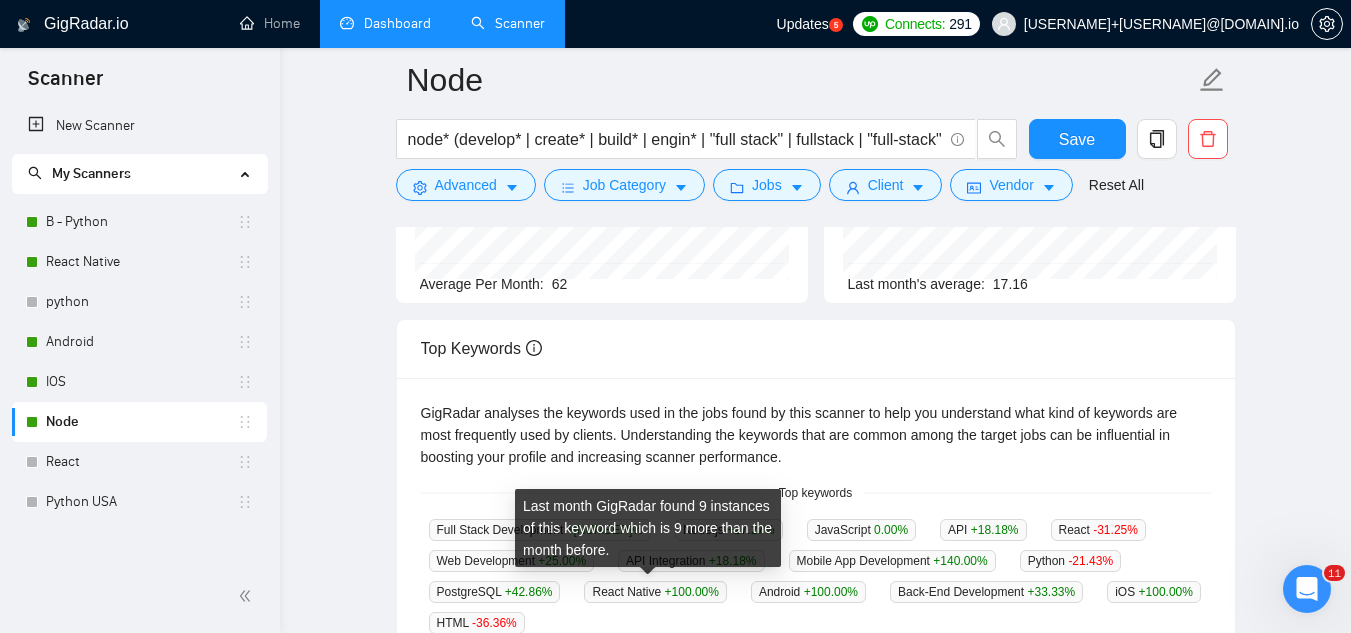 scroll, scrollTop: 100, scrollLeft: 0, axis: vertical 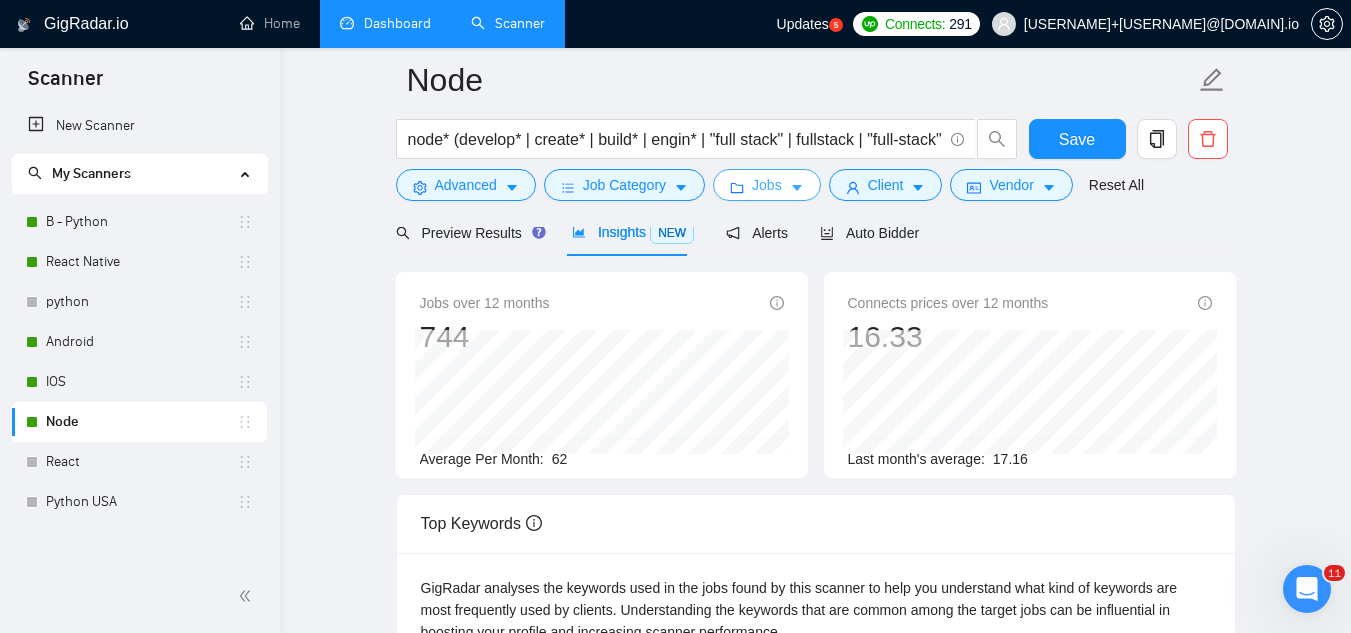 click on "Jobs" at bounding box center (767, 185) 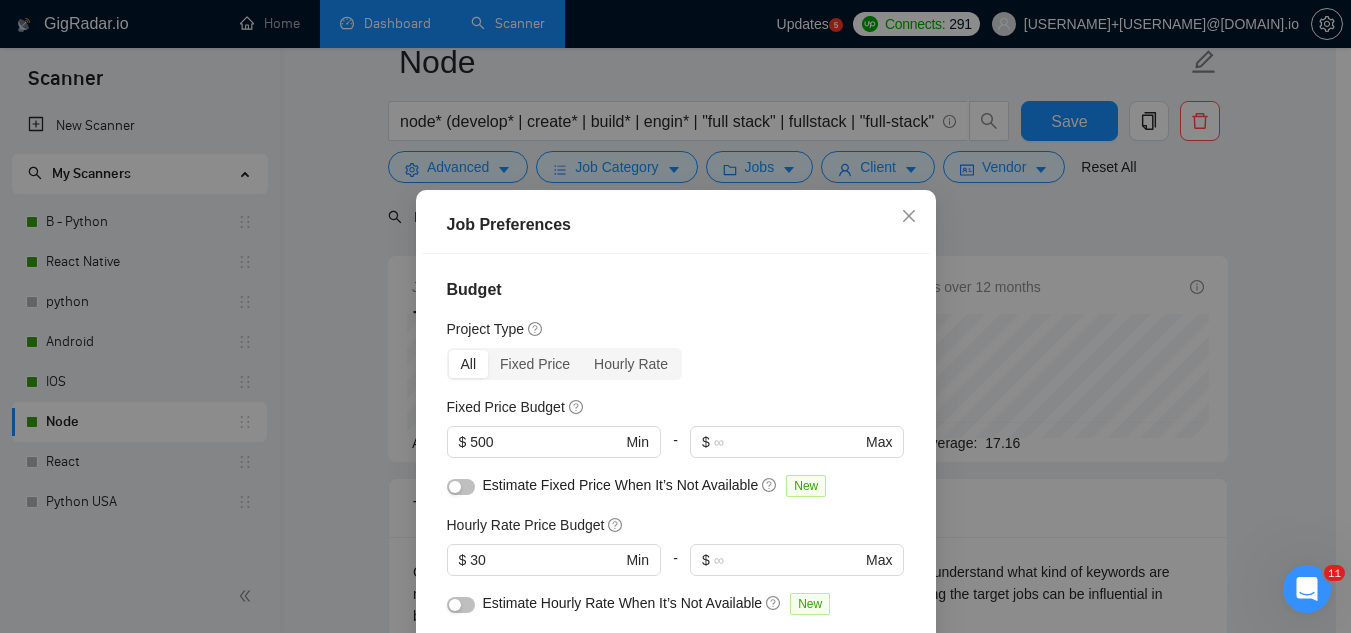 scroll, scrollTop: 0, scrollLeft: 0, axis: both 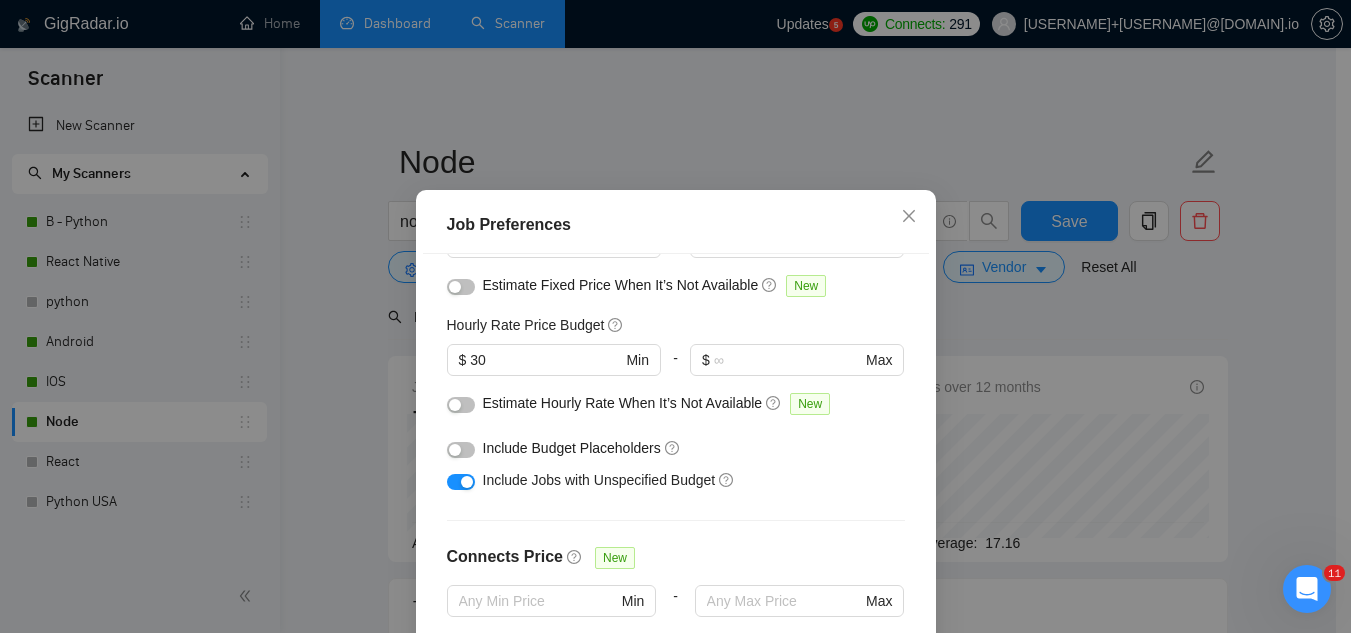 click at bounding box center [461, 450] 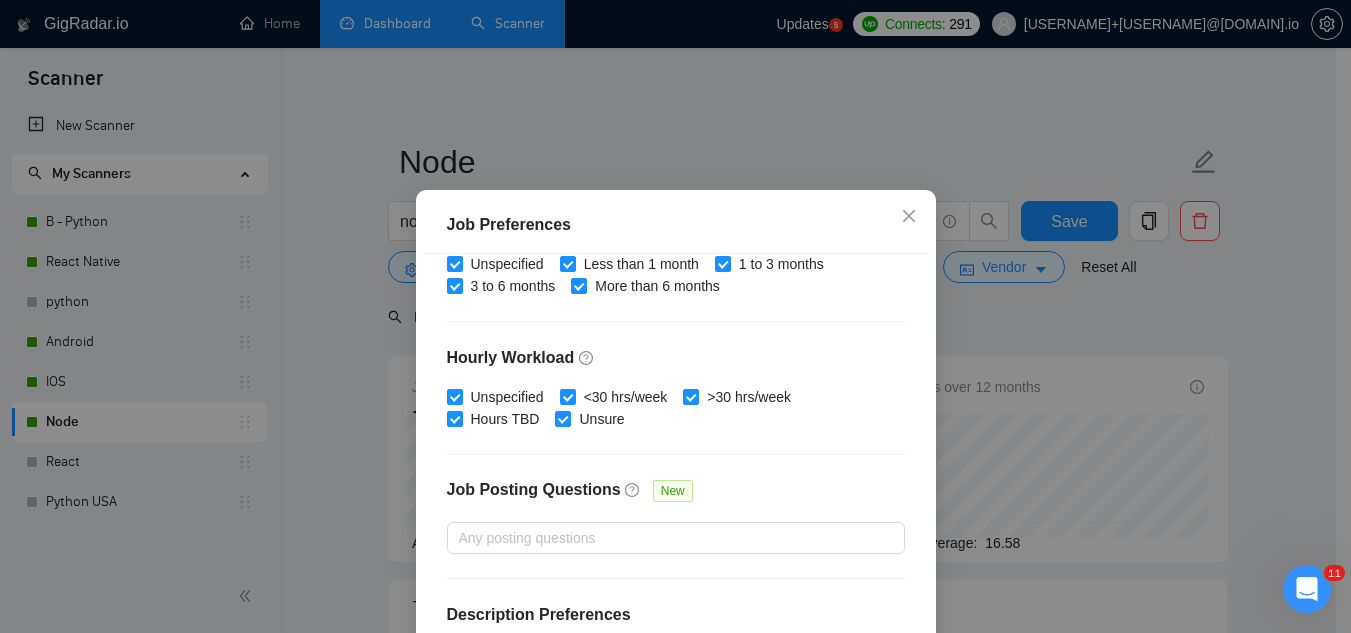 scroll, scrollTop: 683, scrollLeft: 0, axis: vertical 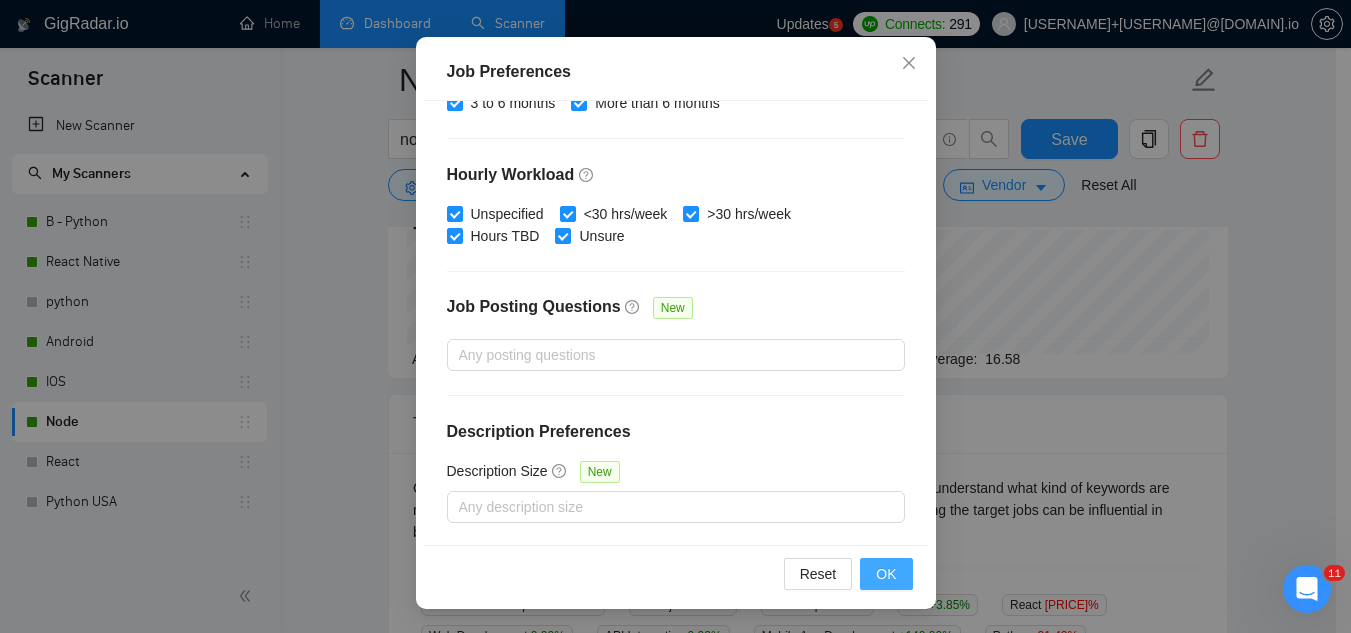 click on "OK" at bounding box center [886, 574] 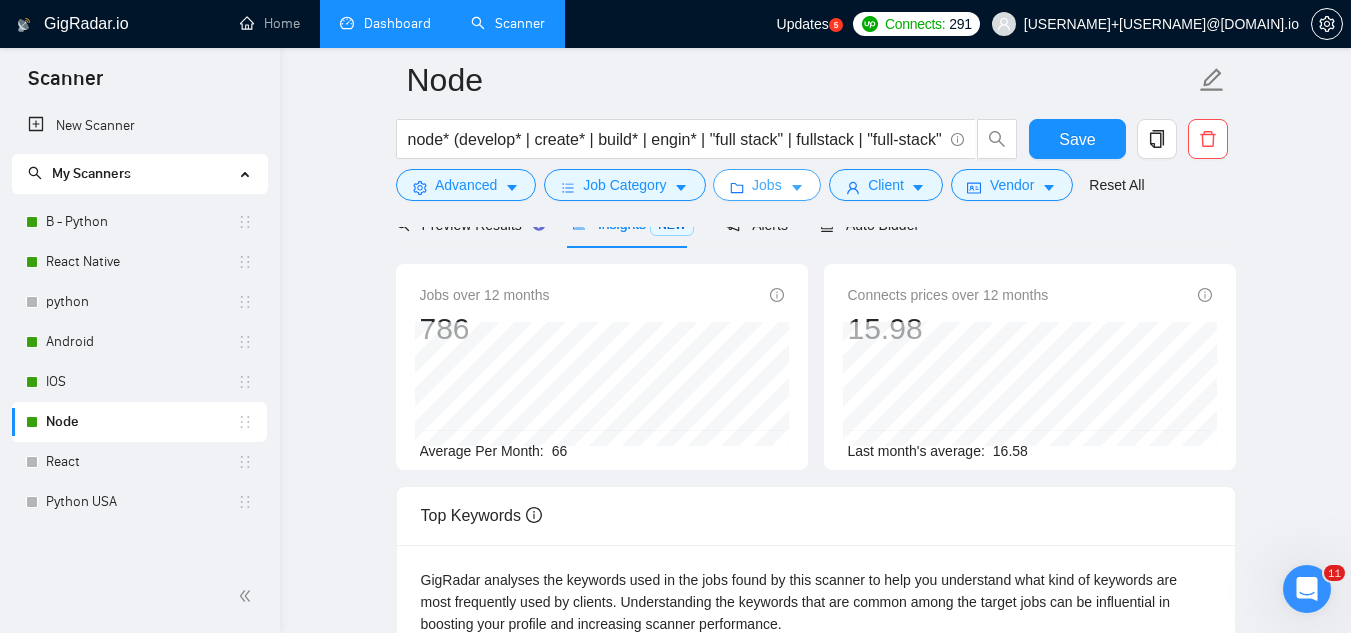 scroll, scrollTop: 0, scrollLeft: 0, axis: both 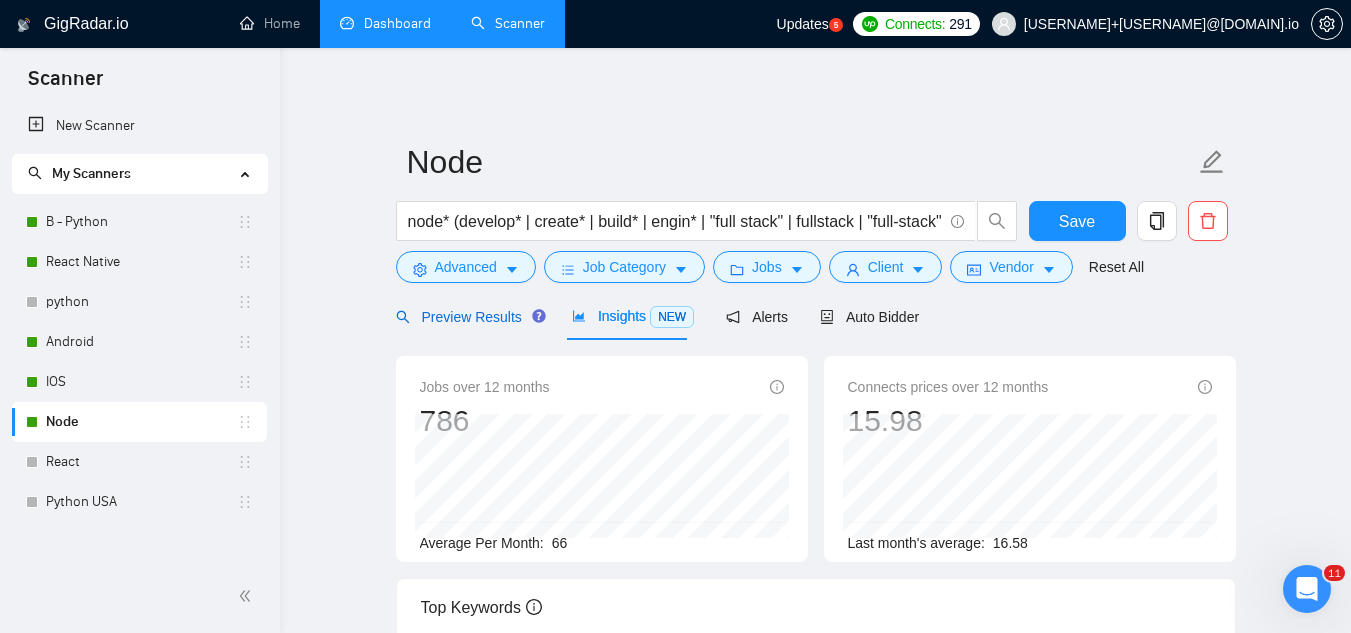 click on "Preview Results" at bounding box center (468, 317) 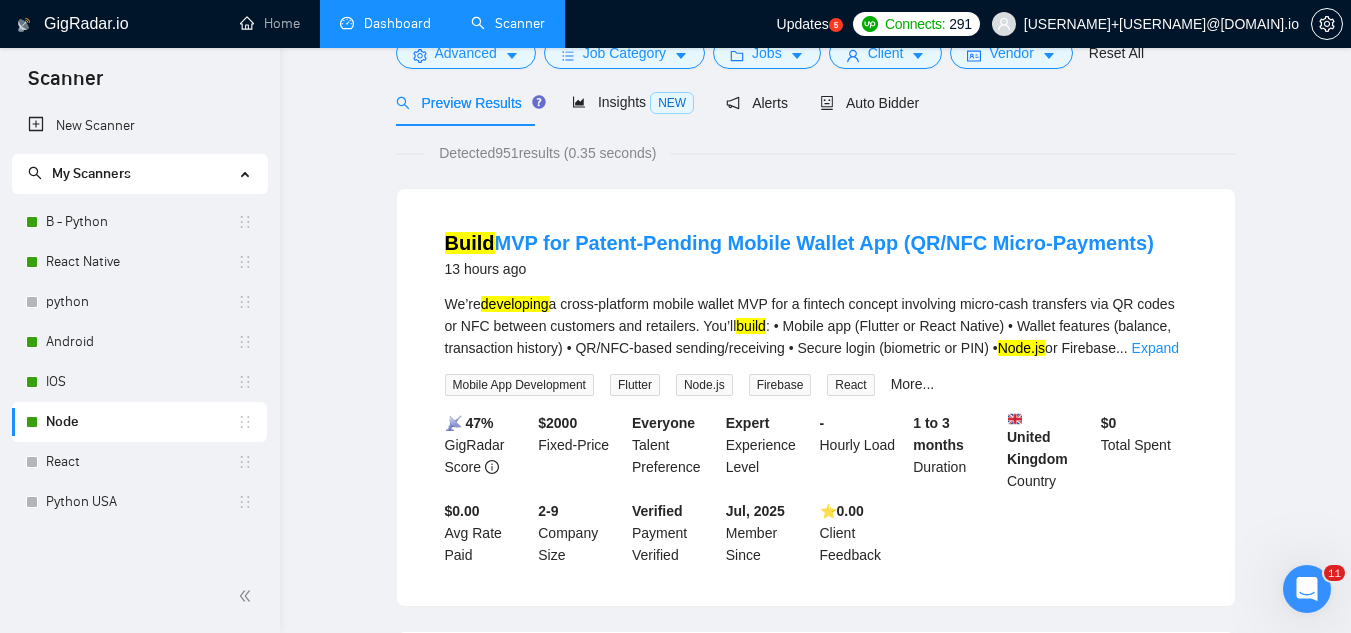scroll, scrollTop: 0, scrollLeft: 0, axis: both 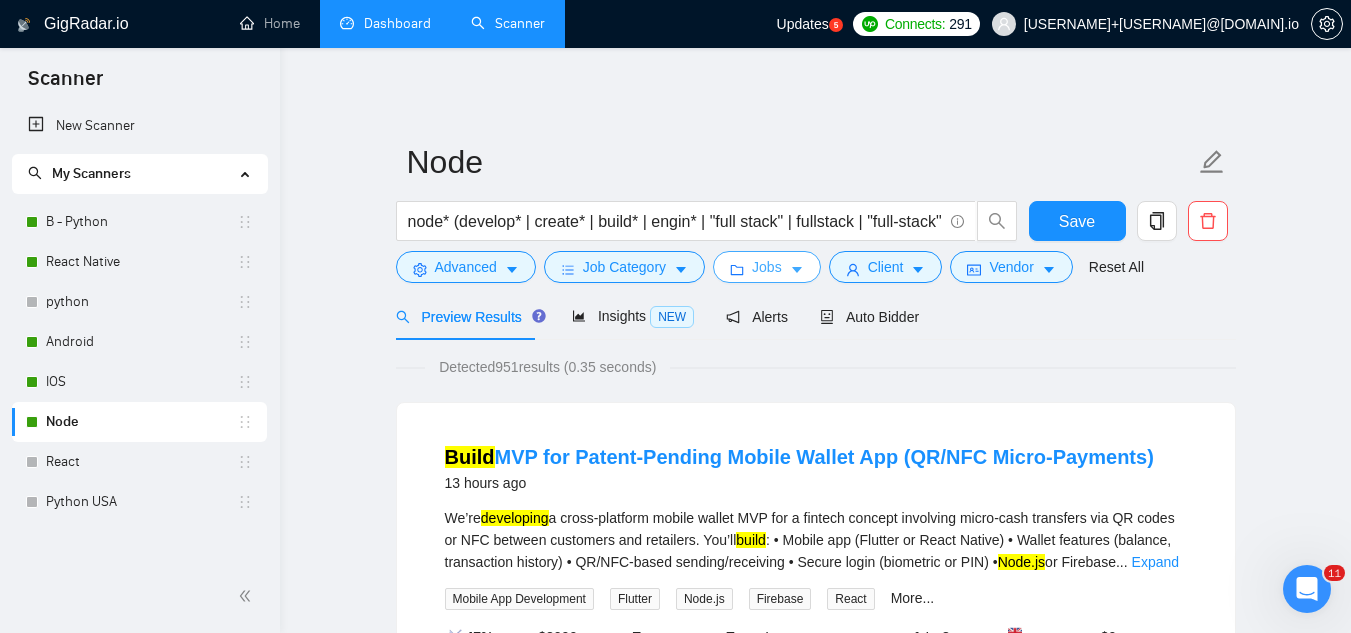click on "Jobs" at bounding box center [767, 267] 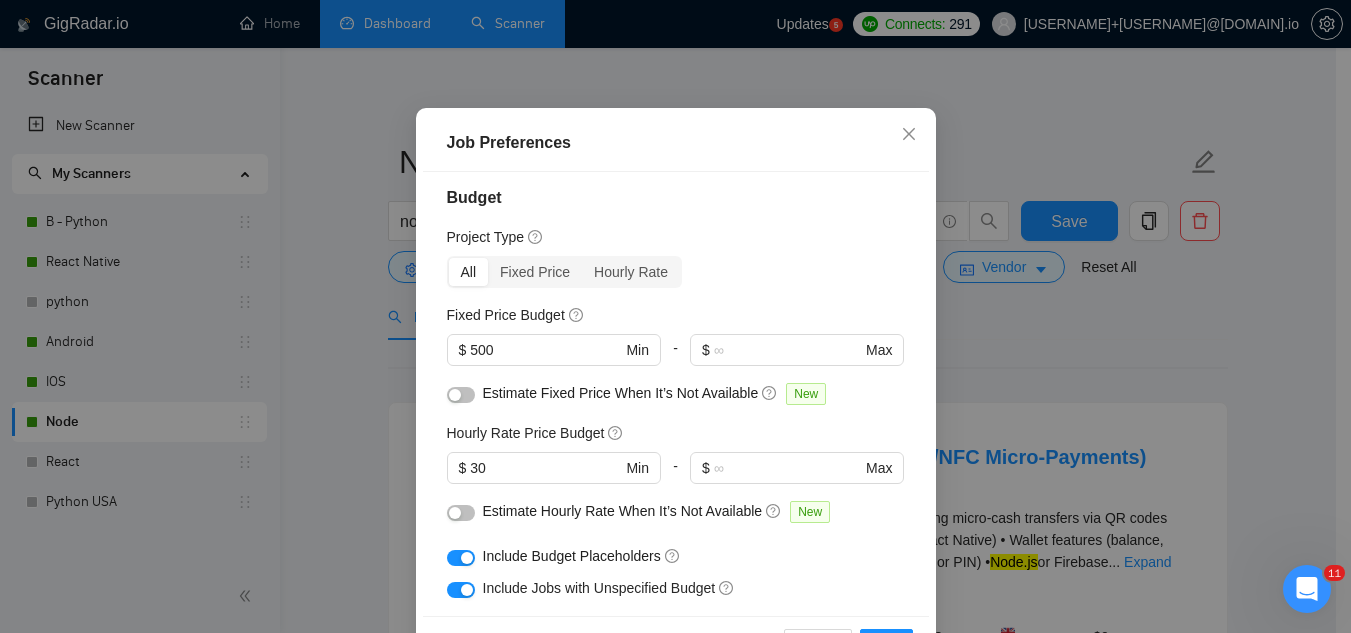scroll, scrollTop: 0, scrollLeft: 0, axis: both 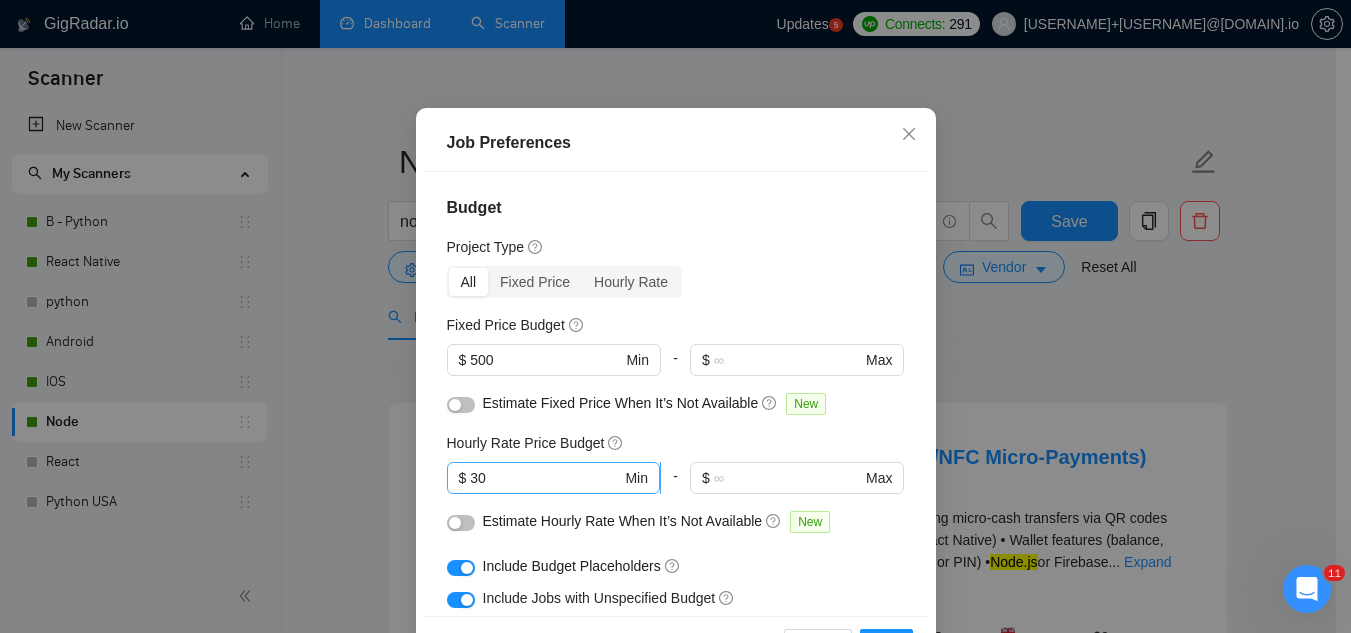 click on "30" at bounding box center [545, 478] 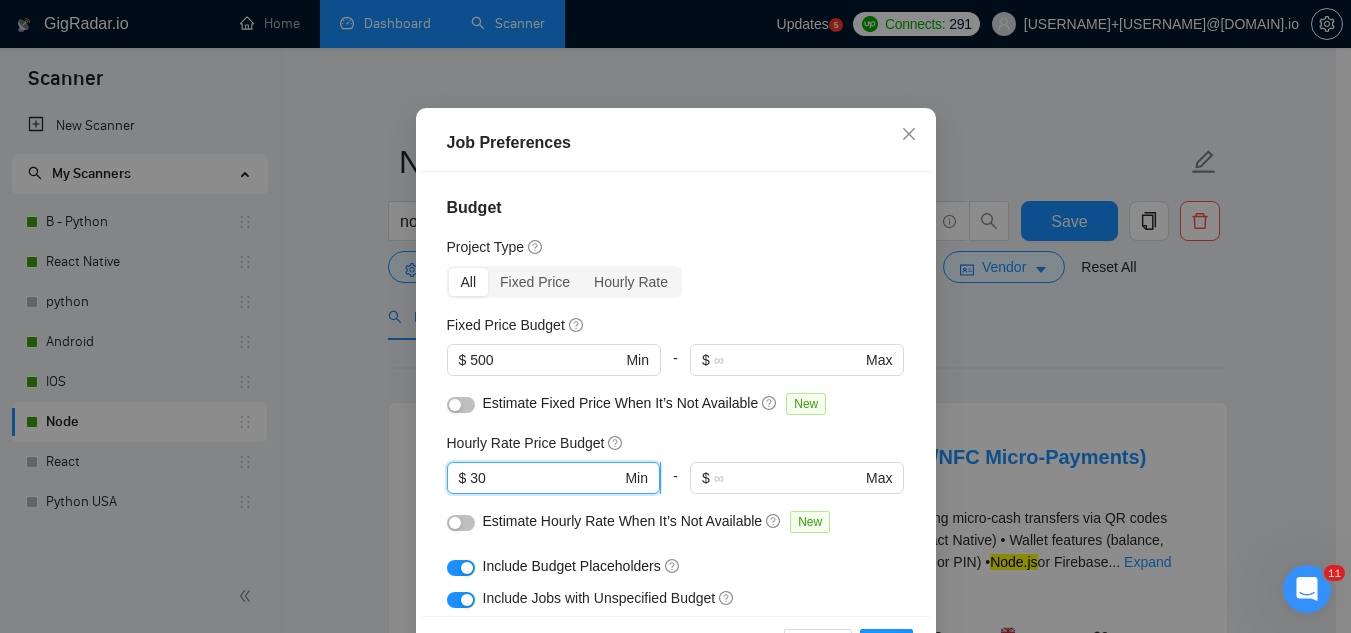 type on "3" 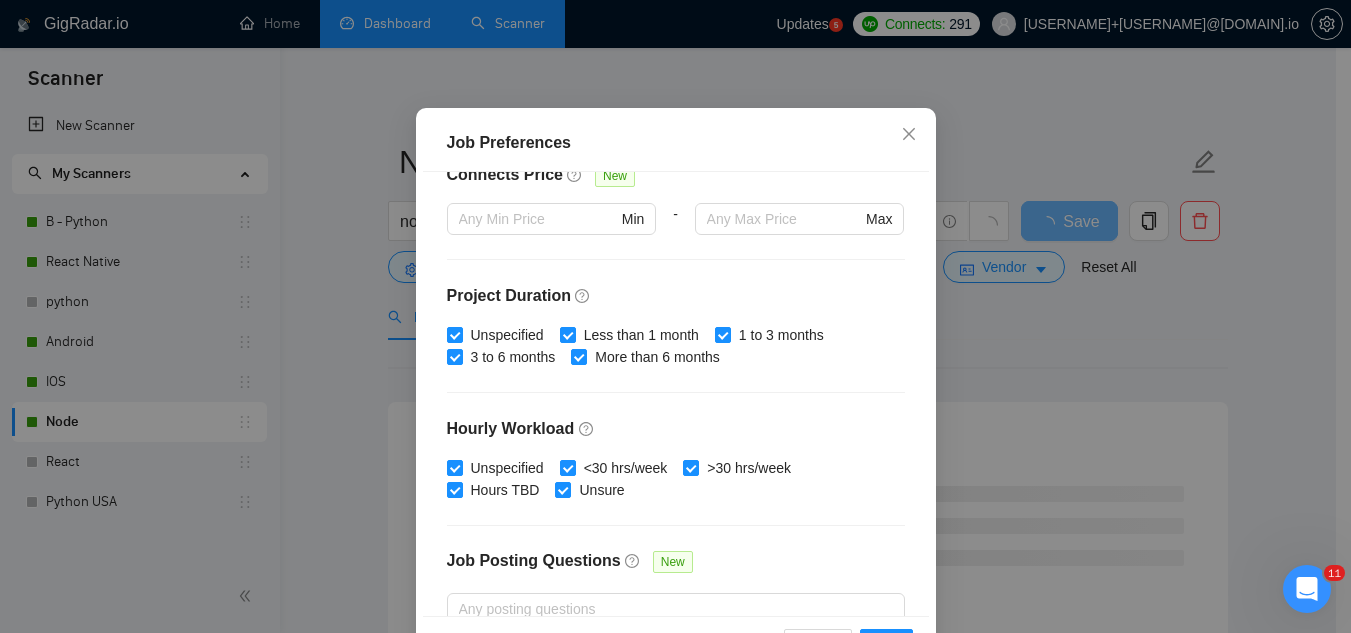 scroll, scrollTop: 683, scrollLeft: 0, axis: vertical 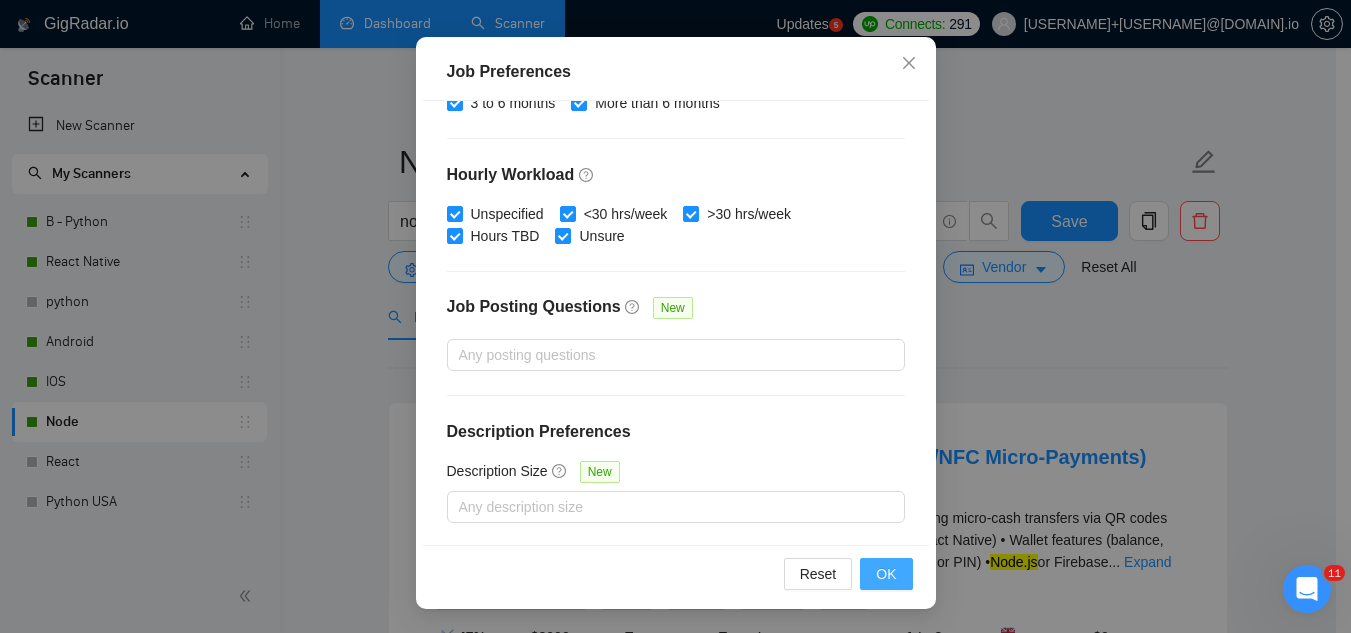 type on "20" 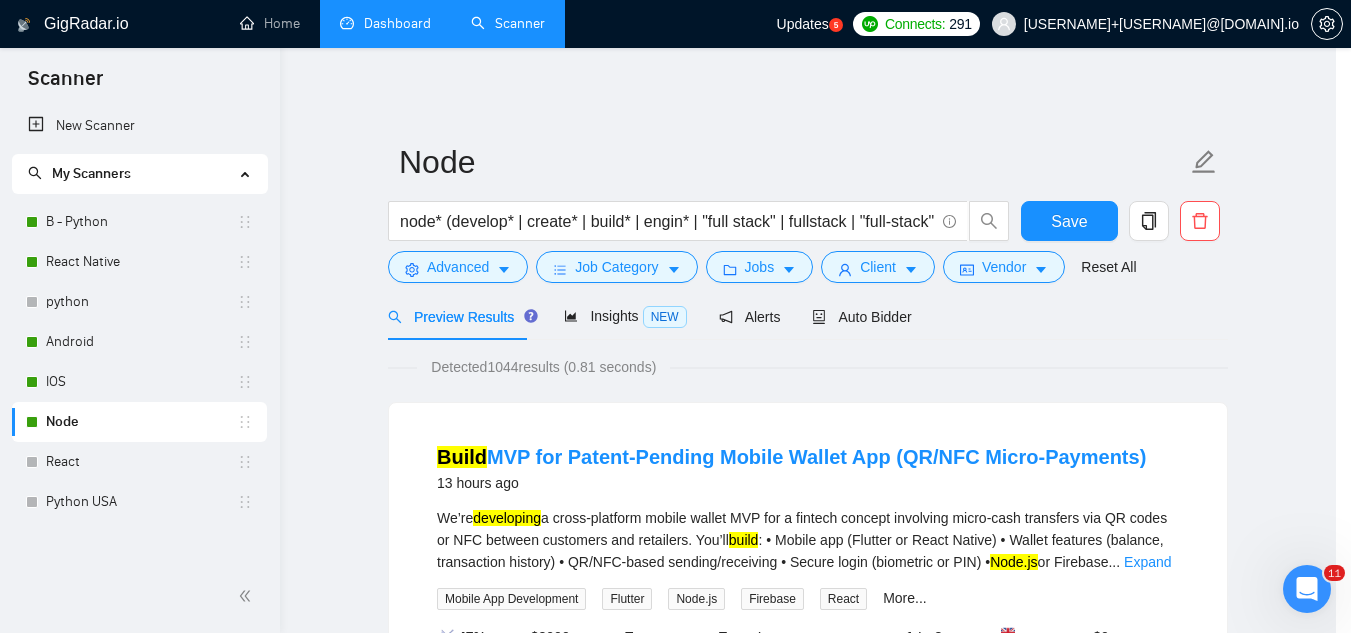 scroll, scrollTop: 82, scrollLeft: 0, axis: vertical 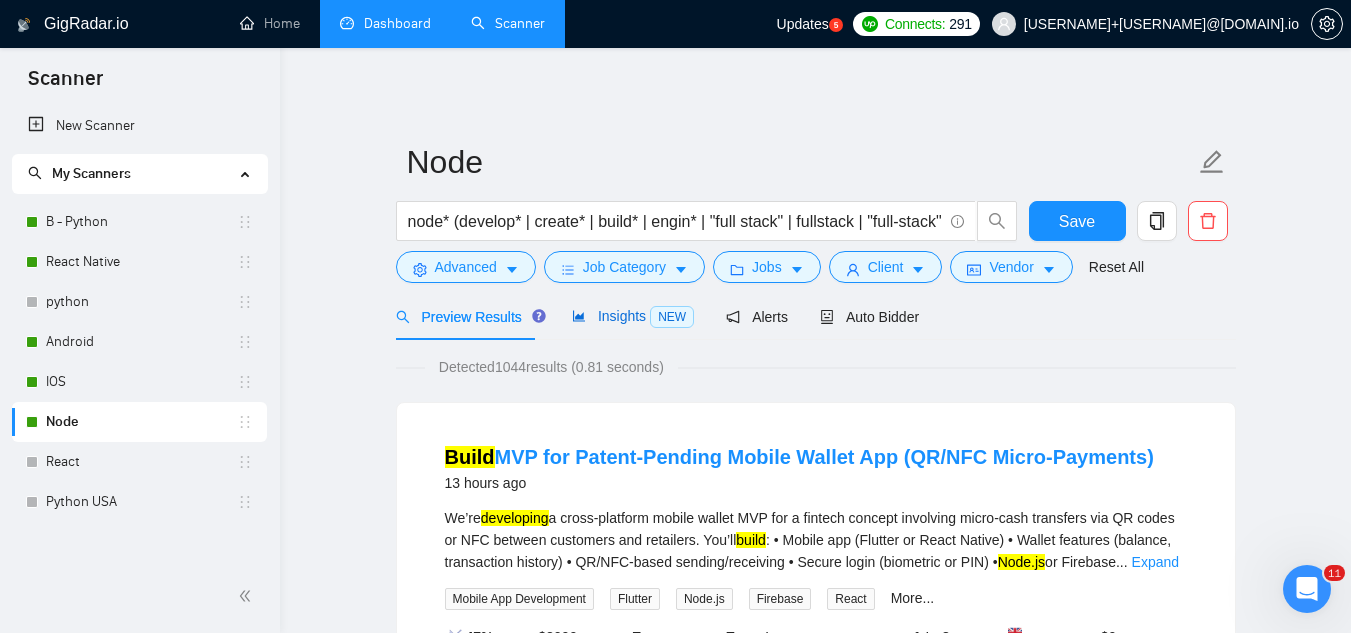click on "Insights NEW" at bounding box center [633, 316] 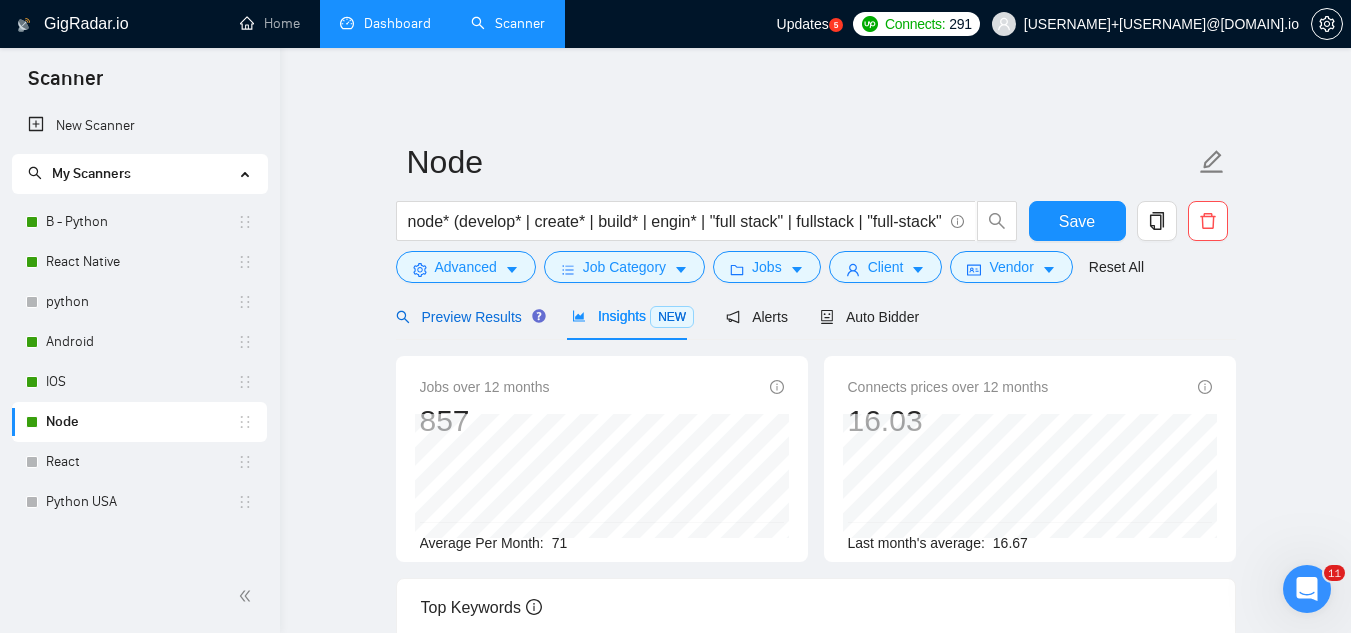 click on "Preview Results" at bounding box center [468, 317] 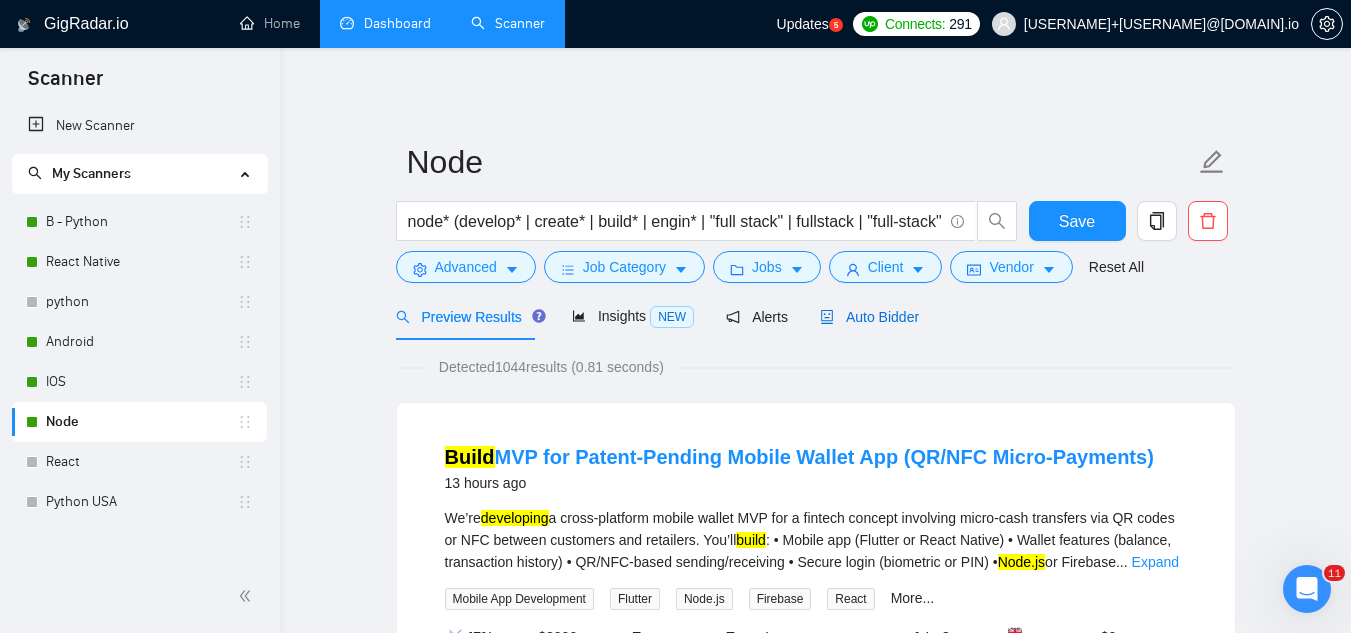 click on "Auto Bidder" at bounding box center (869, 317) 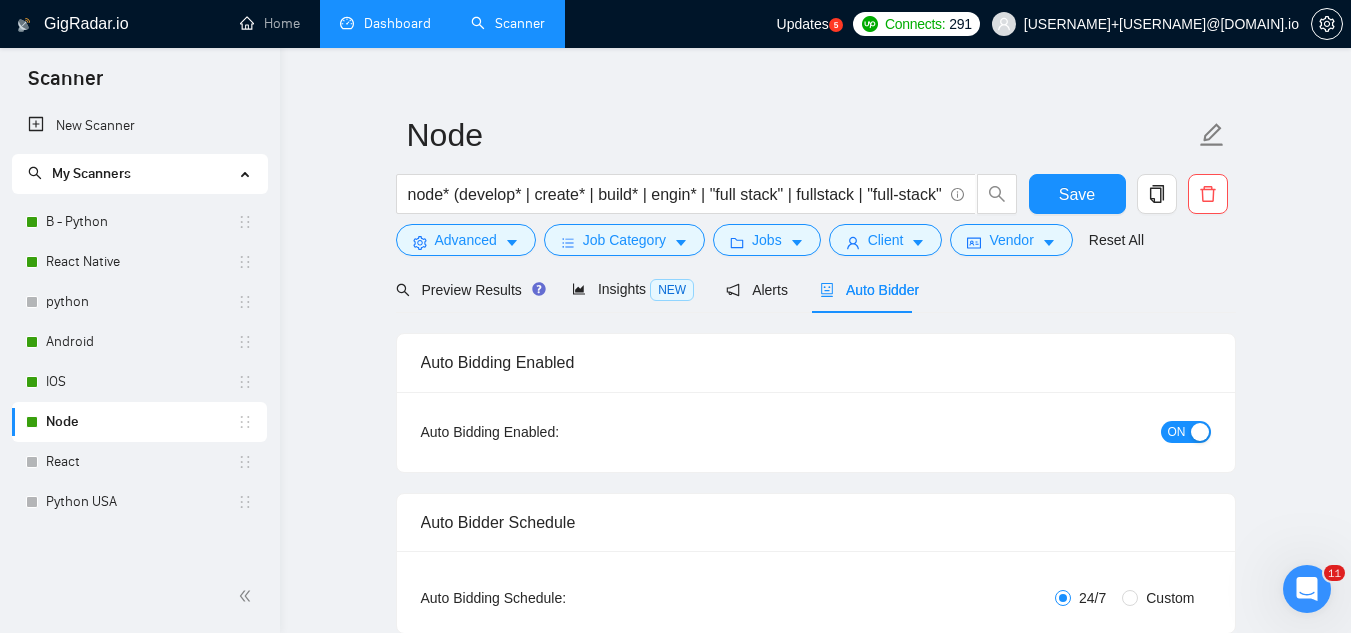 type 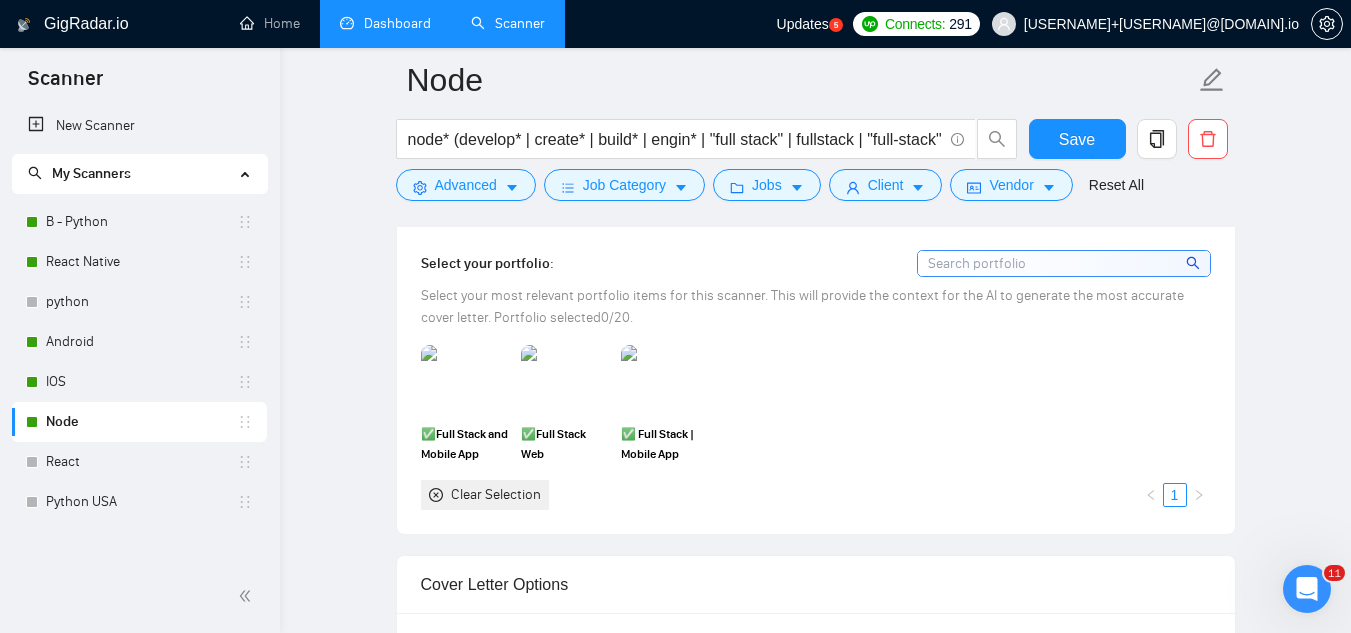 scroll, scrollTop: 1900, scrollLeft: 0, axis: vertical 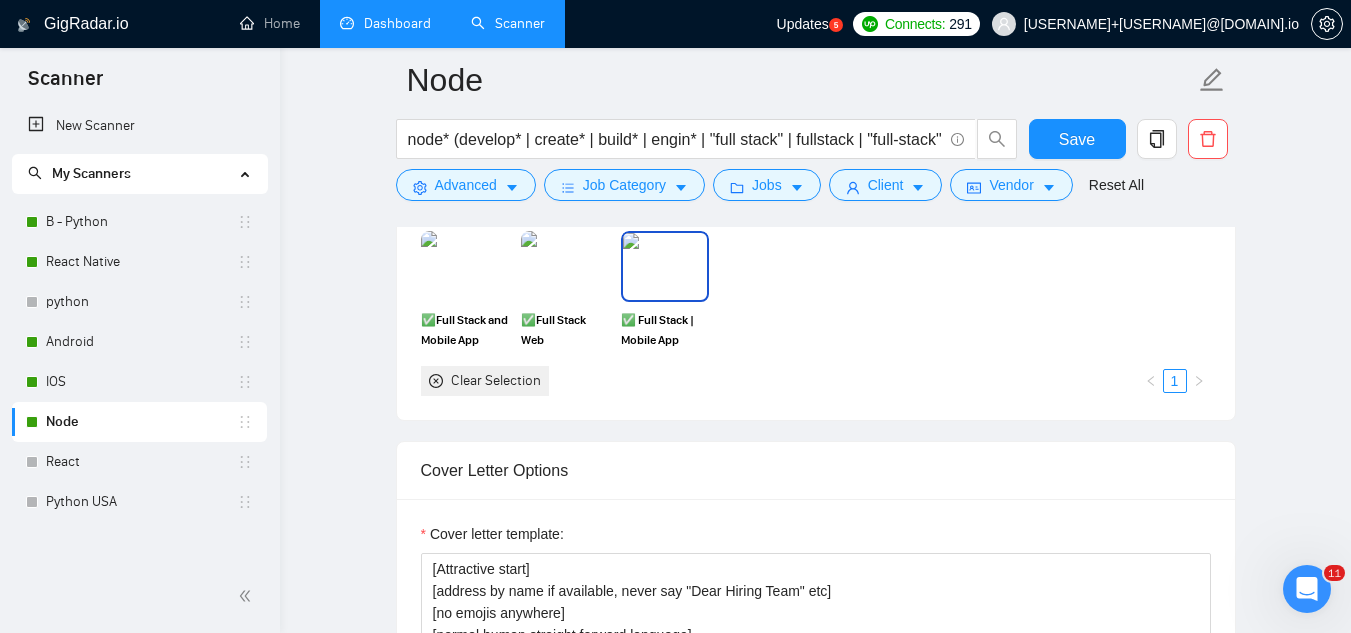 click at bounding box center [665, 266] 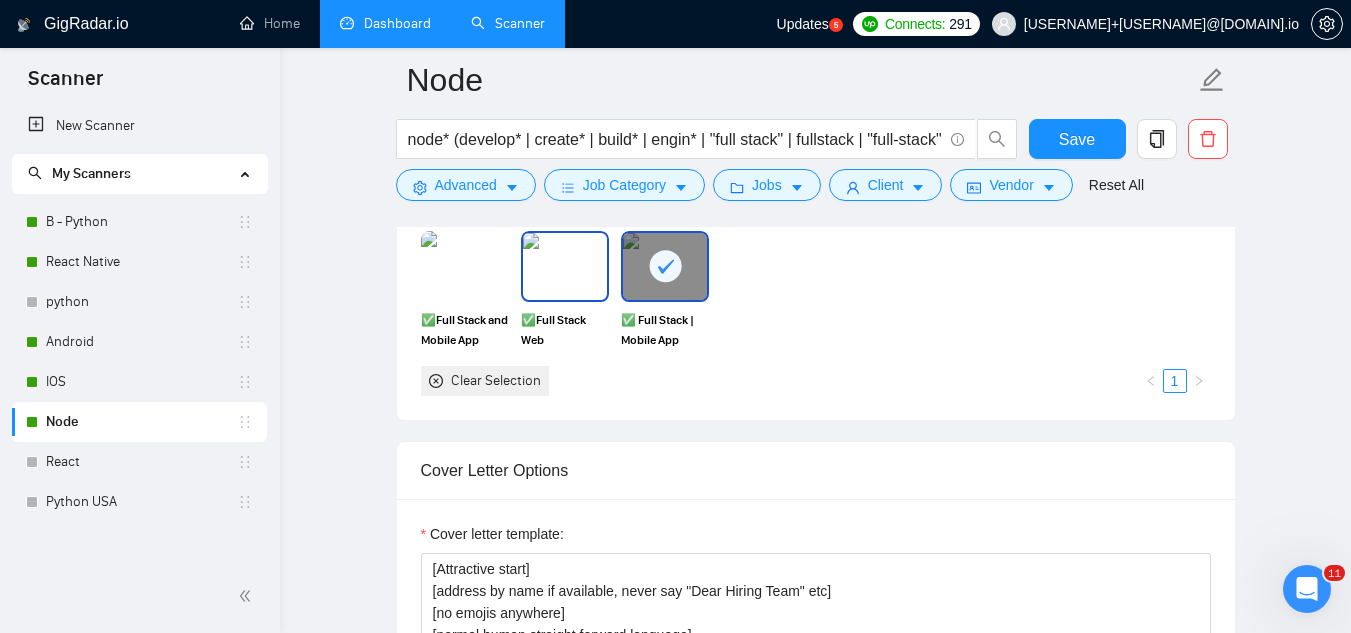 click at bounding box center (565, 266) 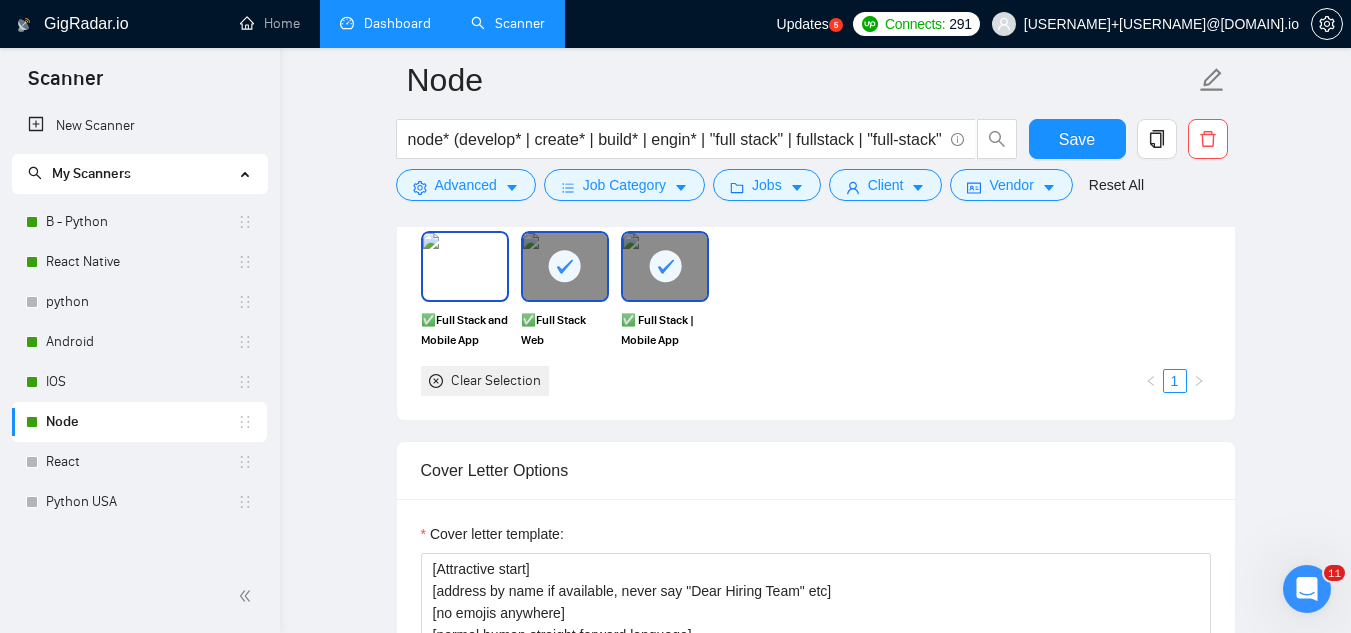 click at bounding box center [465, 266] 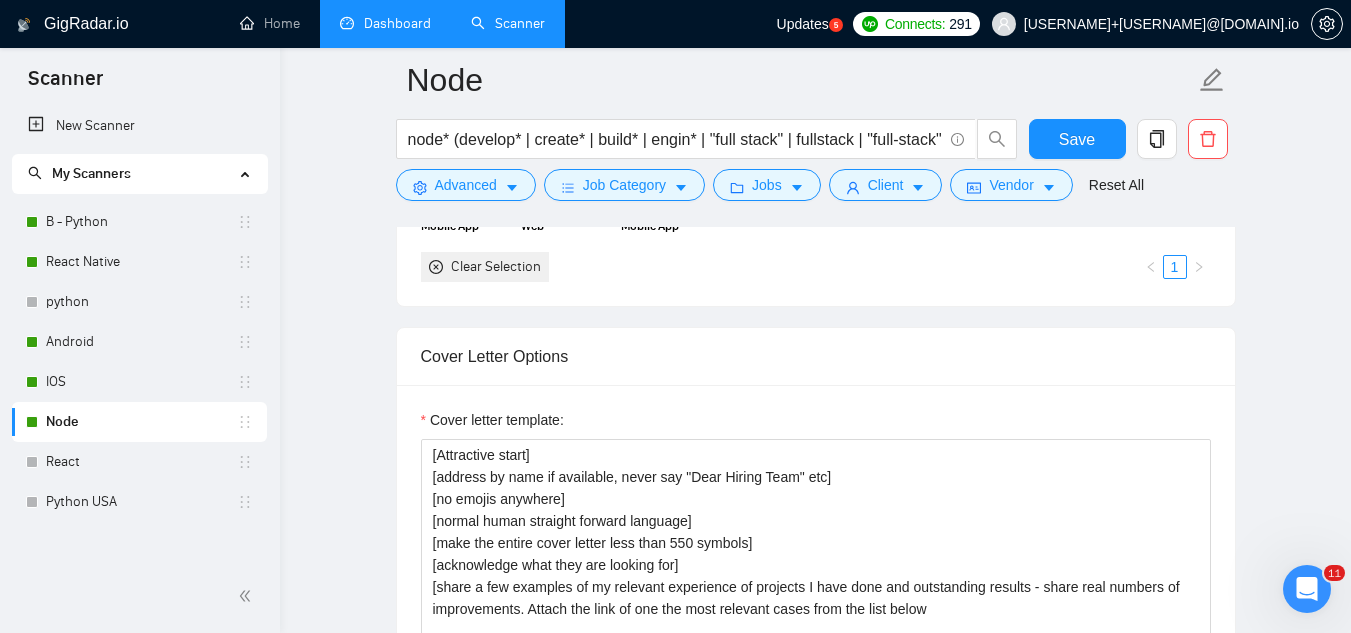 scroll, scrollTop: 2100, scrollLeft: 0, axis: vertical 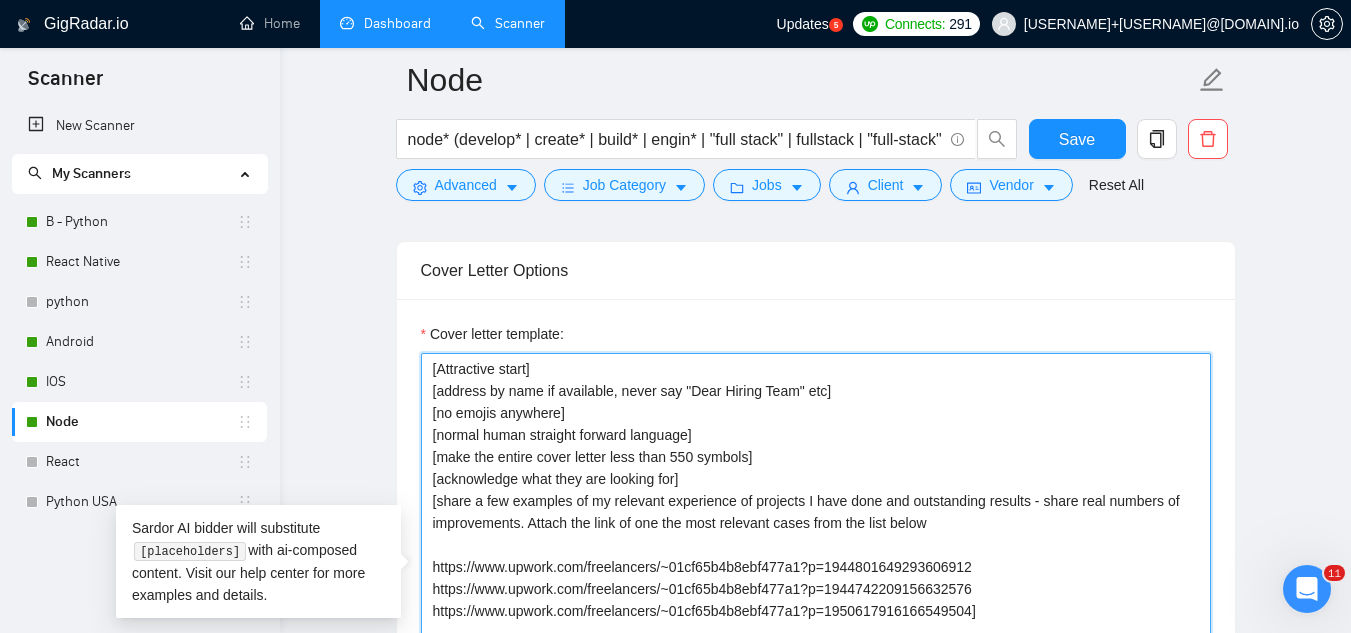 drag, startPoint x: 592, startPoint y: 416, endPoint x: 407, endPoint y: 371, distance: 190.39433 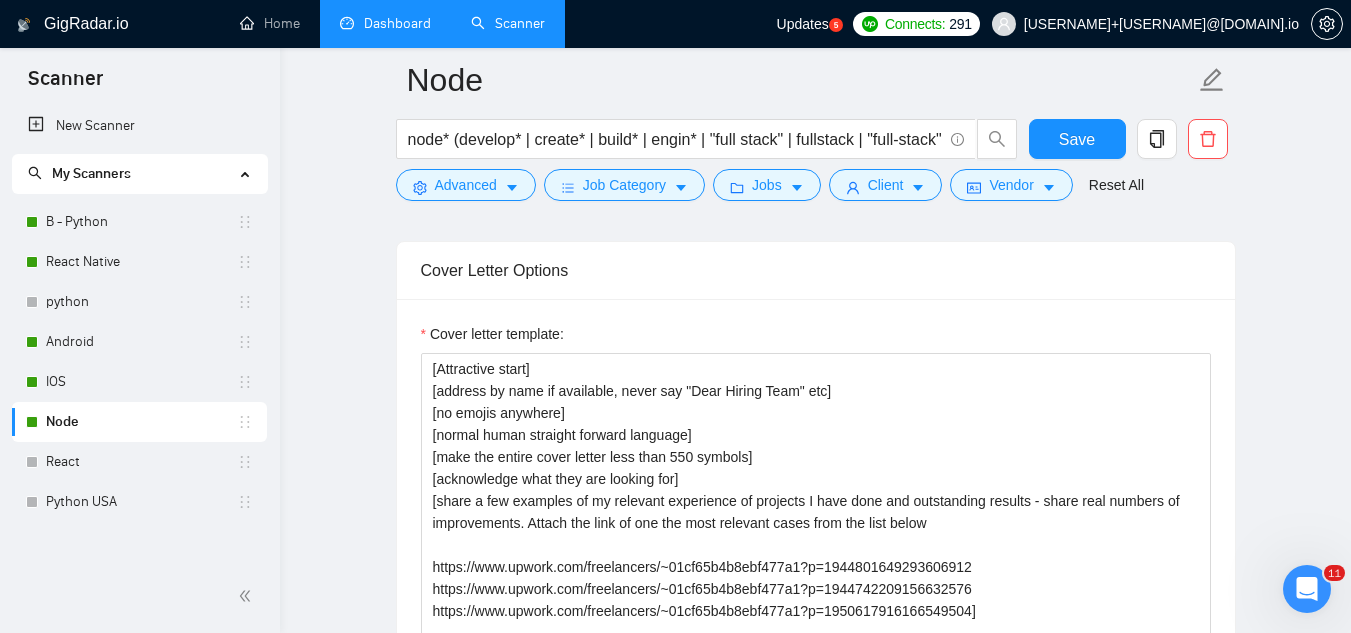 click on "Cover letter template: [Attractive start]
[address by name if available, never say "Dear Hiring Team" etc]
[no emojis anywhere]
[normal human straight forward language]
[make the entire cover letter less than 550 symbols]
[acknowledge what they are looking for]
[share a few examples of my relevant experience of projects I have done and outstanding results - share real numbers of improvements. Attach the link of one the most relevant cases from the list below
https://www.upwork.com/freelancers/~01cf65b4b8ebf477a1?p=1944801649293606912
https://www.upwork.com/freelancers/~01cf65b4b8ebf477a1?p=1944742209156632576
https://www.upwork.com/freelancers/~01cf65b4b8ebf477a1?p=1950617916166549504]
[ask if they are available to meet over zoom today or tomorrow. this should be the last sentence]
[Never end with "Best Regards," etc]
[FIRST] [LAST]" at bounding box center [816, 575] 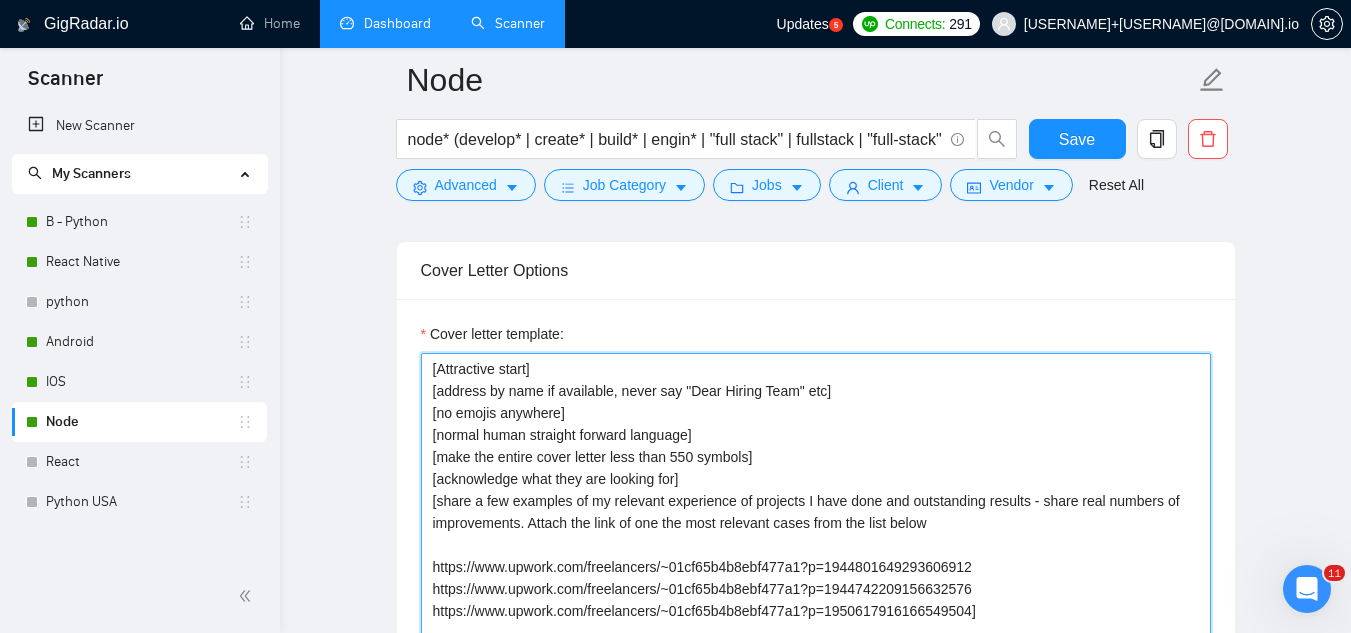 click on "[Attractive start]
[address by name if available, never say "Dear Hiring Team" etc]
[no emojis anywhere]
[normal human straight forward language]
[make the entire cover letter less than 550 symbols]
[acknowledge what they are looking for]
[share a few examples of my relevant experience of projects I have done and outstanding results - share real numbers of improvements. Attach the link of one the most relevant cases from the list below
https://www.upwork.com/freelancers/~01cf65b4b8ebf477a1?p=1944801649293606912
https://www.upwork.com/freelancers/~01cf65b4b8ebf477a1?p=1944742209156632576
https://www.upwork.com/freelancers/~01cf65b4b8ebf477a1?p=1950617916166549504]
[ask if they are available to meet over zoom today or tomorrow. this should be the last sentence]
[Never end with "Best Regards," etc]
Abhishek" at bounding box center [816, 578] 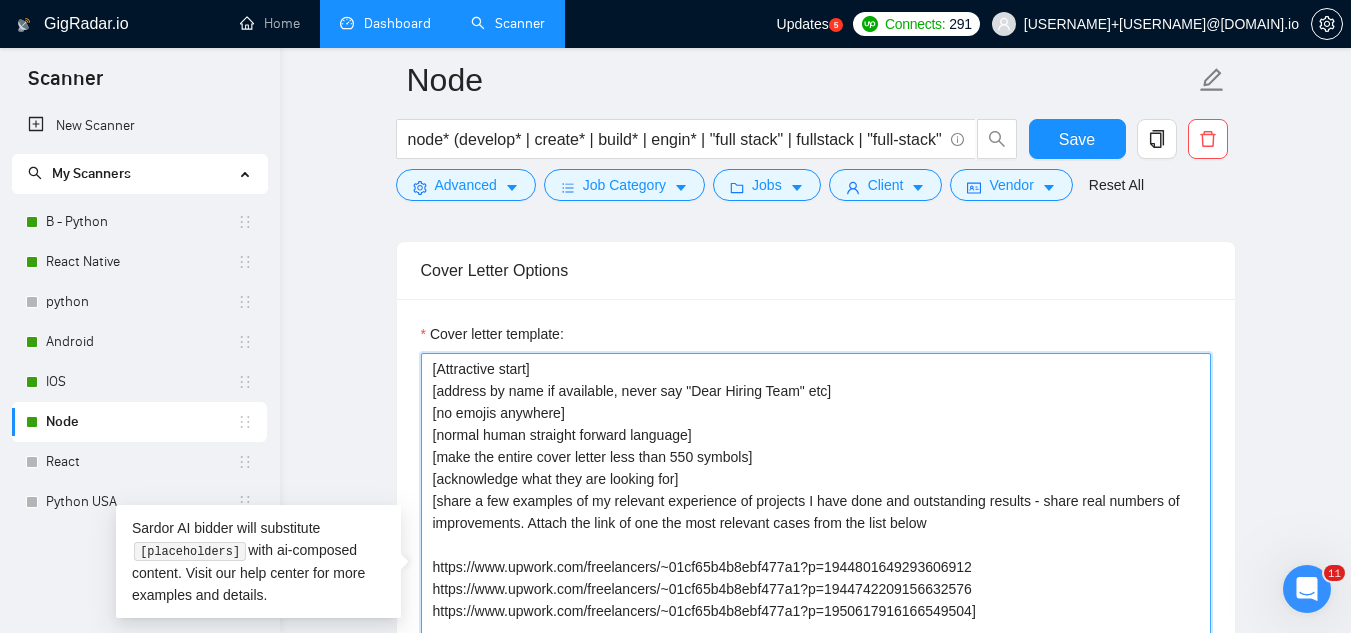 click on "[Attractive start]
[address by name if available, never say "Dear Hiring Team" etc]
[no emojis anywhere]
[normal human straight forward language]
[make the entire cover letter less than 550 symbols]
[acknowledge what they are looking for]
[share a few examples of my relevant experience of projects I have done and outstanding results - share real numbers of improvements. Attach the link of one the most relevant cases from the list below
https://www.upwork.com/freelancers/~01cf65b4b8ebf477a1?p=1944801649293606912
https://www.upwork.com/freelancers/~01cf65b4b8ebf477a1?p=1944742209156632576
https://www.upwork.com/freelancers/~01cf65b4b8ebf477a1?p=1950617916166549504]
[ask if they are available to meet over zoom today or tomorrow. this should be the last sentence]
[Never end with "Best Regards," etc]
Abhishek" at bounding box center [816, 578] 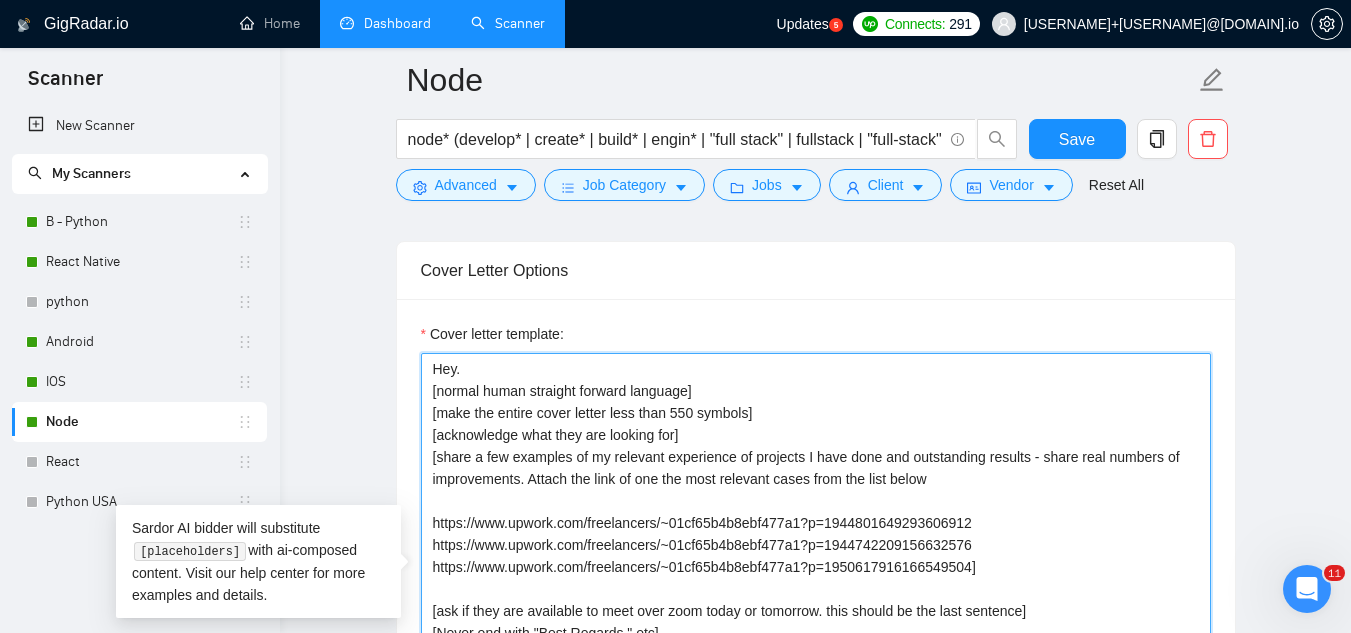 click on "Hey.
[normal human straight forward language]
[make the entire cover letter less than 550 symbols]
[acknowledge what they are looking for]
[share a few examples of my relevant experience of projects I have done and outstanding results - share real numbers of improvements. Attach the link of one the most relevant cases from the list below
https://www.upwork.com/freelancers/~01cf65b4b8ebf477a1?p=1944801649293606912
https://www.upwork.com/freelancers/~01cf65b4b8ebf477a1?p=1944742209156632576
https://www.upwork.com/freelancers/~01cf65b4b8ebf477a1?p=1950617916166549504]
[ask if they are available to meet over zoom today or tomorrow. this should be the last sentence]
[Never end with "Best Regards," etc]
[FIRST] [LAST]" at bounding box center [816, 578] 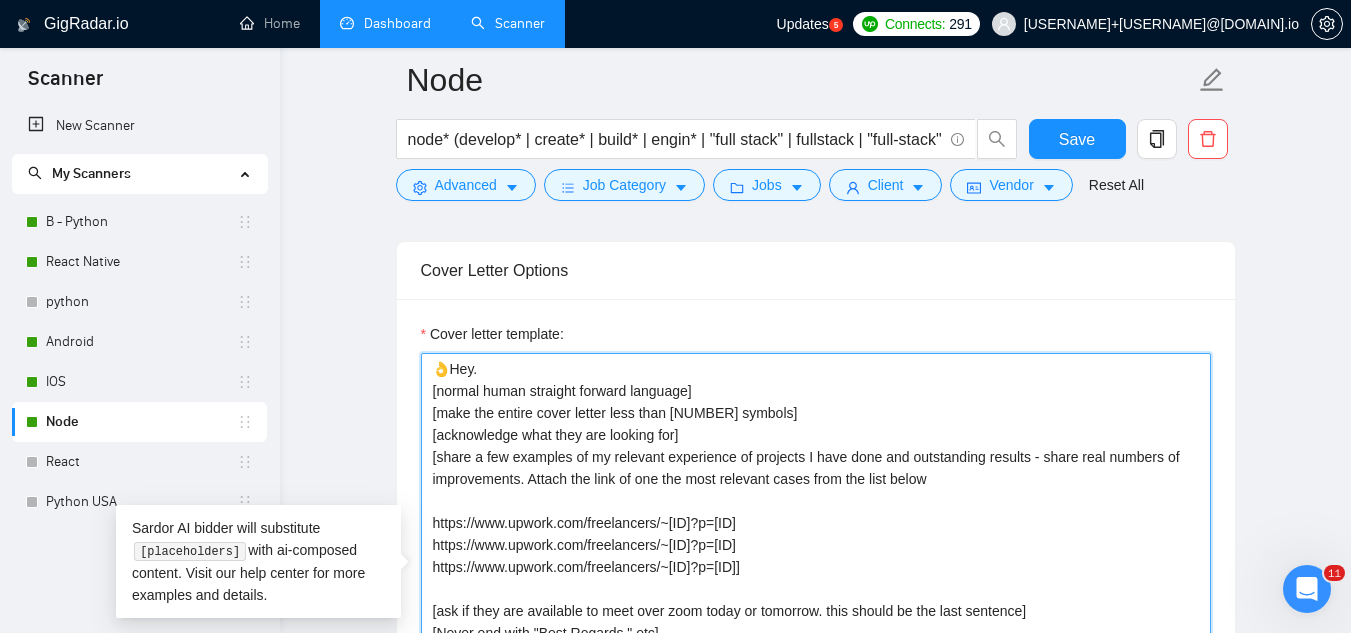 click on "👌Hey.
[normal human straight forward language]
[make the entire cover letter less than [NUMBER] symbols]
[acknowledge what they are looking for]
[share a few examples of my relevant experience of projects I have done and outstanding results - share real numbers of improvements. Attach the link of one the most relevant cases from the list below
https://www.upwork.com/freelancers/~[ID]?p=[ID]
https://www.upwork.com/freelancers/~[ID]?p=[ID]
https://www.upwork.com/freelancers/~[ID]?p=[ID]]
[ask if they are available to meet over zoom today or tomorrow. this should be the last sentence]
[Never end with "Best Regards," etc]
[NAME]" at bounding box center (816, 578) 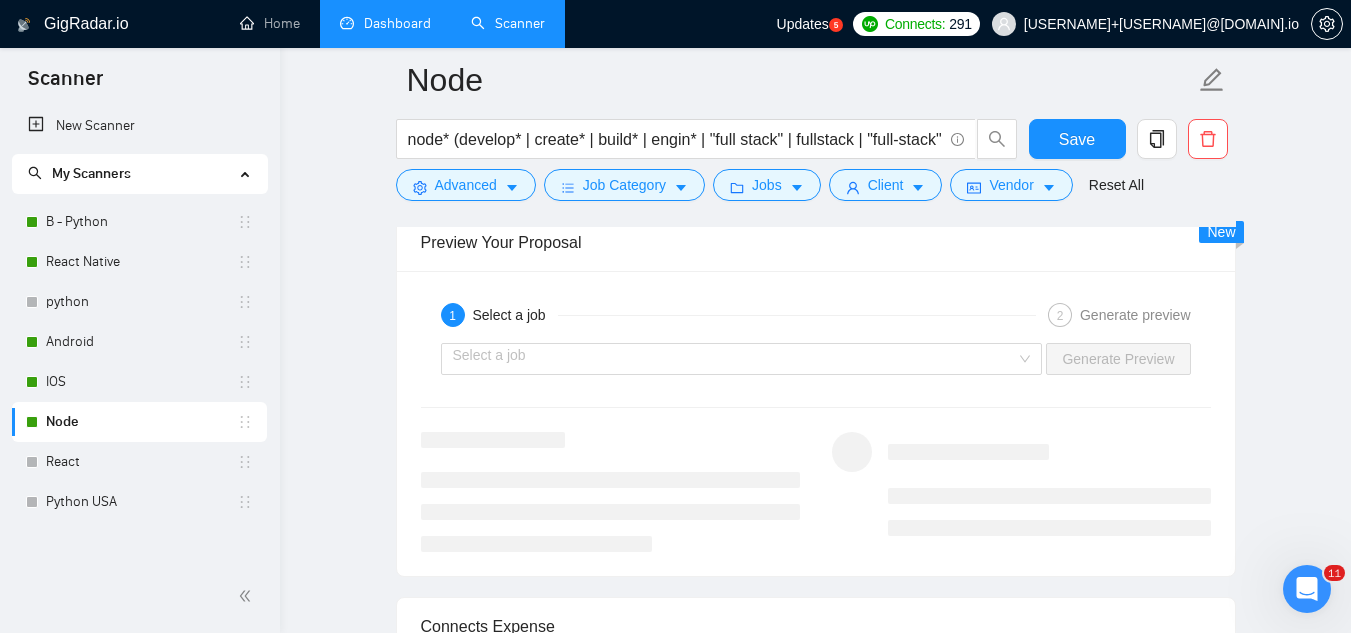 scroll, scrollTop: 3700, scrollLeft: 0, axis: vertical 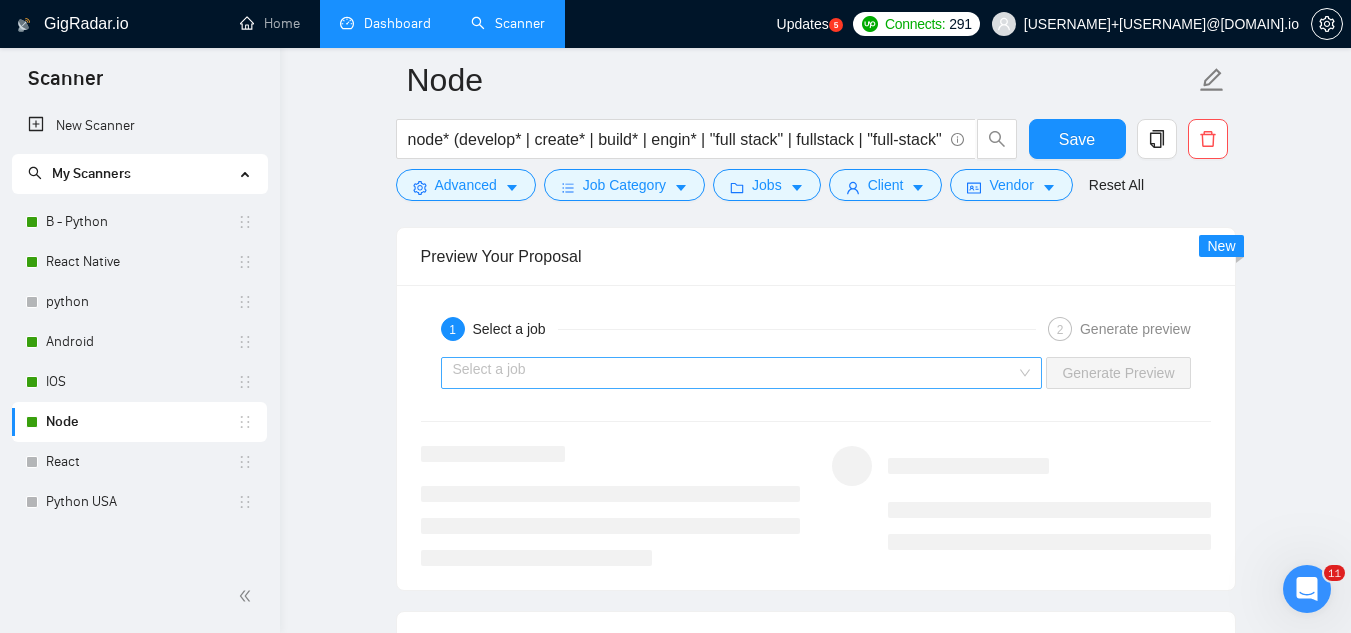 type on "👌Hey,
[normal human straight forward language]
[make the entire cover letter less than 550 symbols]
[acknowledge what they are looking for]
[share a few examples of my relevant experience of projects I have done and outstanding results - share real numbers of improvements. Attach the link of one the most relevant cases from the list below
https://www.upwork.com/freelancers/~01cf65b4b8ebf477a1?p=1944801649293606912
https://www.upwork.com/freelancers/~01cf65b4b8ebf477a1?p=1944742209156632576
https://www.upwork.com/freelancers/~01cf65b4b8ebf477a1?p=1950617916166549504]
[ask if they are available to meet over zoom today or tomorrow. this should be the last sentence]
[Never end with "Best Regards," etc]
[NAME]" 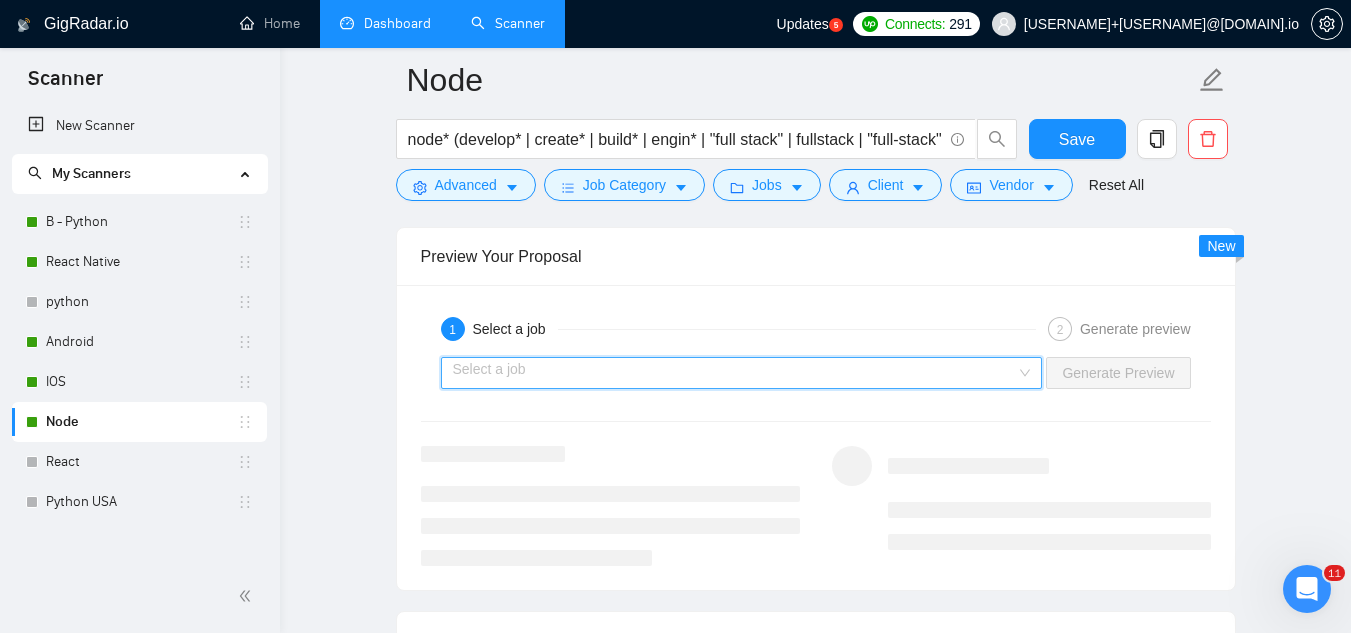 click at bounding box center (735, 373) 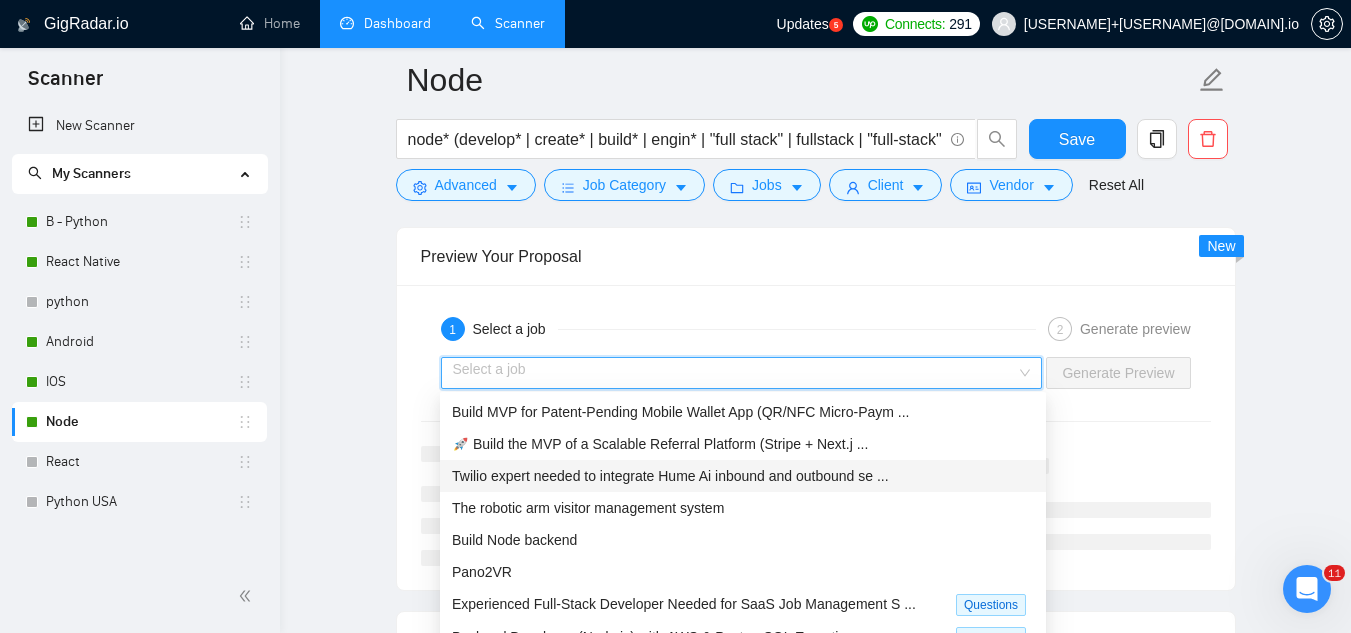 click on "Twilio expert needed to integrate Hume Ai inbound and outbound se ..." at bounding box center [743, 476] 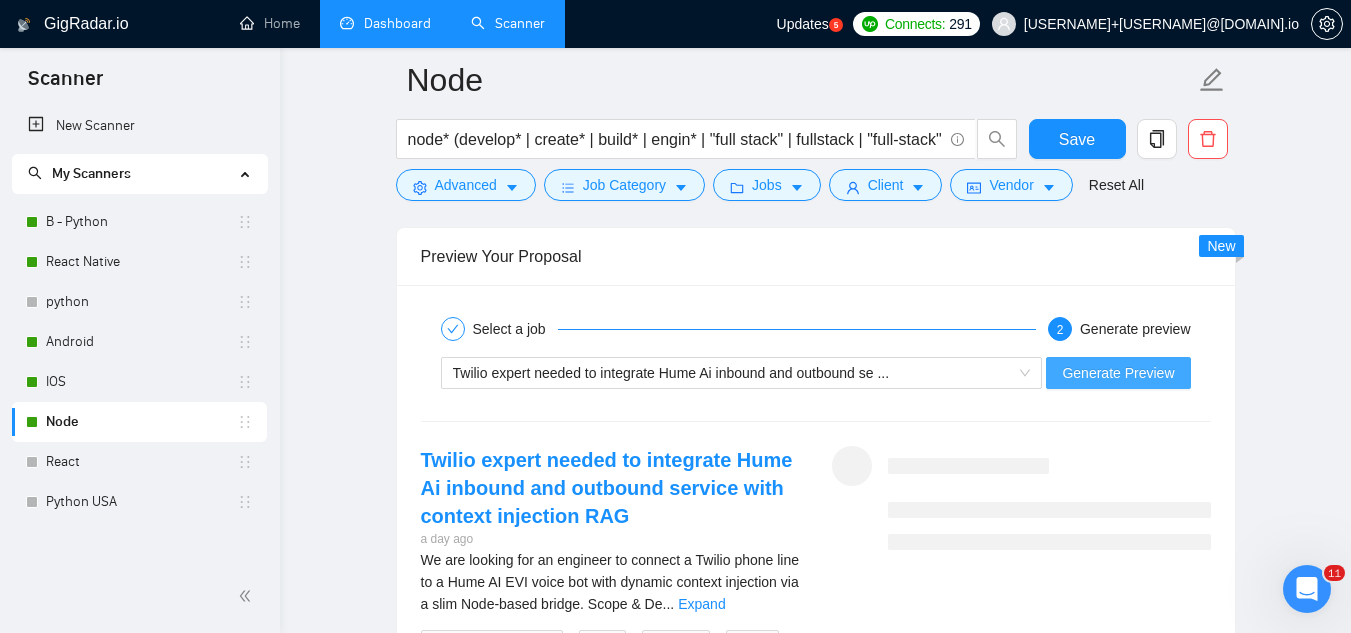 click on "Generate Preview" at bounding box center (1118, 373) 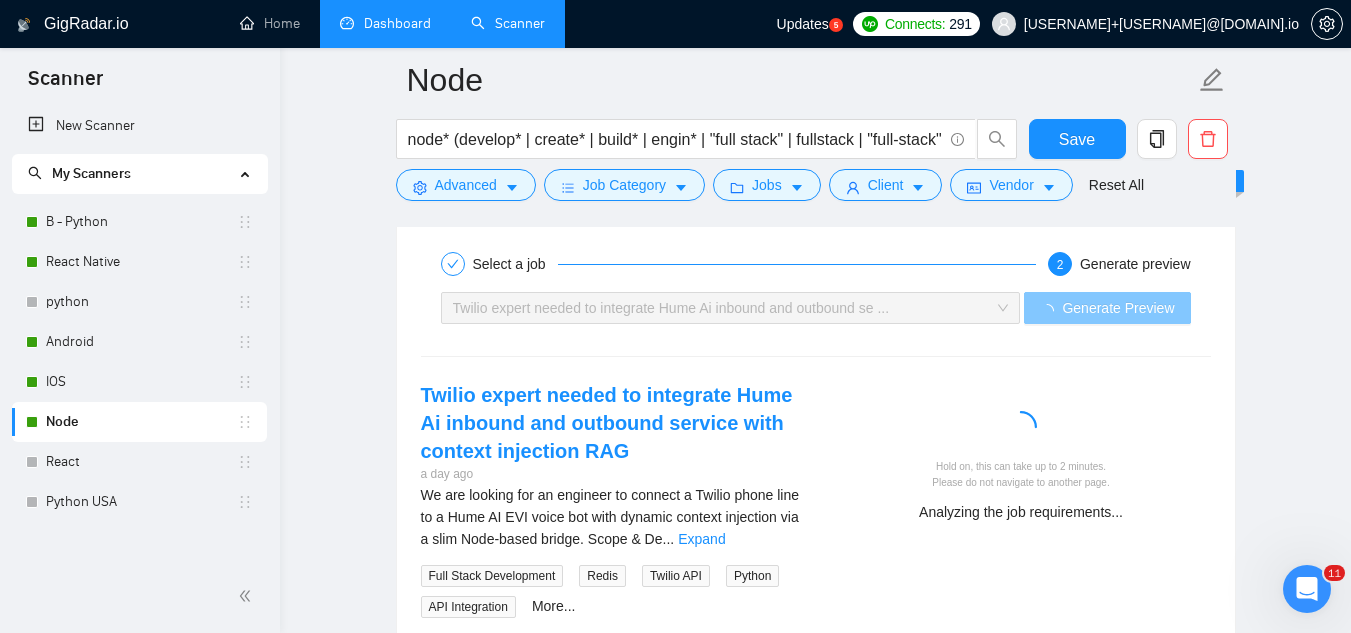 scroll, scrollTop: 3800, scrollLeft: 0, axis: vertical 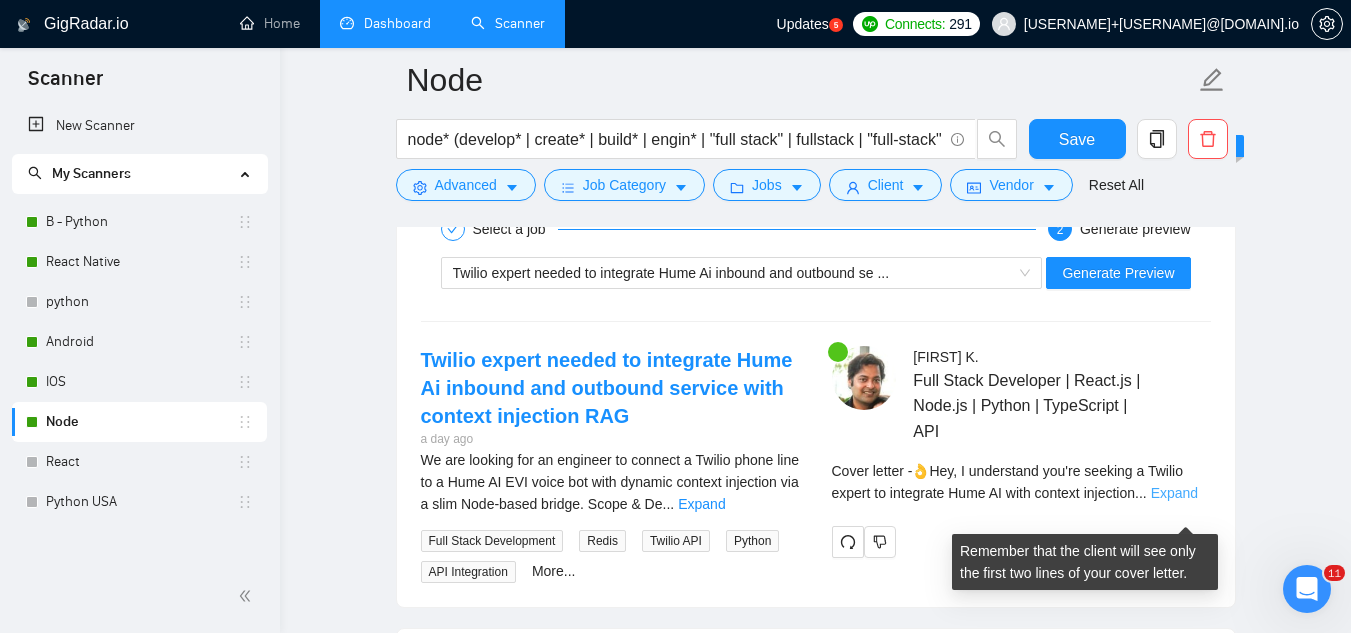 click on "Expand" at bounding box center [1174, 493] 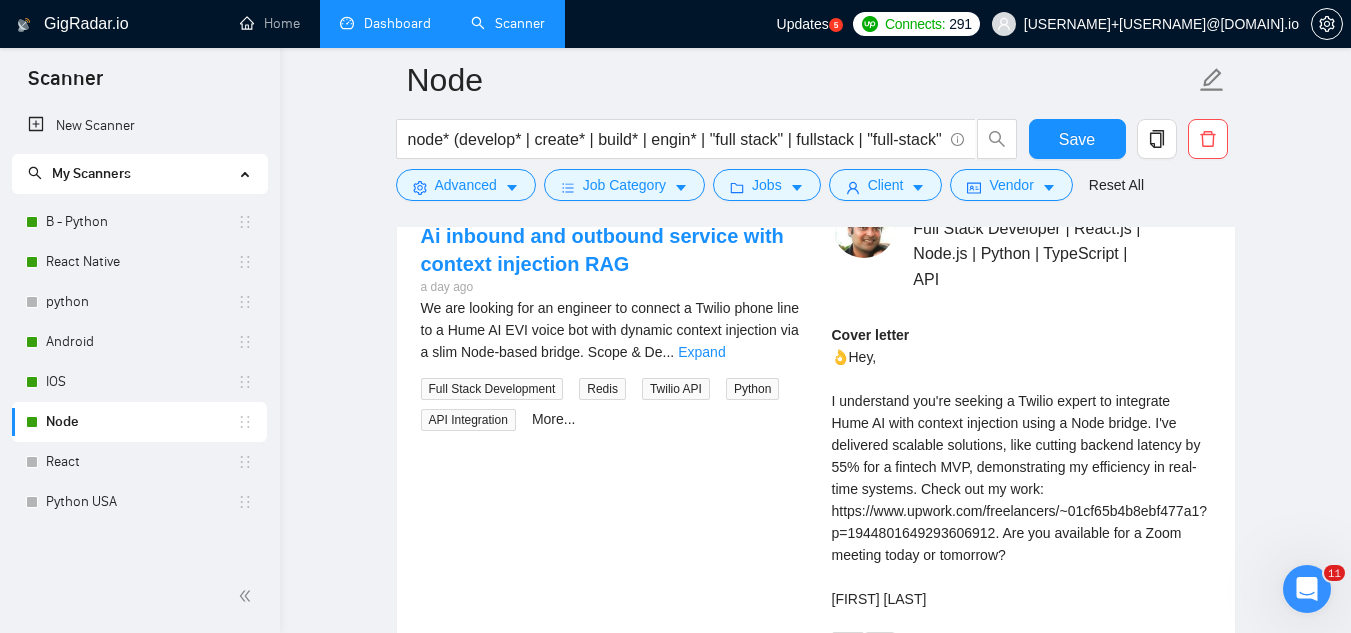 scroll, scrollTop: 4000, scrollLeft: 0, axis: vertical 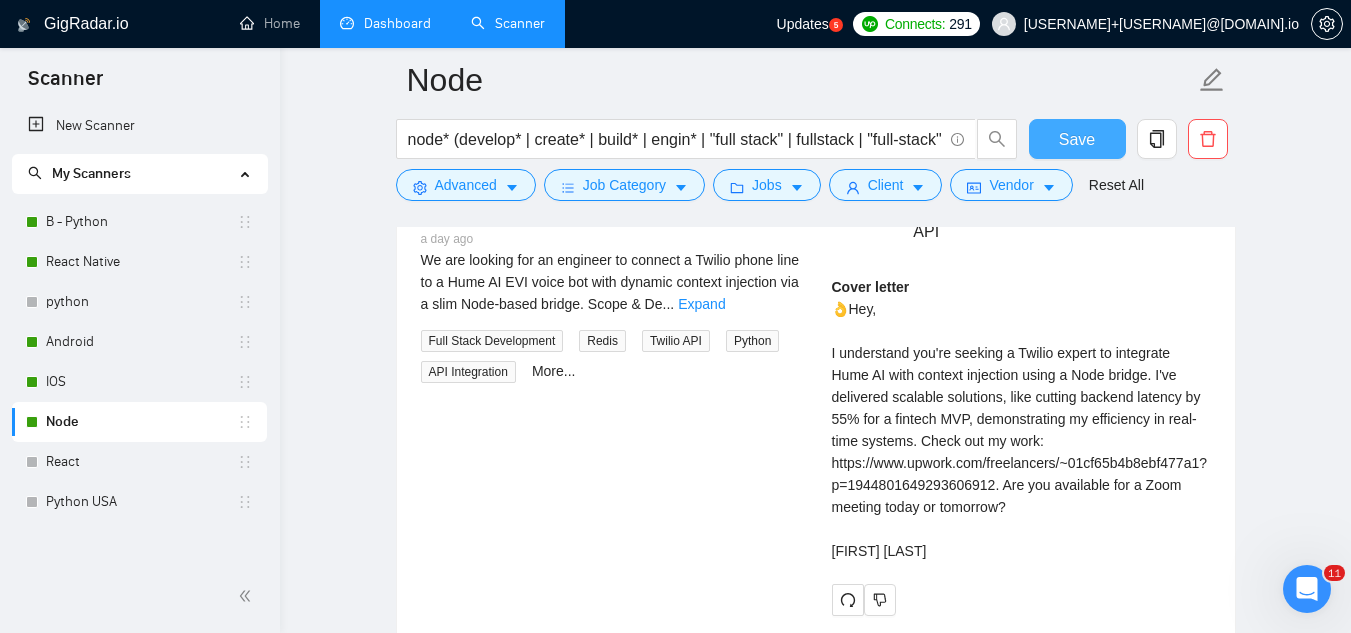 click on "Save" at bounding box center [1077, 139] 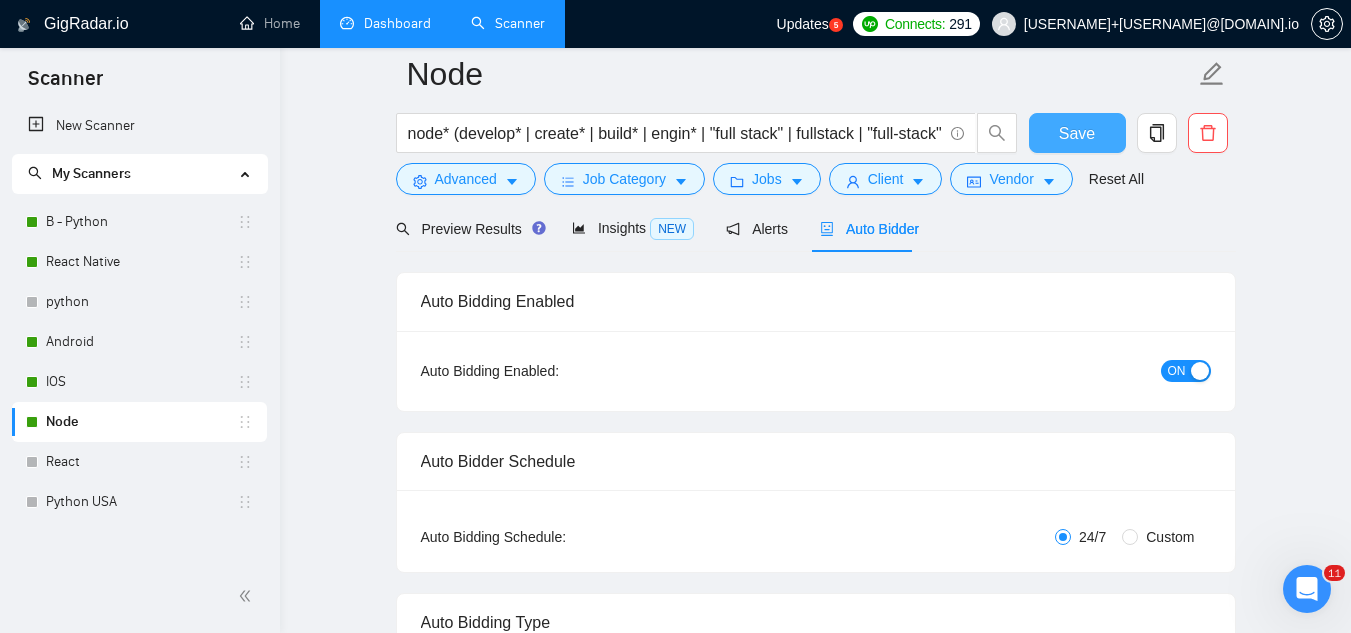 scroll, scrollTop: 0, scrollLeft: 0, axis: both 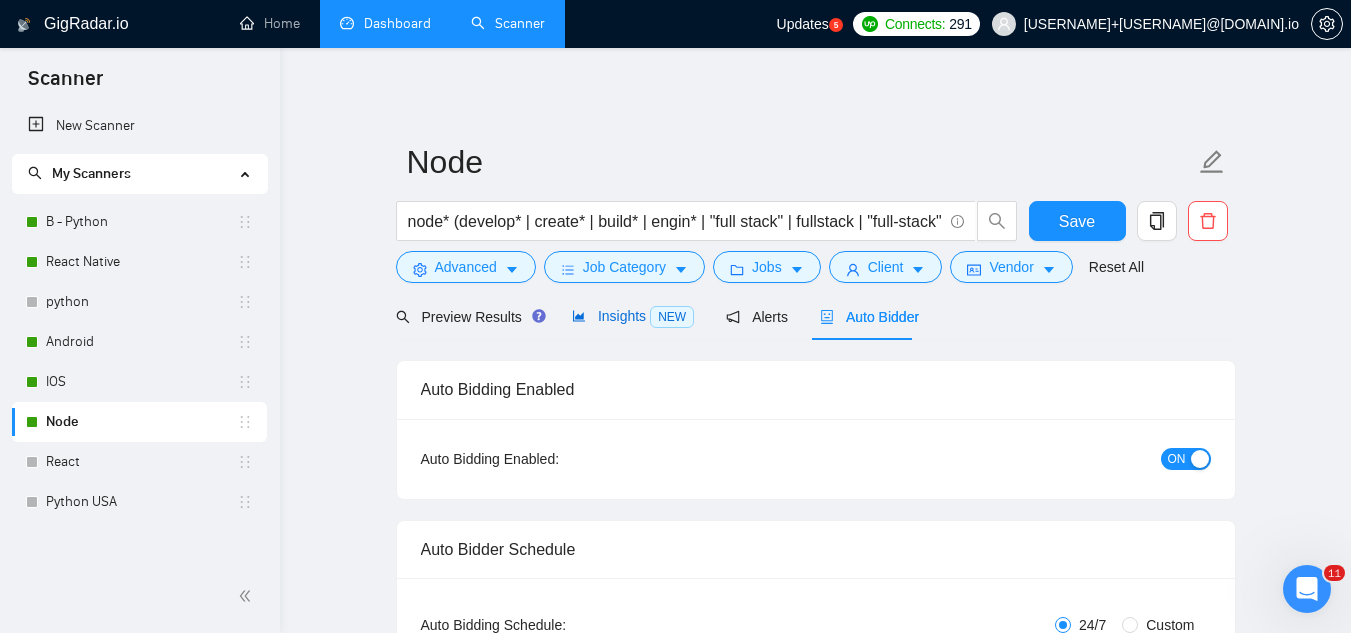 click on "Insights NEW" at bounding box center (633, 316) 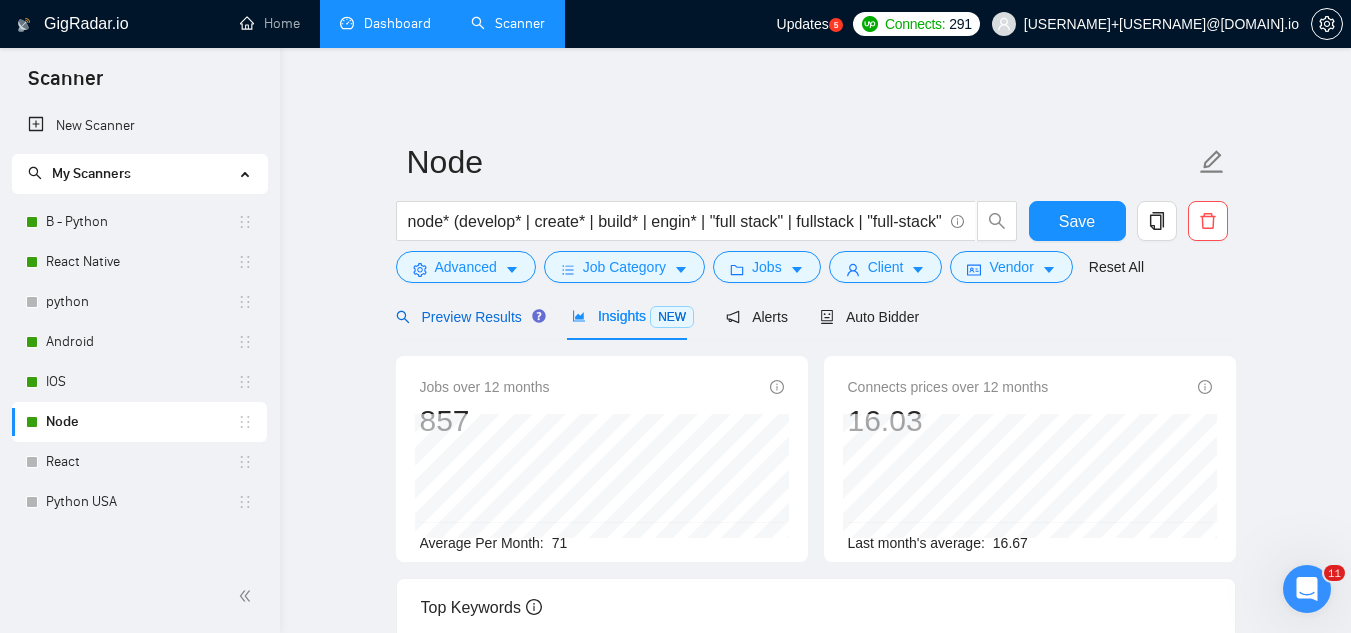 click on "Preview Results" at bounding box center [468, 317] 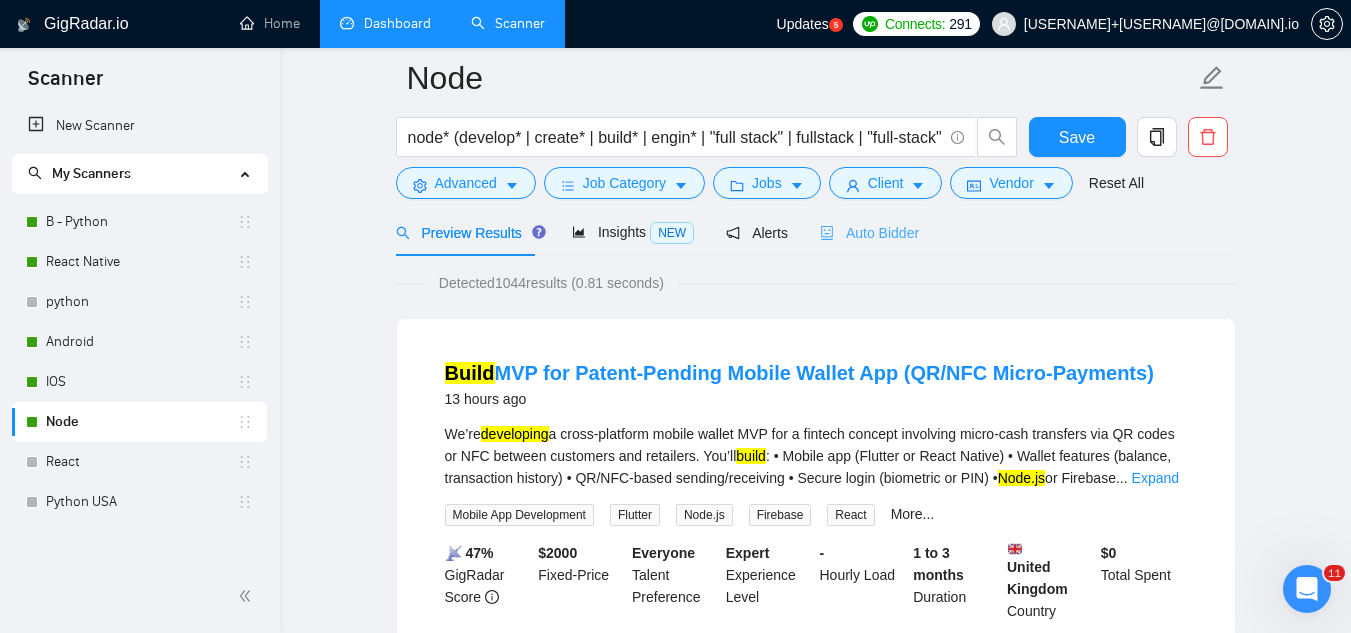 scroll, scrollTop: 0, scrollLeft: 0, axis: both 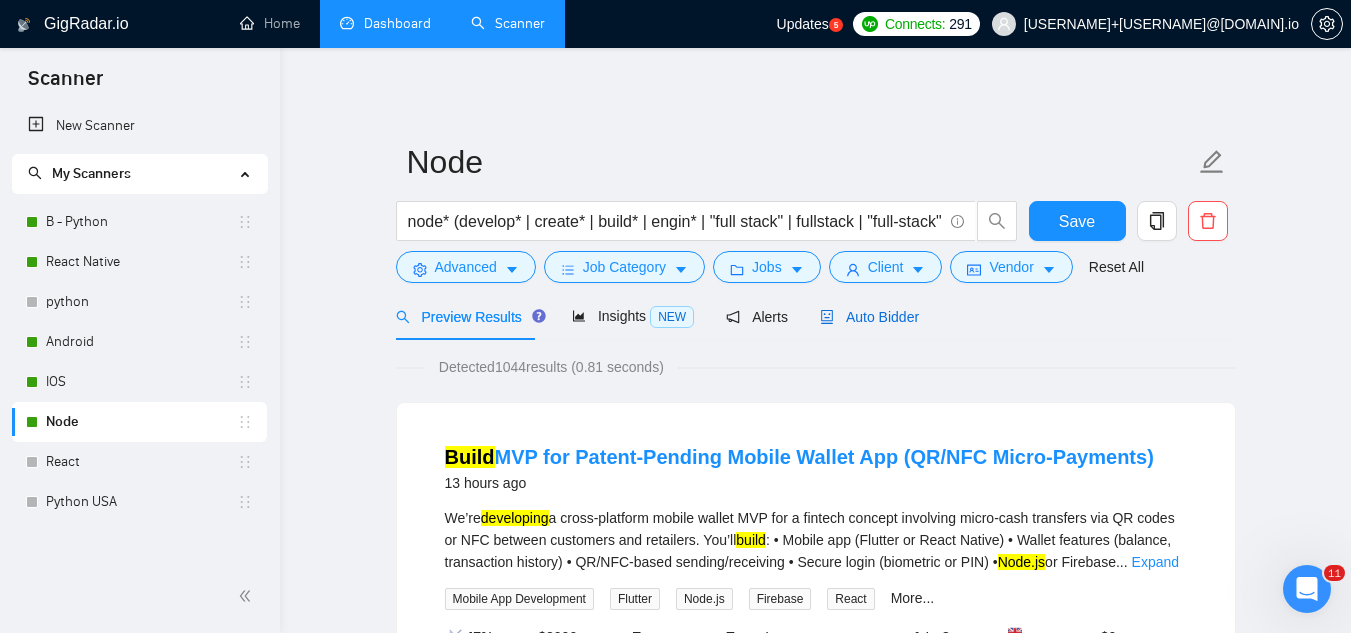 click on "Auto Bidder" at bounding box center [869, 317] 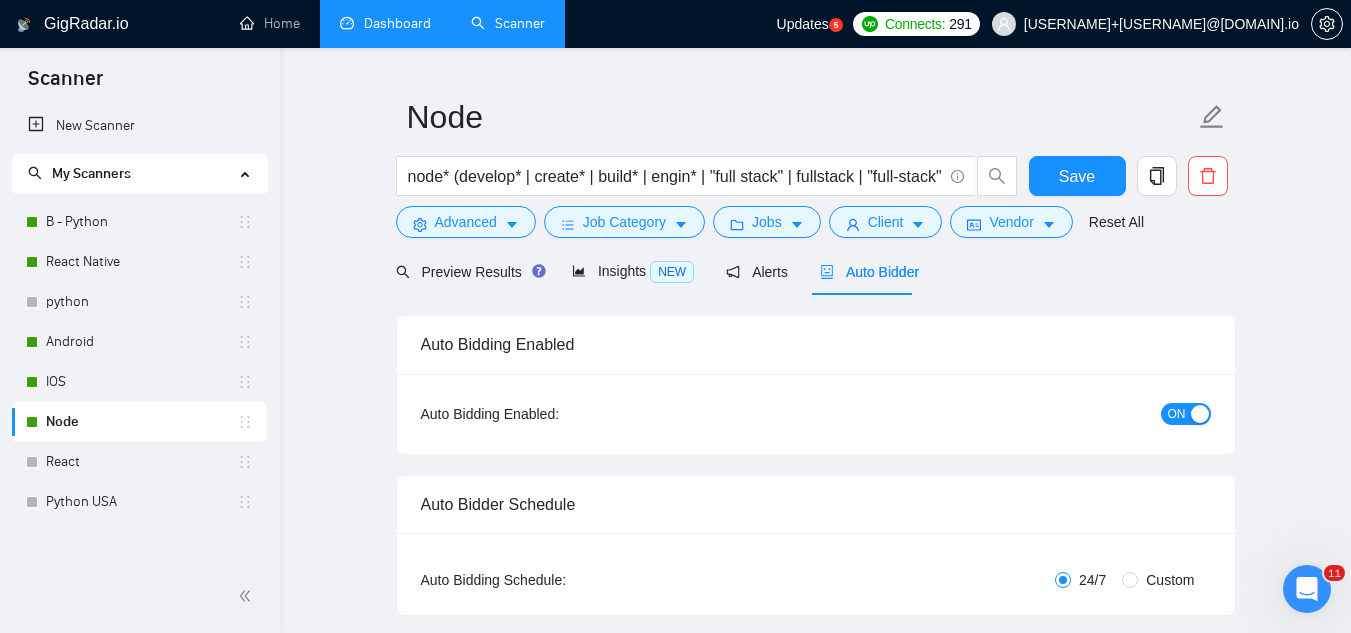type 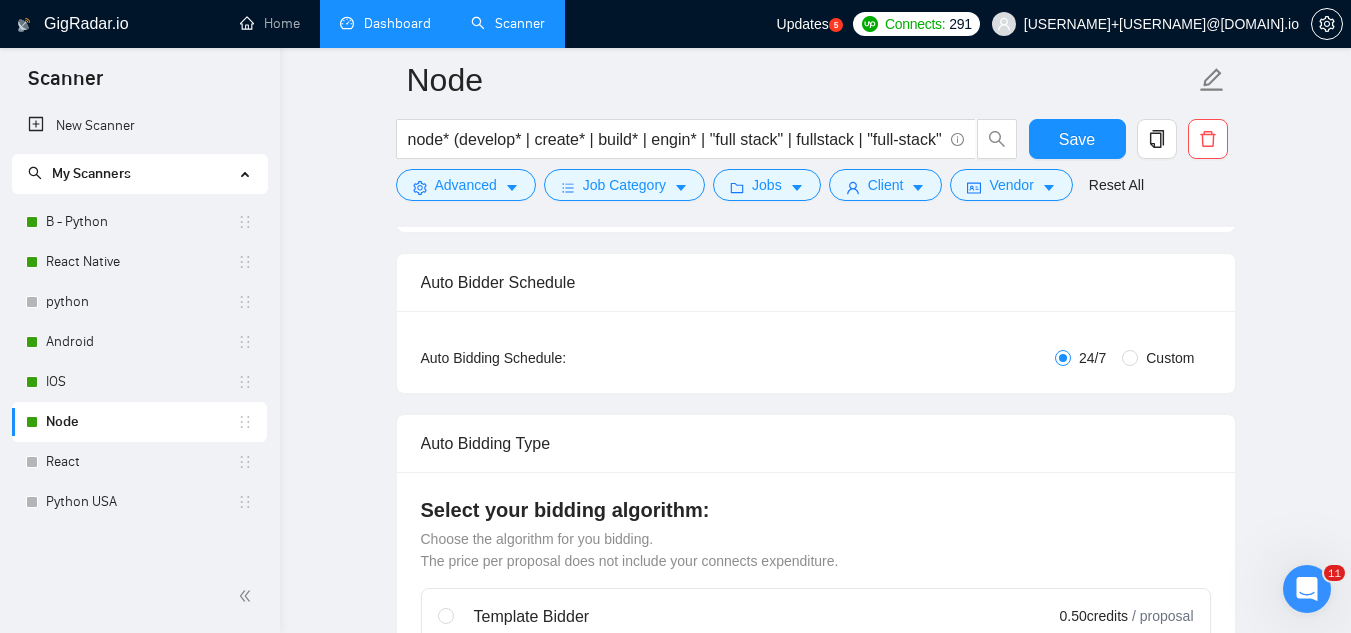 scroll, scrollTop: 0, scrollLeft: 0, axis: both 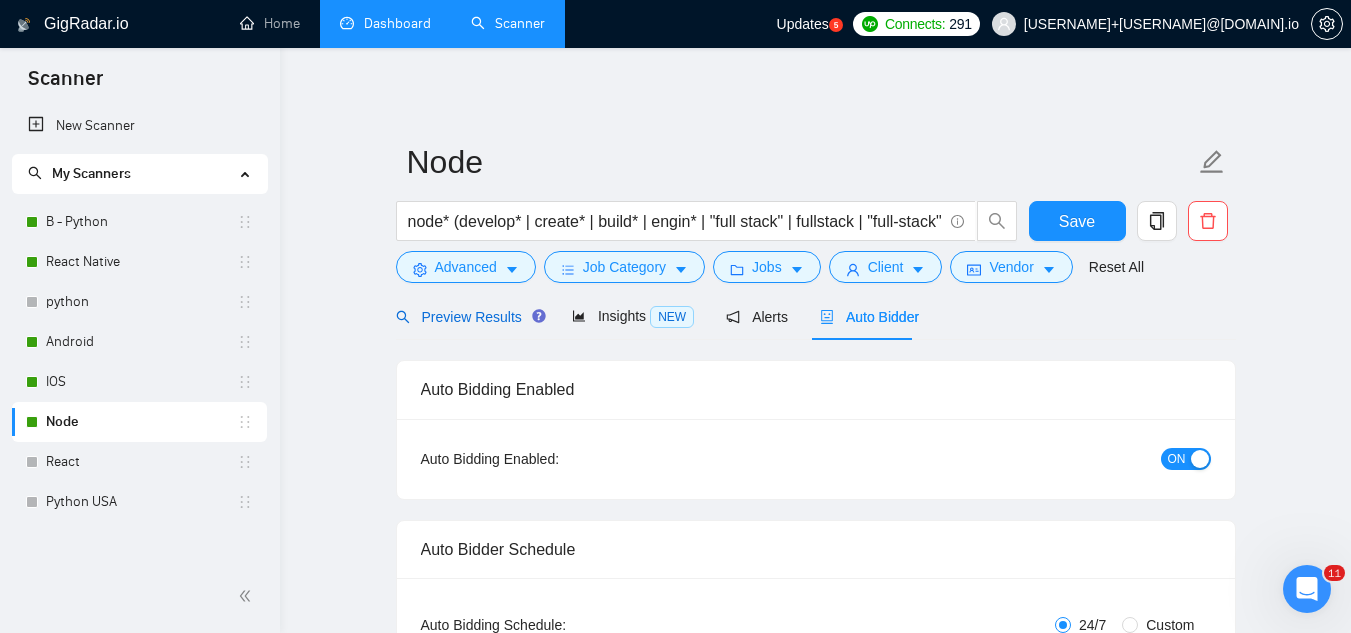 click on "Preview Results" at bounding box center [468, 317] 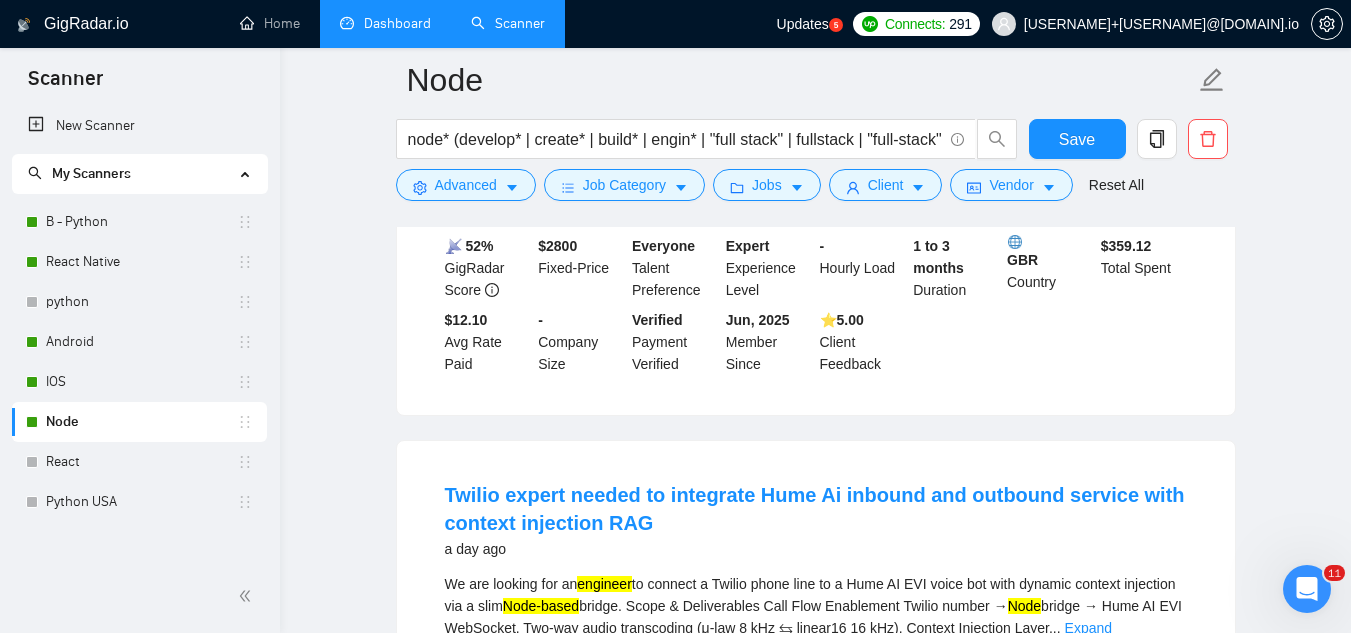 scroll, scrollTop: 1000, scrollLeft: 0, axis: vertical 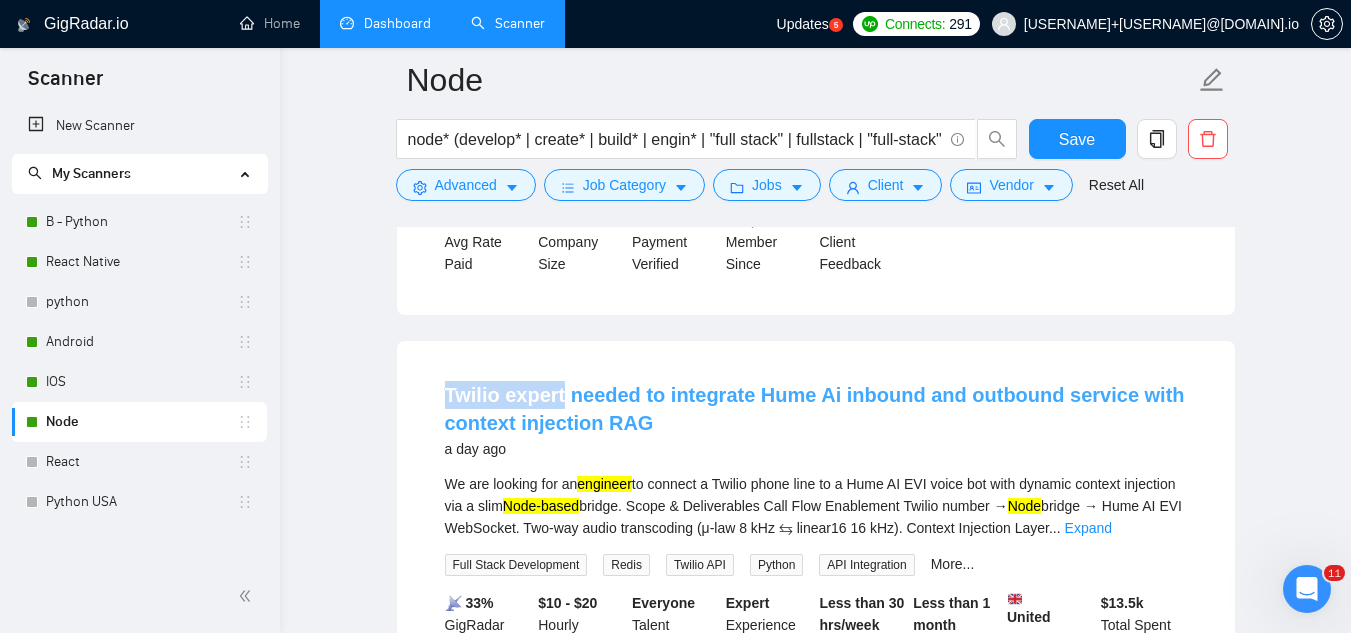 drag, startPoint x: 427, startPoint y: 376, endPoint x: 564, endPoint y: 369, distance: 137.17871 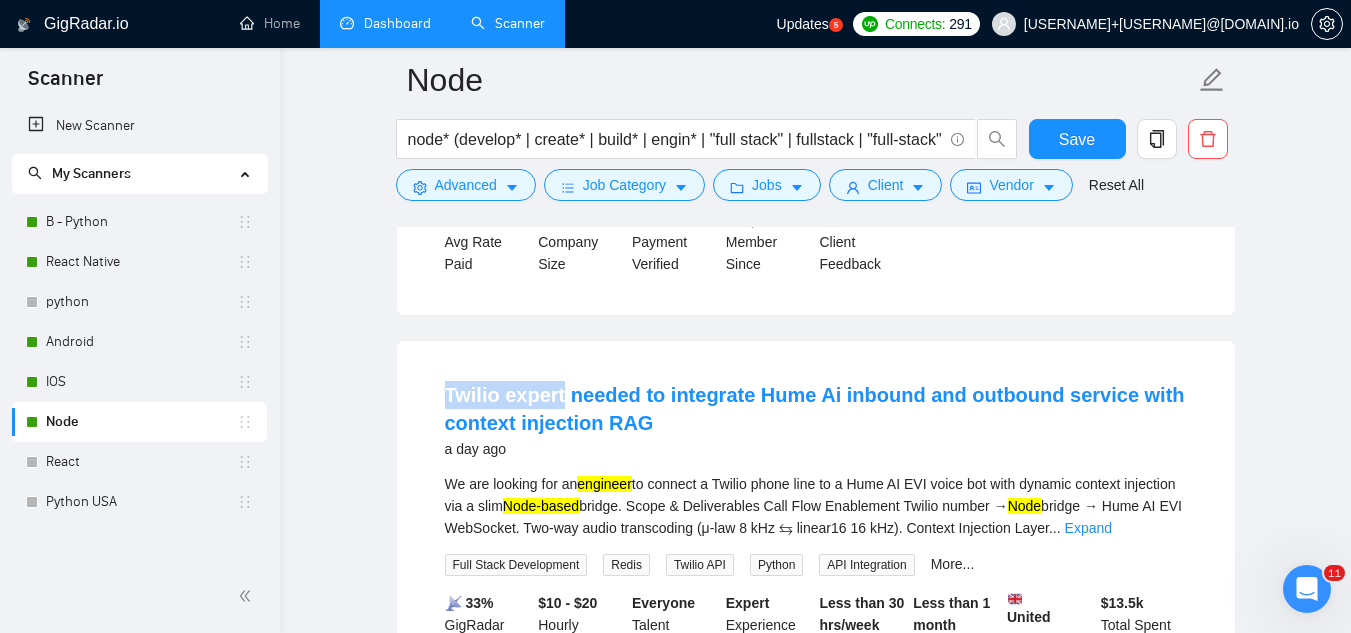 copy on "Twilio expert" 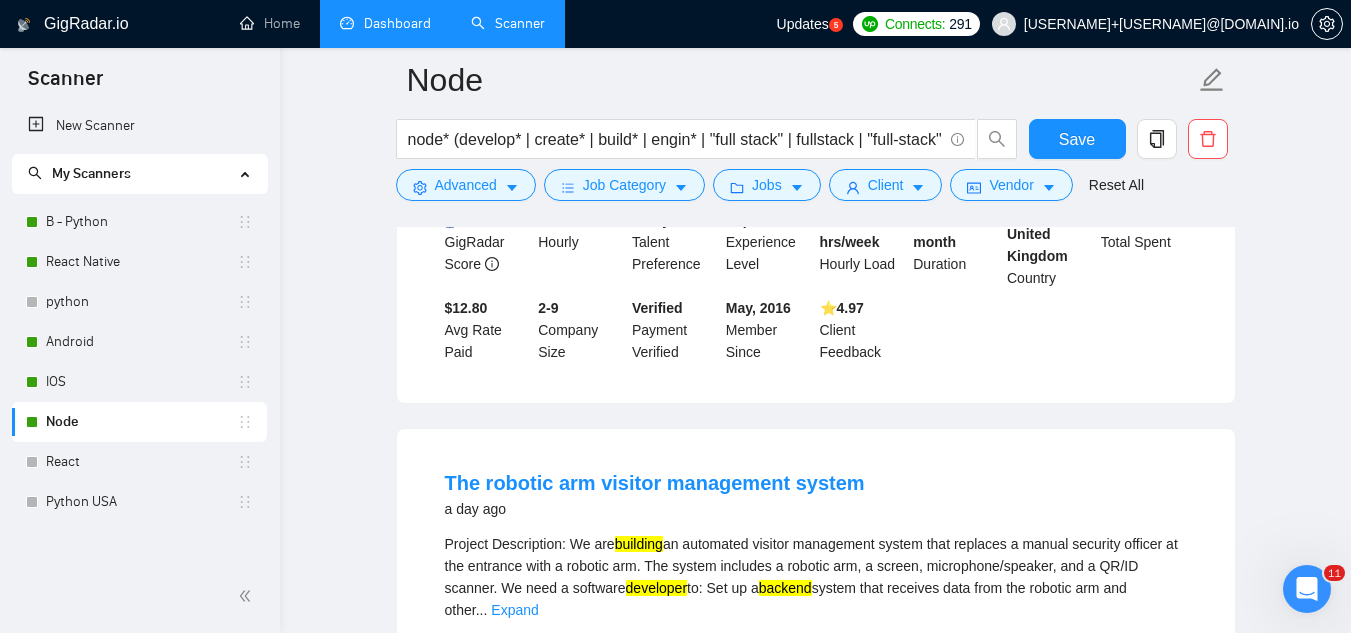 scroll, scrollTop: 1400, scrollLeft: 0, axis: vertical 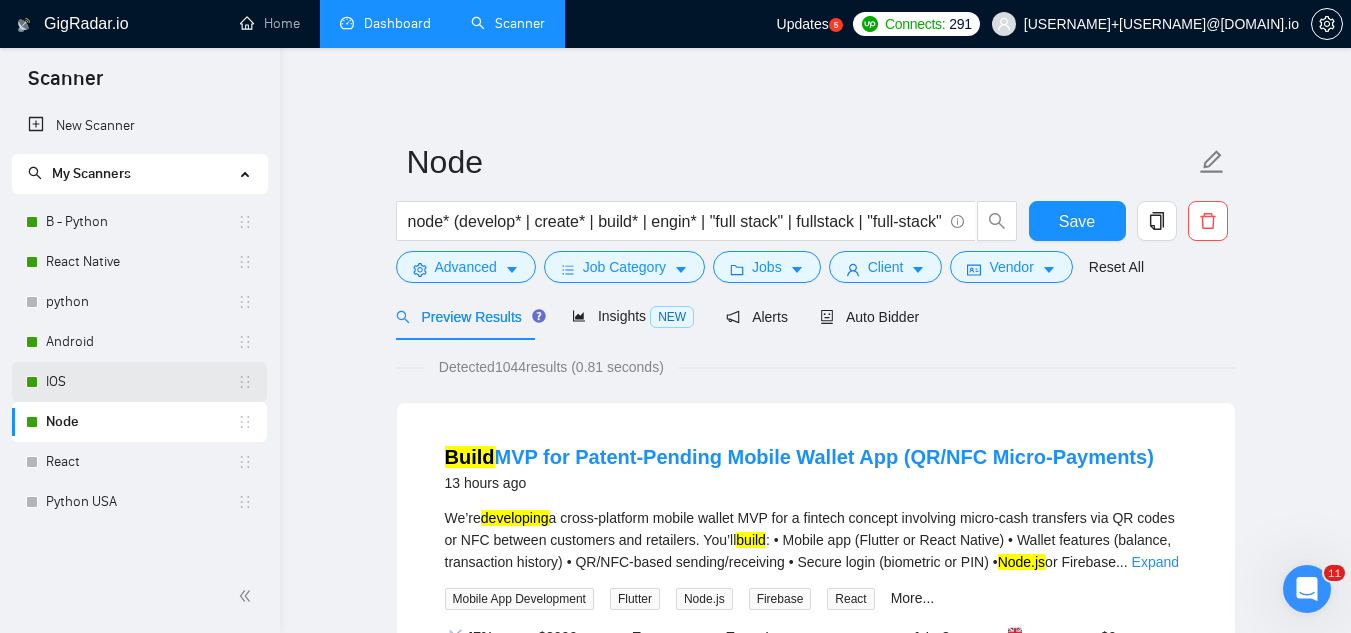 click on "IOS" at bounding box center (141, 382) 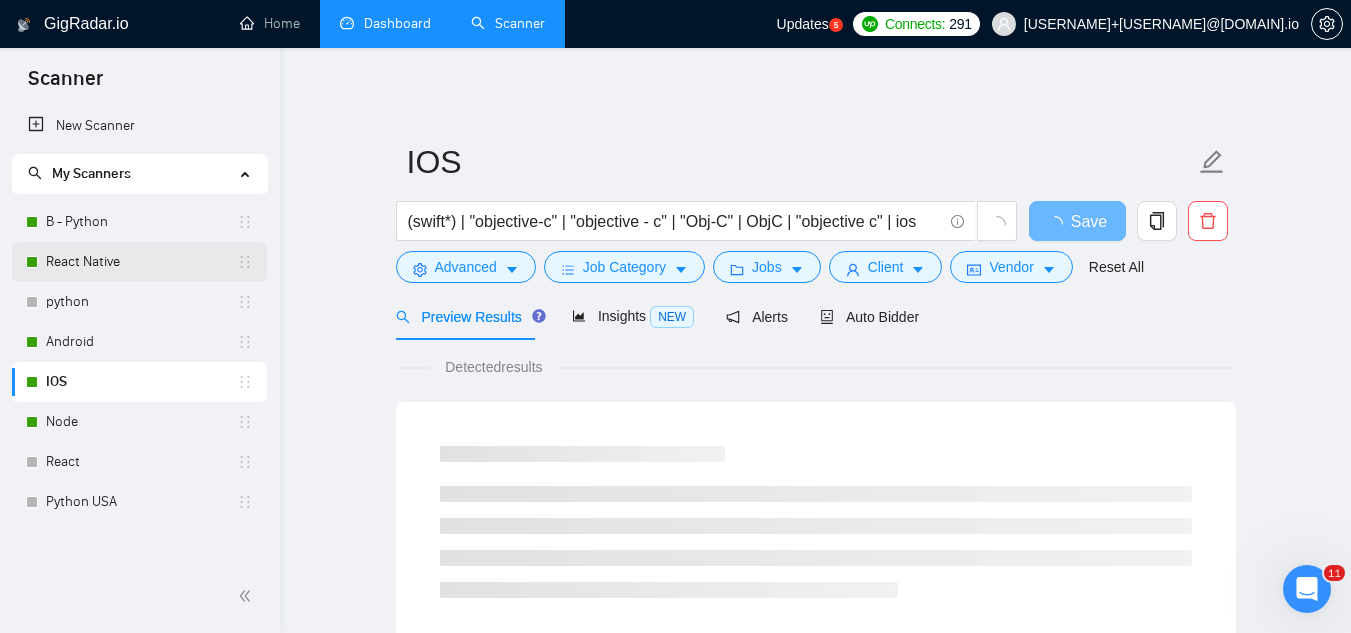 click on "React Native" at bounding box center [141, 262] 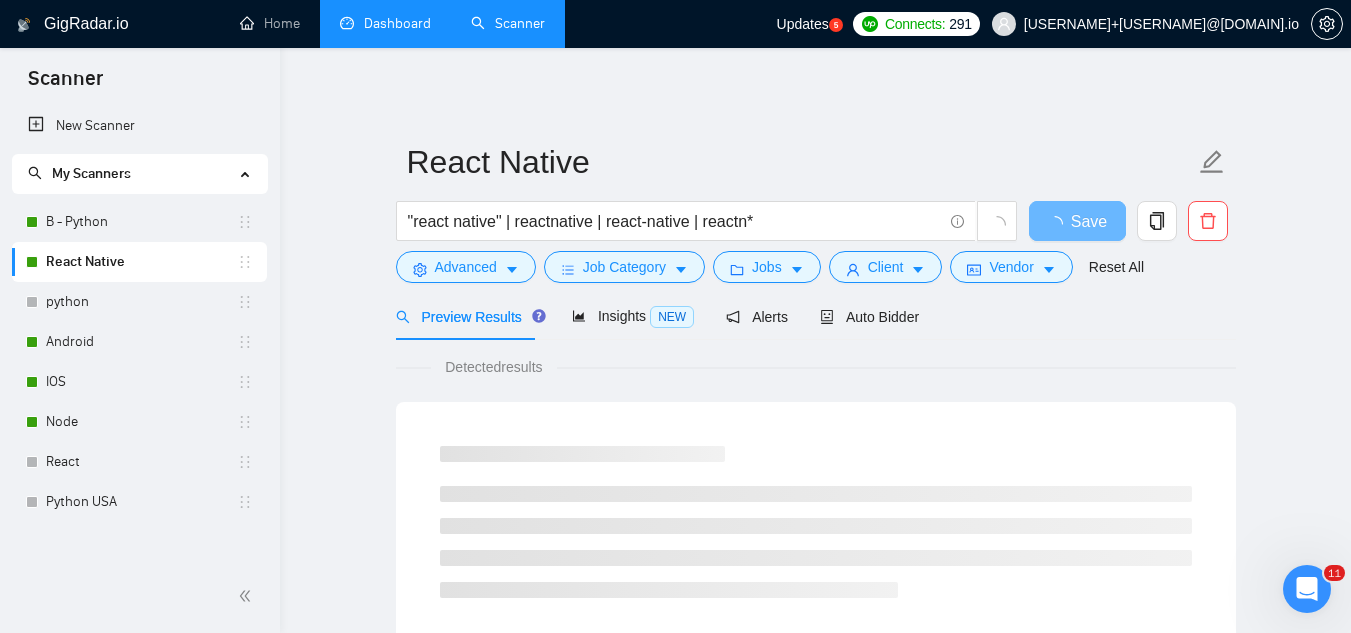 click on "Dashboard" at bounding box center [385, 23] 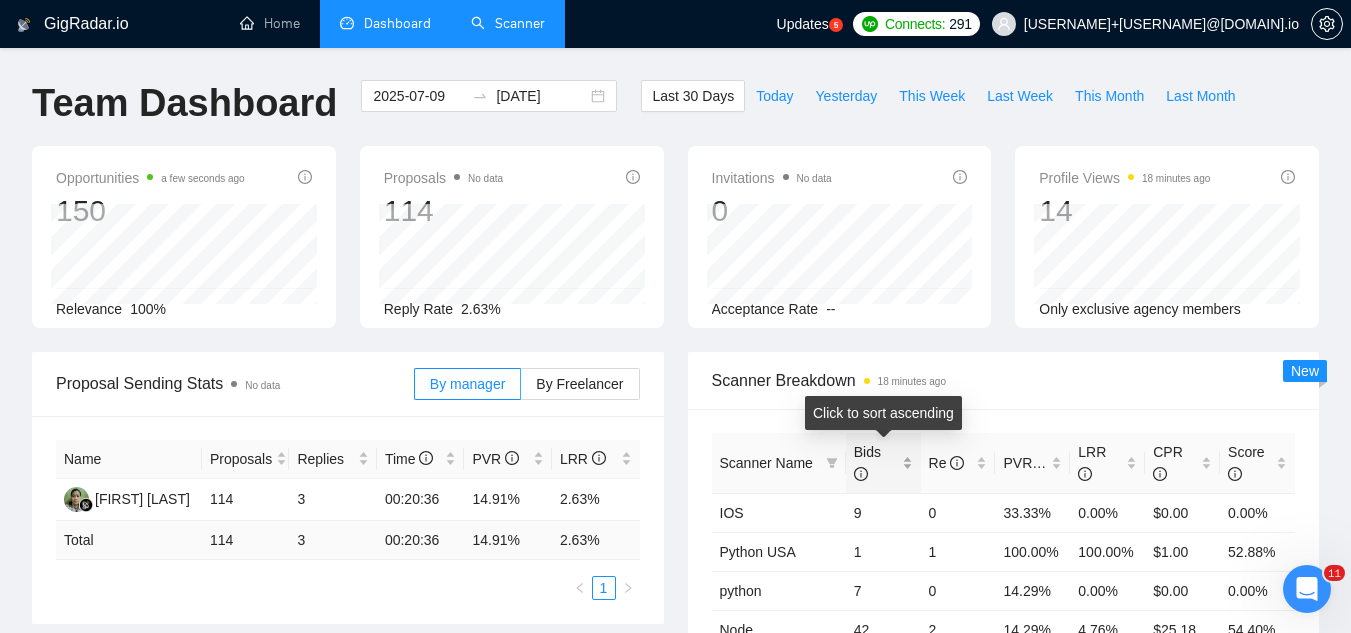click on "Bids" at bounding box center [883, 463] 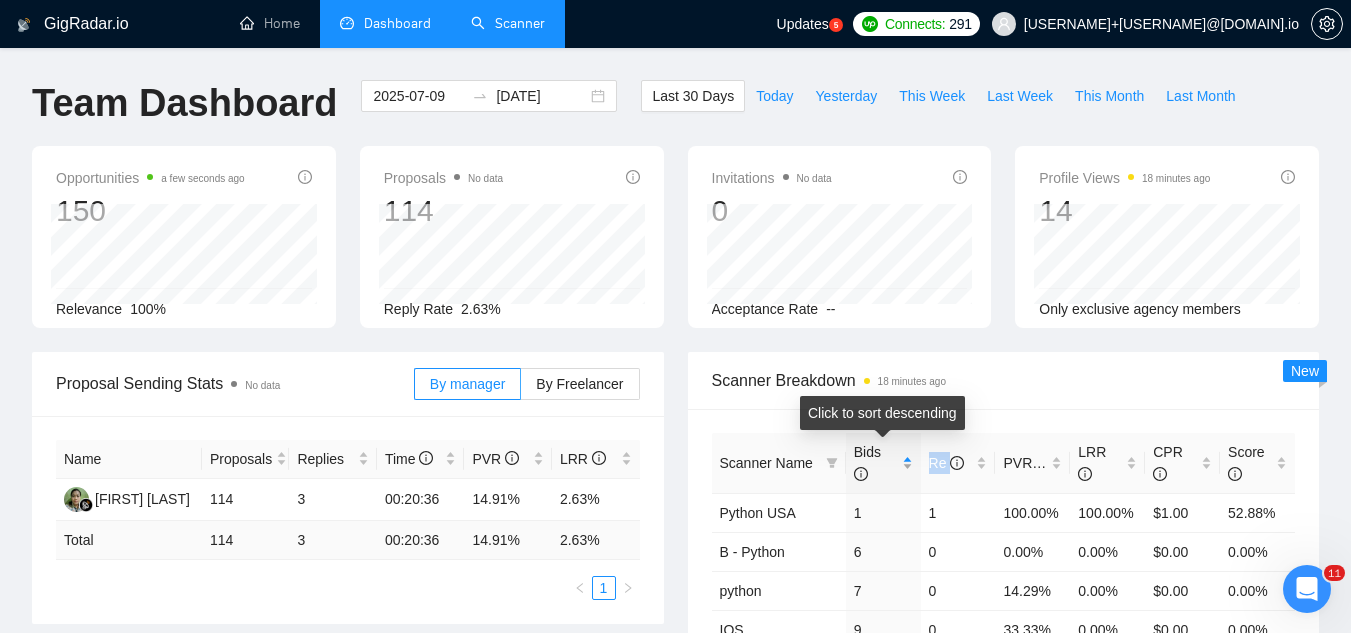 click on "Bids" at bounding box center [883, 463] 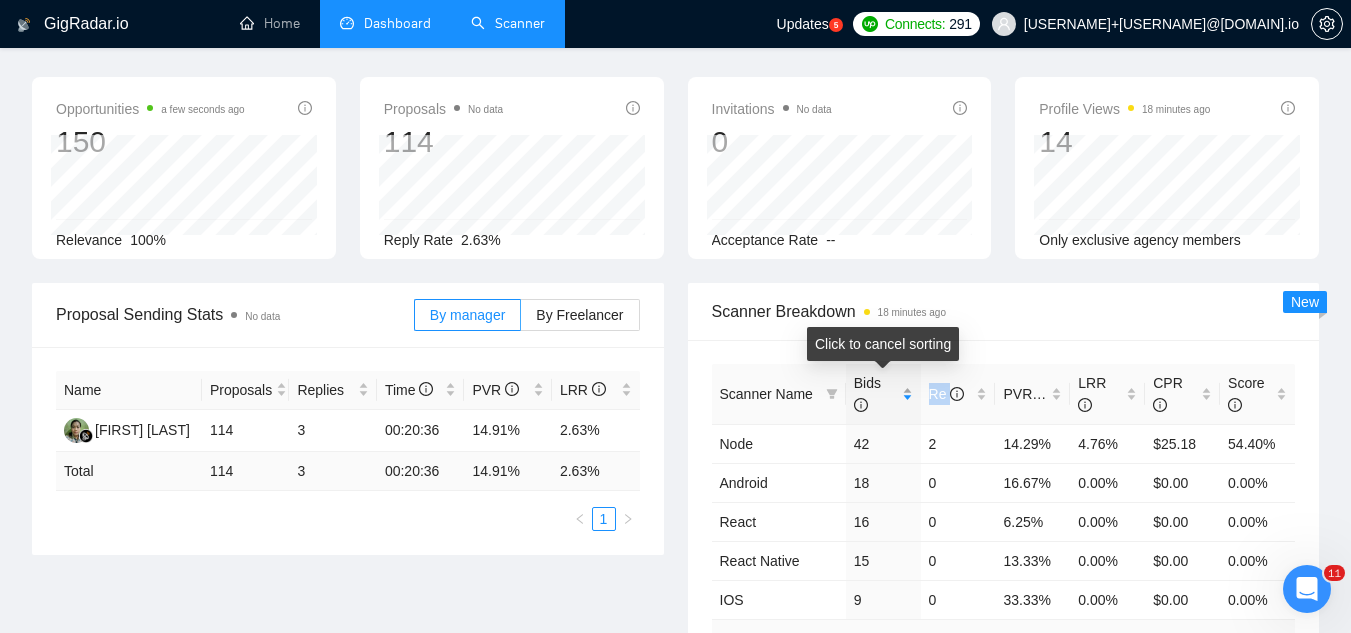 scroll, scrollTop: 100, scrollLeft: 0, axis: vertical 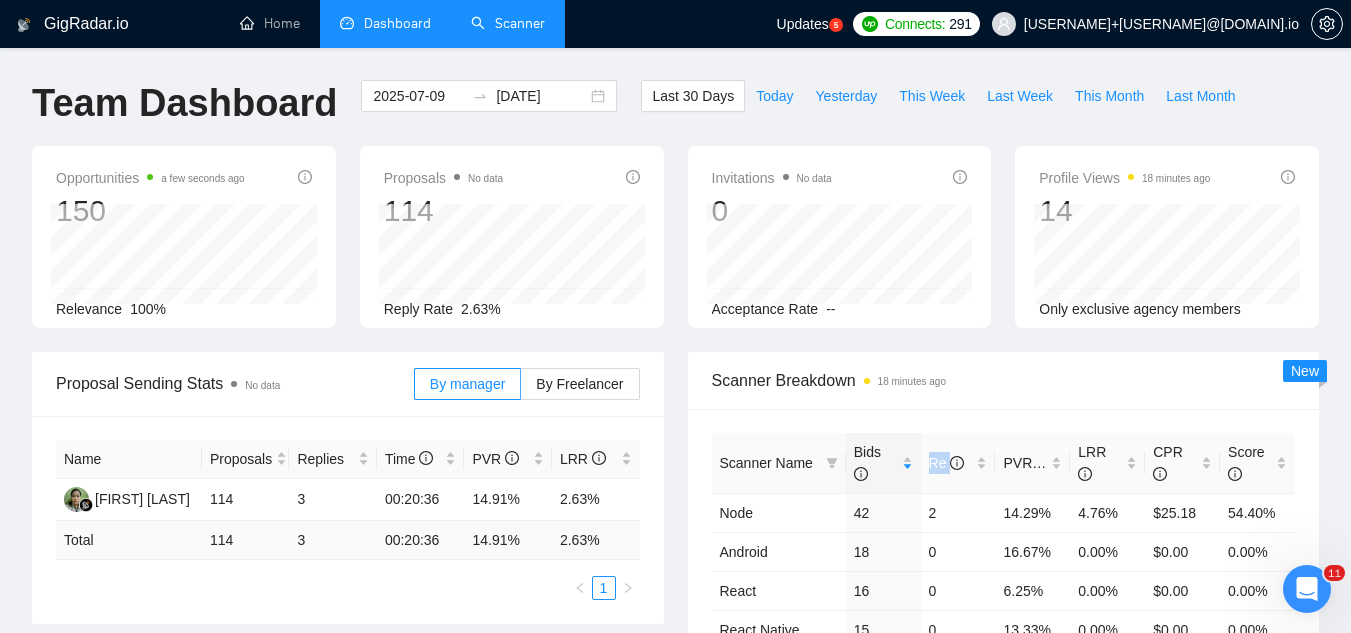 click on "Scanner" at bounding box center (508, 23) 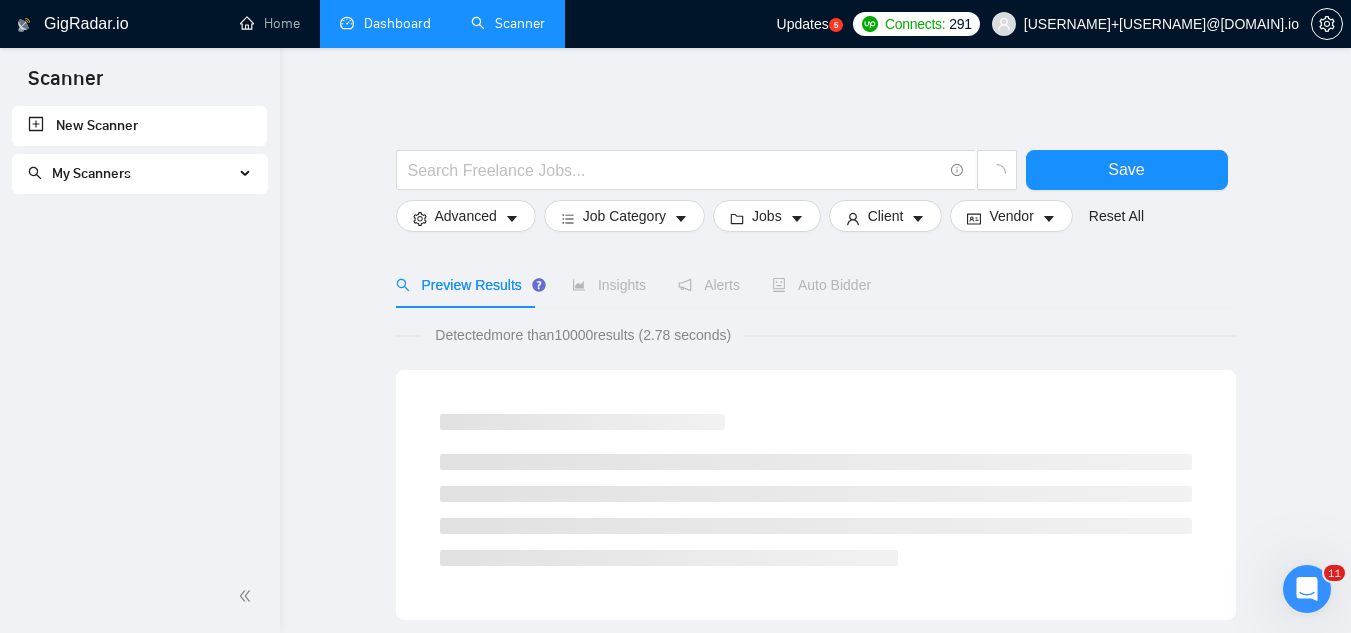 click on "My Scanners" at bounding box center [131, 174] 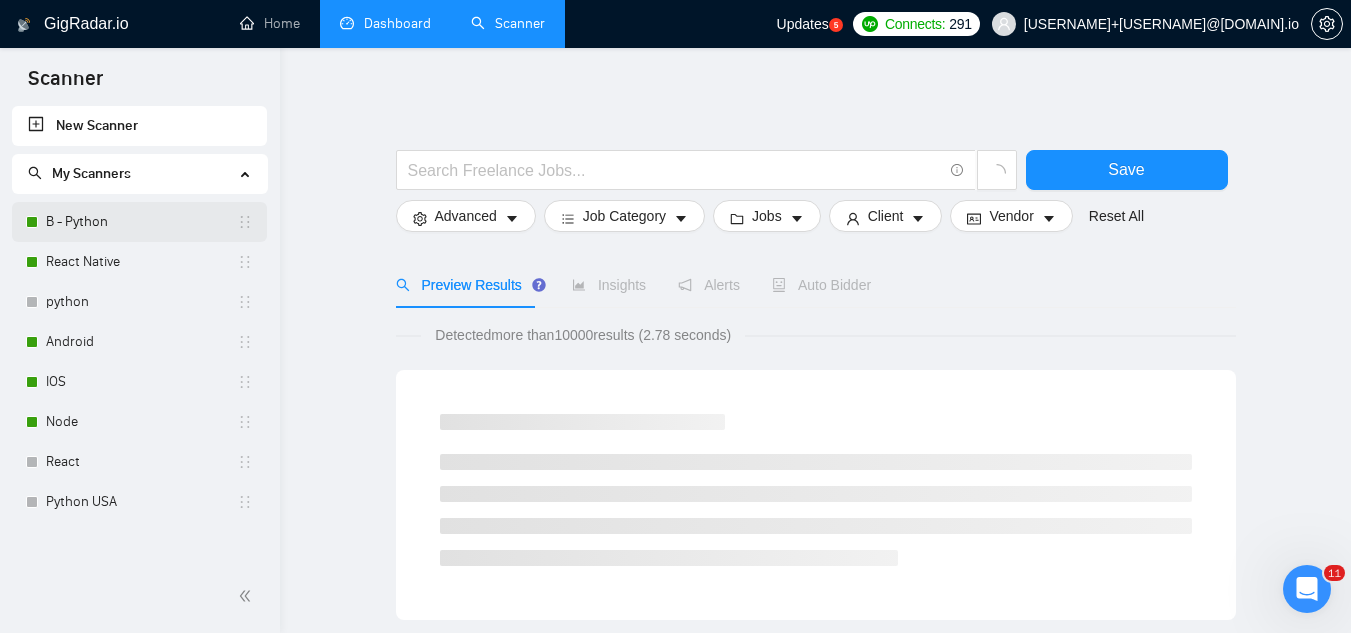 click on "B - Python" at bounding box center [141, 222] 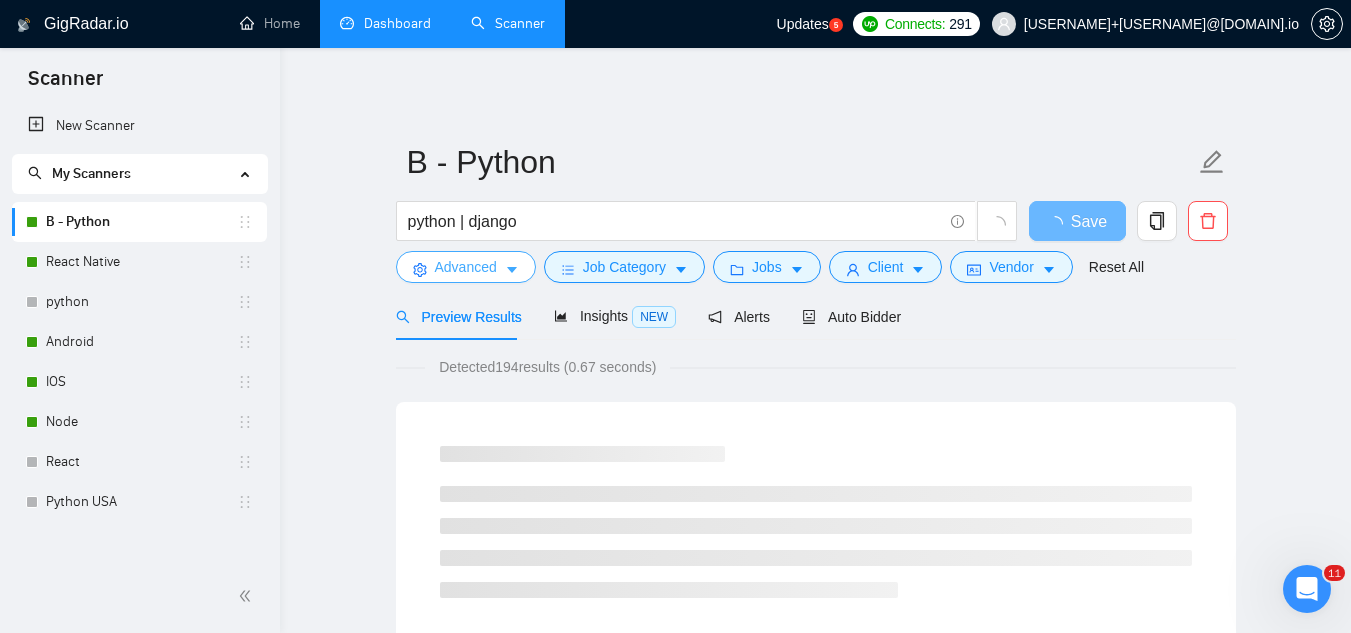 click on "Advanced" at bounding box center [466, 267] 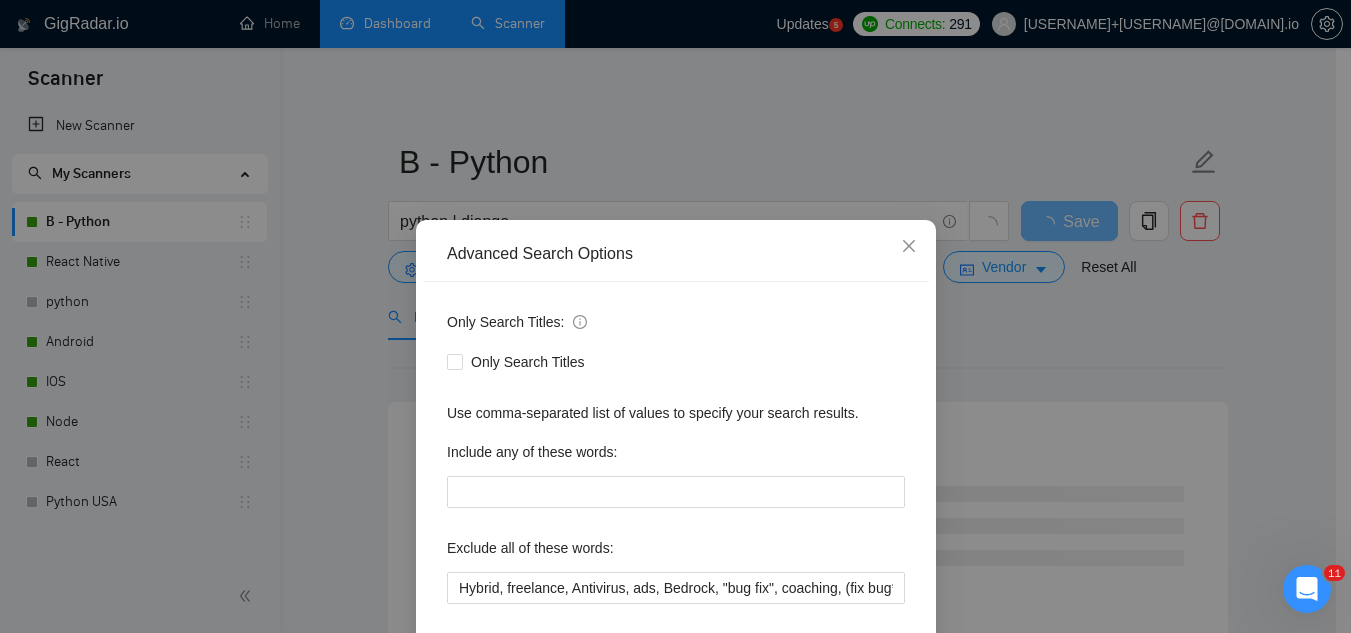 scroll, scrollTop: 199, scrollLeft: 0, axis: vertical 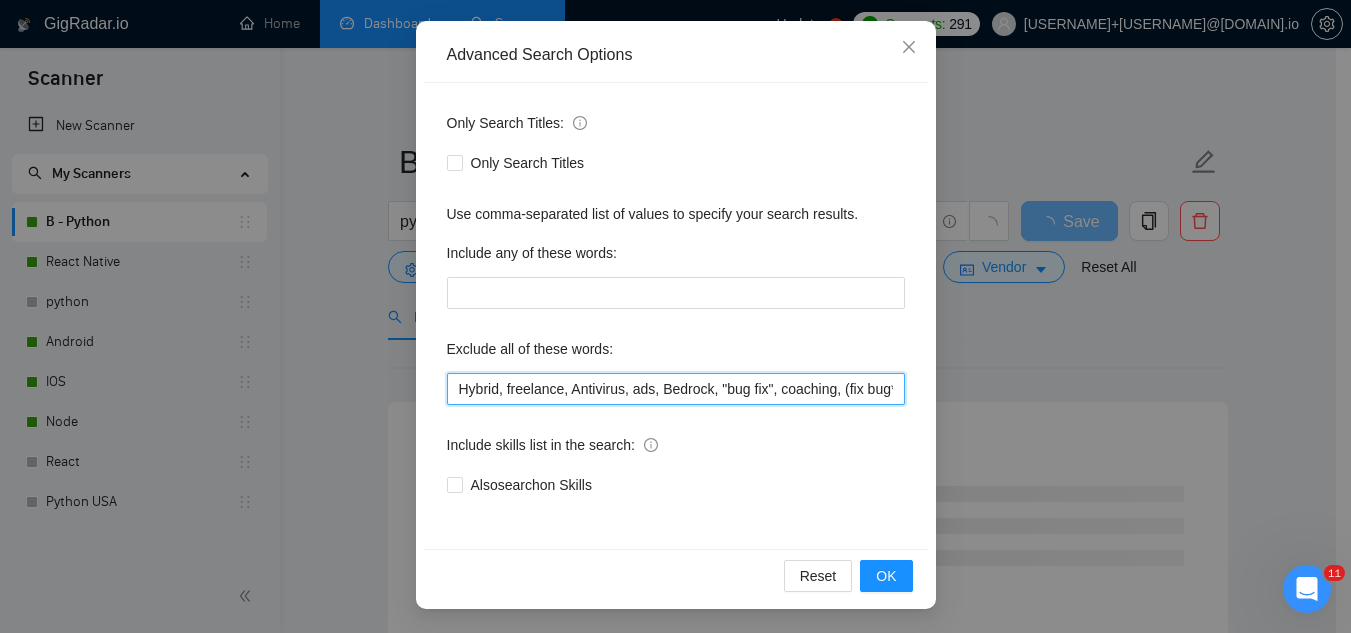 click on "Hybrid, freelance, Antivirus, ads, Bedrock, "bug fix", coaching, (fix bug*), scrapper, php, "ruby on rails", "code review", N8N, "join our", (no agenc*), "freelancers only", ready-made, analyst, analytic*, coach, QA, tester, "product design", tutor, mentor, wordpress, WP, safari, electronic, chip*, animation*, game, designer, "Data Scientist", "data analyst", sport*, gambling, scrapper, cleanup, selenium, playwright, csv, excel, HubSpot, "pine script", bot, "Google Ads"," at bounding box center [676, 389] 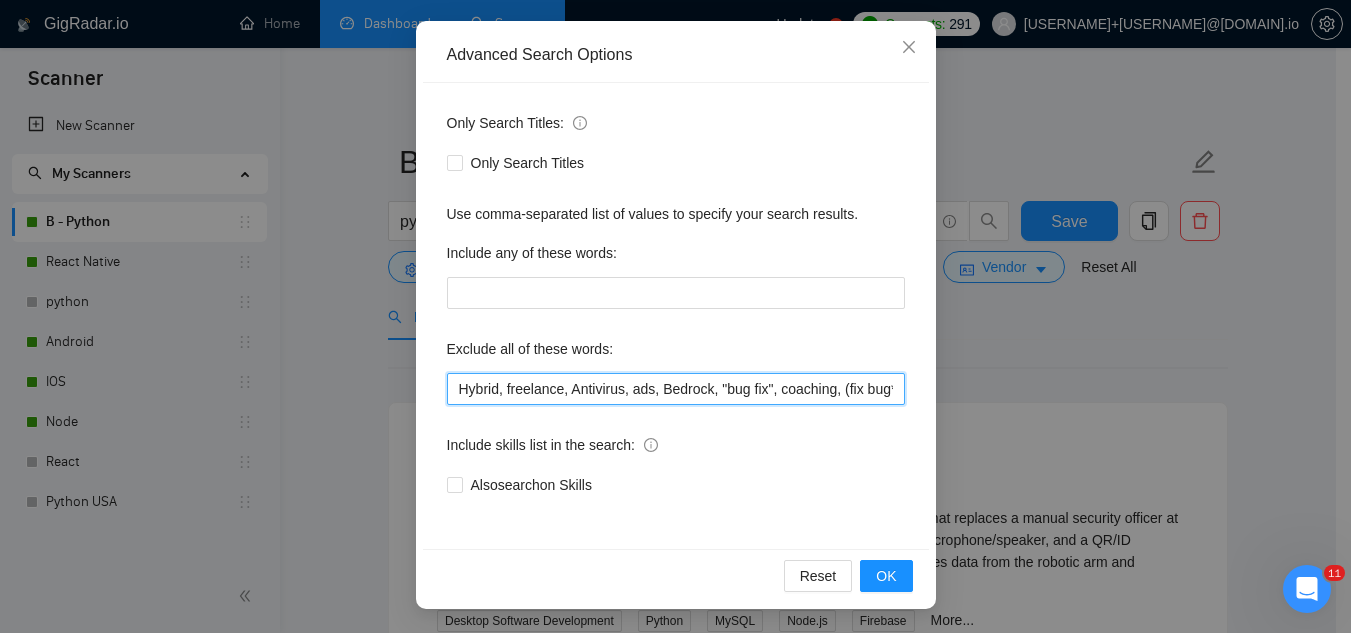 paste on "Pano2VR" 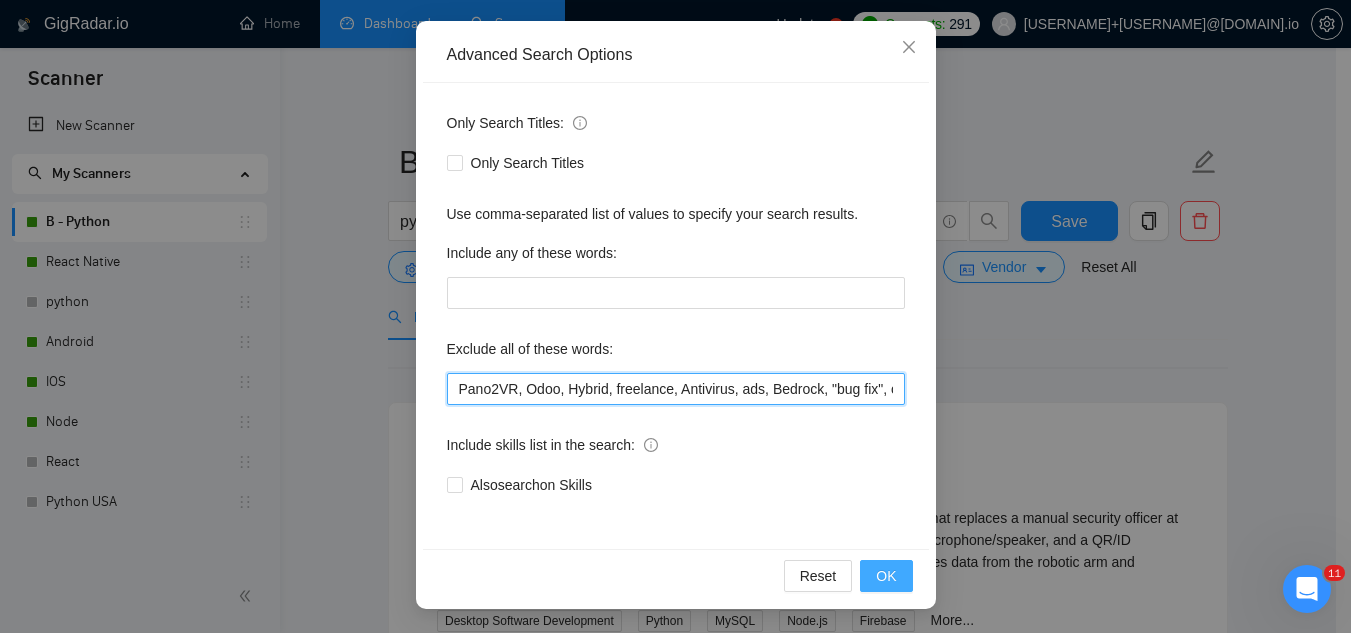 type on "Pano2VR, Odoo, Hybrid, freelance, Antivirus, ads, Bedrock, "bug fix", coaching, (fix bug*), scrapper, php, "ruby on rails", "code review", N8N, "join our", (no agenc*), "freelancers only", ready-made, analyst, analytic*, coach, QA, tester, "product design", tutor, mentor, wordpress, WP, safari, electronic, chip*, animation*, game, designer, "Data Scientist", "data analyst", sport*, gambling, scrapper, cleanup, selenium, playwright, csv, excel, HubSpot, "pine script", bot, "Google Ads"," 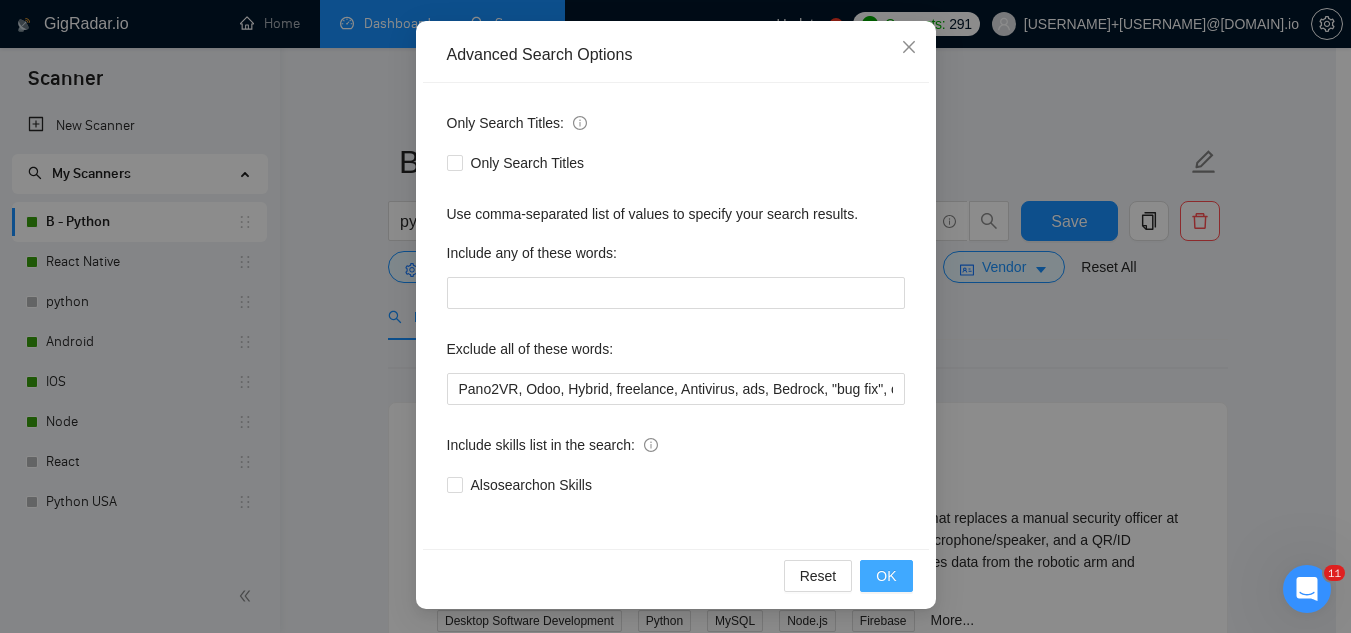 click on "OK" at bounding box center (886, 576) 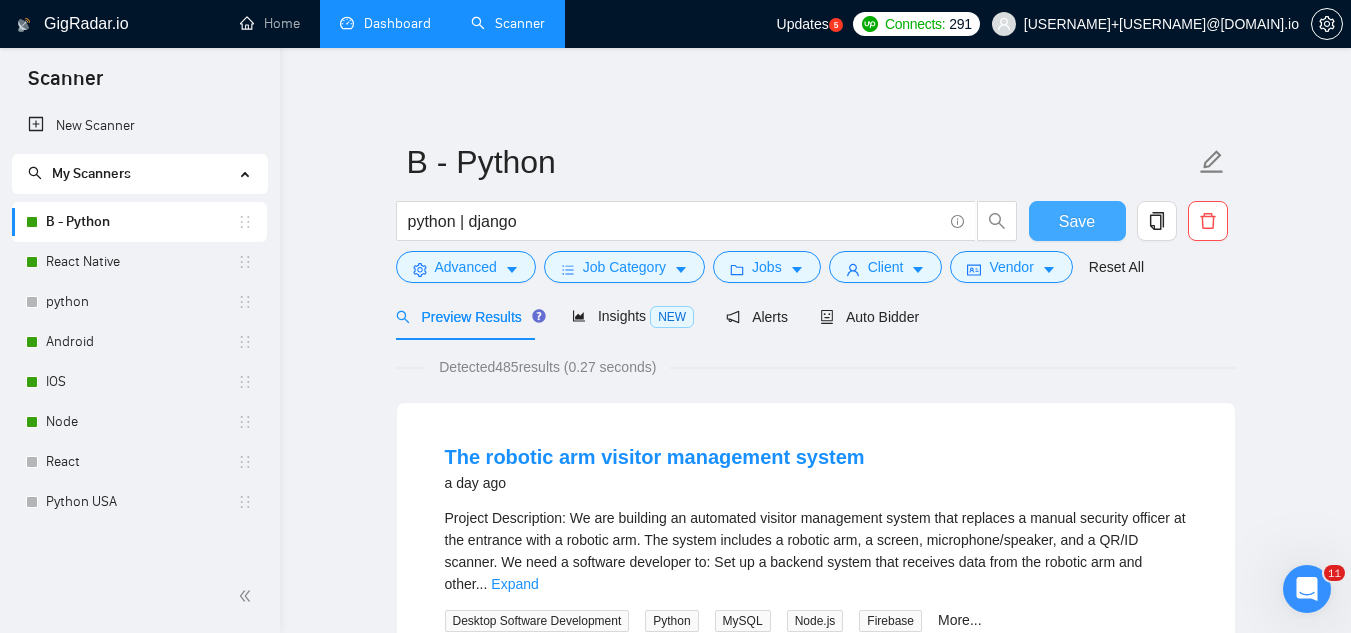 click on "Save" at bounding box center [1077, 221] 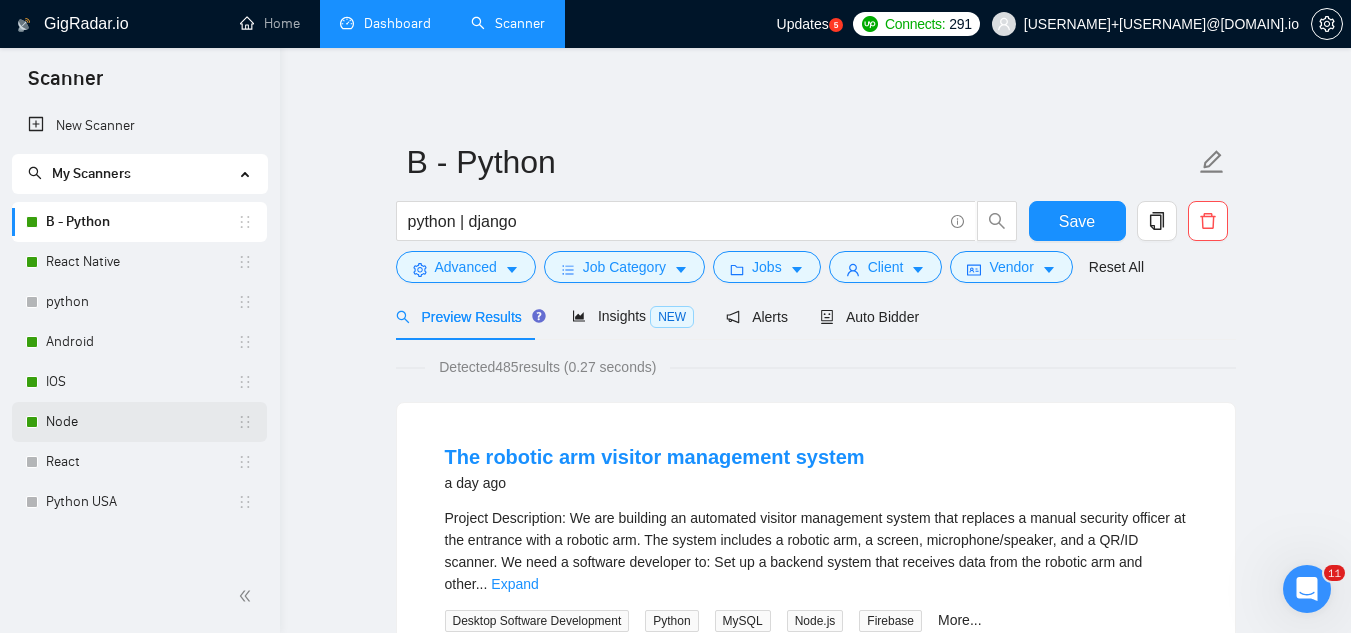 click on "Node" at bounding box center (141, 422) 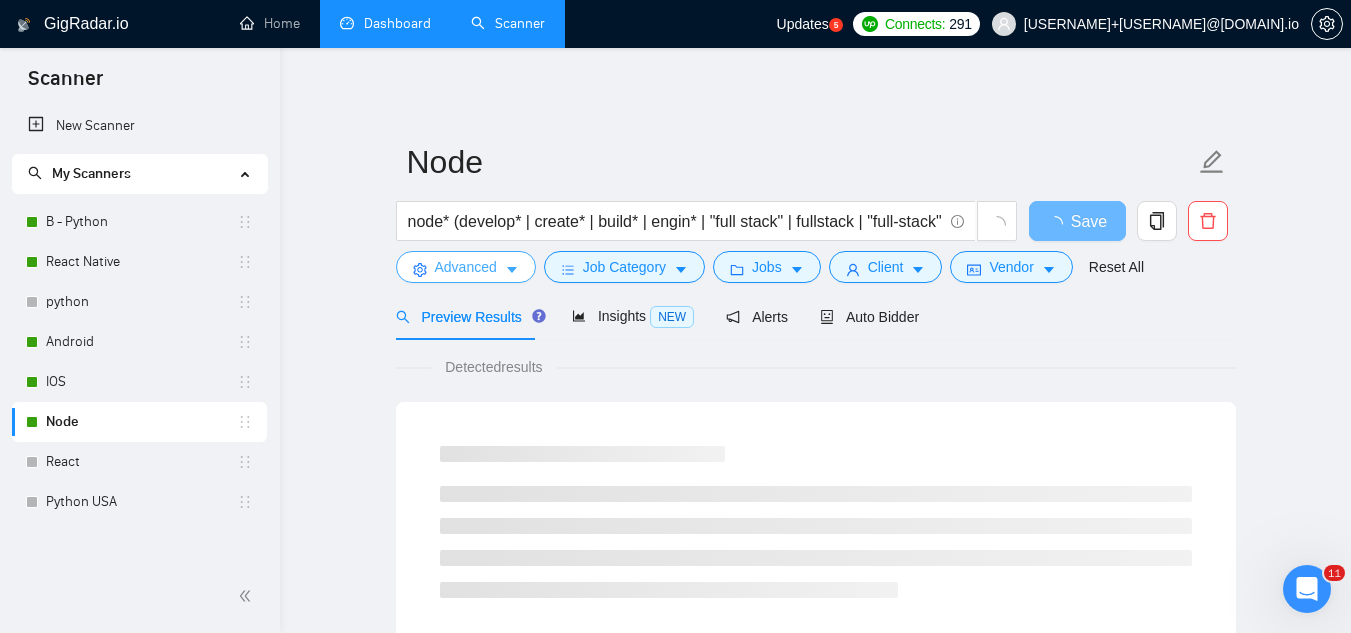 click on "Advanced" at bounding box center [466, 267] 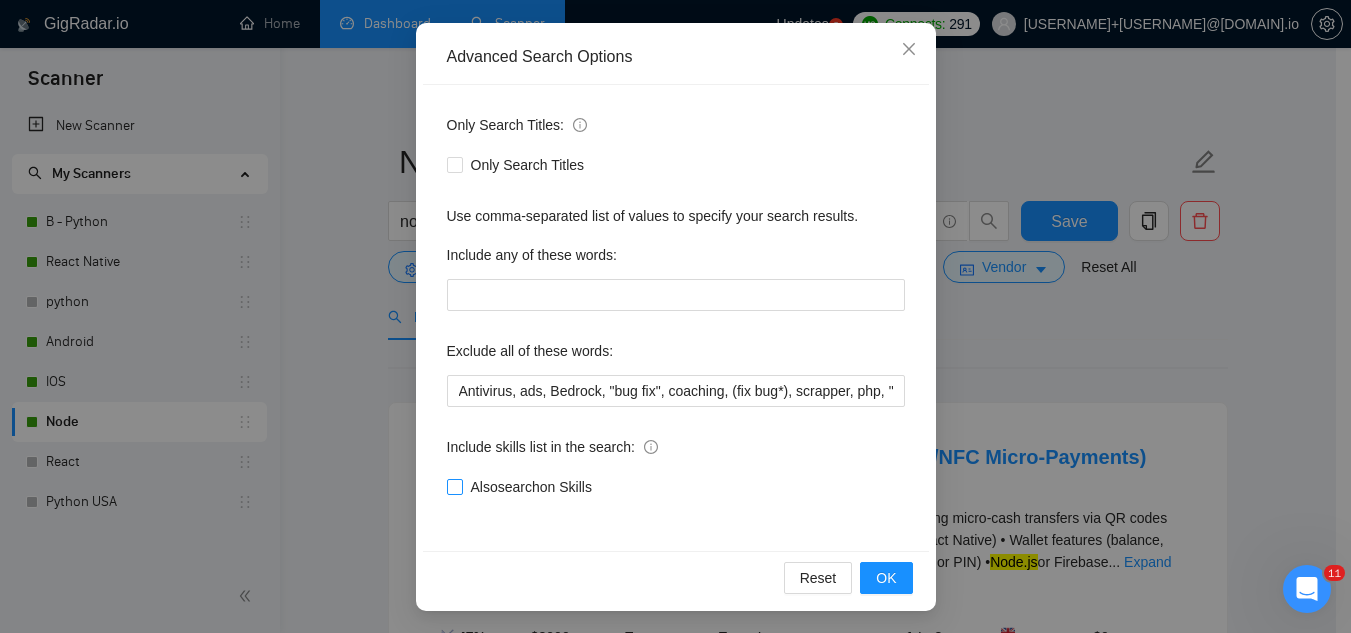 scroll, scrollTop: 199, scrollLeft: 0, axis: vertical 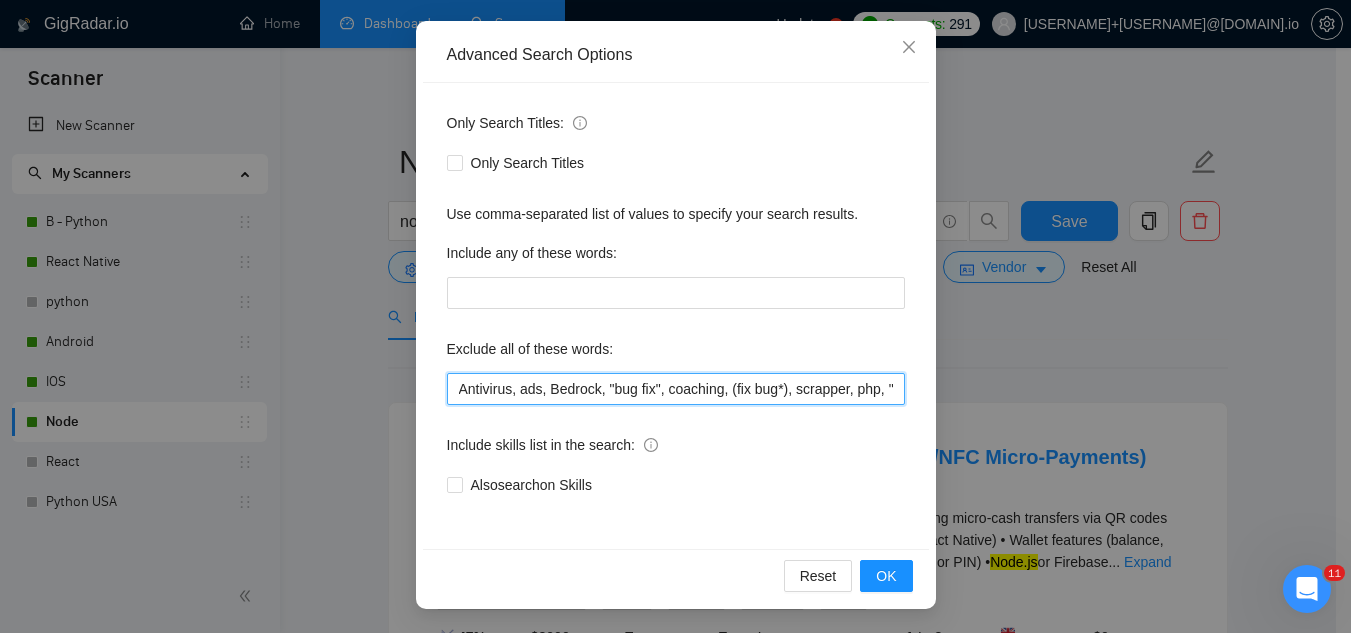 click on "Antivirus, ads, Bedrock, "bug fix", coaching, (fix bug*), scrapper, php, "ruby on rails", "code review", writer, N8N, "join our", (no agenc*), "freelancers only", "ready-made", analyst, analytic*, coach, QA, tester, "product design", tutor, mentor, wordpress, WP, safari, electronic, chip*, animation*, game, designer, "Data Scientist", "data analyst", sport*, gambling, "power point", powerpoint, "code review"," at bounding box center [676, 389] 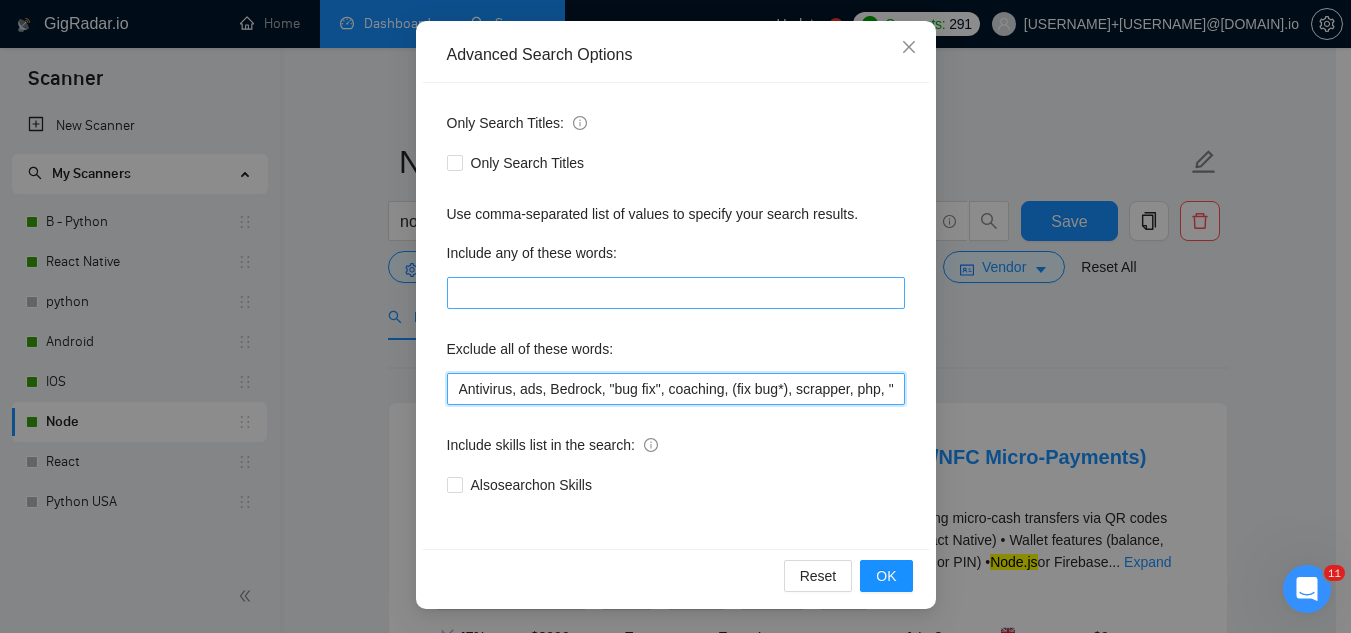 paste on "Twilio, Pano2VR, Odoo," 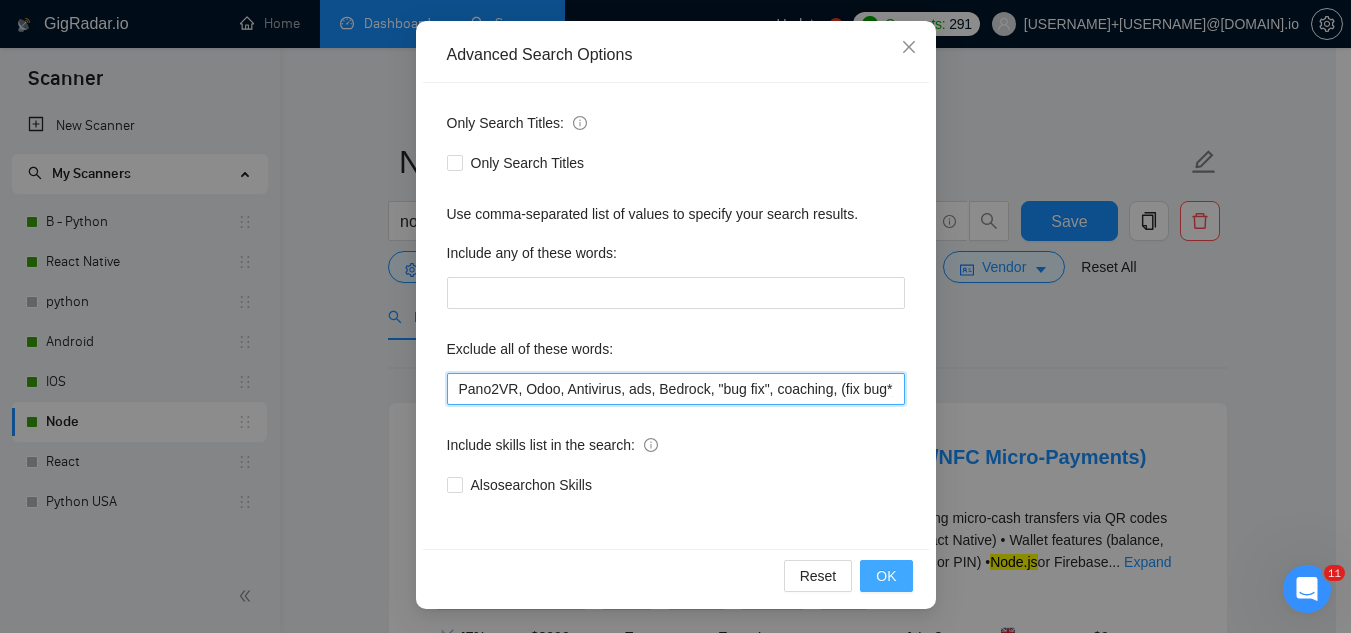type on "Pano2VR, Odoo, Antivirus, ads, Bedrock, "bug fix", coaching, (fix bug*), scrapper, php, "ruby on rails", "code review", writer, N8N, "join our", (no agenc*), "freelancers only", "ready-made", analyst, analytic*, coach, QA, tester, "product design", tutor, mentor, wordpress, WP, safari, electronic, chip*, animation*, game, designer, "Data Scientist", "data analyst", sport*, gambling, "power point", powerpoint, "code review"," 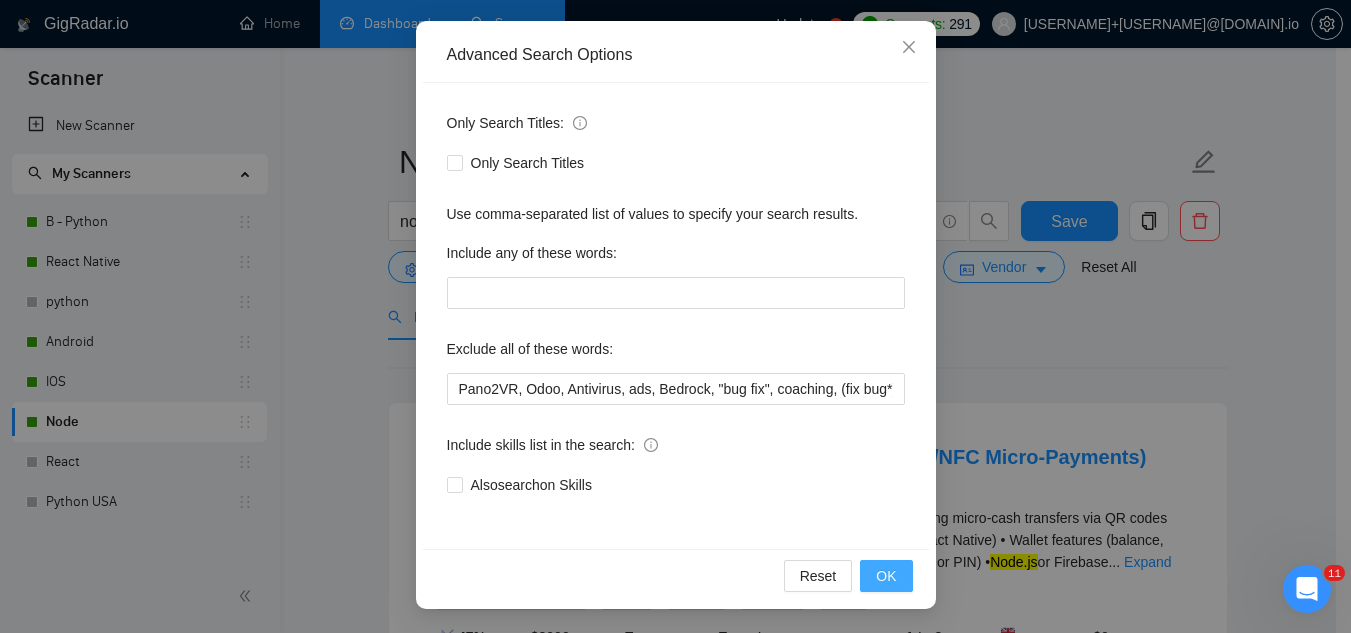 click on "OK" at bounding box center [886, 576] 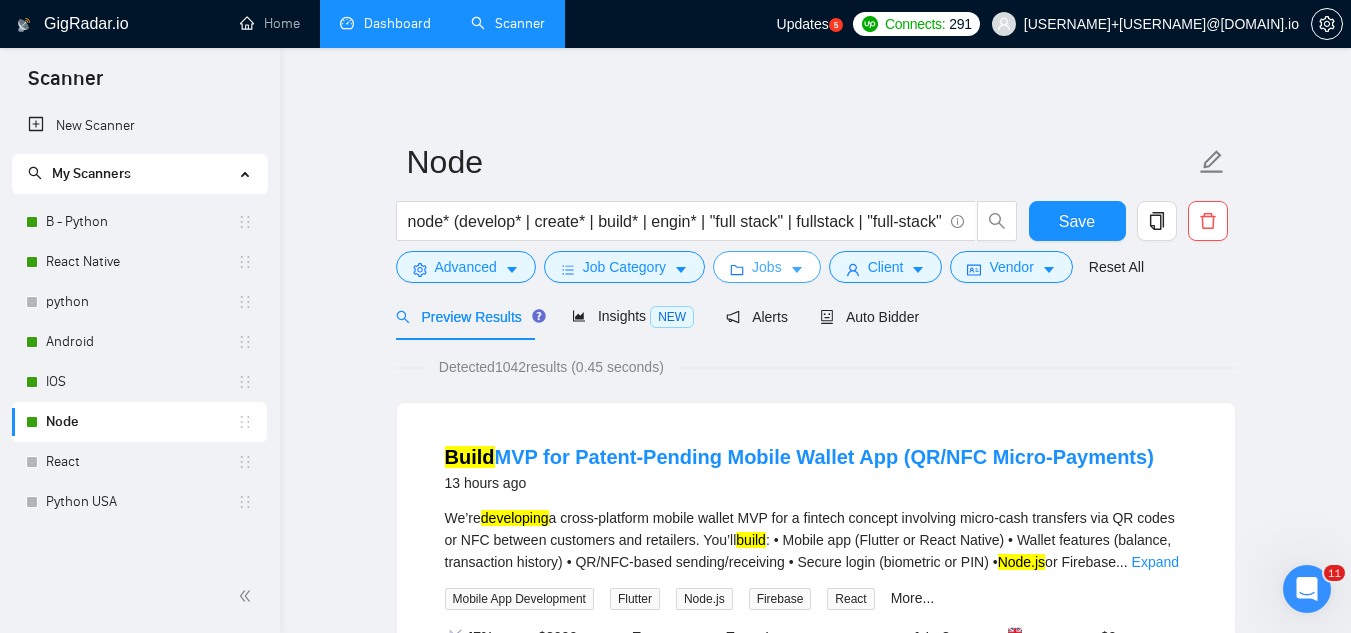 click on "Jobs" at bounding box center [767, 267] 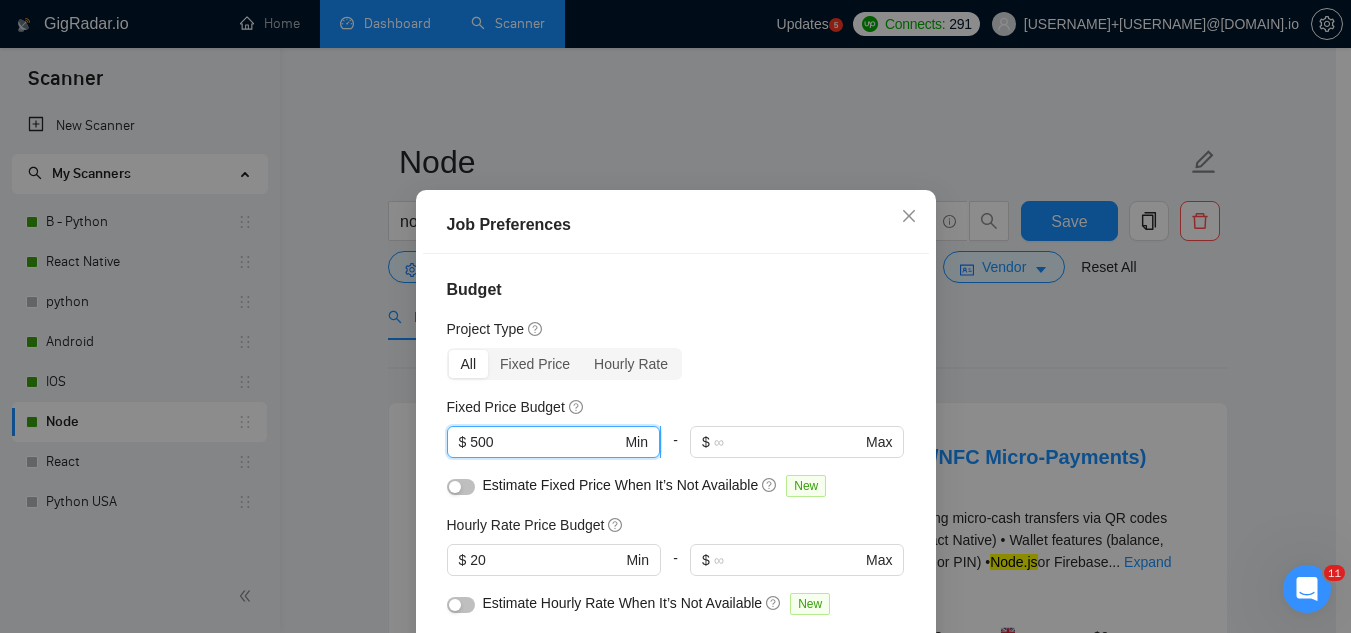 click on "500" at bounding box center (545, 442) 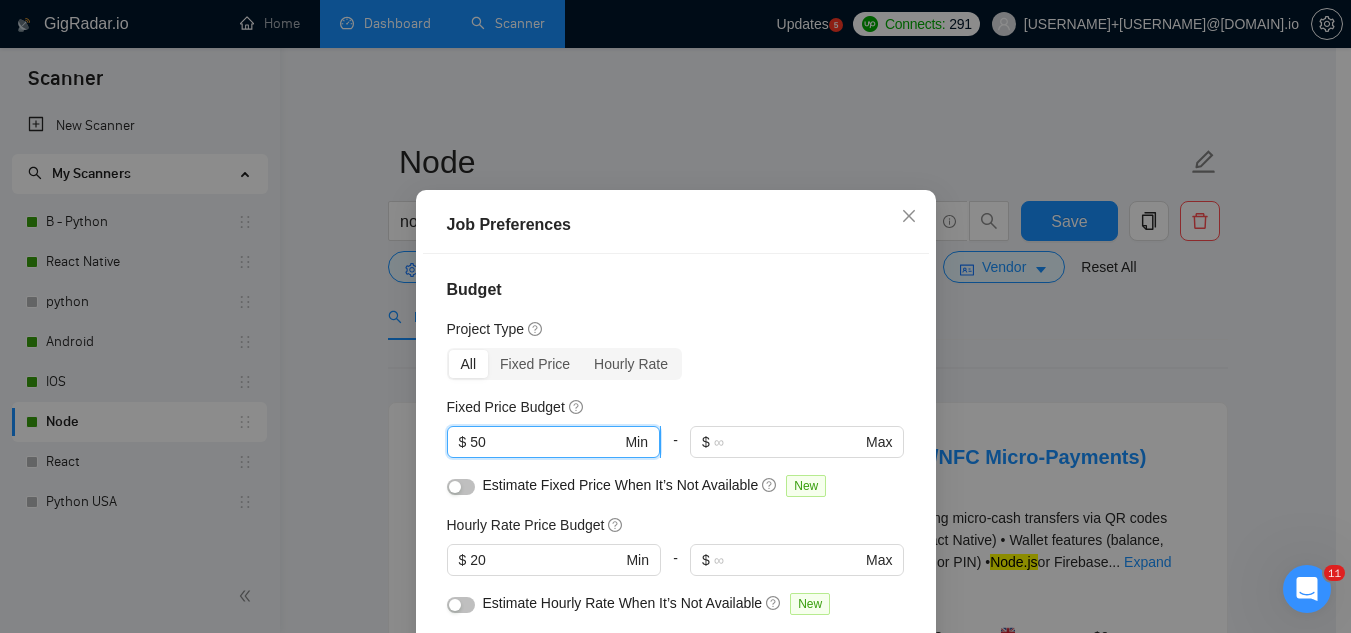 type on "5" 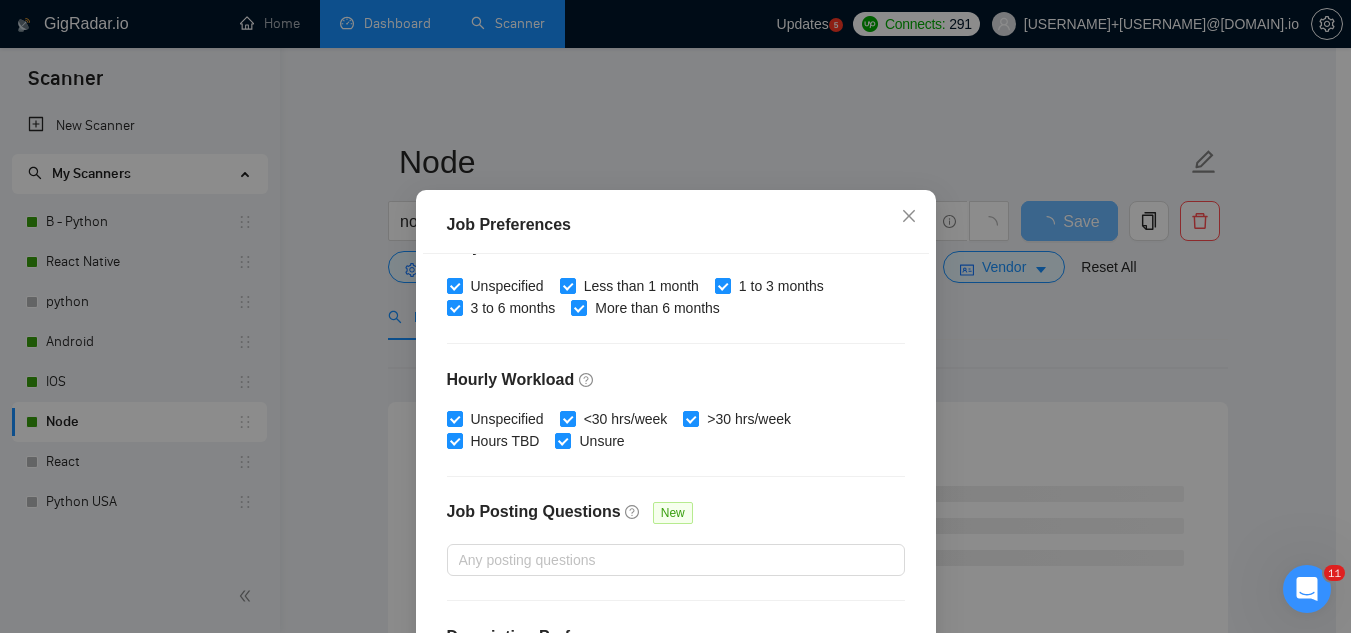 scroll, scrollTop: 683, scrollLeft: 0, axis: vertical 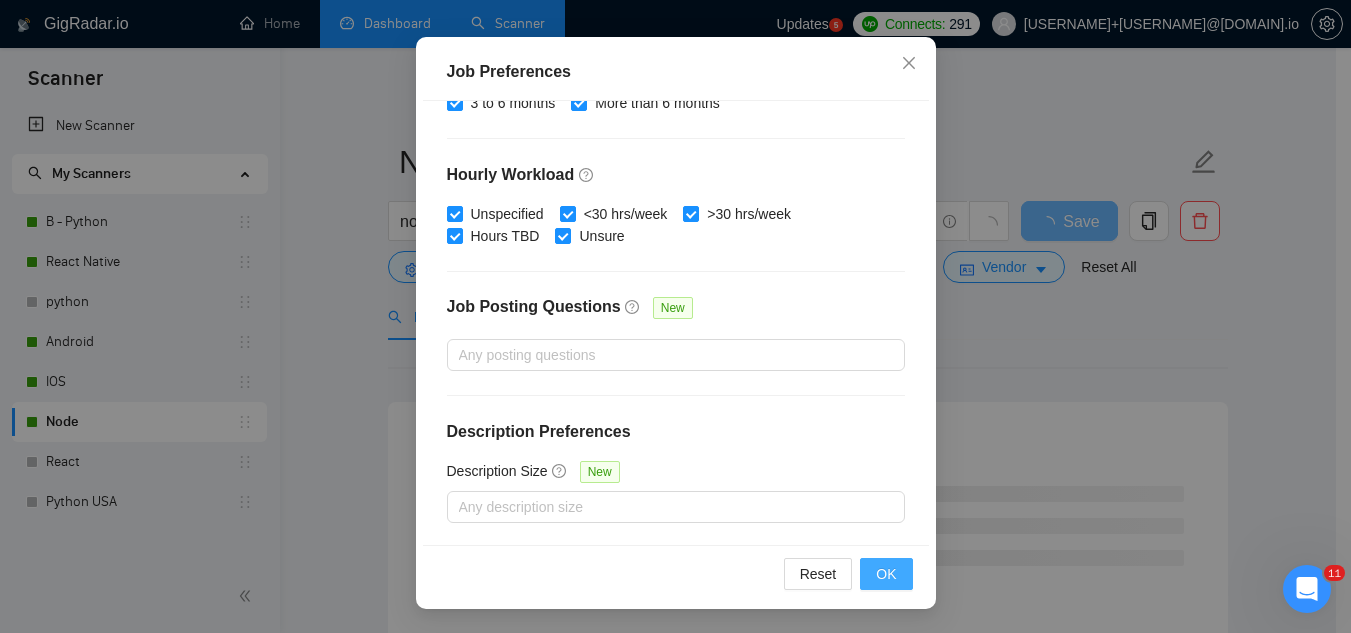 click on "OK" at bounding box center [886, 574] 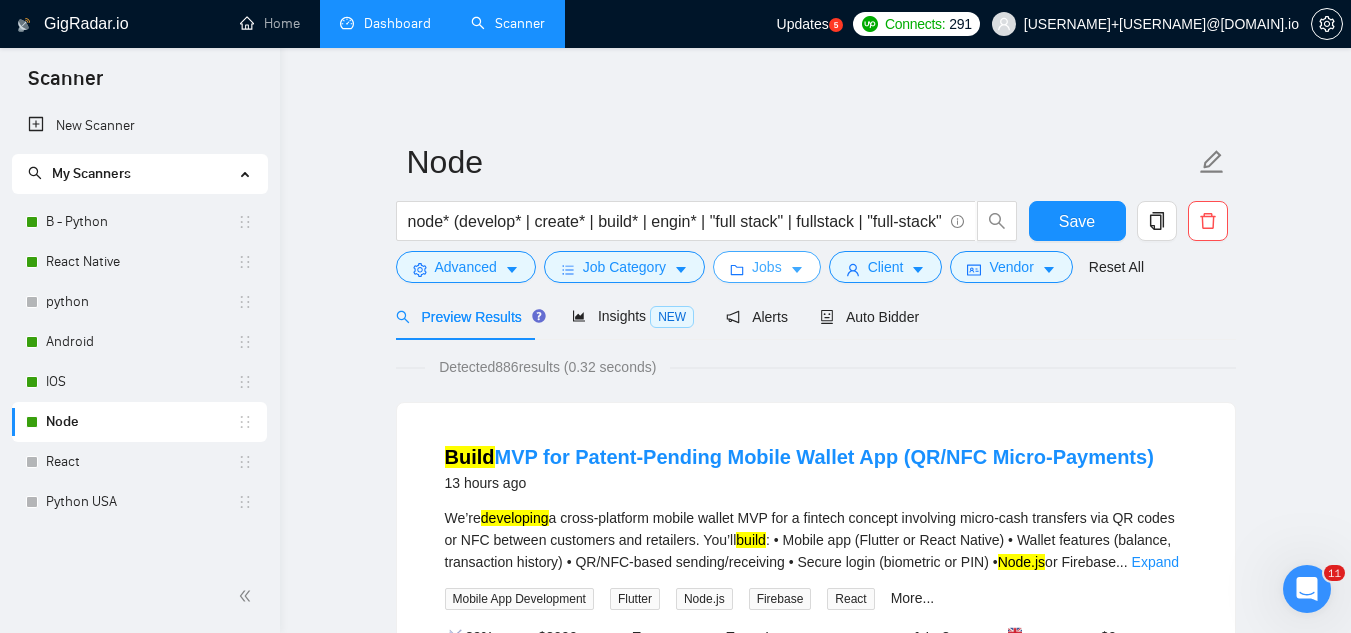 click on "Jobs" at bounding box center (767, 267) 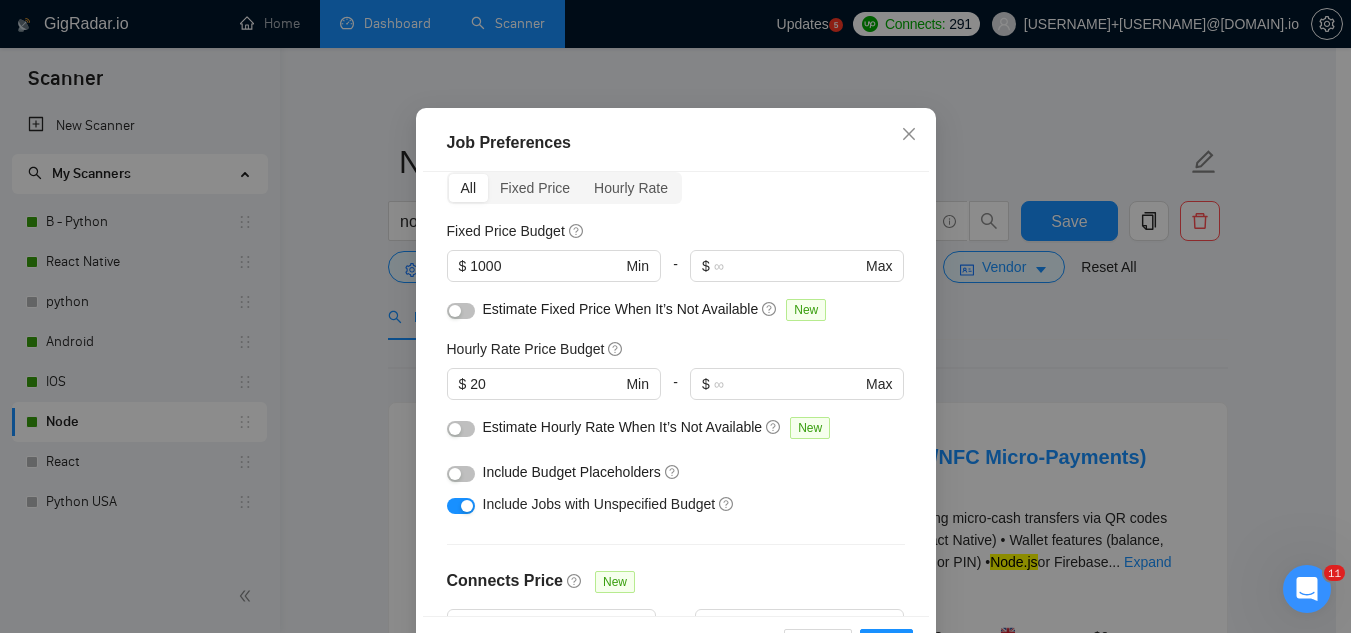 scroll, scrollTop: 83, scrollLeft: 0, axis: vertical 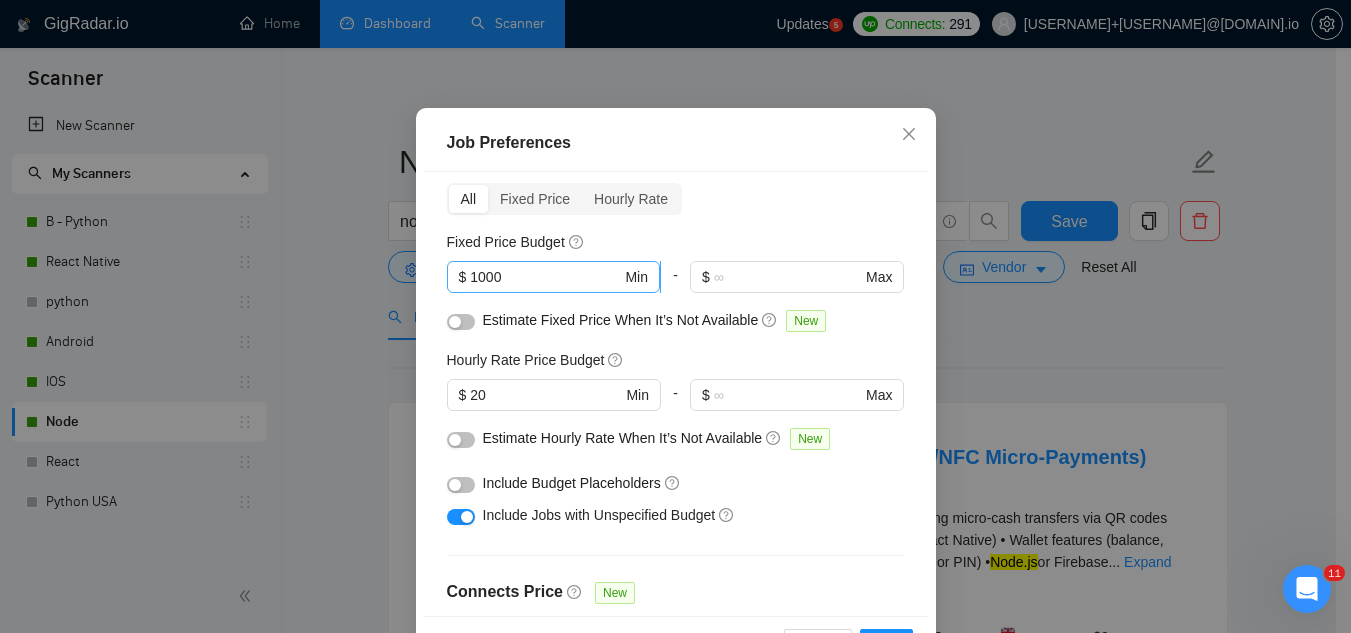 click on "1000" at bounding box center (545, 277) 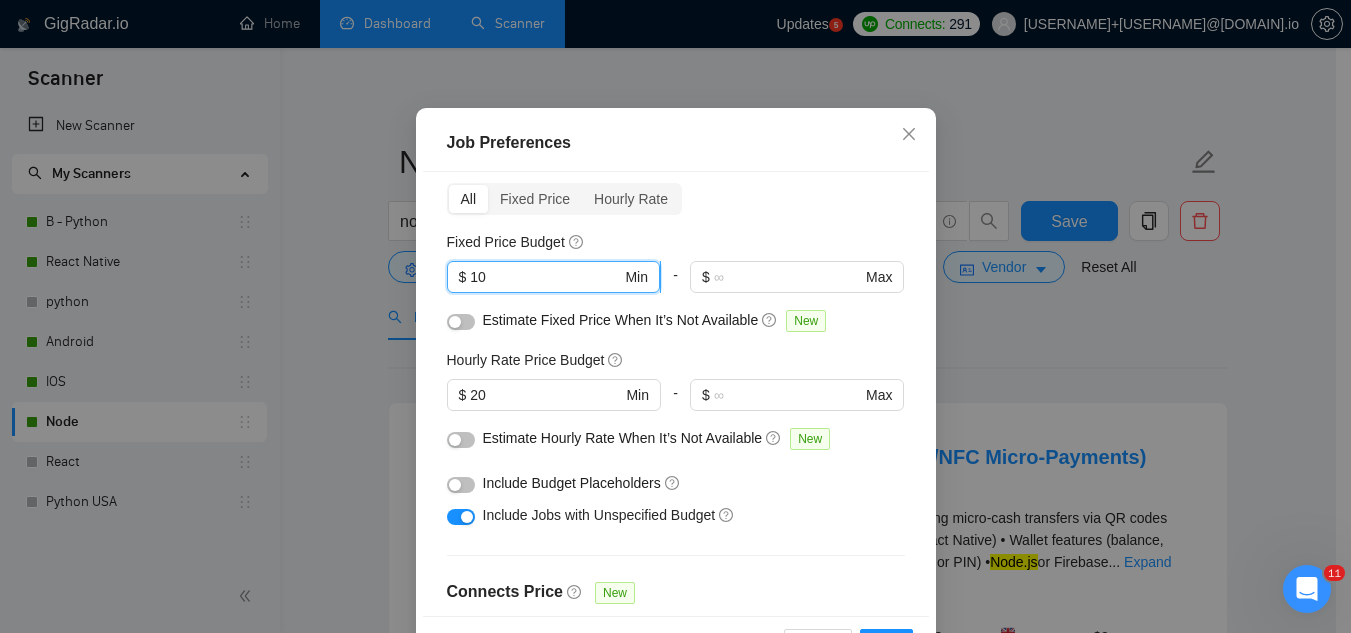 type on "1" 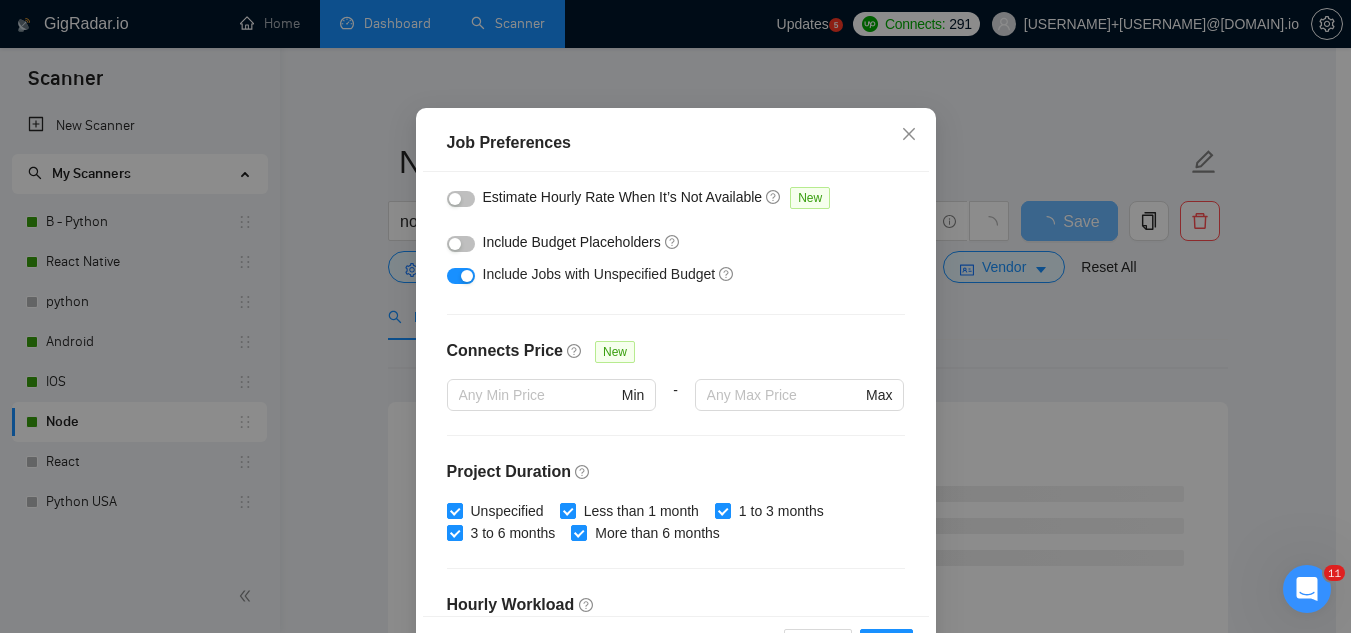 scroll, scrollTop: 283, scrollLeft: 0, axis: vertical 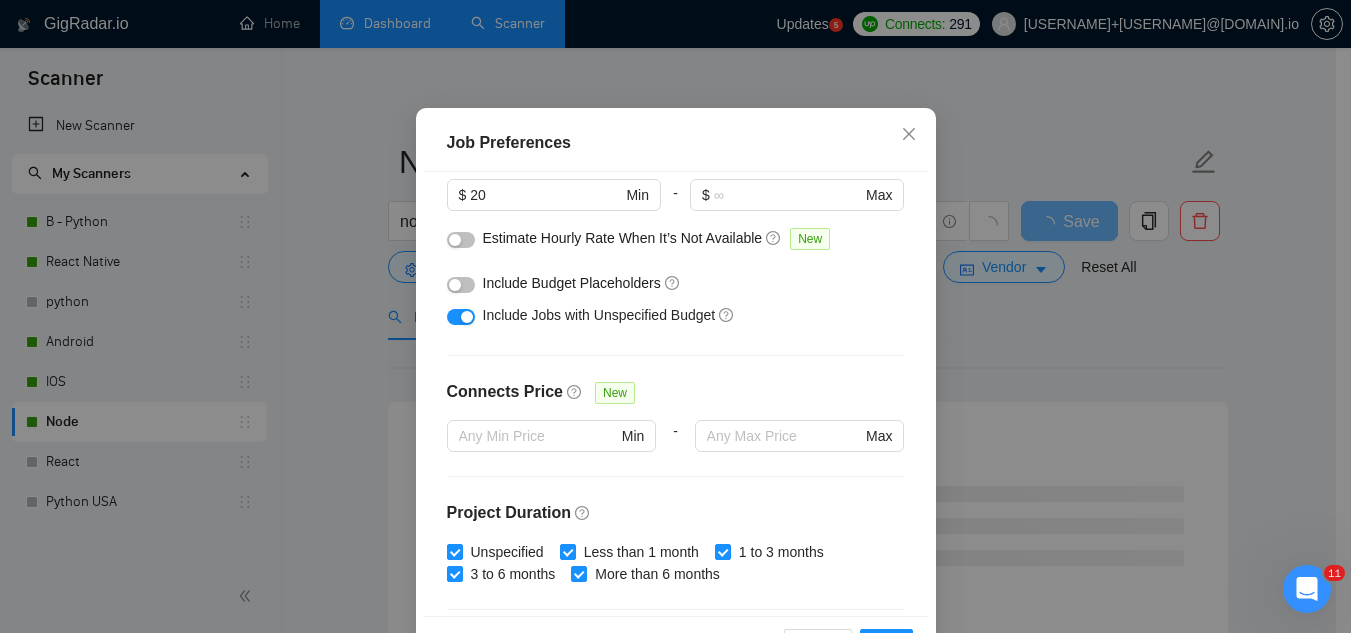 type on "800" 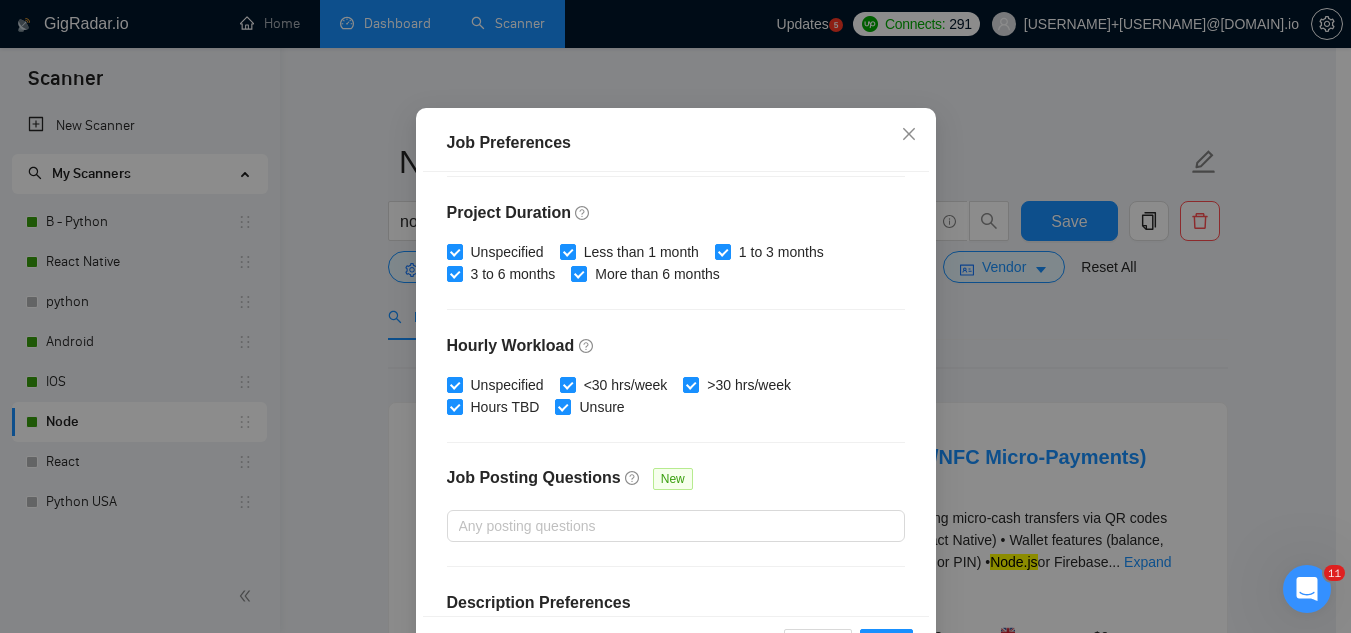 scroll, scrollTop: 683, scrollLeft: 0, axis: vertical 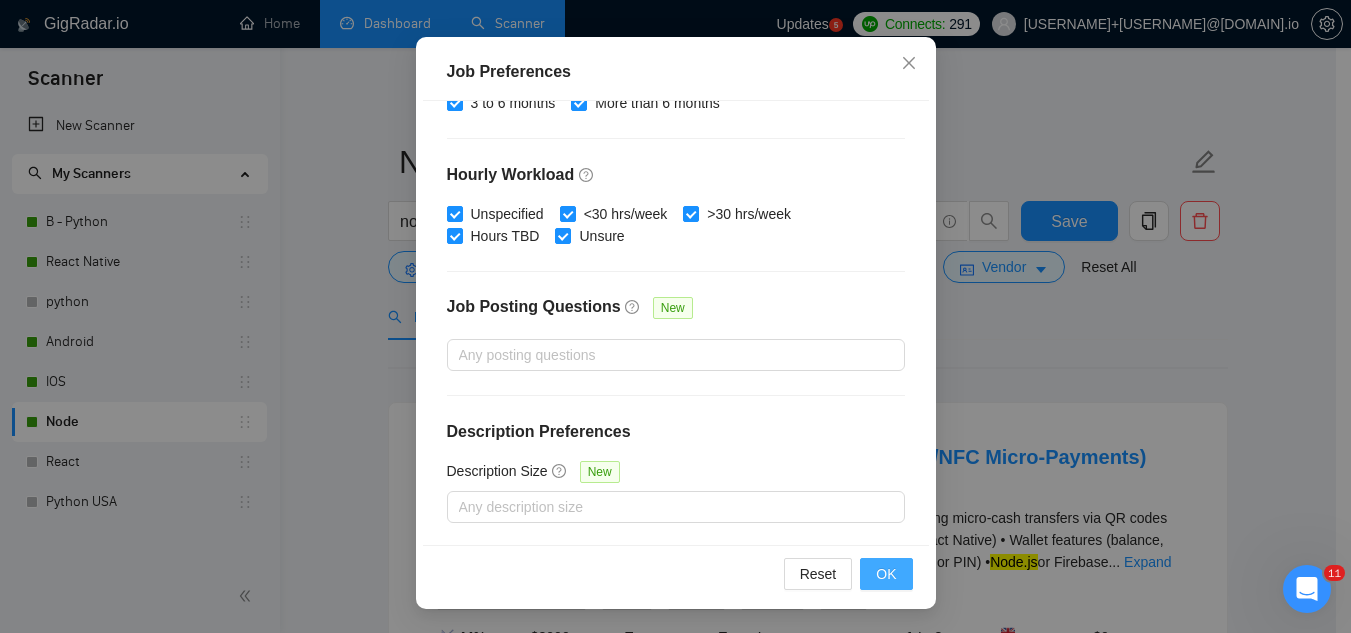 click on "OK" at bounding box center [886, 574] 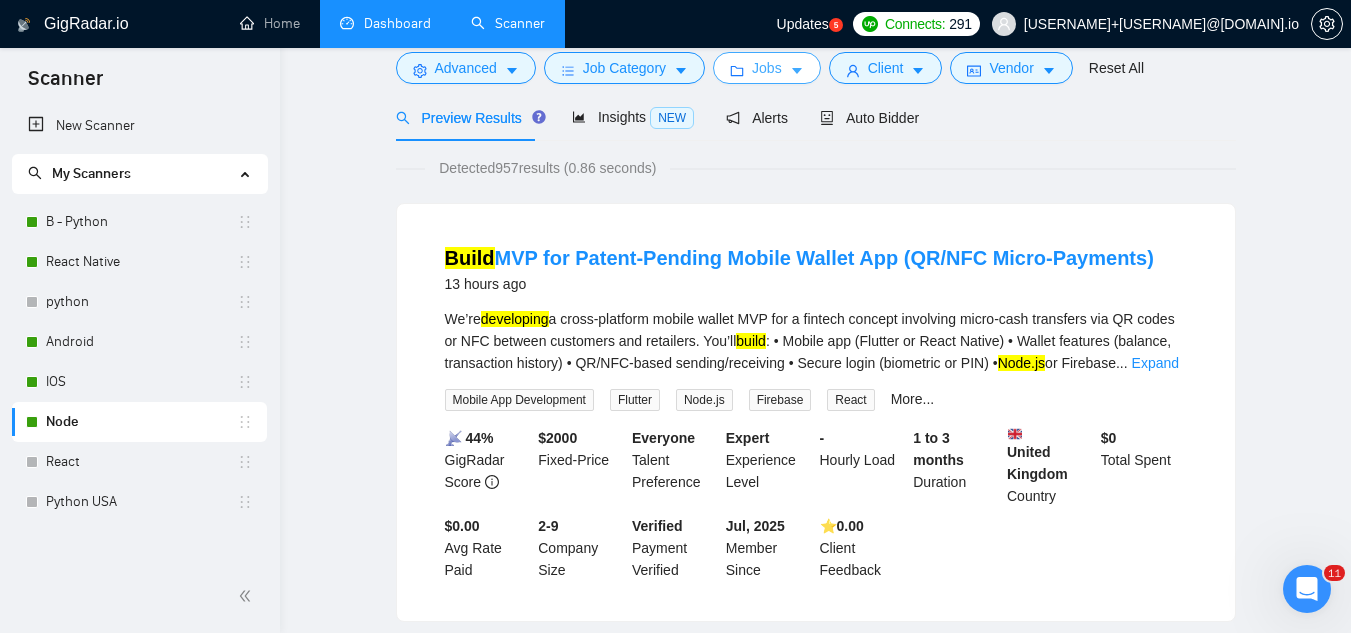 scroll, scrollTop: 0, scrollLeft: 0, axis: both 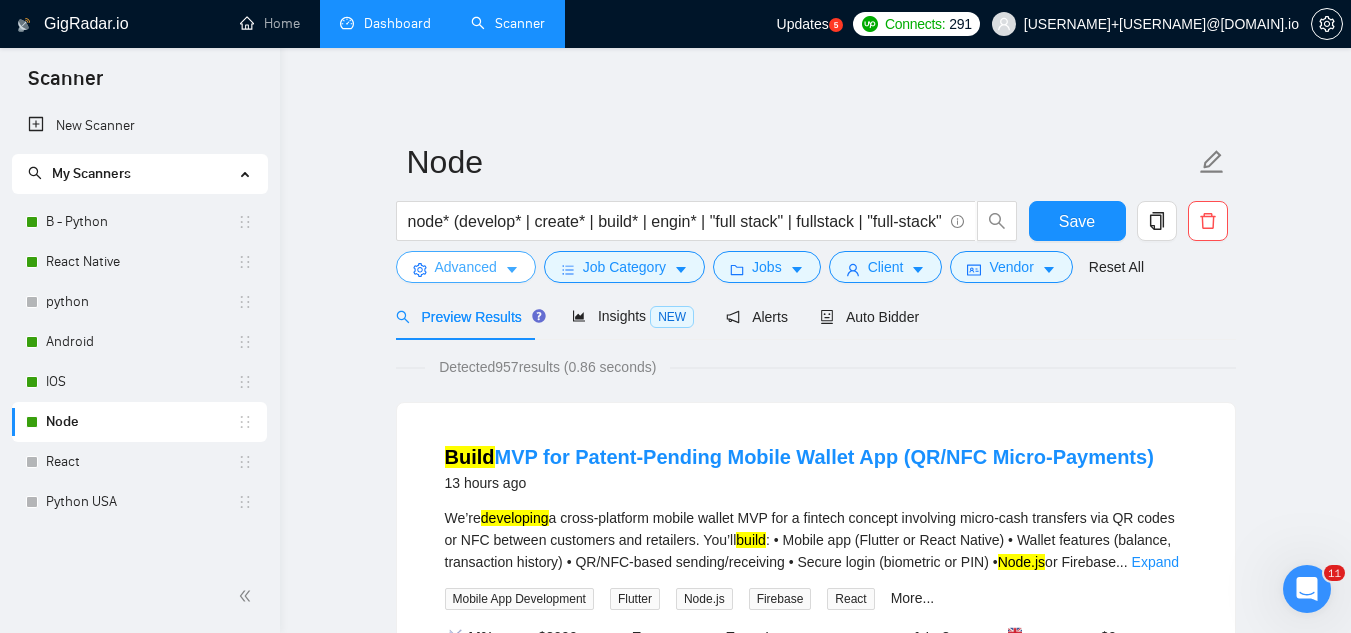 click on "Advanced" at bounding box center [466, 267] 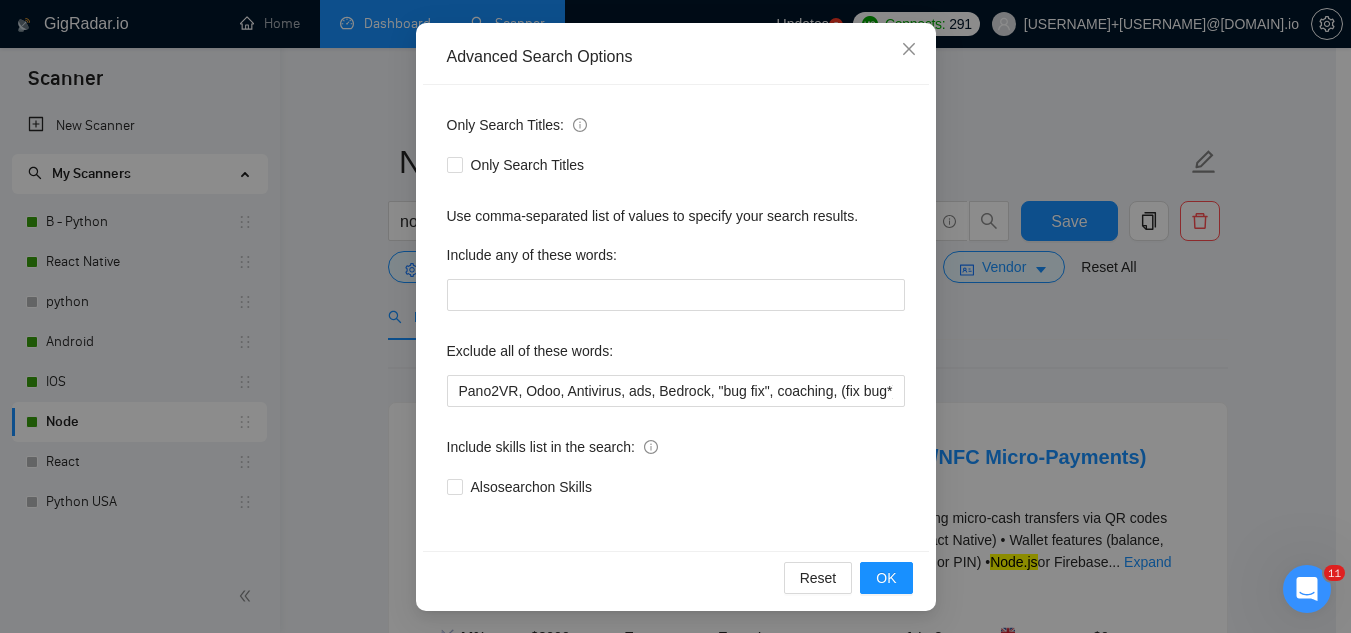 scroll, scrollTop: 199, scrollLeft: 0, axis: vertical 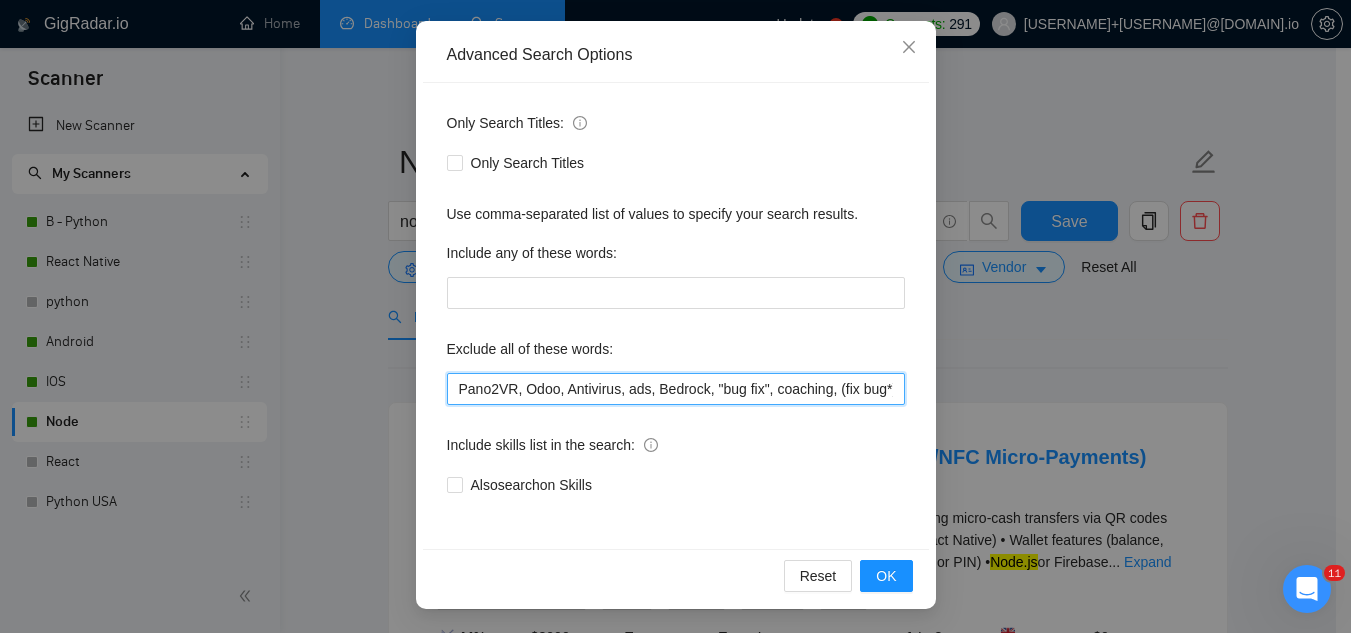 click on "Pano2VR, Odoo, Antivirus, ads, Bedrock, "bug fix", coaching, (fix bug*), scrapper, php, "ruby on rails", "code review", writer, N8N, "join our", (no agenc*), "freelancers only", "ready-made", analyst, analytic*, coach, QA, tester, "product design", tutor, mentor, wordpress, WP, safari, electronic, chip*, animation*, game, designer, "Data Scientist", "data analyst", sport*, gambling, "power point", powerpoint, "code review"," at bounding box center [676, 389] 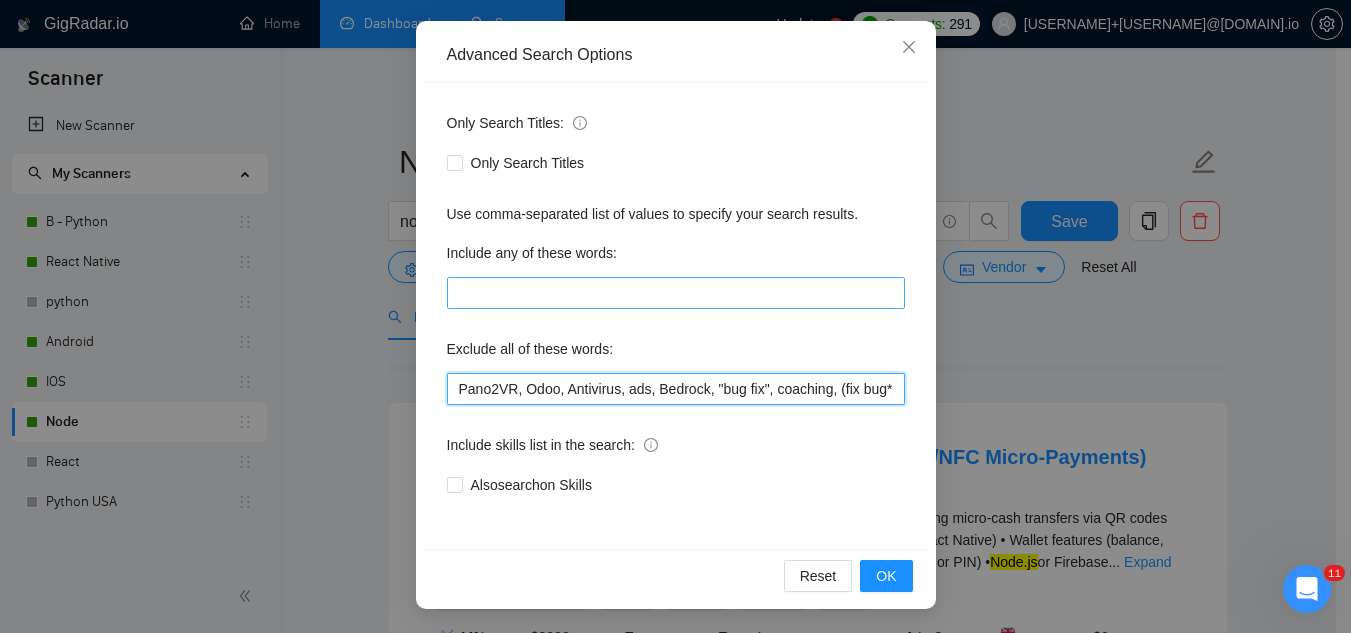 paste on "Twilio expert" 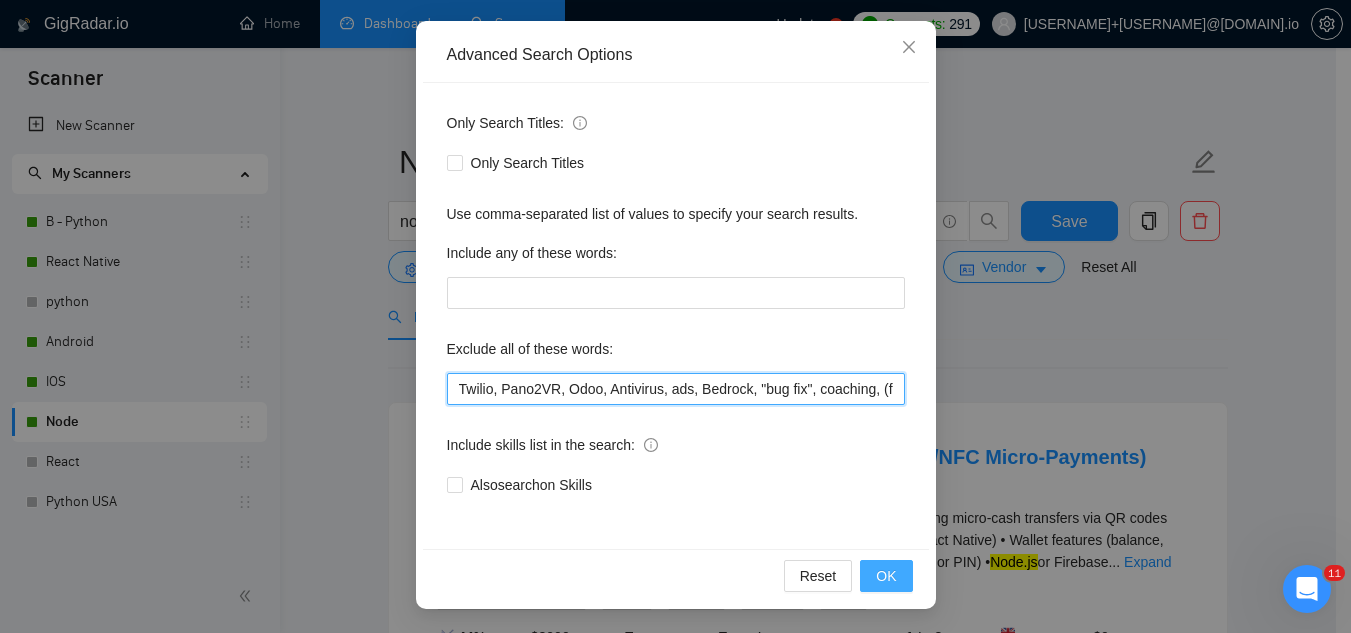 type on "Twilio, Pano2VR, Odoo, Antivirus, ads, Bedrock, "bug fix", coaching, (fix bug*), scrapper, php, "ruby on rails", "code review", writer, N8N, "join our", (no agenc*), "freelancers only", "ready-made", analyst, analytic*, coach, QA, tester, "product design", tutor, mentor, wordpress, WP, safari, electronic, chip*, animation*, game, designer, "Data Scientist", "data analyst", sport*, gambling, "power point", powerpoint, "code review"," 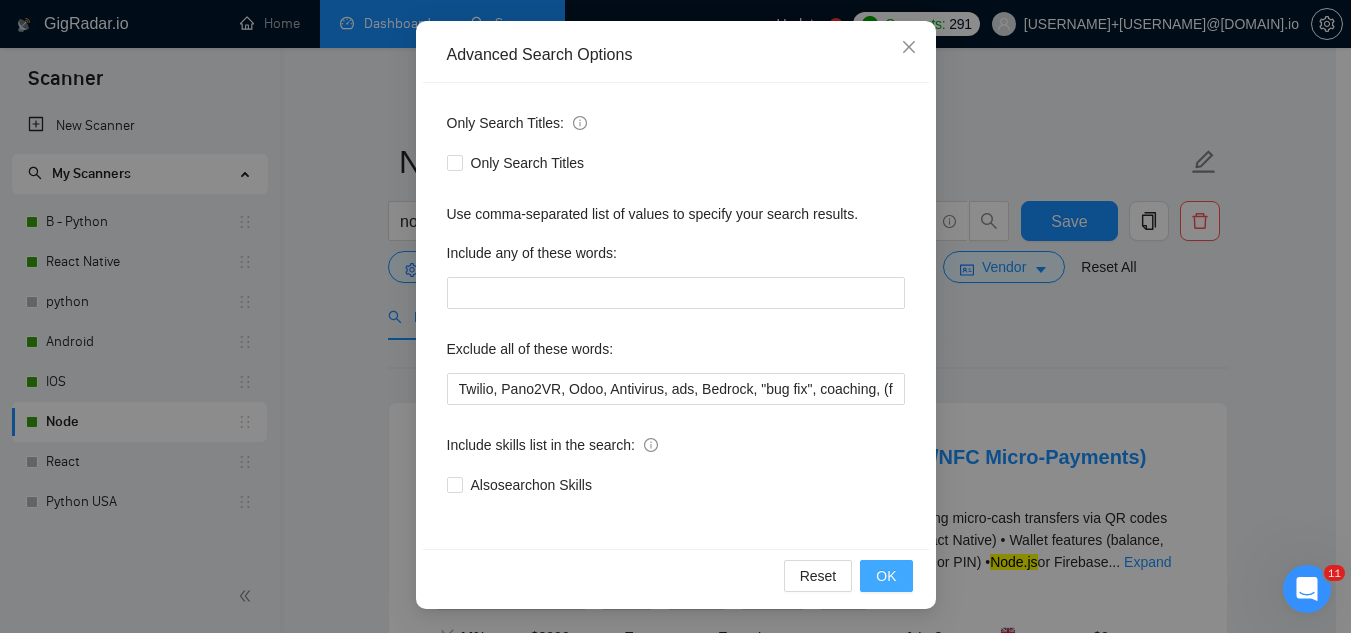 click on "OK" at bounding box center [886, 576] 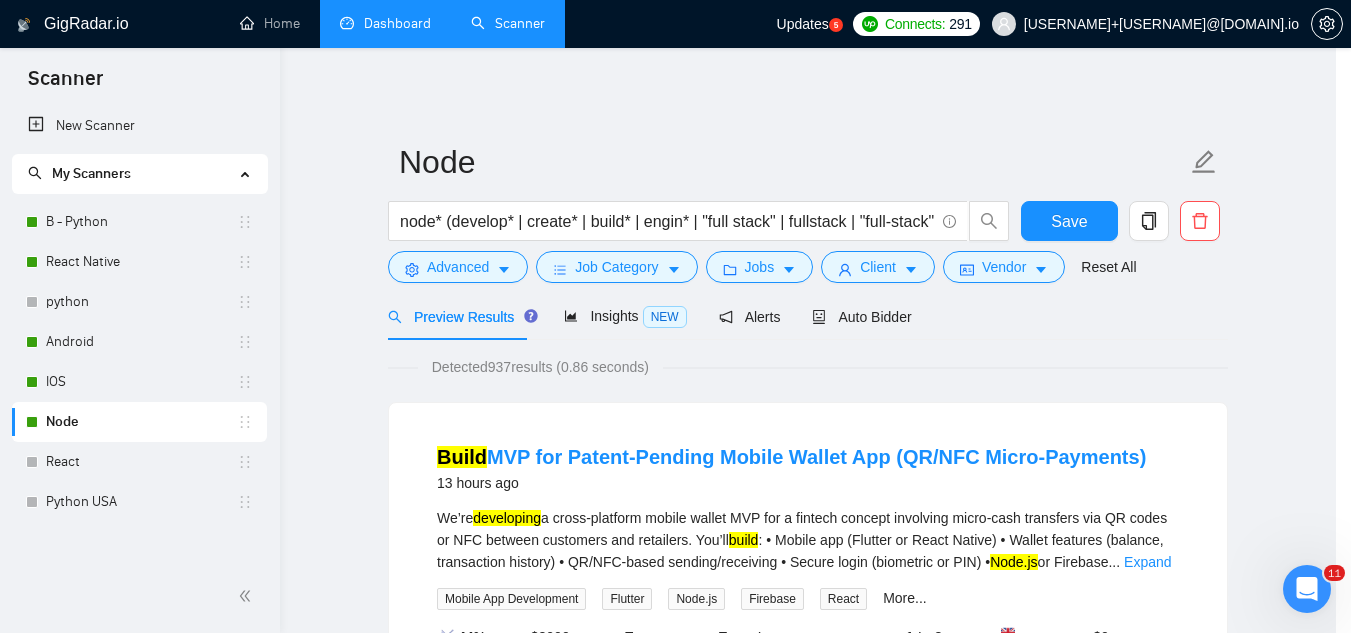 scroll, scrollTop: 99, scrollLeft: 0, axis: vertical 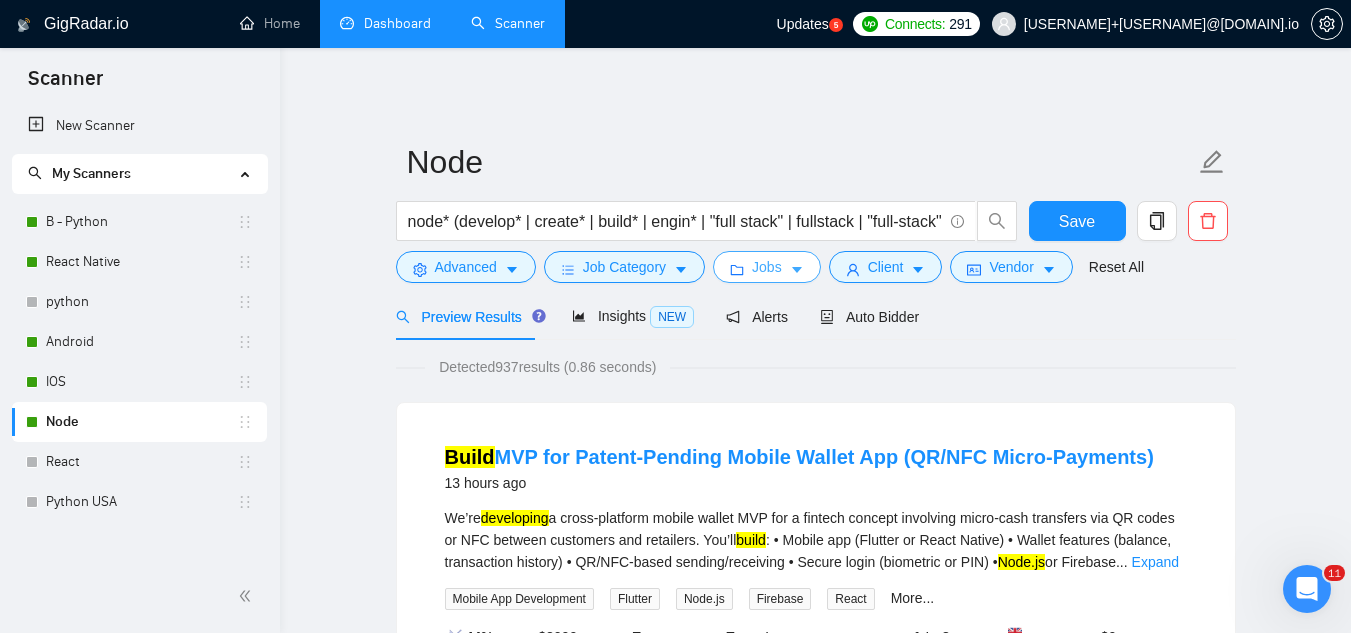 click on "Jobs" at bounding box center (767, 267) 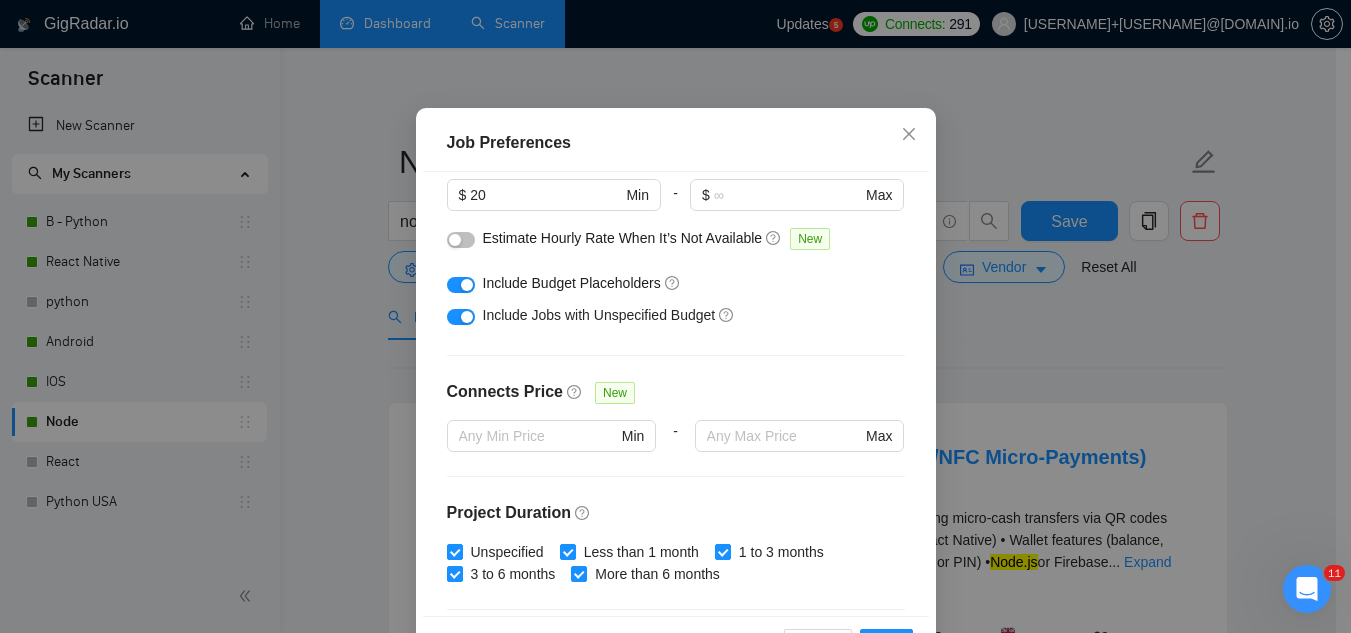 scroll, scrollTop: 83, scrollLeft: 0, axis: vertical 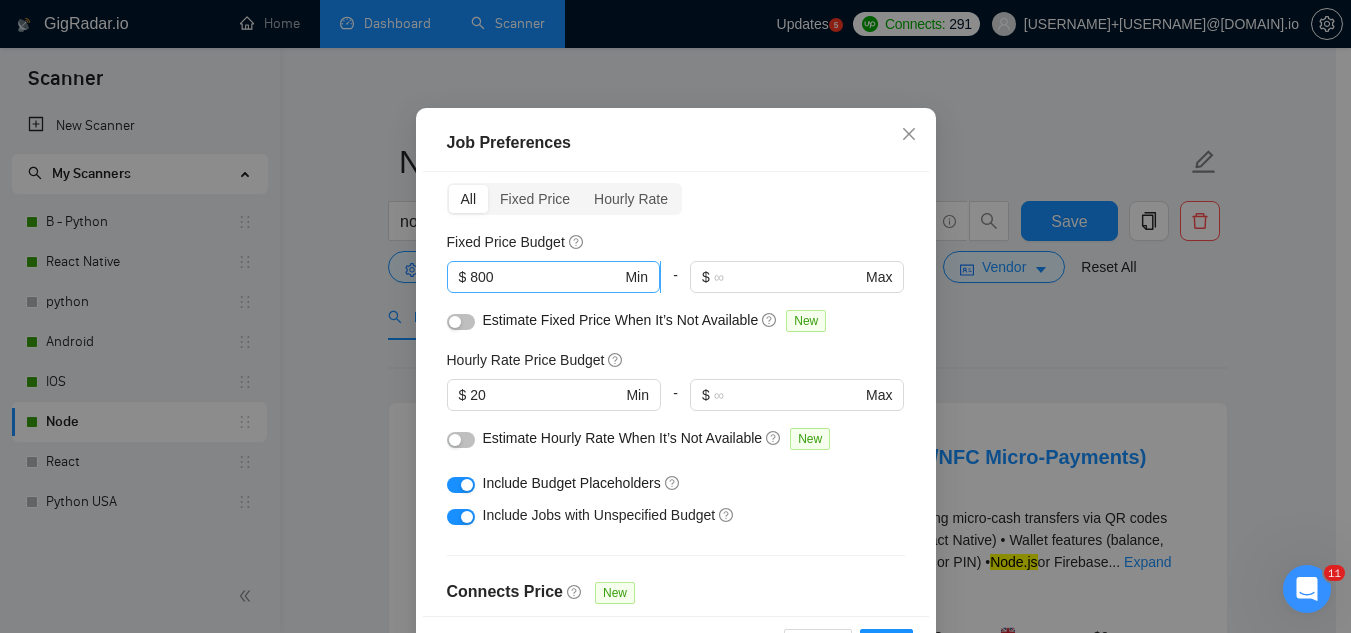 click on "800" at bounding box center [545, 277] 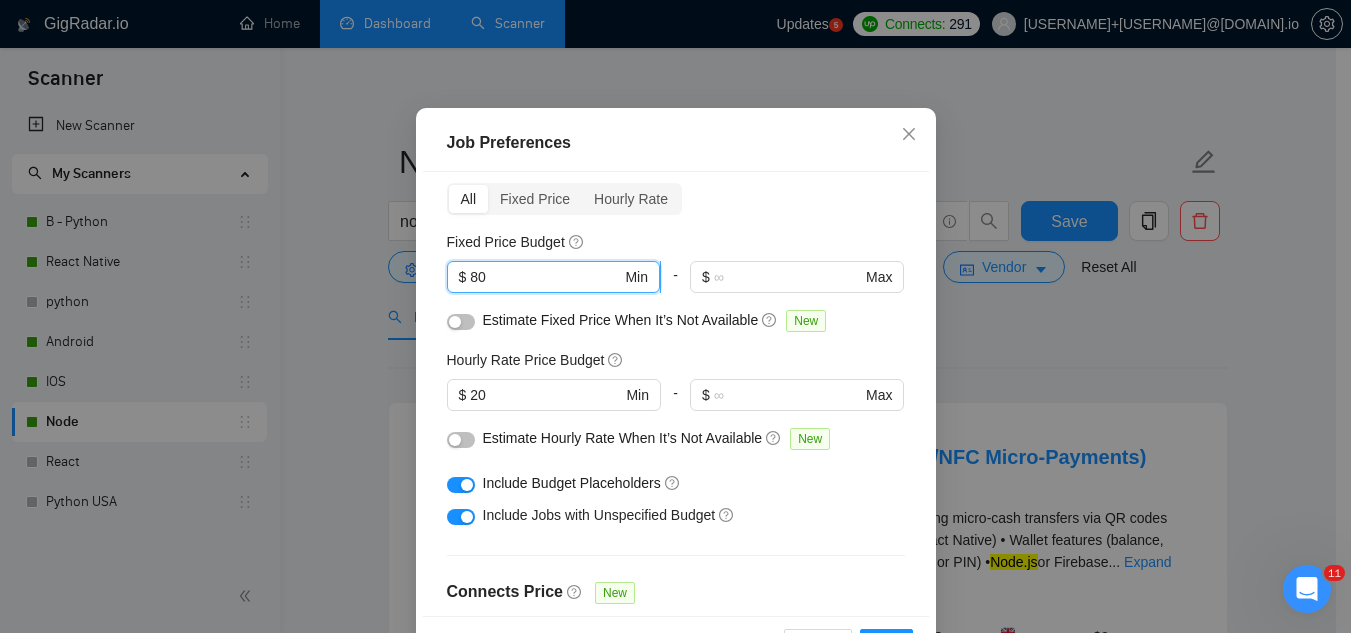 type on "8" 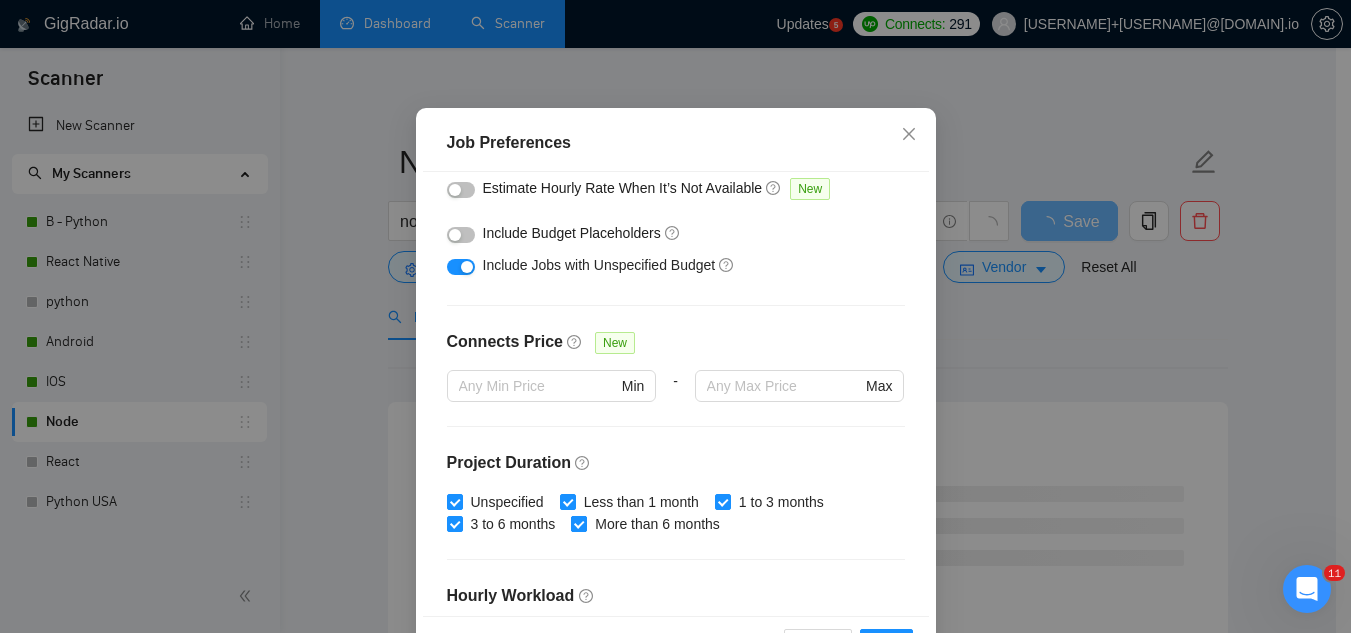 scroll, scrollTop: 283, scrollLeft: 0, axis: vertical 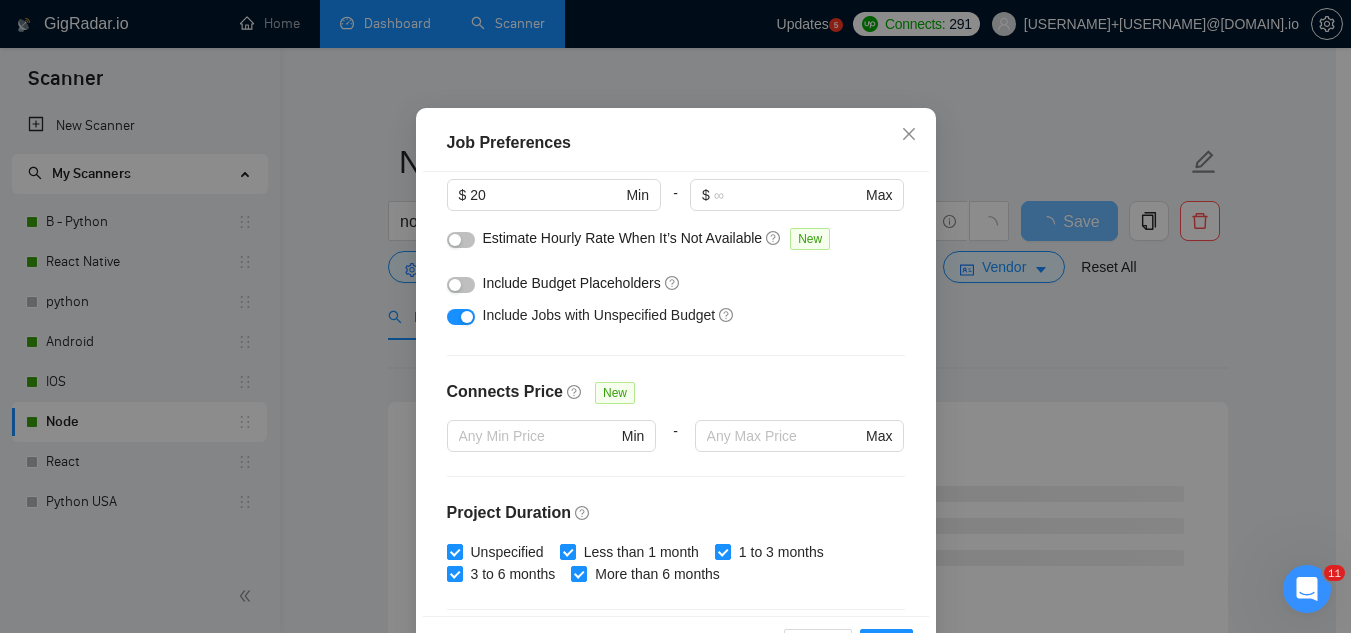 type on "1000" 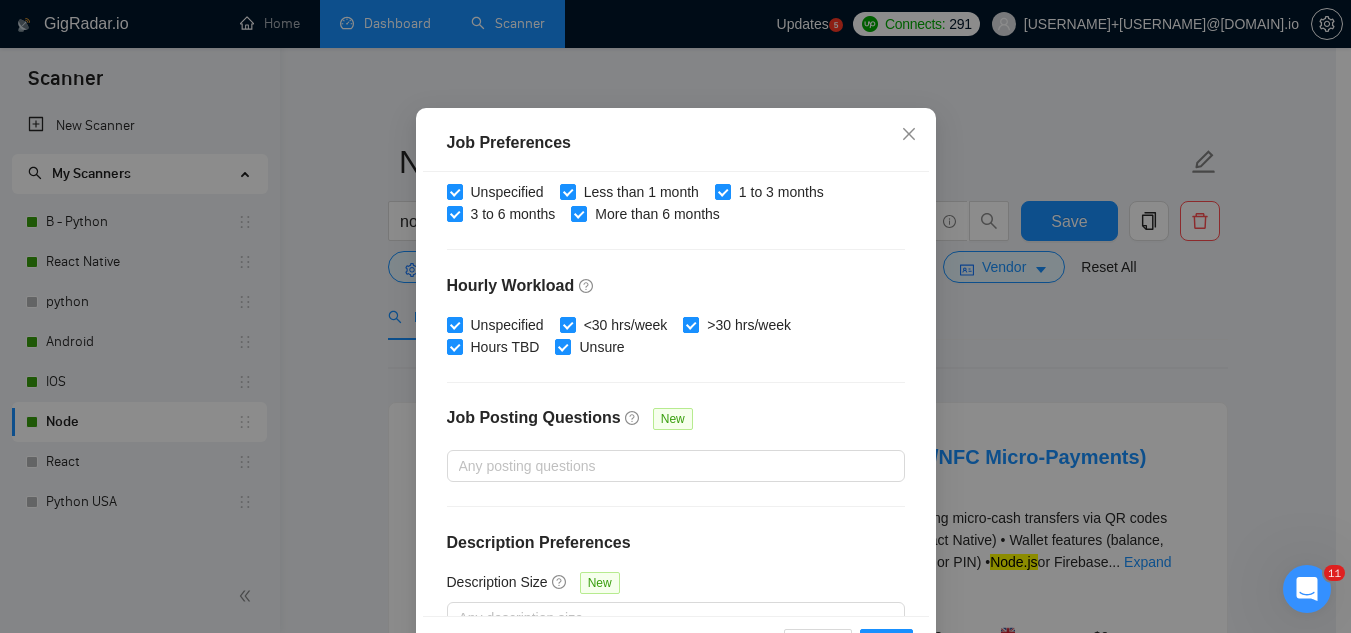 scroll, scrollTop: 683, scrollLeft: 0, axis: vertical 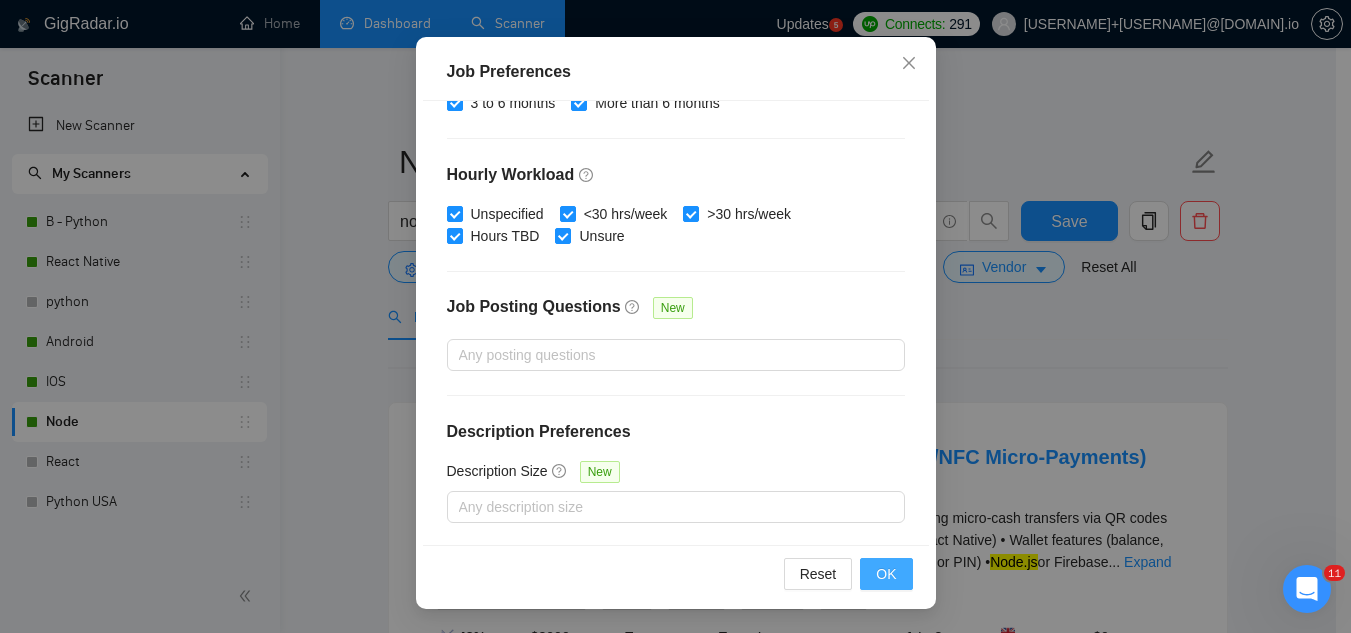 click on "OK" at bounding box center (886, 574) 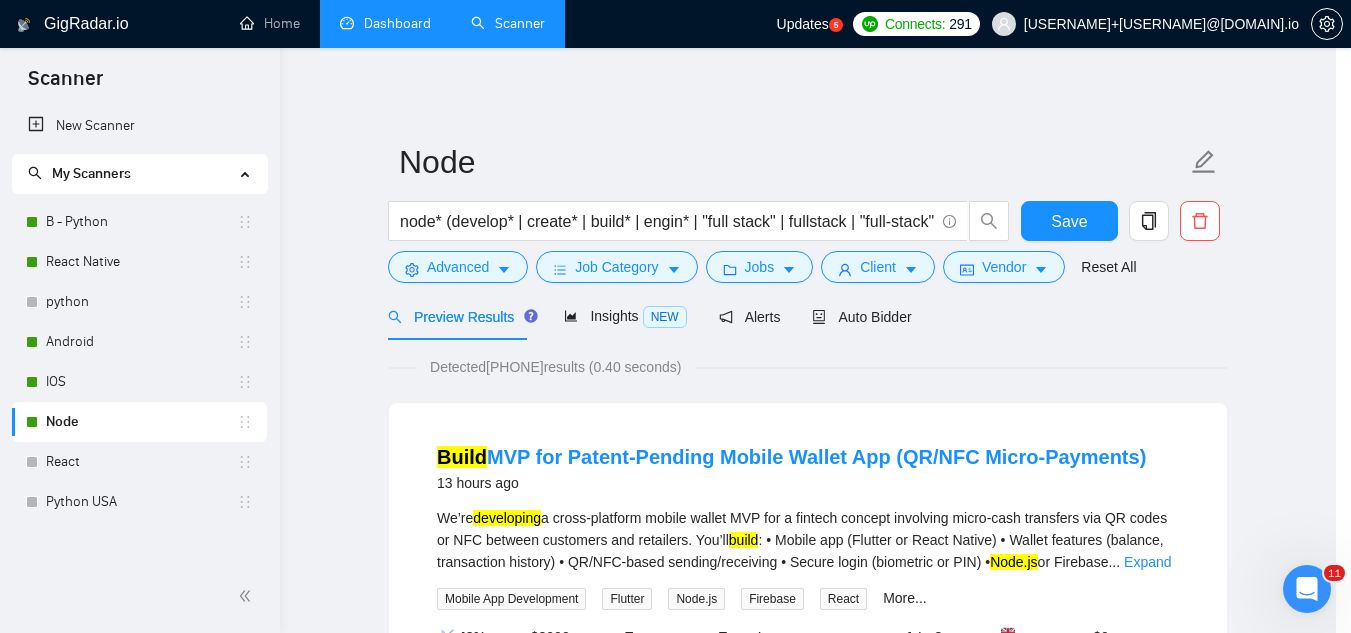 scroll, scrollTop: 82, scrollLeft: 0, axis: vertical 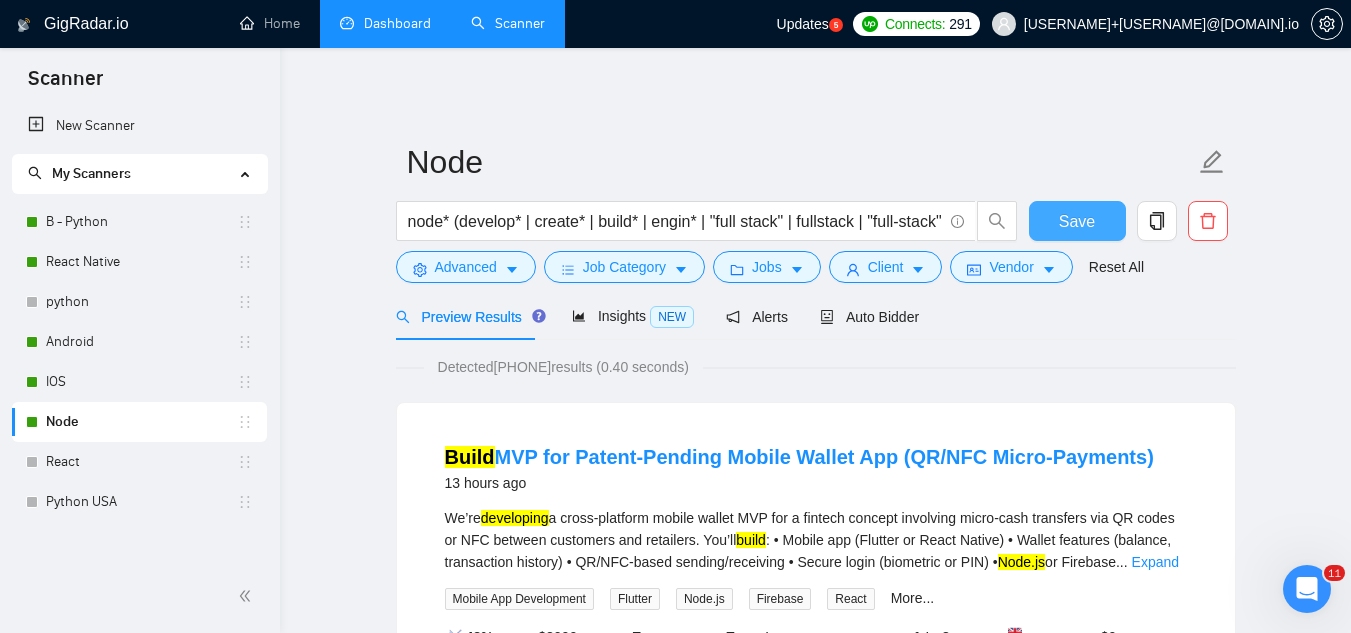 click on "Save" at bounding box center [1077, 221] 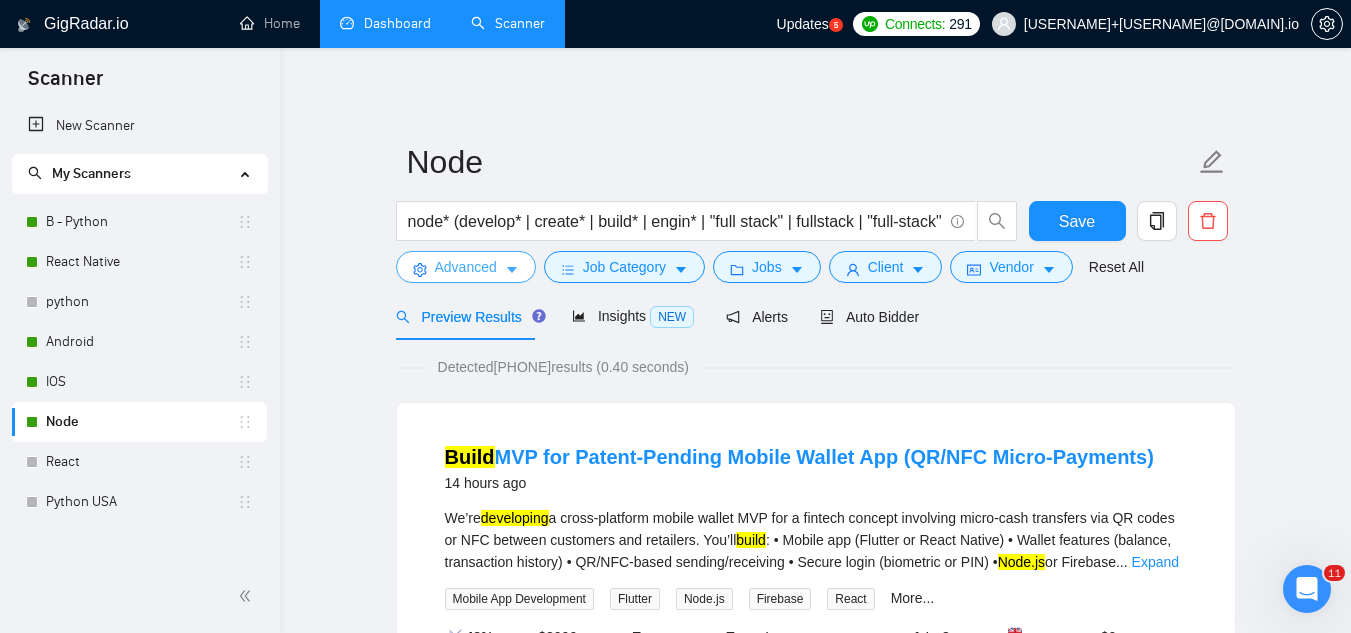 click on "Advanced" at bounding box center [466, 267] 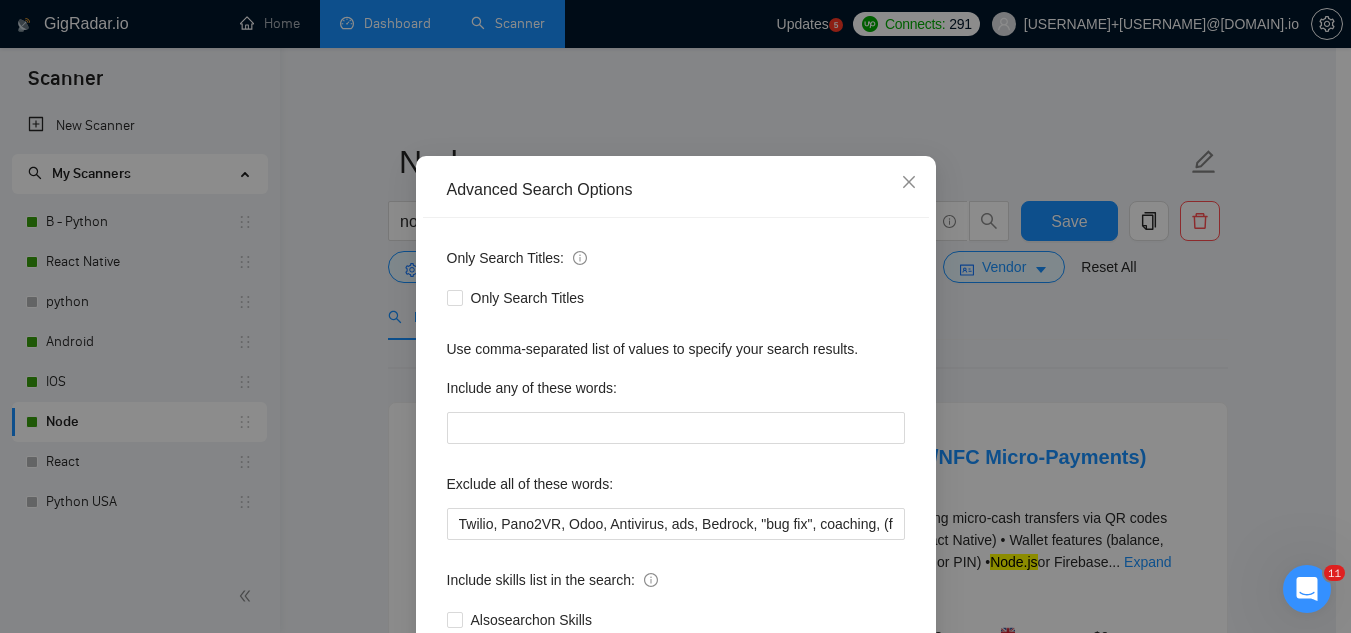 scroll, scrollTop: 100, scrollLeft: 0, axis: vertical 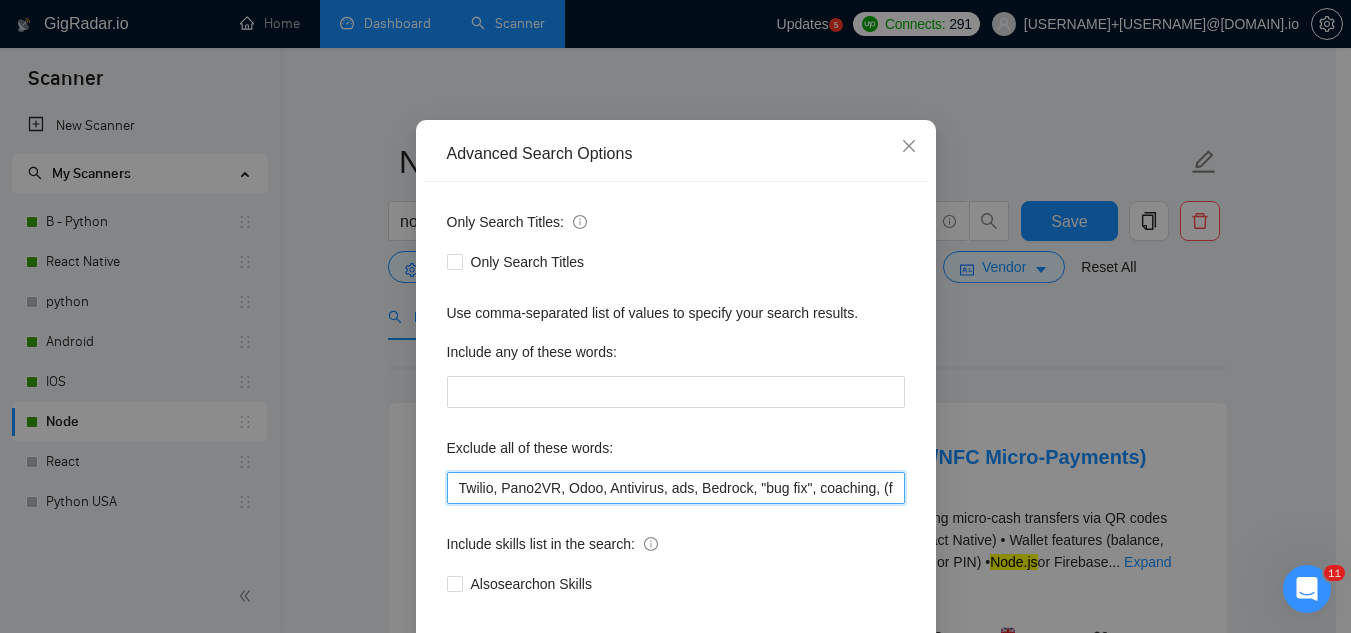 click on "Twilio, Pano2VR, Odoo, Antivirus, ads, Bedrock, "bug fix", coaching, (fix bug*), scrapper, php, "ruby on rails", "code review", writer, N8N, "join our", (no agenc*), "freelancers only", "ready-made", analyst, analytic*, coach, QA, tester, "product design", tutor, mentor, wordpress, WP, safari, electronic, chip*, animation*, game, designer, "Data Scientist", "data analyst", sport*, gambling, "power point", powerpoint, "code review"," at bounding box center (676, 488) 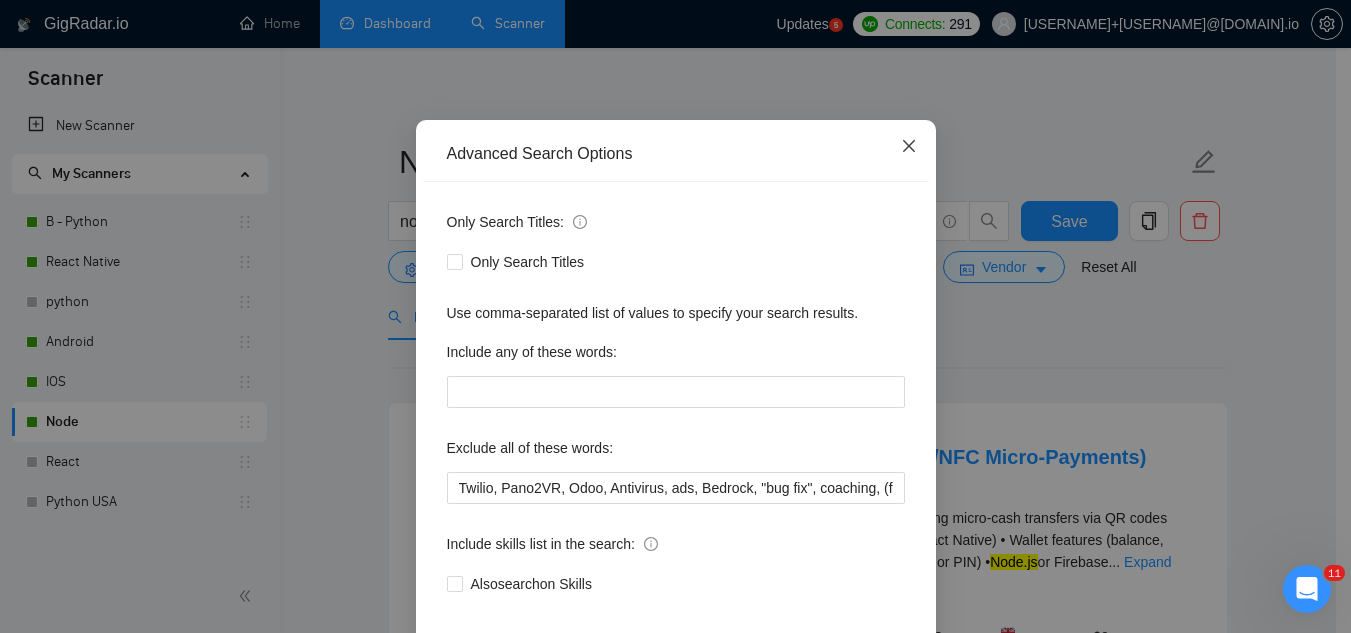 click 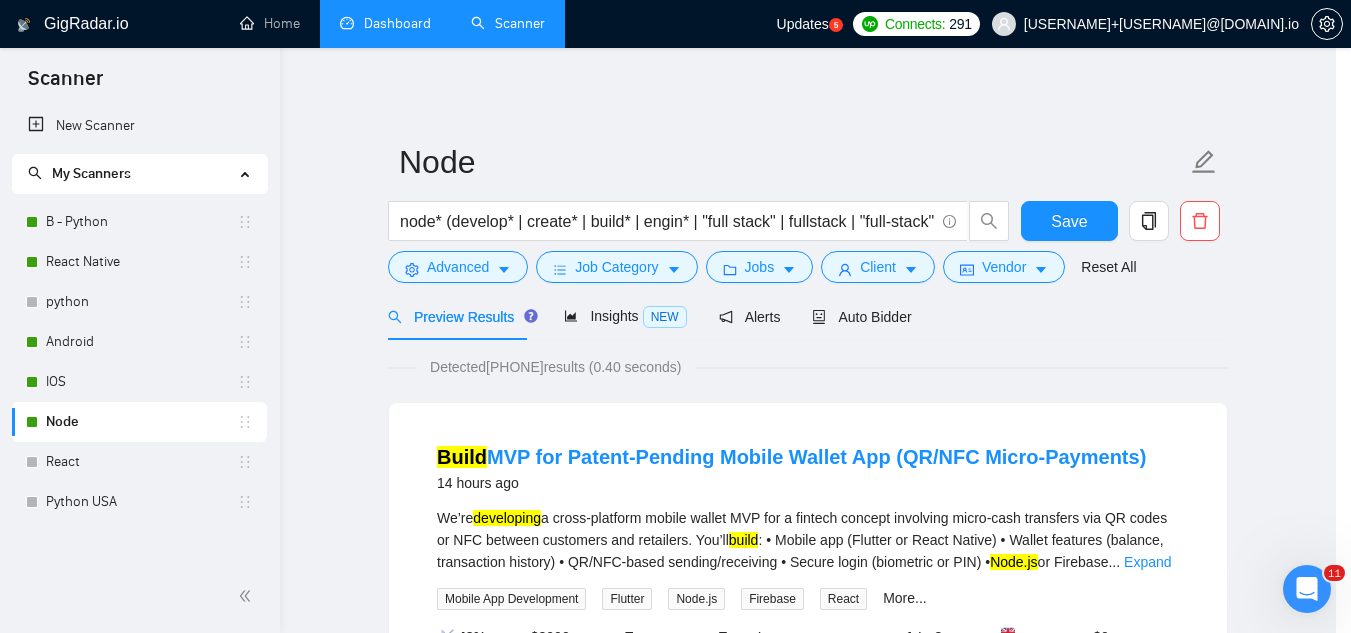 scroll, scrollTop: 99, scrollLeft: 0, axis: vertical 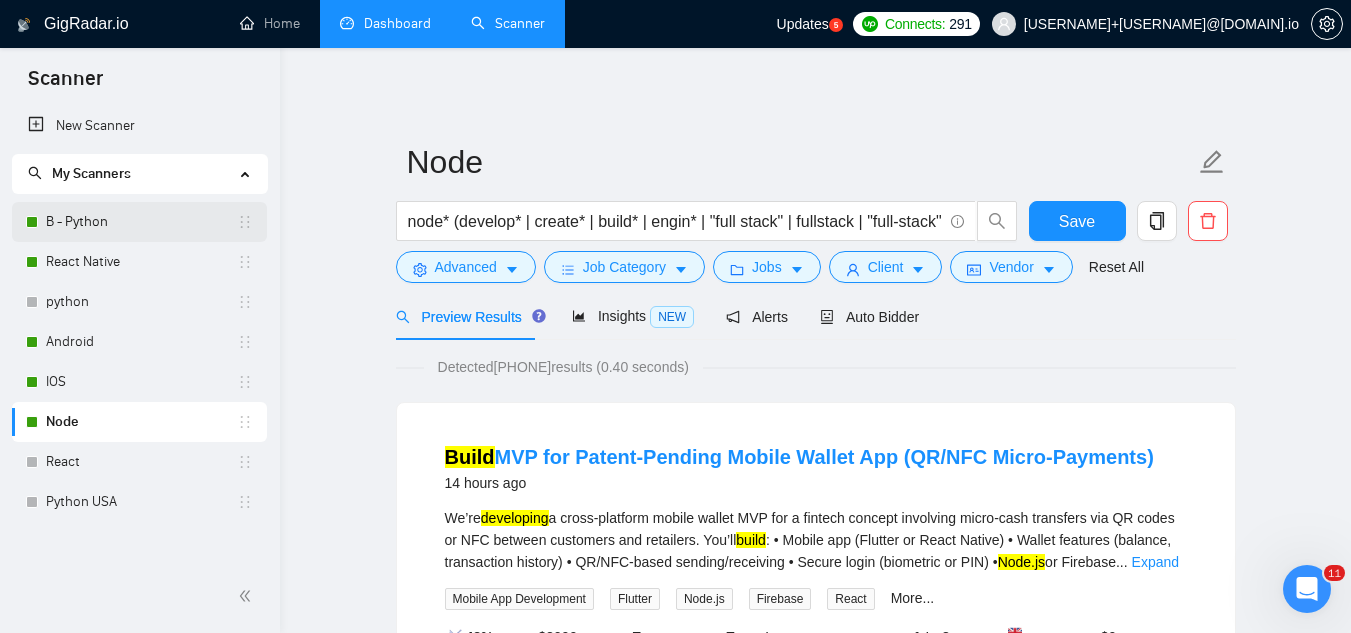 click on "B - Python" at bounding box center [141, 222] 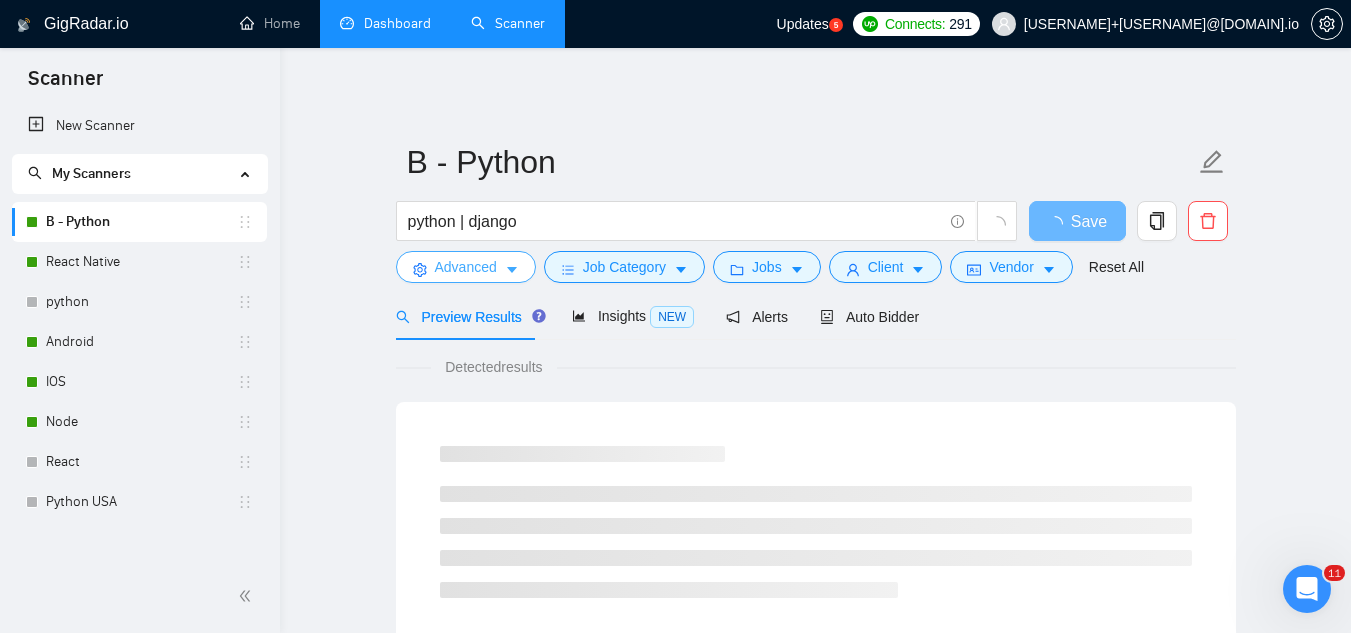 click on "Advanced" at bounding box center (466, 267) 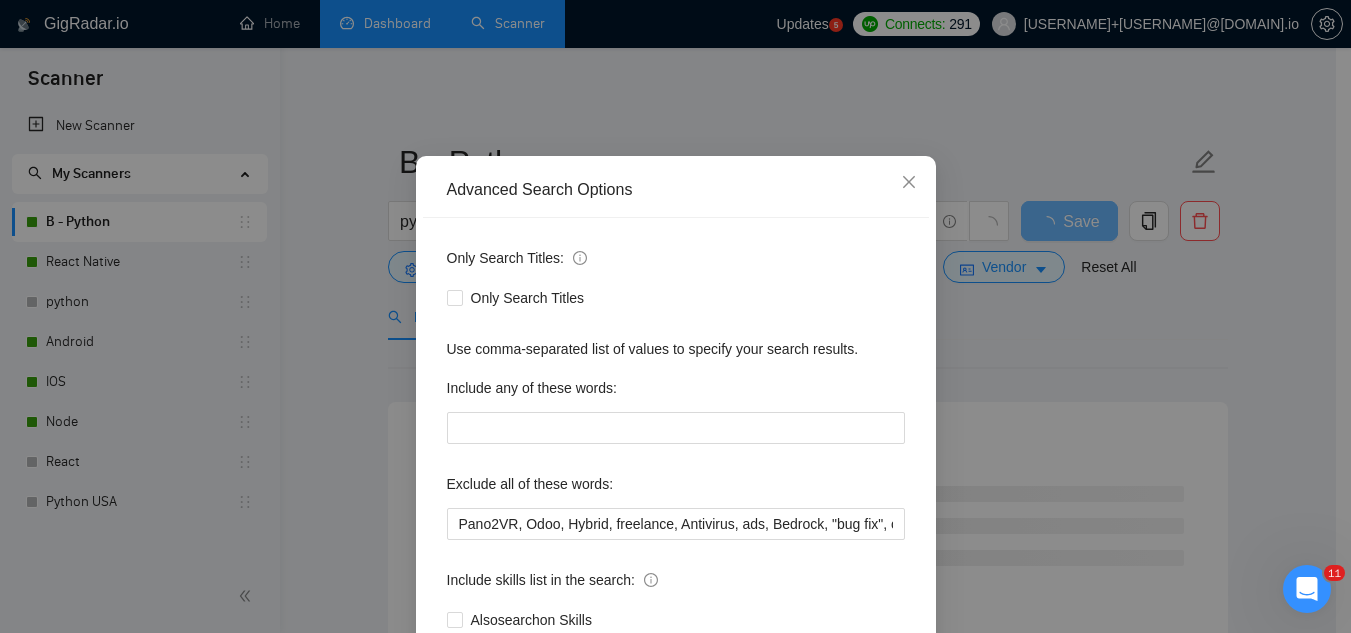 scroll, scrollTop: 100, scrollLeft: 0, axis: vertical 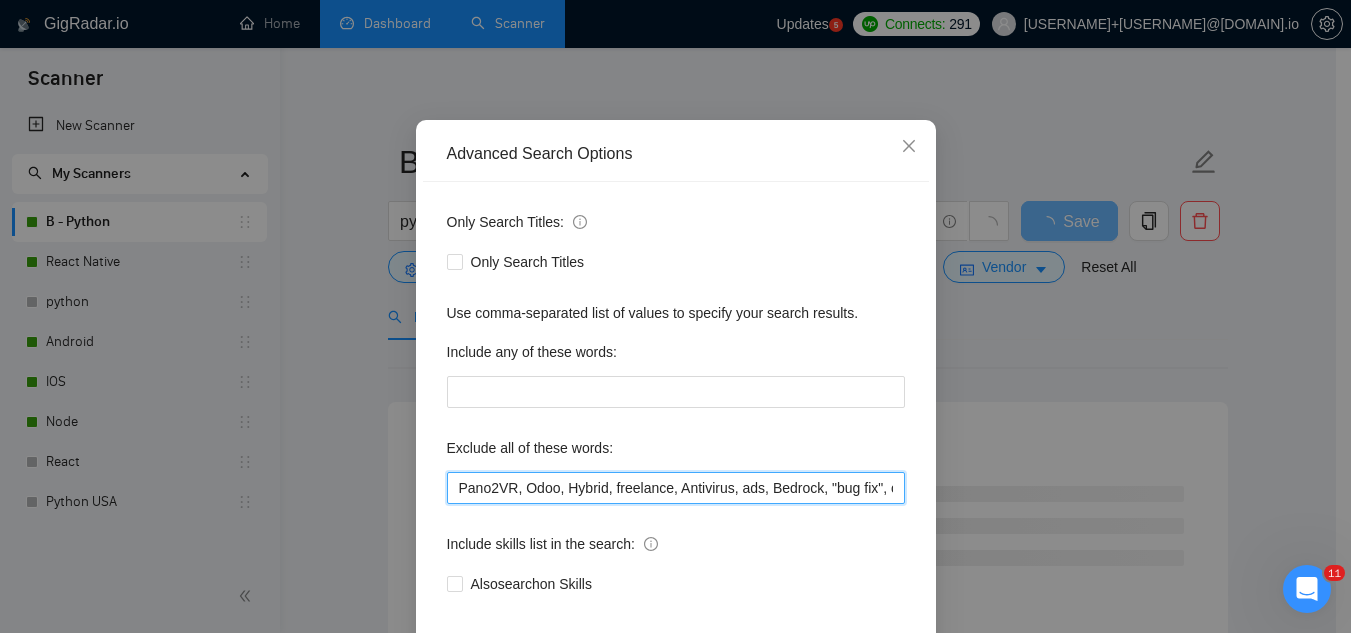 click on "Pano2VR, Odoo, Hybrid, freelance, Antivirus, ads, Bedrock, "bug fix", coaching, (fix bug*), scrapper, php, "ruby on rails", "code review", N8N, "join our", (no agenc*), "freelancers only", ready-made, analyst, analytic*, coach, QA, tester, "product design", tutor, mentor, wordpress, WP, safari, electronic, chip*, animation*, game, designer, "Data Scientist", "data analyst", sport*, gambling, scrapper, cleanup, selenium, playwright, csv, excel, HubSpot, "pine script", bot, "Google Ads"," at bounding box center [676, 488] 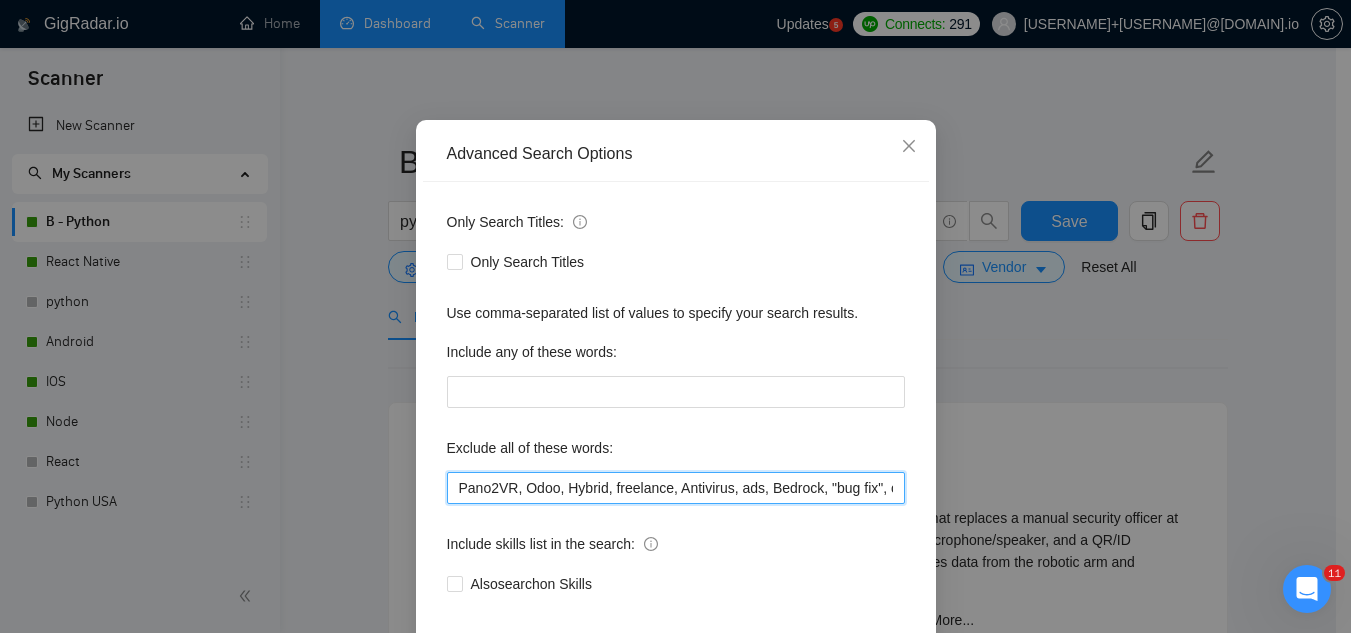 paste on "Twilio, Pano2VR, Odoo" 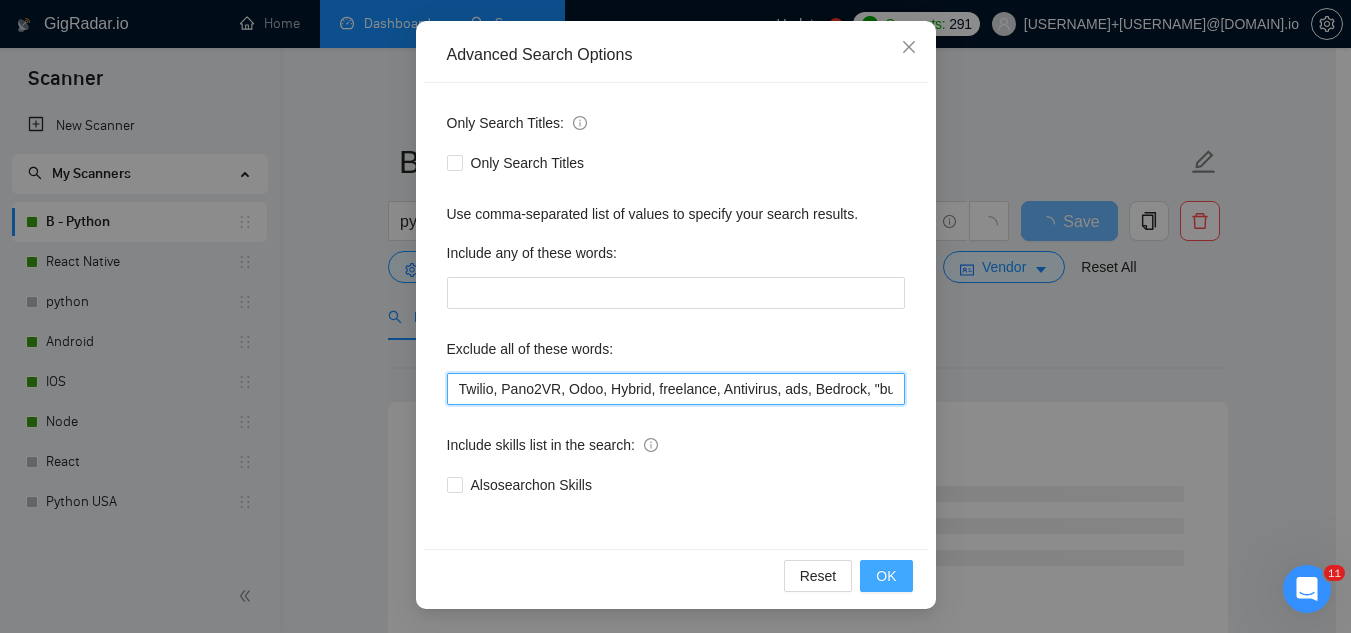 type on "Twilio, Pano2VR, Odoo, Hybrid, freelance, Antivirus, ads, Bedrock, "bug fix", coaching, (fix bug*), scrapper, php, "ruby on rails", "code review", N8N, "join our", (no agenc*), "freelancers only", ready-made, analyst, analytic*, coach, QA, tester, "product design", tutor, mentor, wordpress, WP, safari, electronic, chip*, animation*, game, designer, "Data Scientist", "data analyst", sport*, gambling, scrapper, cleanup, selenium, playwright, csv, excel, HubSpot, "pine script", bot, "Google Ads"," 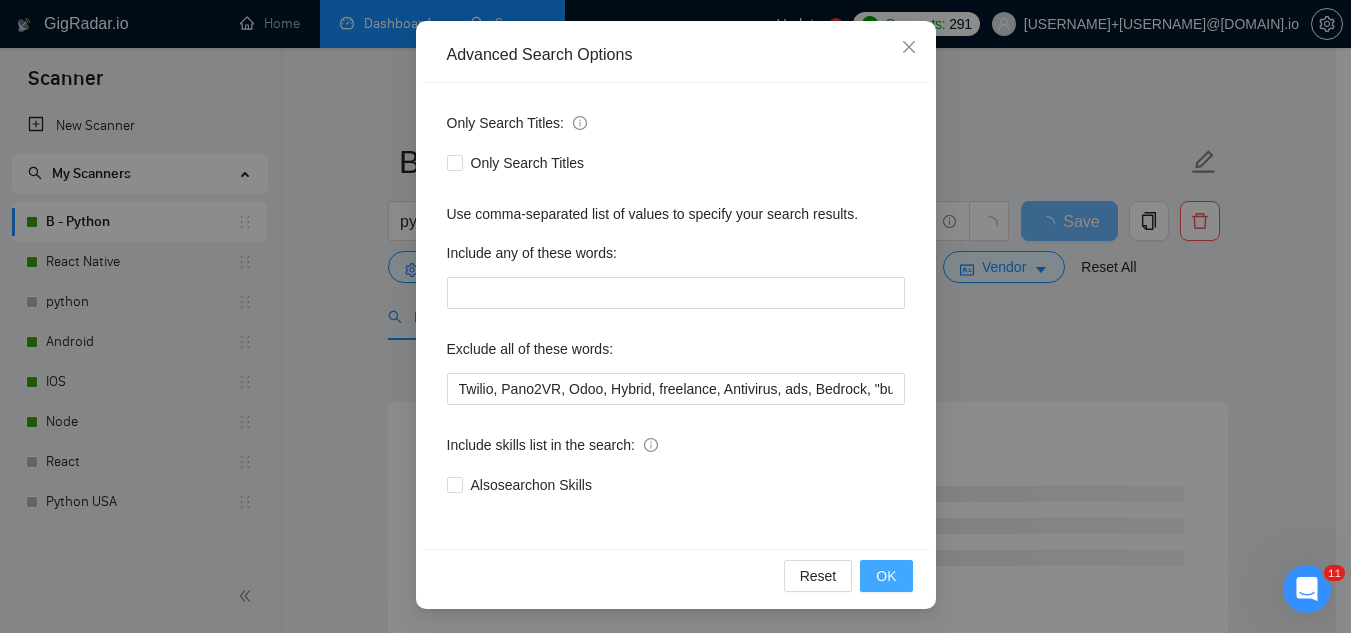 click on "OK" at bounding box center [886, 576] 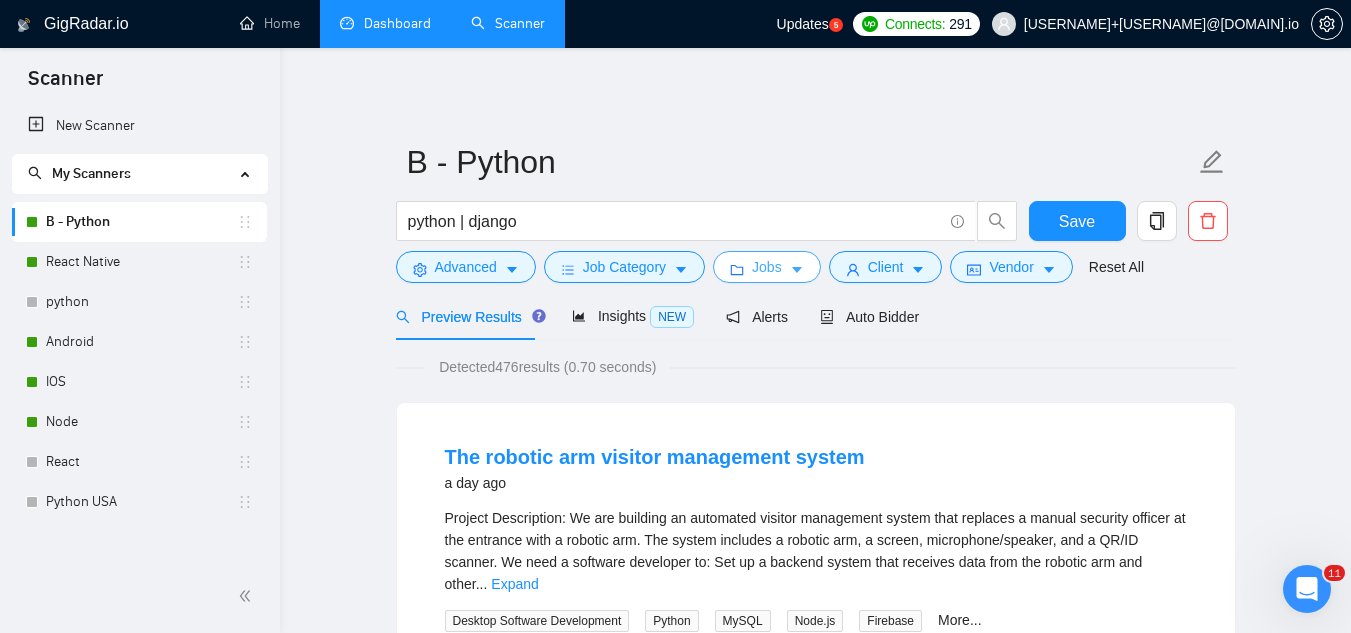 click on "Jobs" at bounding box center (767, 267) 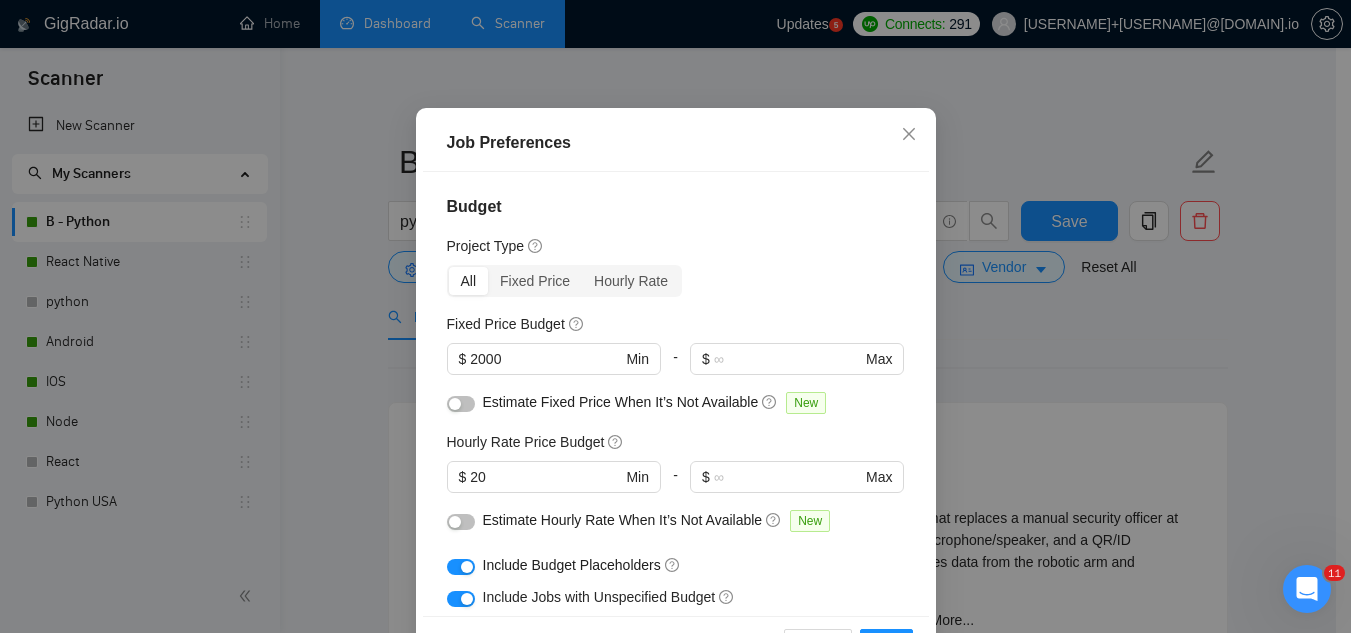 scroll, scrollTop: 0, scrollLeft: 0, axis: both 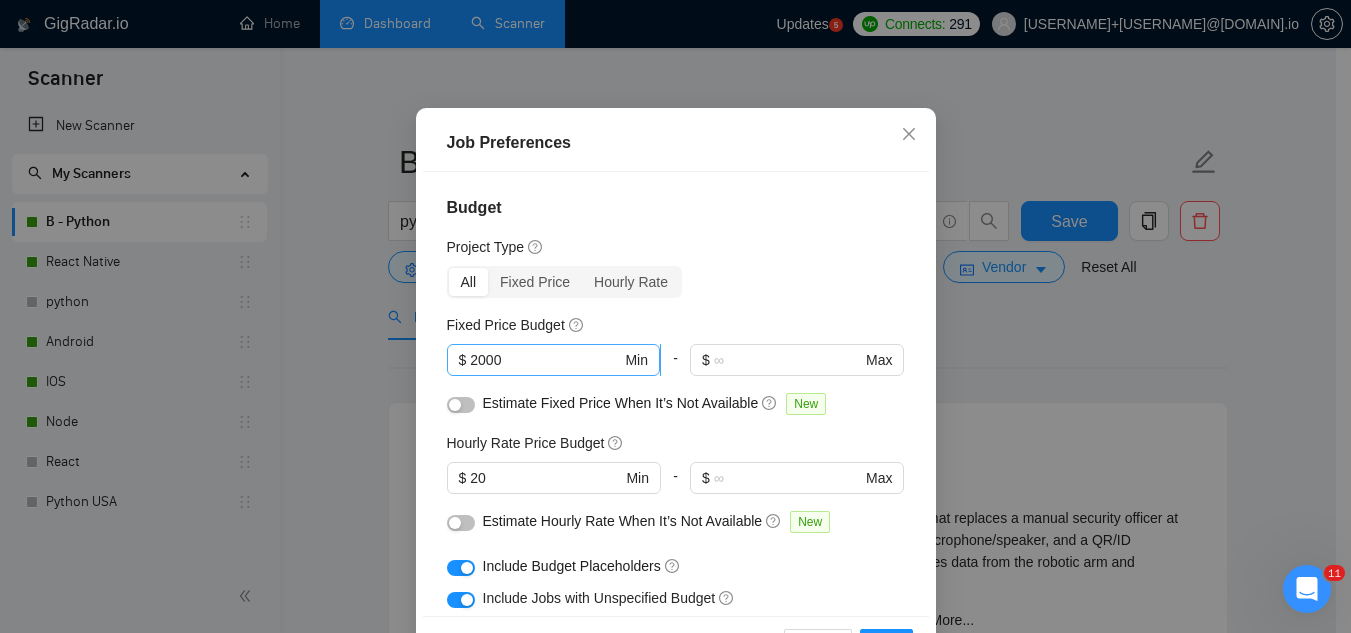 click on "2000" at bounding box center [545, 360] 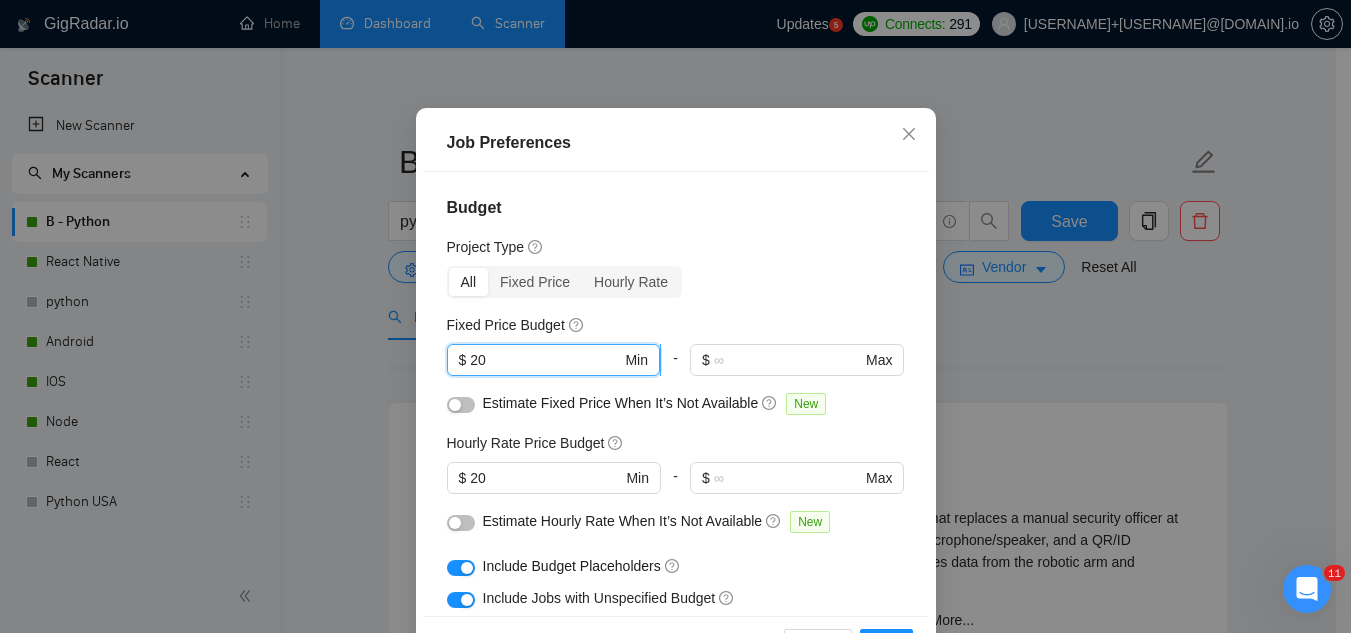 type on "2" 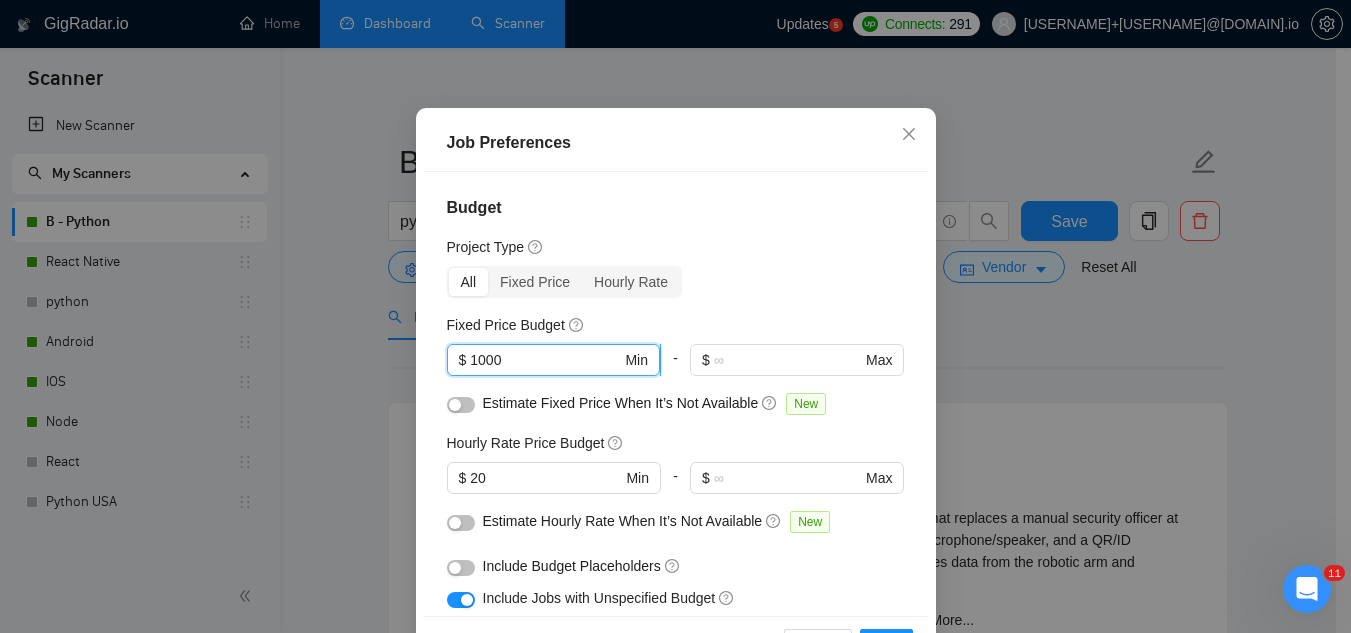 scroll, scrollTop: 200, scrollLeft: 0, axis: vertical 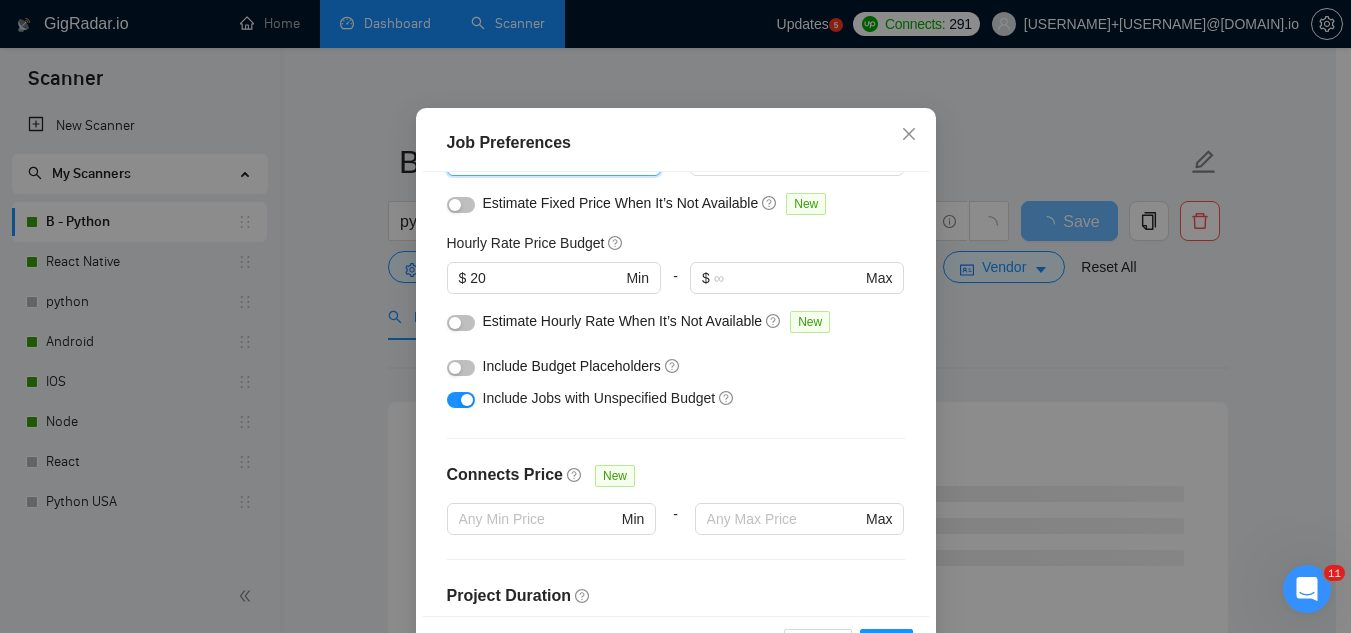 type on "1000" 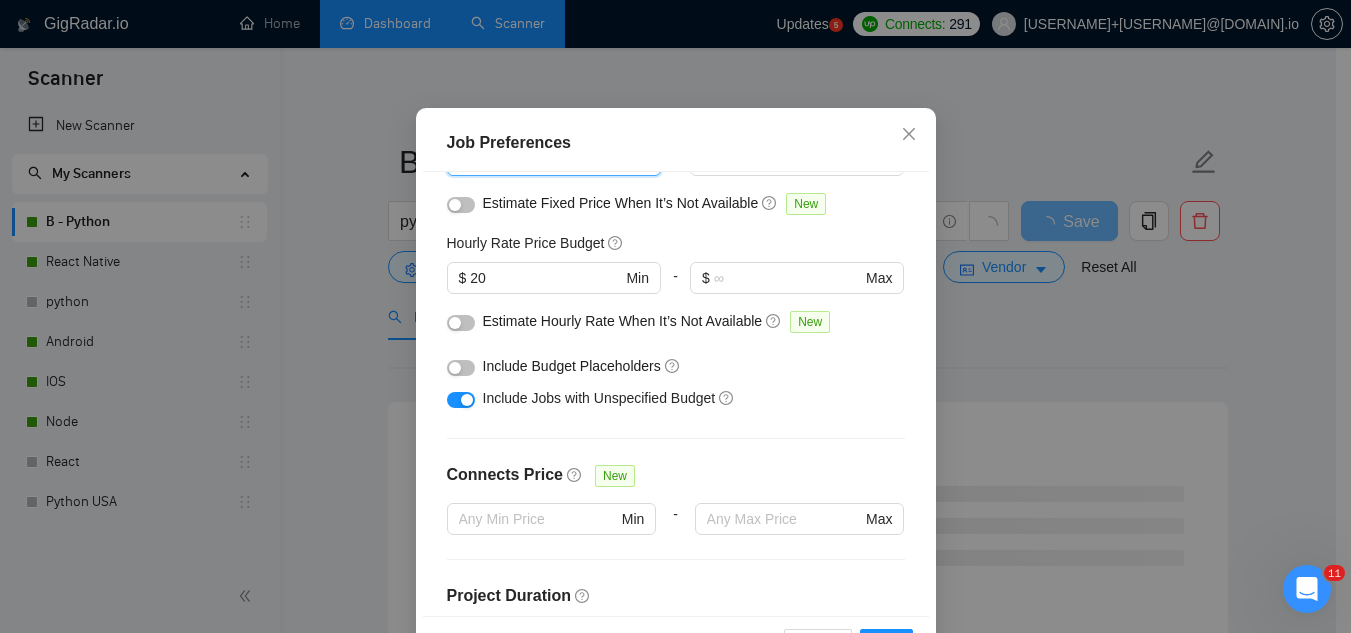 click at bounding box center [455, 368] 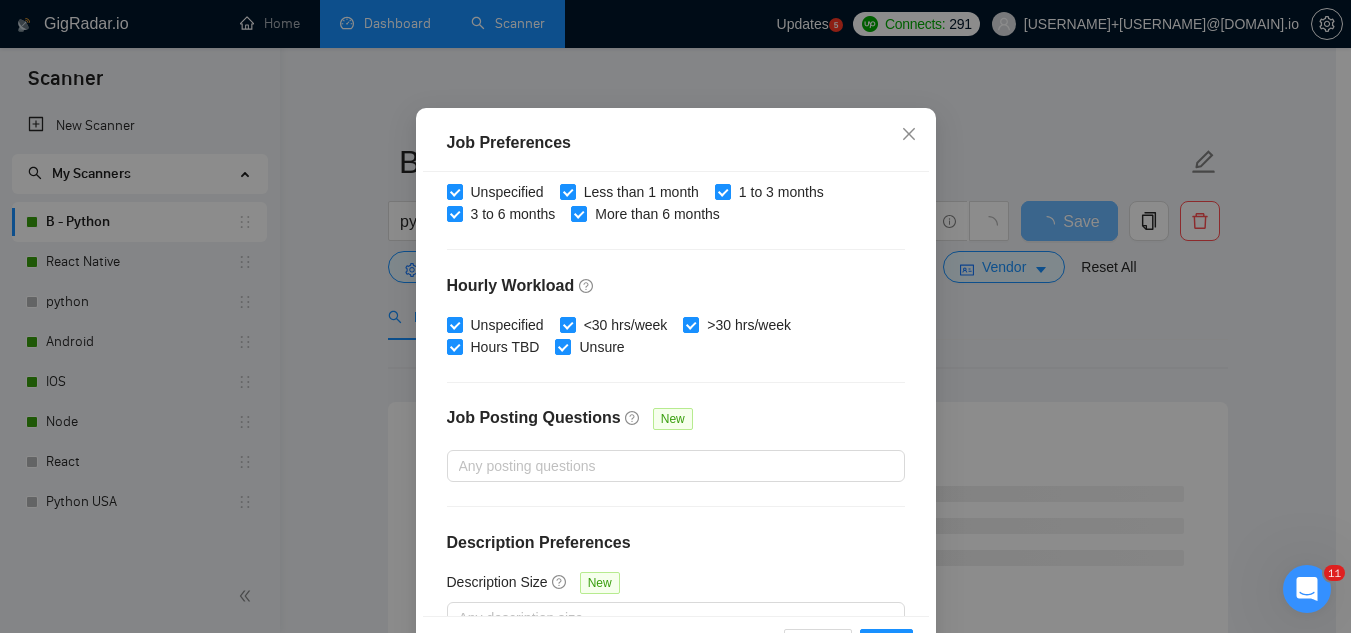 scroll, scrollTop: 683, scrollLeft: 0, axis: vertical 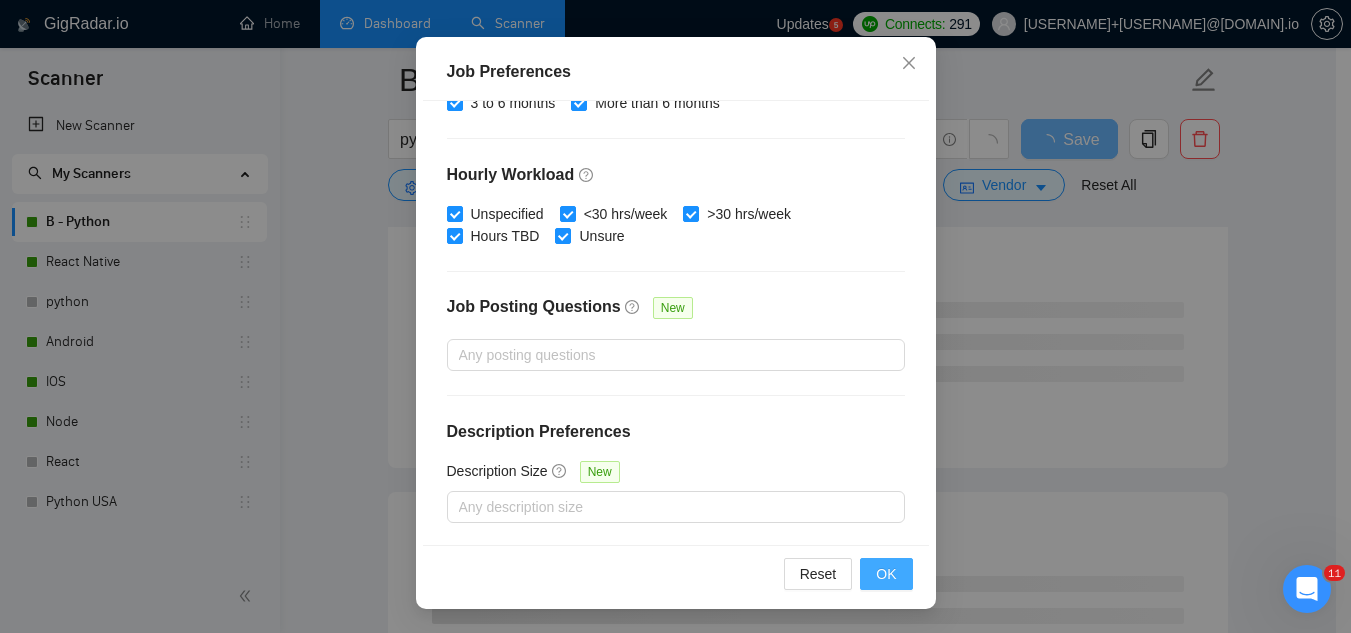 click on "OK" at bounding box center (886, 574) 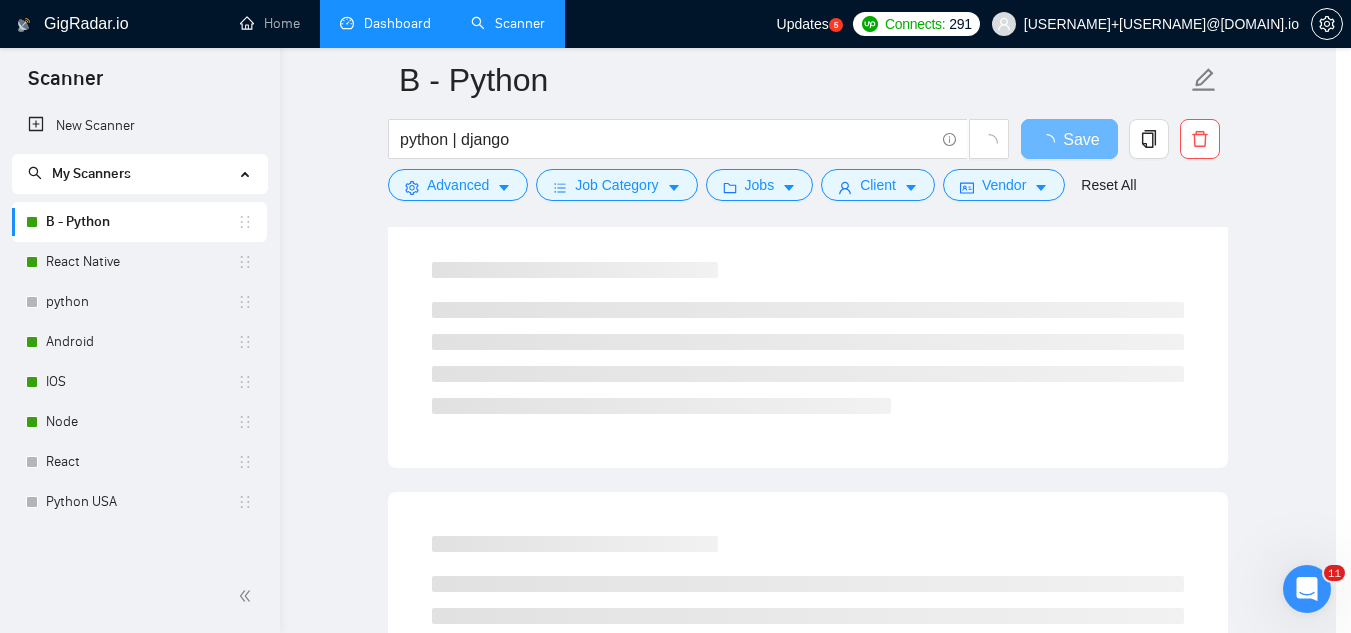 scroll, scrollTop: 82, scrollLeft: 0, axis: vertical 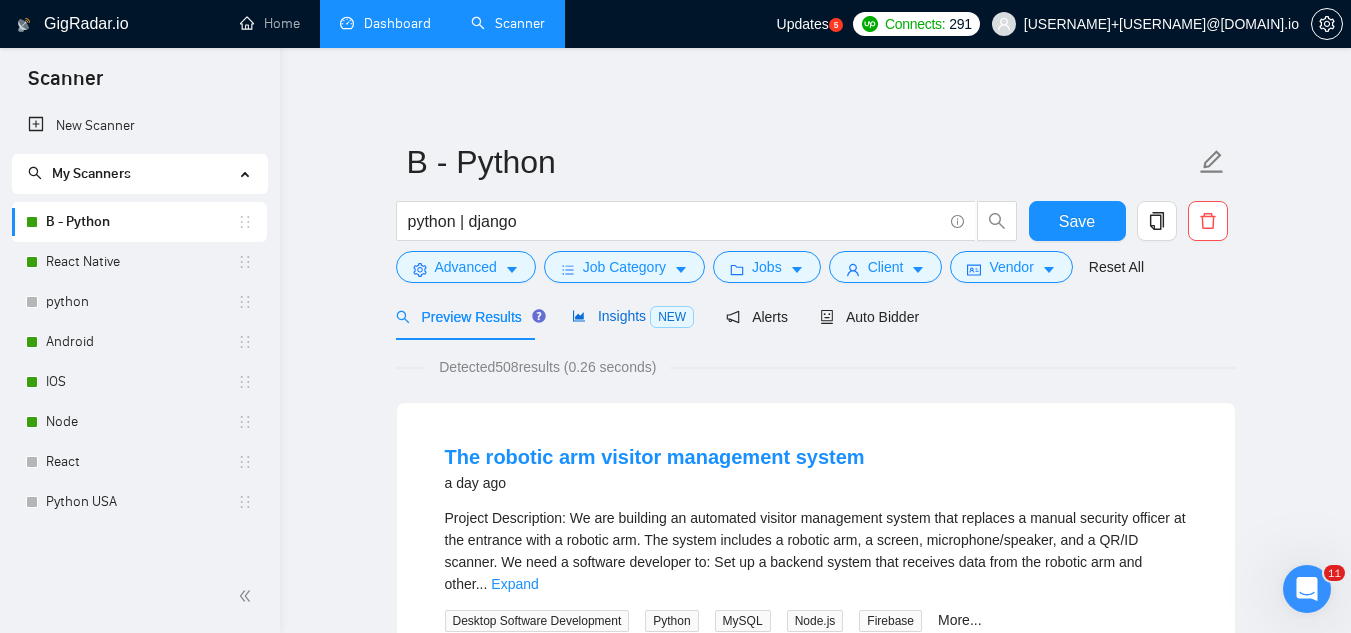 click on "Insights NEW" at bounding box center (633, 316) 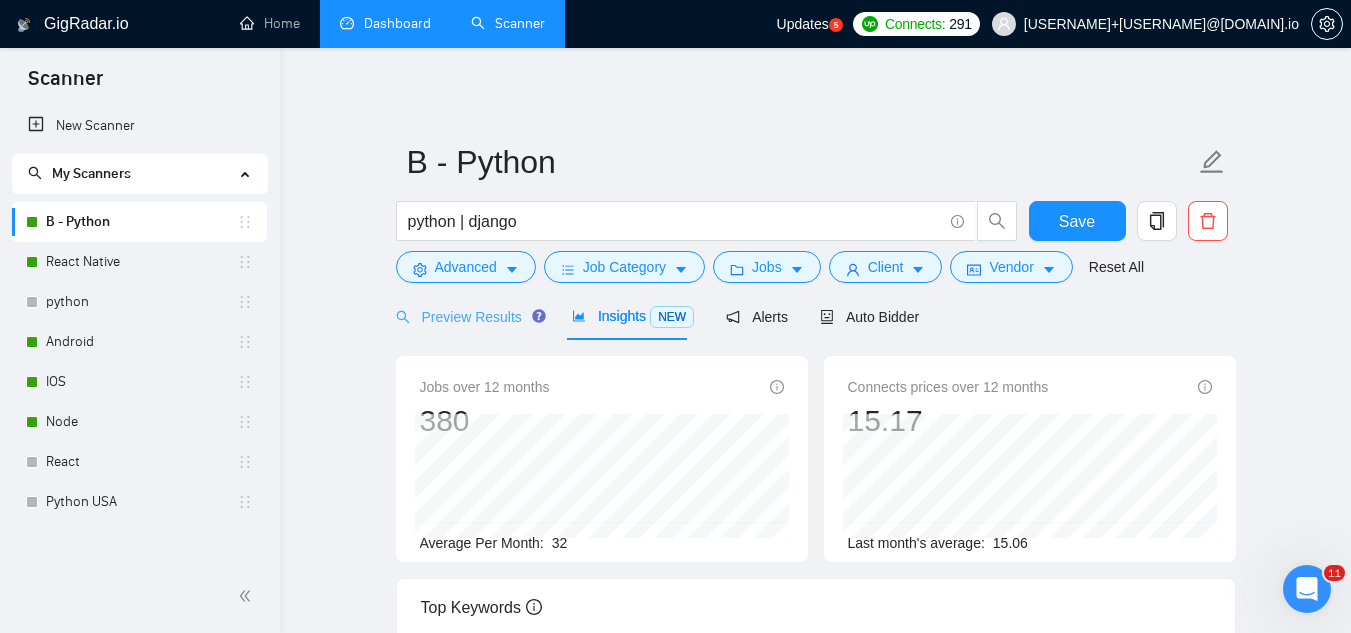 click on "Preview Results" at bounding box center [468, 316] 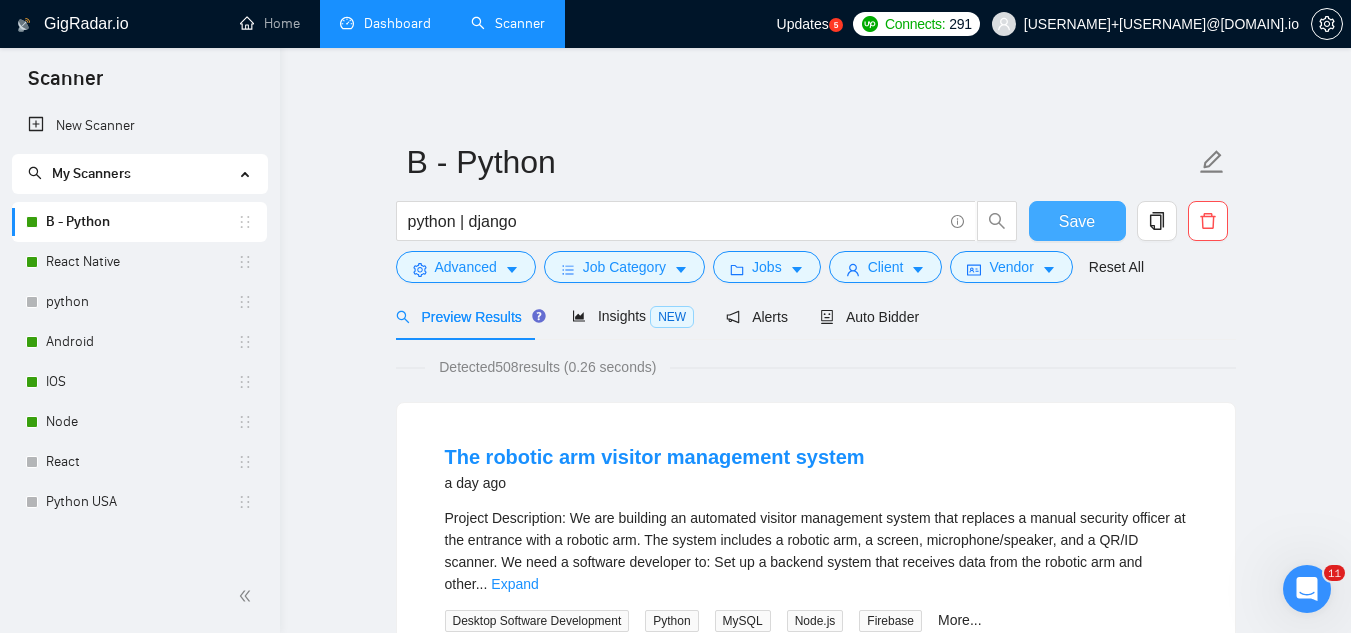 click on "Save" at bounding box center (1077, 221) 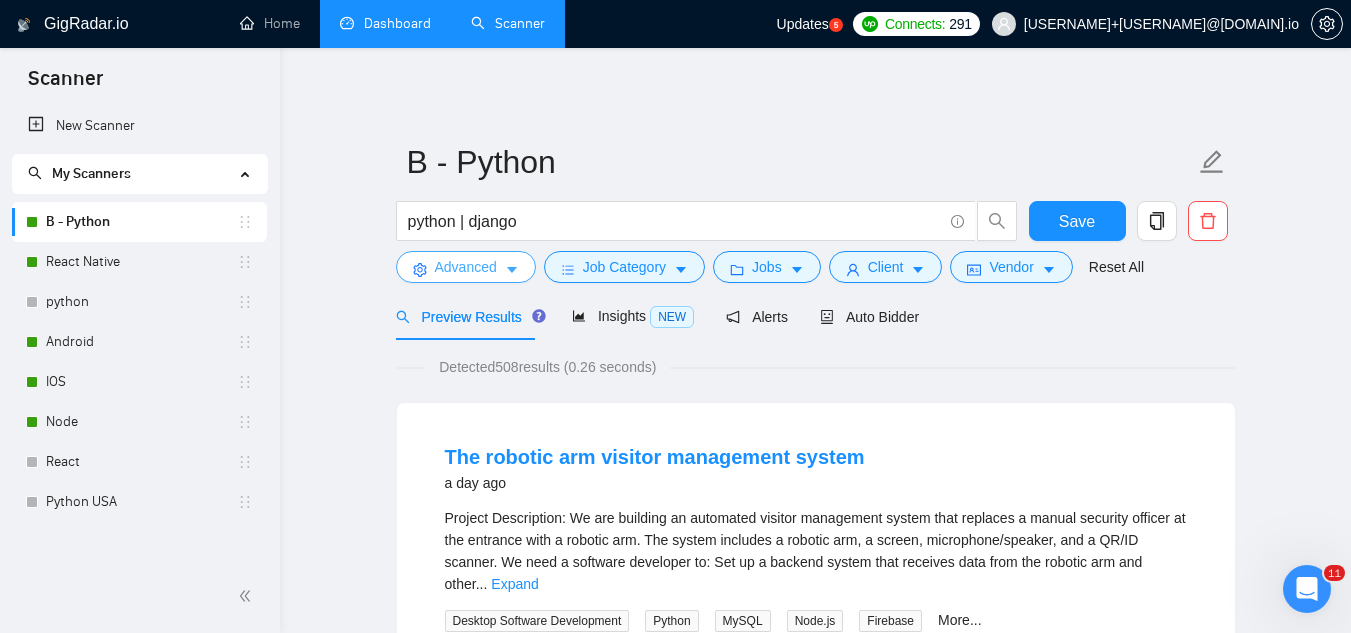click on "Advanced" at bounding box center [466, 267] 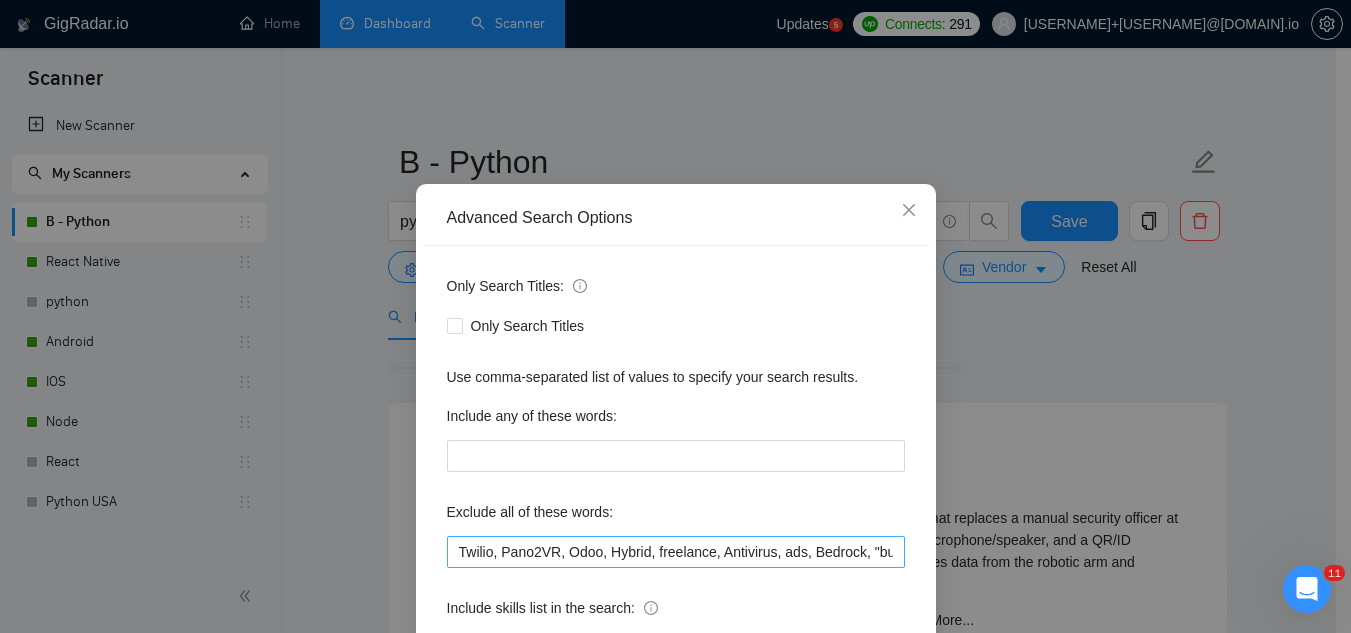 scroll, scrollTop: 100, scrollLeft: 0, axis: vertical 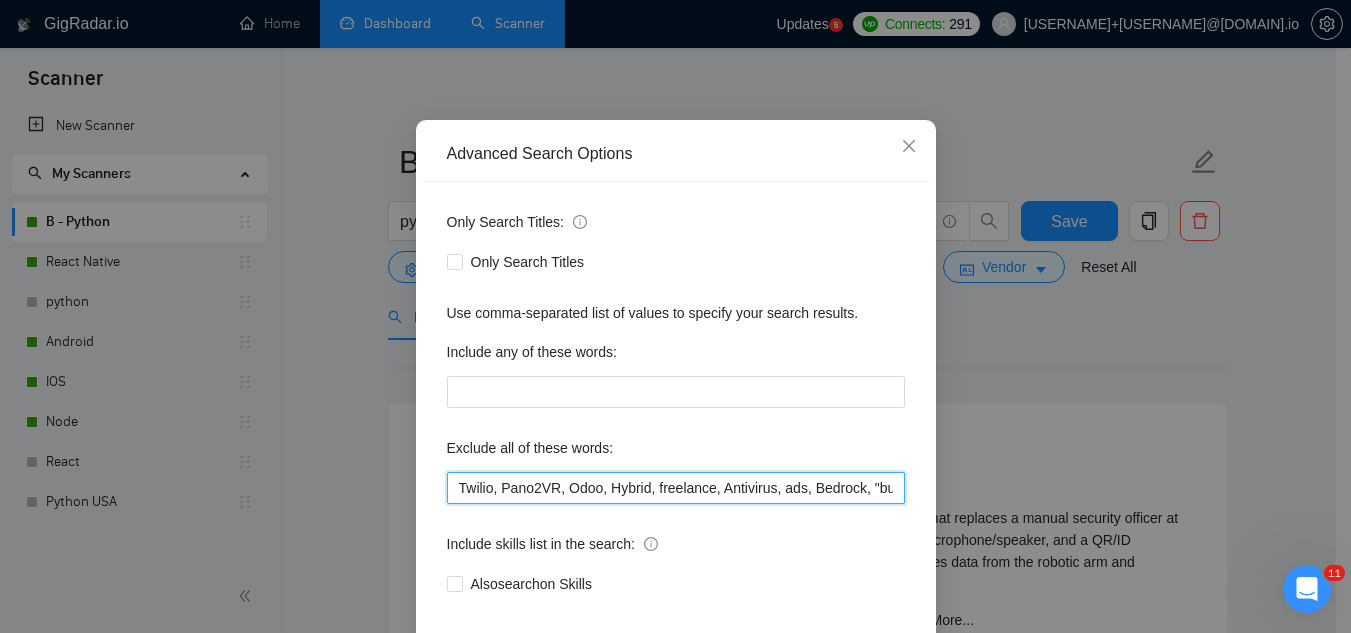 click on "Twilio, Pano2VR, Odoo, Hybrid, freelance, Antivirus, ads, Bedrock, "bug fix", coaching, (fix bug*), scrapper, php, "ruby on rails", "code review", N8N, "join our", (no agenc*), "freelancers only", ready-made, analyst, analytic*, coach, QA, tester, "product design", tutor, mentor, wordpress, WP, safari, electronic, chip*, animation*, game, designer, "Data Scientist", "data analyst", sport*, gambling, scrapper, cleanup, selenium, playwright, csv, excel, HubSpot, "pine script", bot, "Google Ads"," at bounding box center [676, 488] 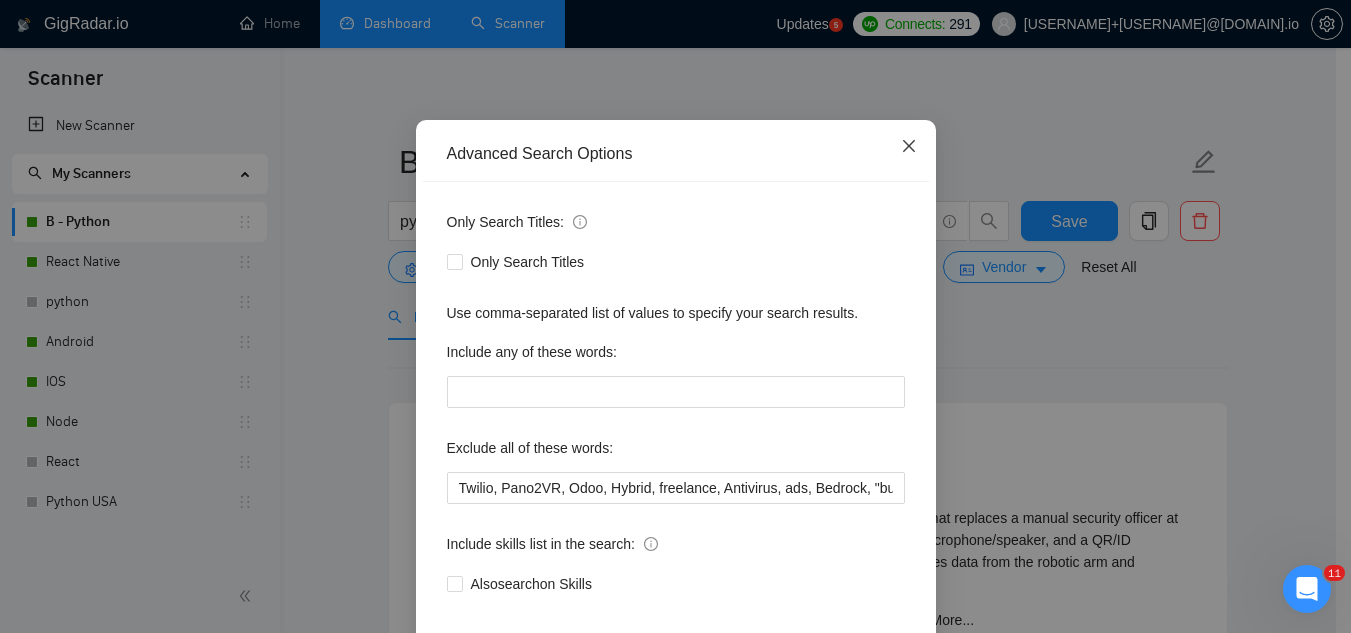 click 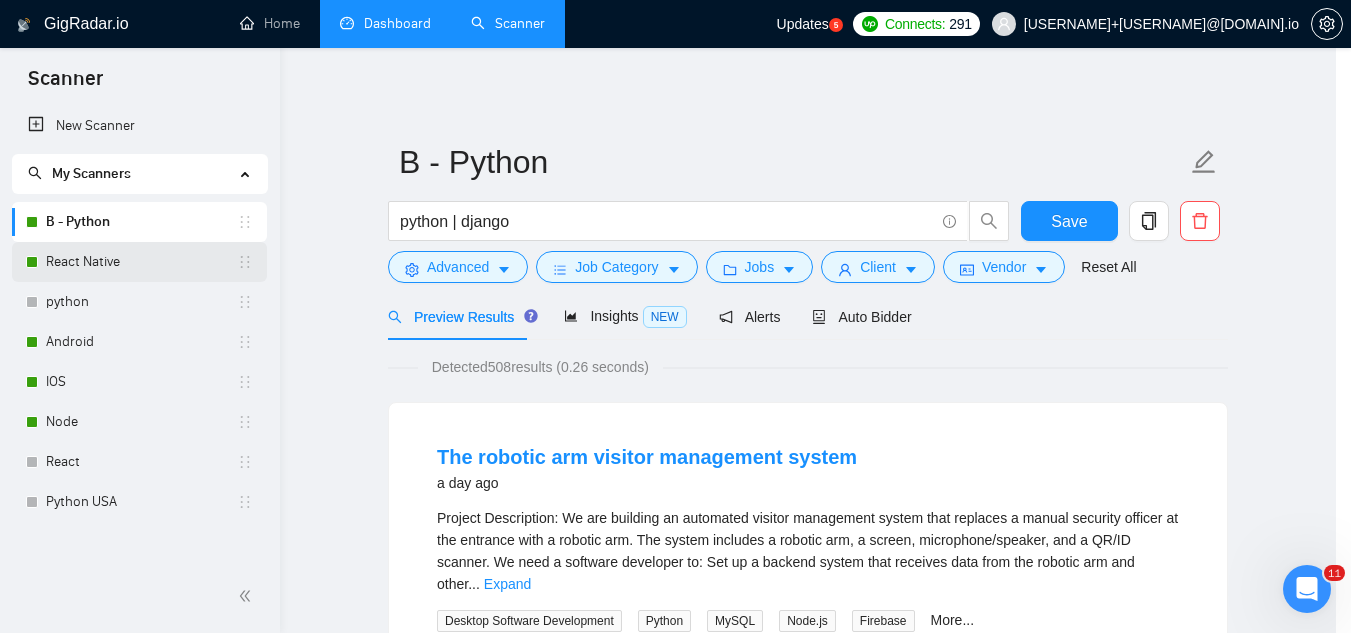 scroll, scrollTop: 99, scrollLeft: 0, axis: vertical 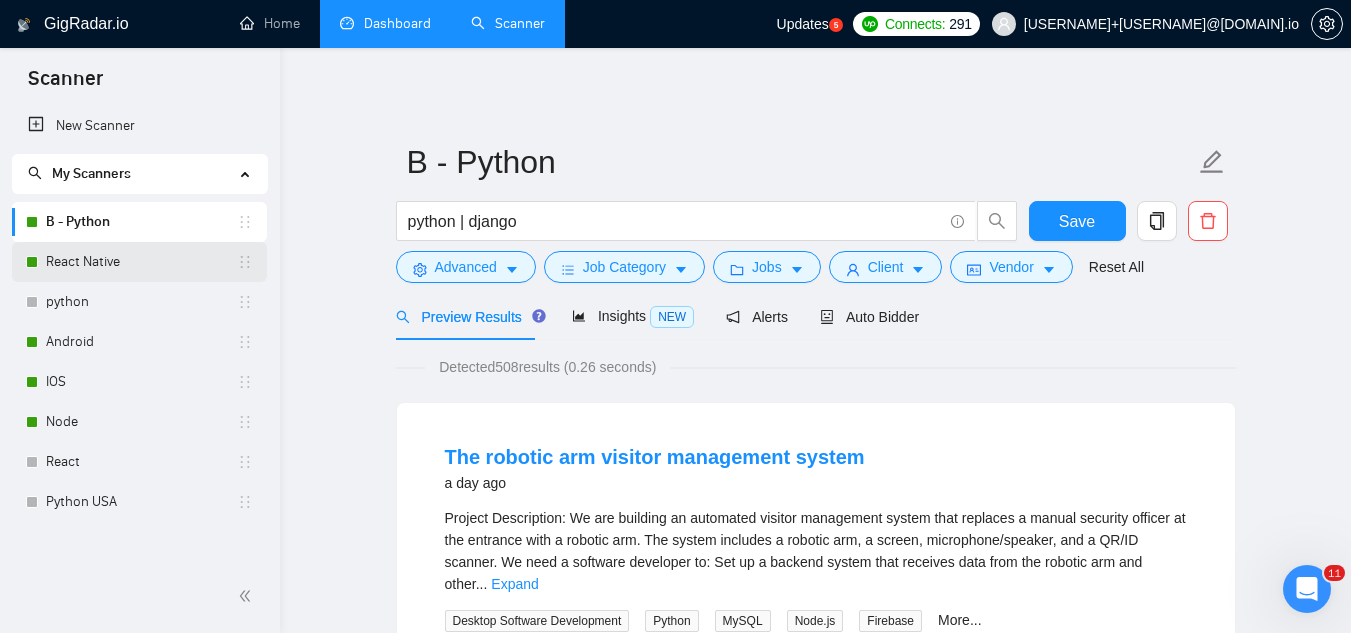 click on "React Native" at bounding box center [139, 262] 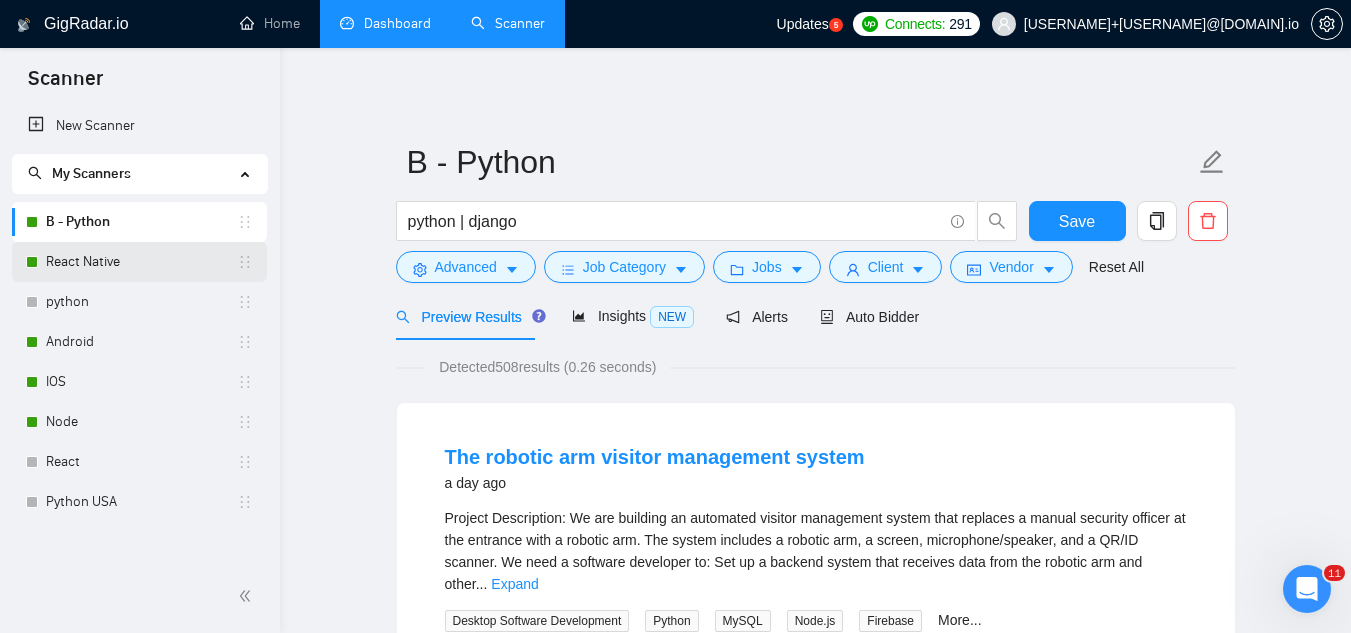 click on "React Native" at bounding box center [141, 262] 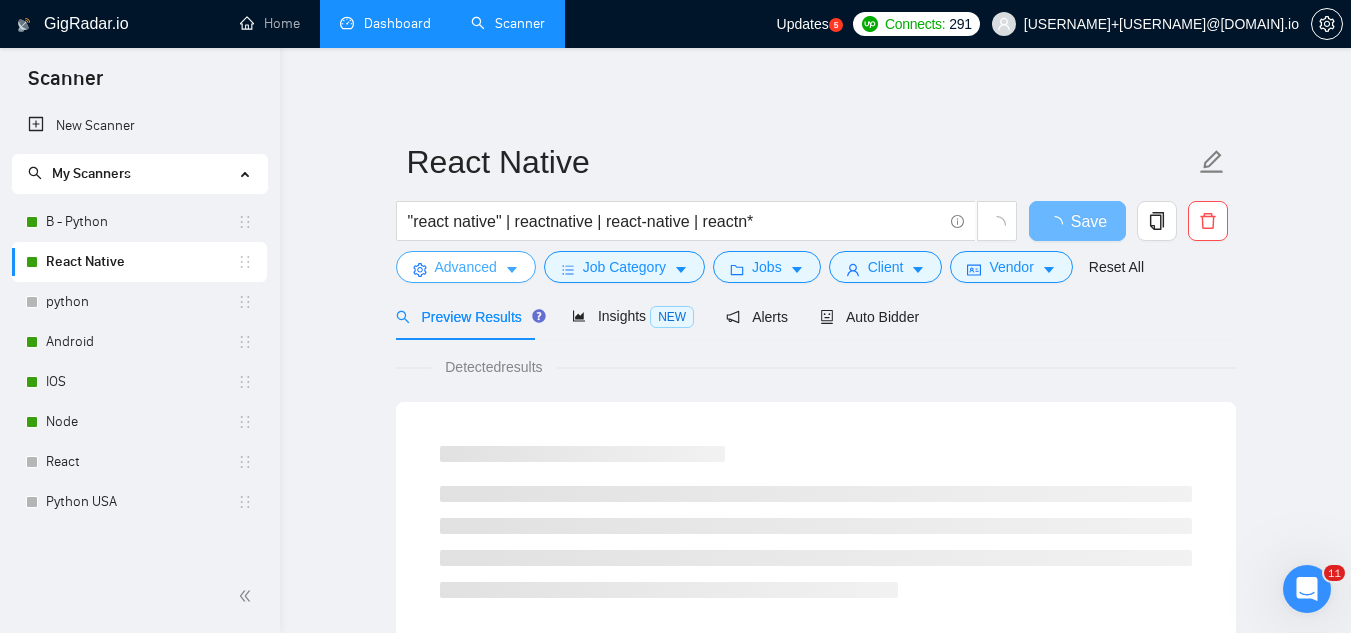 click on "Advanced" at bounding box center (466, 267) 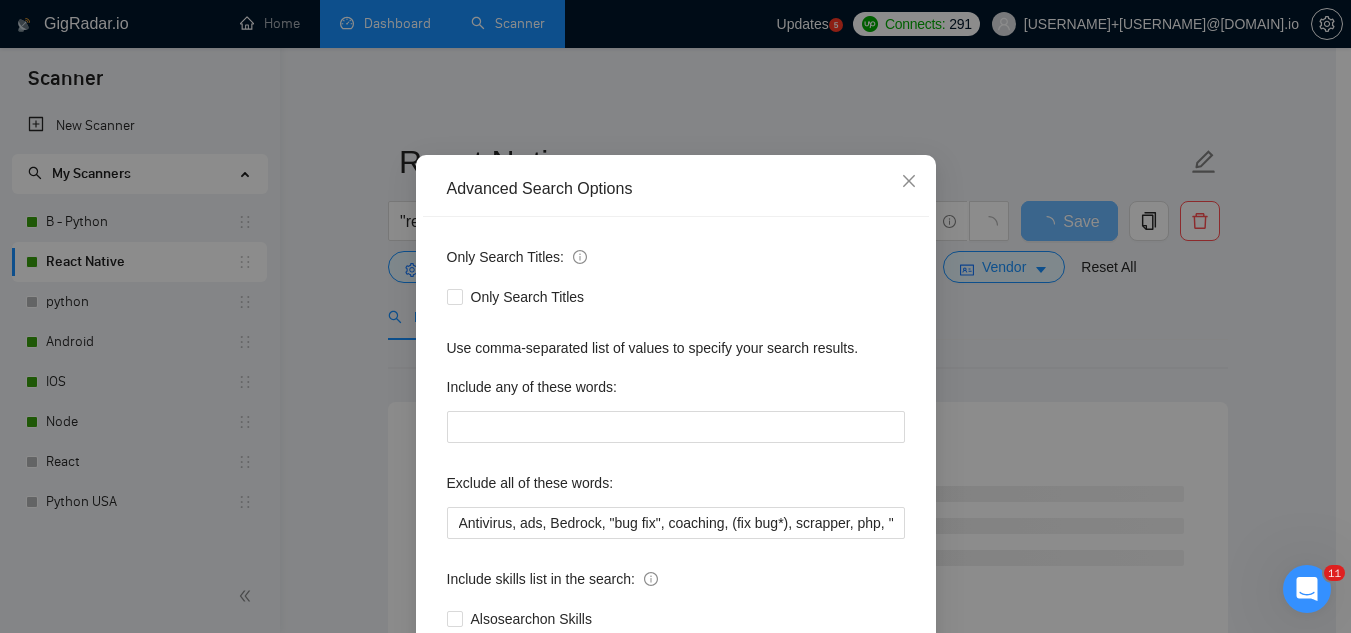 scroll, scrollTop: 100, scrollLeft: 0, axis: vertical 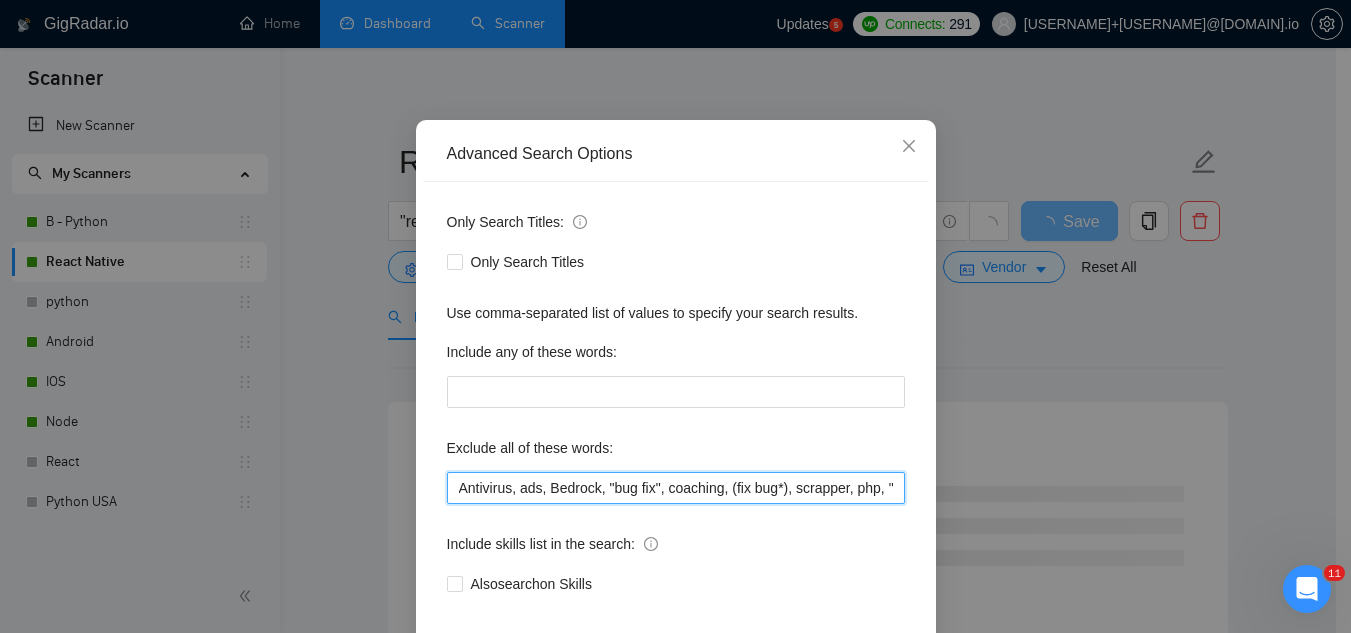 click on "Antivirus, ads, Bedrock, "bug fix", coaching, (fix bug*), scrapper, php, "ruby on rails", "code review", N8N, "join our", (no agenc*), "freelancers only", ready-made, analyst, analytic*, coach, QA, tester, "product design", tutor, mentor, wordpress, WP, safari, electronic, chip*, animation*, game, designer, "Data Scientist", "data analyst", sport*, gambling, "vending machine", audit, "OS Widgets", "iOS Watch", "Smart Wearable", writer" at bounding box center (676, 488) 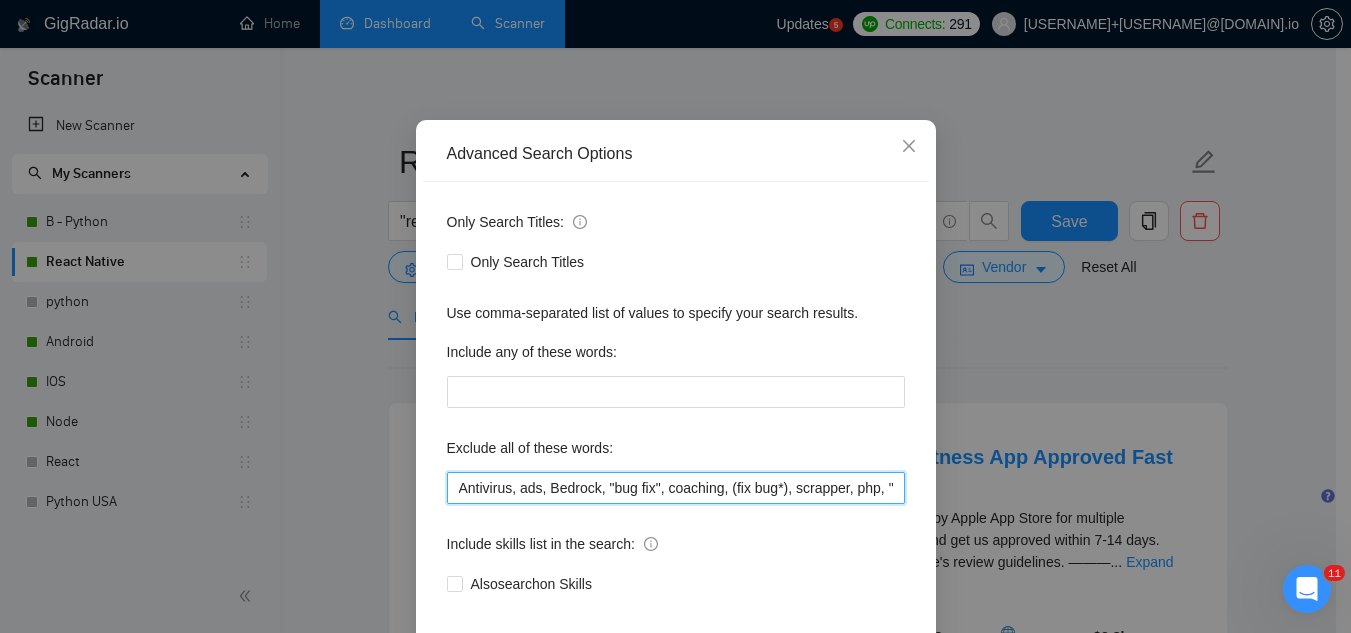 paste on "Twilio, Pano2VR, Odoo," 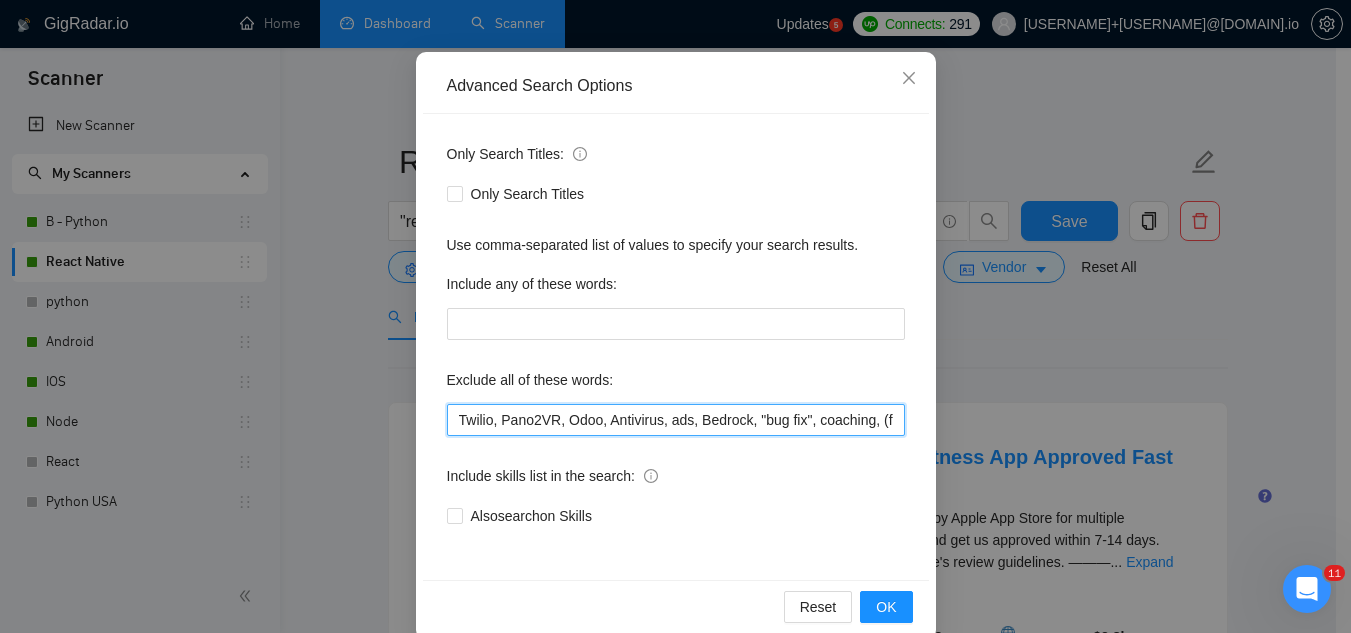 scroll, scrollTop: 199, scrollLeft: 0, axis: vertical 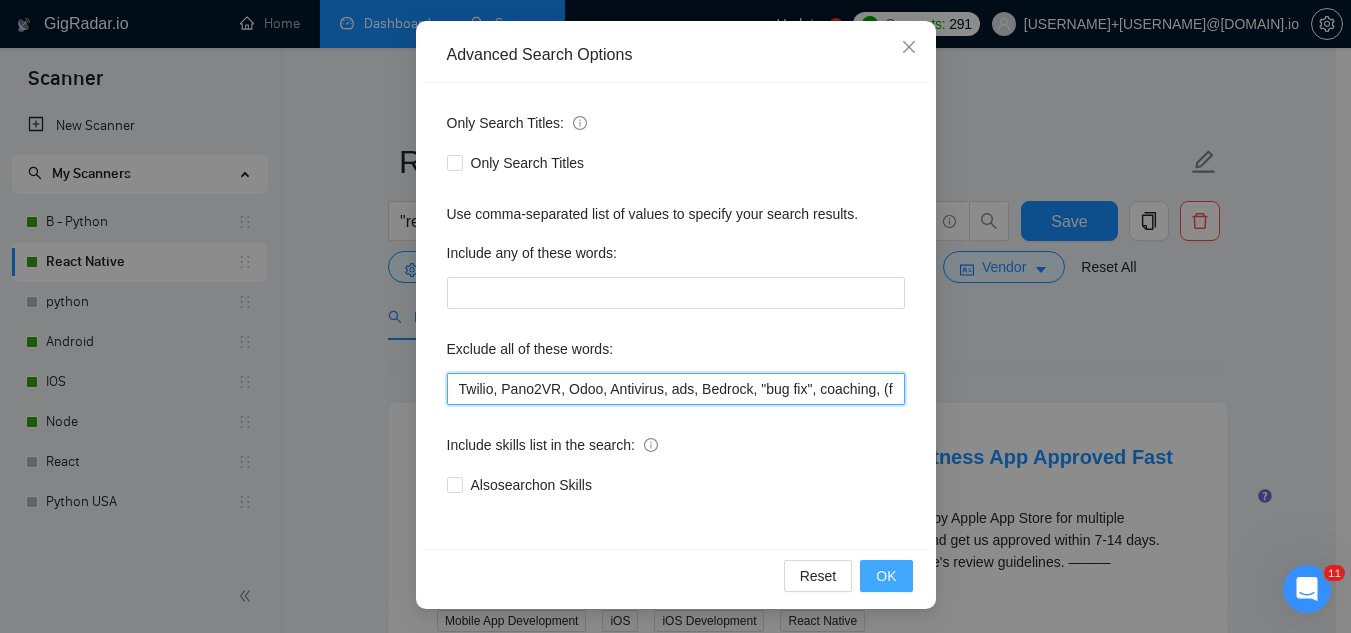 type on "Twilio, Pano2VR, Odoo, Antivirus, ads, Bedrock, "bug fix", coaching, (fix bug*), scrapper, php, "ruby on rails", "code review", N8N, "join our", (no agenc*), "freelancers only", ready-made, analyst, analytic*, coach, QA, tester, "product design", tutor, mentor, wordpress, WP, safari, electronic, chip*, animation*, game, designer, "Data Scientist", "data analyst", sport*, gambling, "vending machine", audit, "OS Widgets", "iOS Watch", "Smart Wearable", writer" 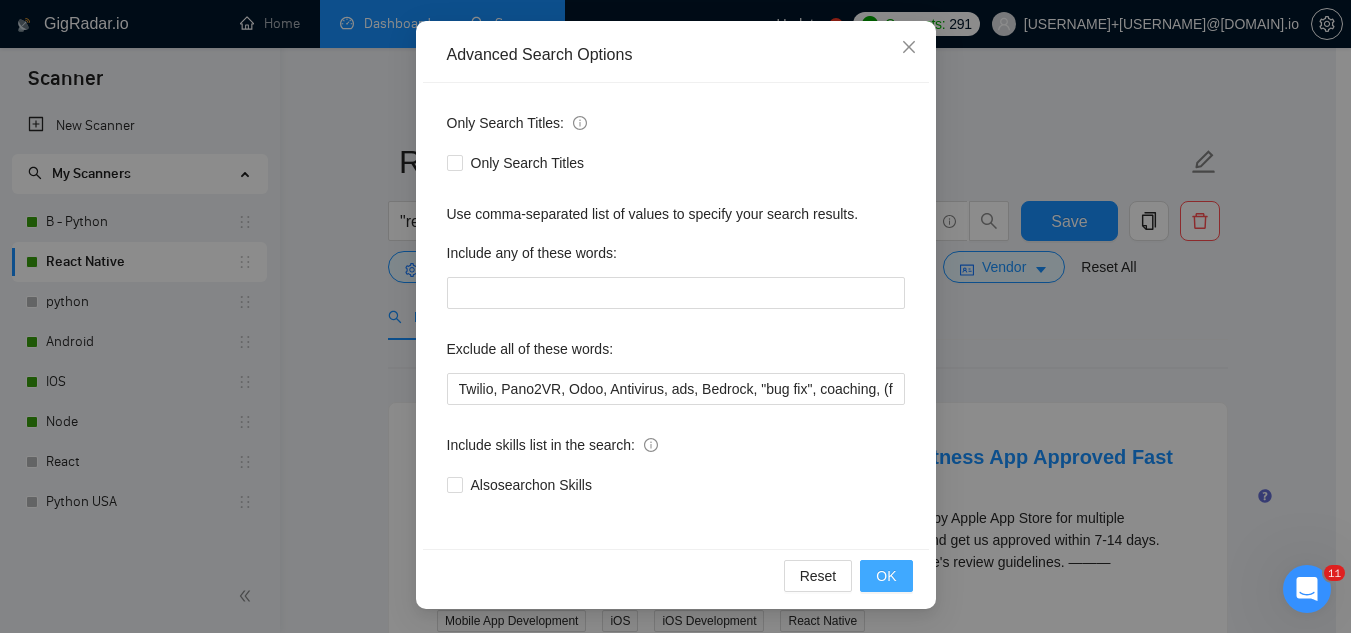 click on "OK" at bounding box center (886, 576) 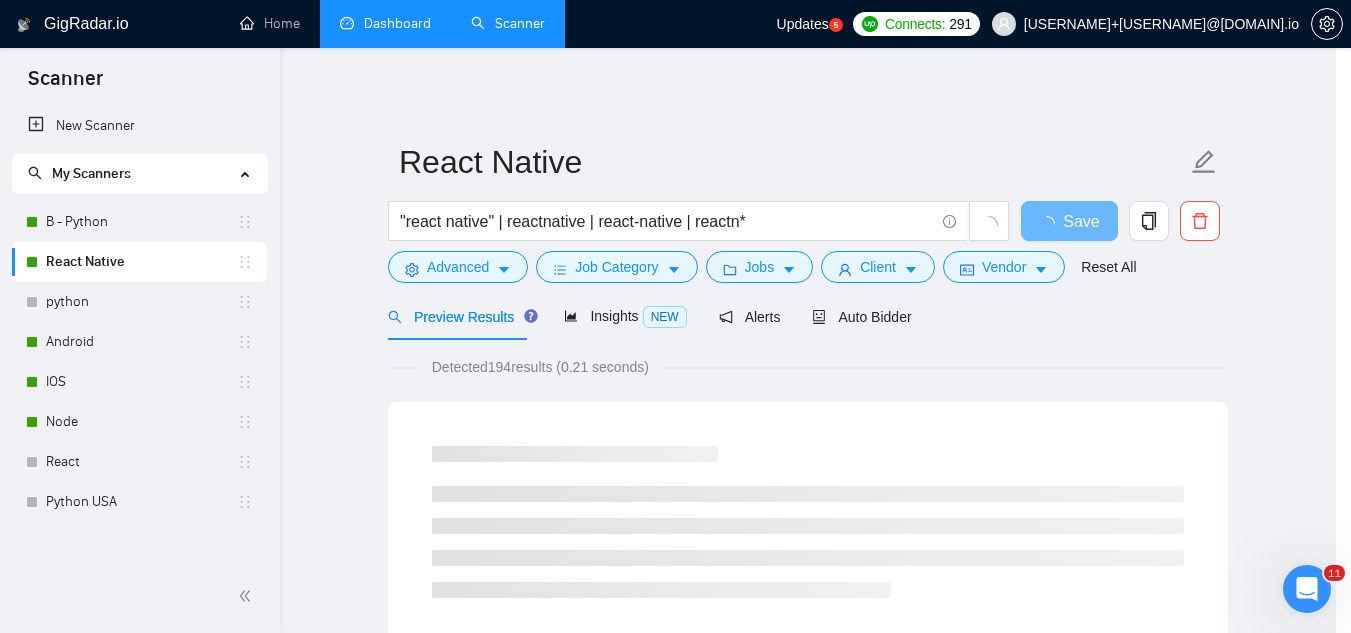 scroll, scrollTop: 99, scrollLeft: 0, axis: vertical 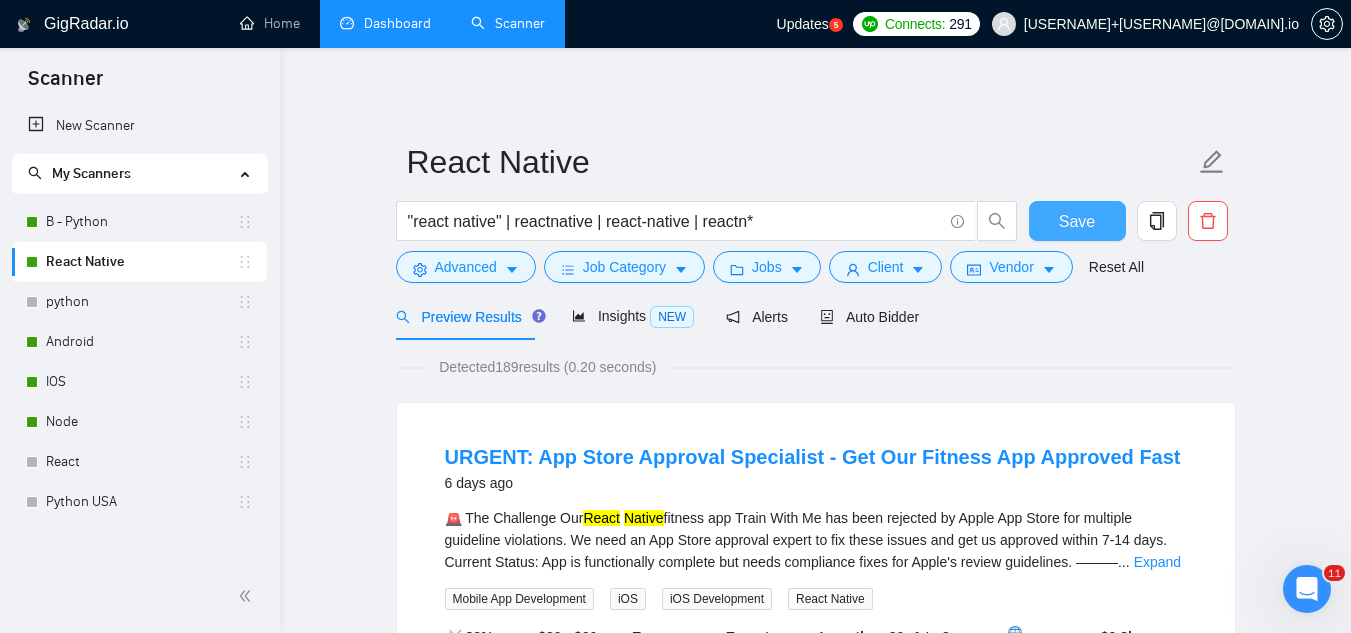click on "Save" at bounding box center (1077, 221) 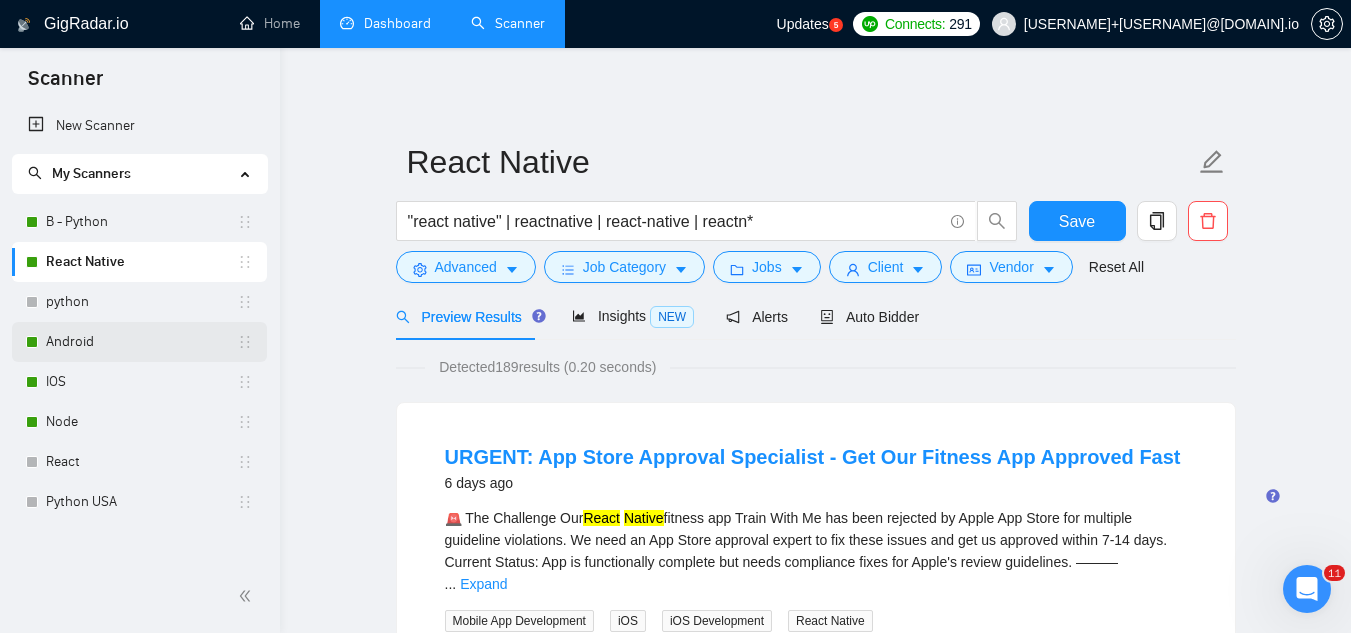 click on "Android" at bounding box center (141, 342) 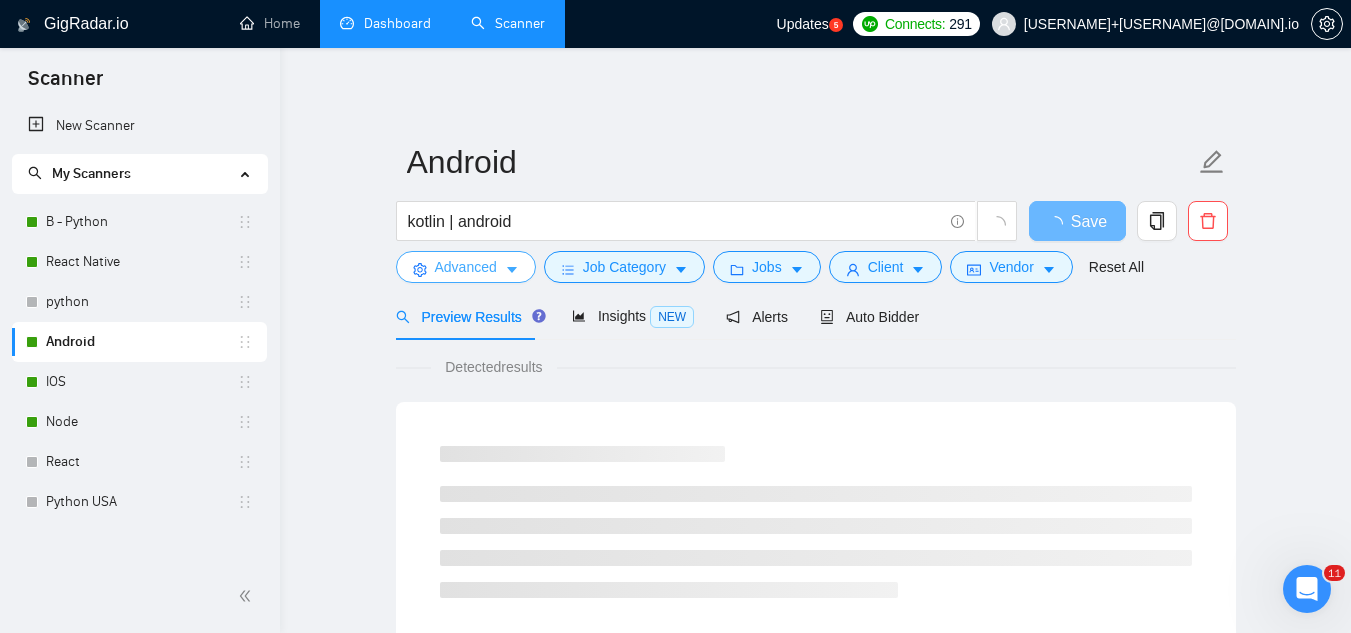 click on "Advanced" at bounding box center (466, 267) 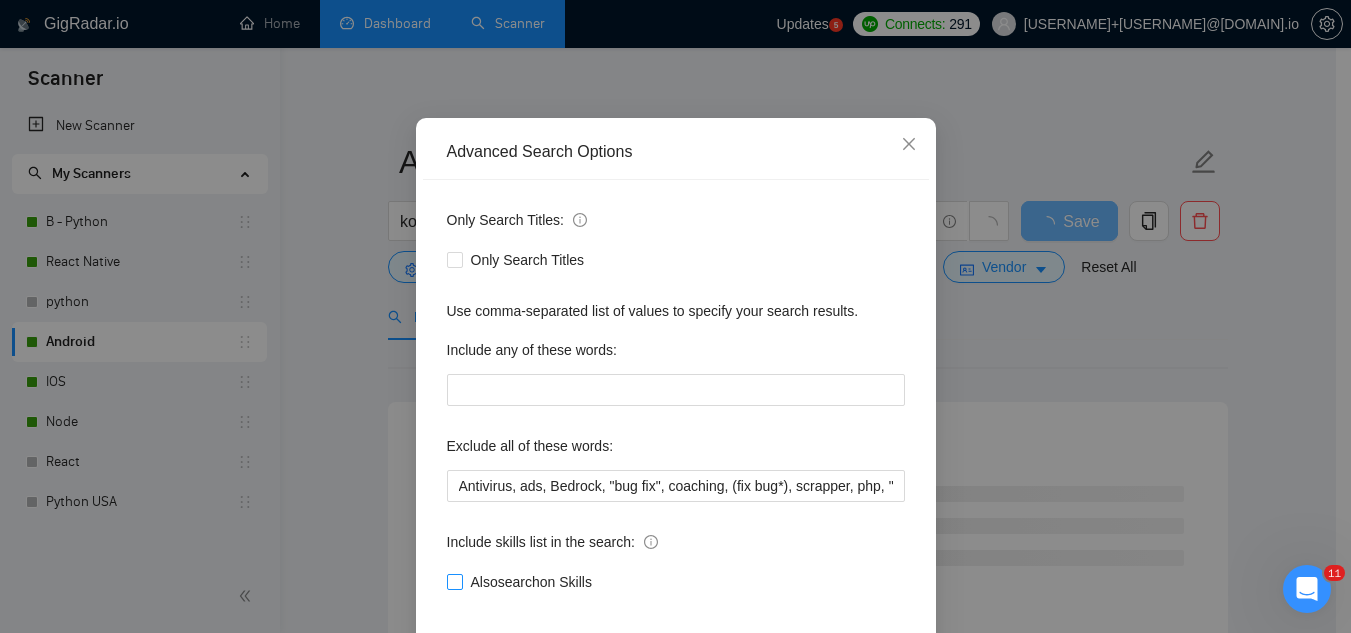 scroll, scrollTop: 199, scrollLeft: 0, axis: vertical 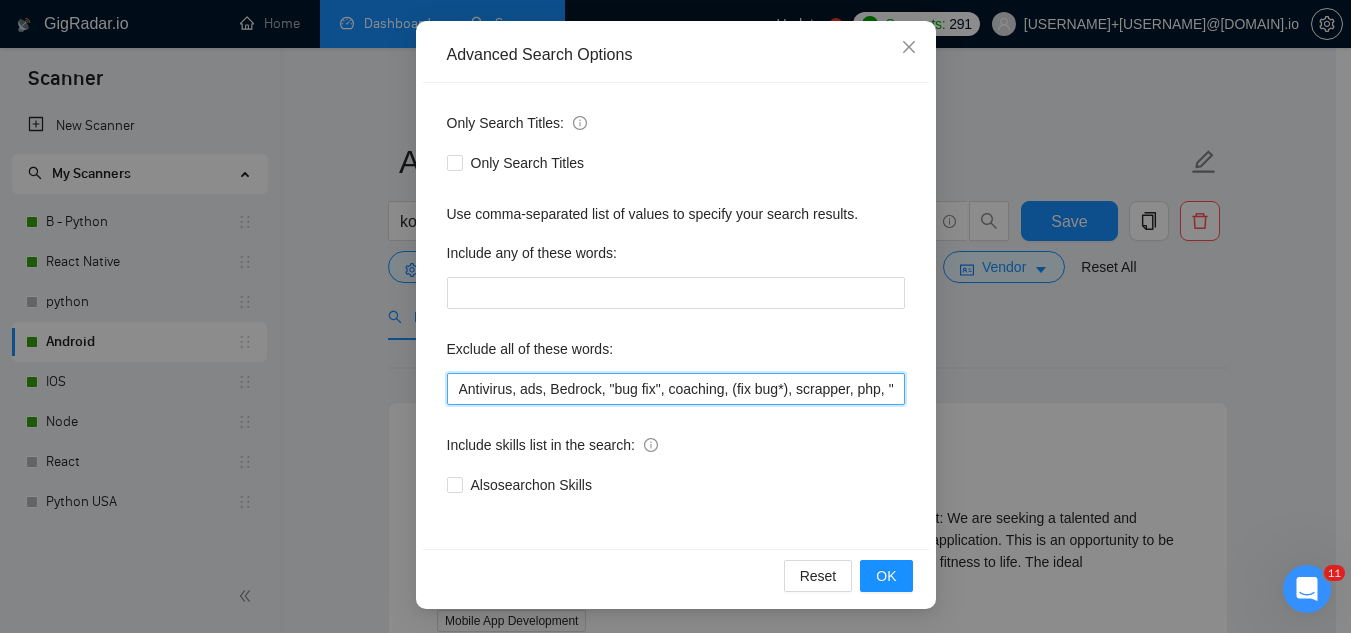 click on "Antivirus, ads, Bedrock, "bug fix", coaching, (fix bug*), scrapper, php, "ruby on rails", "code review", N8N, "join our", (no agenc*), "freelancers only", "ready-made", analyst, analytic*, coach, QA, tester, "product design", tutor, mentor, wordpress, WP, safari, electronic, chip*, animation*, game, designer, "Data Scientist", "data analyst", sport*, gambling, "smart tv", "android tv", "electronic device", ".net", "custom firmware", AR, "raspberry pi", "vending machine", capacitor, "kernel module", "MAUI.NET", "ghost CMS", writer" at bounding box center [676, 389] 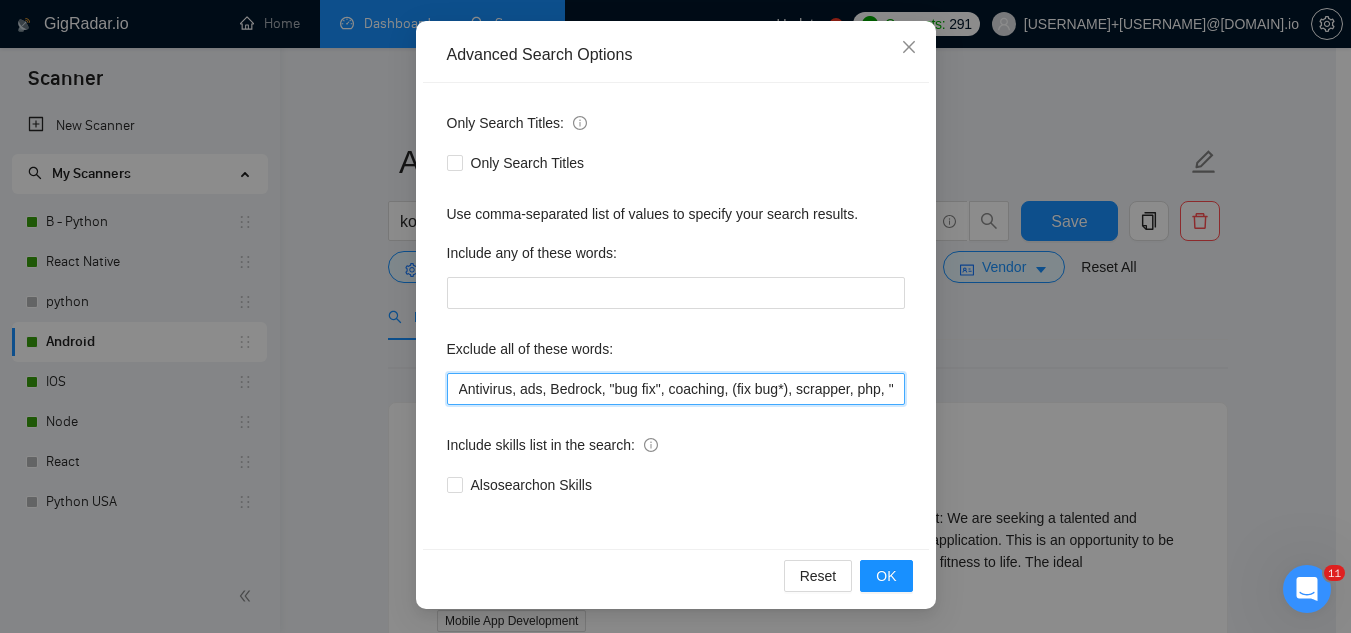 paste on "Twilio, Pano2VR, Odoo," 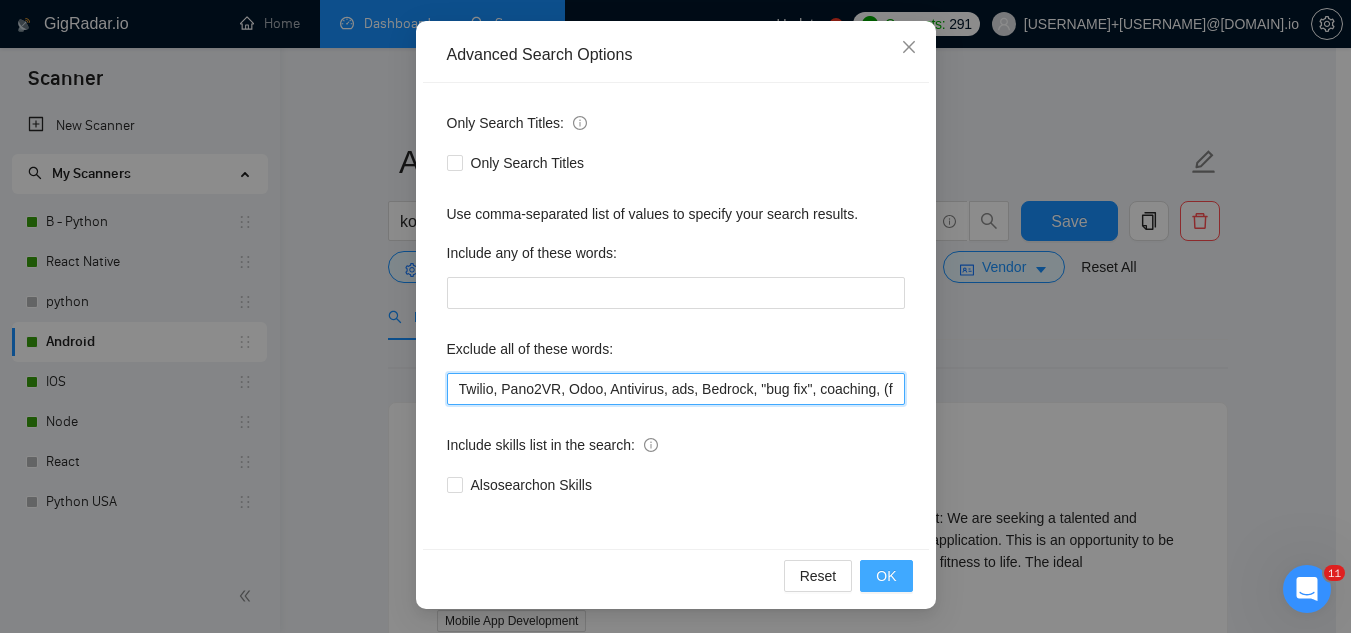 type on "Twilio, Pano2VR, Odoo, Antivirus, ads, Bedrock, "bug fix", coaching, (fix bug*), scrapper, php, "ruby on rails", "code review", N8N, "join our", (no agenc*), "freelancers only", "ready-made", analyst, analytic*, coach, QA, tester, "product design", tutor, mentor, wordpress, WP, safari, electronic, chip*, animation*, game, designer, "Data Scientist", "data analyst", sport*, gambling, "smart tv", "android tv", "electronic device", ".net", "custom firmware", AR, "raspberry pi", "vending machine", capacitor, "kernel module", "MAUI.NET", "ghost CMS", writer" 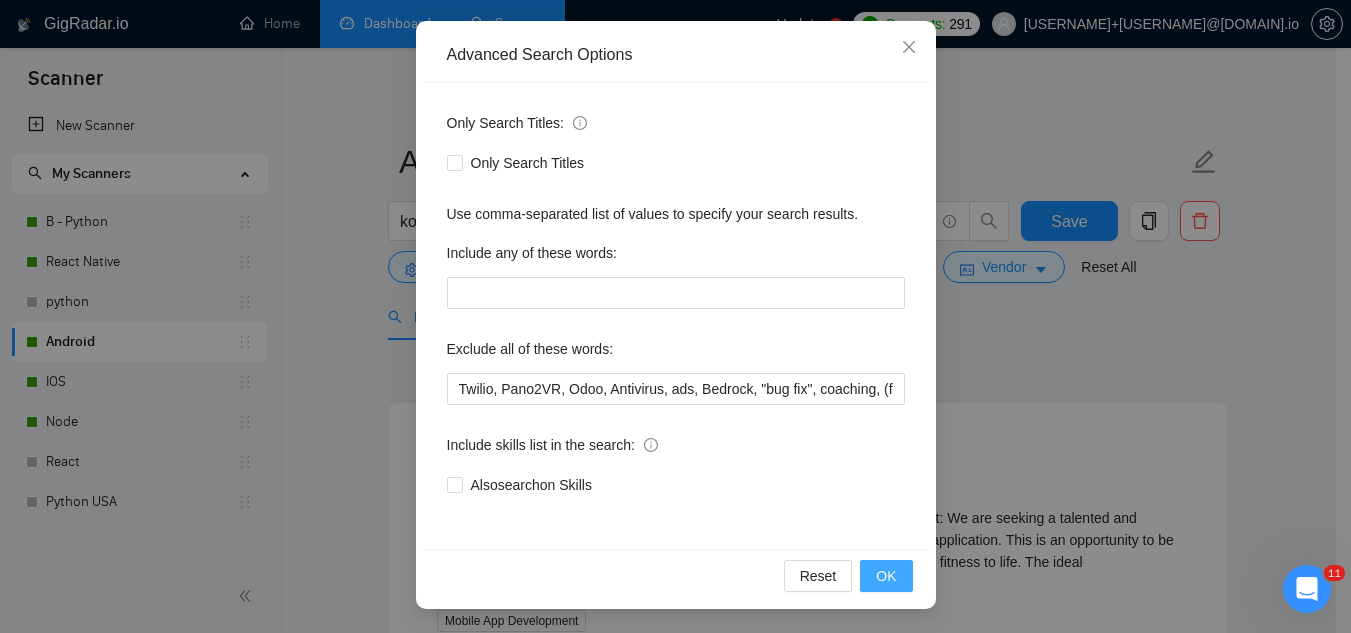 click on "OK" at bounding box center [886, 576] 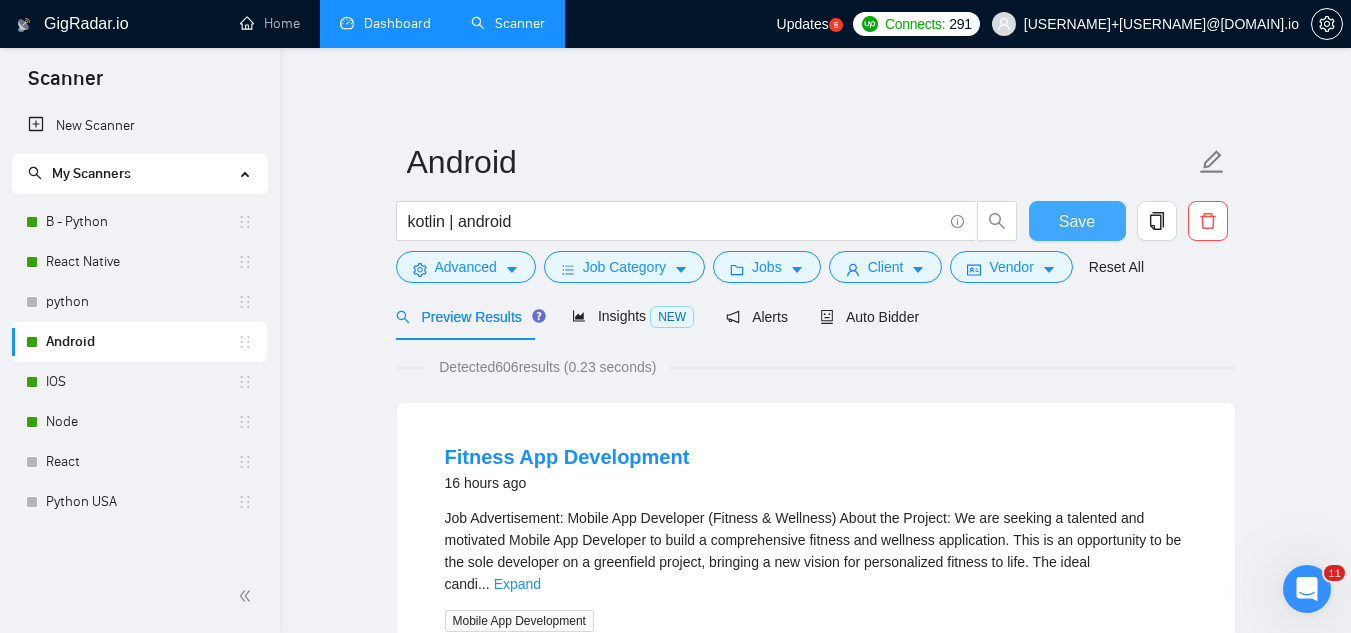 click on "Save" at bounding box center (1077, 221) 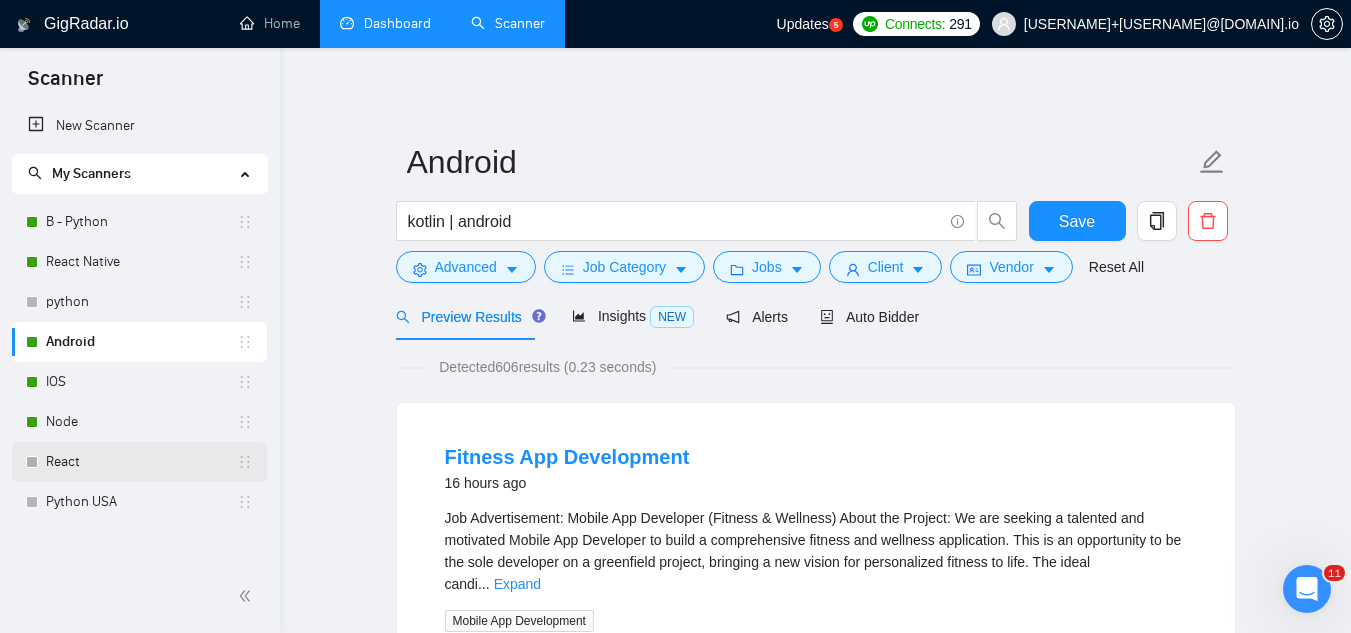 click on "React" at bounding box center (141, 462) 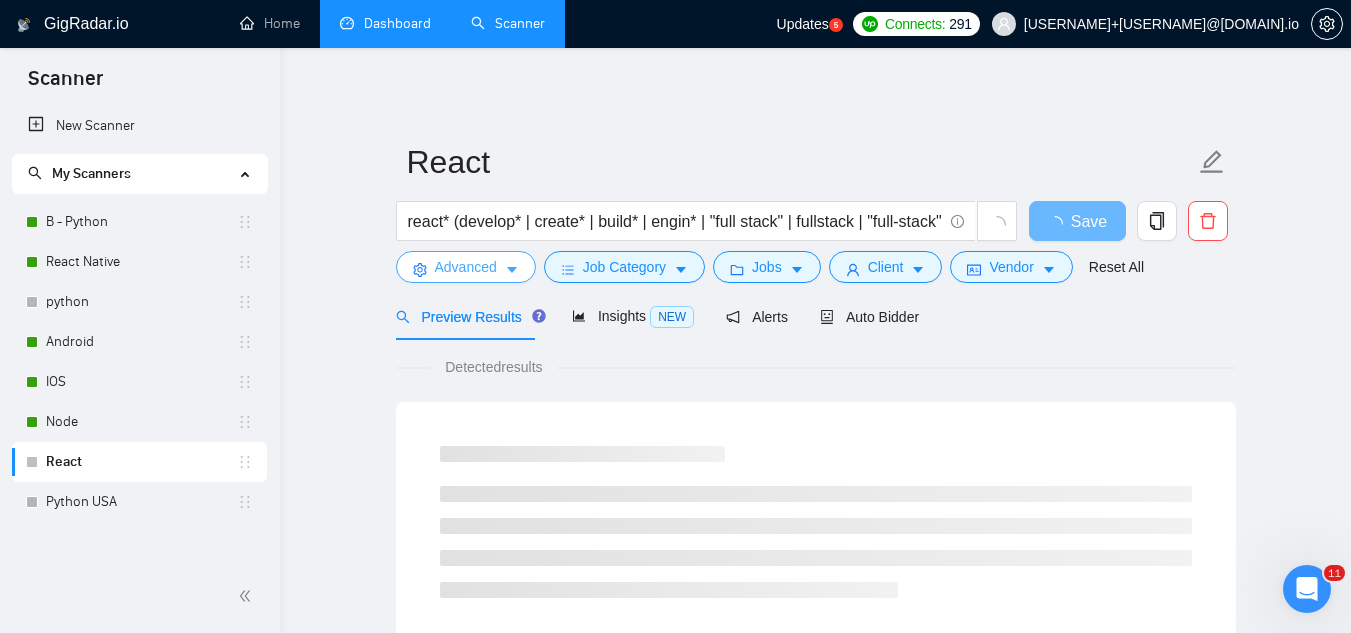 click on "Advanced" at bounding box center [466, 267] 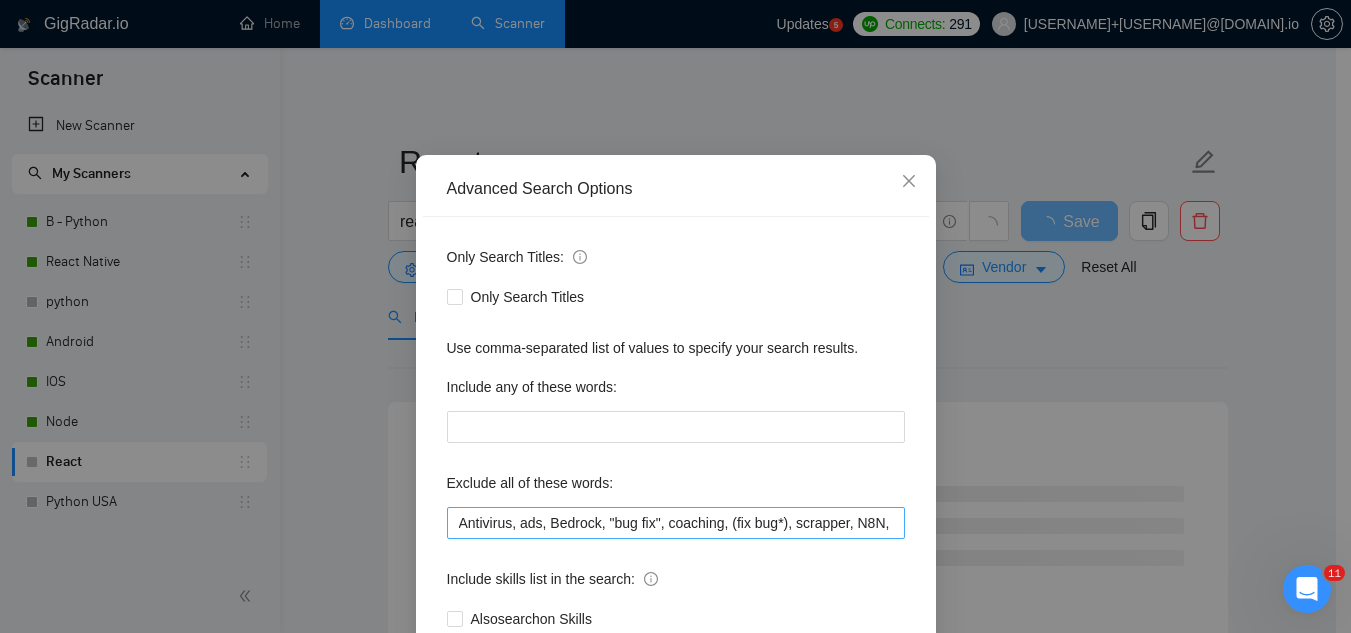 scroll, scrollTop: 100, scrollLeft: 0, axis: vertical 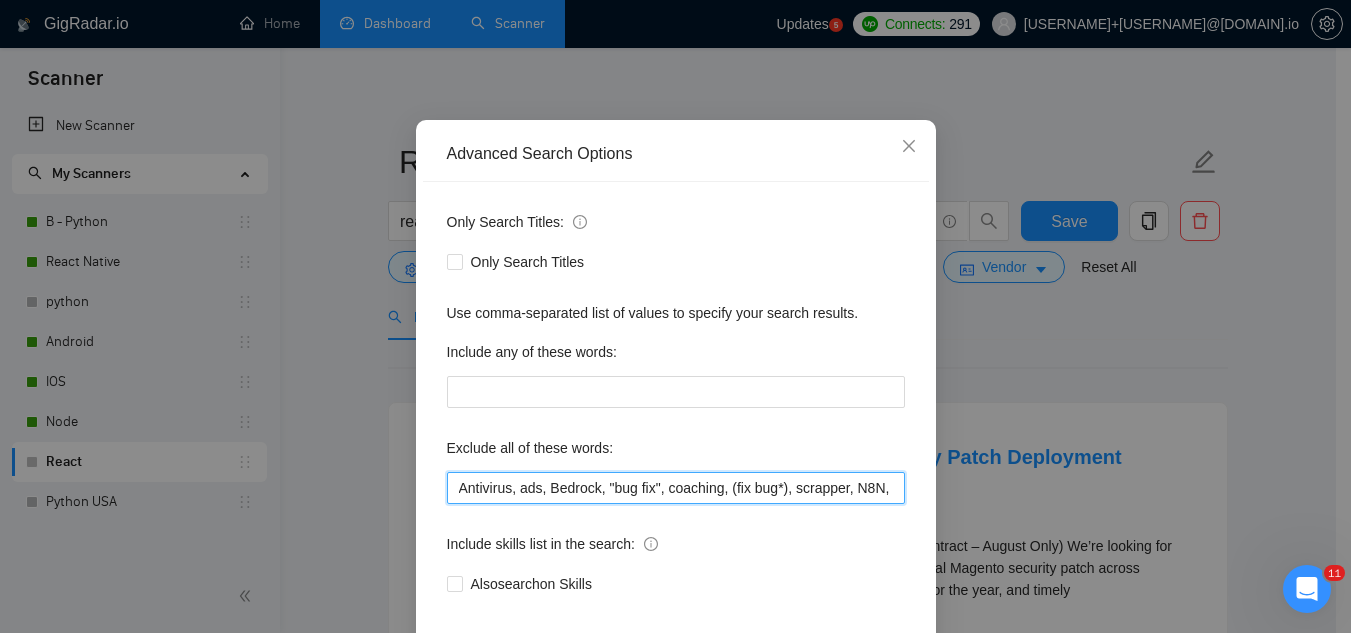 click on "Antivirus, ads, Bedrock, "bug fix", coaching, (fix bug*), scrapper, N8N, "join our", (no agenc*), "freelancers only", "ready-made", analyst, analytic*, coach, QA, tester, "product design", tutor, mentor, wordpress, WP, safari, electronic, chip*, animation*, game, designer, "Data Scientist", "data analyst", sport*, gambling, "vending machine", audit, "OS Widgets", "iOS Watch", "Smart Wearable", writer, php, "ruby on rails", "code review", Medplum," at bounding box center [676, 488] 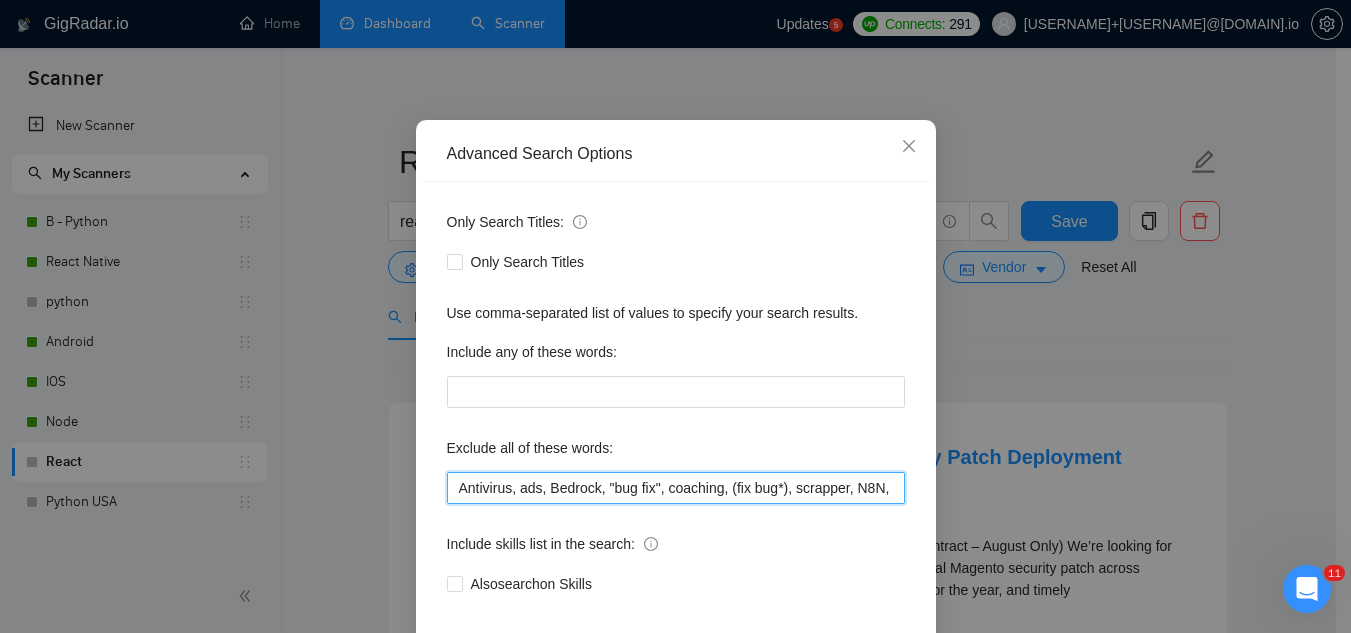 paste on "Twilio, Pano2VR, Odoo," 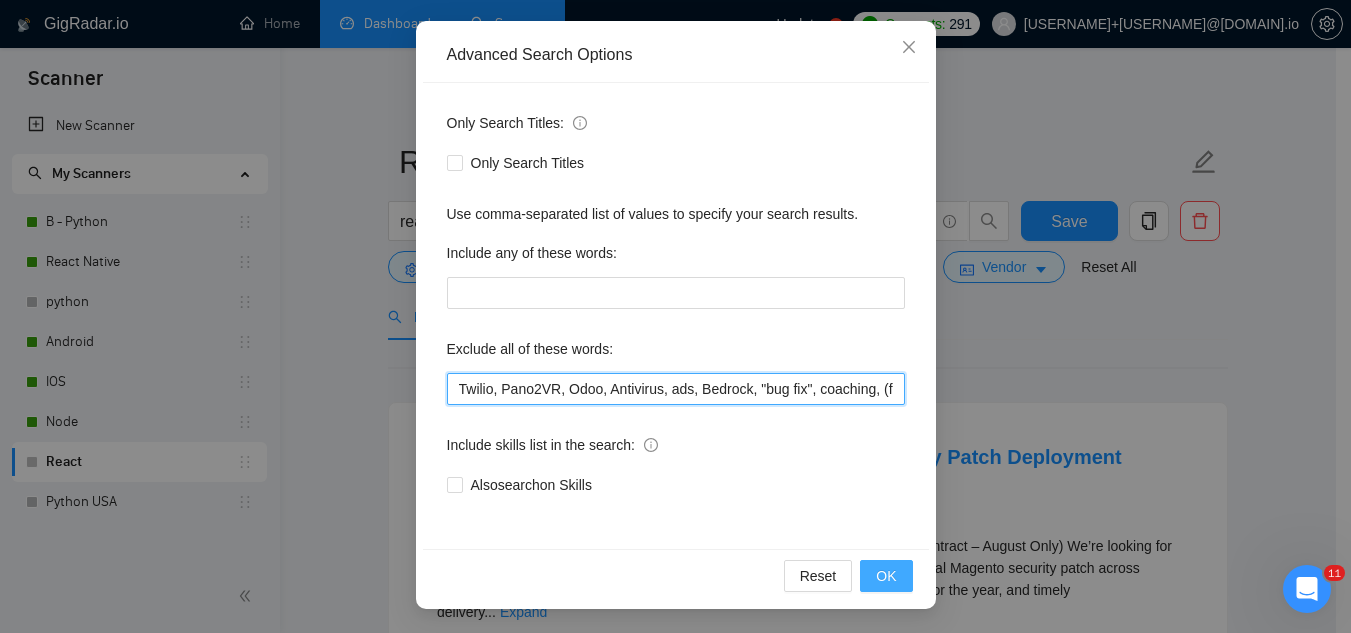 type on "Twilio, Pano2VR, Odoo, Antivirus, ads, Bedrock, "bug fix", coaching, (fix bug*), scrapper, N8N, "join our", (no agenc*), "freelancers only", "ready-made", analyst, analytic*, coach, QA, tester, "product design", tutor, mentor, wordpress, WP, safari, electronic, chip*, animation*, game, designer, "Data Scientist", "data analyst", sport*, gambling, "vending machine", audit, "OS Widgets", "iOS Watch", "Smart Wearable", writer, php, "ruby on rails", "code review", Medplum," 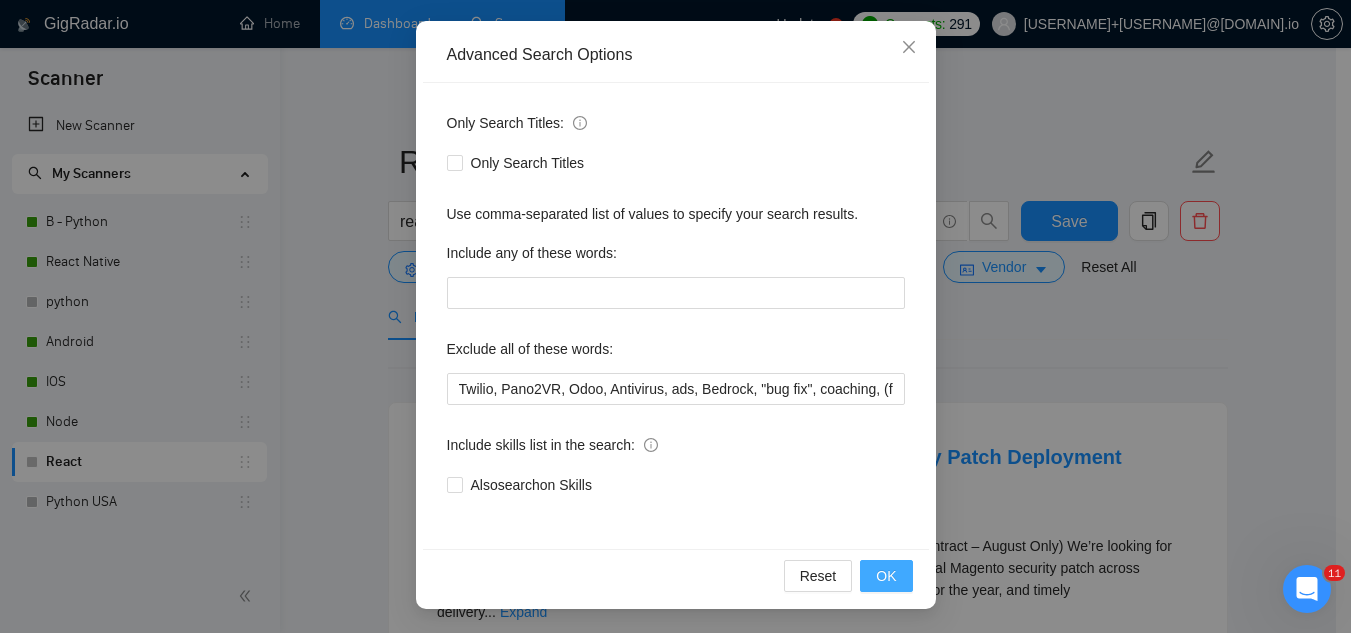 click on "OK" at bounding box center [886, 576] 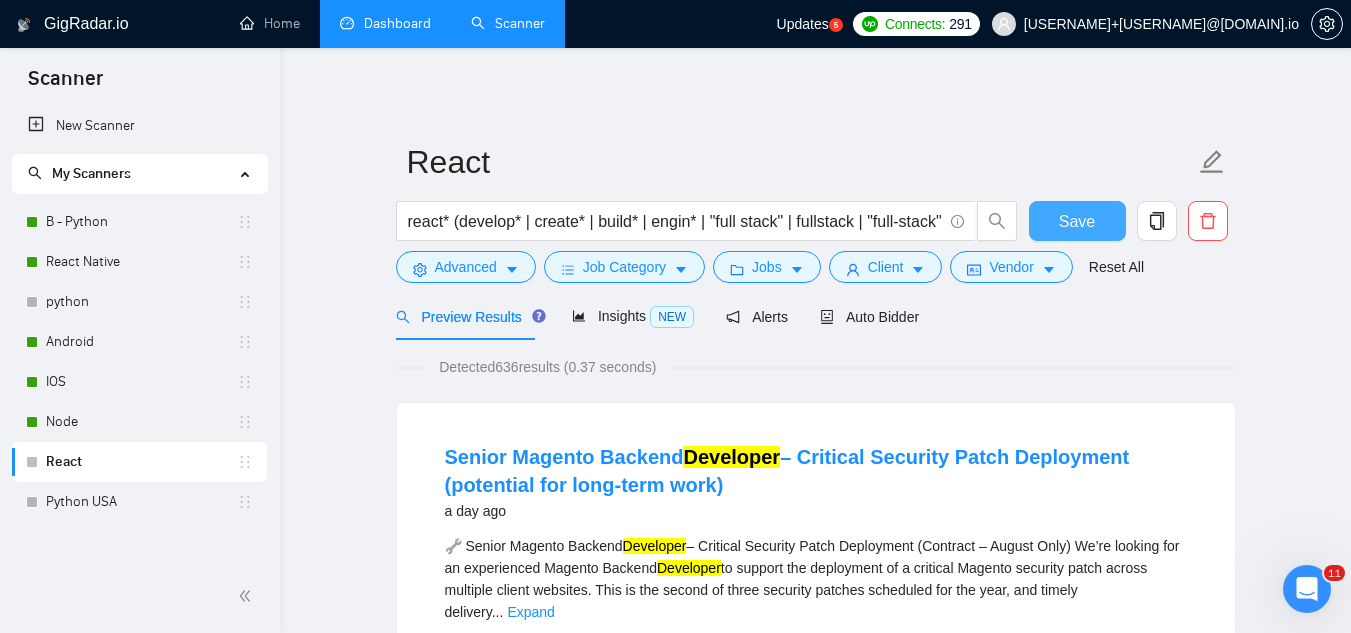 click on "Save" at bounding box center (1077, 221) 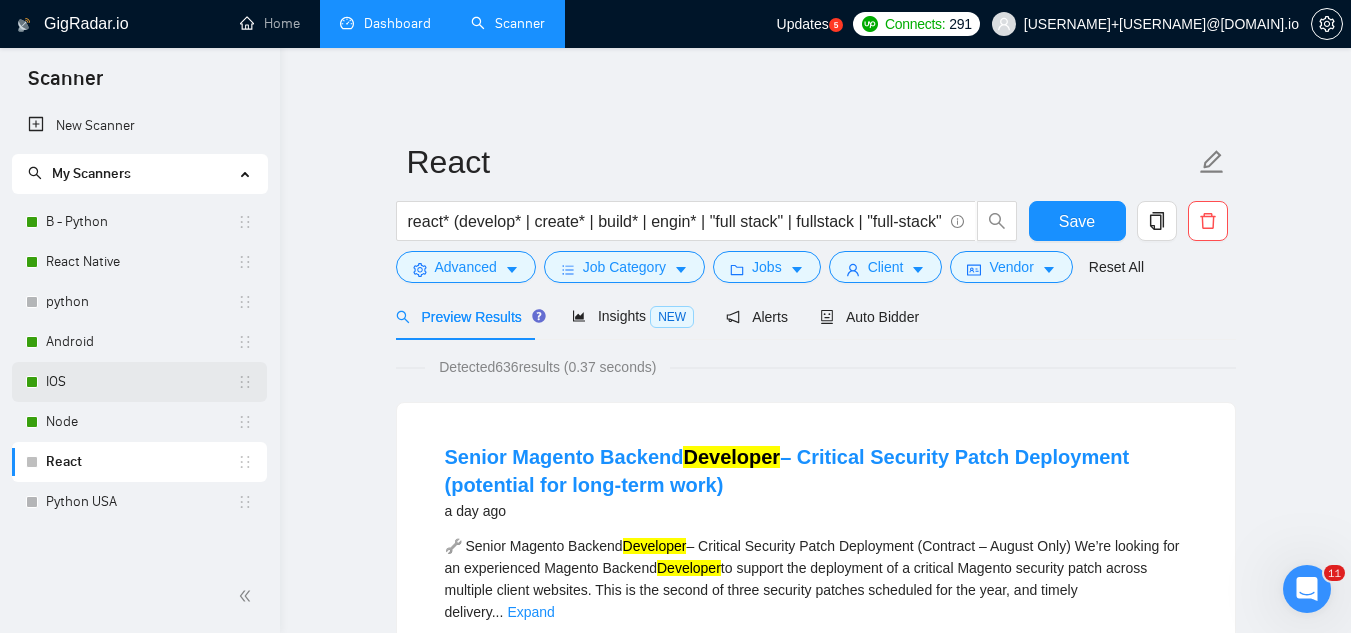 click on "IOS" at bounding box center [141, 382] 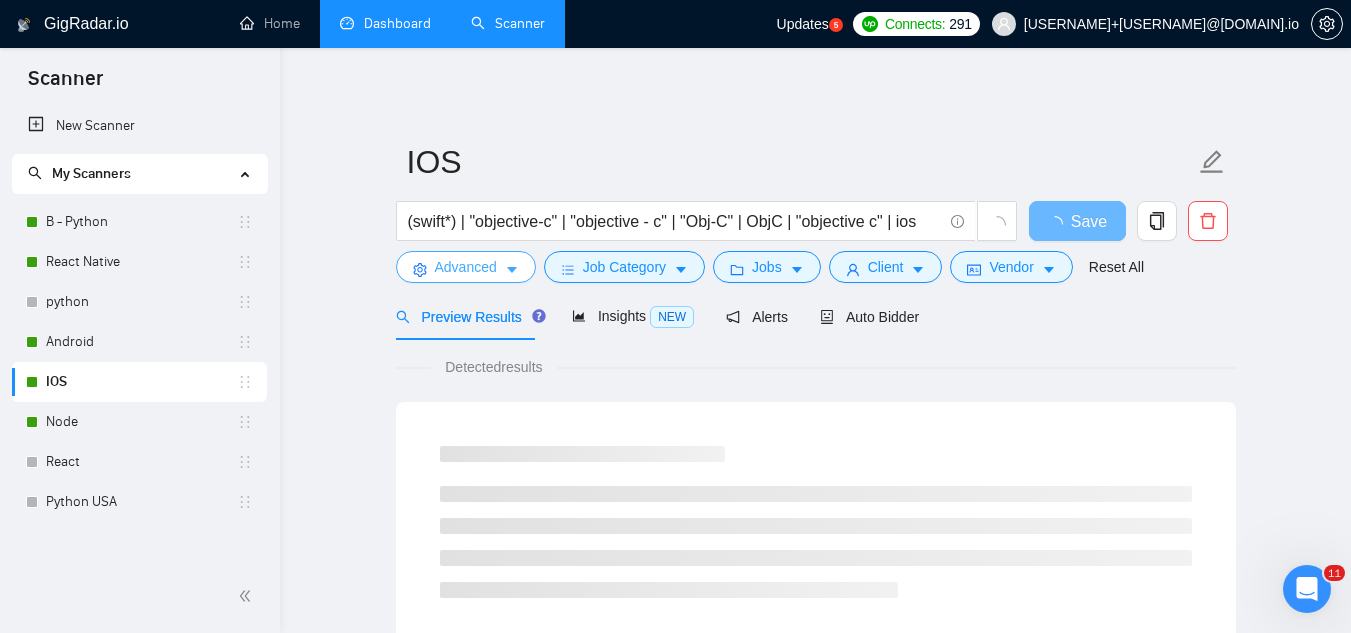 click on "Advanced" at bounding box center (466, 267) 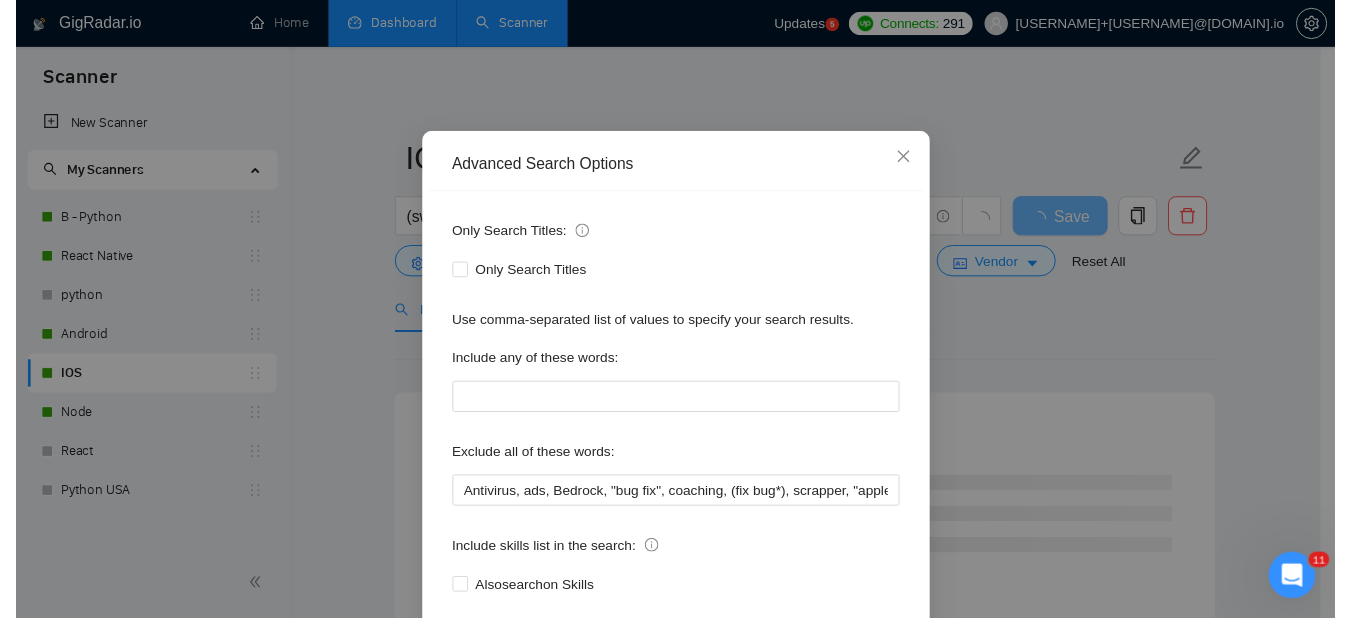 scroll, scrollTop: 199, scrollLeft: 0, axis: vertical 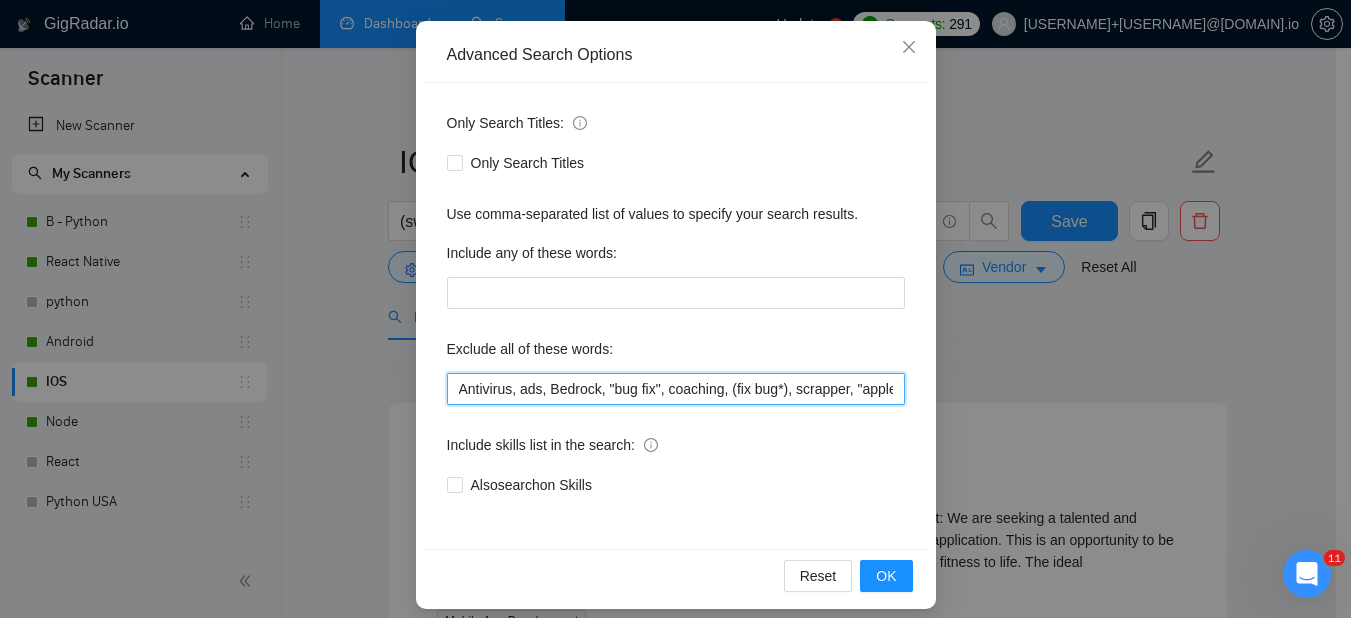 click on "Antivirus, ads, Bedrock, "bug fix", coaching, (fix bug*), scrapper, "apple tv", "smart tv", "electronic device", ".net", "custom firmware", AR, "raspberry pi", capacitor, "kernel module", "Apache Cordova", Cordova, "Smart Wearable", "Wearable Device", writer, N8N, "join our", (no agenc*), "freelancers only", "ready-made", analyst, analytic*, coach, QA, tester, "product design", tutor, mentor, wordpress, WP, safari, electronic, chip*, animation*, game, designer, "Data Scientist", "data analyst", sport*, gambling" at bounding box center [676, 389] 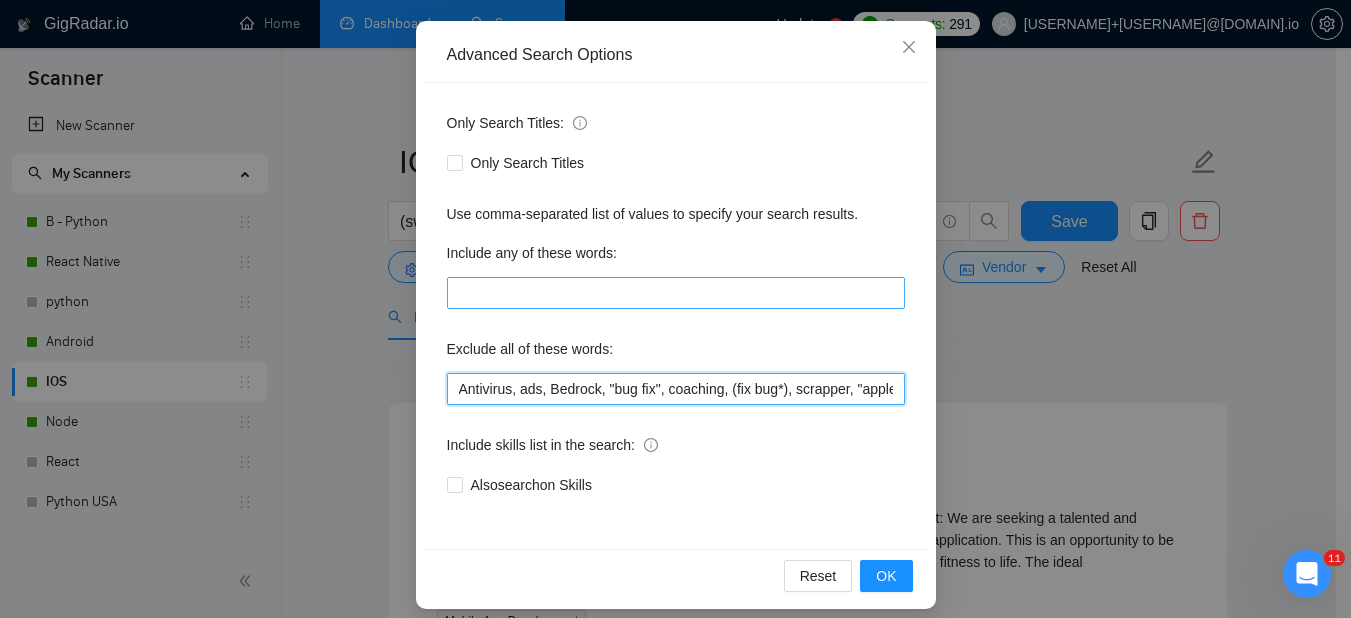 paste on "Twilio, Pano2VR, Odoo," 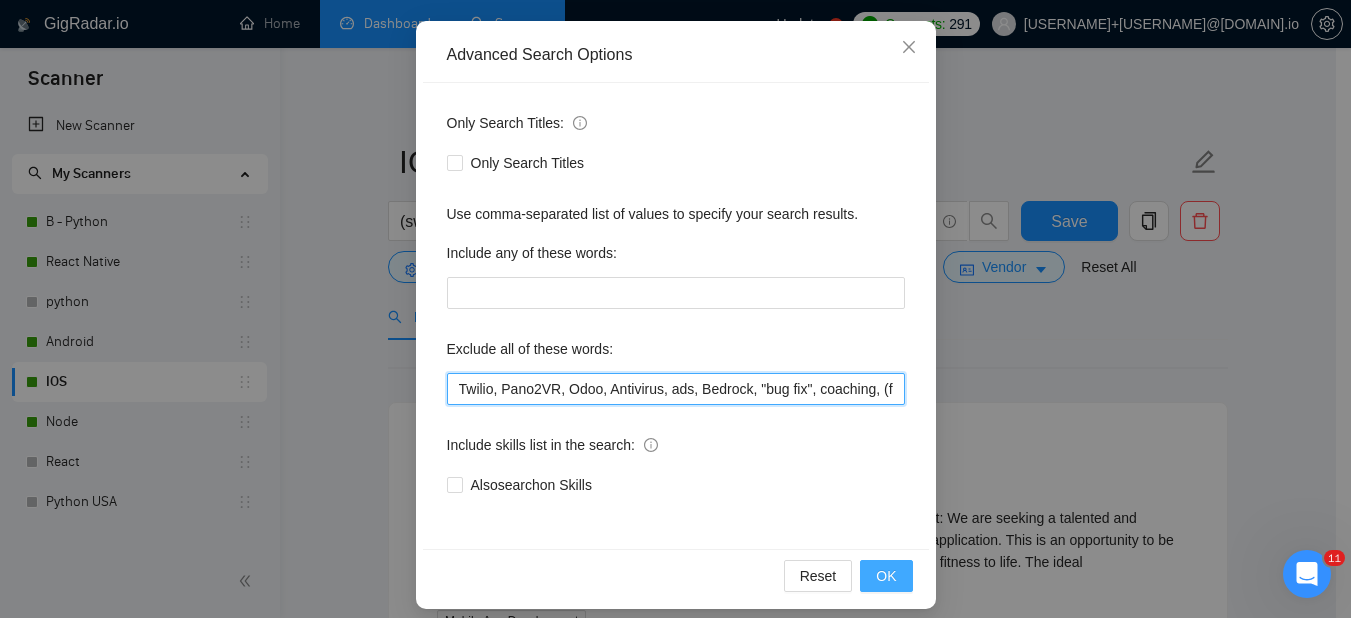 type on "Twilio, Pano2VR, Odoo, Antivirus, ads, Bedrock, "bug fix", coaching, (fix bug*), scrapper, "apple tv", "smart tv", "electronic device", ".net", "custom firmware", AR, "raspberry pi", capacitor, "kernel module", "Apache Cordova", Cordova, "Smart Wearable", "Wearable Device", writer, N8N, "join our", (no agenc*), "freelancers only", "ready-made", analyst, analytic*, coach, QA, tester, "product design", tutor, mentor, wordpress, WP, safari, electronic, chip*, animation*, game, designer, "Data Scientist", "data analyst", sport*, gambling" 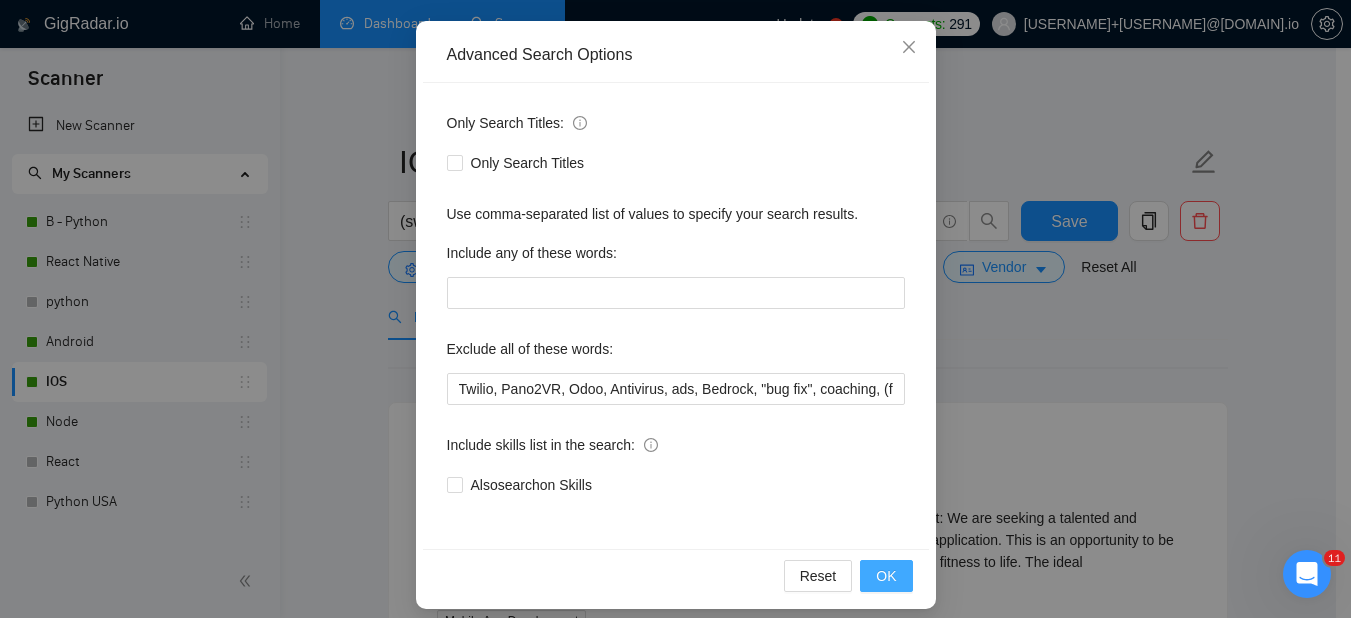 click on "OK" at bounding box center (886, 576) 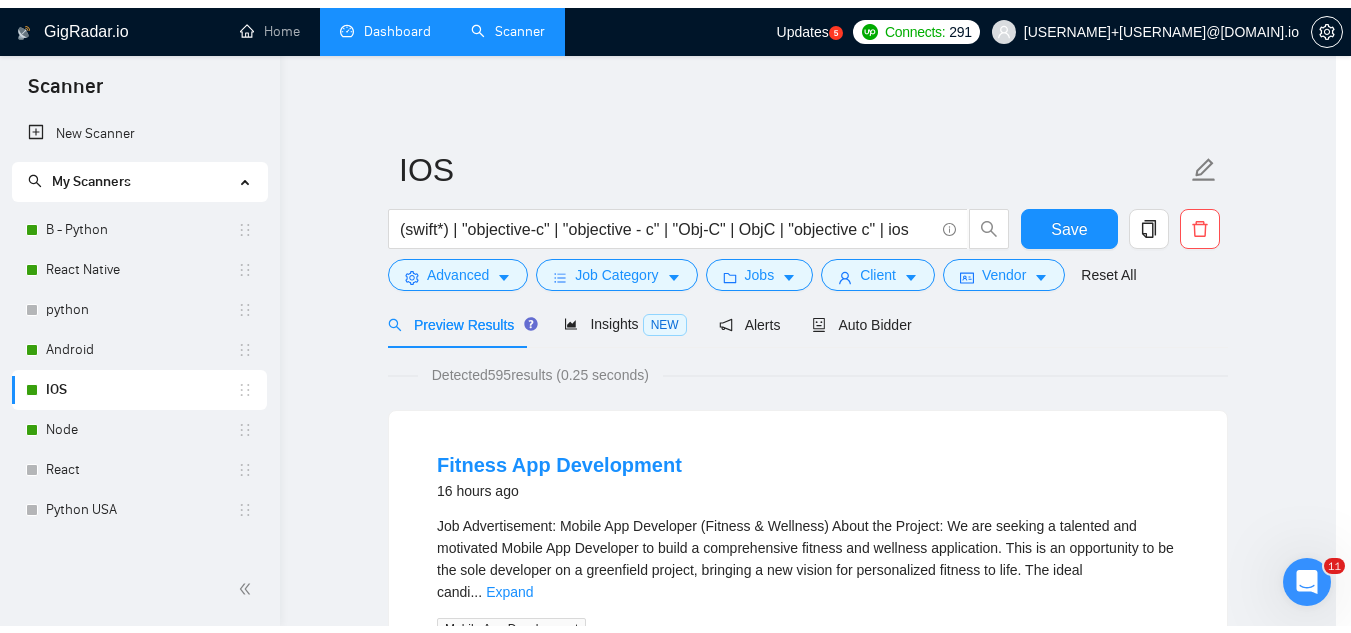 scroll, scrollTop: 114, scrollLeft: 0, axis: vertical 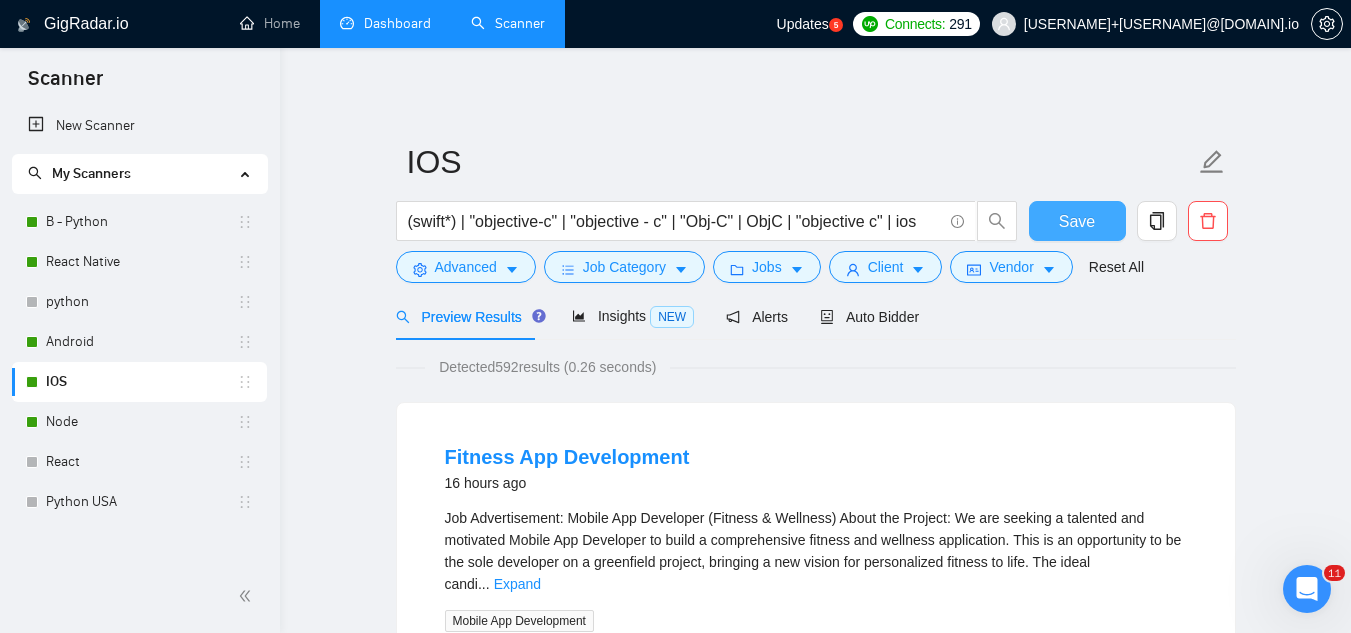 click on "Save" at bounding box center (1077, 221) 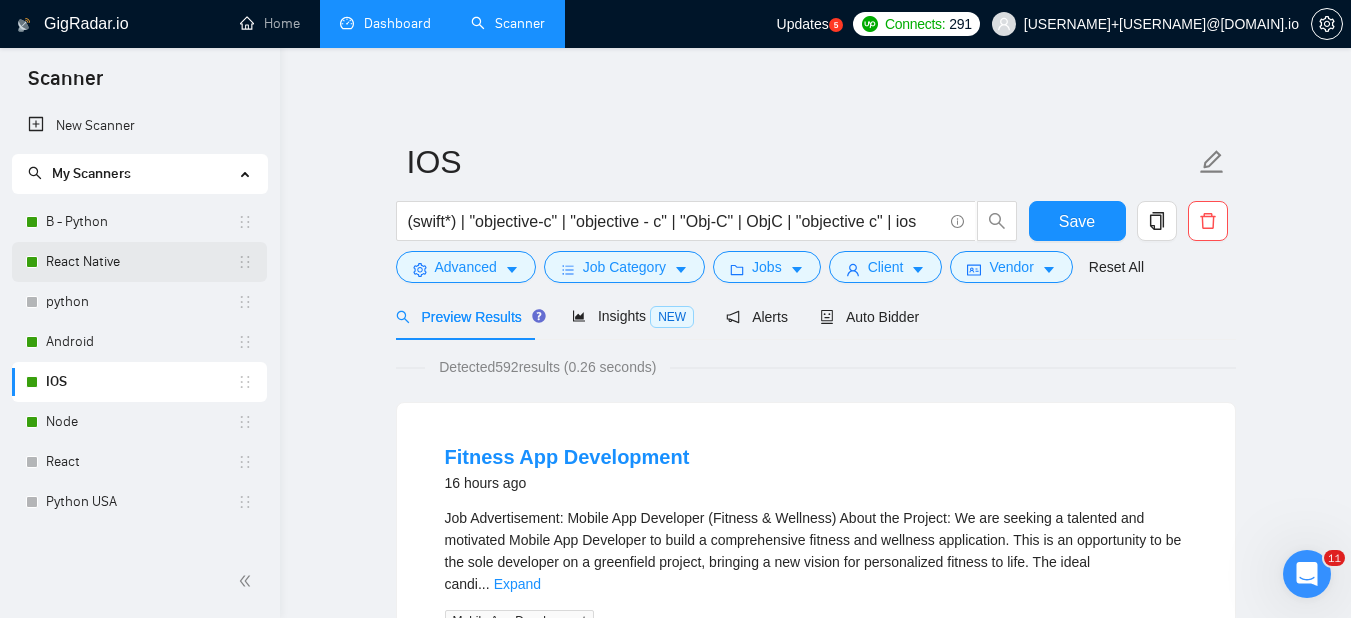 click on "React Native" at bounding box center [141, 262] 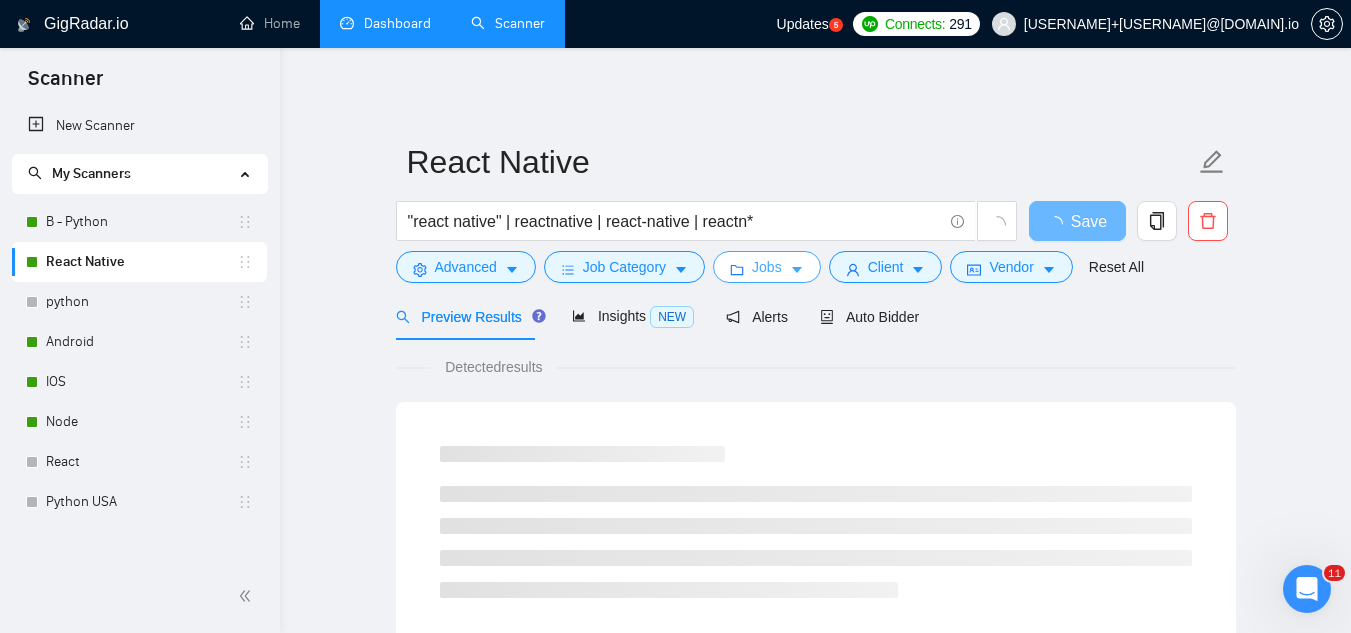click on "Jobs" at bounding box center (767, 267) 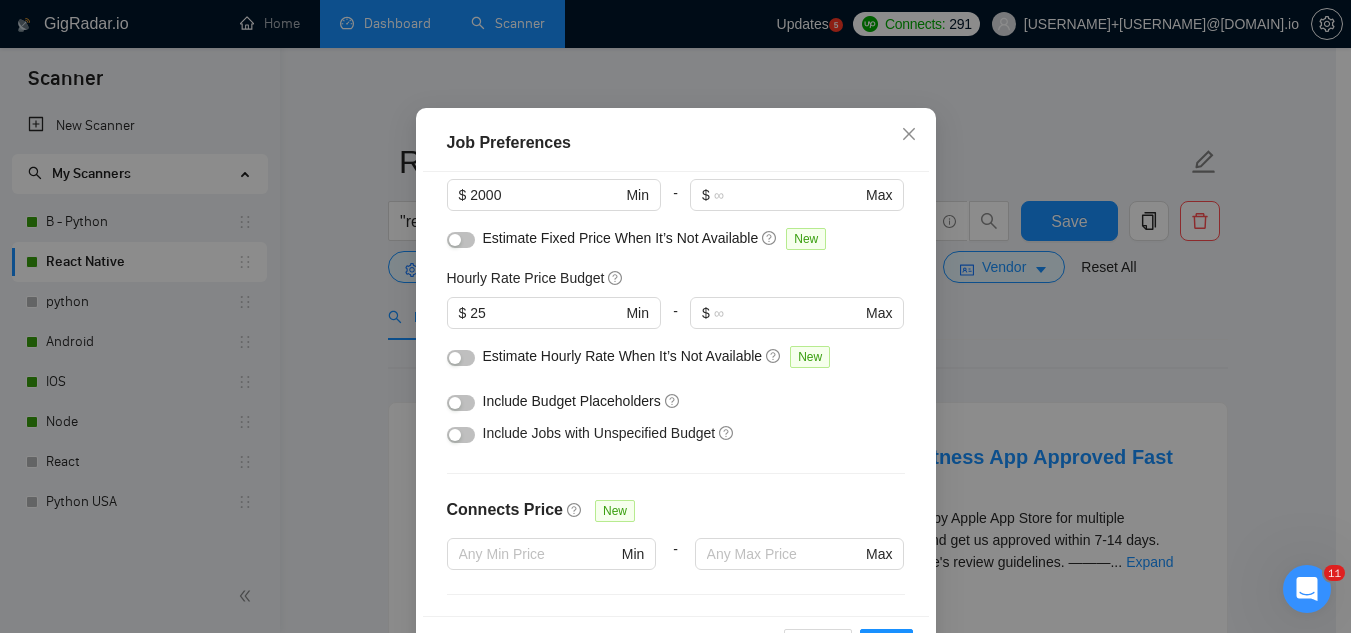 scroll, scrollTop: 200, scrollLeft: 0, axis: vertical 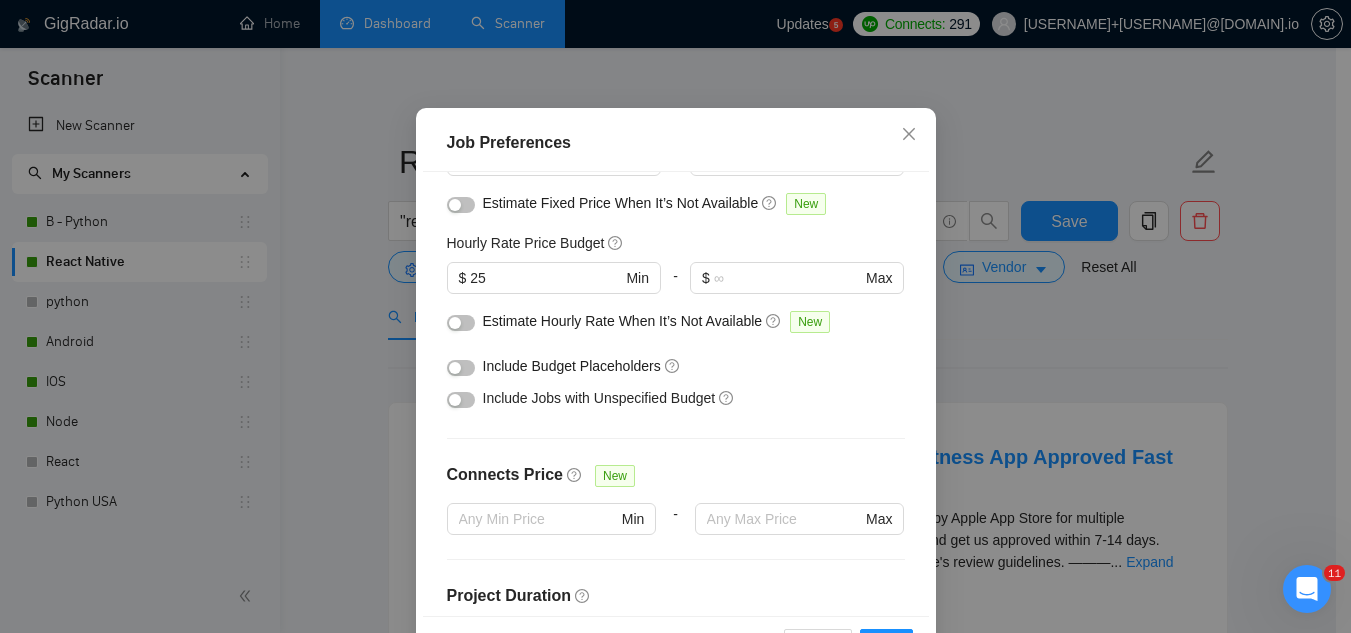 click at bounding box center [461, 368] 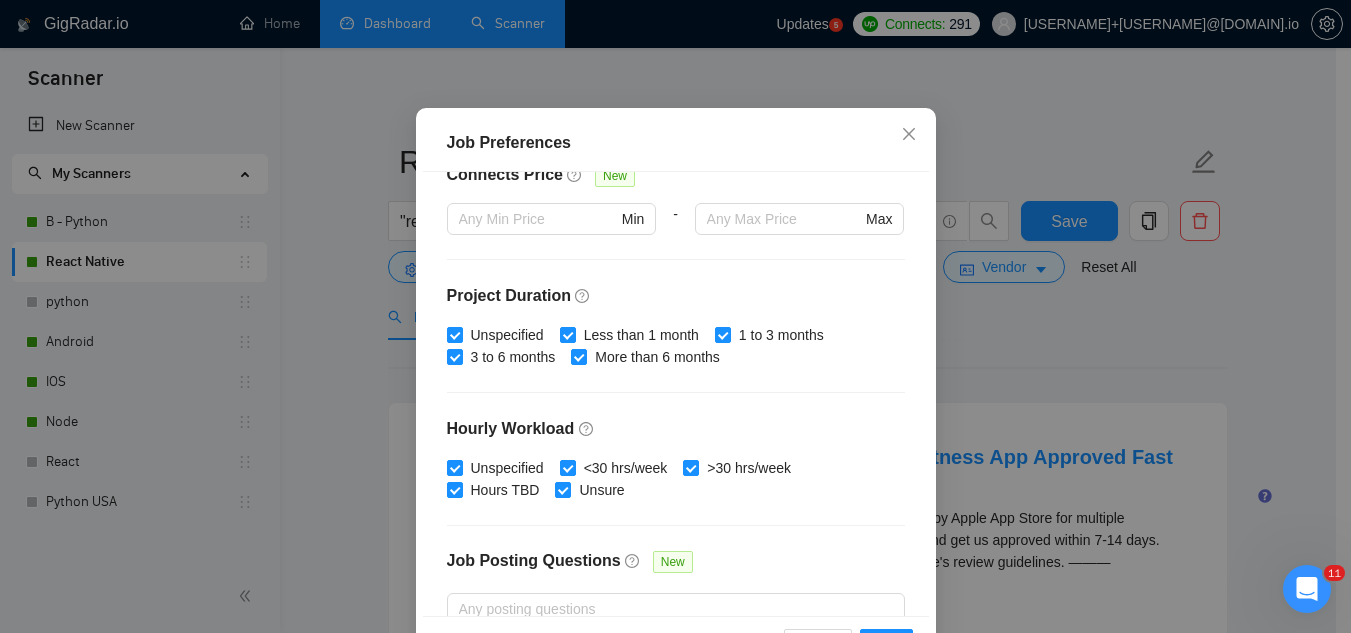scroll, scrollTop: 683, scrollLeft: 0, axis: vertical 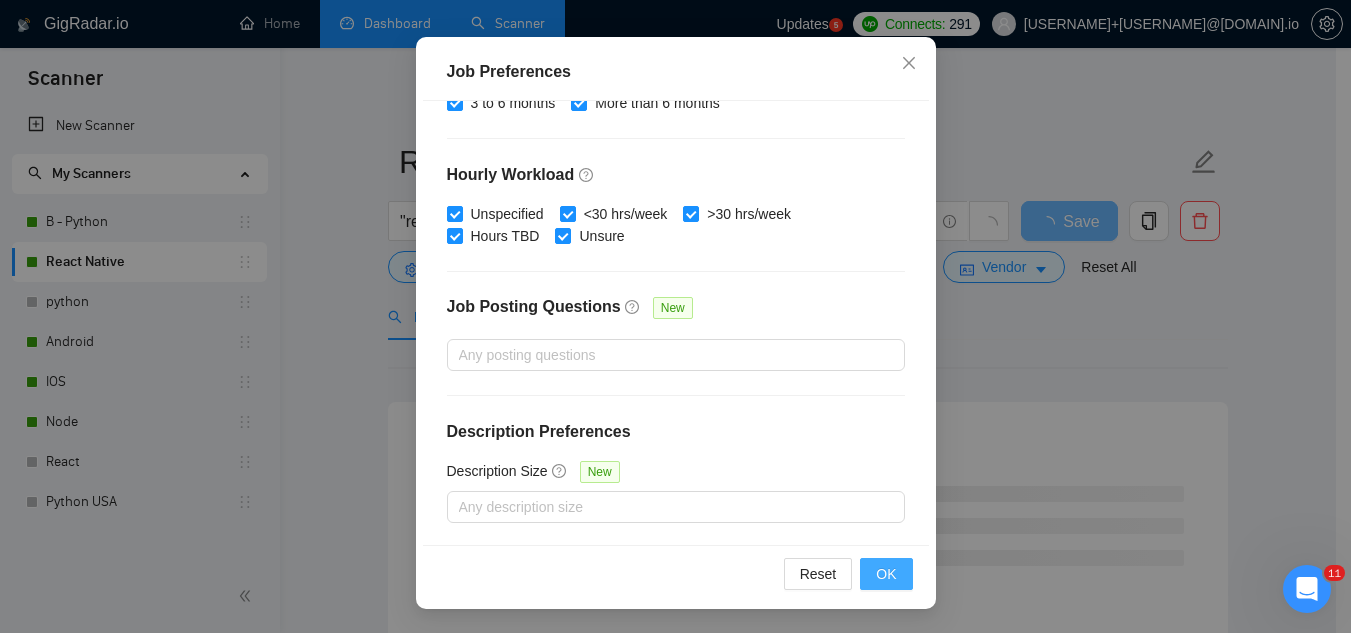 click on "OK" at bounding box center (886, 574) 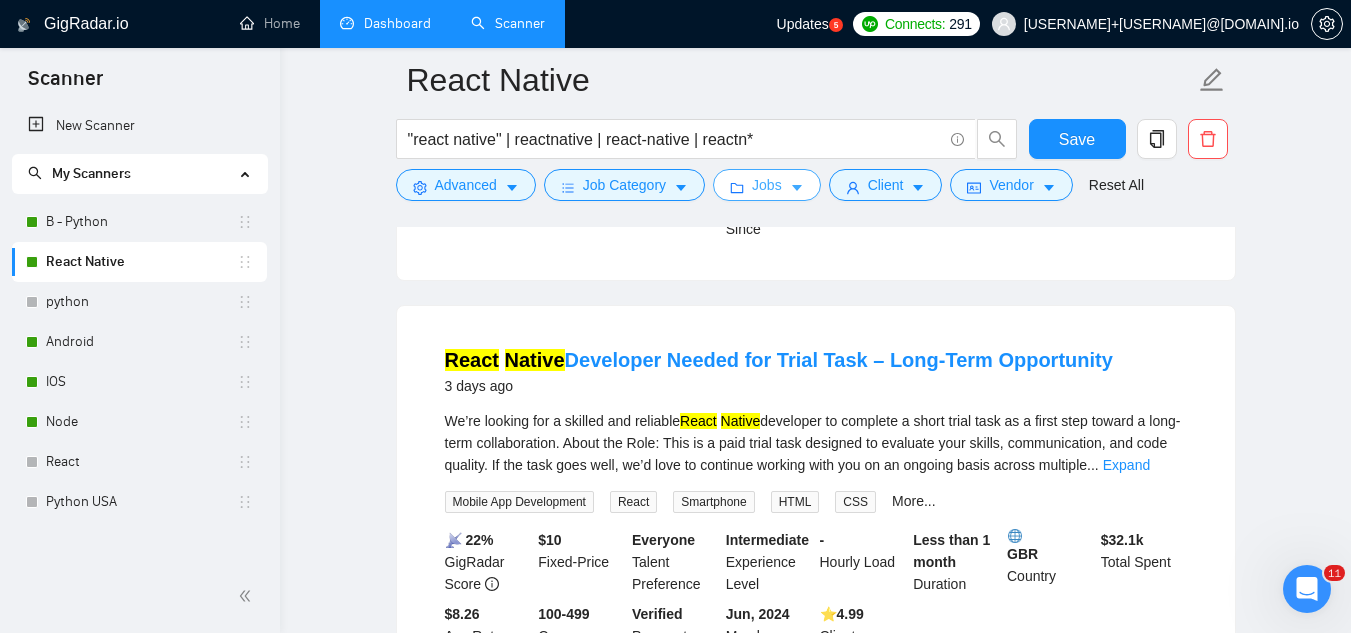 scroll, scrollTop: 700, scrollLeft: 0, axis: vertical 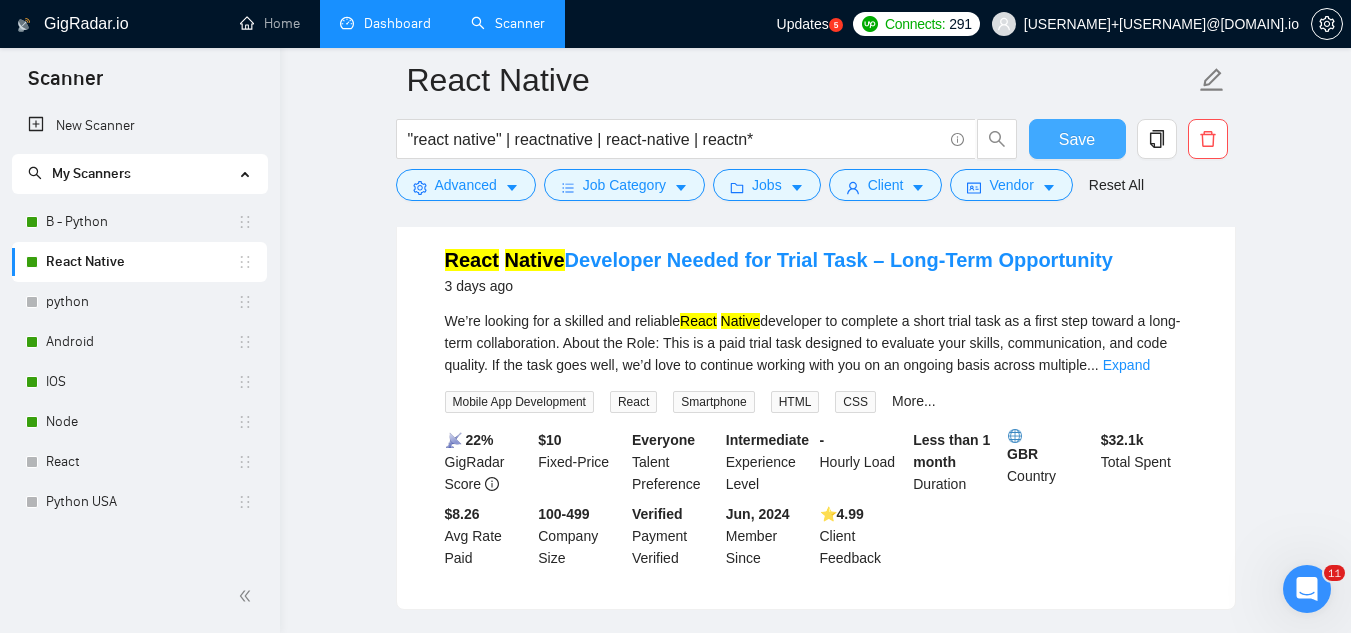 click on "Save" at bounding box center (1077, 139) 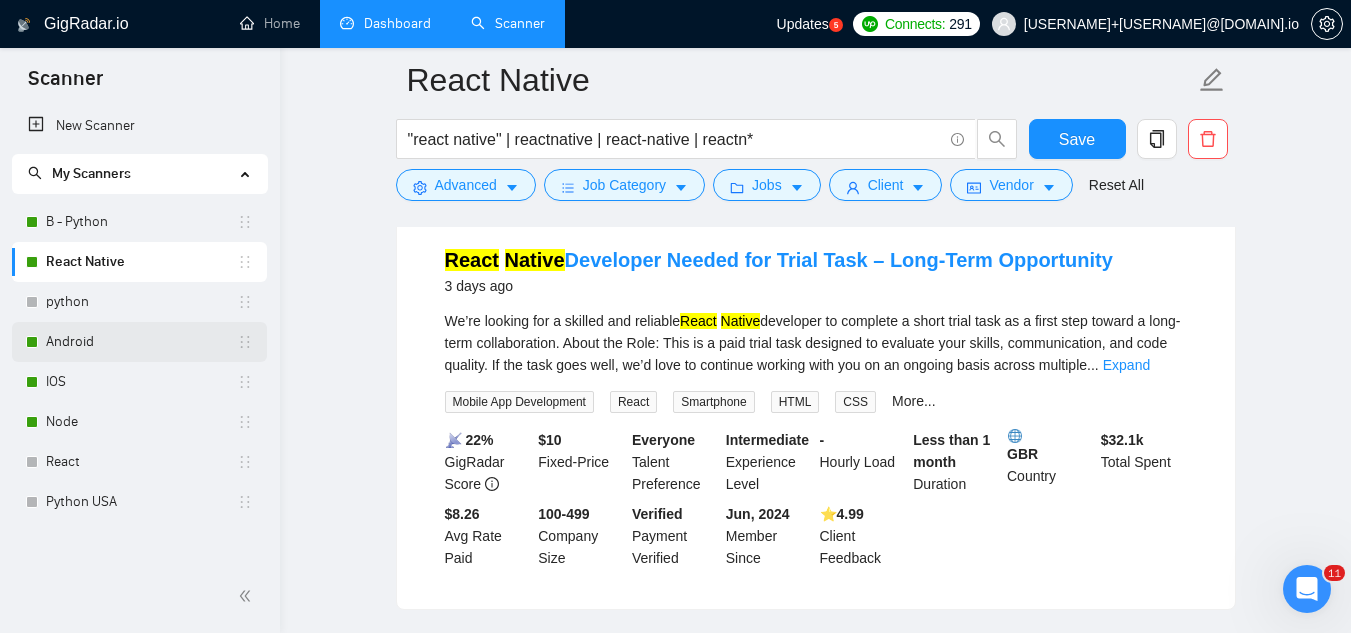 click on "Android" at bounding box center [141, 342] 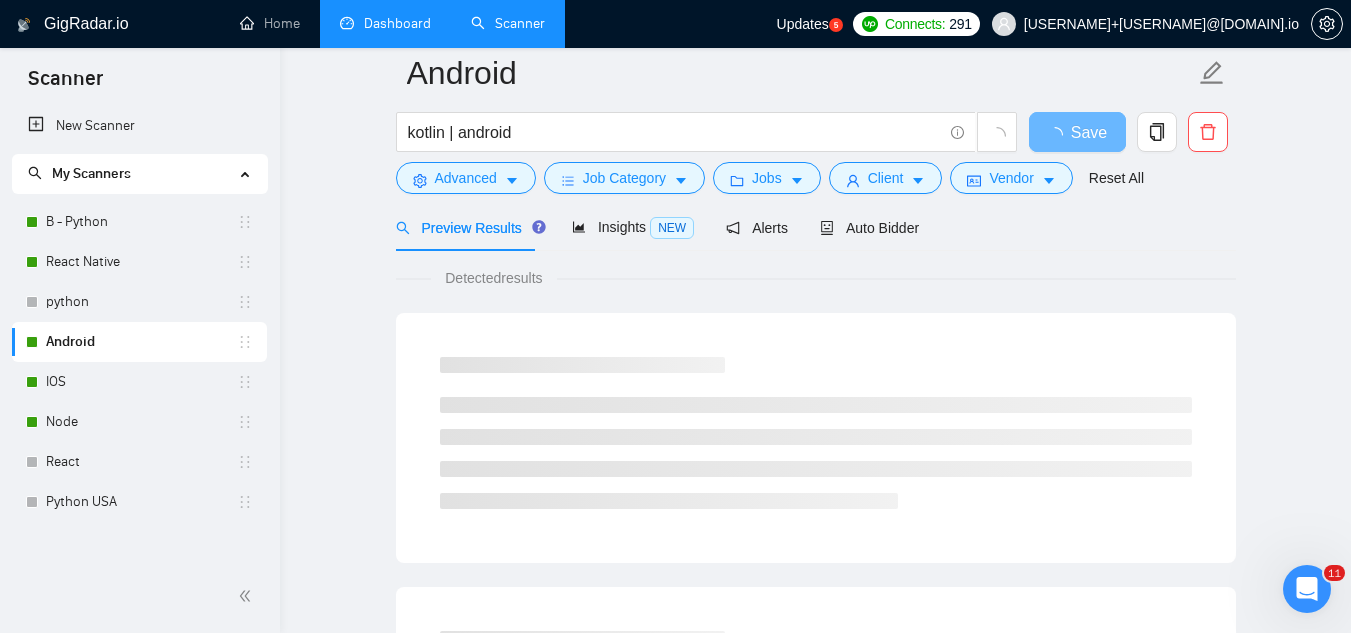 scroll, scrollTop: 0, scrollLeft: 0, axis: both 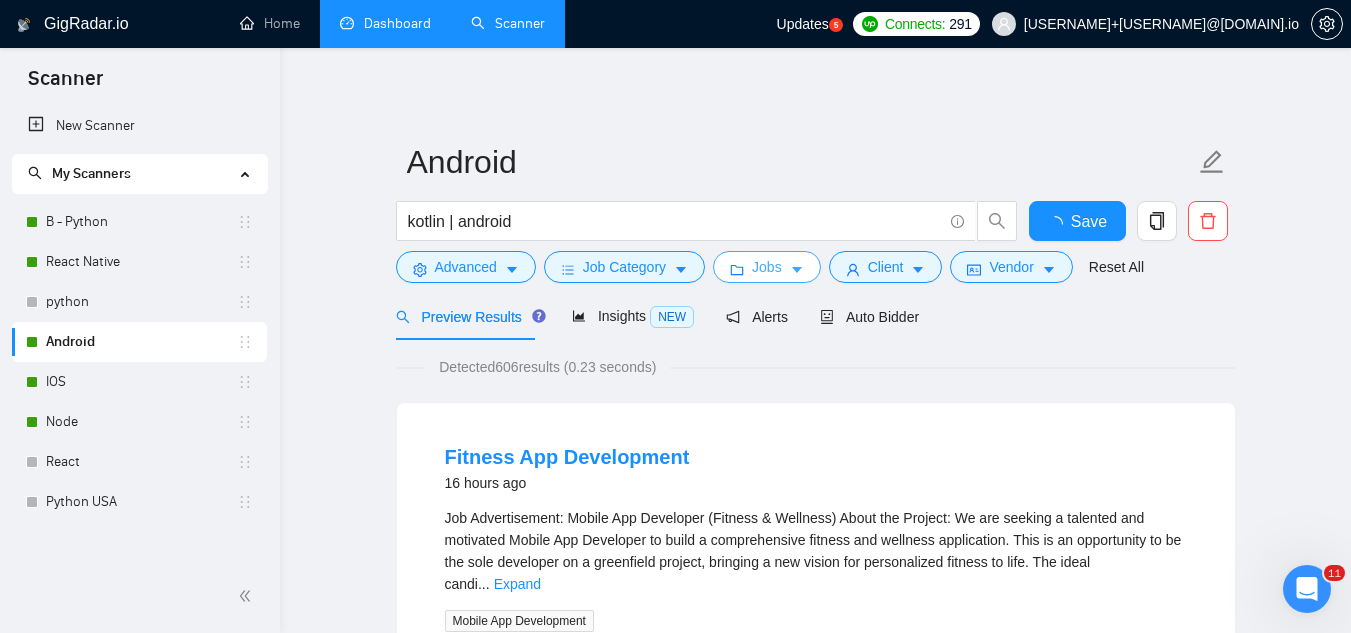 click on "Jobs" at bounding box center [767, 267] 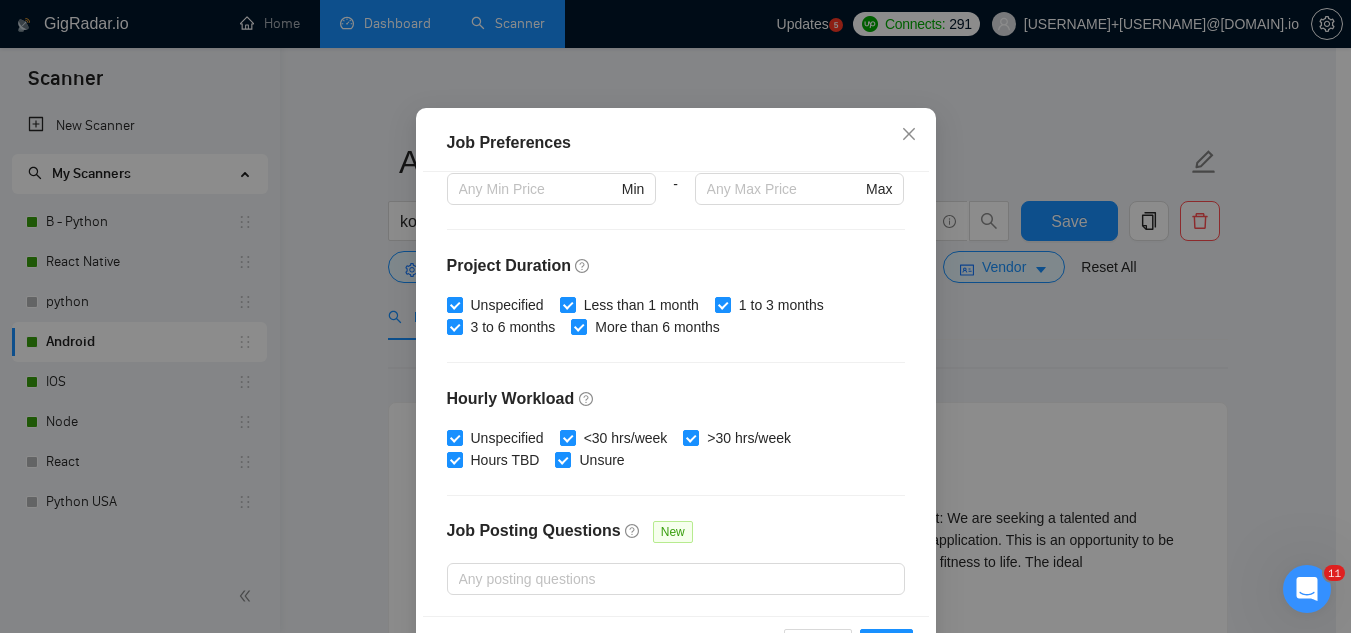 scroll, scrollTop: 283, scrollLeft: 0, axis: vertical 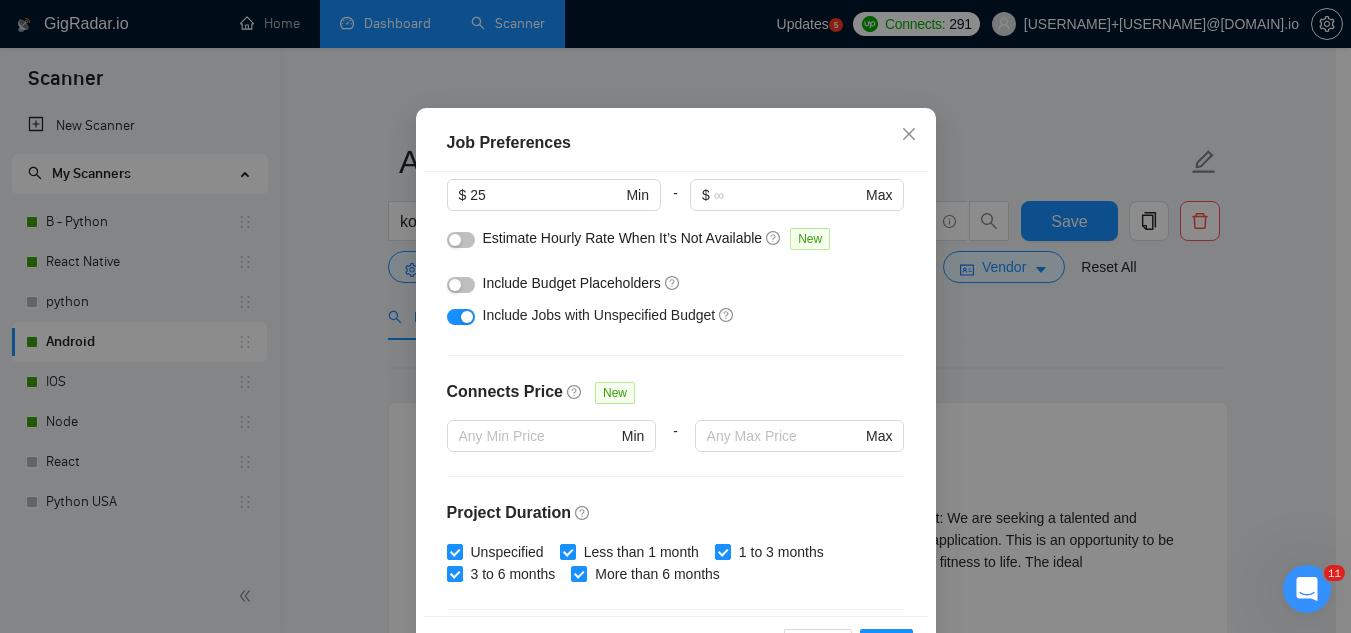 click at bounding box center [461, 285] 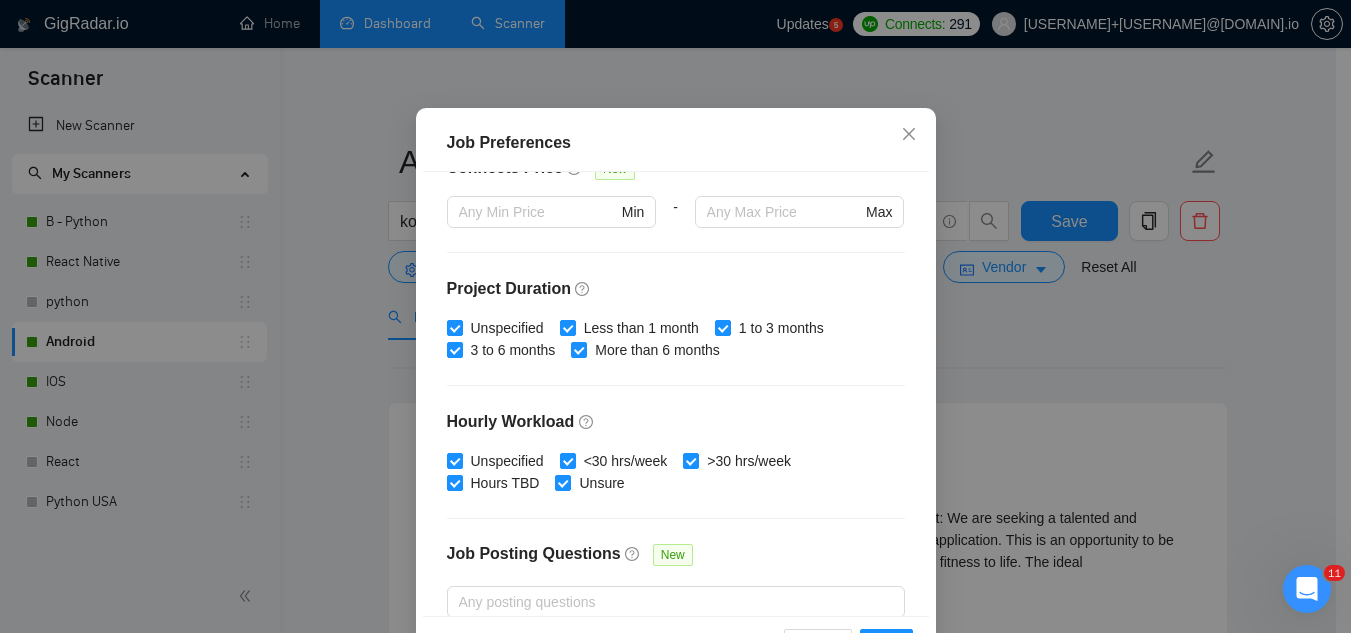 scroll, scrollTop: 683, scrollLeft: 0, axis: vertical 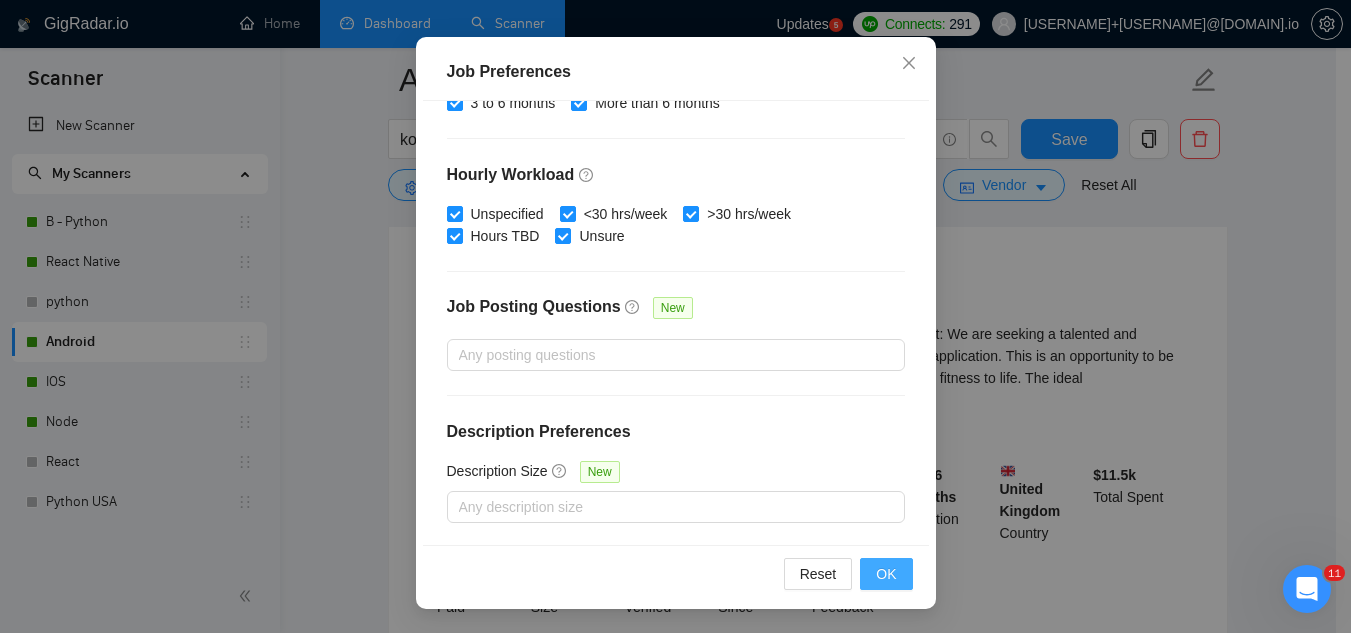 click on "OK" at bounding box center (886, 574) 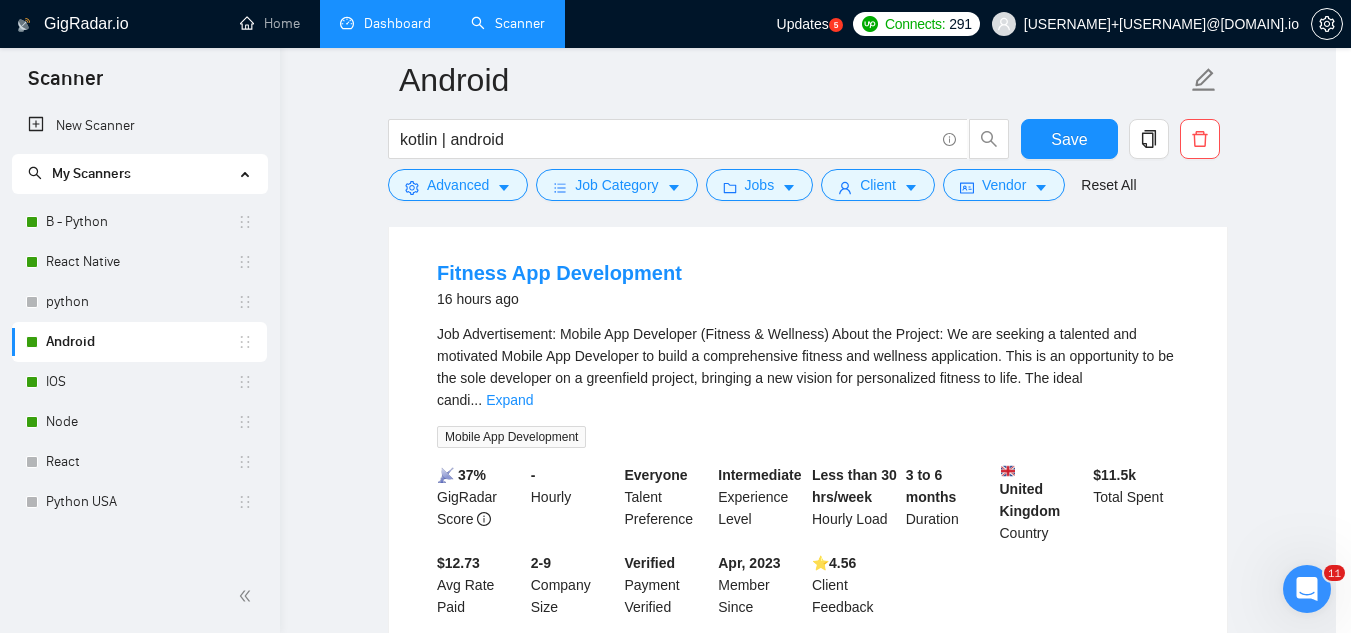 scroll, scrollTop: 82, scrollLeft: 0, axis: vertical 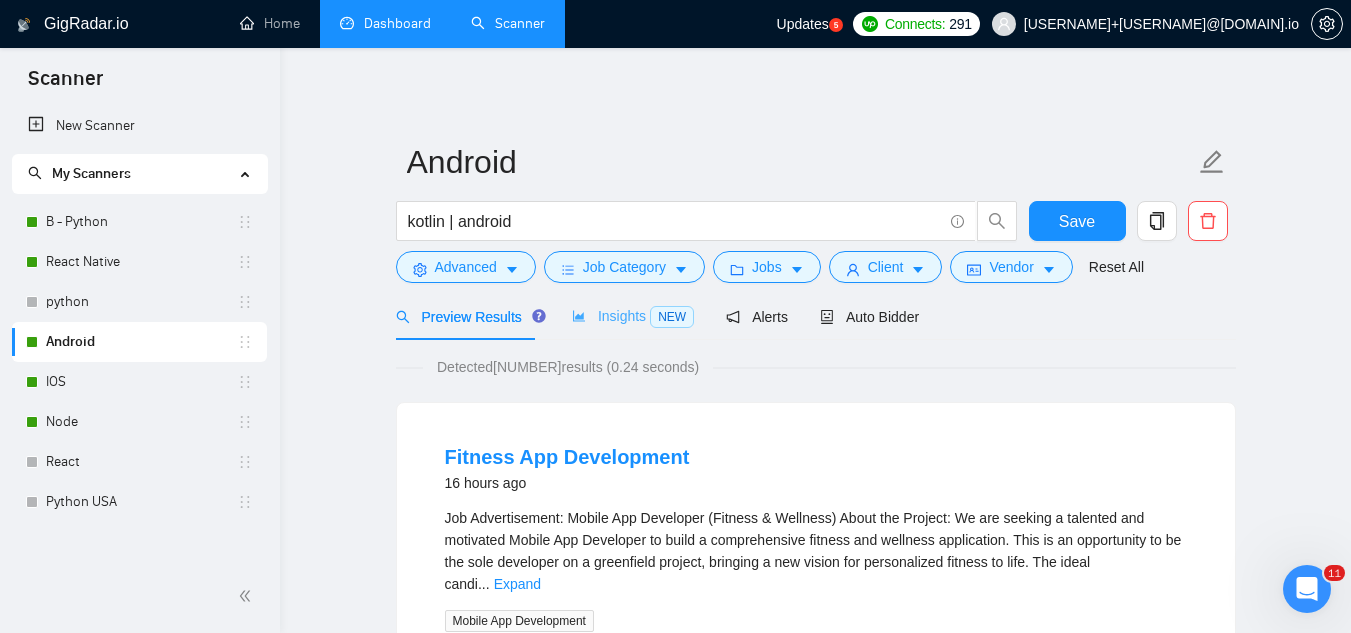 click on "Insights NEW" at bounding box center (633, 316) 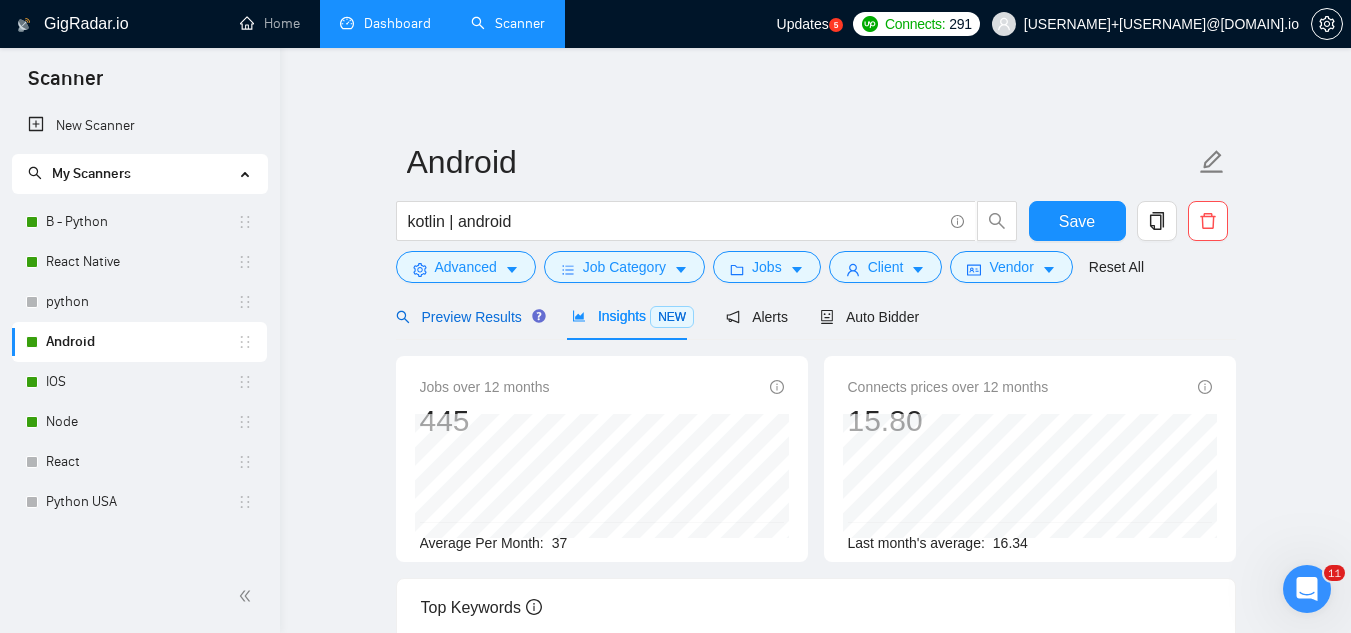 click on "Preview Results" at bounding box center (468, 317) 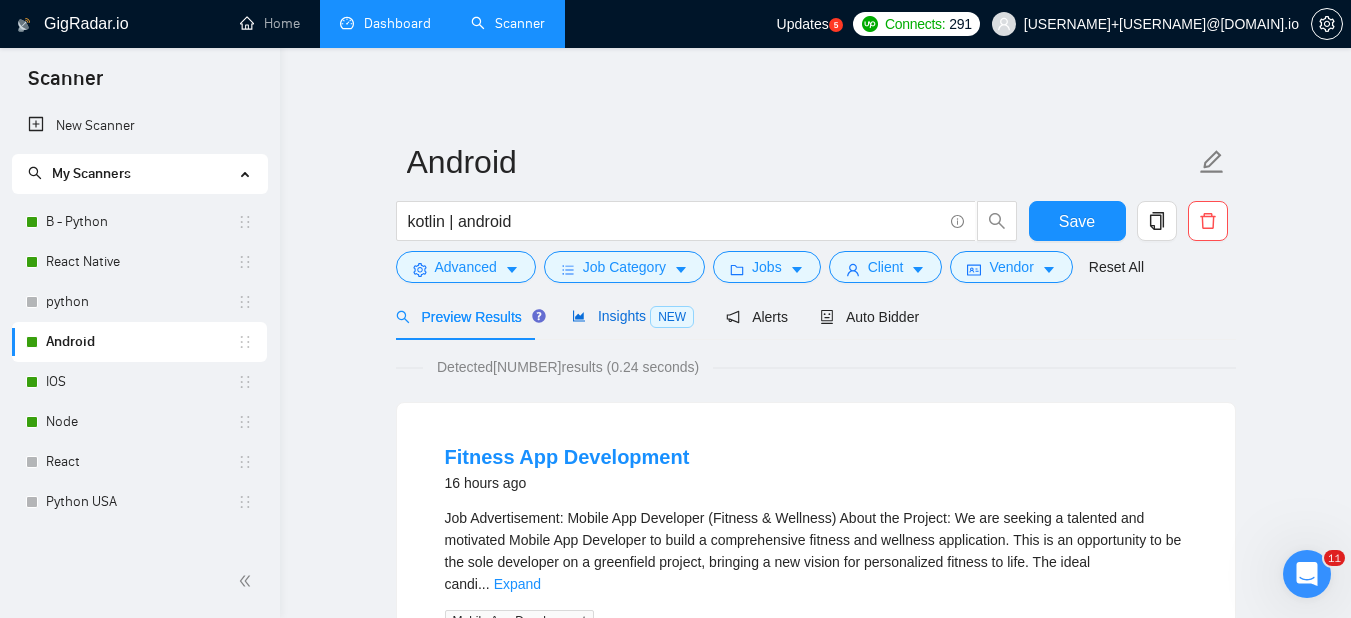 click on "Insights NEW" at bounding box center (633, 316) 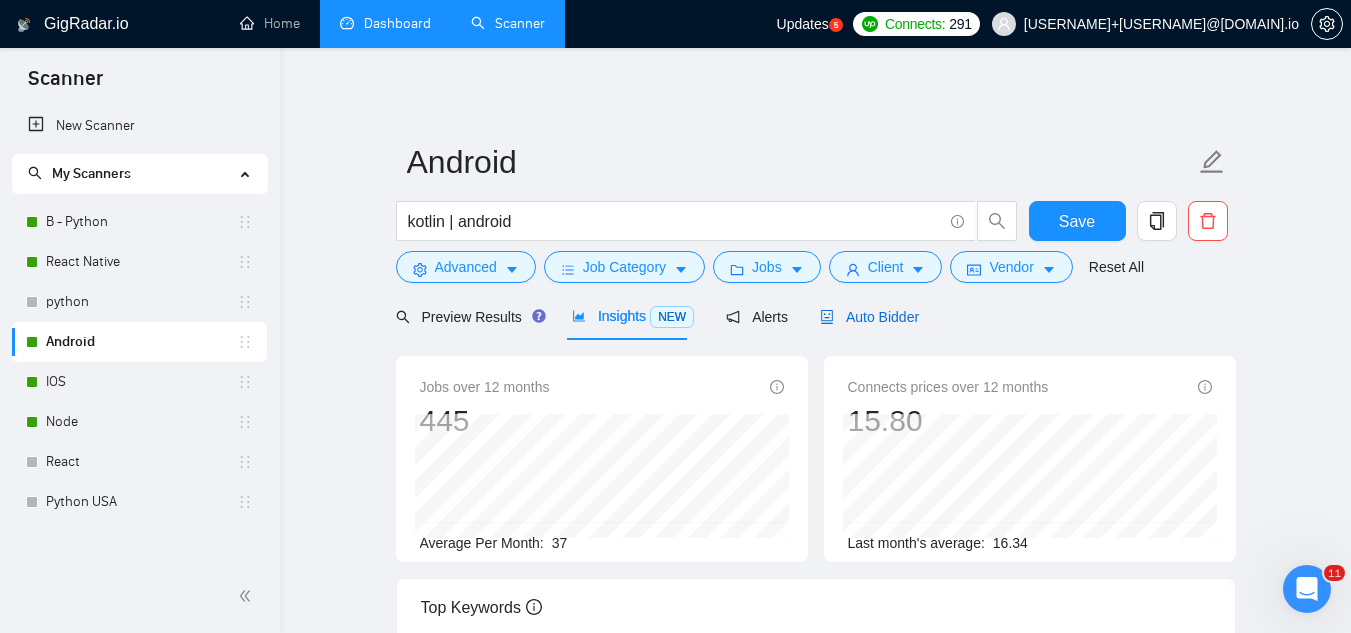 click on "Auto Bidder" at bounding box center [869, 317] 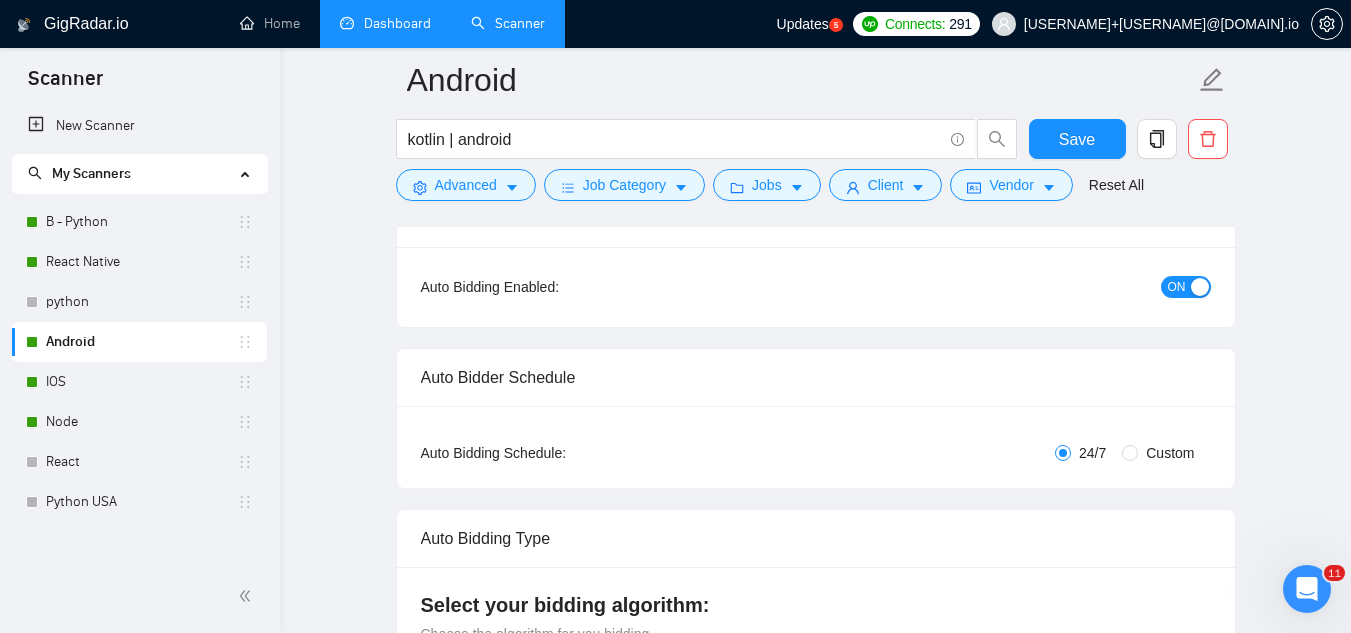 type 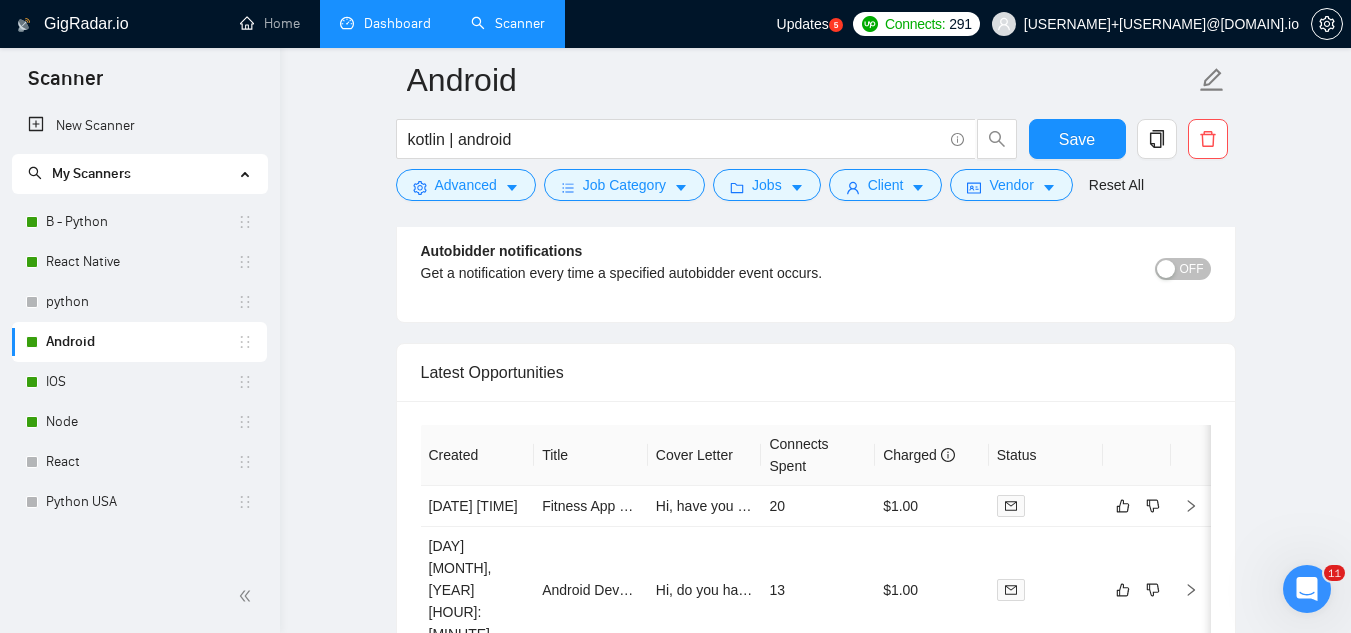 scroll, scrollTop: 4900, scrollLeft: 0, axis: vertical 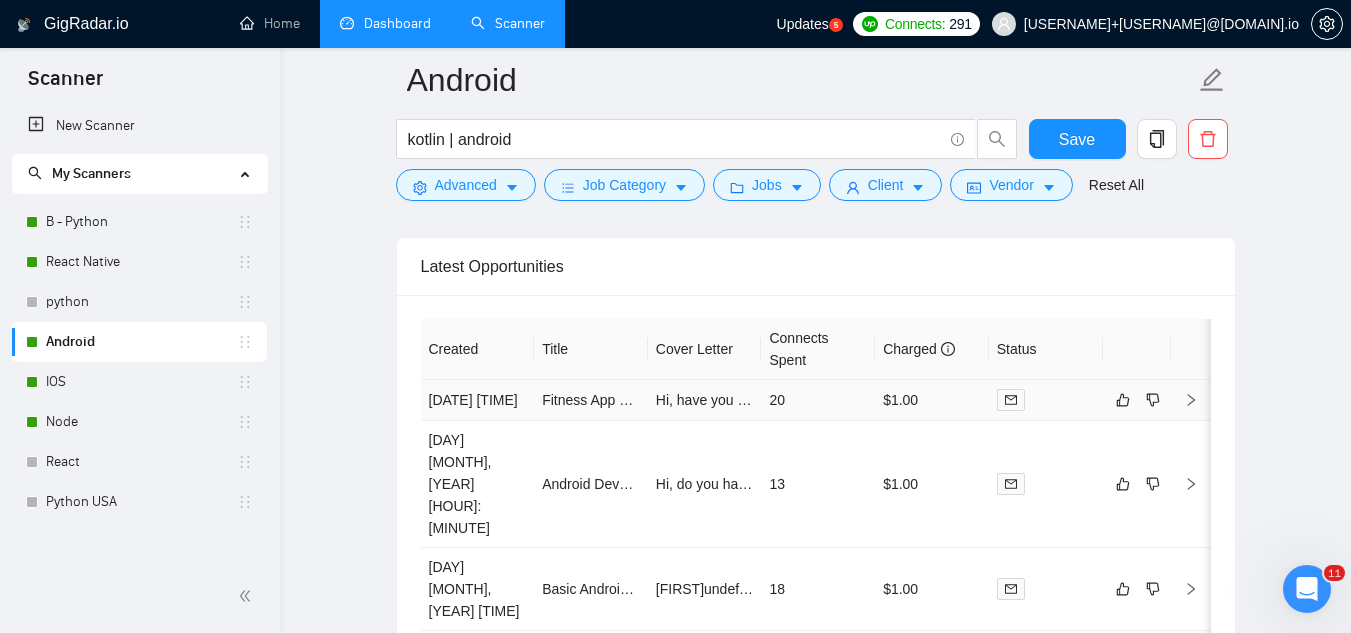 click on "Fitness App Development" at bounding box center (591, 400) 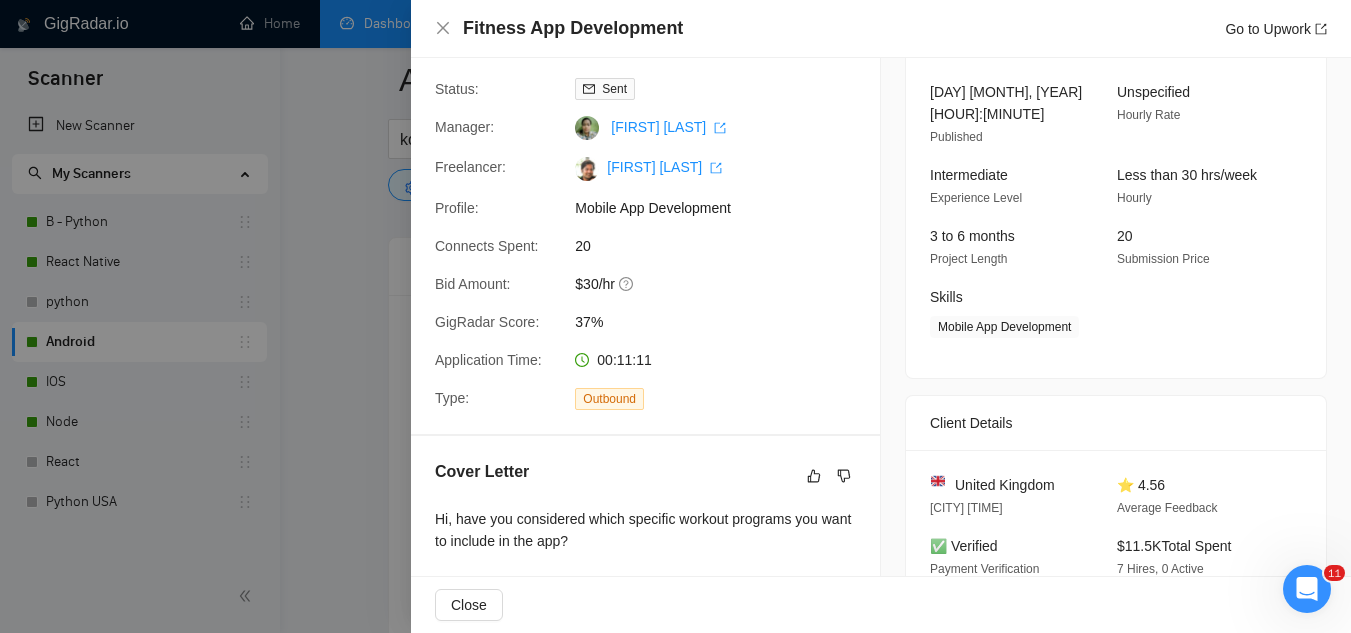 scroll, scrollTop: 300, scrollLeft: 0, axis: vertical 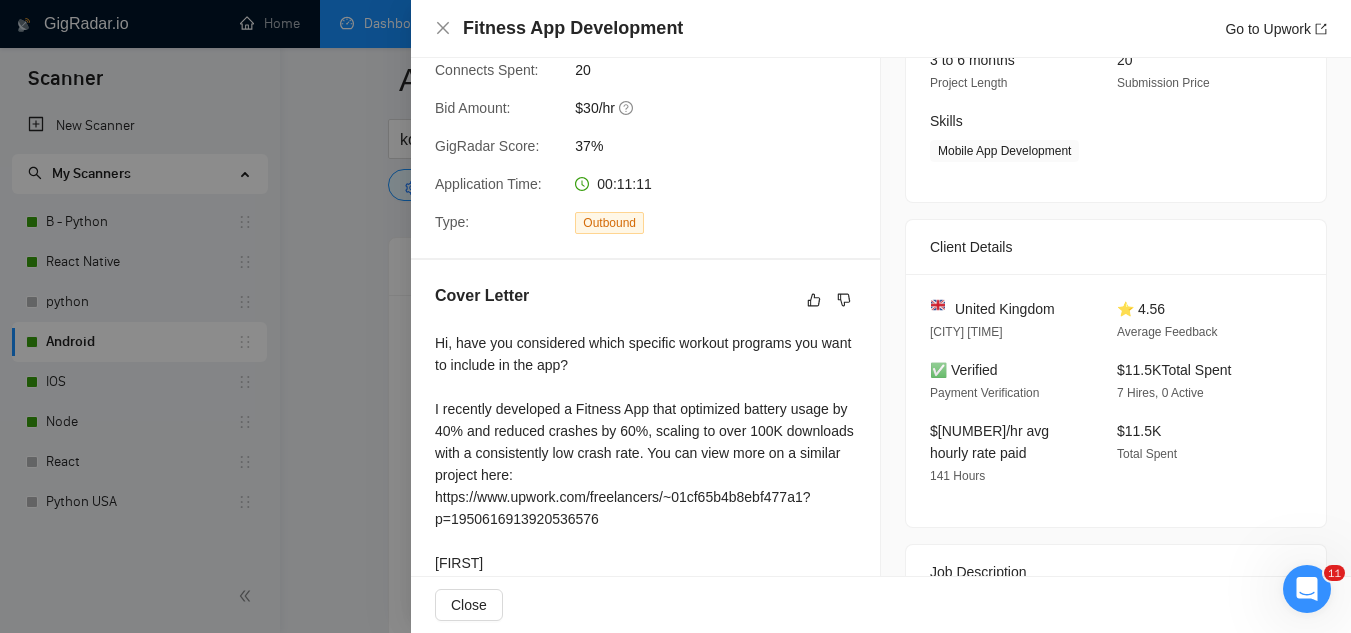 click at bounding box center [675, 316] 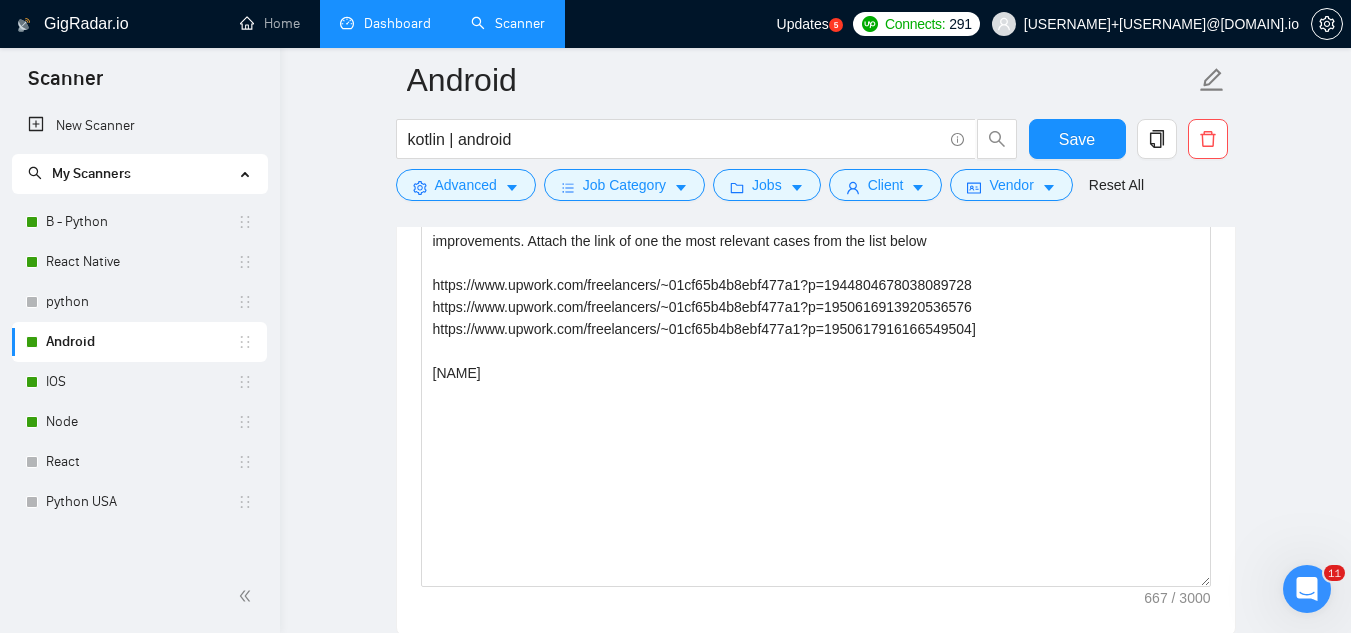scroll, scrollTop: 2200, scrollLeft: 0, axis: vertical 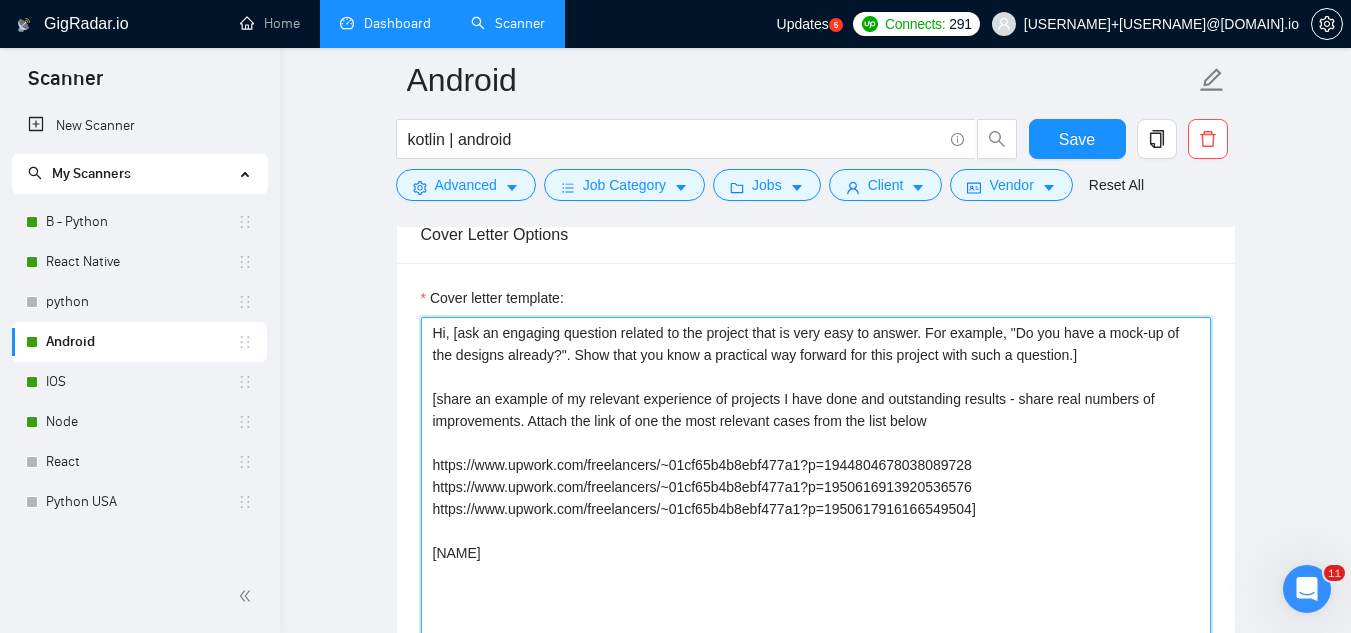 click on "Hi, [ask an engaging question related to the project that is very easy to answer. For example, "Do you have a mock-up of the designs already?". Show that you know a practical way forward for this project with such a question.]
[share an example of my relevant experience of projects I have done and outstanding results - share real numbers of improvements. Attach the link of one the most relevant cases from the list below
https://www.upwork.com/freelancers/~01cf65b4b8ebf477a1?p=1944804678038089728
https://www.upwork.com/freelancers/~01cf65b4b8ebf477a1?p=1950616913920536576
https://www.upwork.com/freelancers/~01cf65b4b8ebf477a1?p=1950617916166549504]
[NAME]" at bounding box center (816, 542) 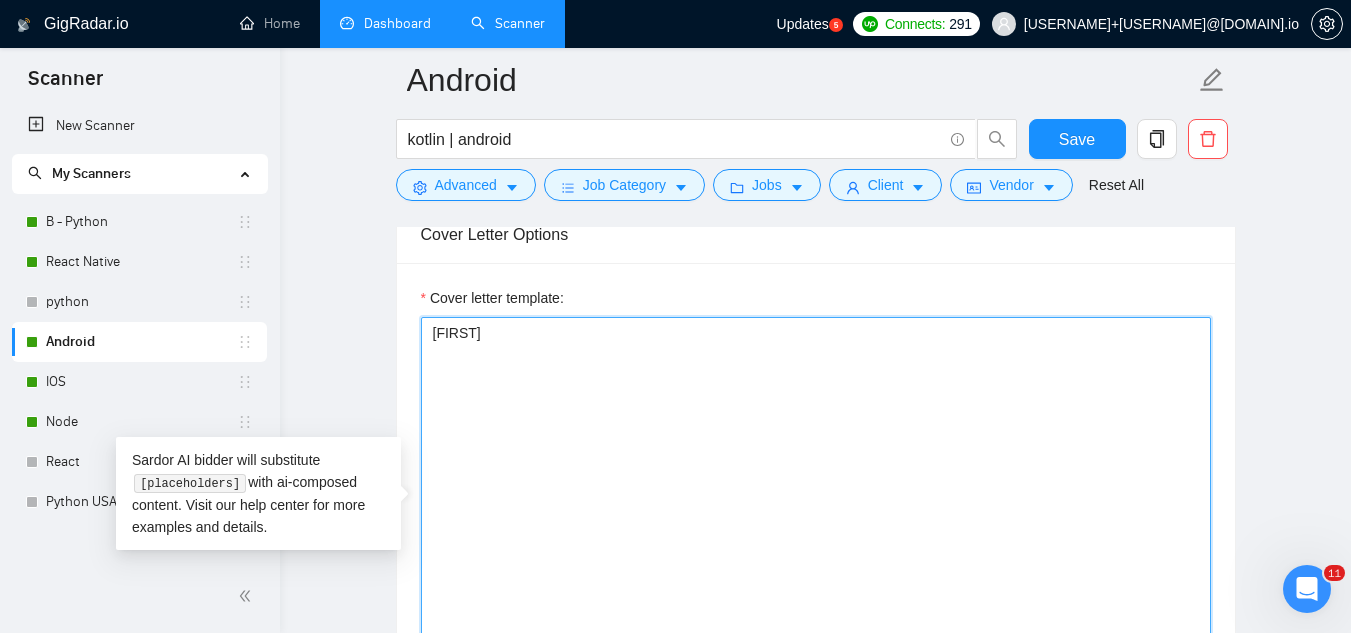 paste on "👨‍💻" 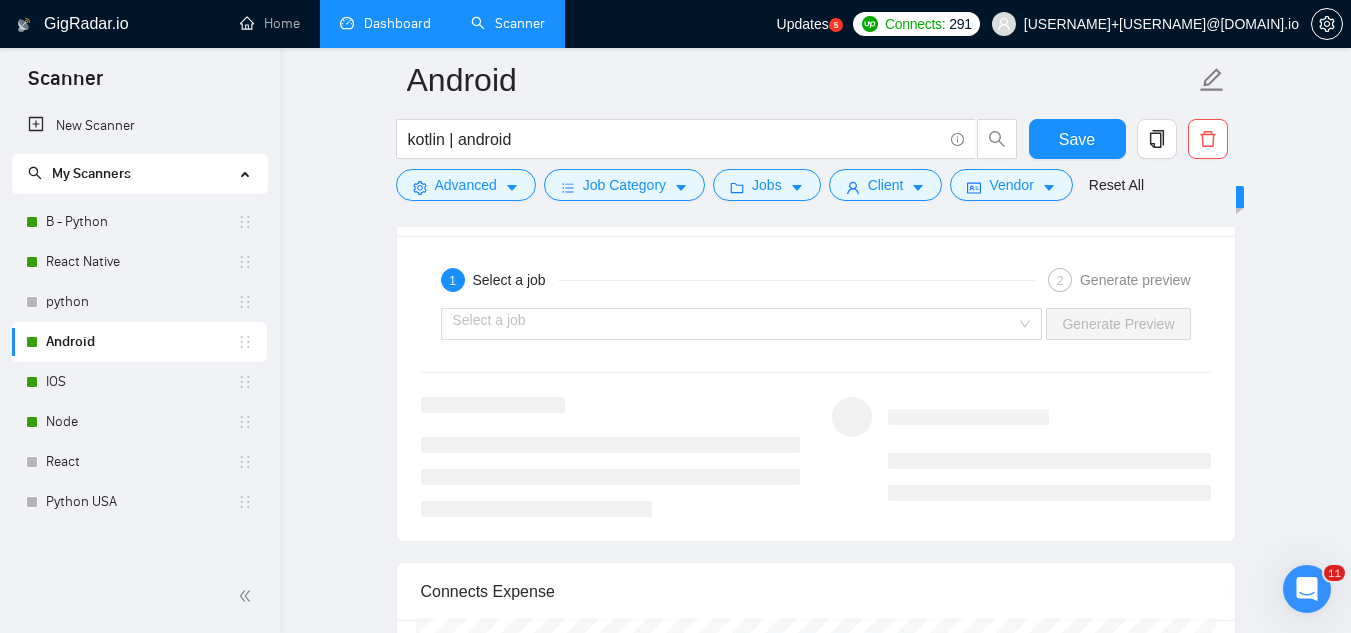 scroll, scrollTop: 3700, scrollLeft: 0, axis: vertical 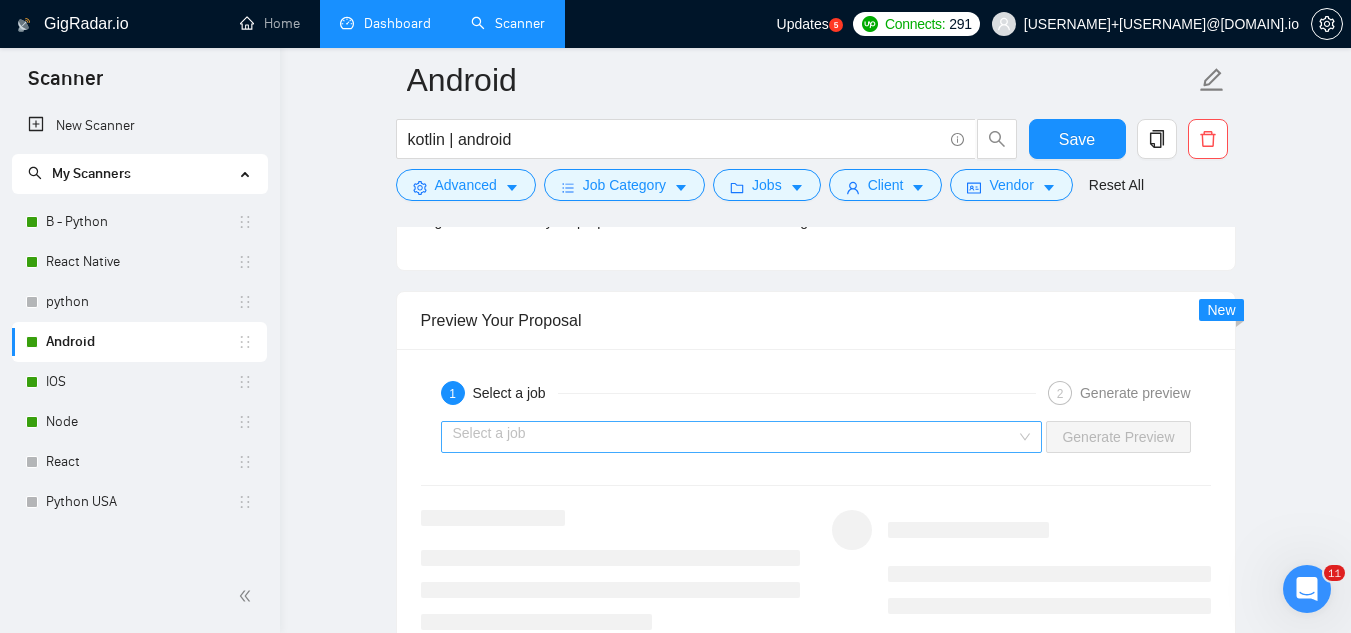 type on "👨‍💻hey, [ask an engaging question related to the project that is very easy to answer. For example, "Do you have a mock-up of the designs already?". Show that you know a practical way forward for this project with such a question.]
[share an example of my relevant experience of projects I have done and outstanding results - share real numbers of improvements. Attach the link of one the most relevant cases from the list below
https://www.upwork.com/freelancers/~01cf65b4b8ebf477a1?p=1944804678038089728
https://www.upwork.com/freelancers/~01cf65b4b8ebf477a1?p=1950616913920536576
https://www.upwork.com/freelancers/~01cf65b4b8ebf477a1?p=1950617916166549504]
[FIRST] [LAST]" 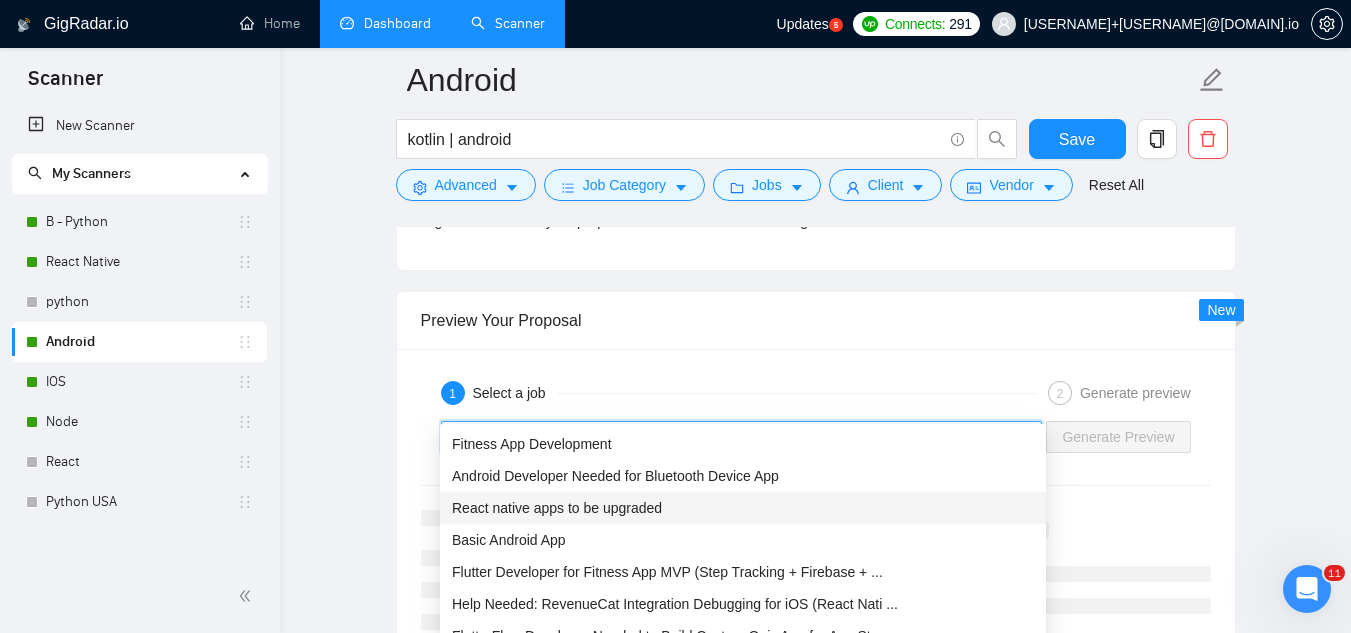 click on "React native apps to be upgraded" at bounding box center (557, 508) 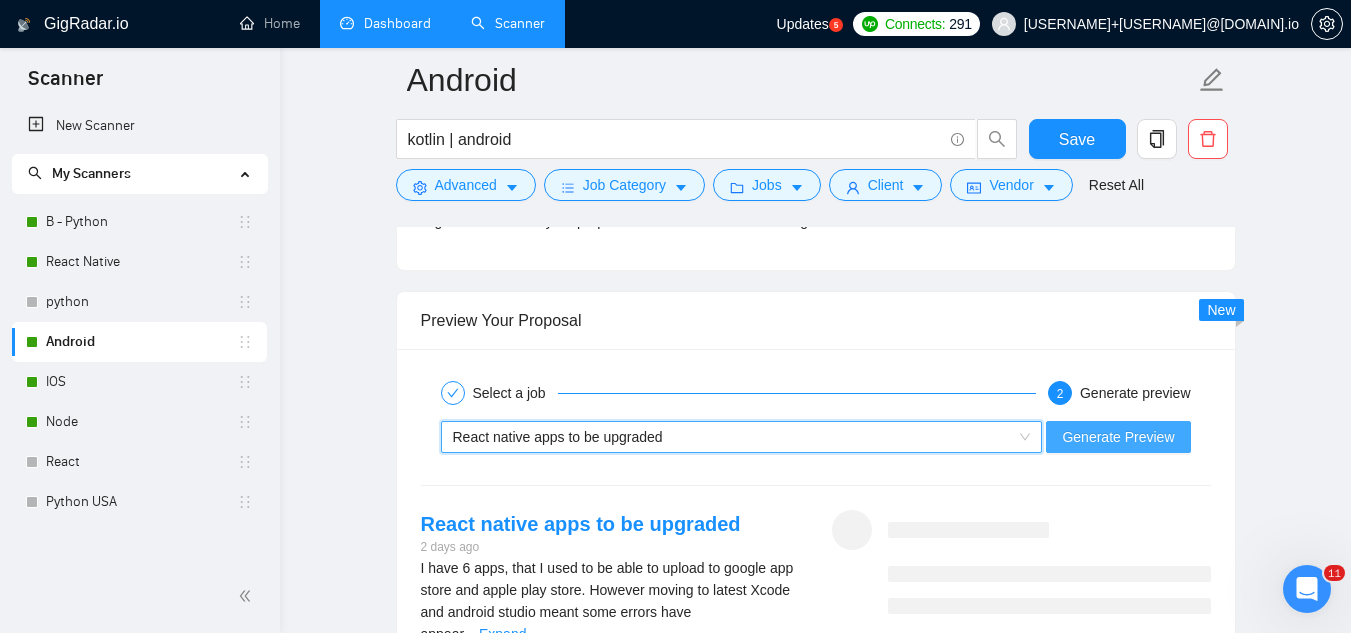 click on "Generate Preview" at bounding box center [1118, 437] 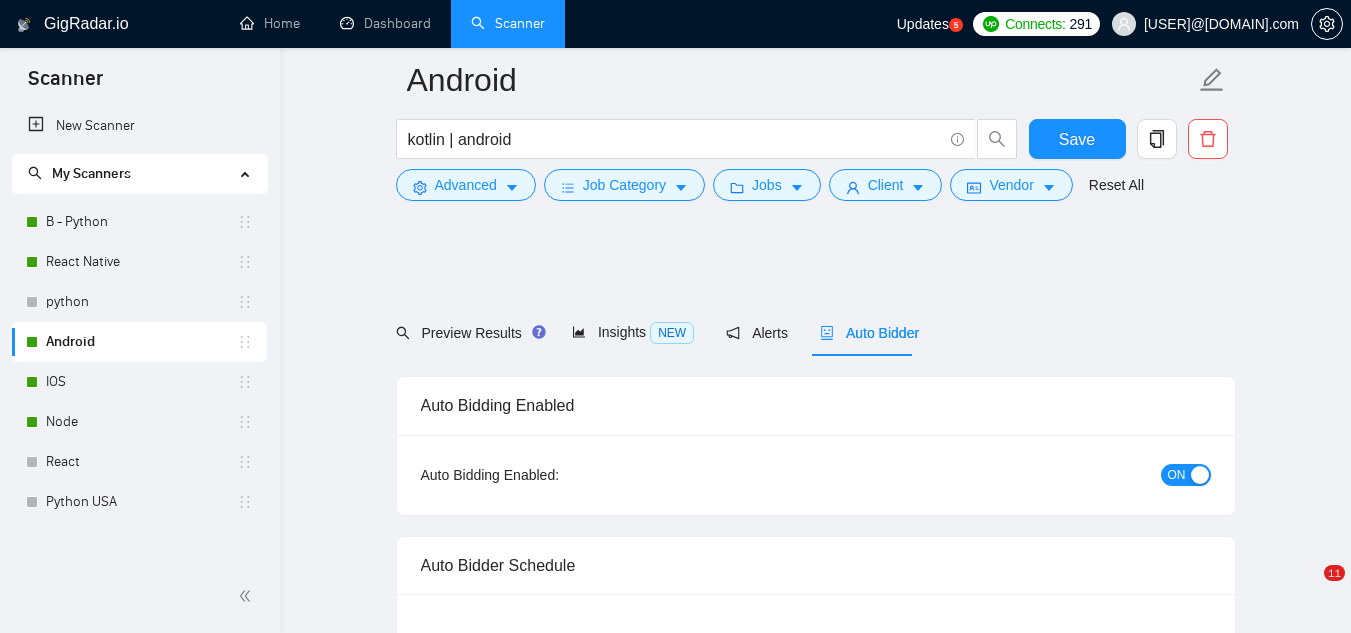 scroll, scrollTop: 3700, scrollLeft: 0, axis: vertical 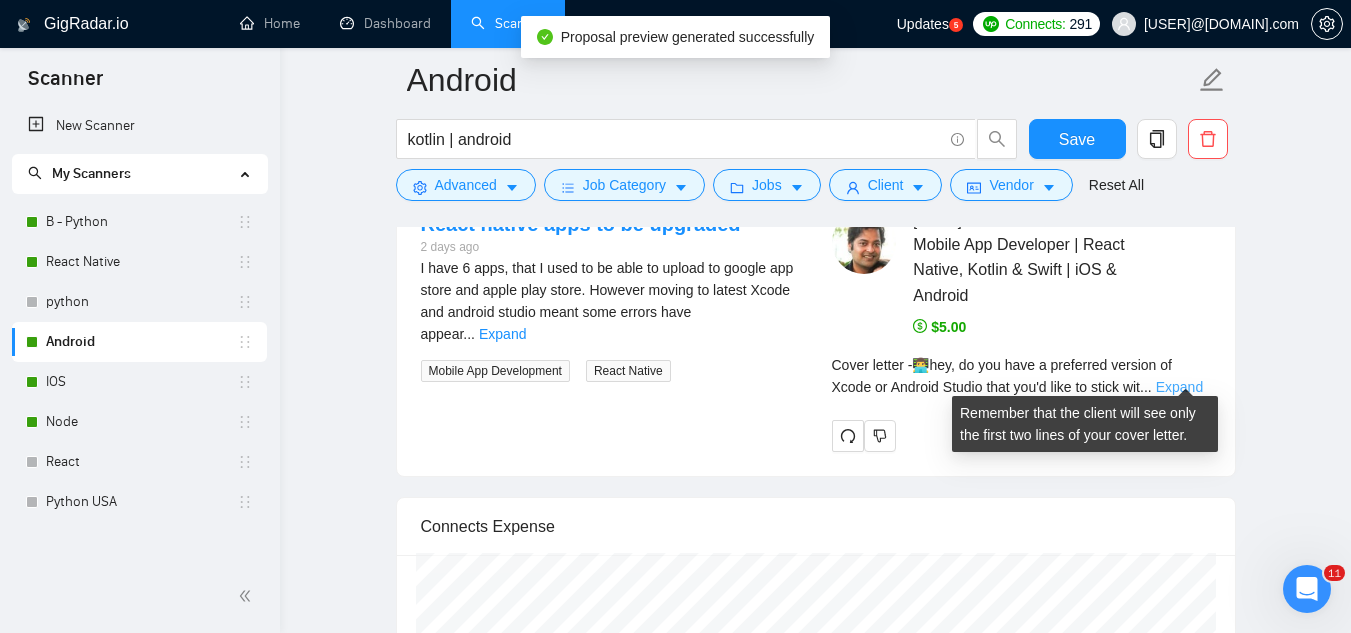 click on "Expand" at bounding box center (1179, 387) 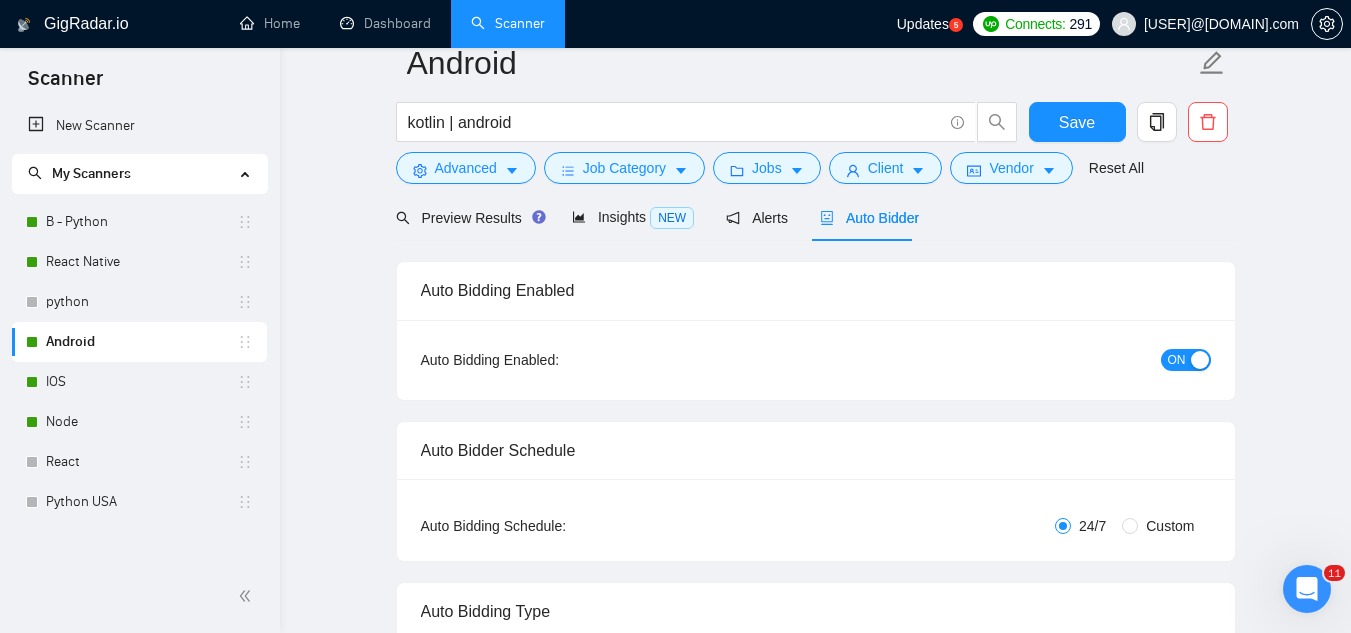 scroll, scrollTop: 0, scrollLeft: 0, axis: both 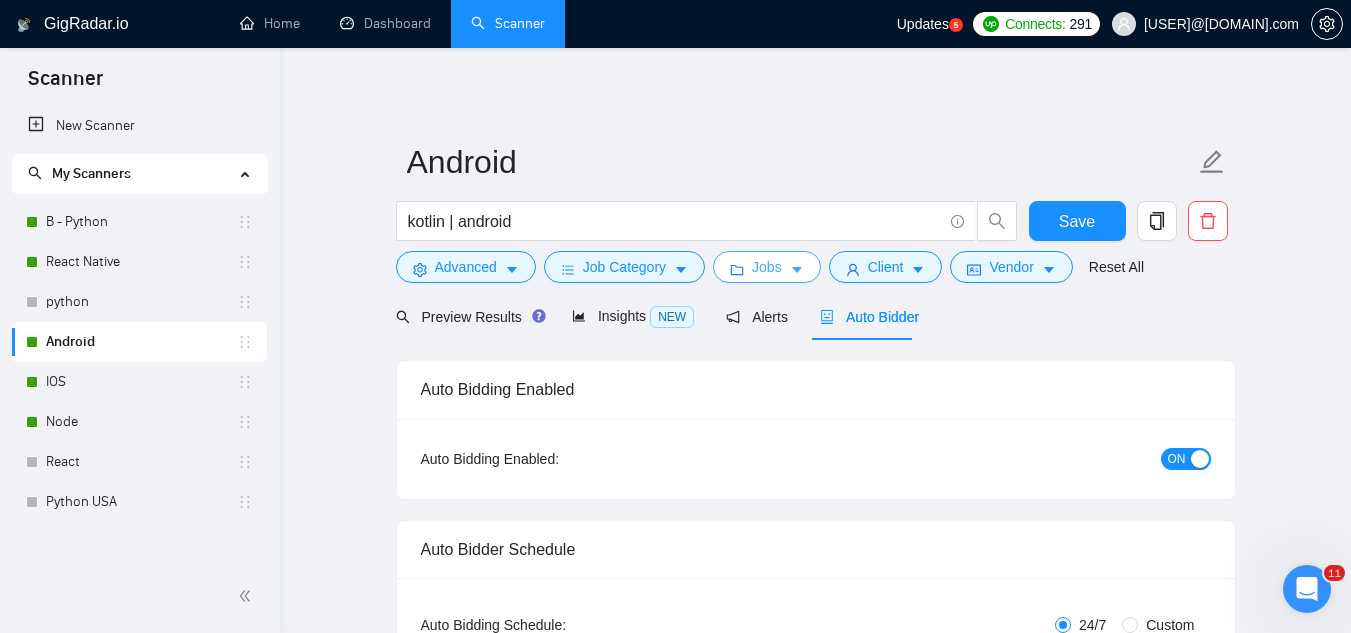 click on "Jobs" at bounding box center (767, 267) 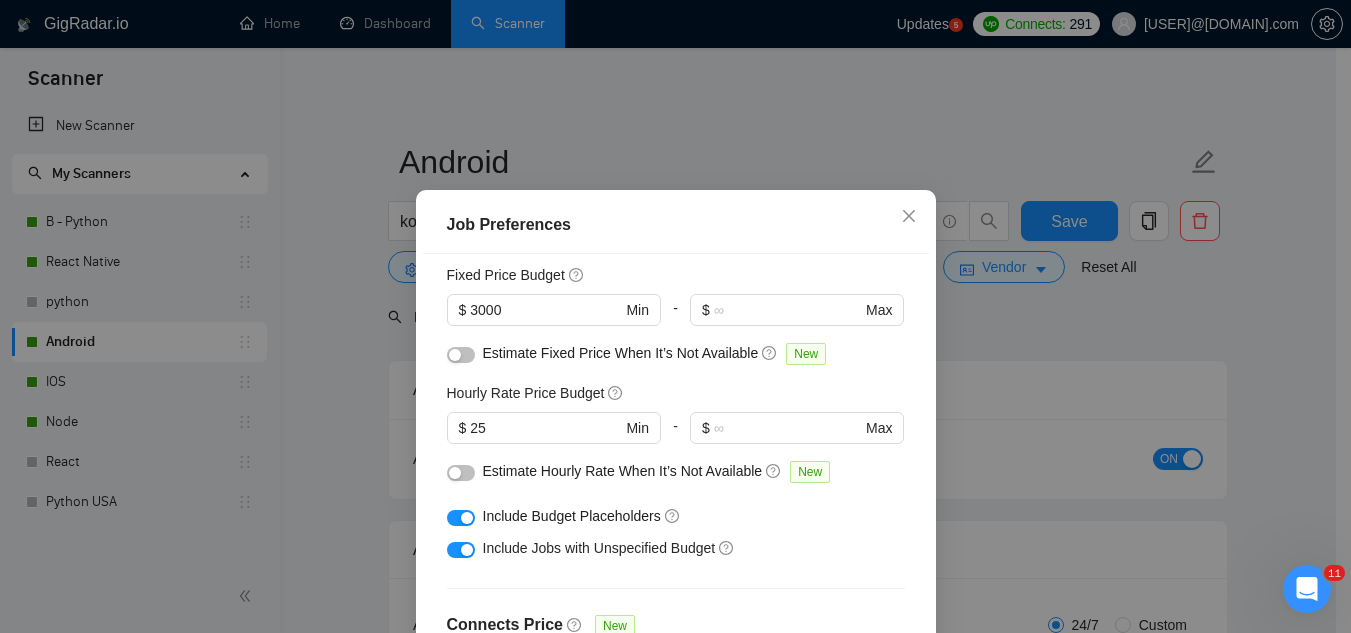 scroll, scrollTop: 83, scrollLeft: 0, axis: vertical 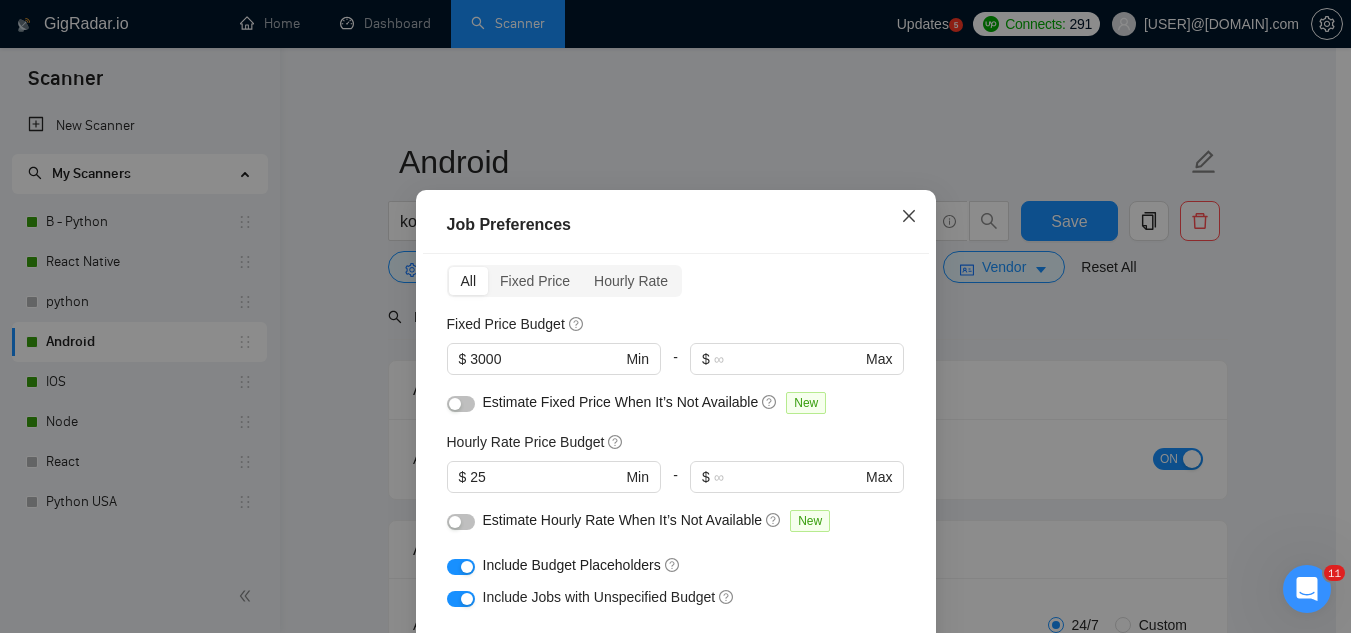 click 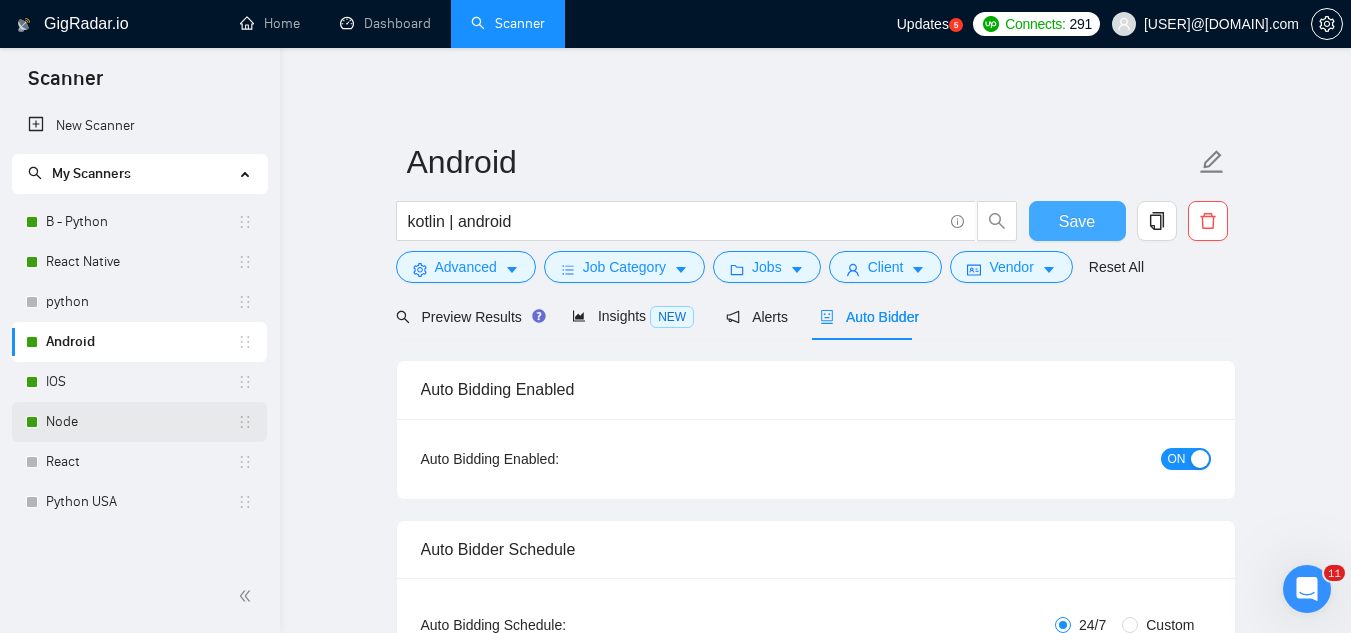 drag, startPoint x: 1068, startPoint y: 220, endPoint x: 17, endPoint y: 404, distance: 1066.985 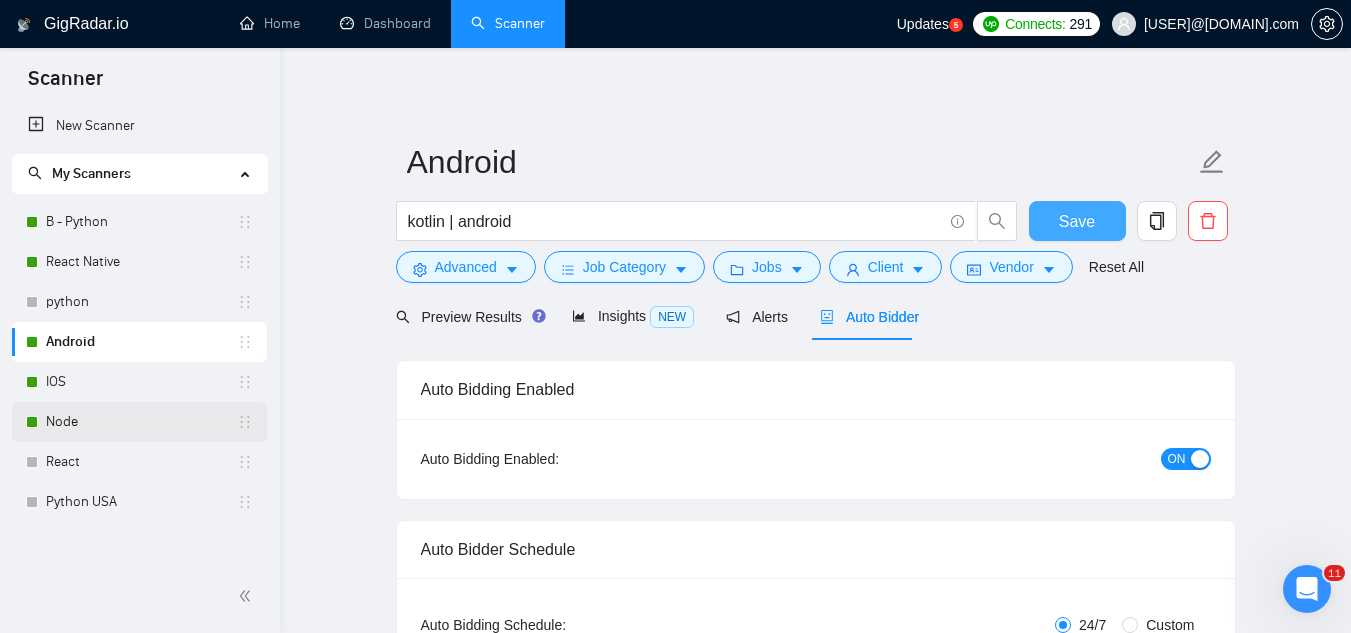 type 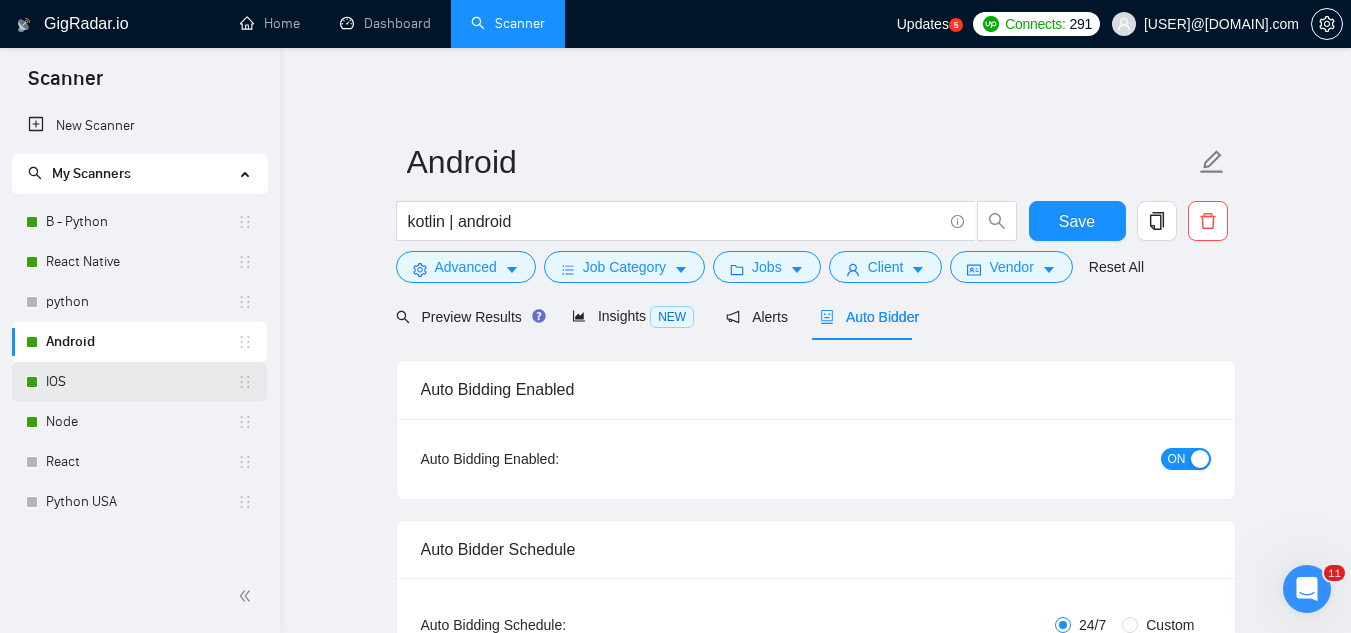 click on "IOS" at bounding box center [141, 382] 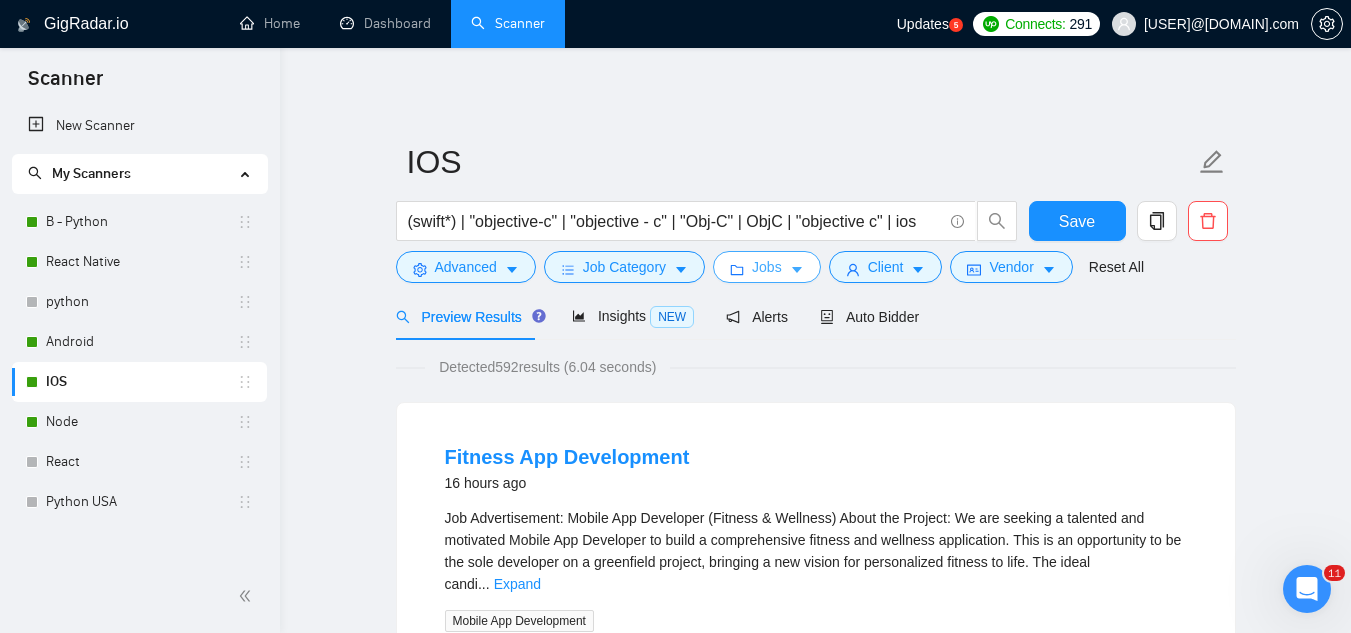 click on "Jobs" at bounding box center (767, 267) 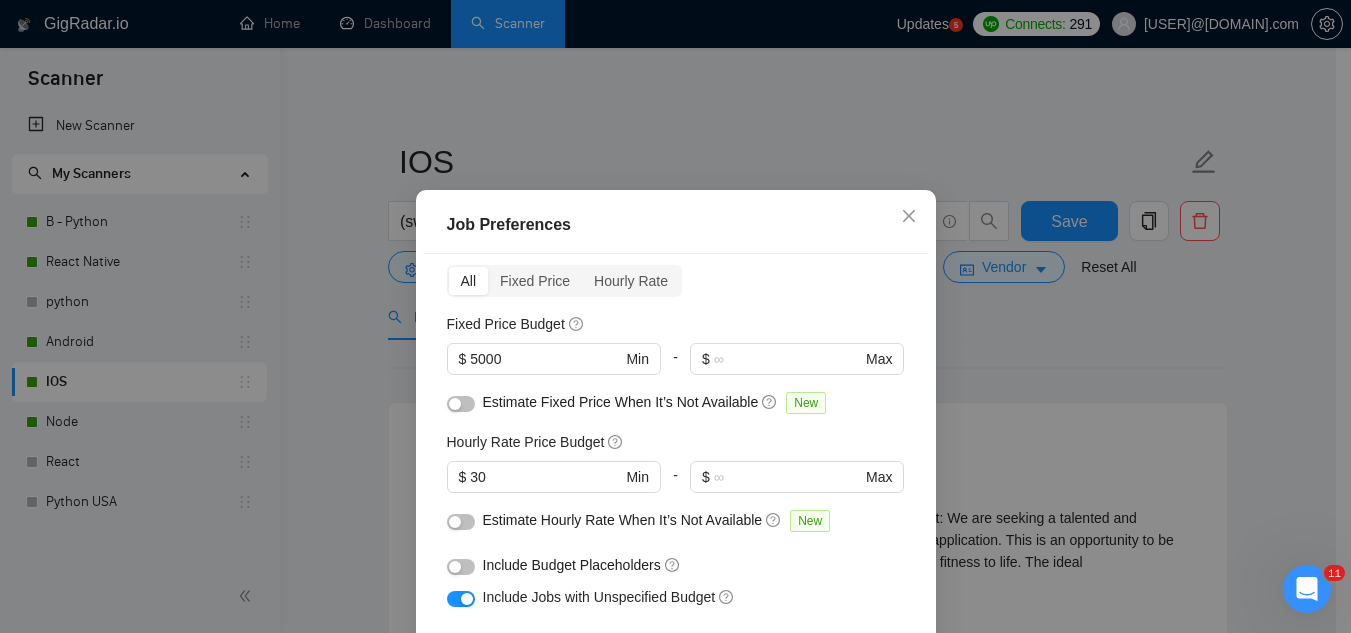 click at bounding box center (461, 567) 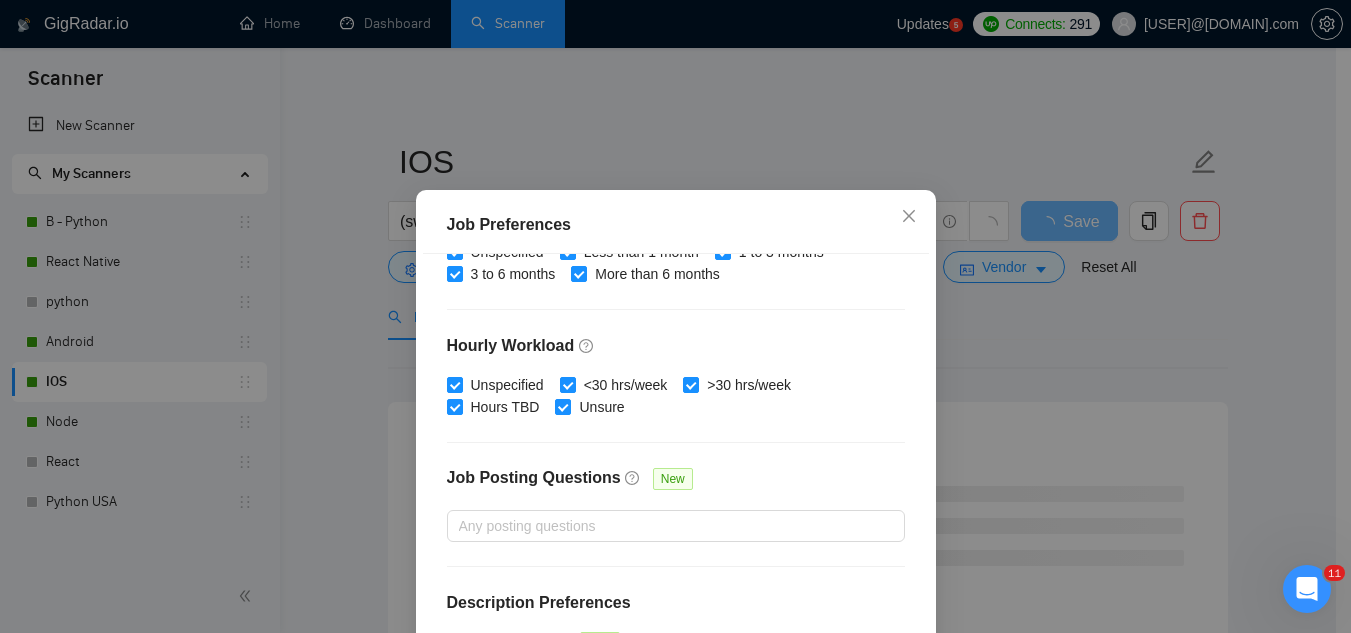 scroll, scrollTop: 683, scrollLeft: 0, axis: vertical 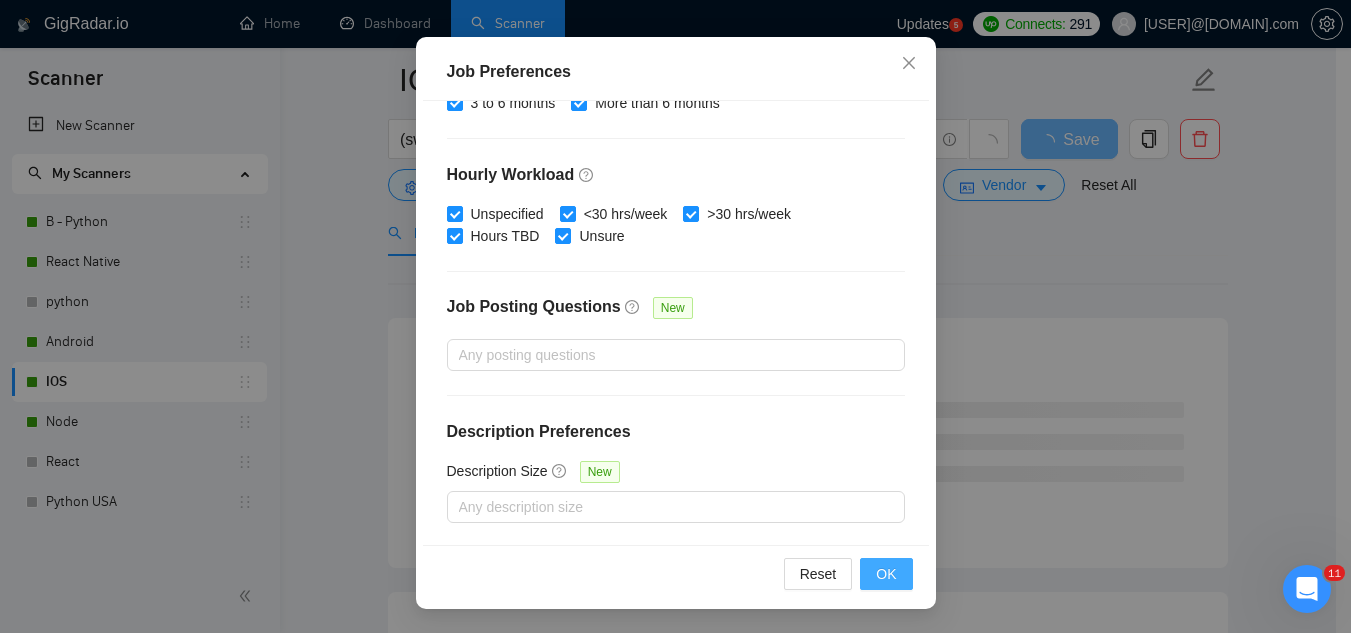 click on "OK" at bounding box center [886, 574] 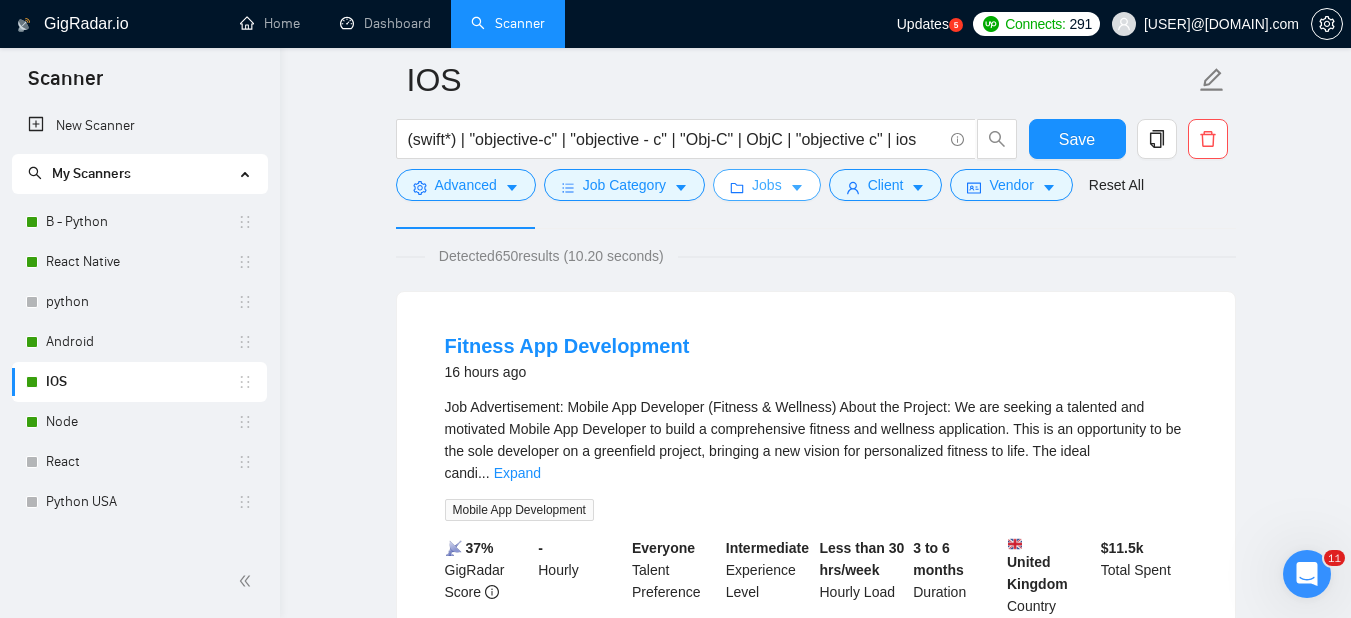 scroll, scrollTop: 0, scrollLeft: 0, axis: both 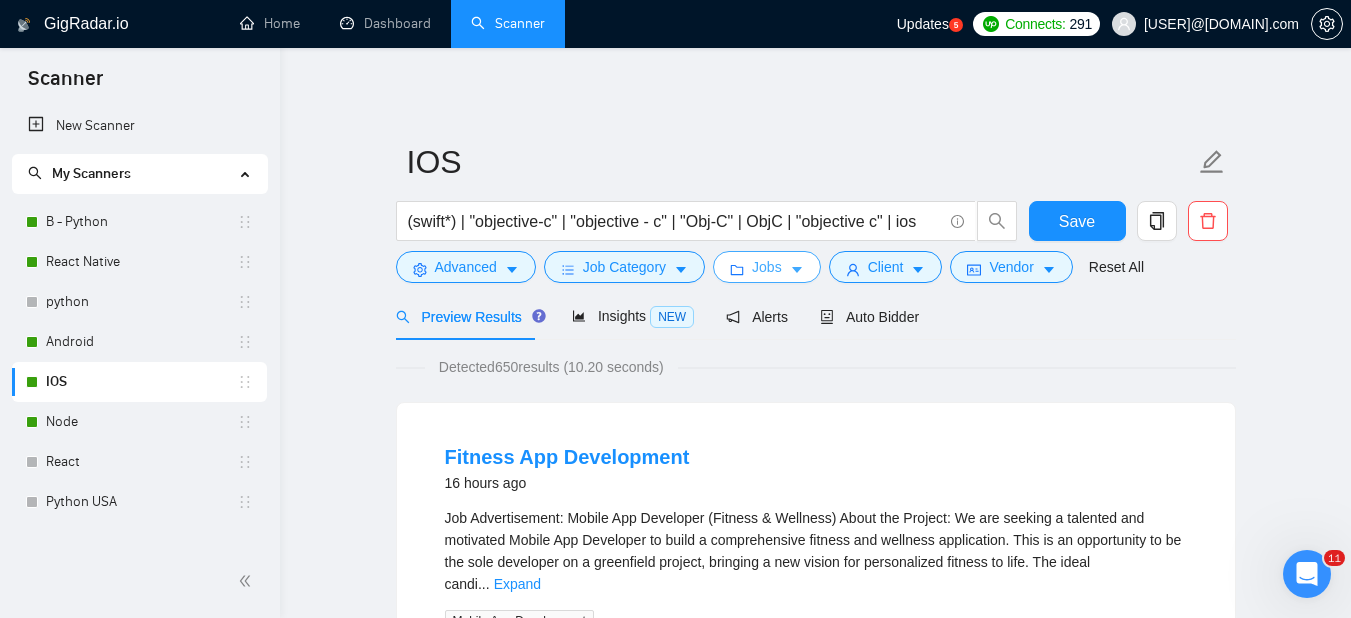 click on "Jobs" at bounding box center [767, 267] 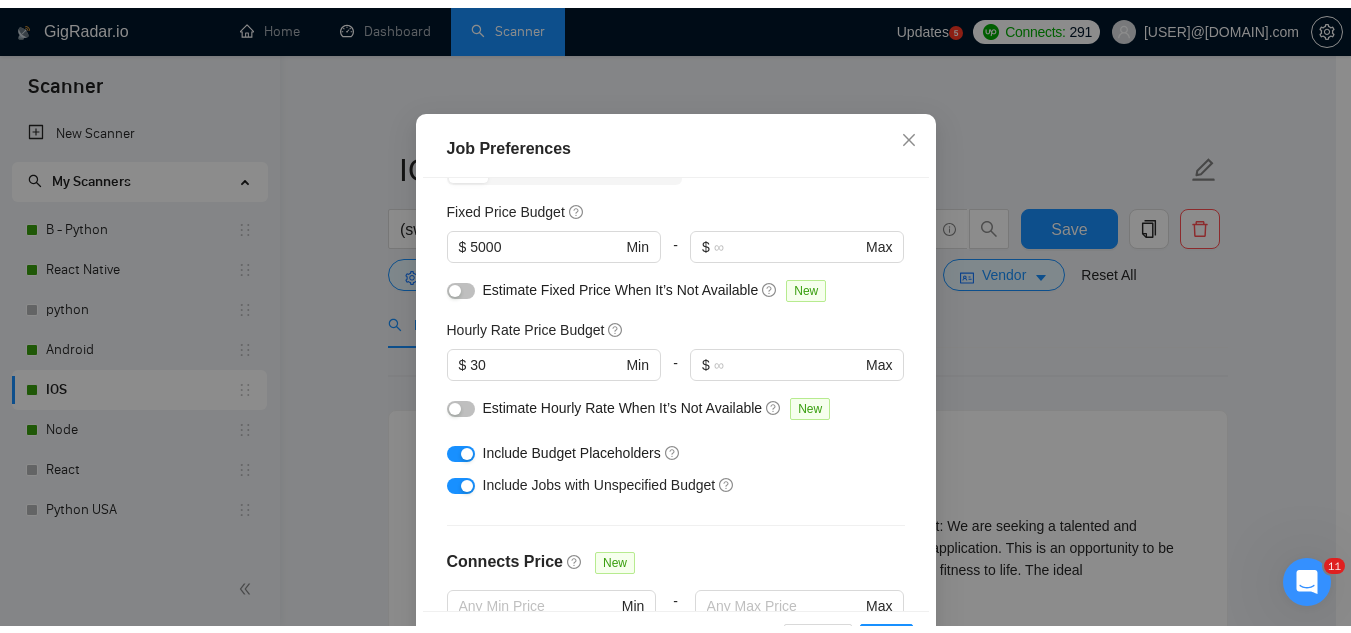 scroll, scrollTop: 83, scrollLeft: 0, axis: vertical 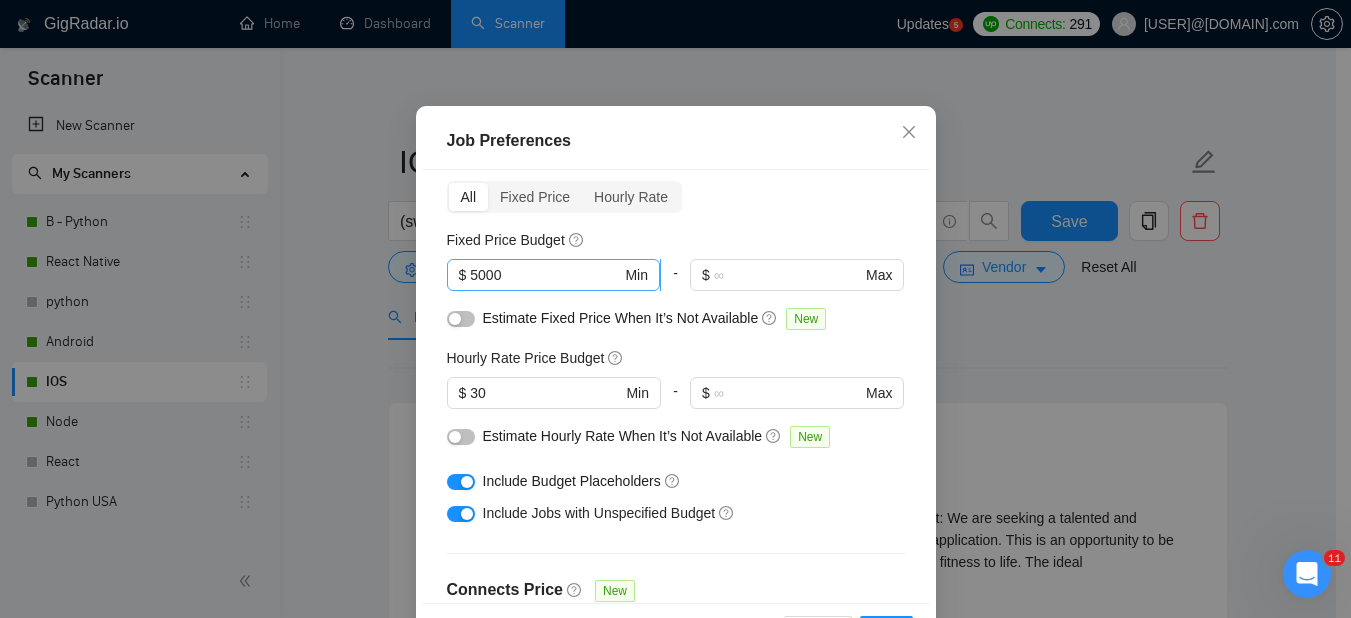 click on "5000" at bounding box center [545, 275] 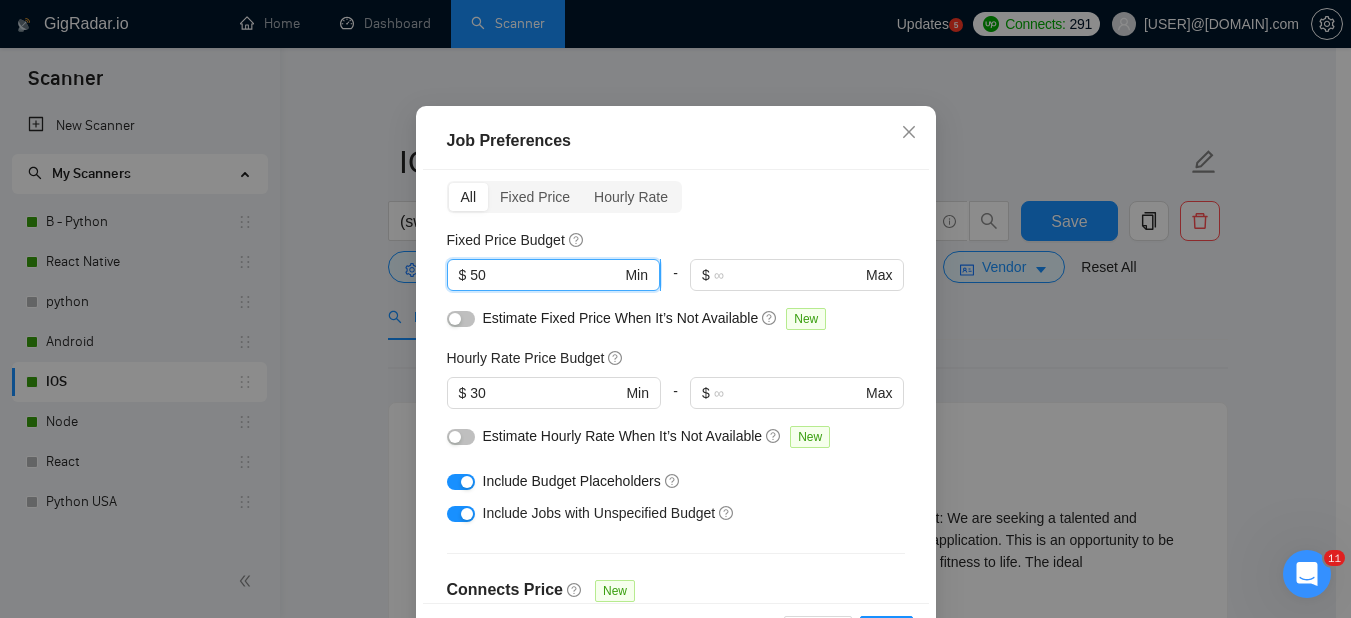 type on "5" 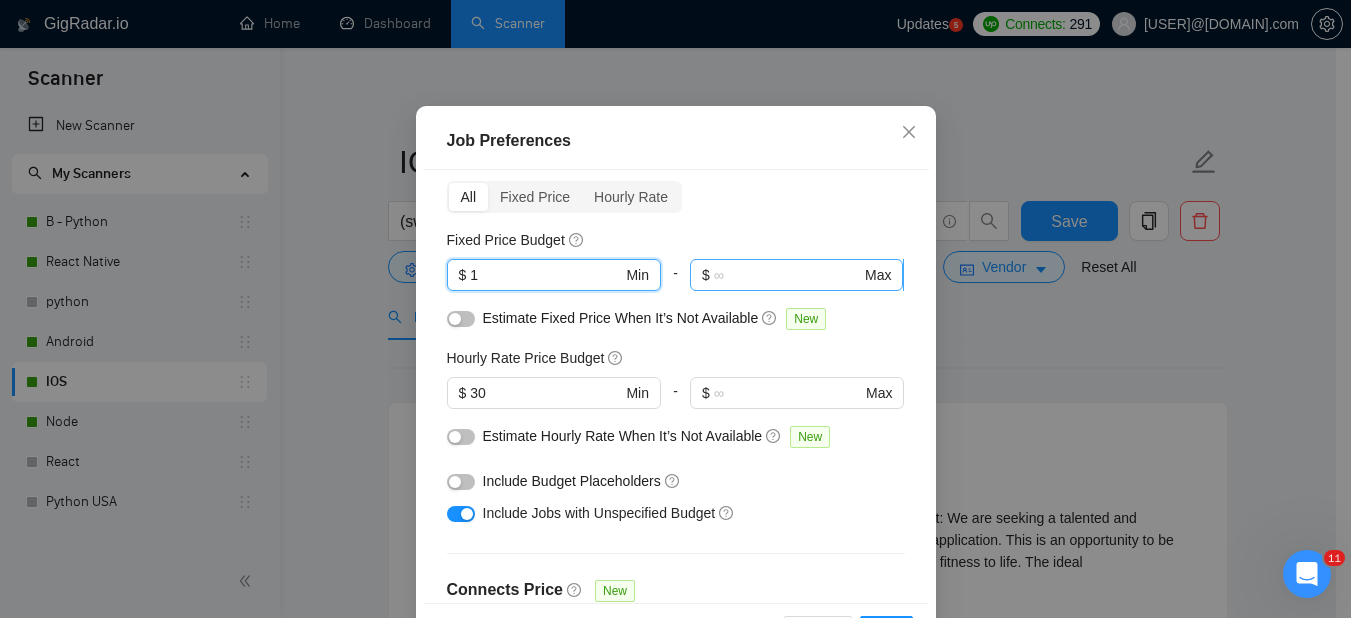 type on "1" 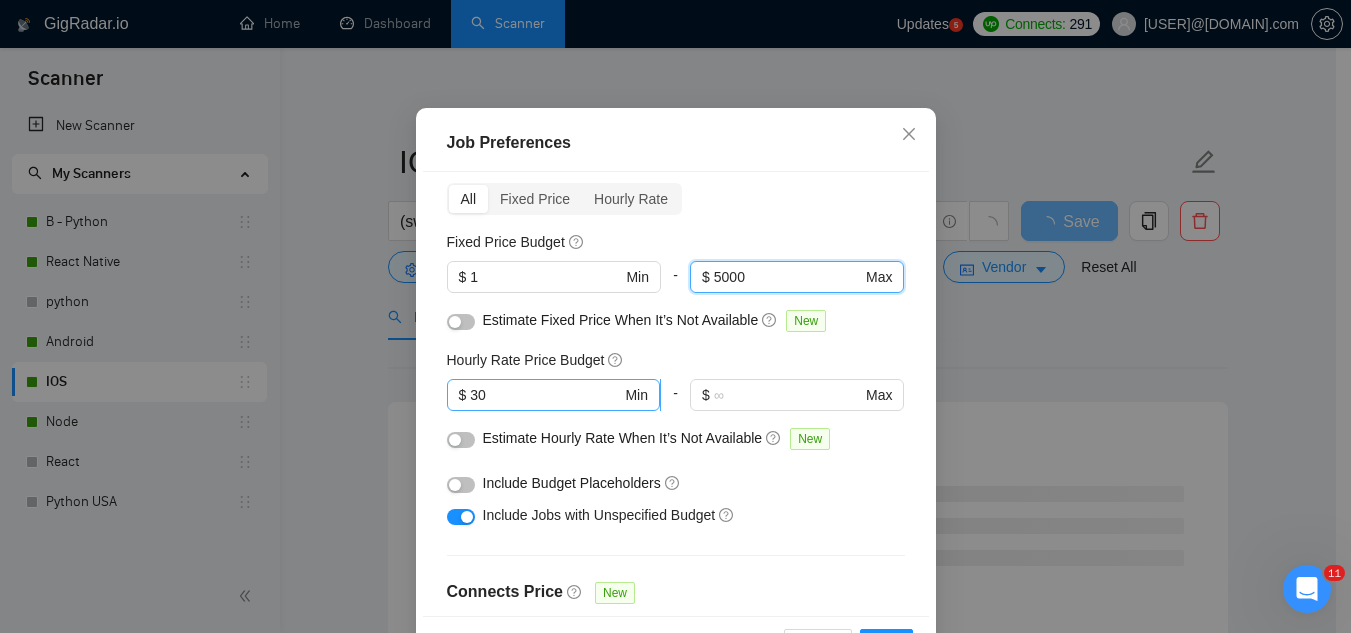 type on "5000" 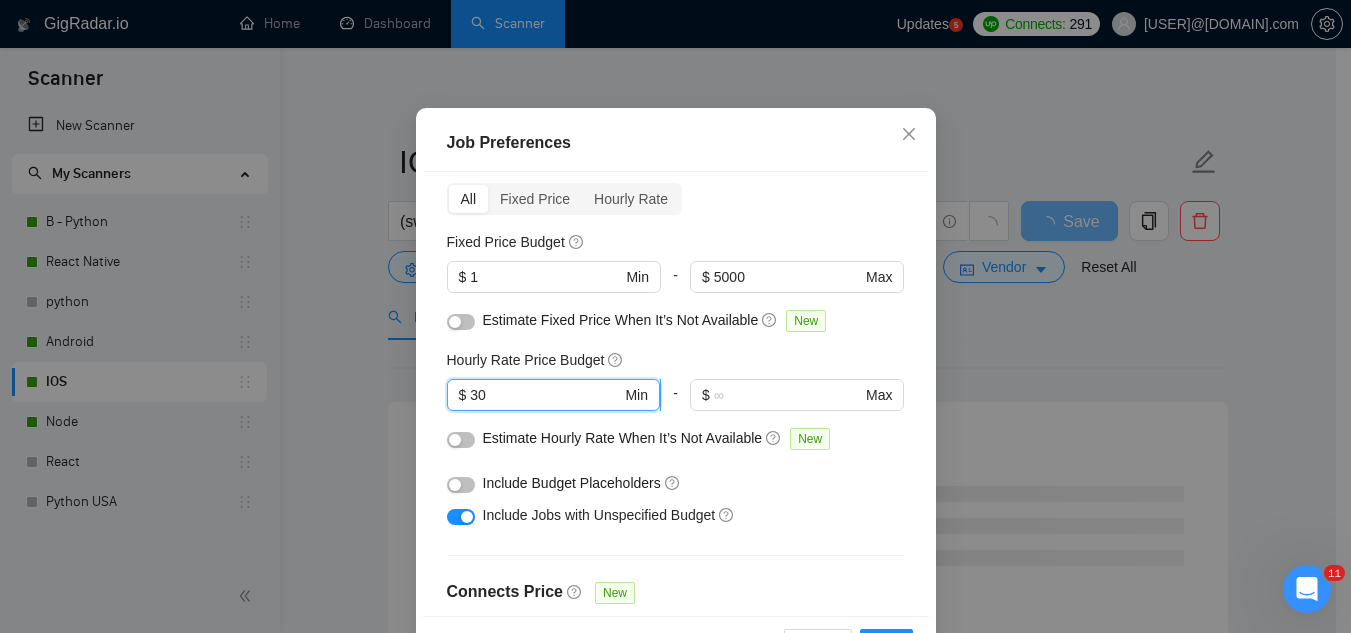 click on "30" at bounding box center (545, 395) 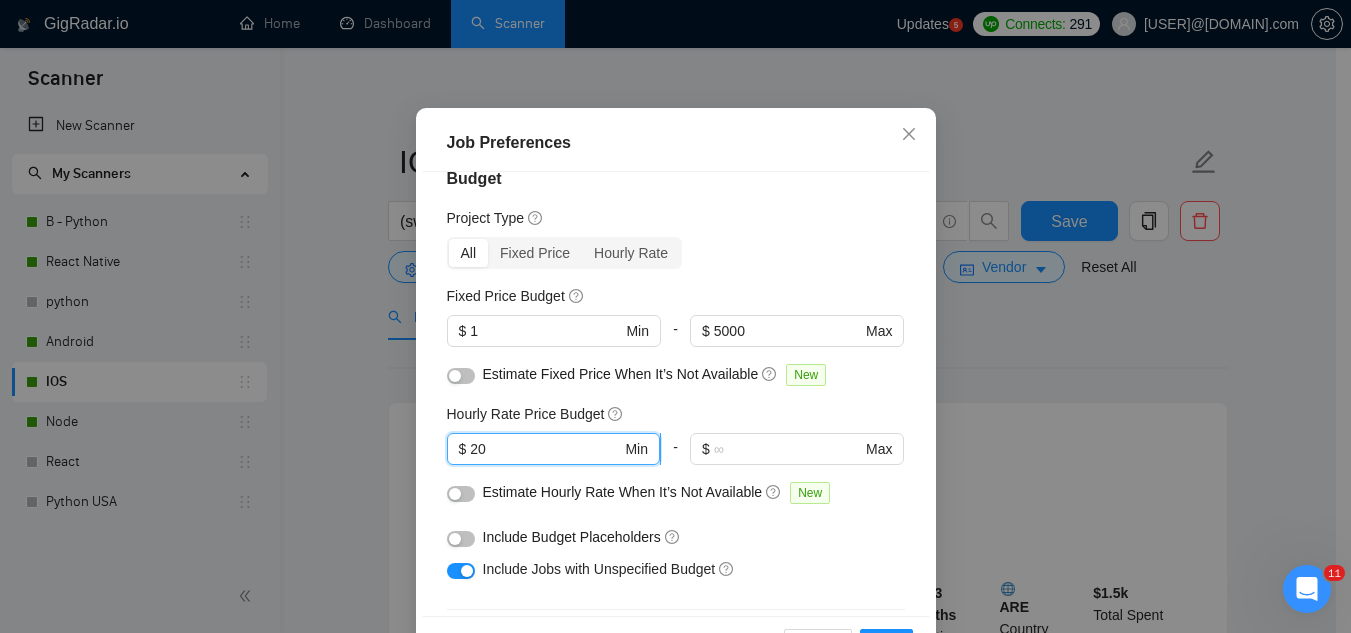 scroll, scrollTop: 0, scrollLeft: 0, axis: both 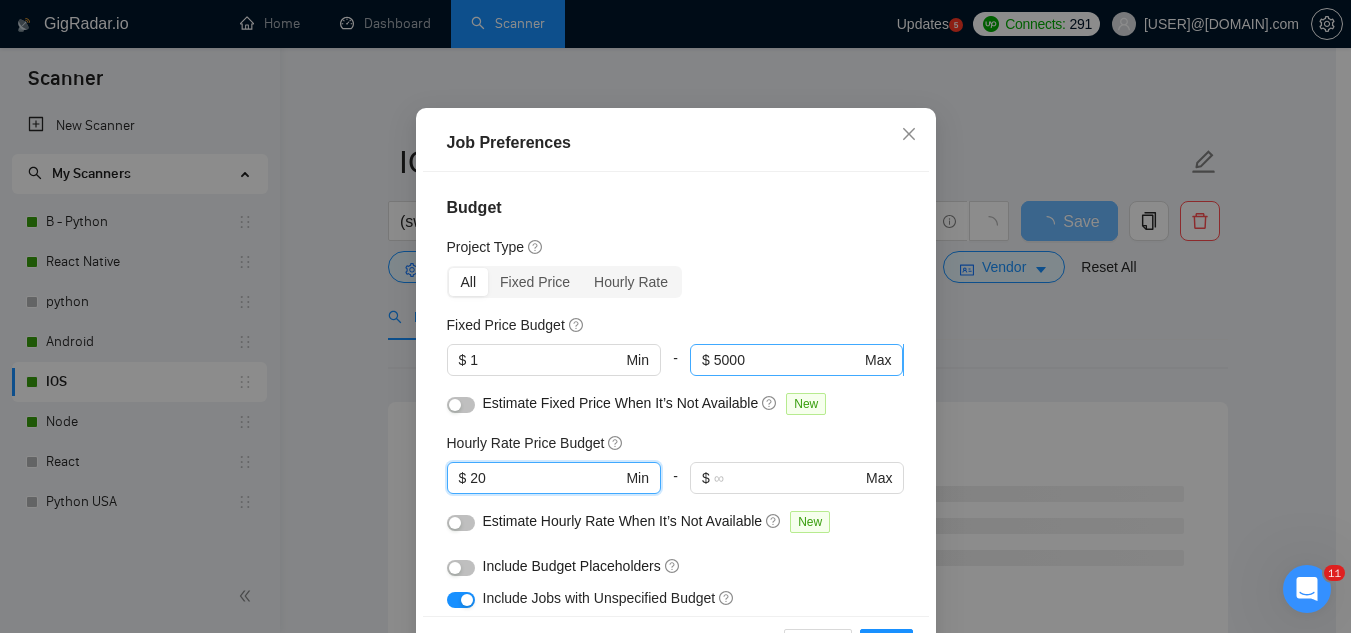 type on "20" 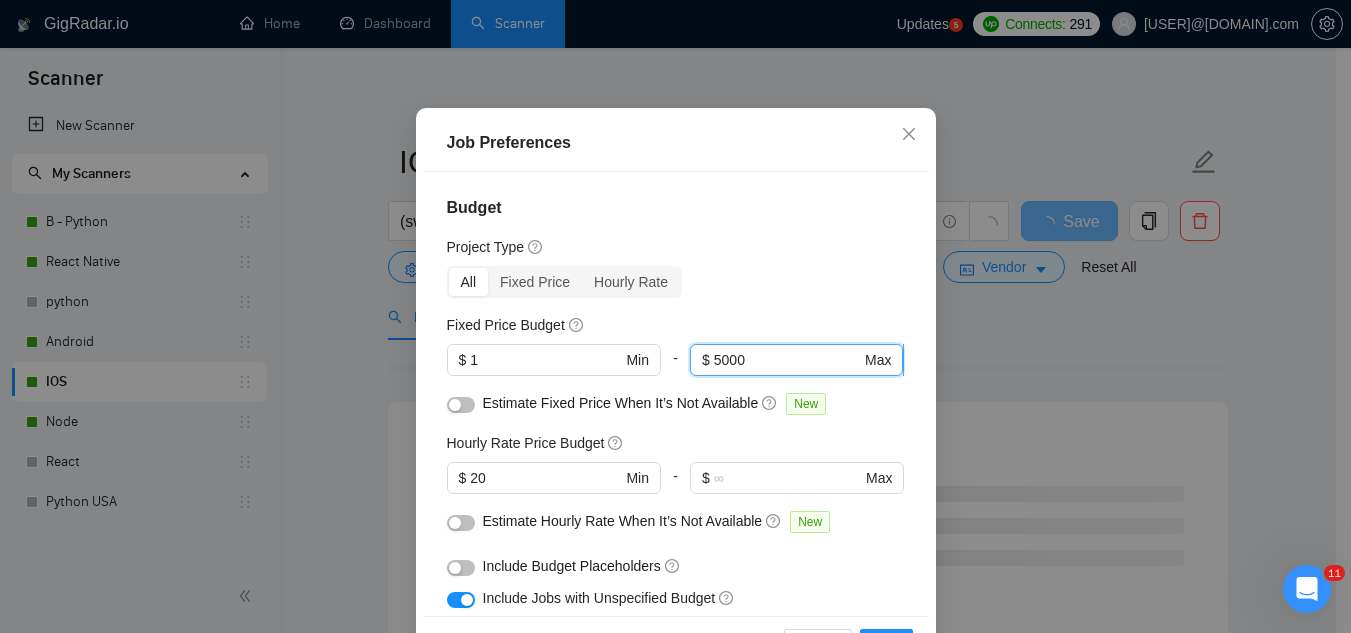 click on "5000" at bounding box center (787, 360) 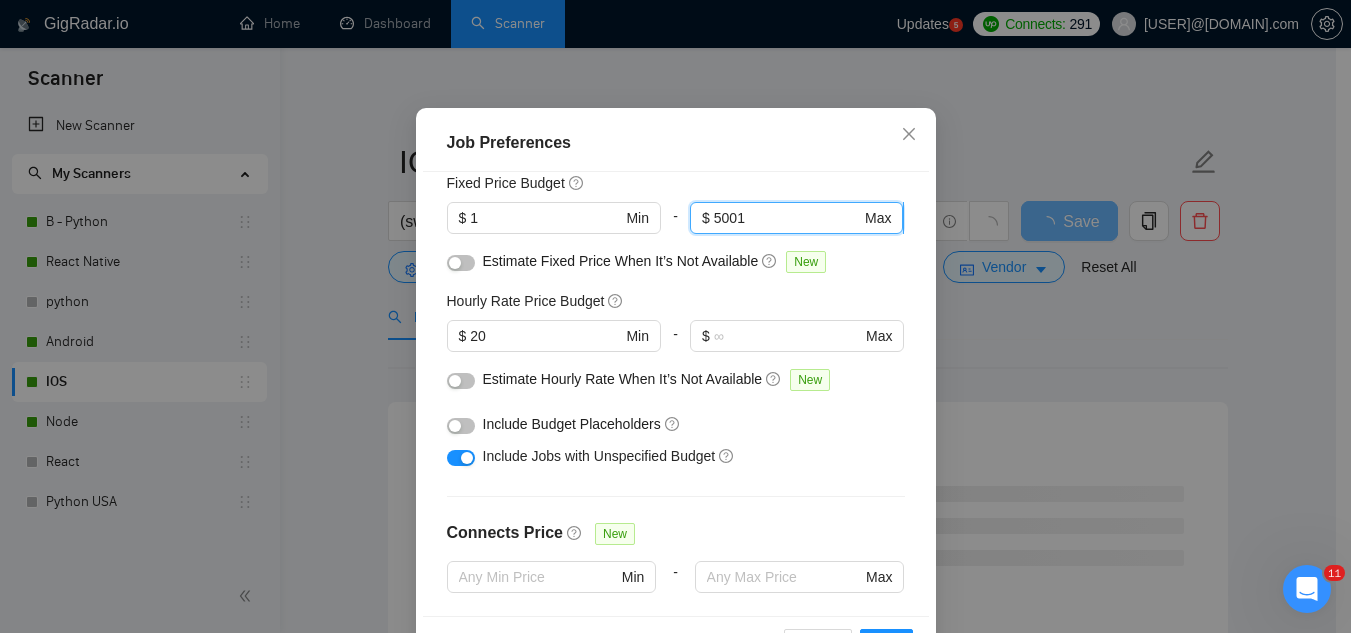 scroll, scrollTop: 200, scrollLeft: 0, axis: vertical 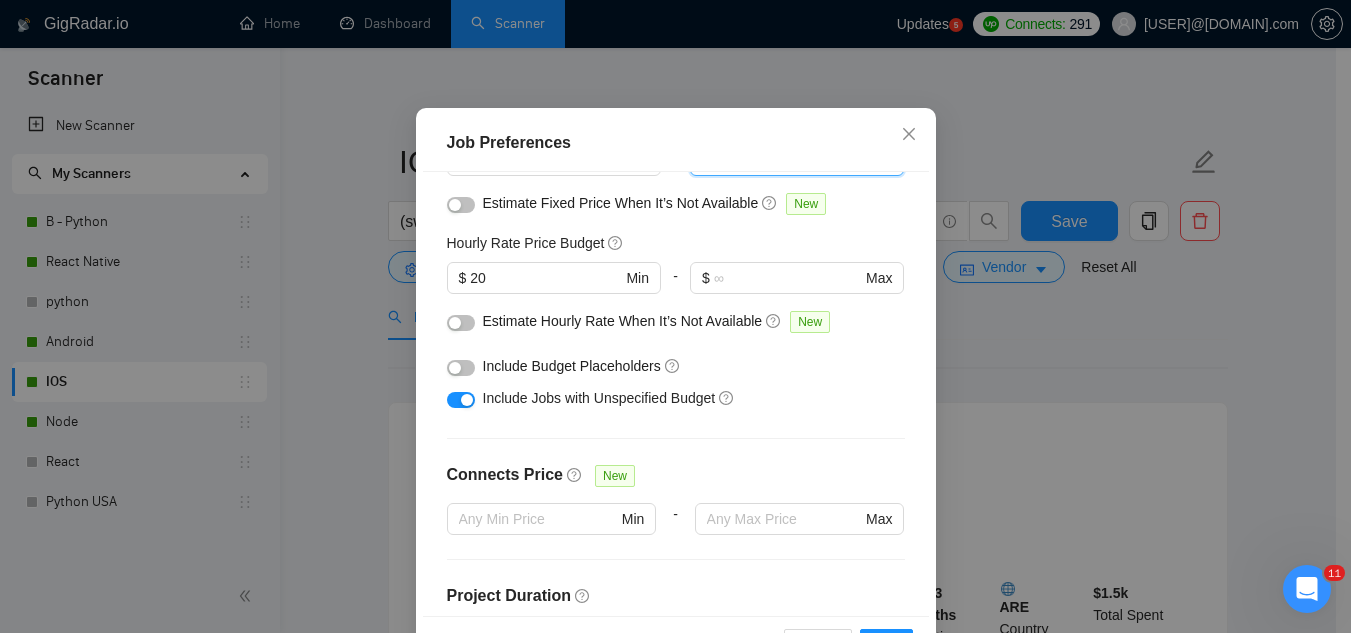 type on "5001" 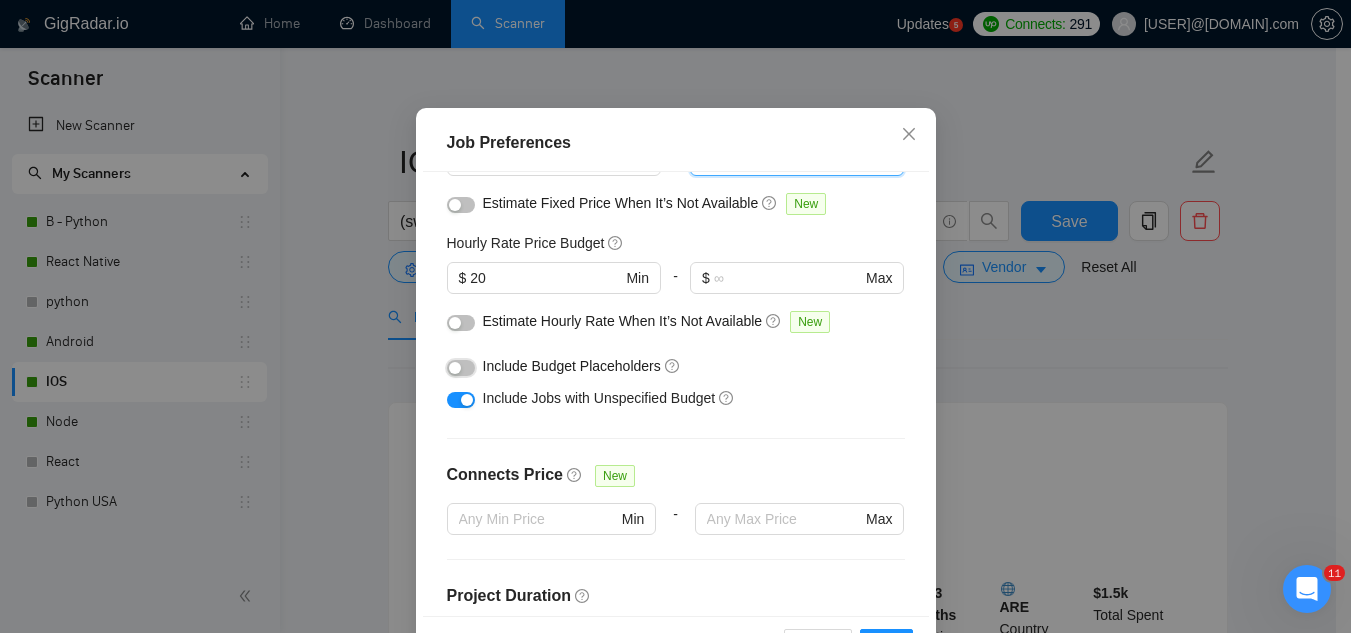 click at bounding box center [461, 368] 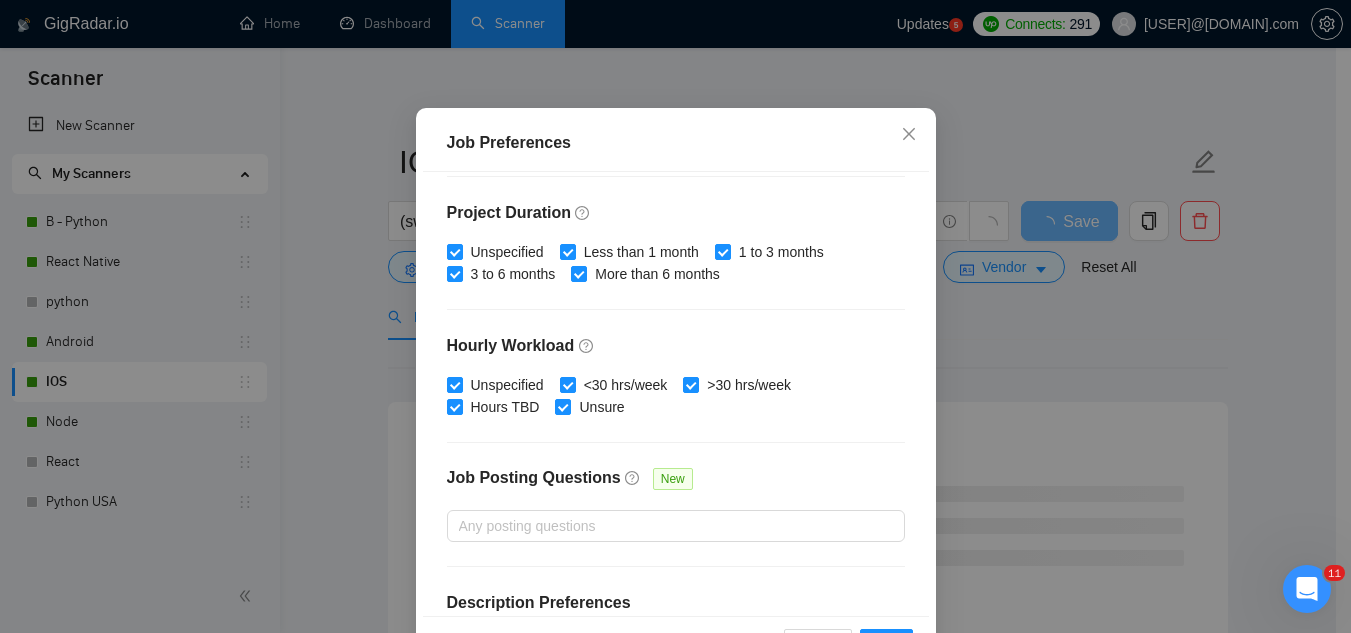 scroll, scrollTop: 683, scrollLeft: 0, axis: vertical 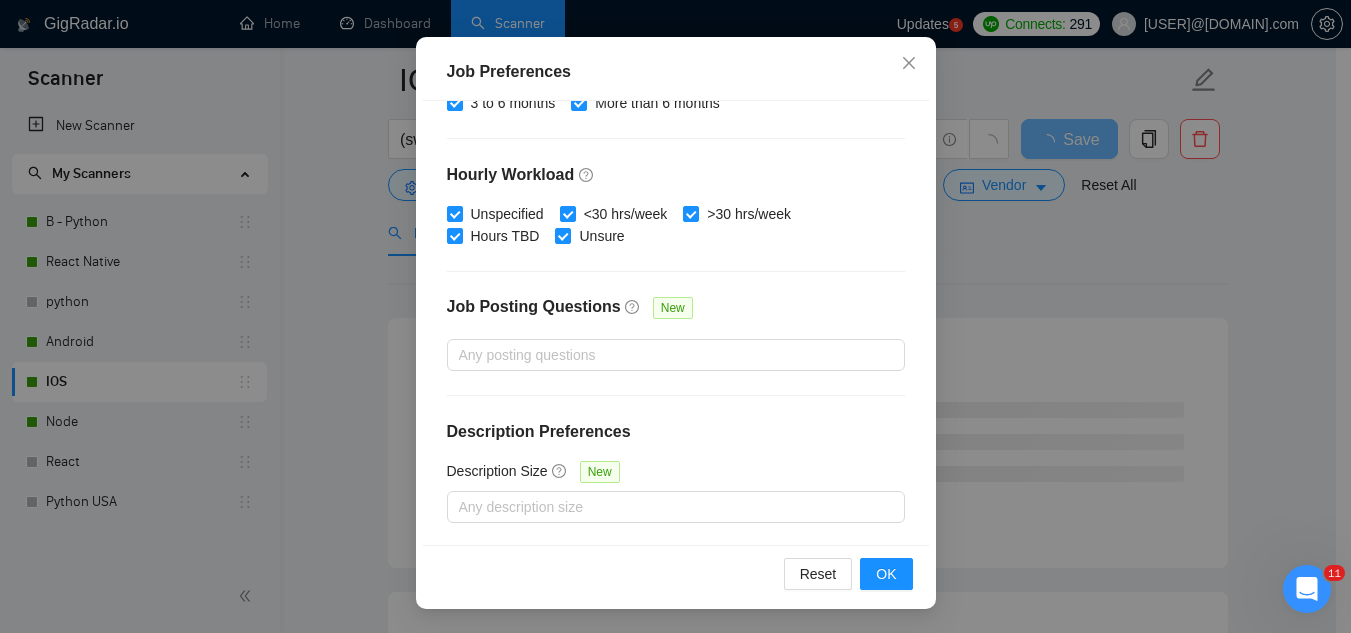 click on "Reset OK" at bounding box center [676, 573] 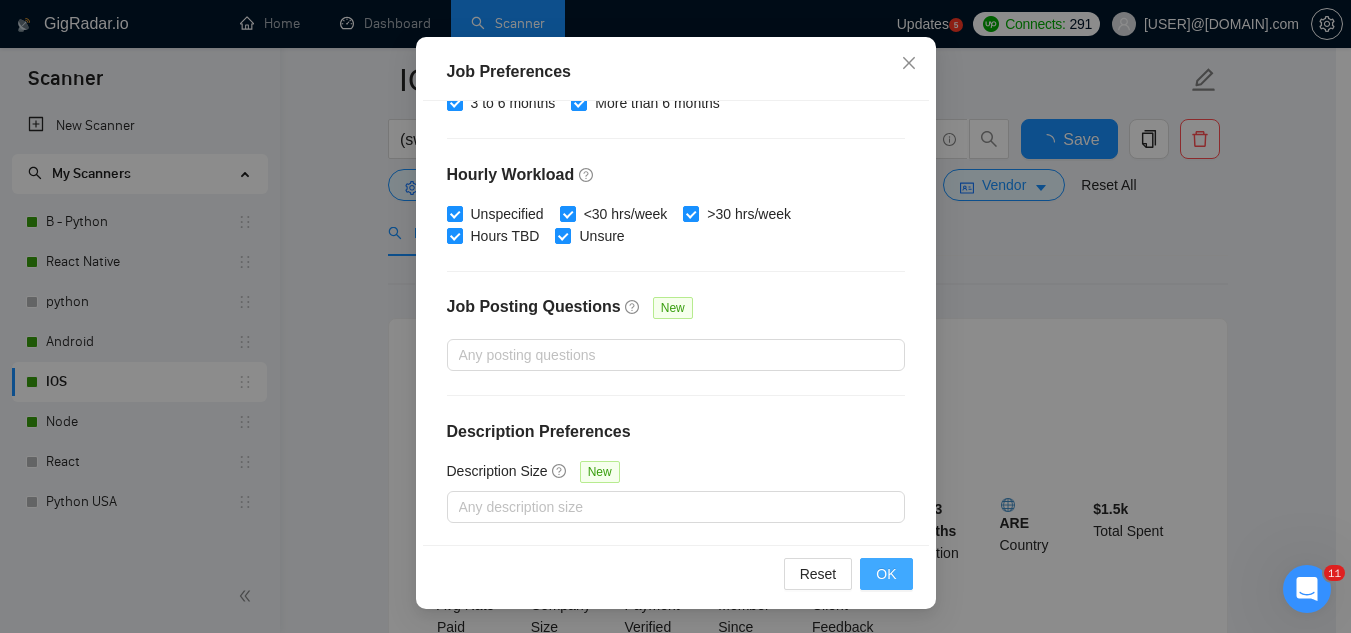 click on "OK" at bounding box center [886, 574] 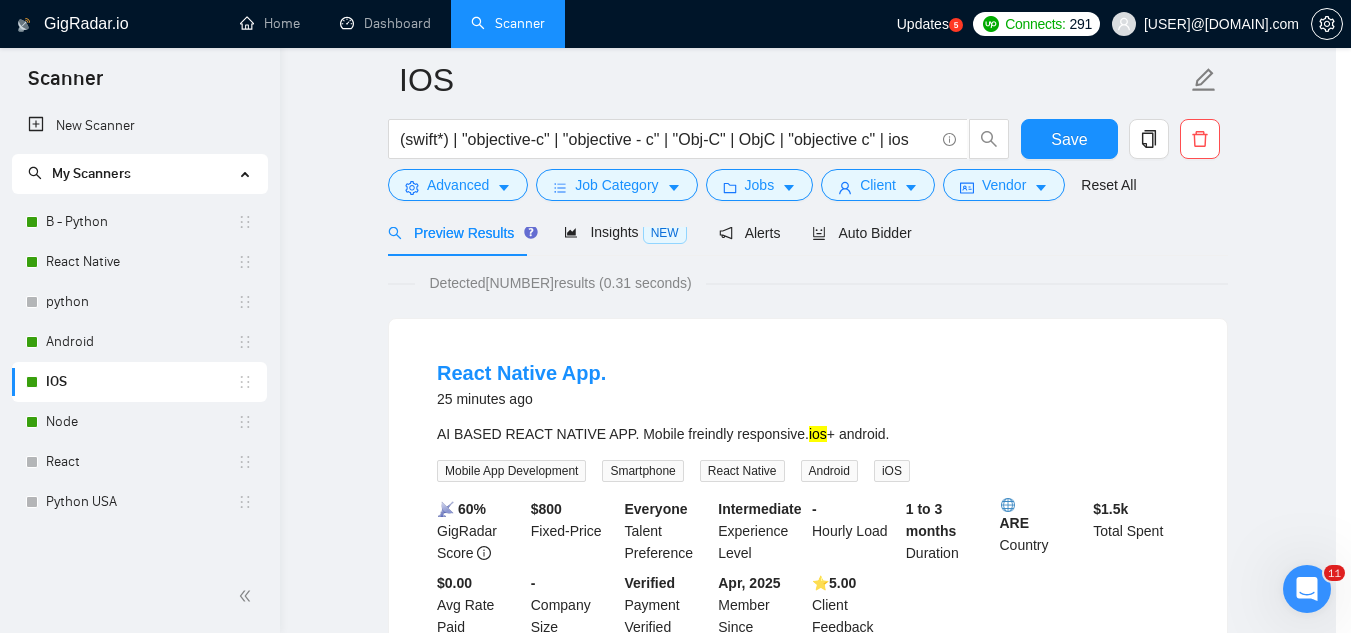 scroll, scrollTop: 82, scrollLeft: 0, axis: vertical 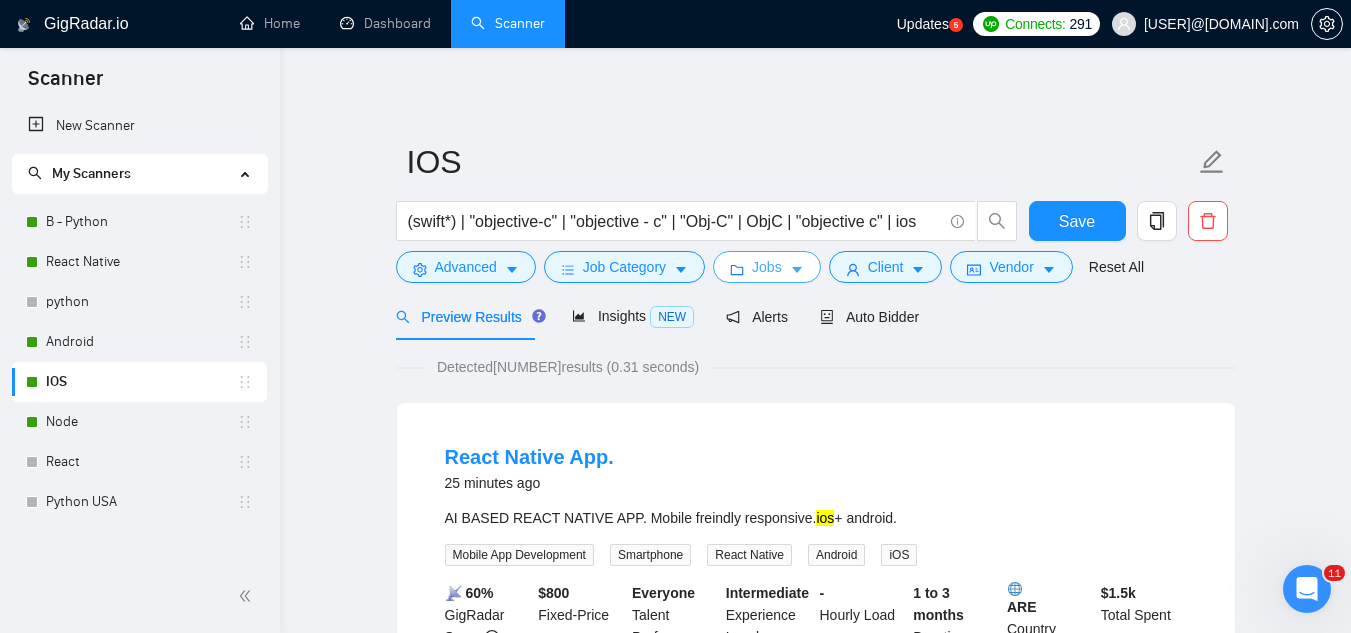 click on "Jobs" at bounding box center (767, 267) 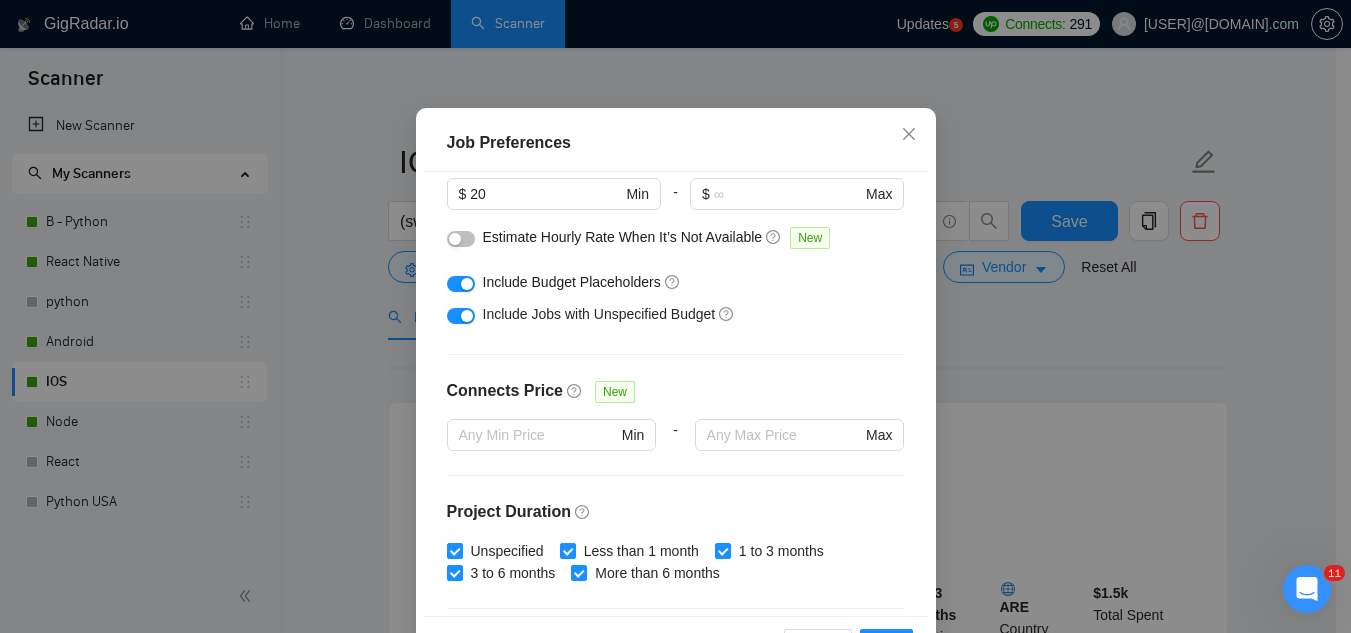 scroll, scrollTop: 283, scrollLeft: 0, axis: vertical 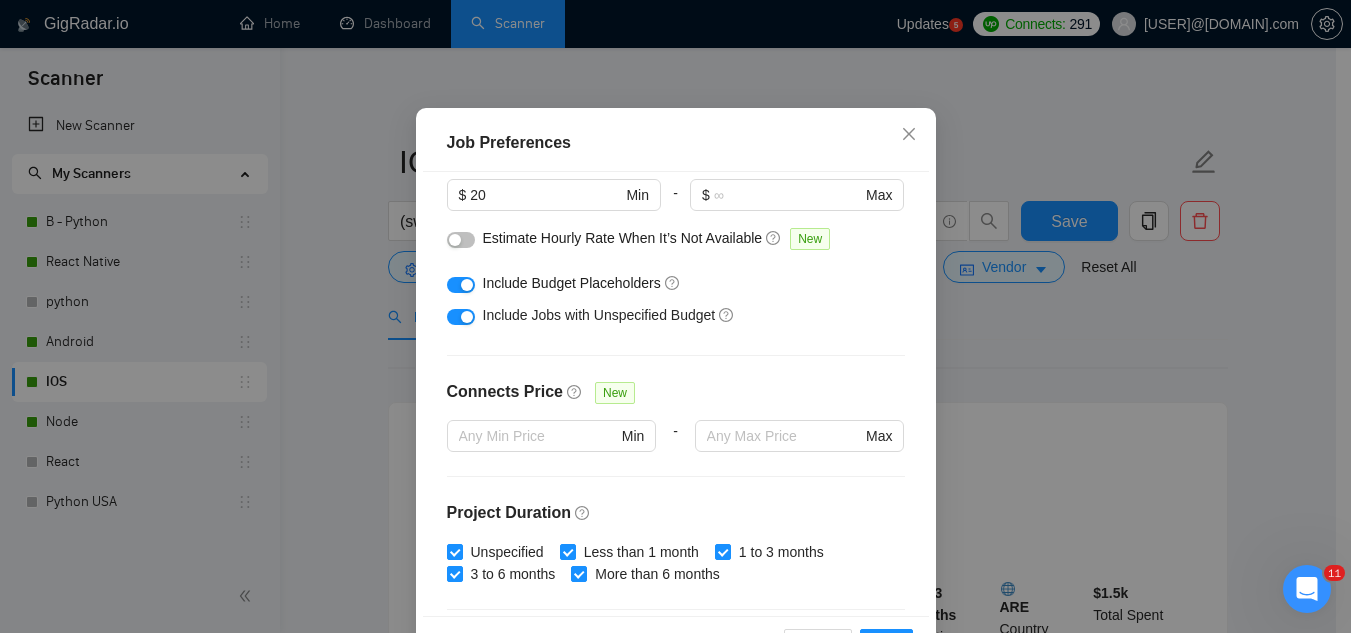 click at bounding box center (461, 317) 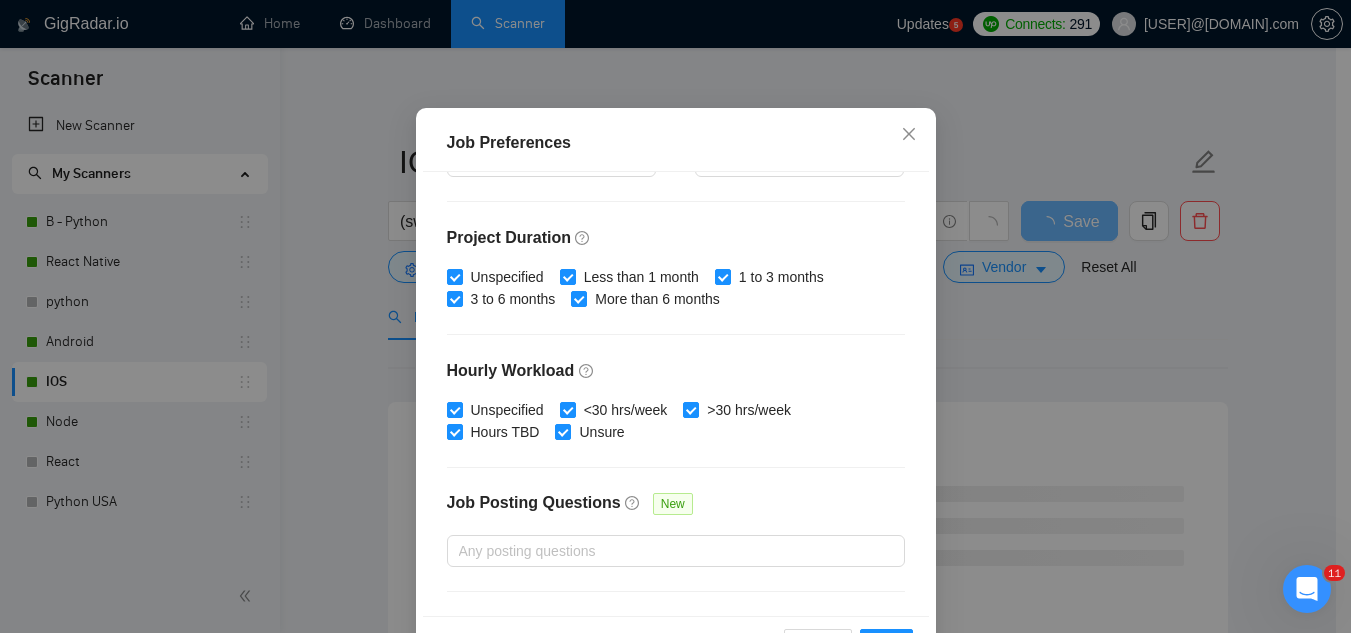 scroll, scrollTop: 683, scrollLeft: 0, axis: vertical 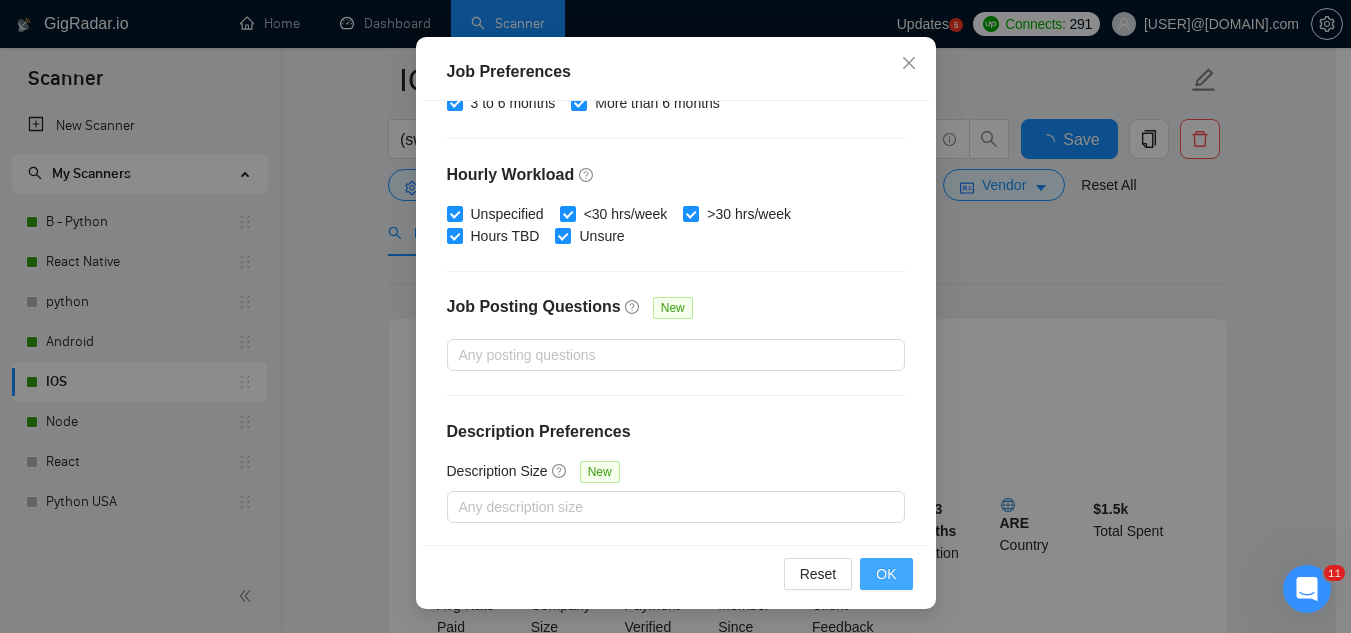 click on "OK" at bounding box center [886, 574] 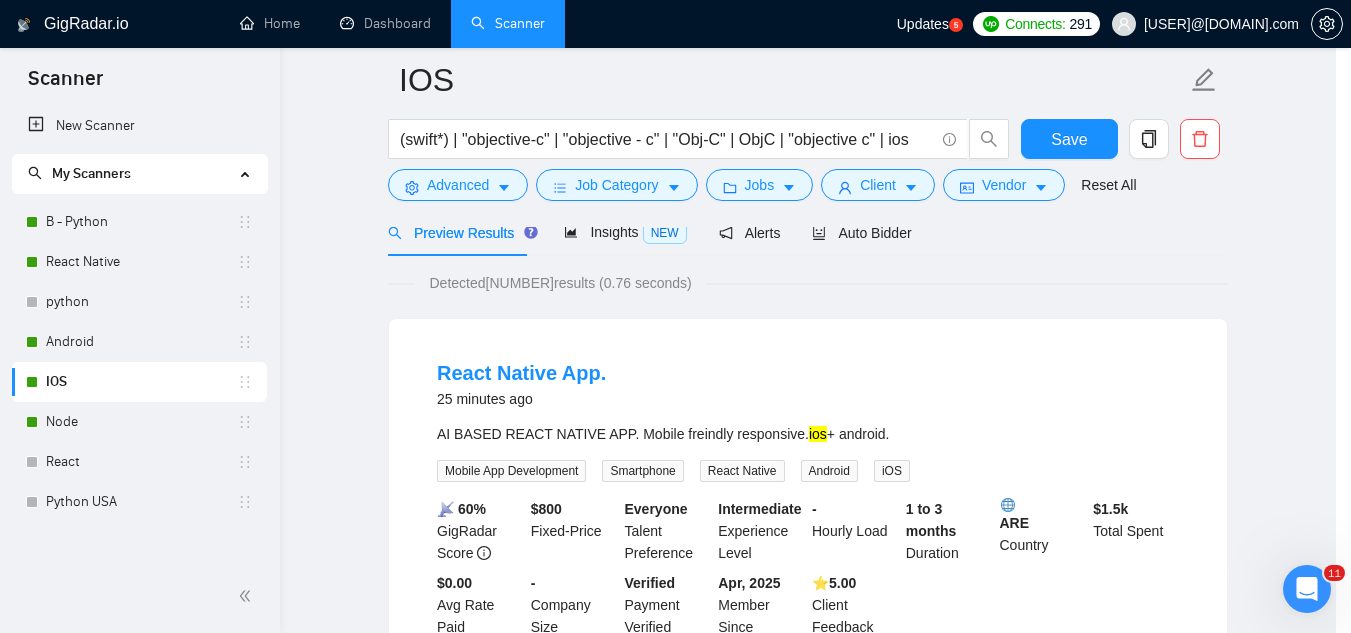 scroll, scrollTop: 82, scrollLeft: 0, axis: vertical 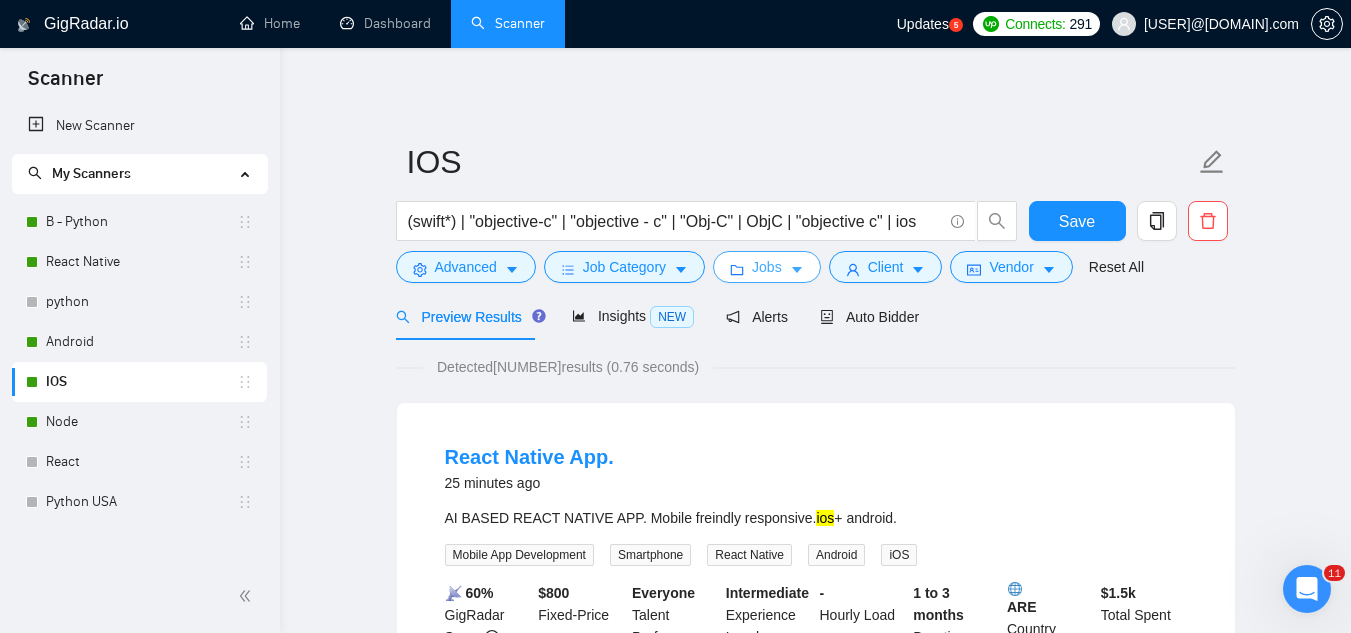 click on "Jobs" at bounding box center (767, 267) 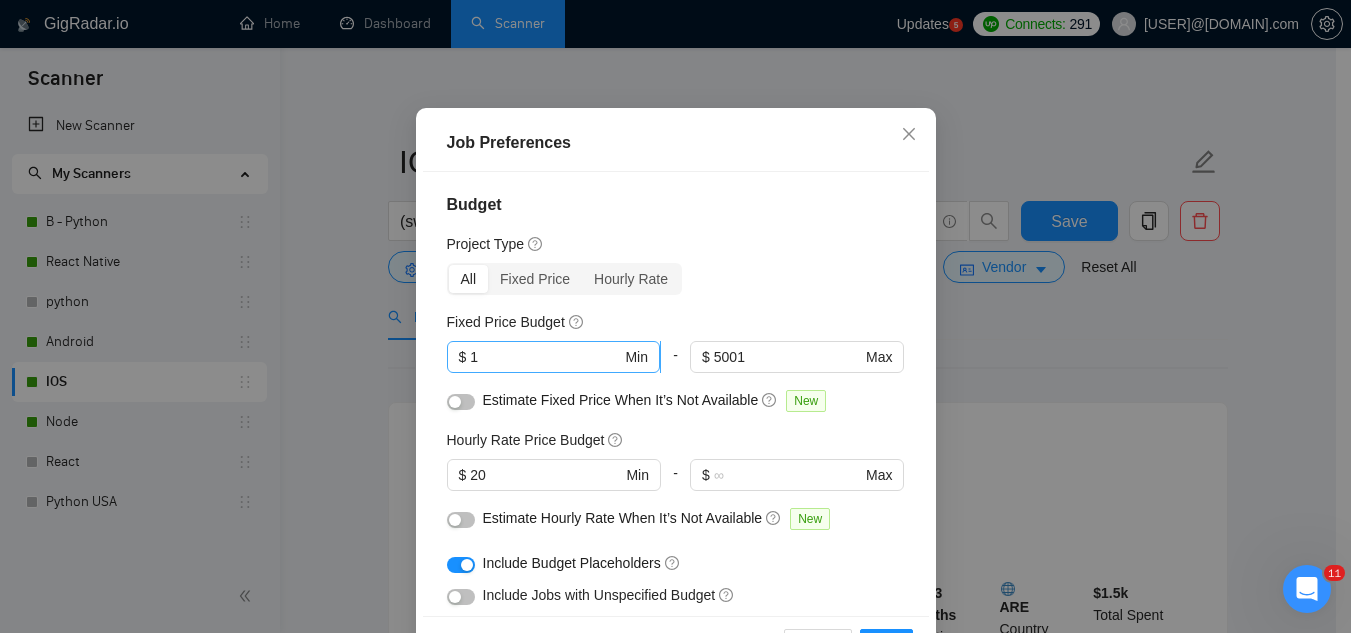 scroll, scrollTop: 0, scrollLeft: 0, axis: both 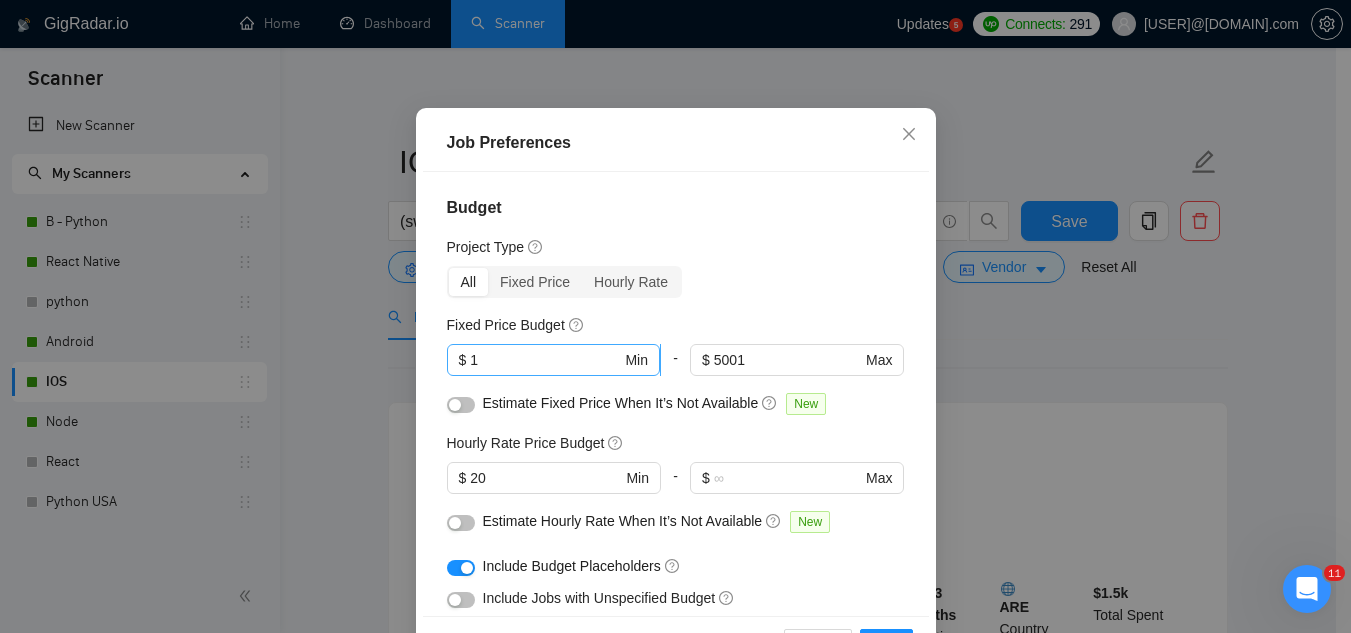 click on "1" at bounding box center [545, 360] 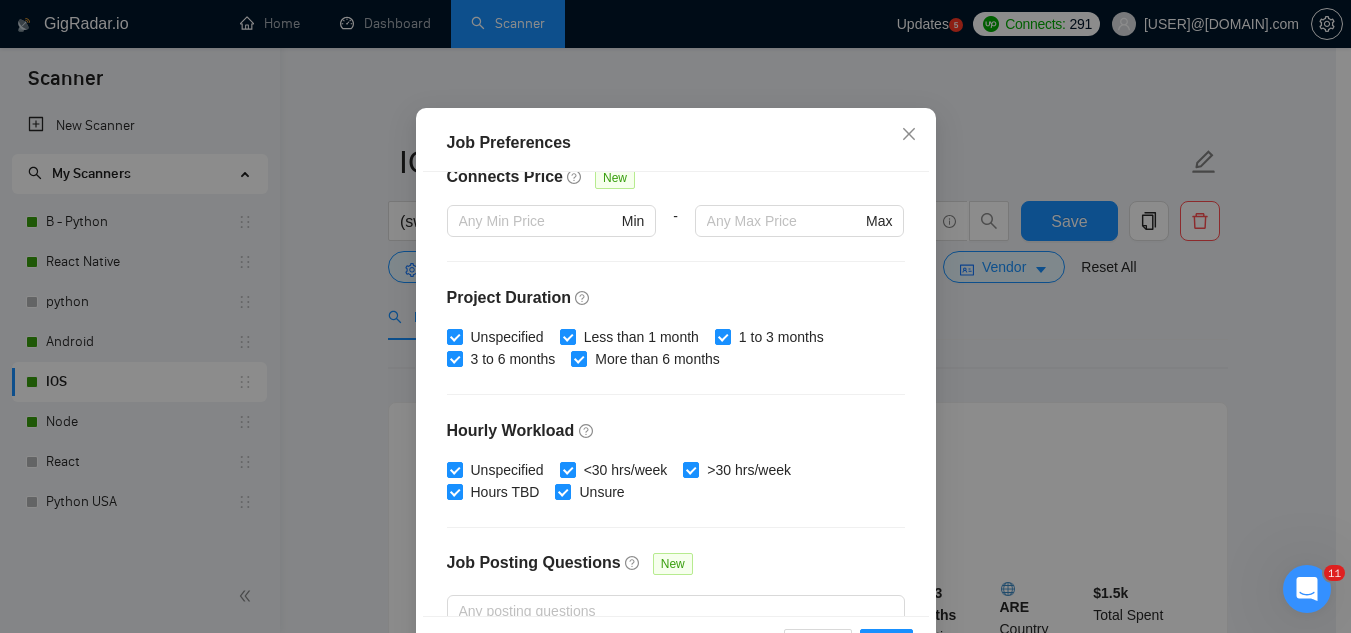 scroll, scrollTop: 683, scrollLeft: 0, axis: vertical 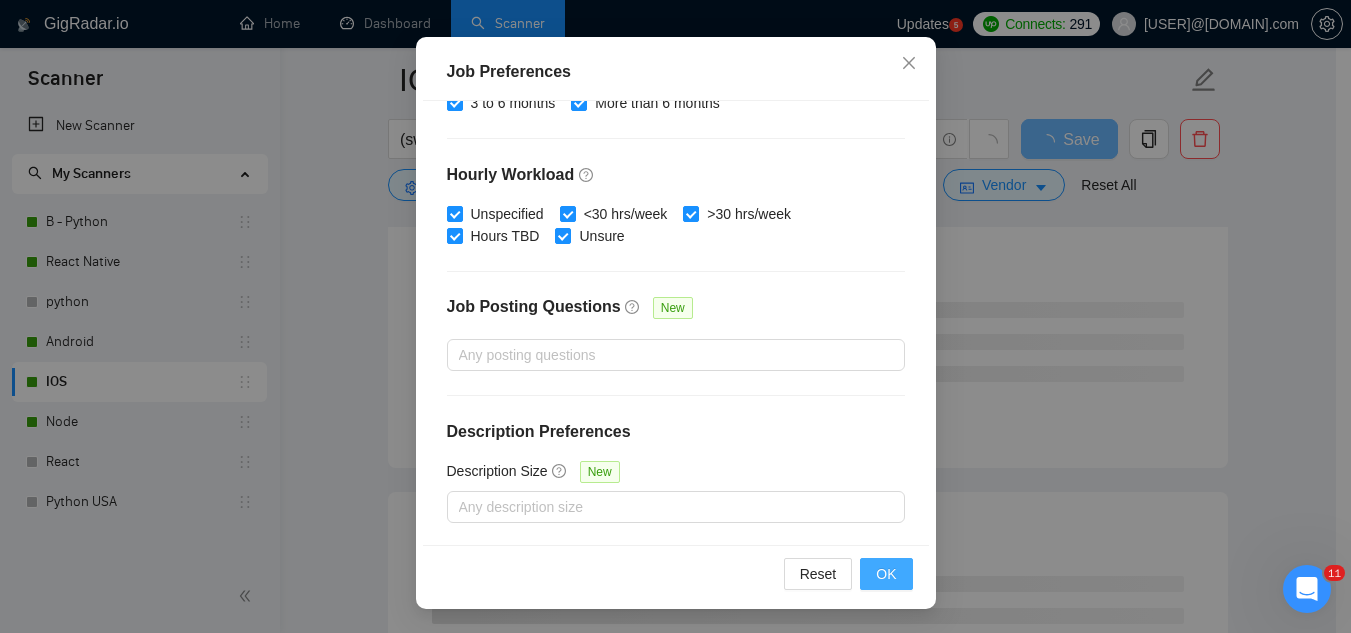 click on "OK" at bounding box center [886, 574] 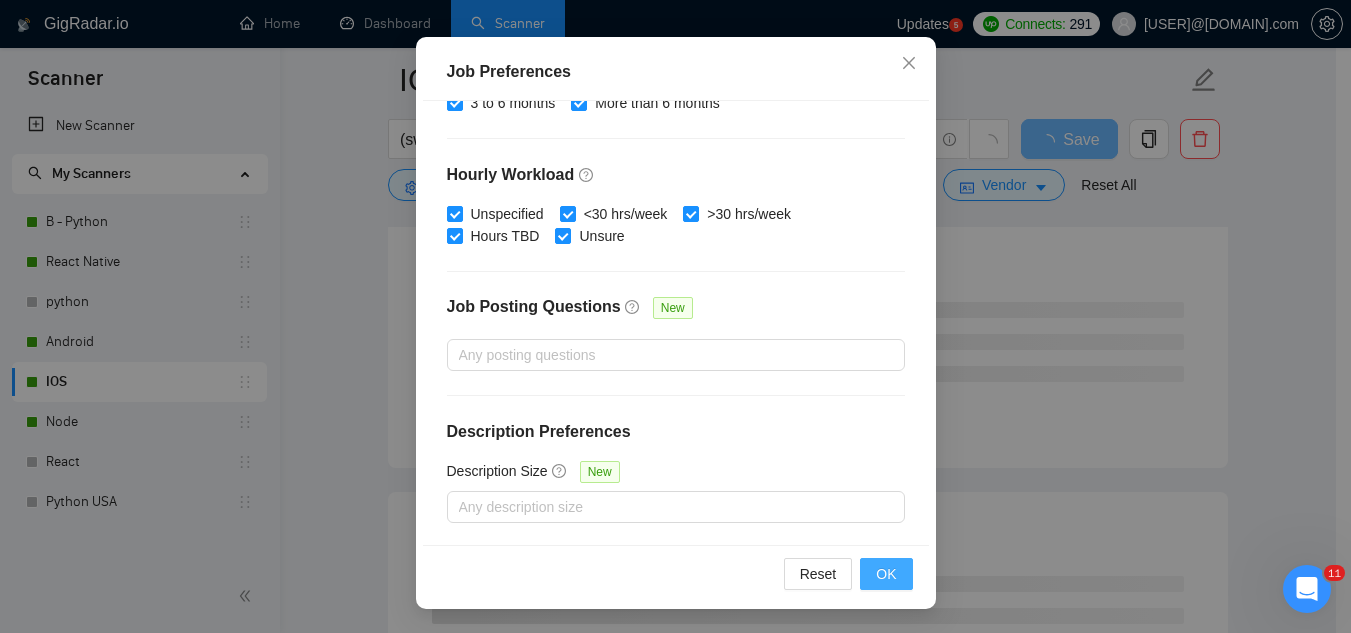 scroll, scrollTop: 82, scrollLeft: 0, axis: vertical 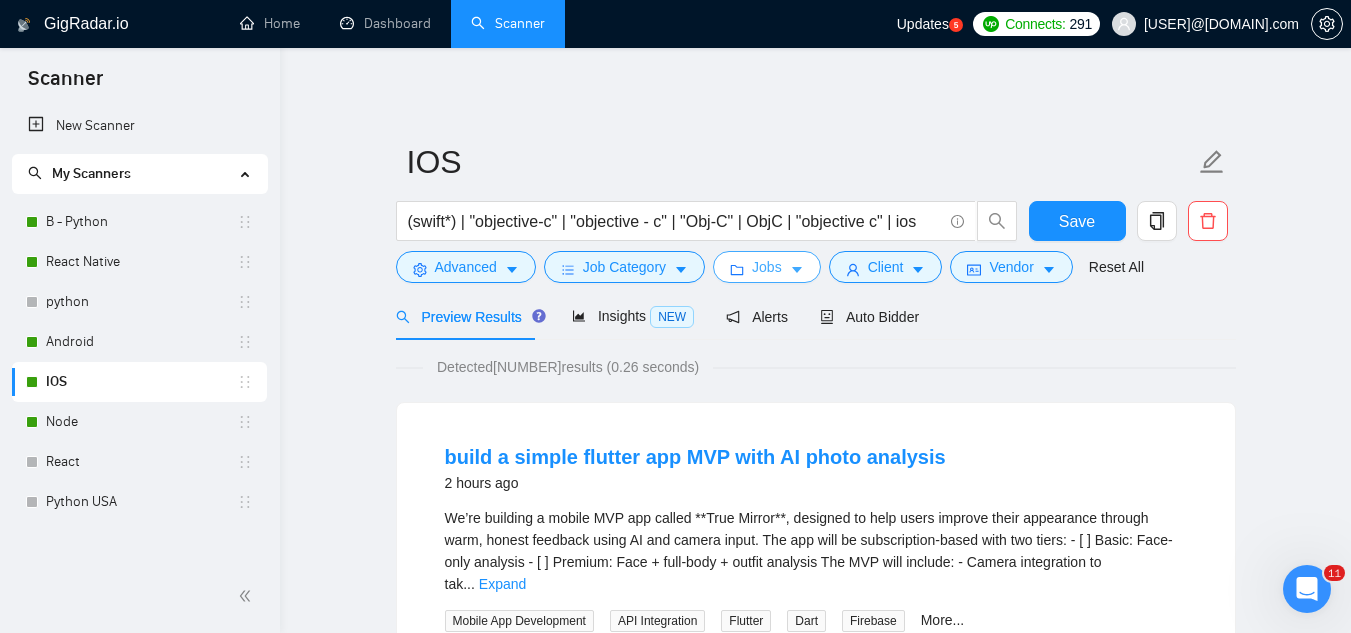 click on "Jobs" at bounding box center [767, 267] 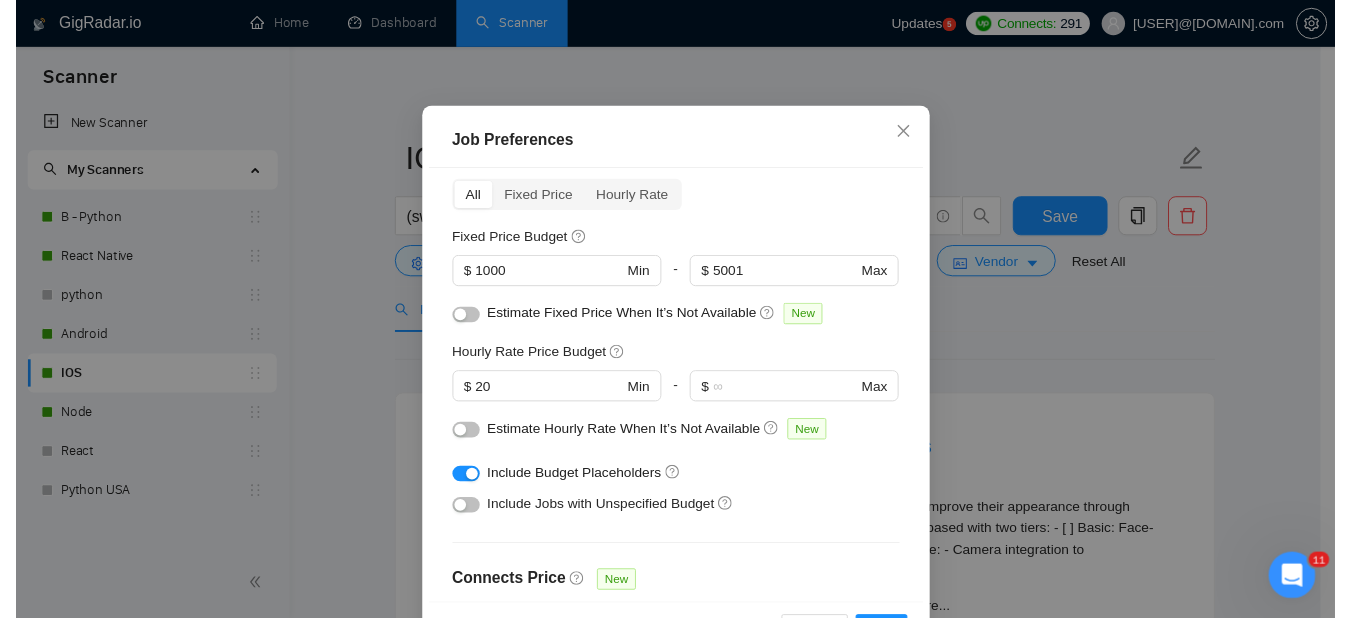 scroll, scrollTop: 0, scrollLeft: 0, axis: both 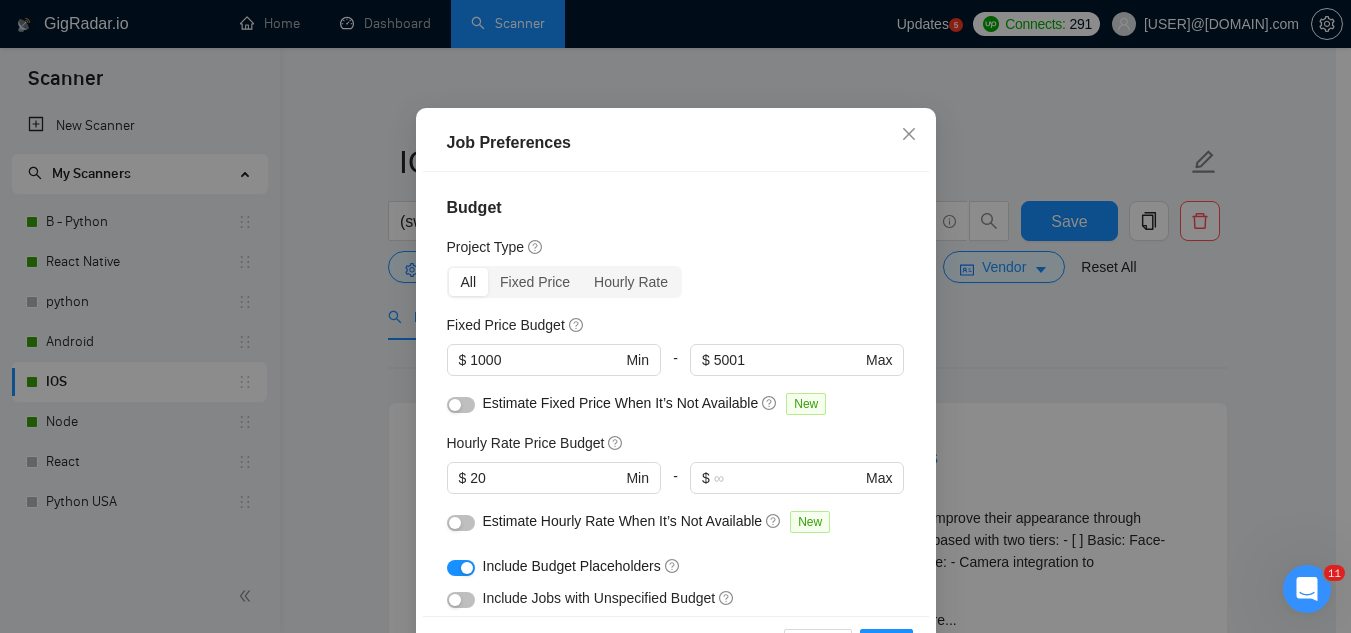 click on "Fixed Price Budget $ 1000 Min - $ 5001 Max" at bounding box center [676, 353] 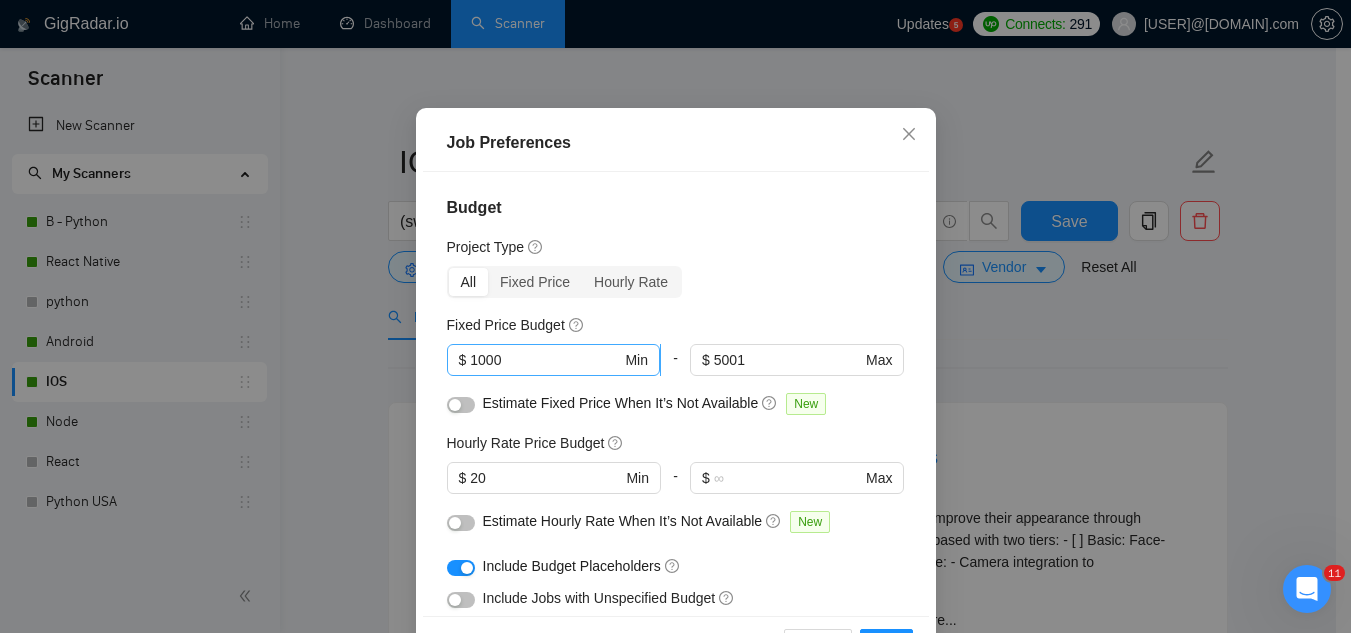 click on "1000" at bounding box center [545, 360] 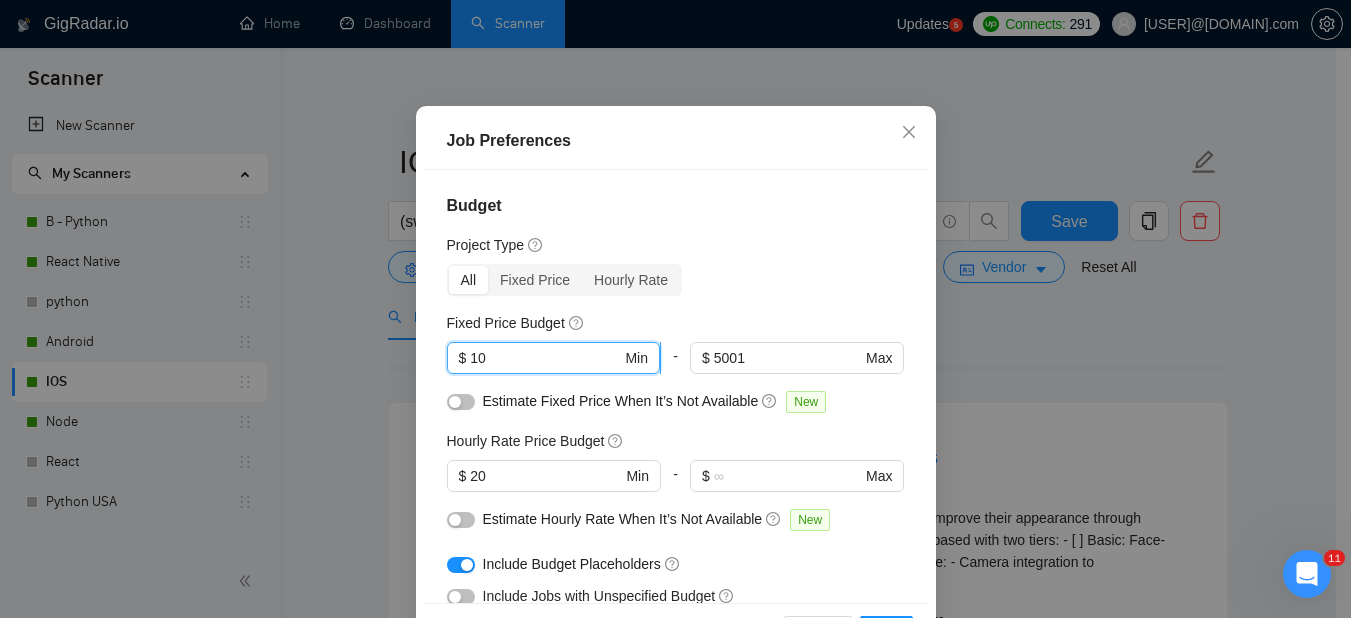 type on "1" 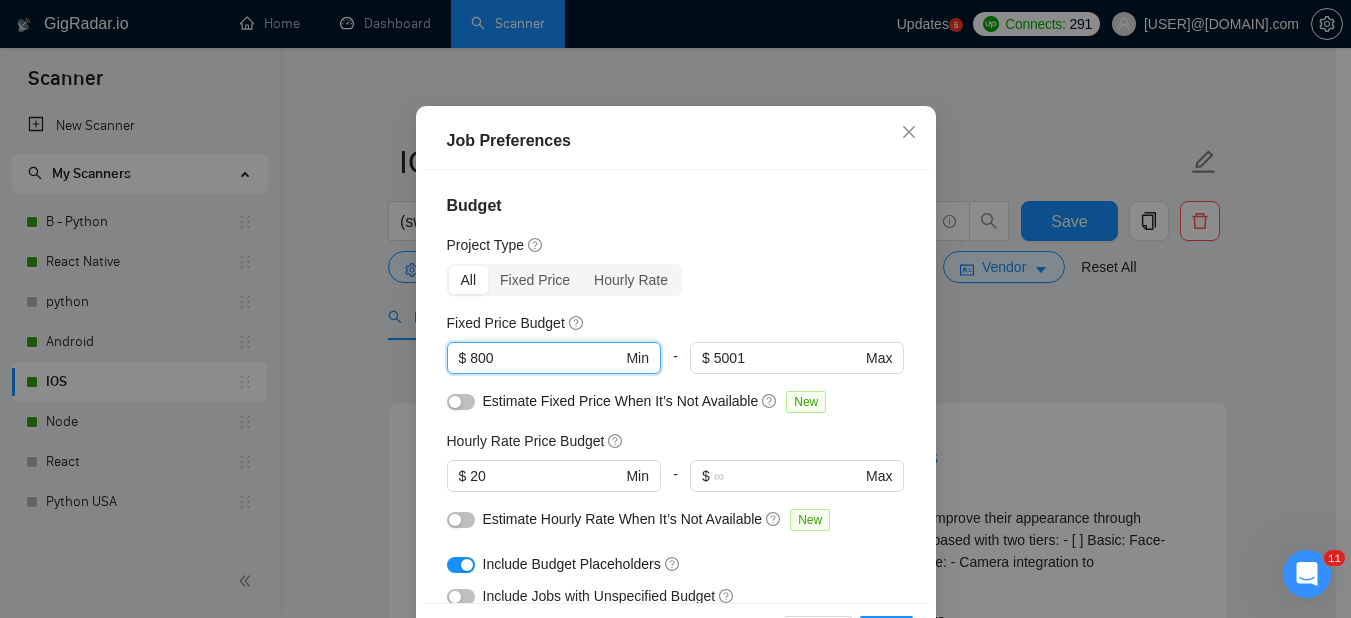 type on "800" 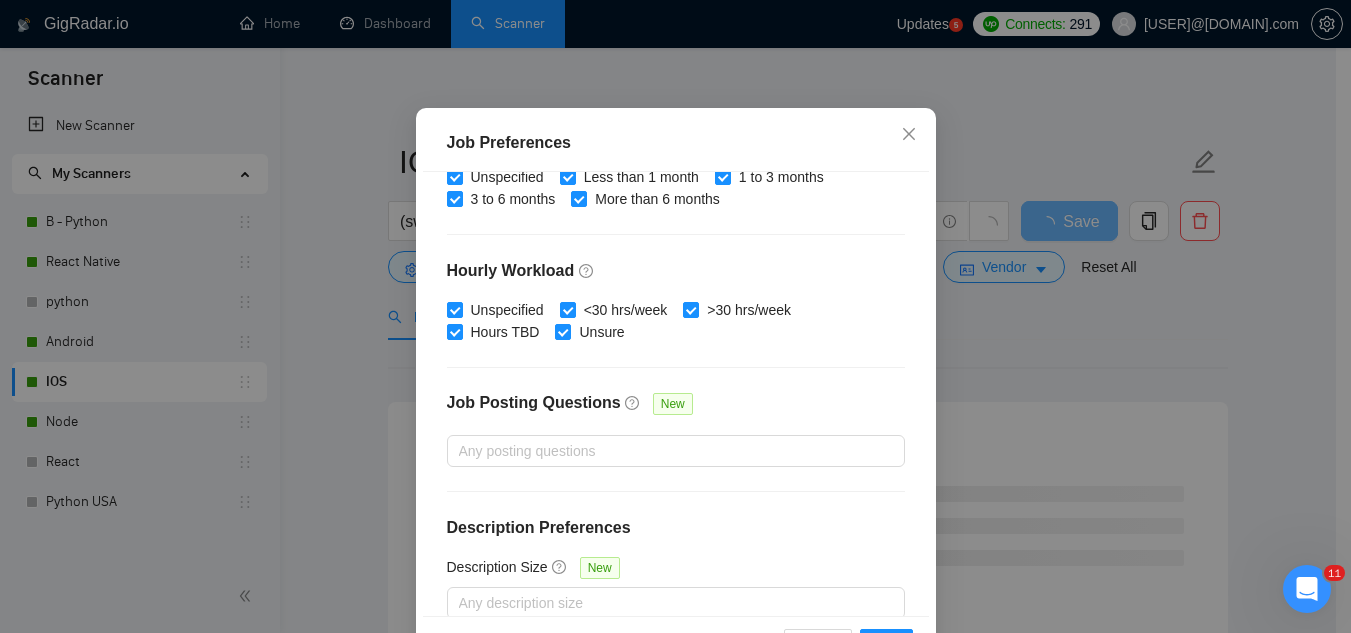 scroll, scrollTop: 683, scrollLeft: 0, axis: vertical 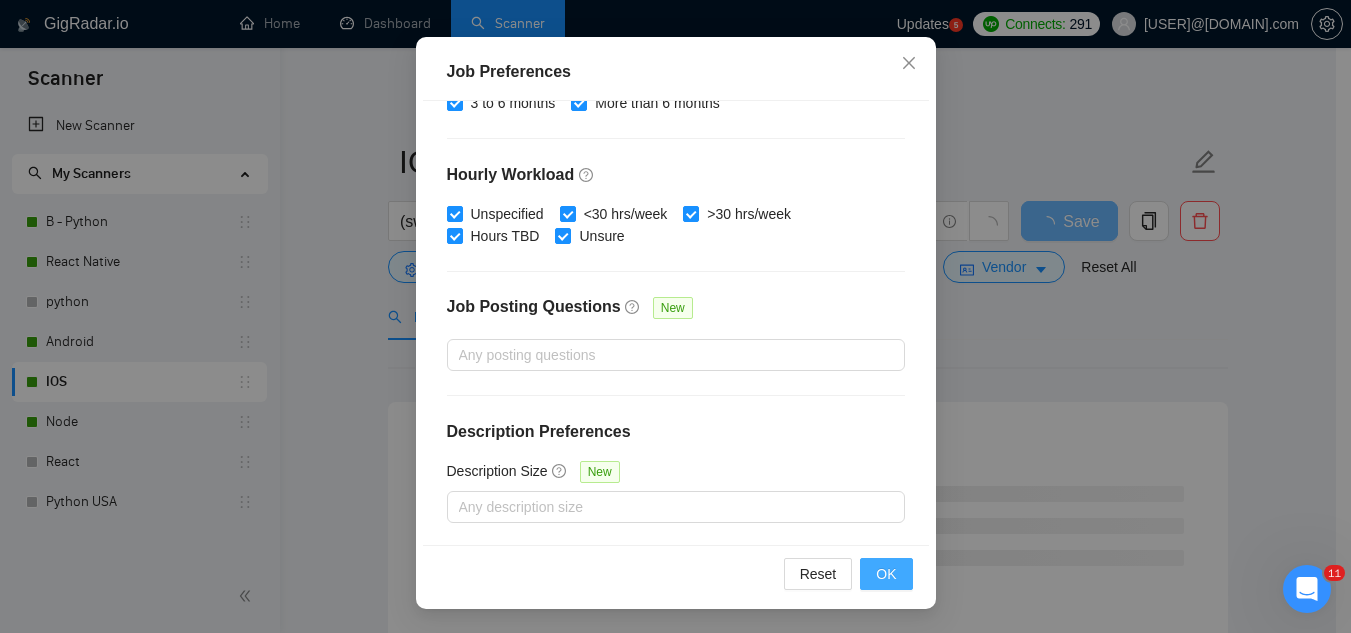 click on "OK" at bounding box center [886, 574] 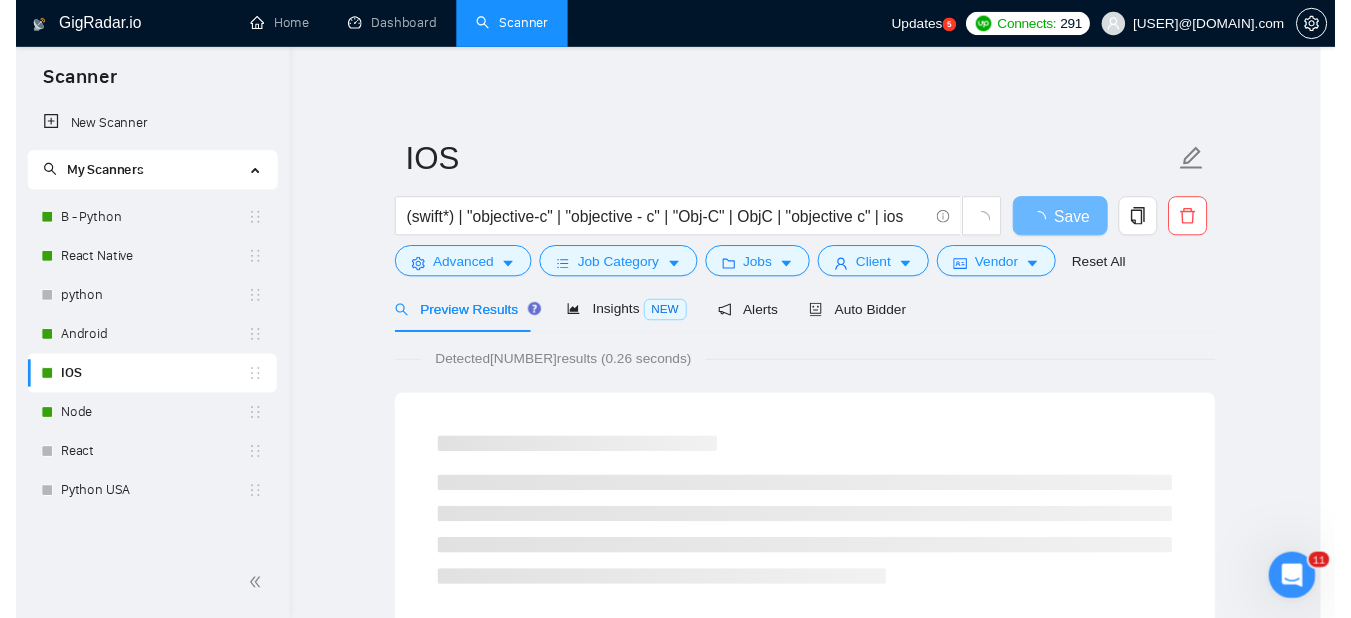 scroll, scrollTop: 82, scrollLeft: 0, axis: vertical 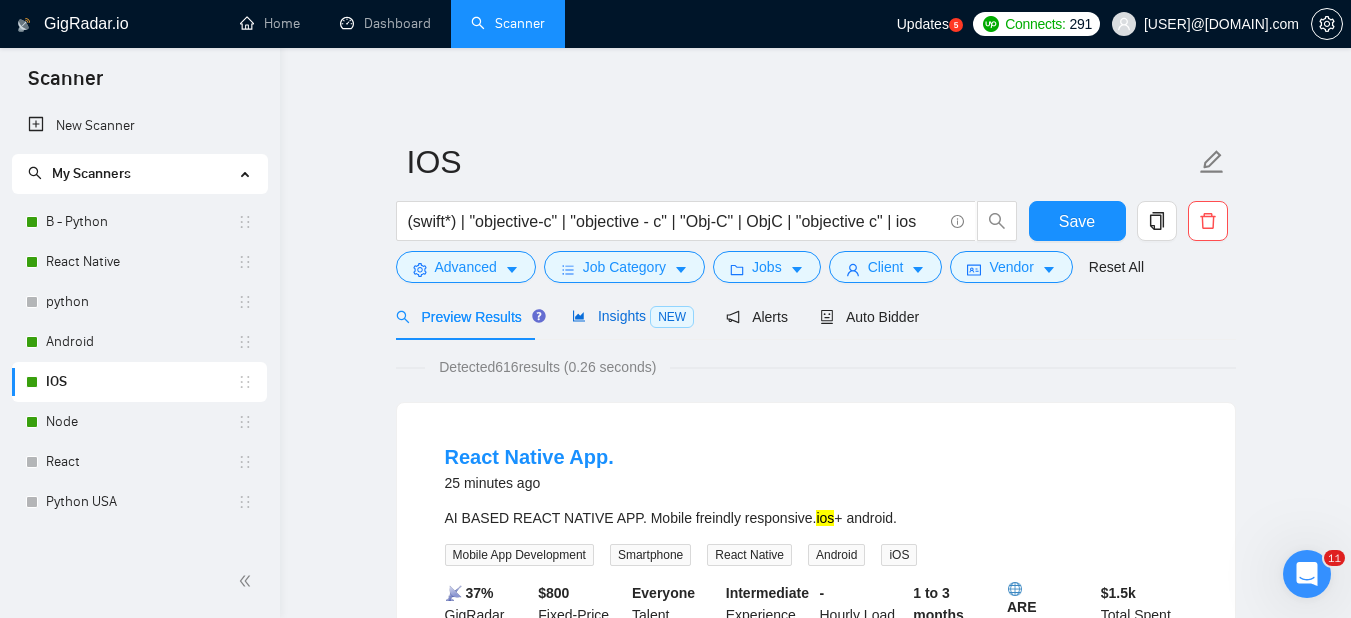 click on "Insights NEW" at bounding box center (633, 316) 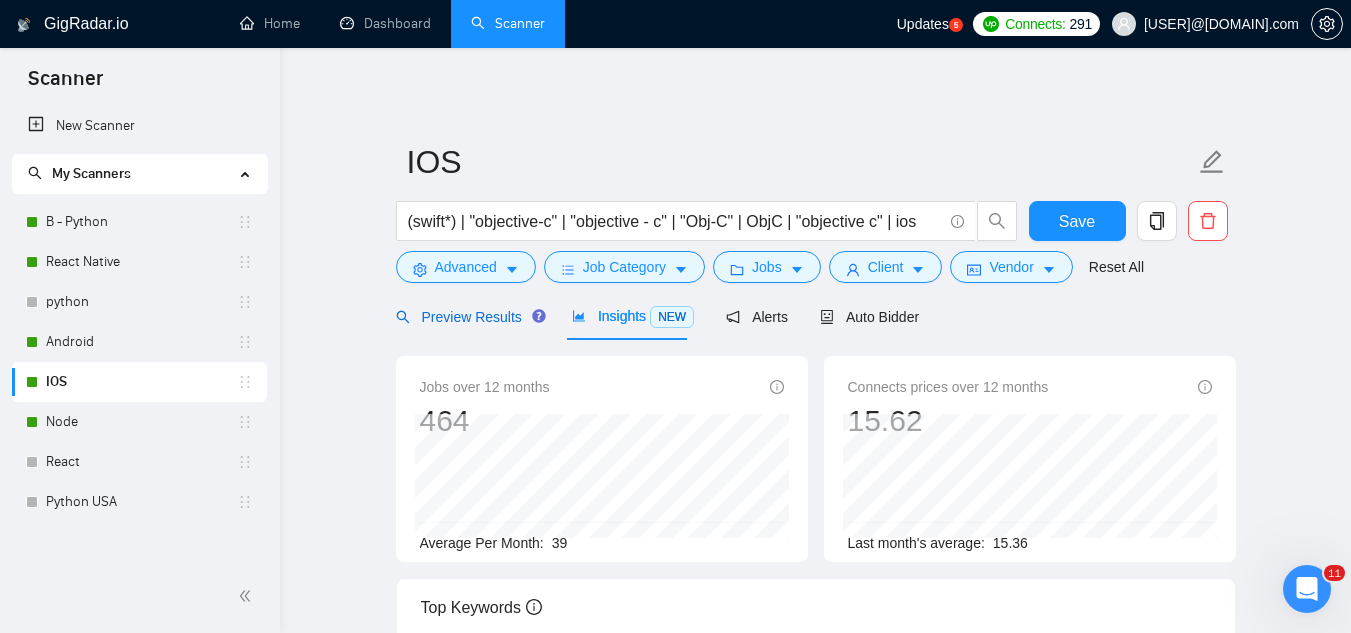 click on "Preview Results" at bounding box center (468, 317) 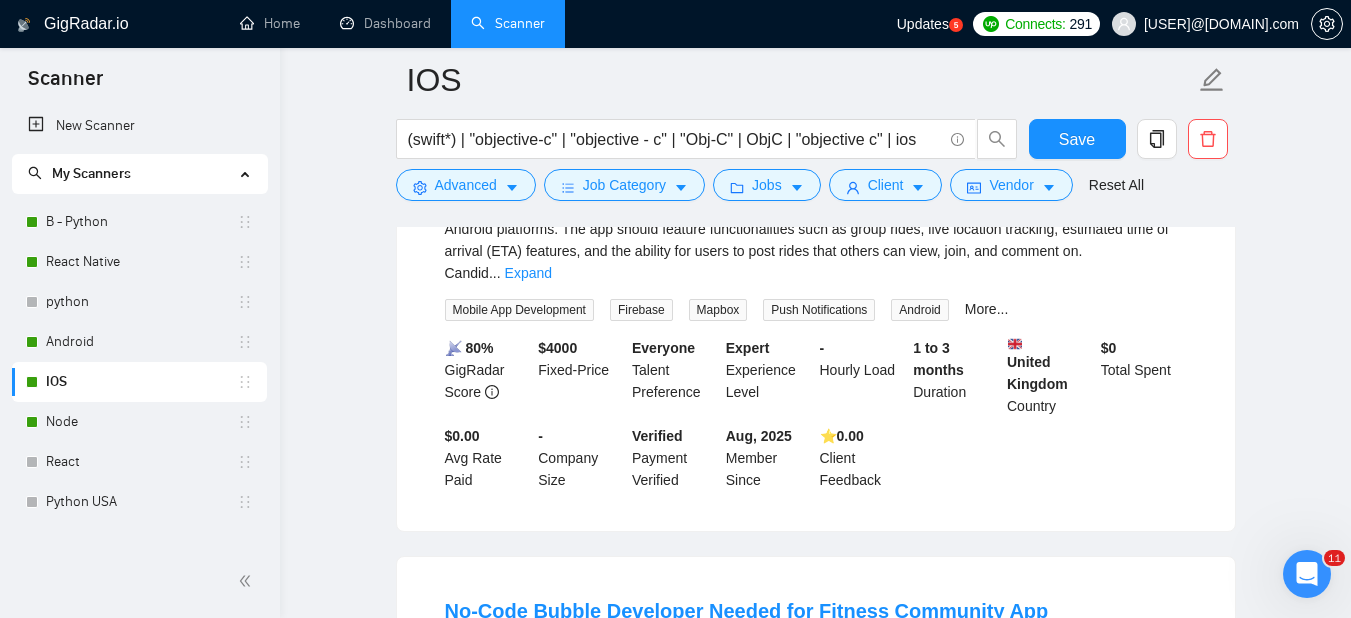 scroll, scrollTop: 2700, scrollLeft: 0, axis: vertical 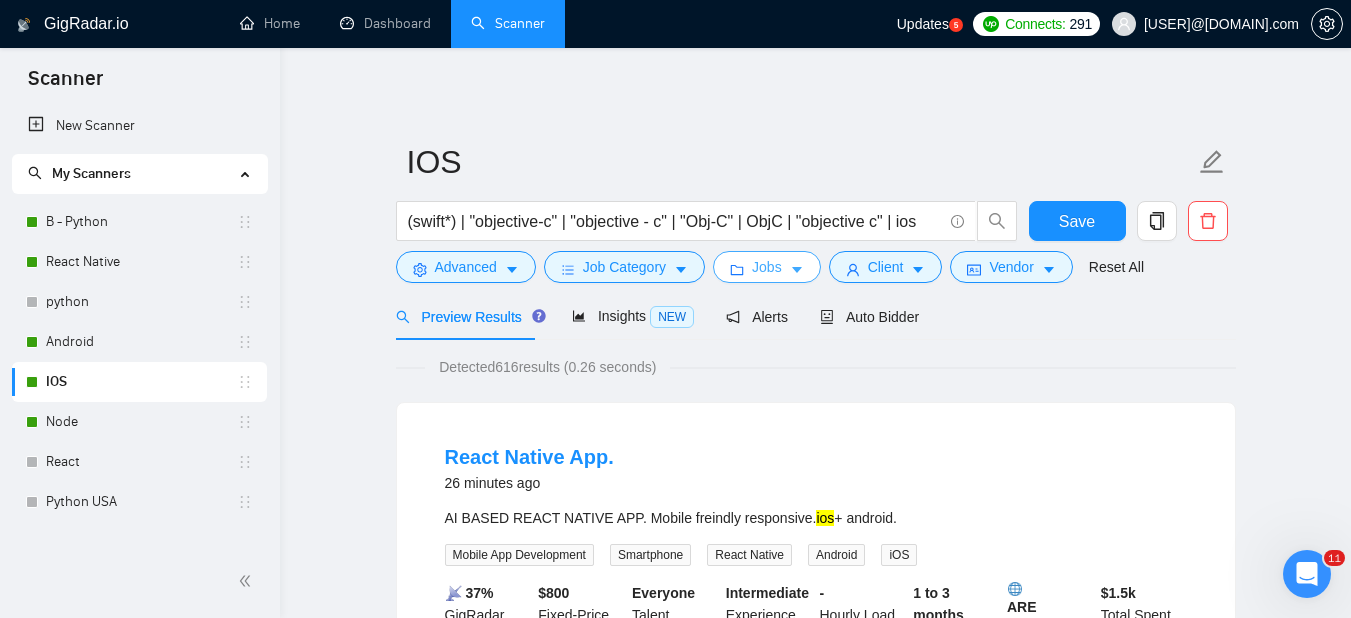 click on "Jobs" at bounding box center [767, 267] 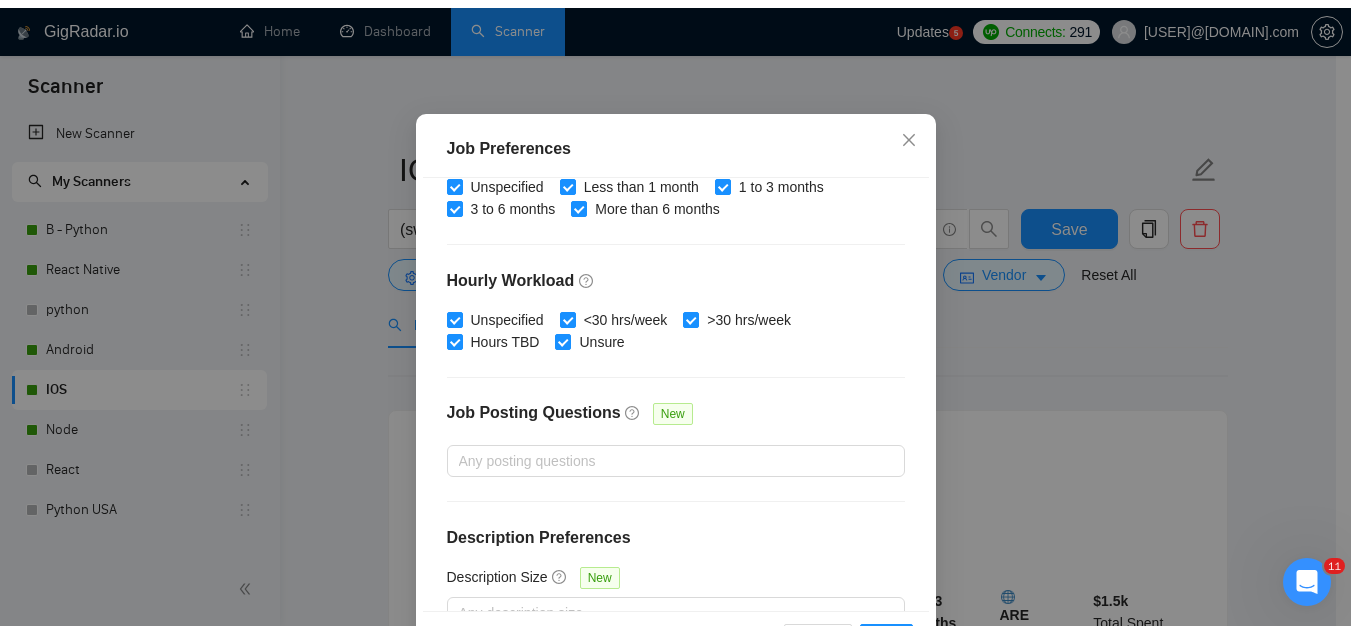 scroll, scrollTop: 683, scrollLeft: 0, axis: vertical 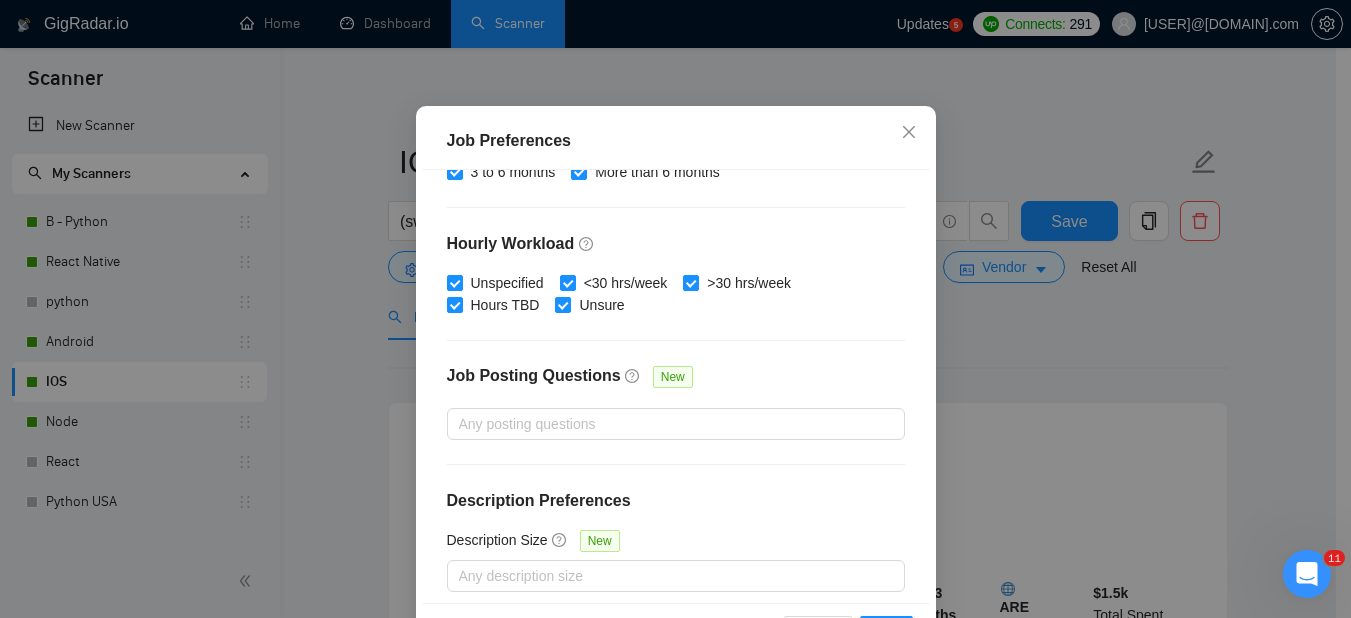 click on "Job Preferences Budget Project Type All Fixed Price Hourly Rate   Fixed Price Budget $ 800 Min - $ 5001 Max Estimate Fixed Price When It’s Not Available New   Hourly Rate Price Budget $ 20 Min - $ Max Estimate Hourly Rate When It’s Not Available New Include Budget Placeholders Include Jobs with Unspecified Budget   Connects Price New Min - Max Project Duration   Unspecified Less than 1 month 1 to 3 months 3 to 6 months More than 6 months Hourly Workload   Unspecified <30 hrs/week >30 hrs/week Hours TBD Unsure Job Posting Questions New   Any posting questions Description Preferences Description Size New   Any description size Reset OK" at bounding box center (675, 309) 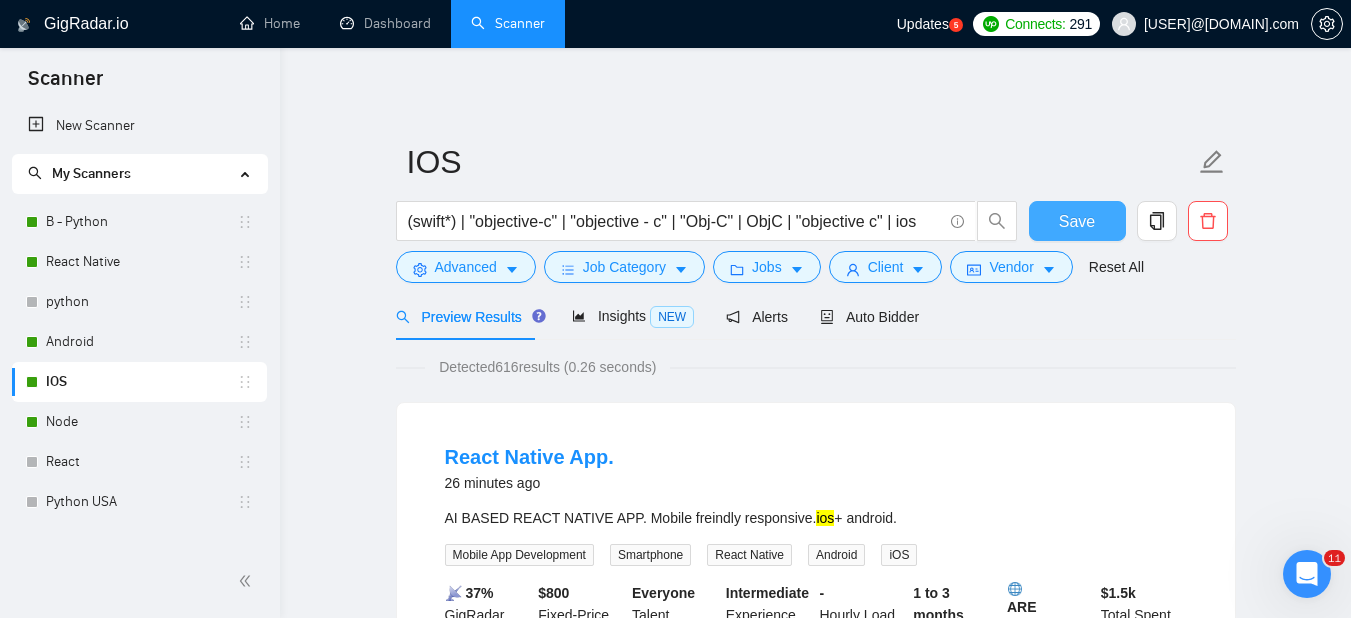 click on "Save" at bounding box center (1077, 221) 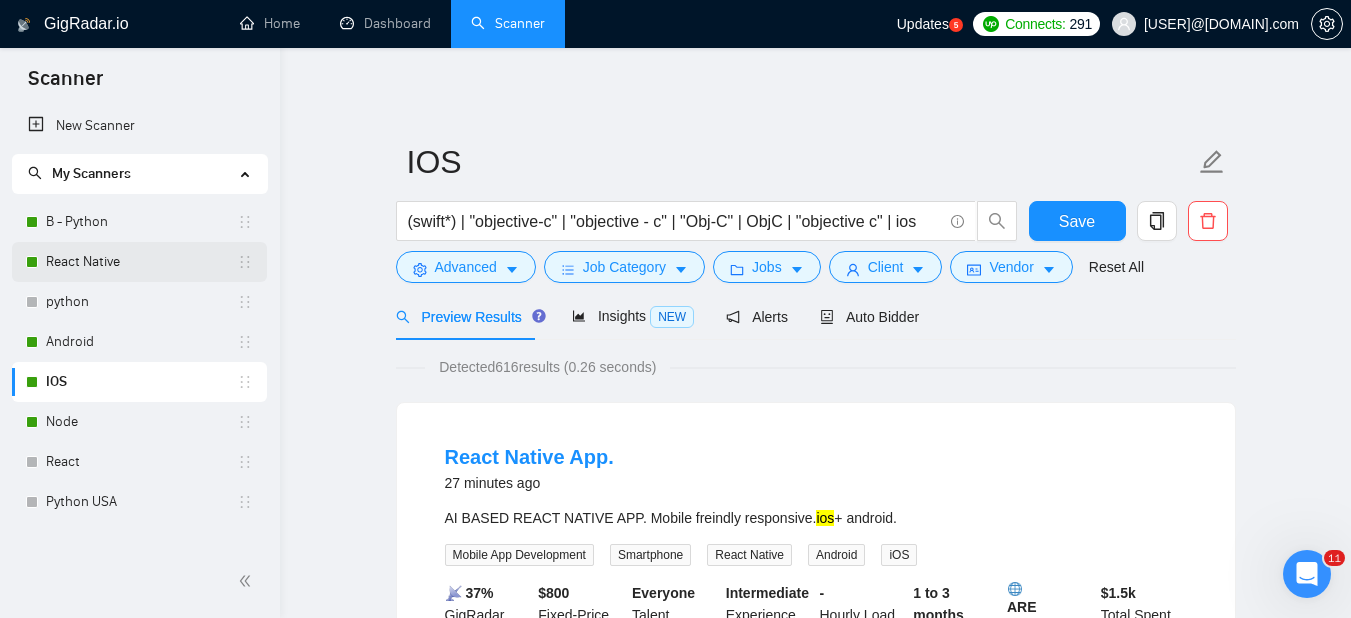 click on "React Native" at bounding box center [141, 262] 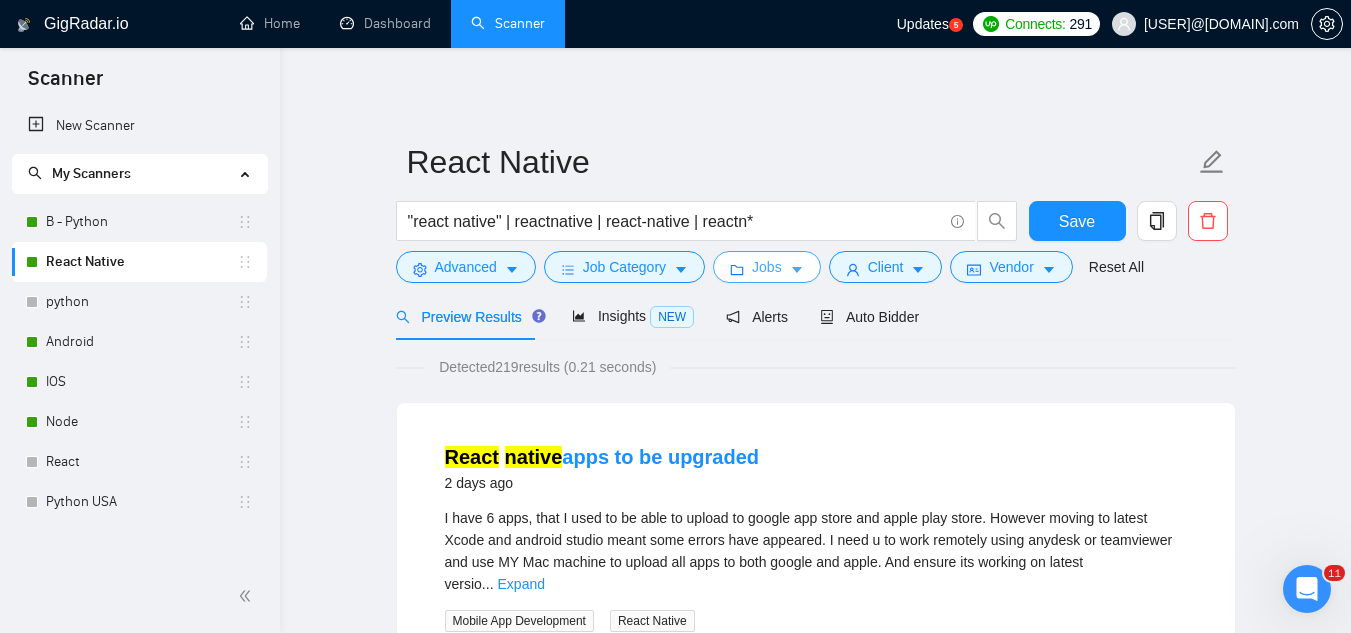 click on "Jobs" at bounding box center (767, 267) 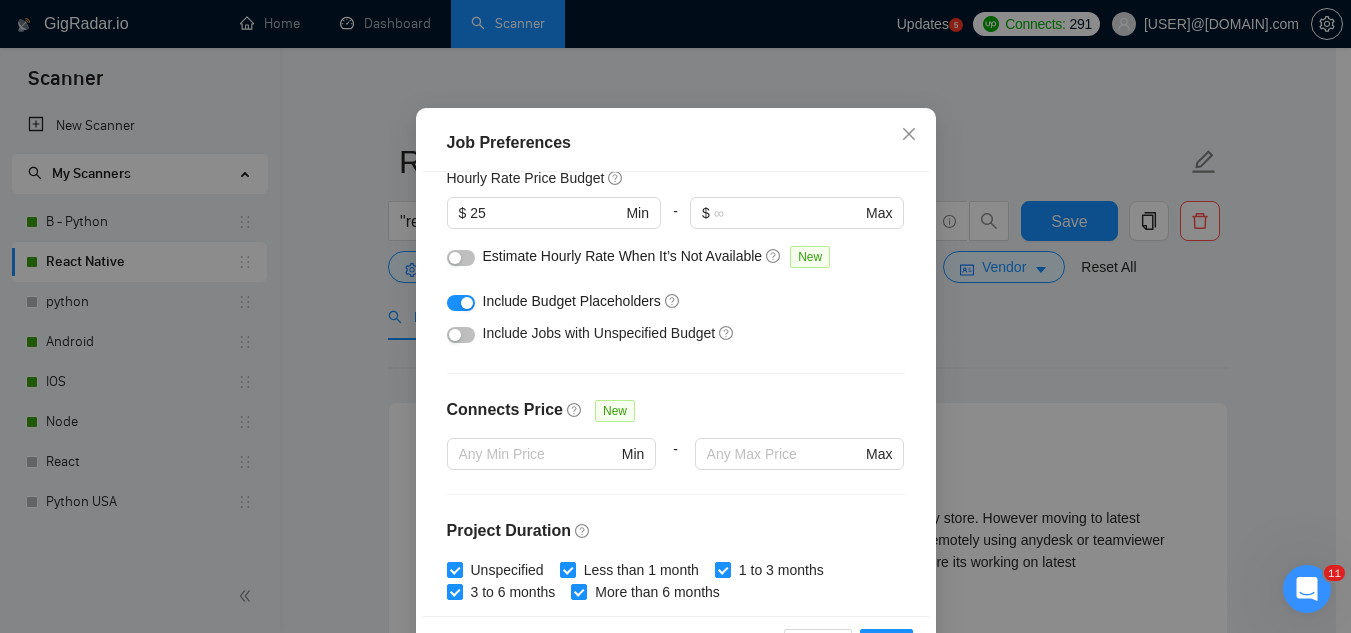 scroll, scrollTop: 83, scrollLeft: 0, axis: vertical 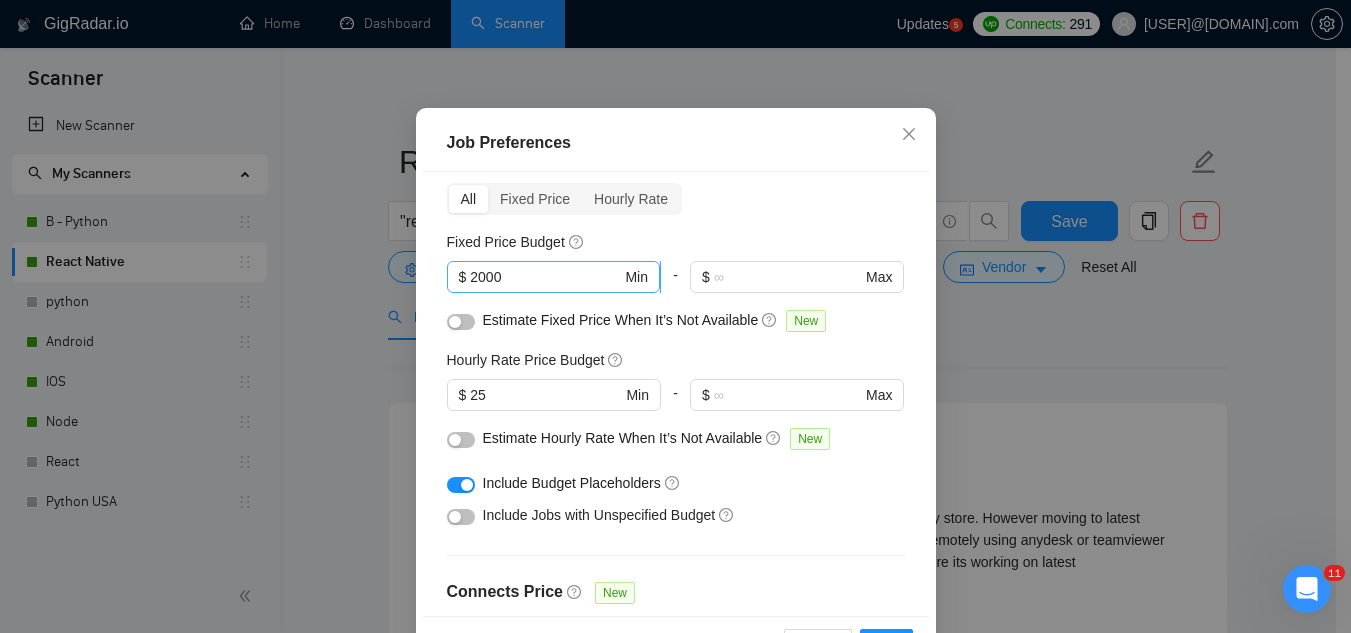 click on "2000" at bounding box center [545, 277] 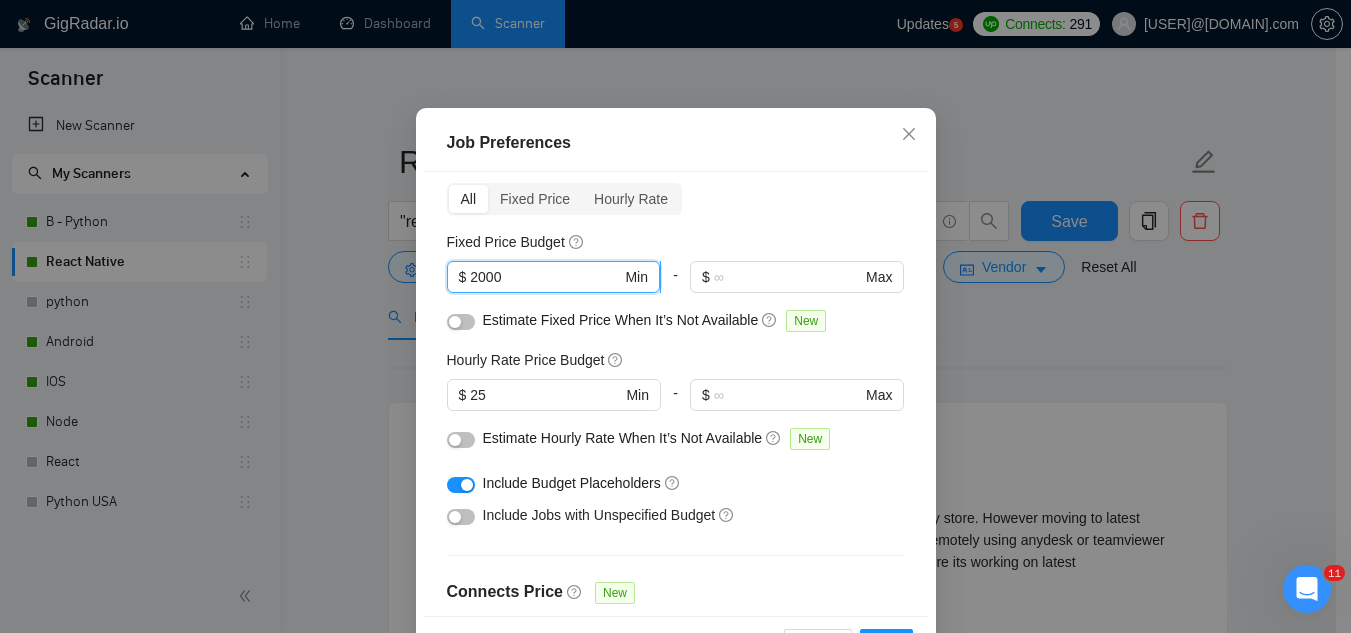 click on "2000" at bounding box center [545, 277] 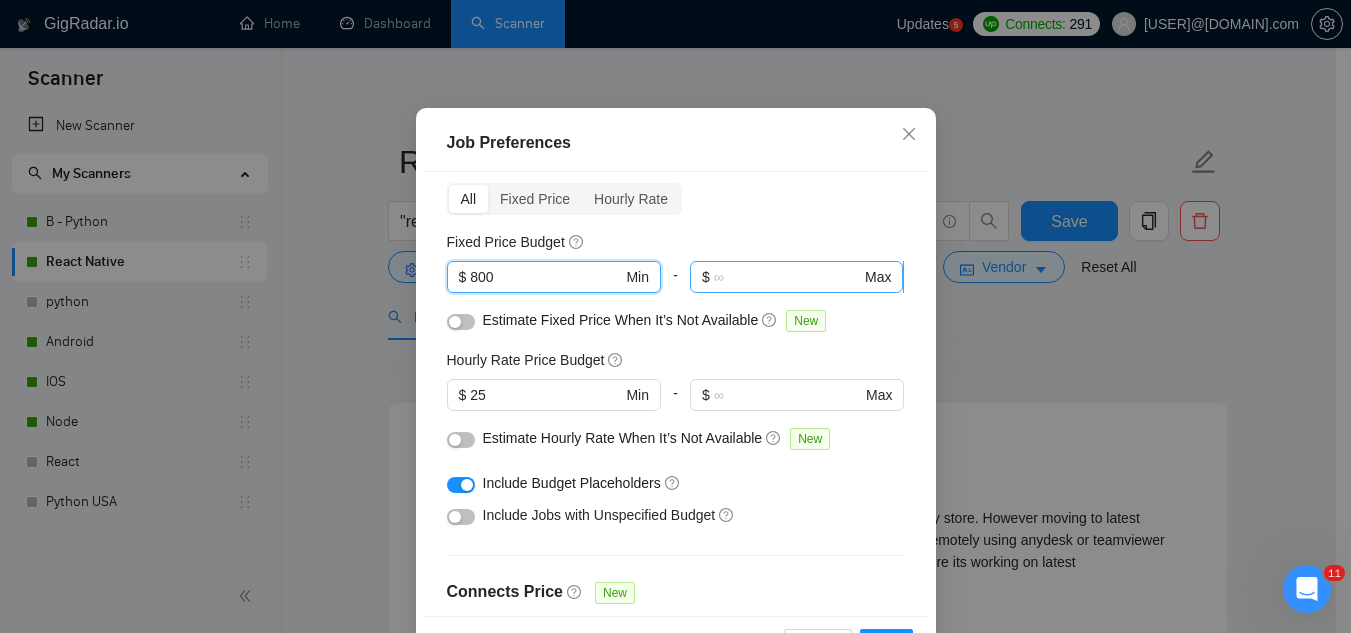 type on "800" 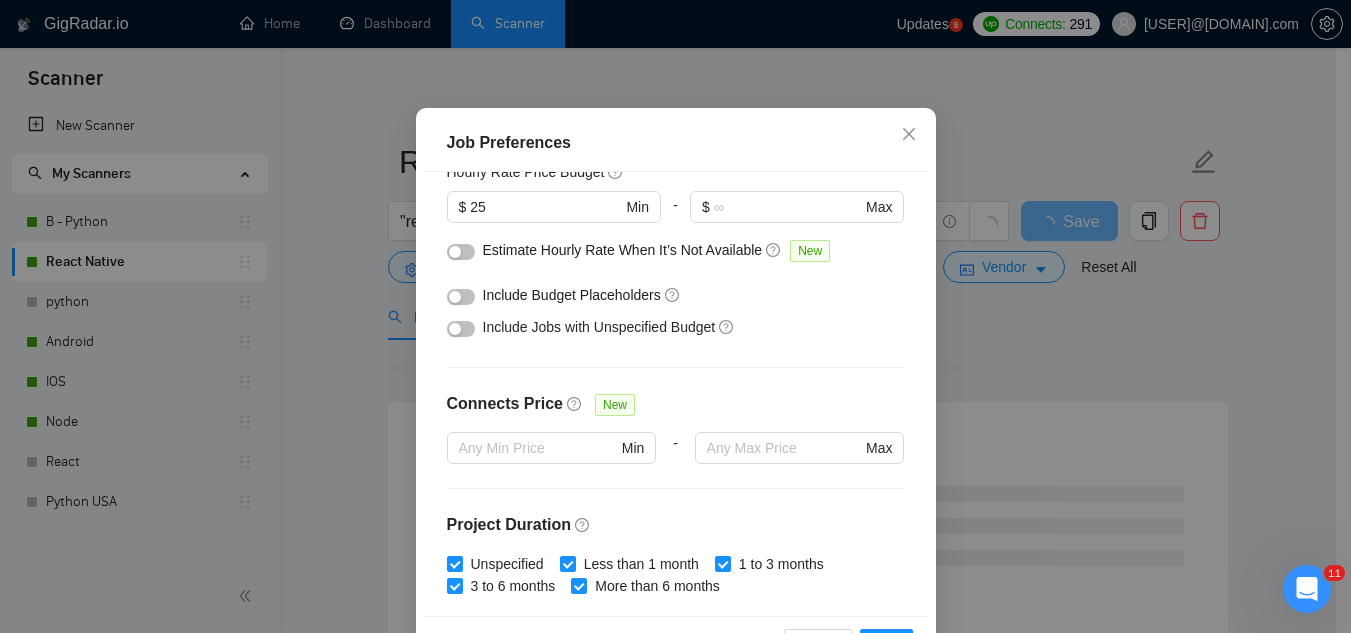 scroll, scrollTop: 283, scrollLeft: 0, axis: vertical 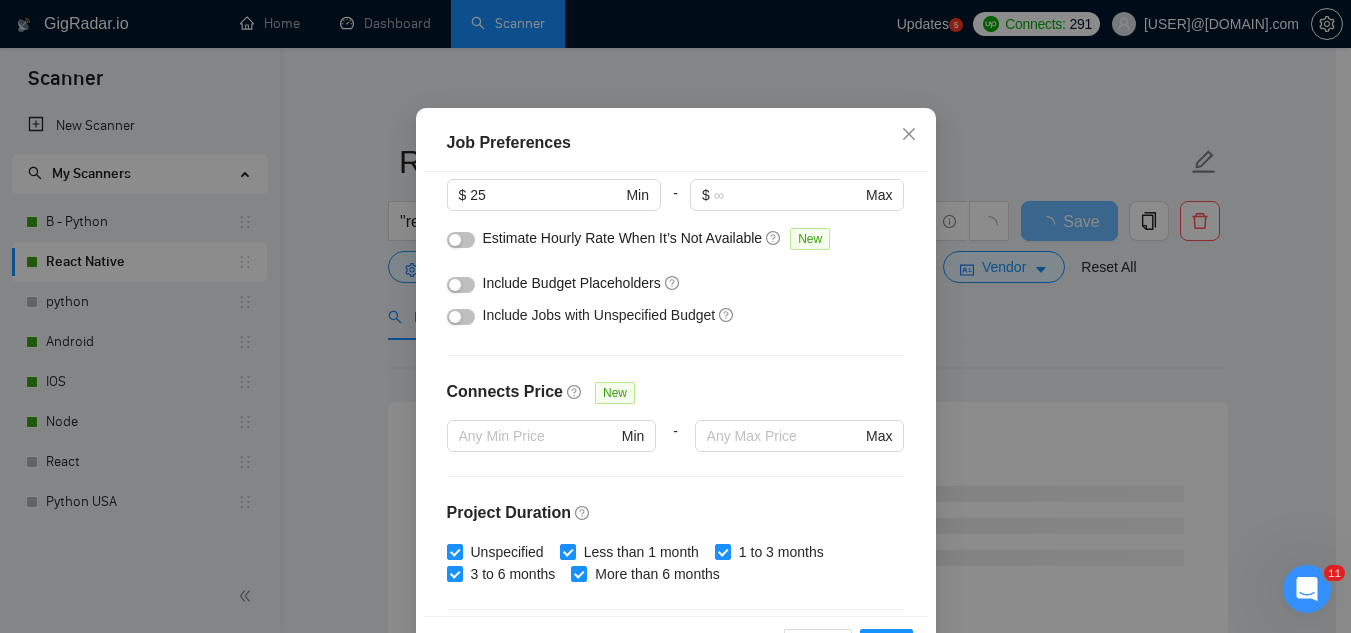 type on "5001" 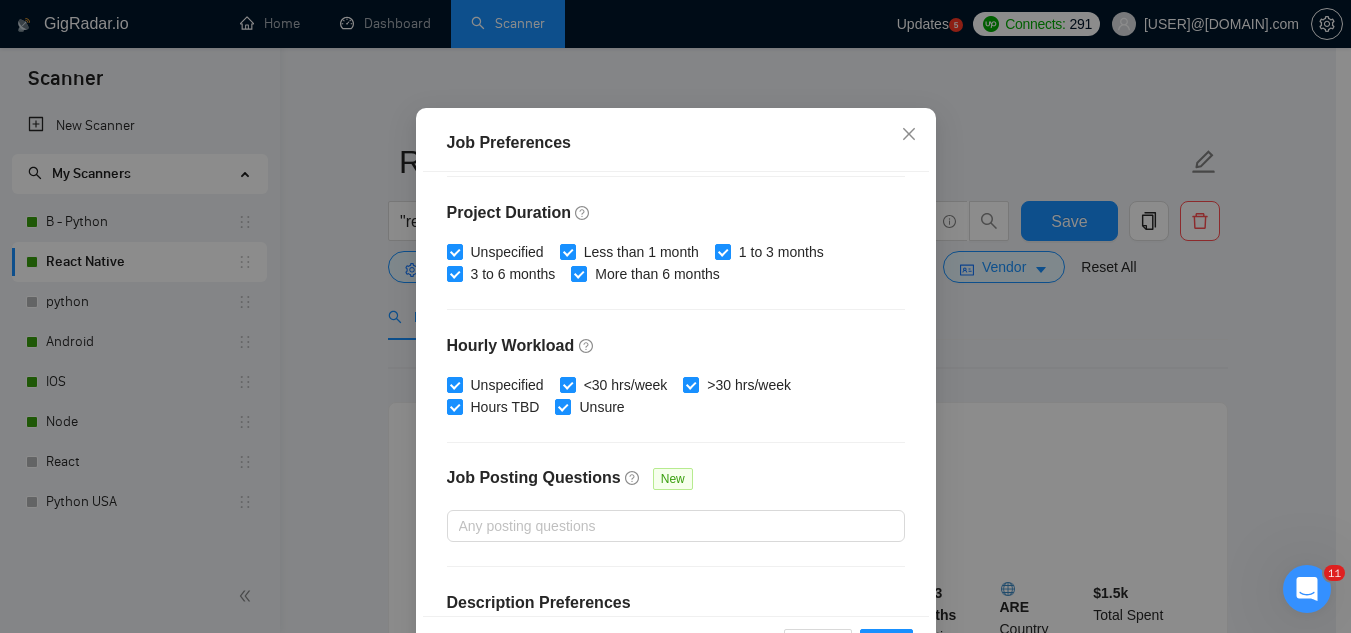 scroll, scrollTop: 683, scrollLeft: 0, axis: vertical 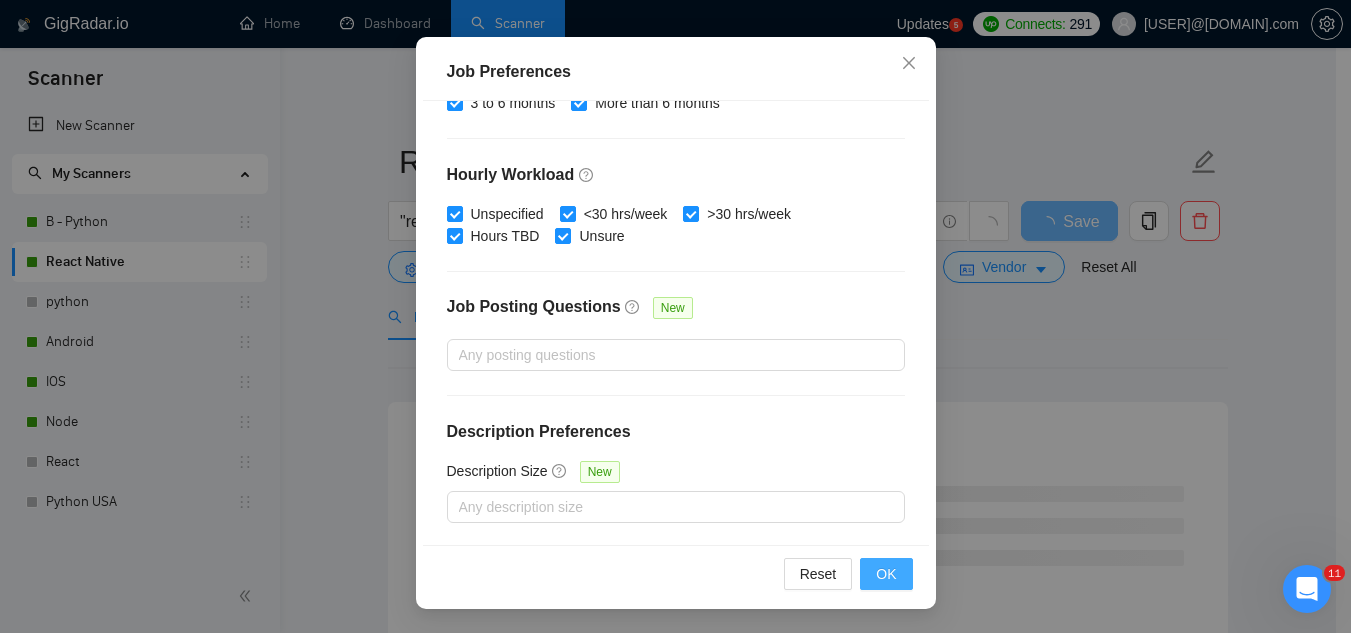 click on "OK" at bounding box center (886, 574) 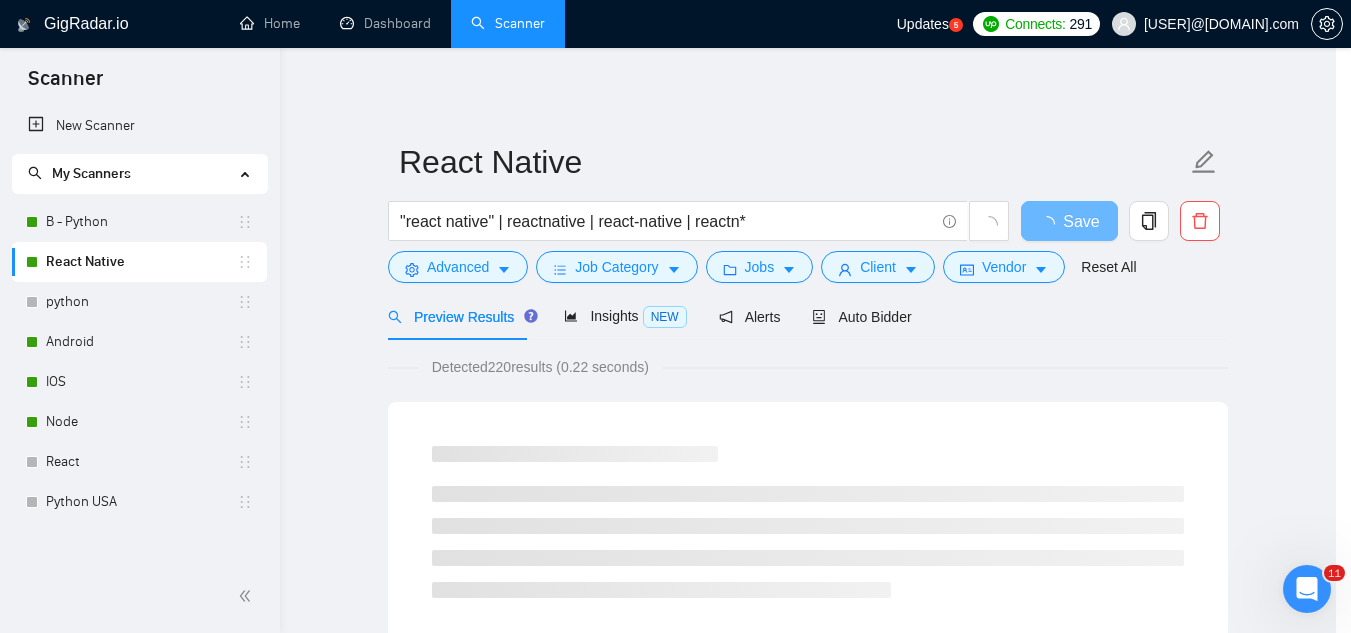 scroll, scrollTop: 82, scrollLeft: 0, axis: vertical 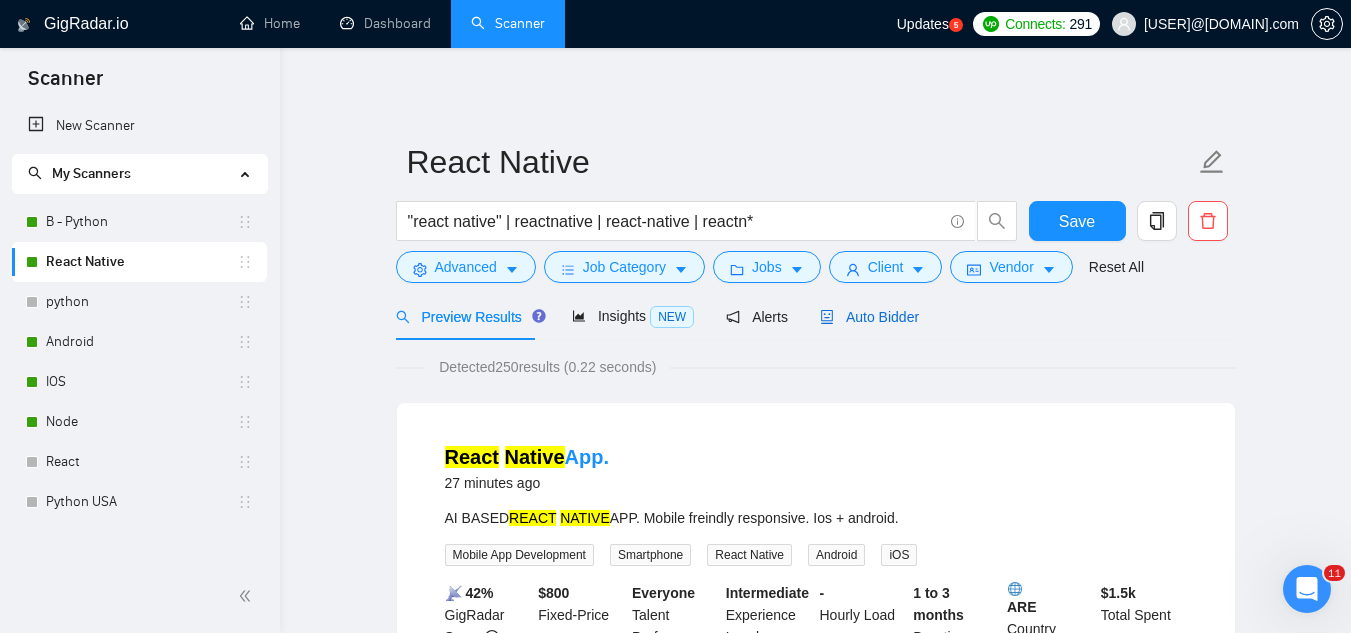 click on "Auto Bidder" at bounding box center [869, 317] 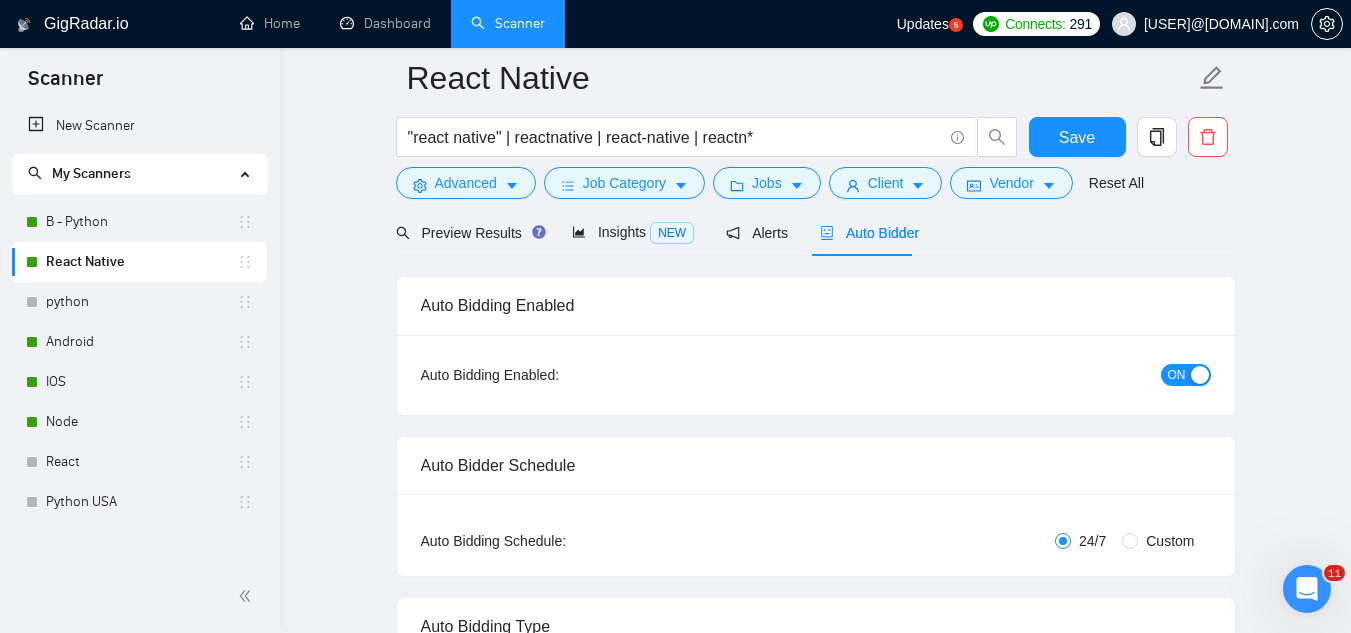 type 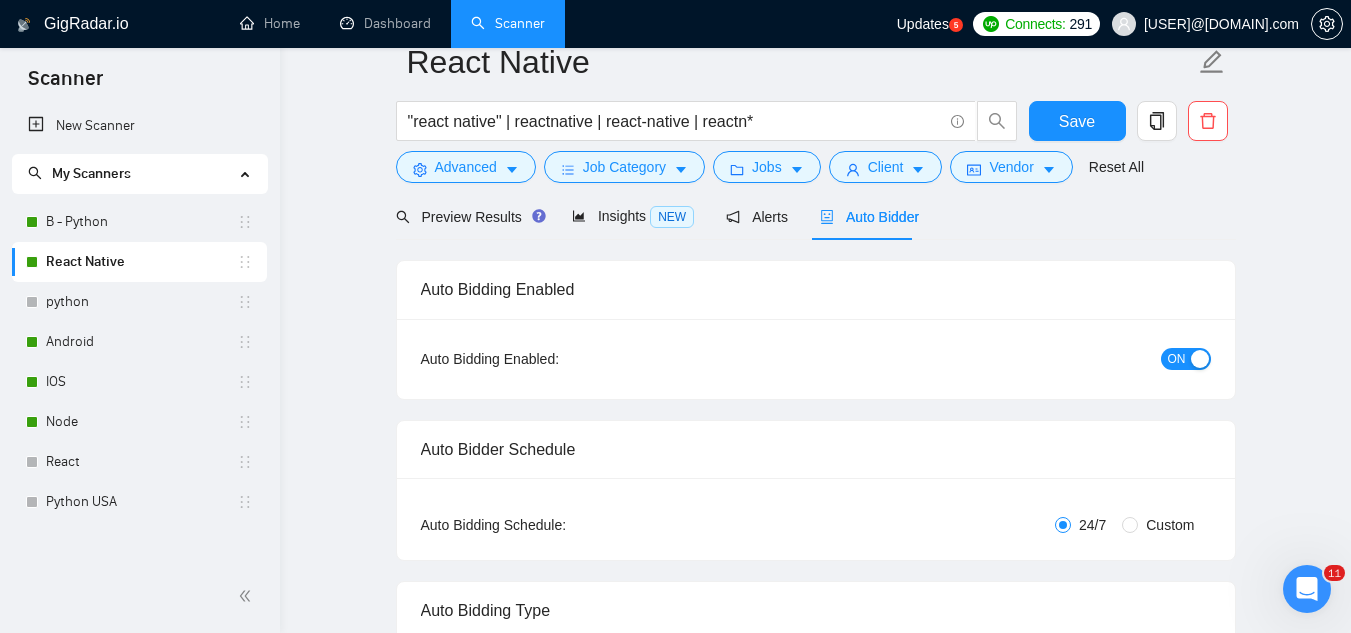 scroll, scrollTop: 0, scrollLeft: 0, axis: both 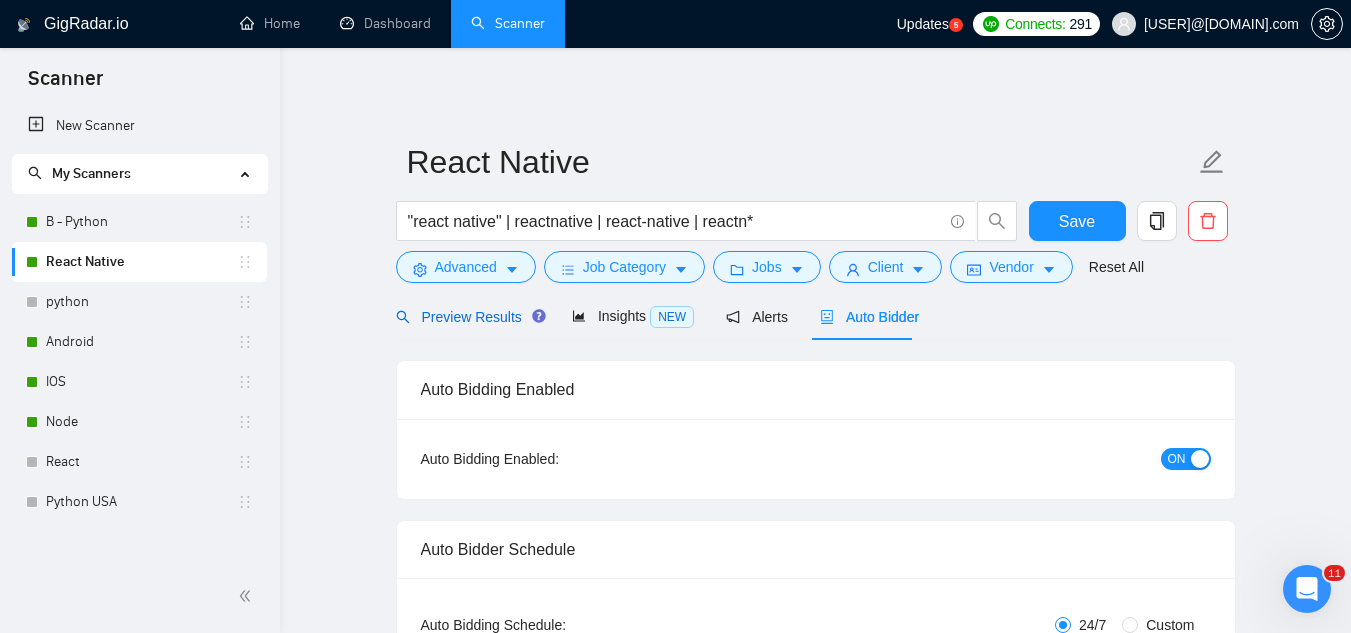 click on "Preview Results" at bounding box center (468, 317) 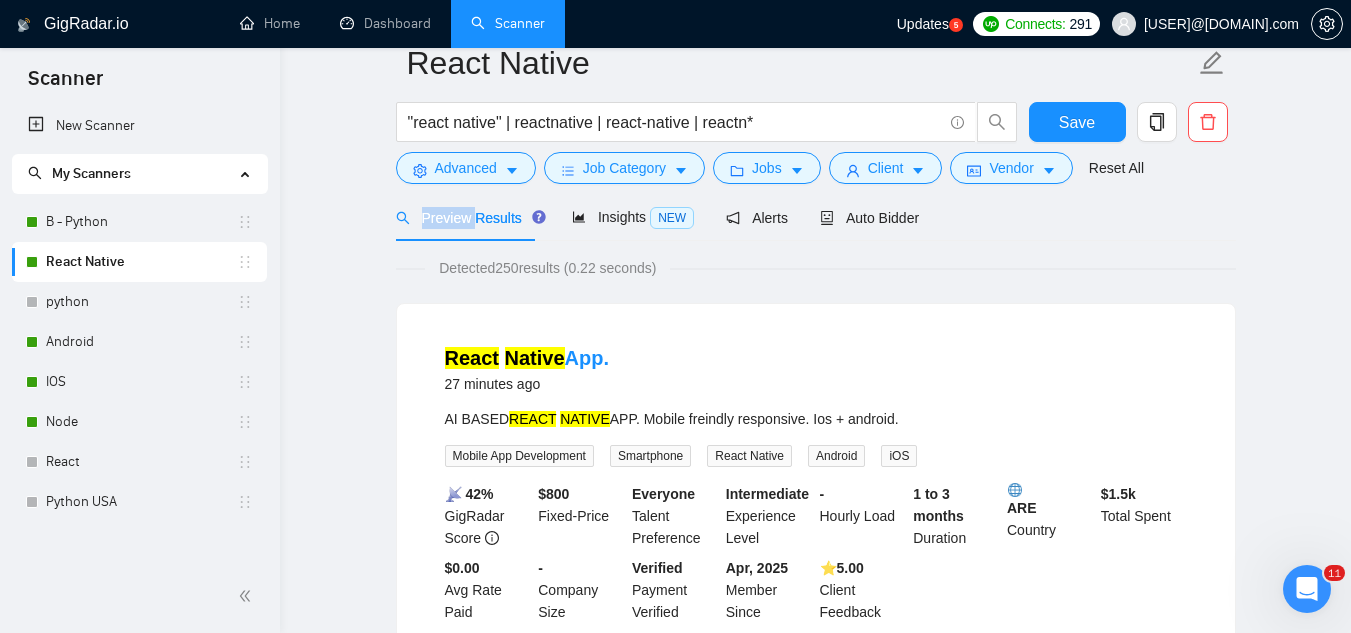 scroll, scrollTop: 0, scrollLeft: 0, axis: both 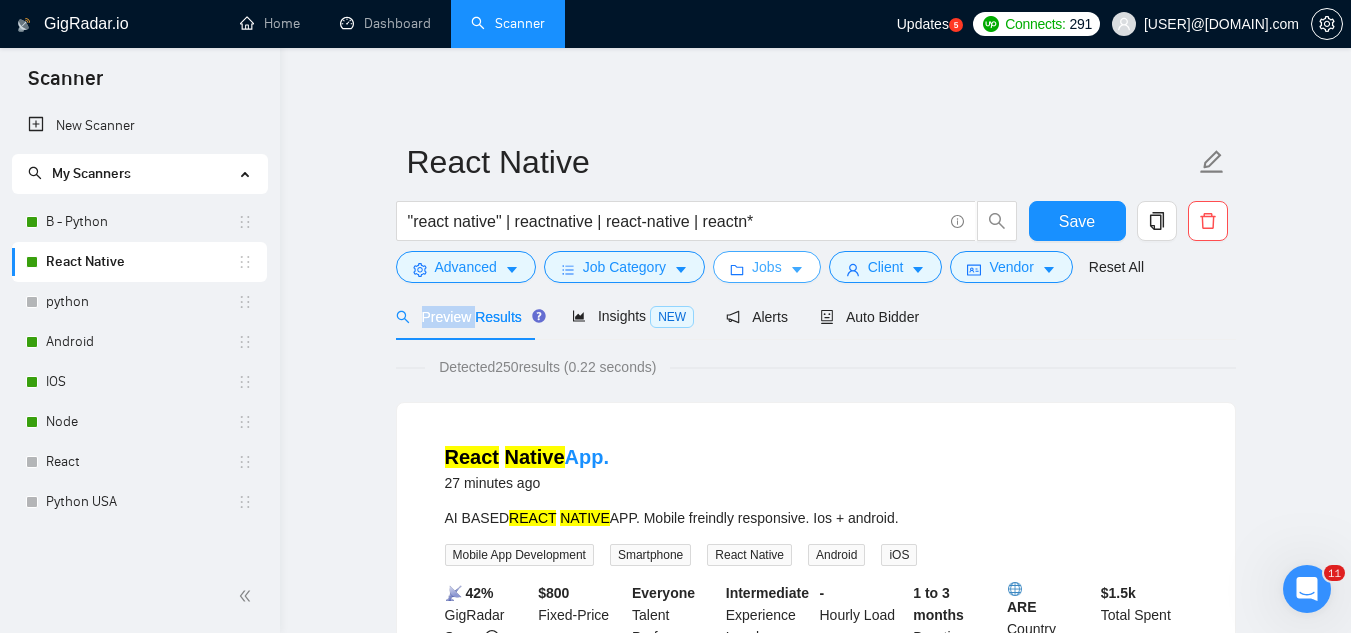 click on "Jobs" at bounding box center (767, 267) 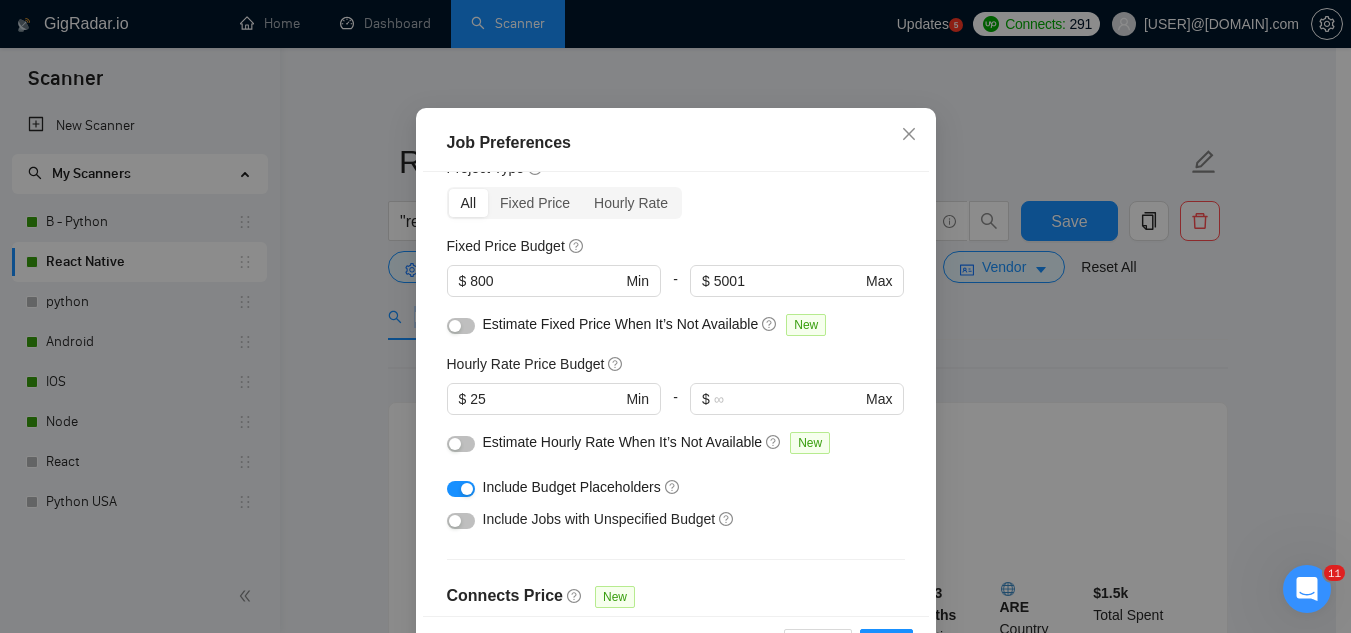 scroll, scrollTop: 200, scrollLeft: 0, axis: vertical 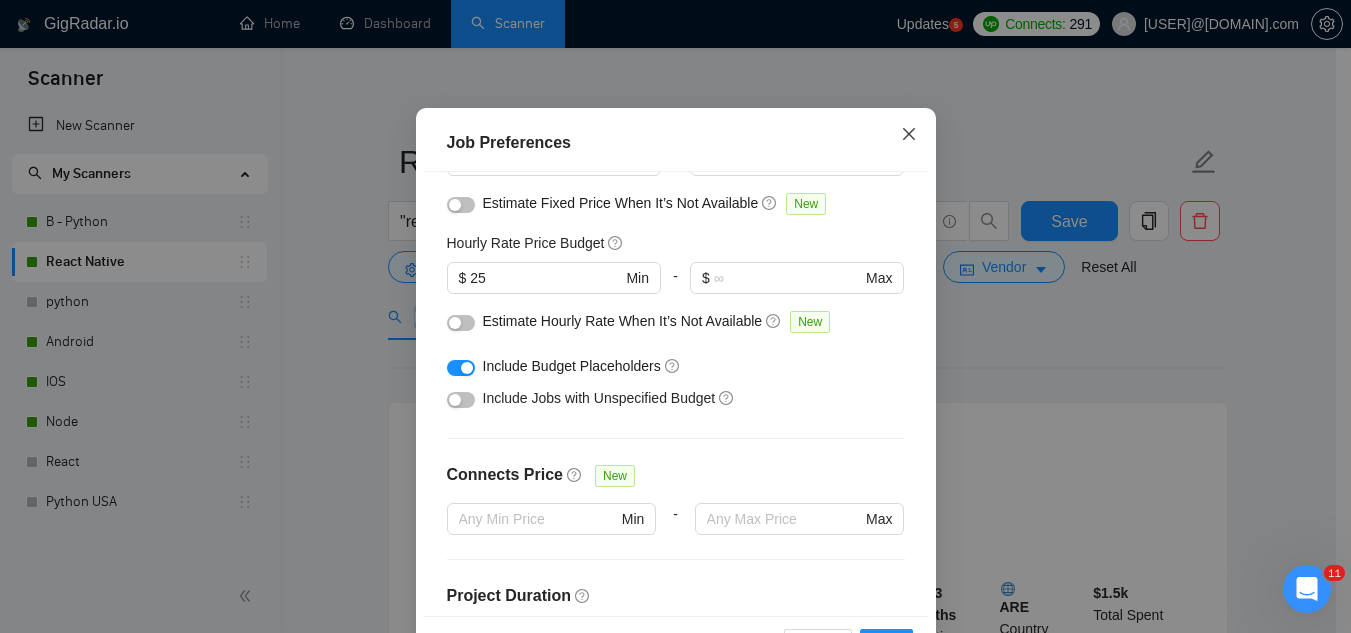 click 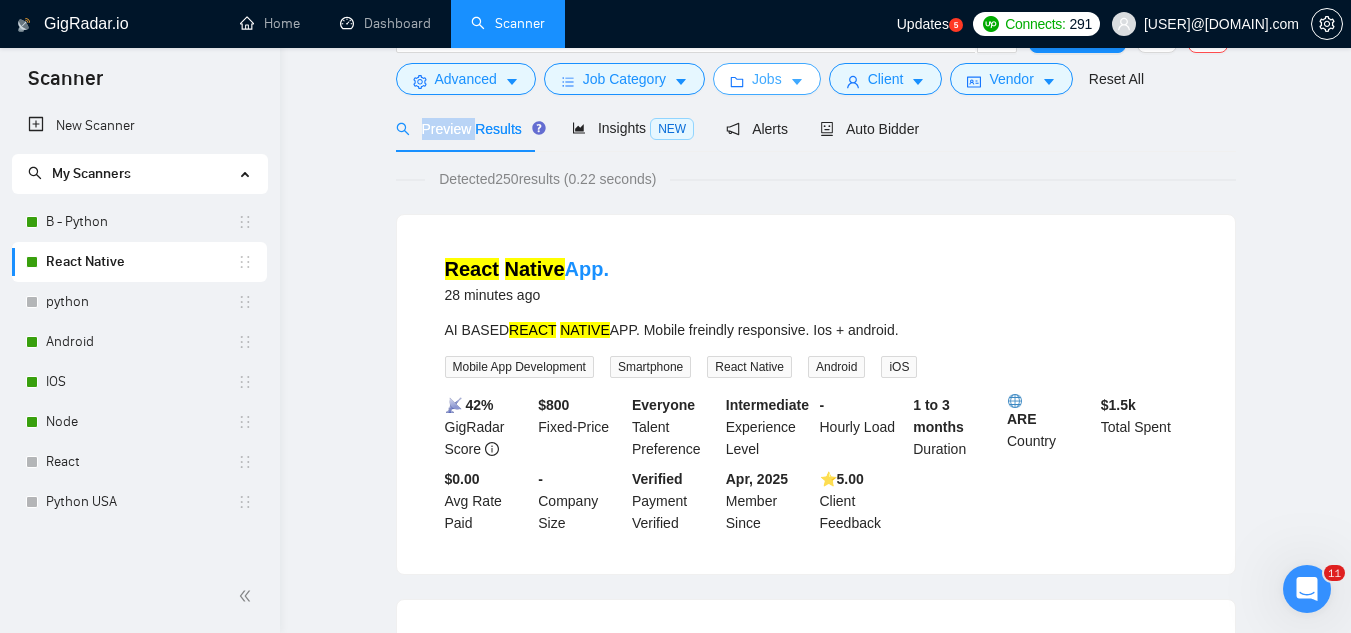 scroll, scrollTop: 0, scrollLeft: 0, axis: both 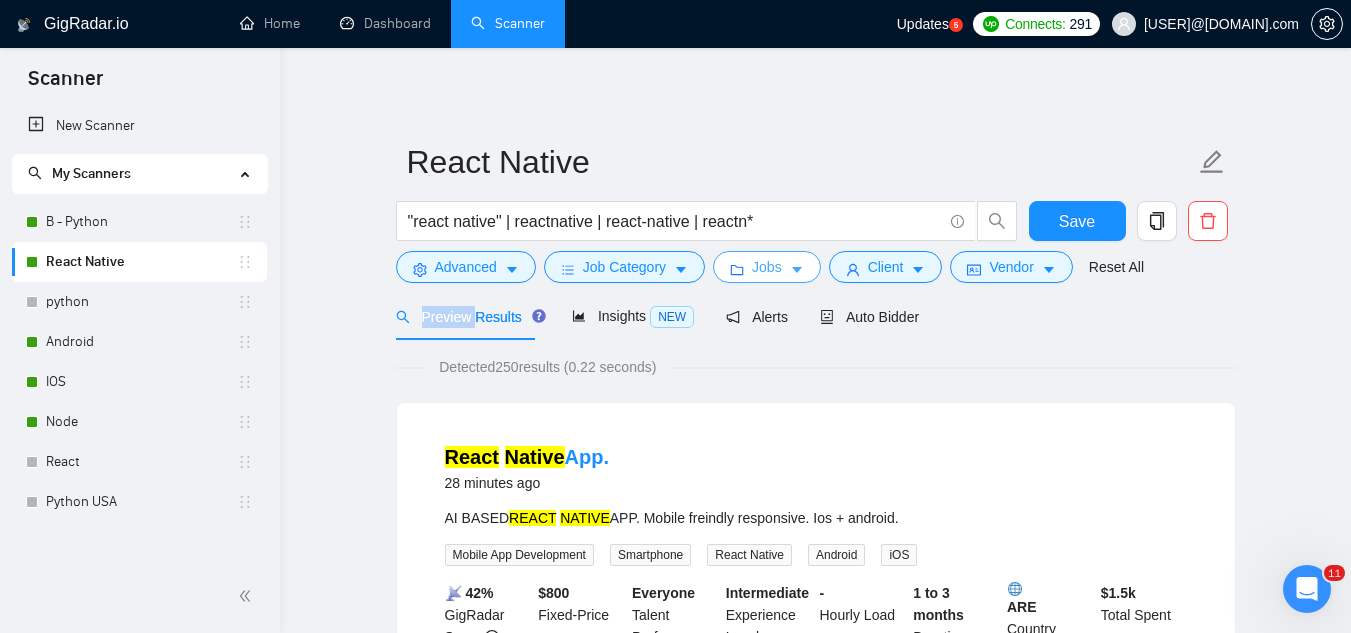 click on "Jobs" at bounding box center [767, 267] 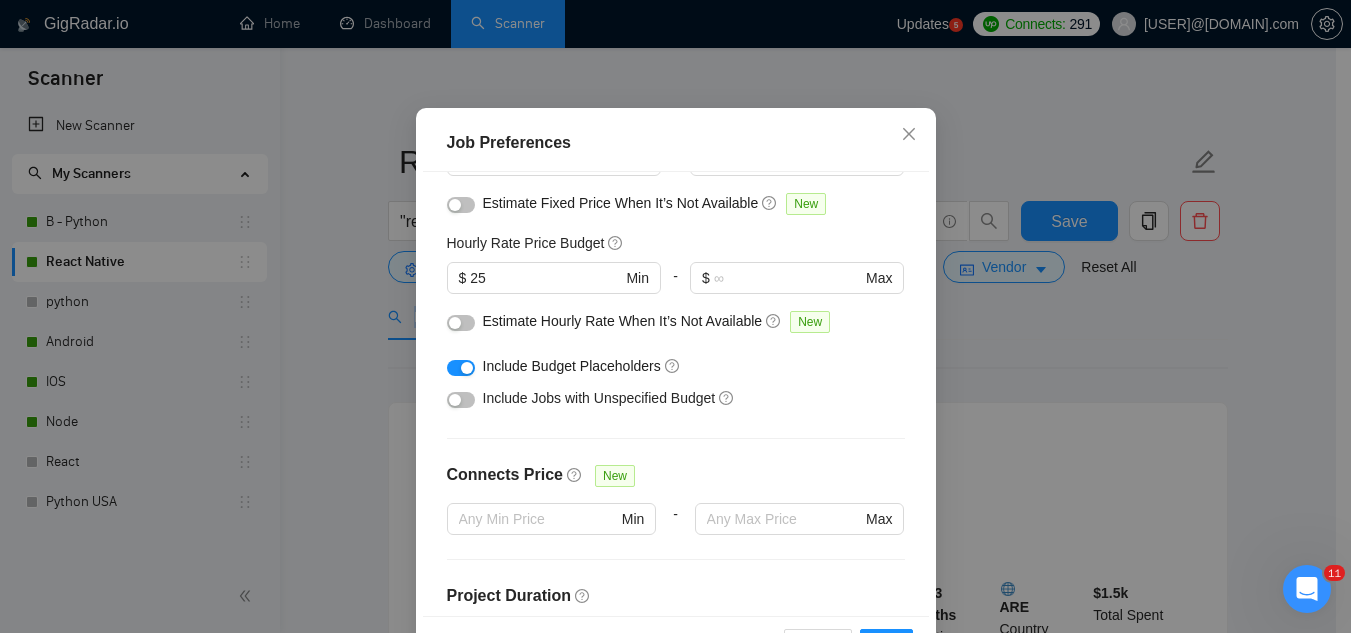 scroll, scrollTop: 0, scrollLeft: 0, axis: both 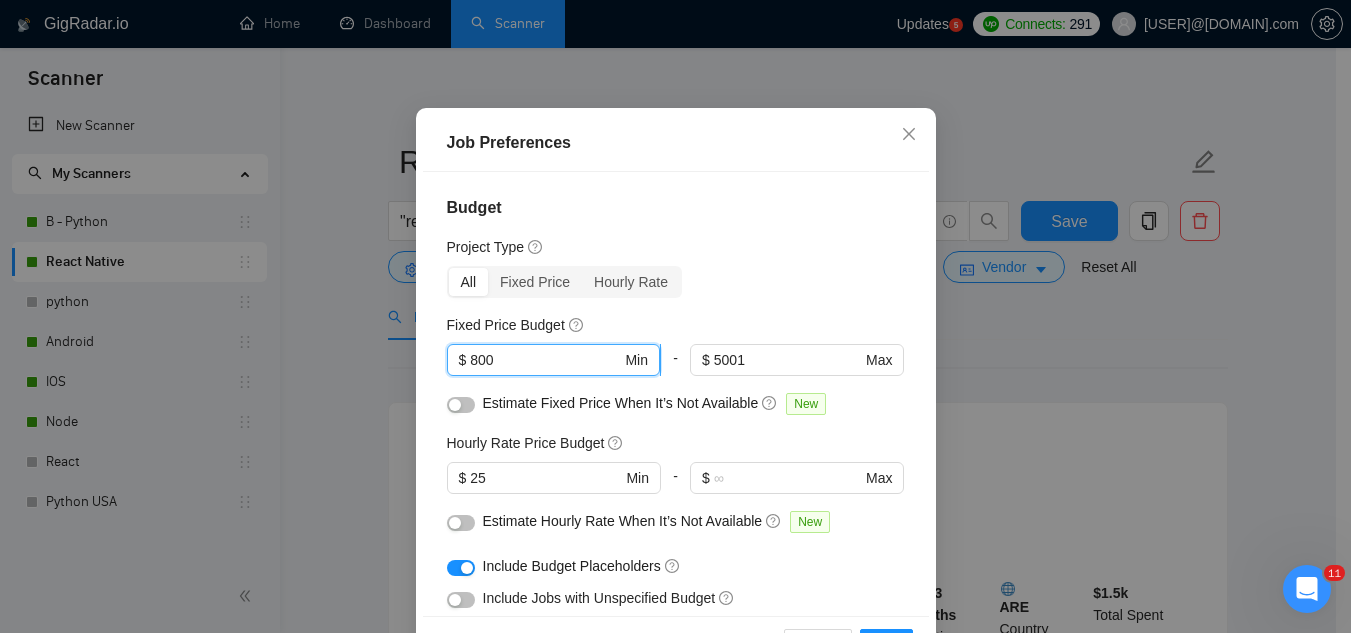 click on "800" at bounding box center [545, 360] 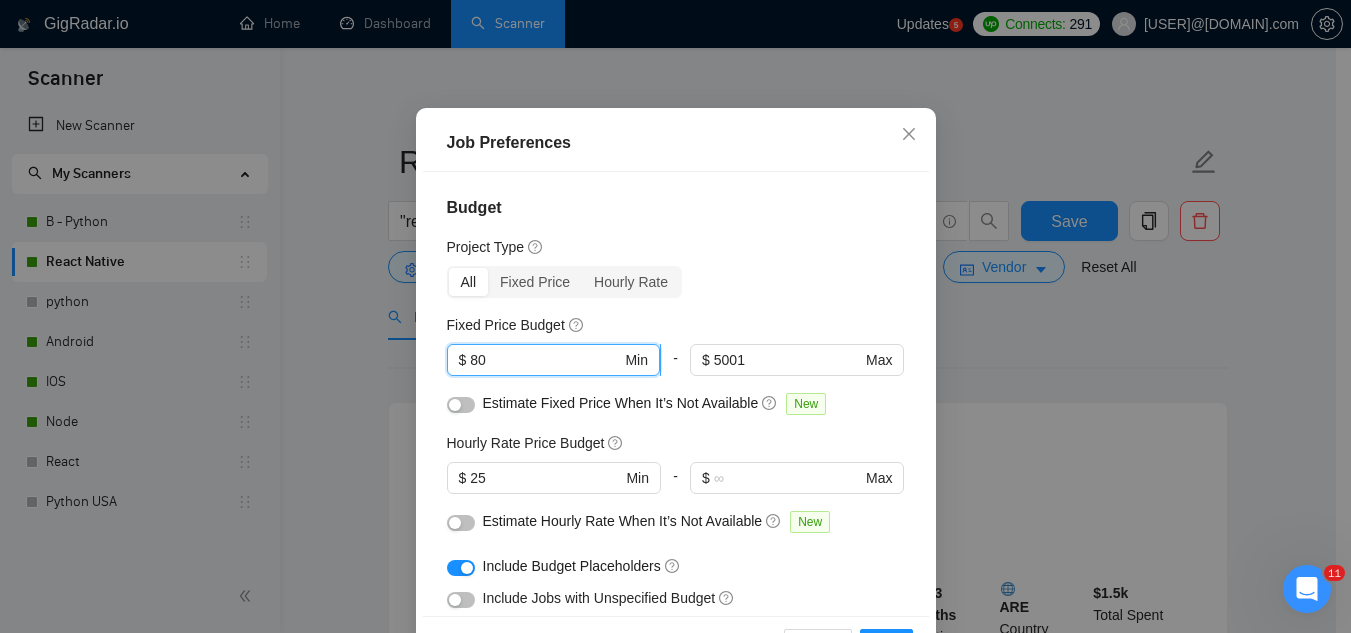 type on "8" 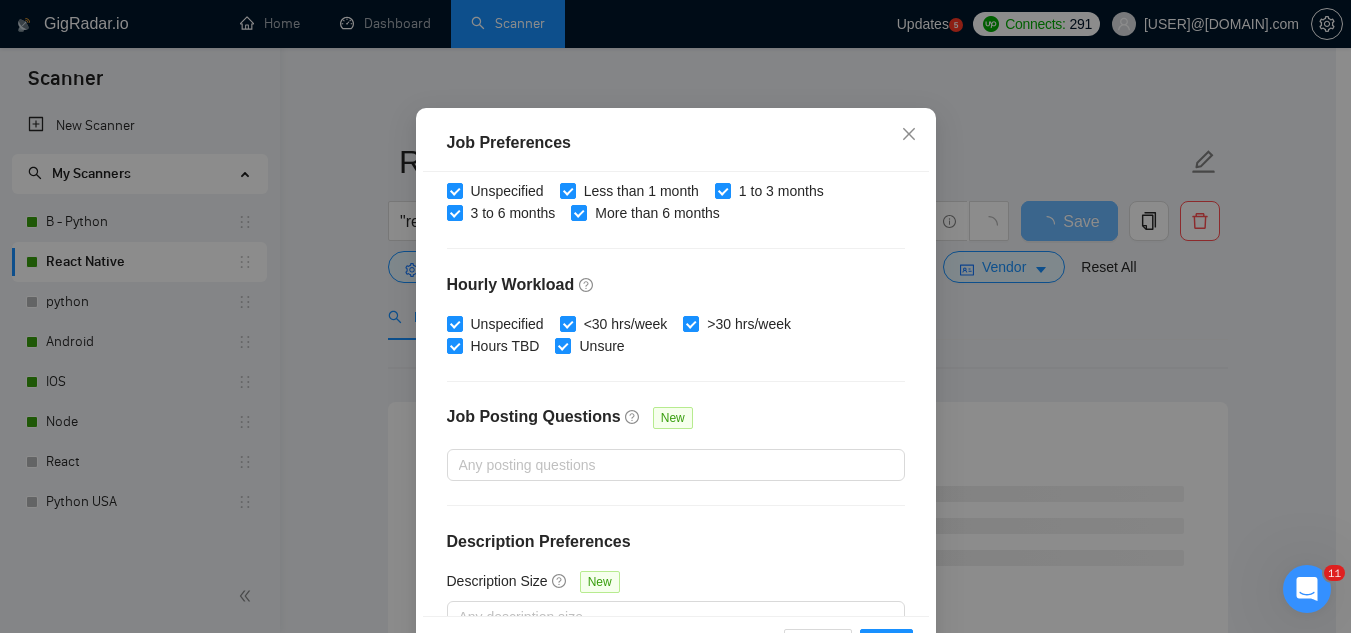 scroll, scrollTop: 683, scrollLeft: 0, axis: vertical 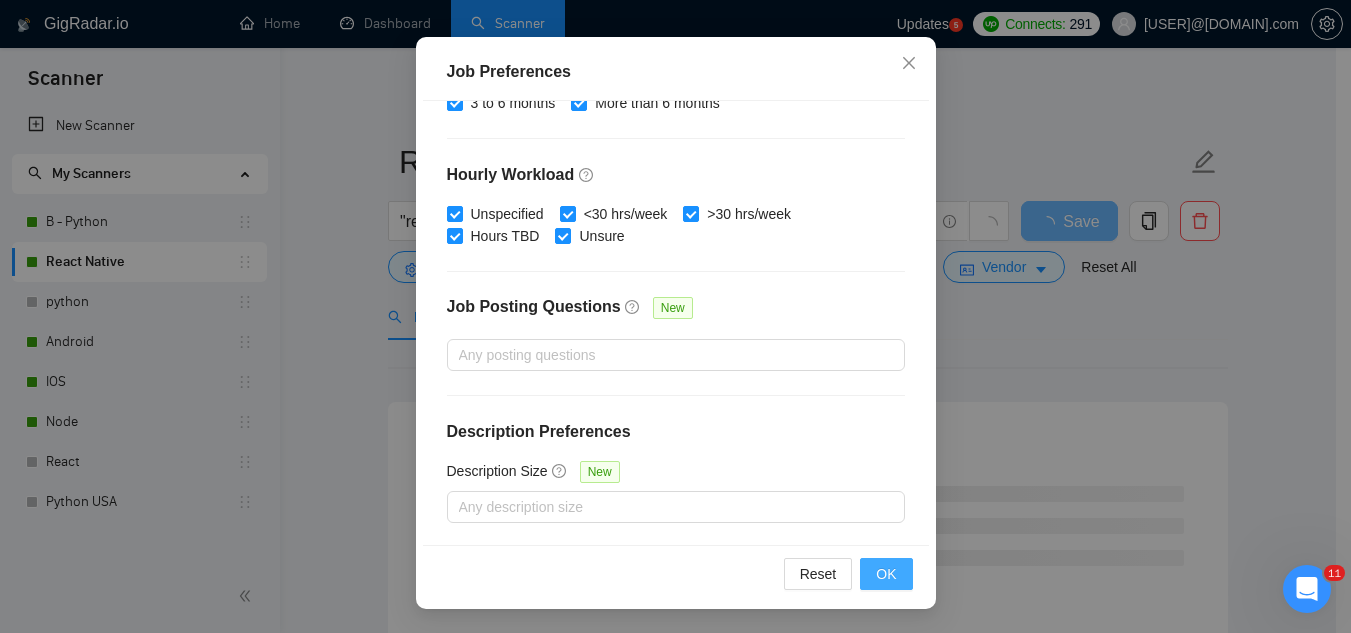 type on "500" 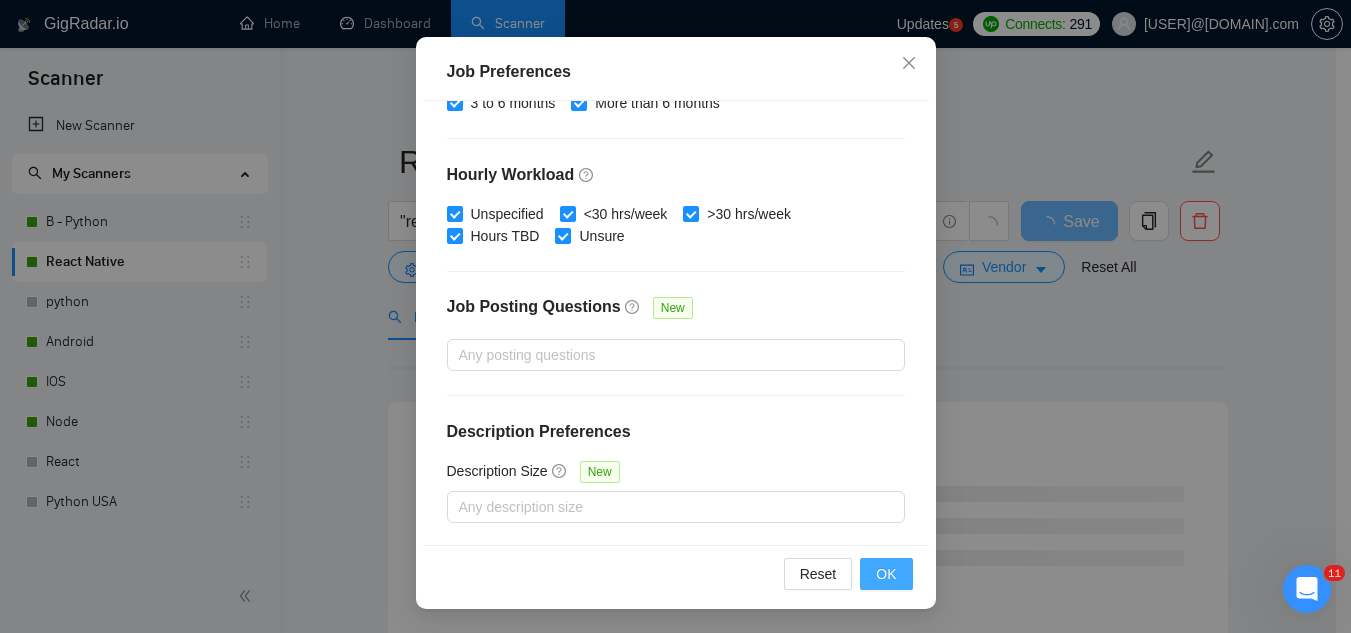scroll, scrollTop: 82, scrollLeft: 0, axis: vertical 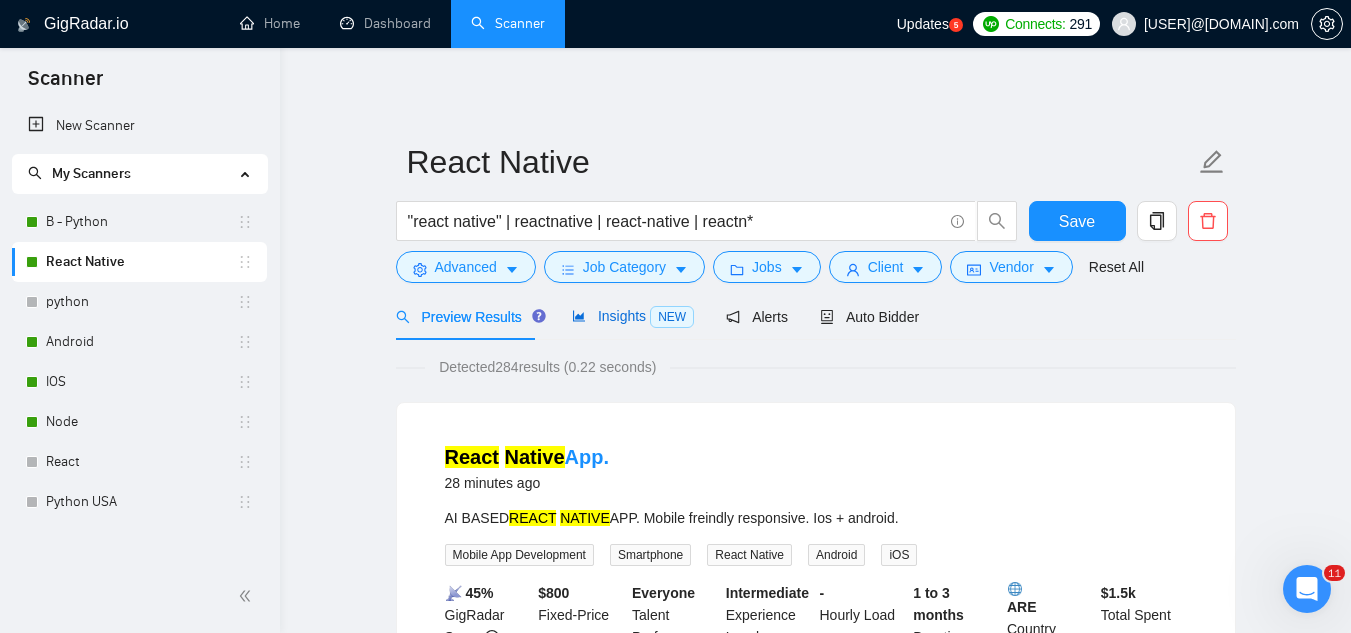 click on "Insights NEW" at bounding box center (633, 316) 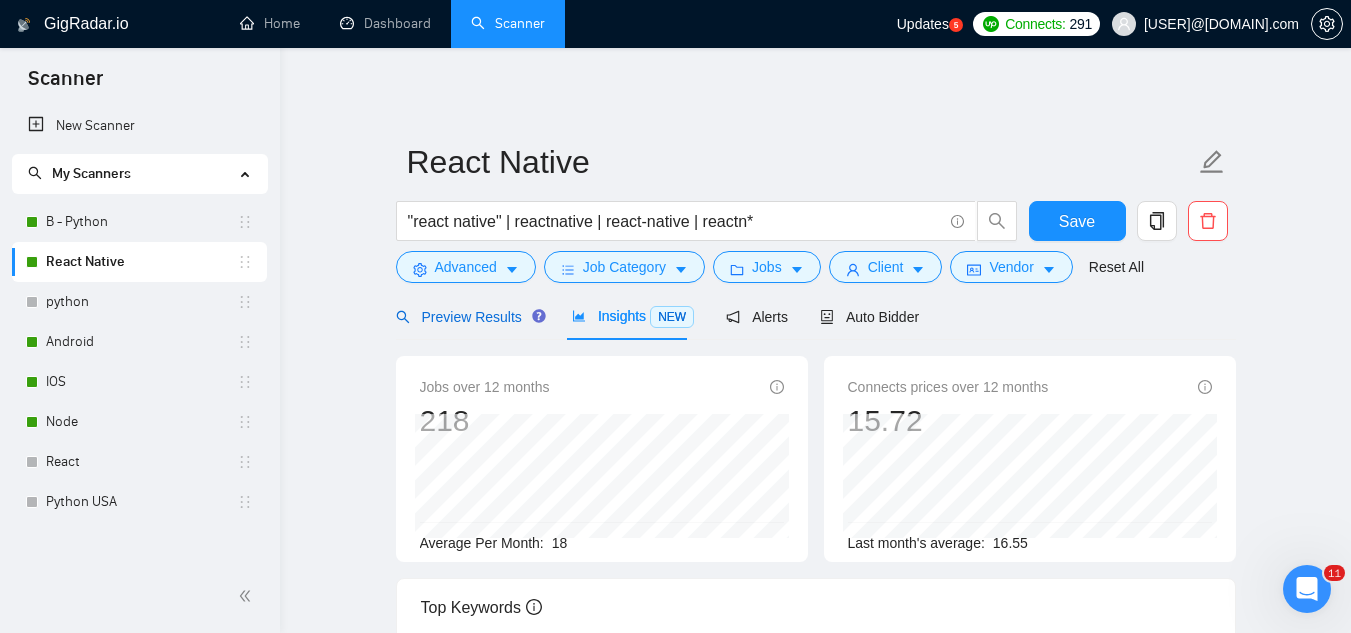 click on "Preview Results" at bounding box center (468, 317) 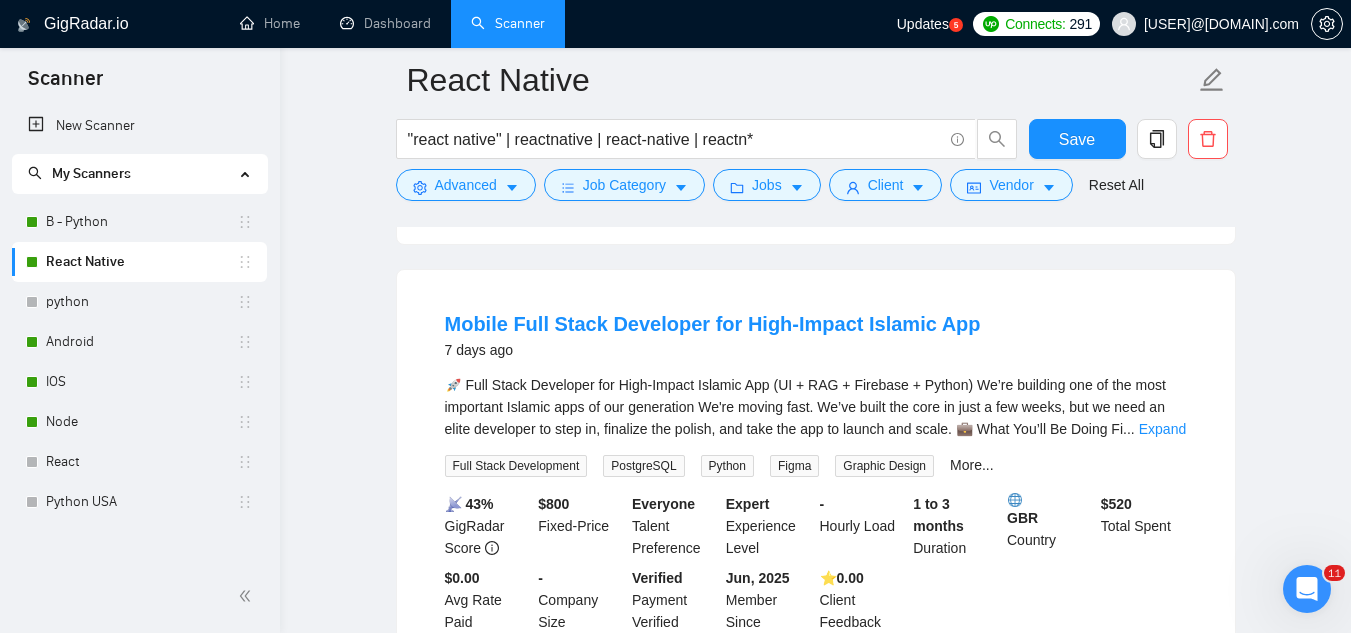 scroll, scrollTop: 1900, scrollLeft: 0, axis: vertical 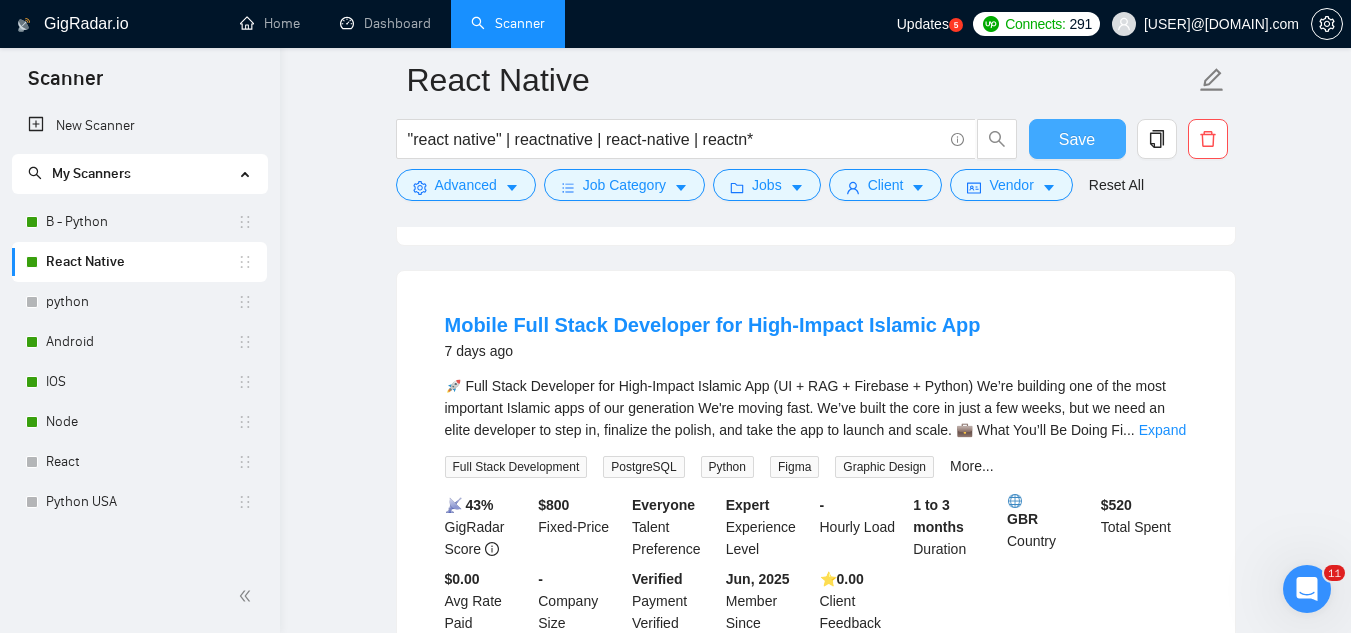 click on "Save" at bounding box center [1077, 139] 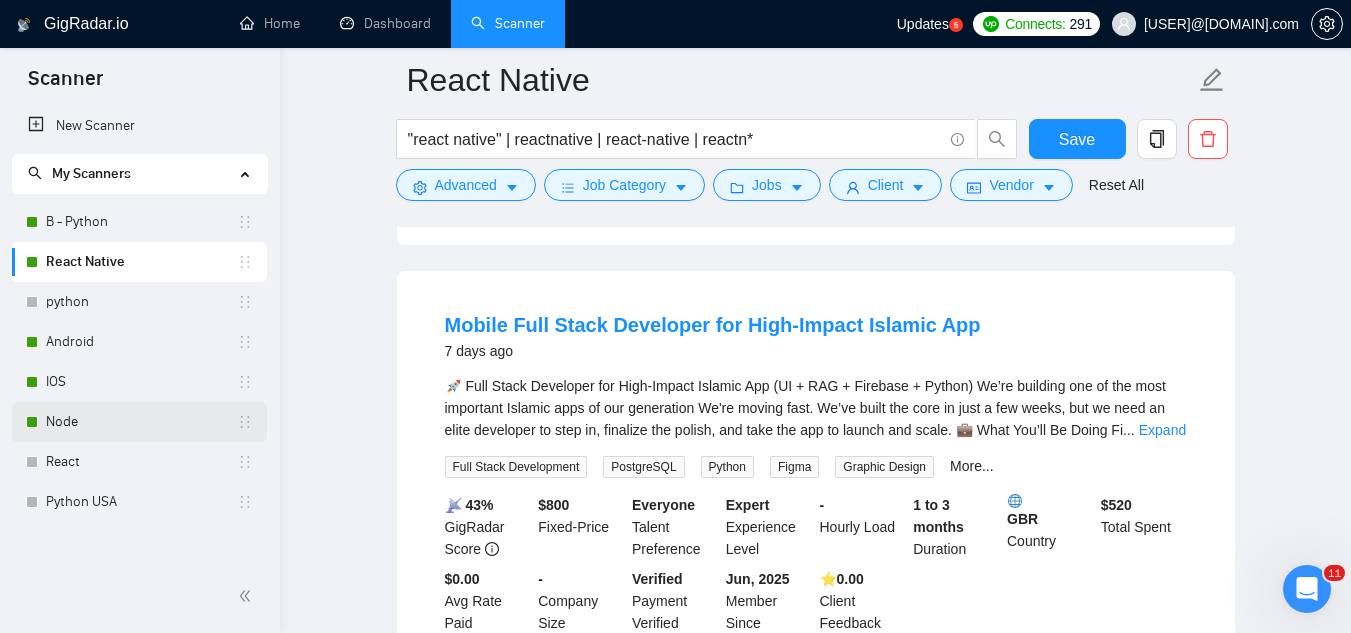click on "Node" at bounding box center (141, 422) 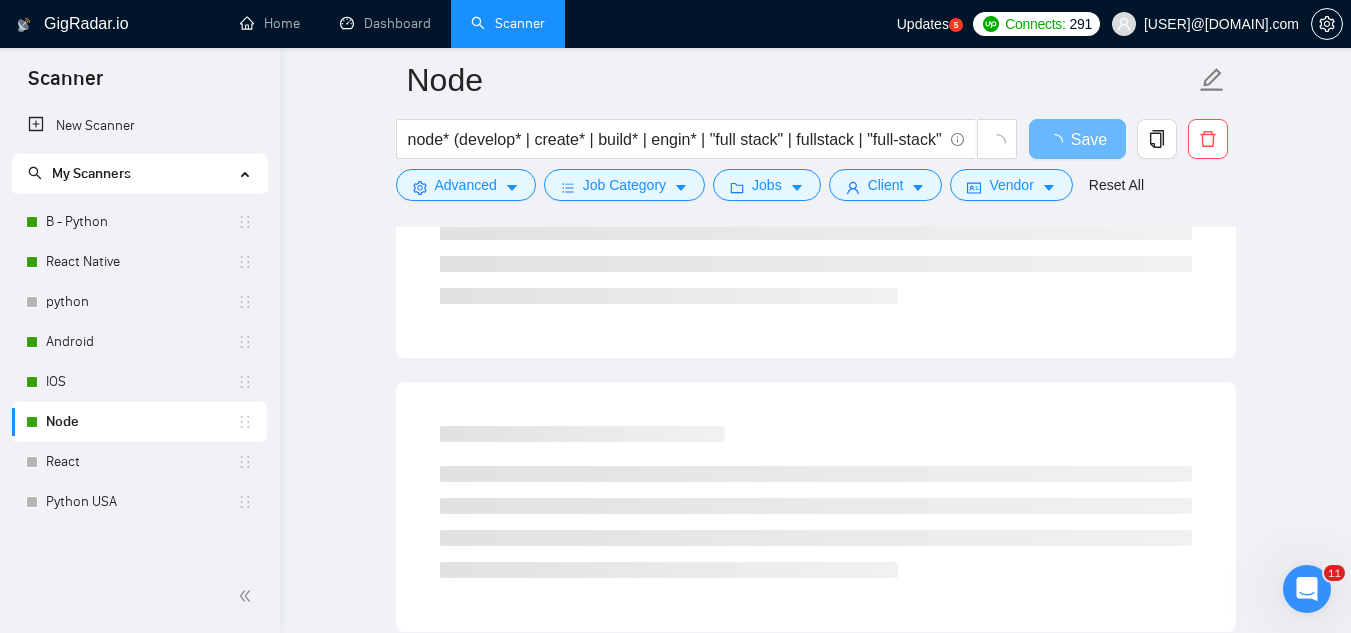 scroll, scrollTop: 0, scrollLeft: 0, axis: both 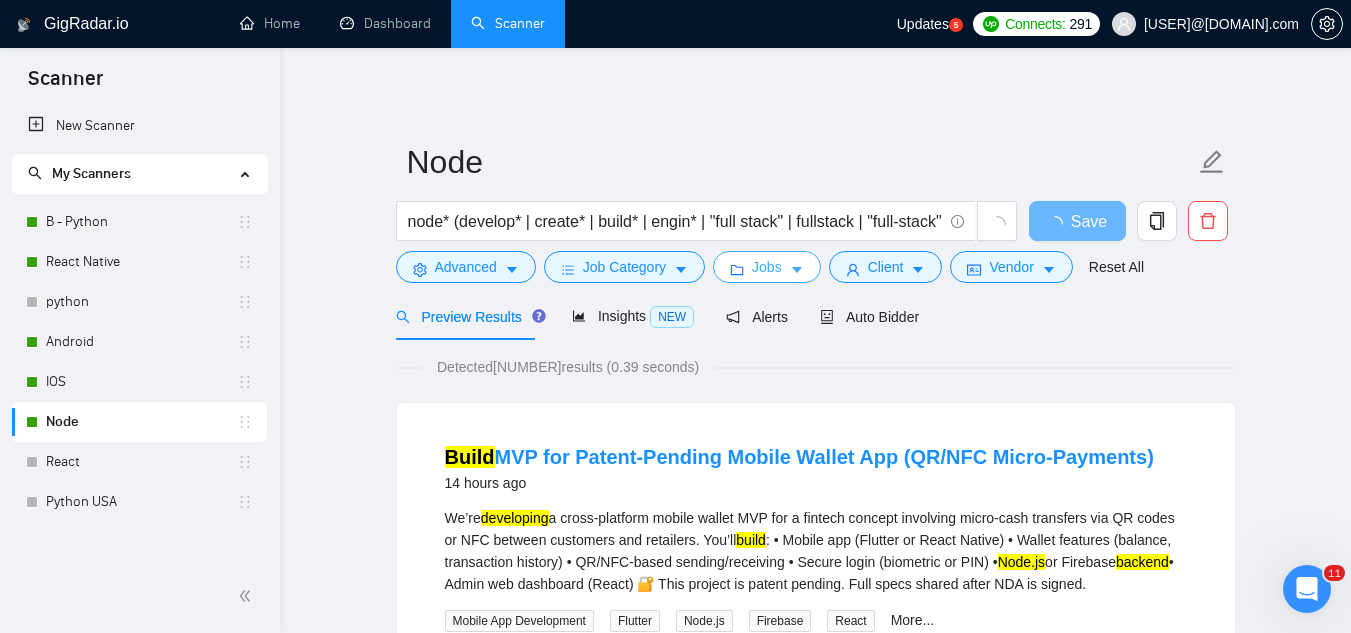 click on "Jobs" at bounding box center (767, 267) 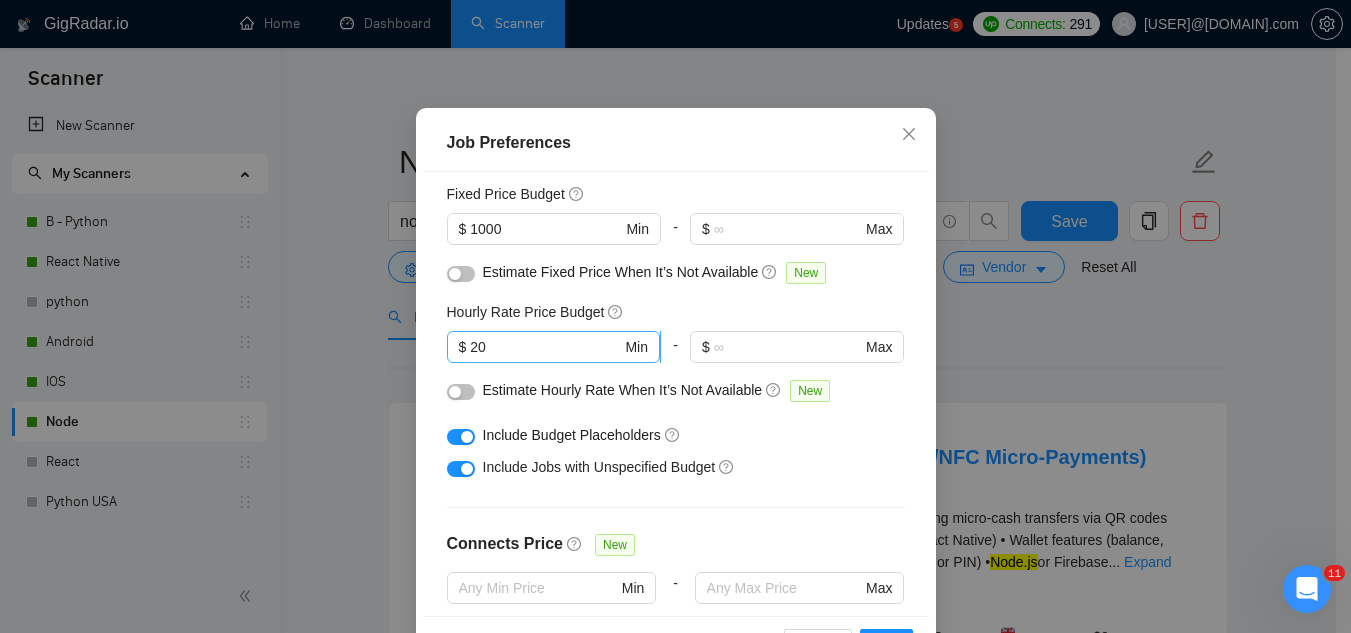 scroll, scrollTop: 83, scrollLeft: 0, axis: vertical 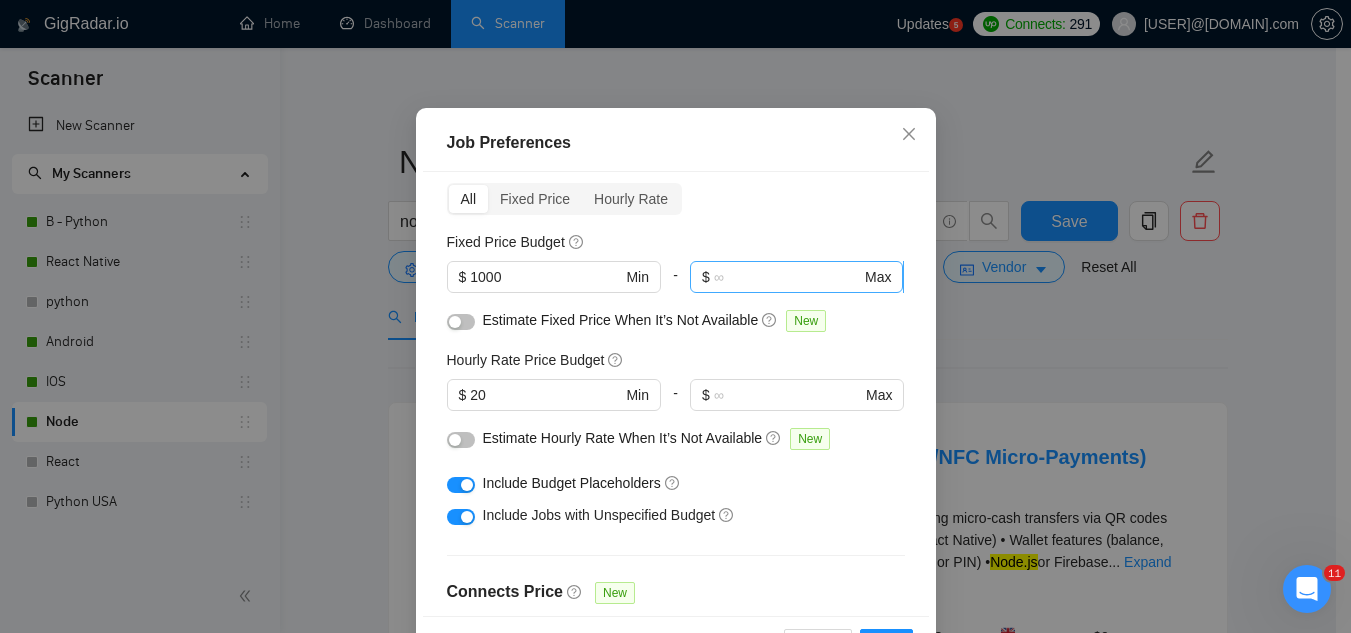 click at bounding box center (787, 277) 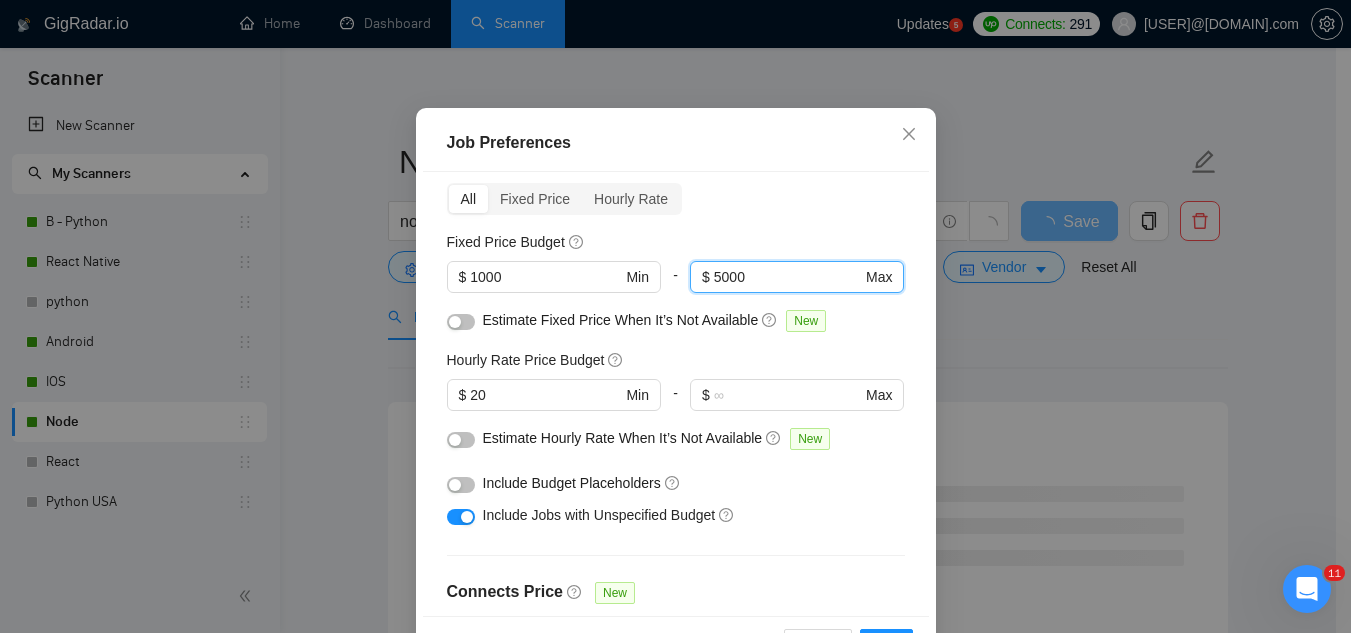 type on "5000" 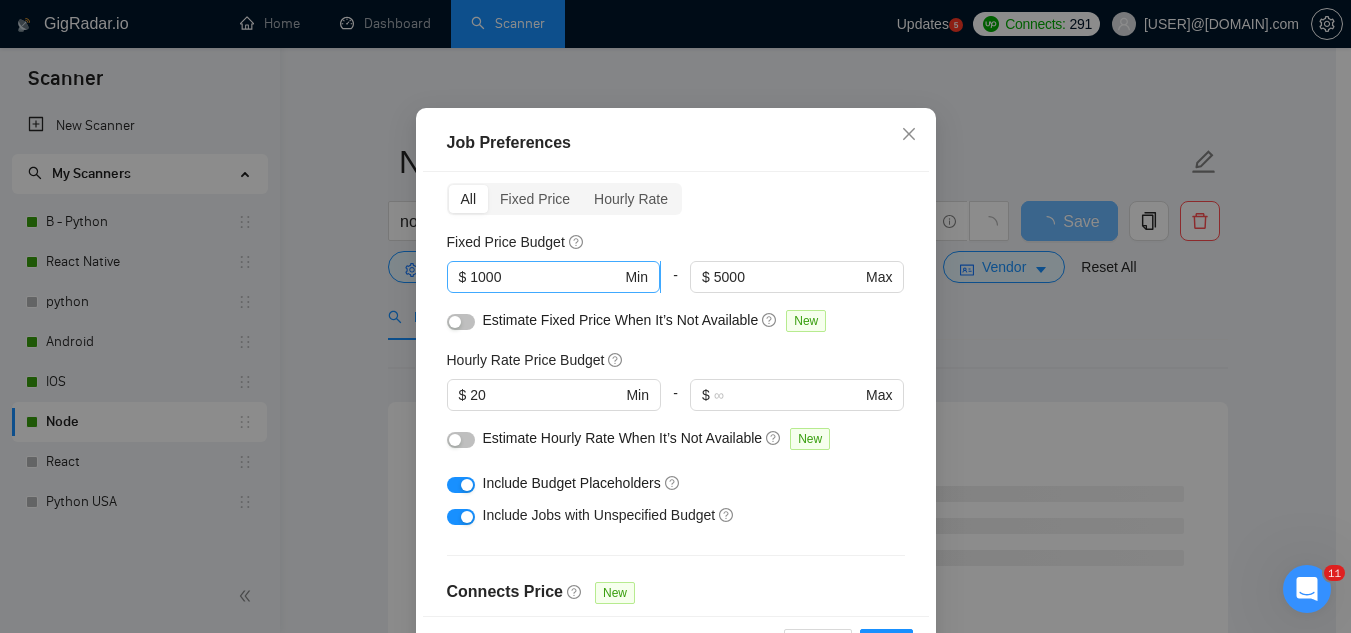 click on "1000" at bounding box center [545, 277] 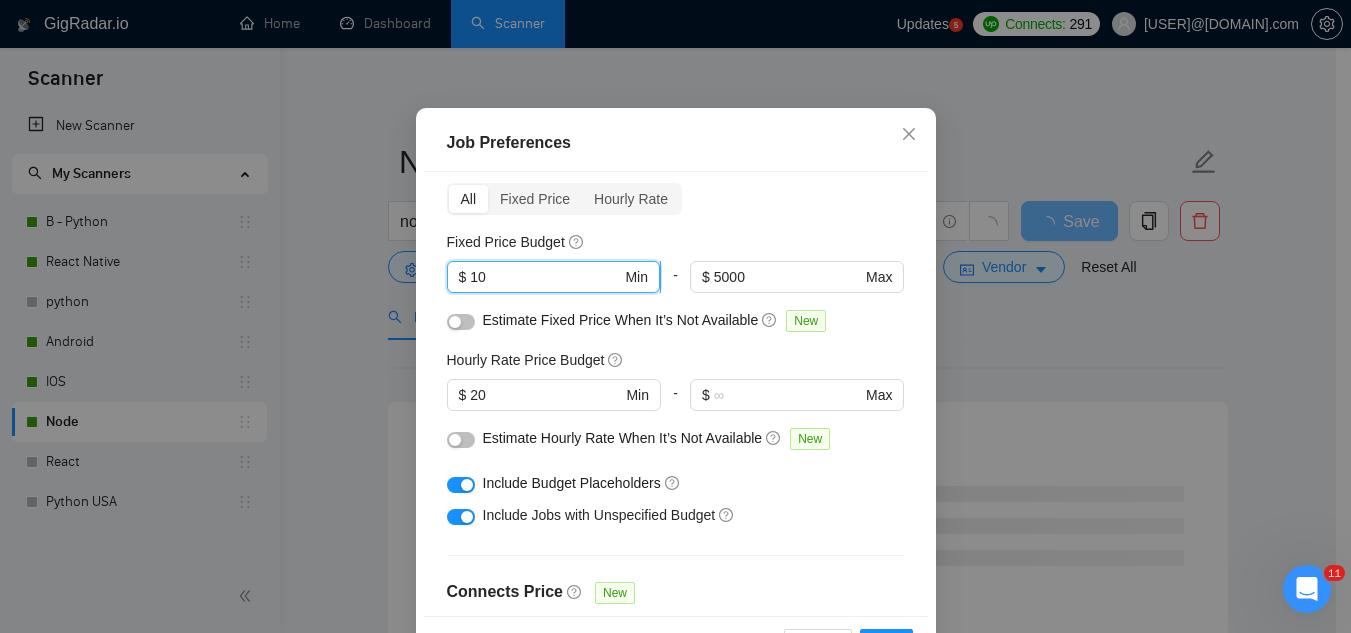 type on "1" 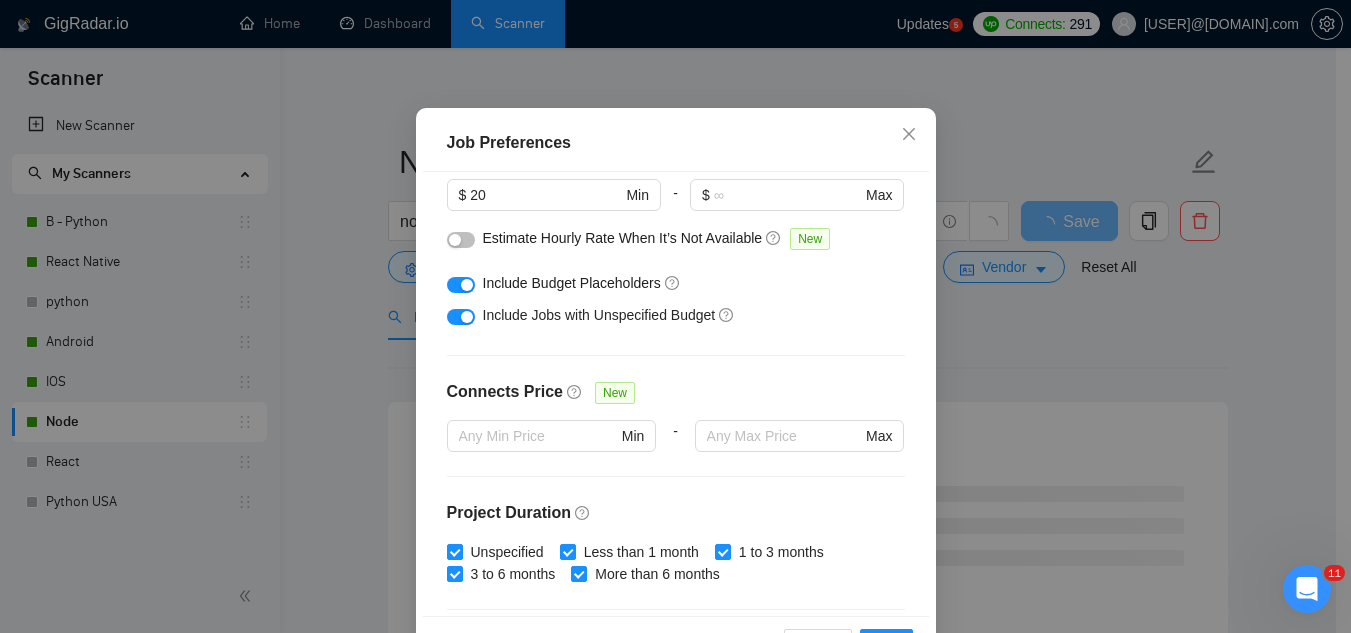 scroll, scrollTop: 683, scrollLeft: 0, axis: vertical 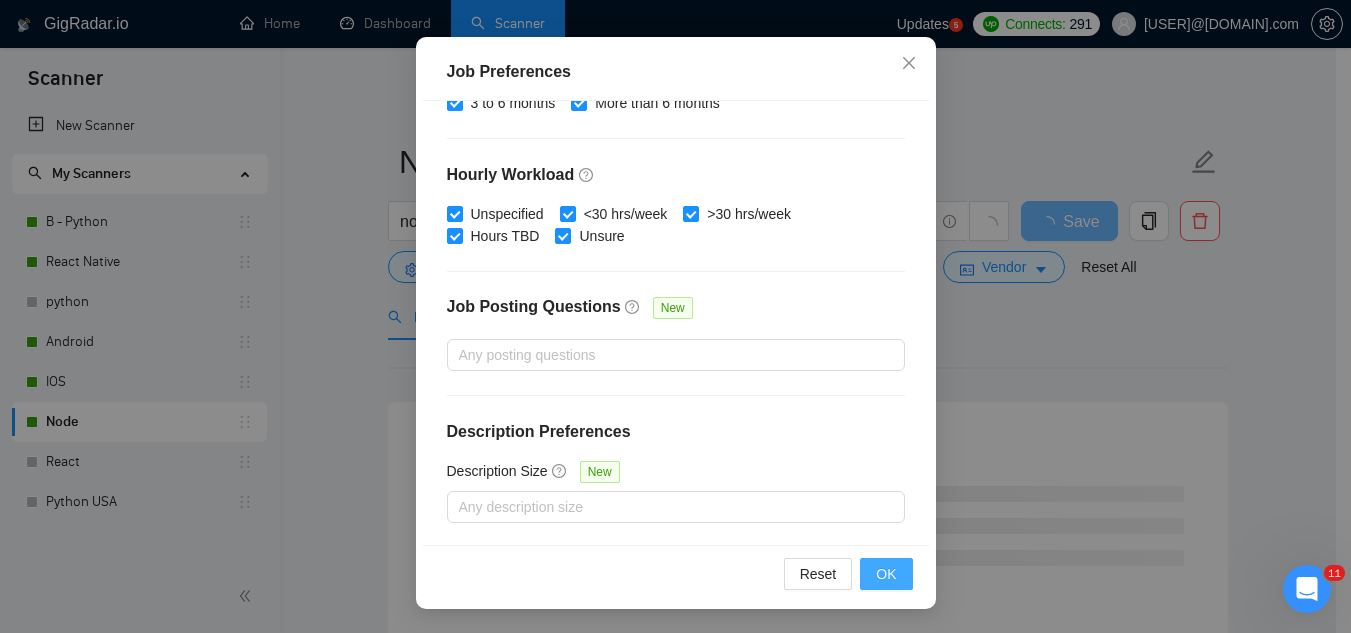 type on "800" 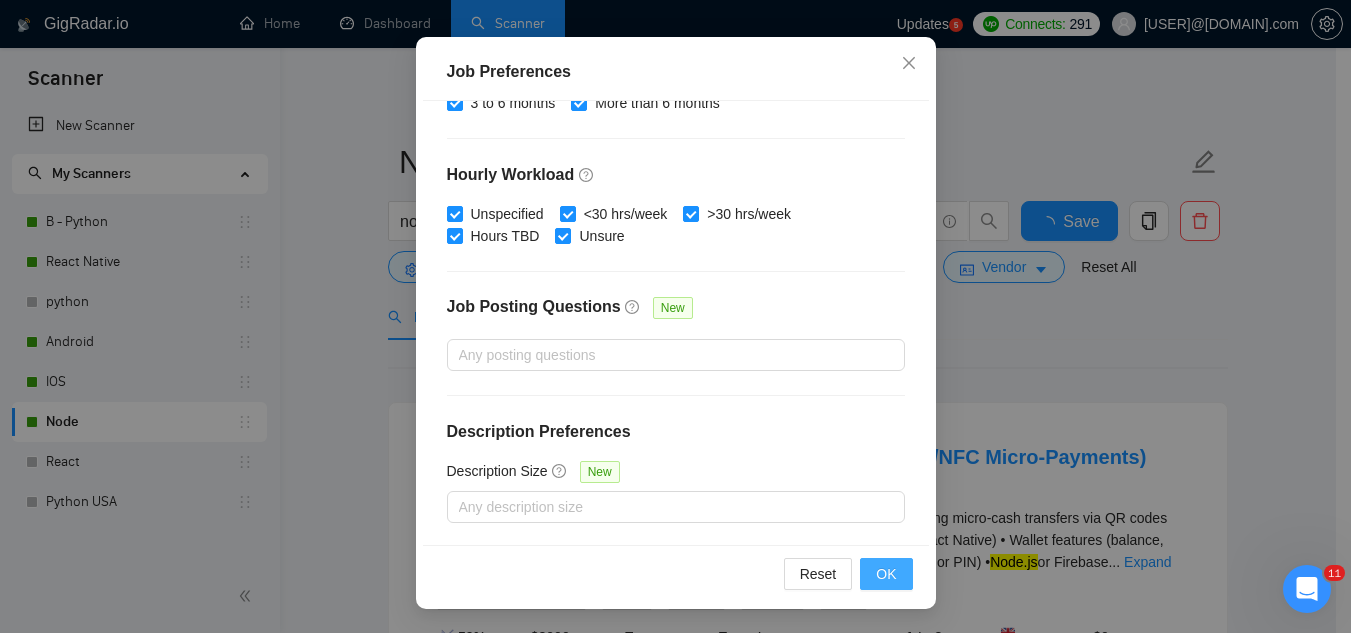 click on "OK" at bounding box center [886, 574] 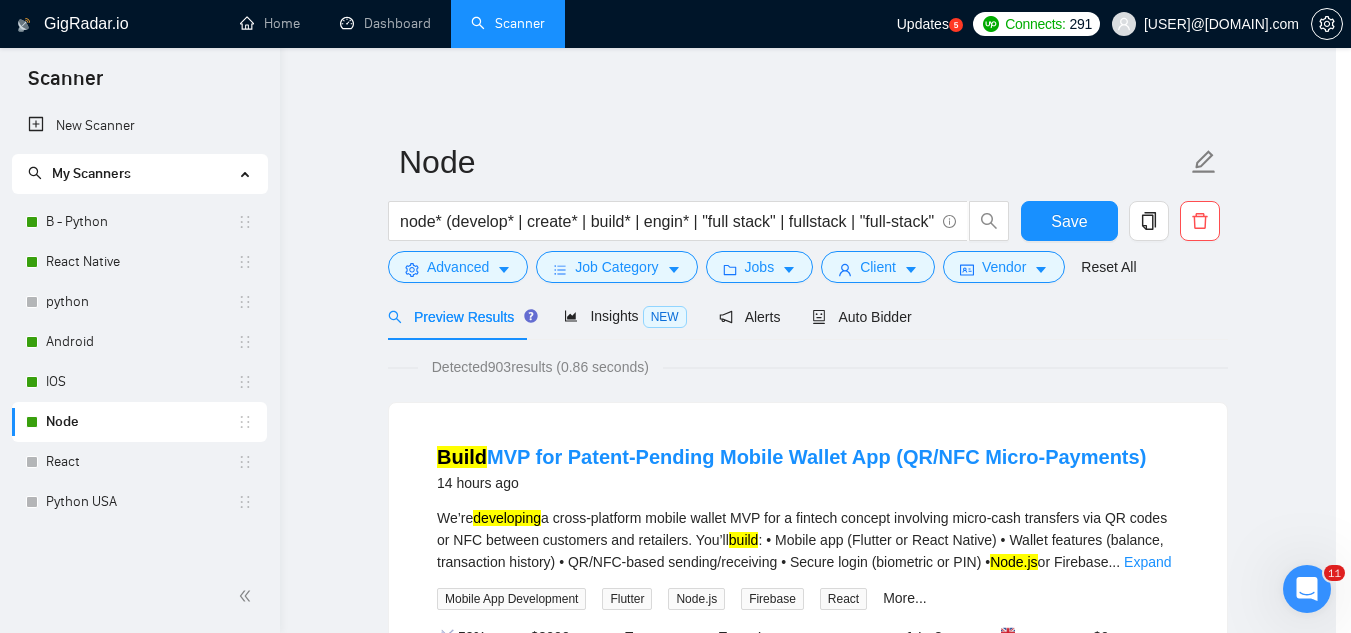 scroll, scrollTop: 82, scrollLeft: 0, axis: vertical 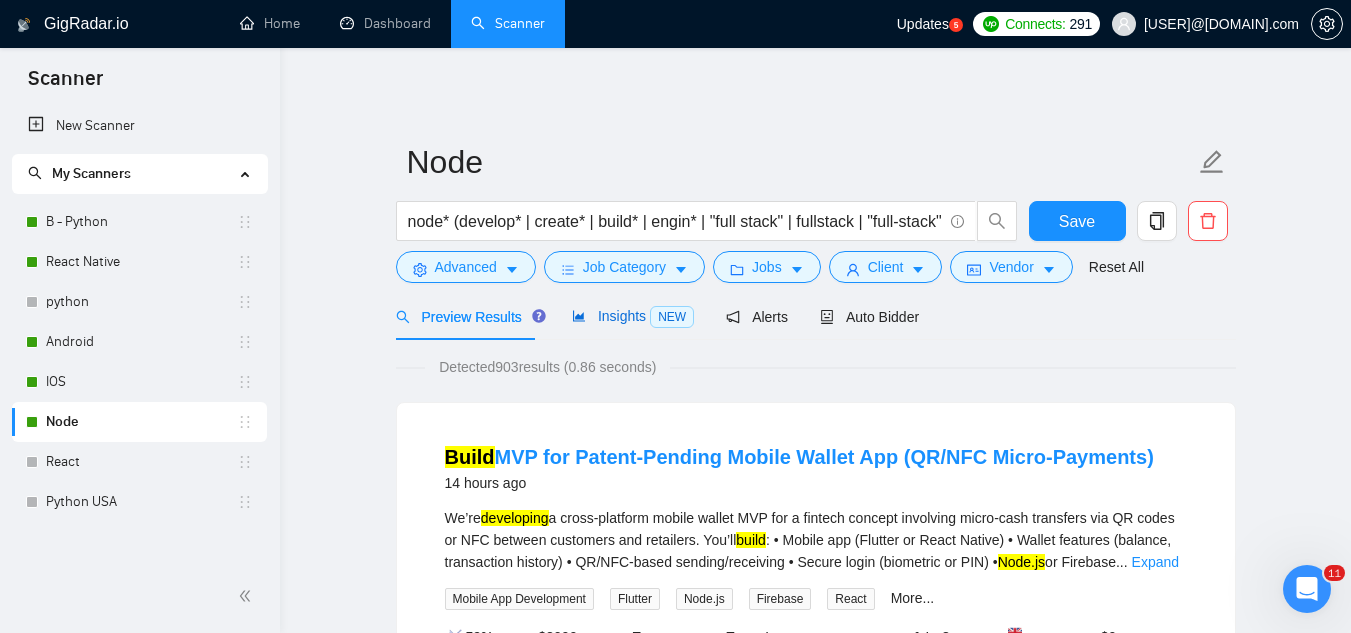 click on "Insights NEW" at bounding box center [633, 316] 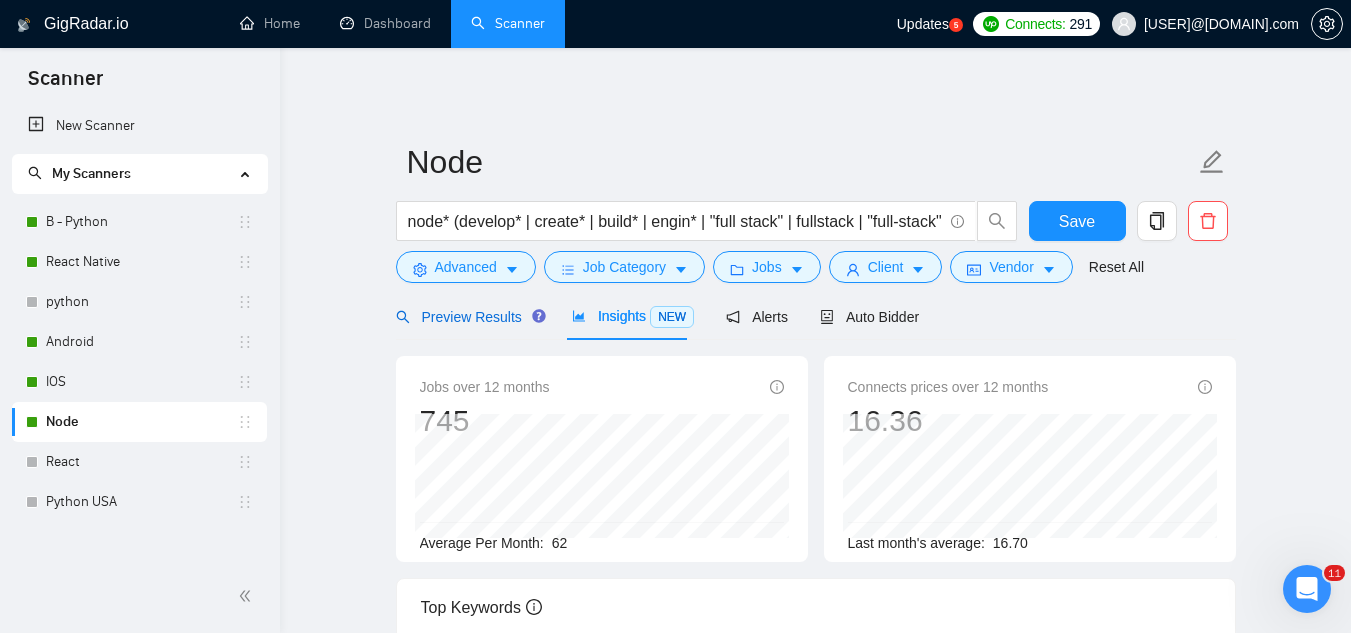 click on "Preview Results" at bounding box center (468, 317) 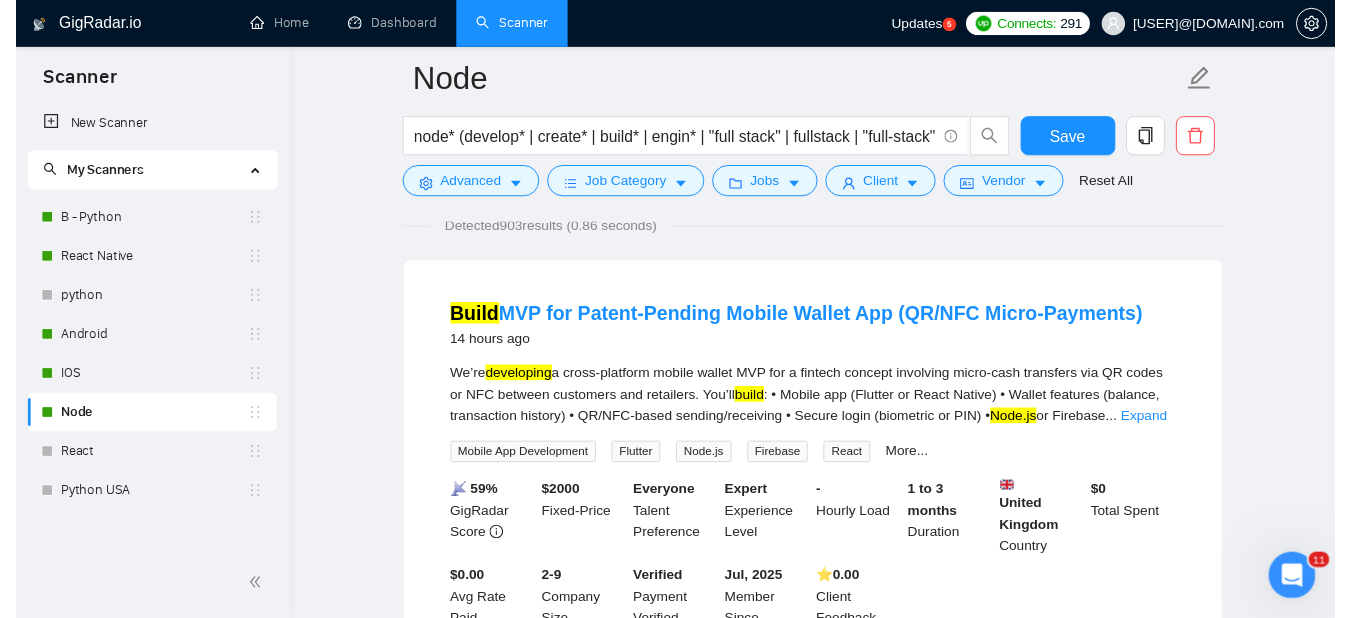 scroll, scrollTop: 0, scrollLeft: 0, axis: both 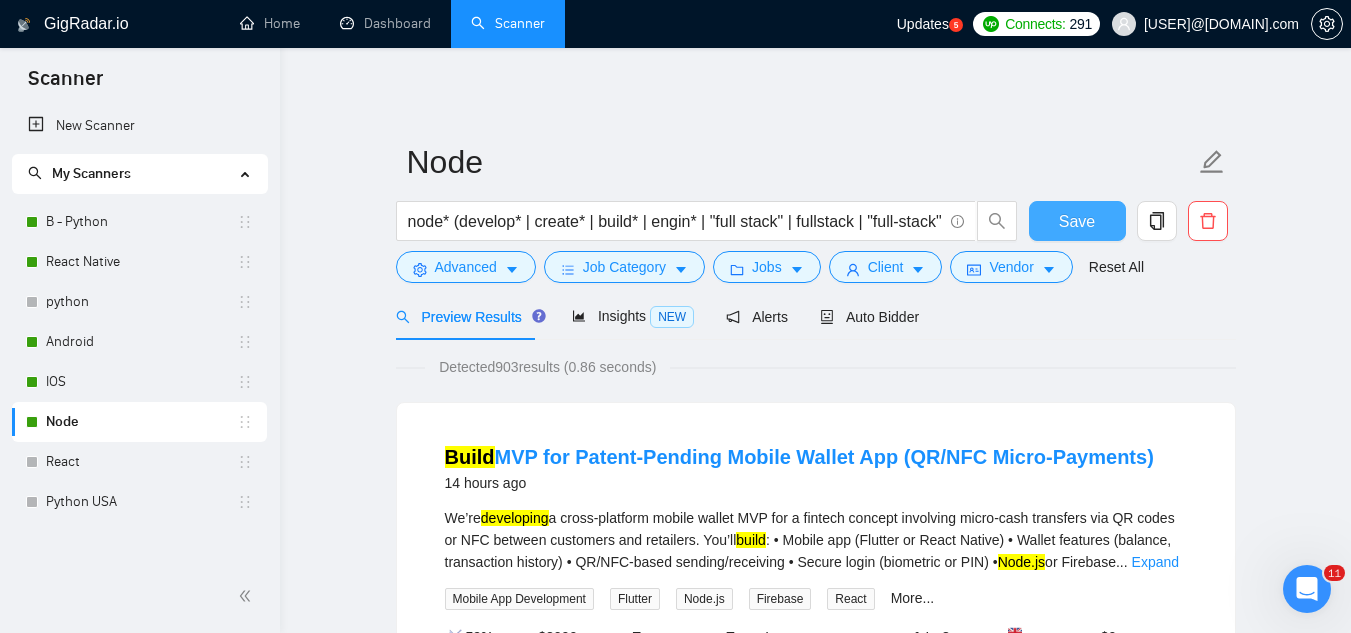 click on "Save" at bounding box center (1077, 221) 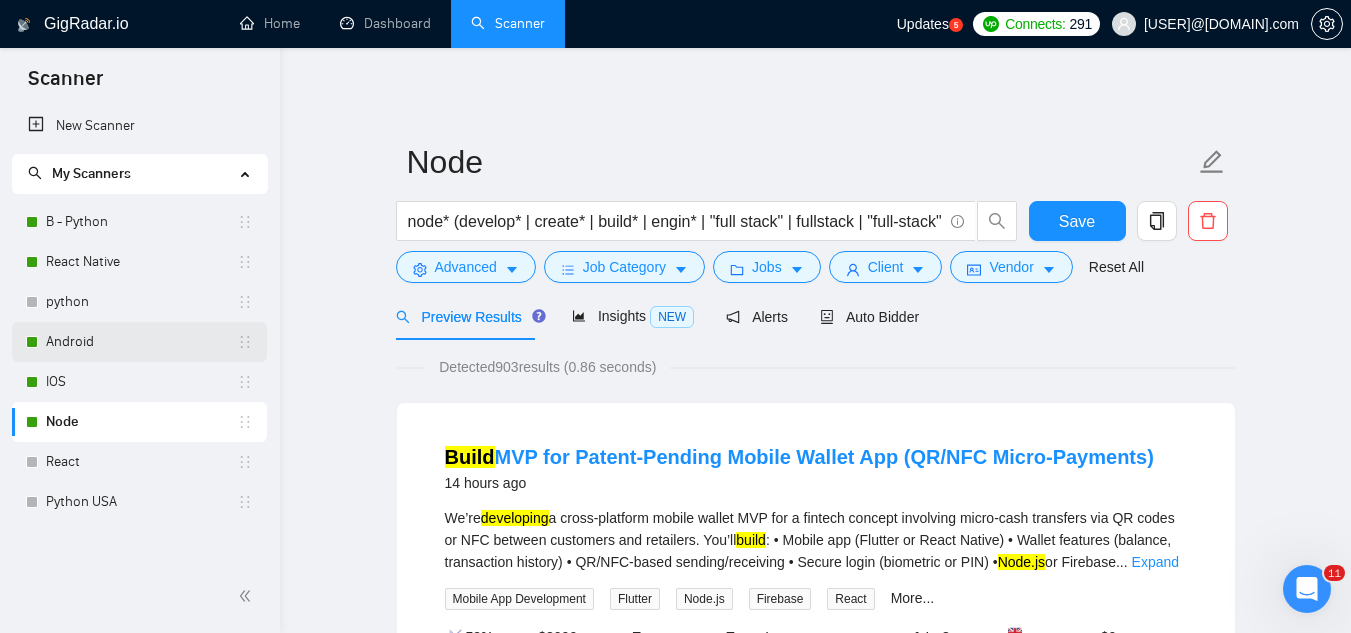 click on "Android" at bounding box center [141, 342] 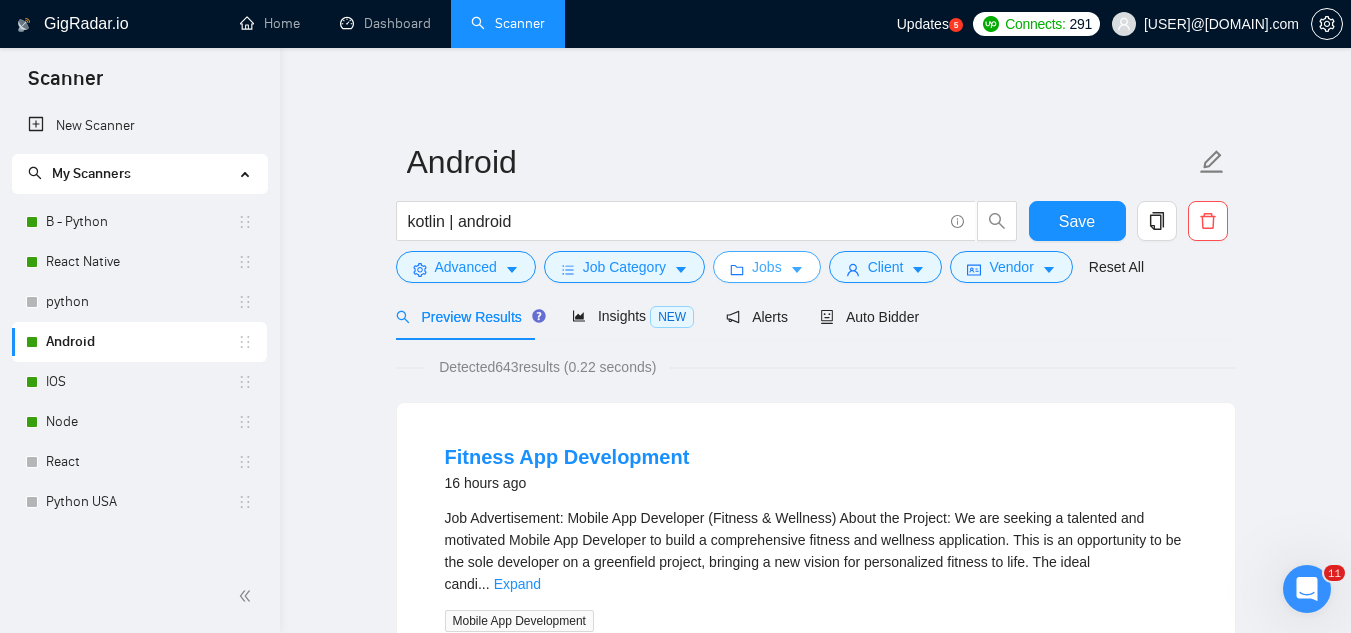 click on "Jobs" at bounding box center (767, 267) 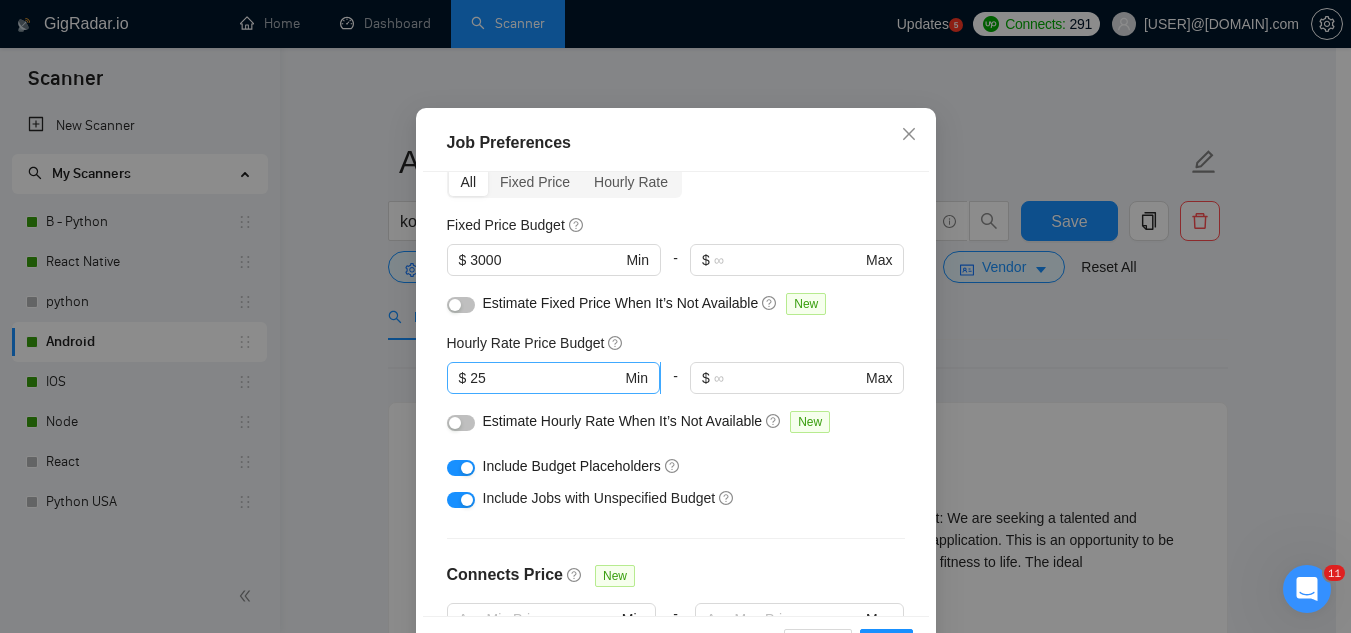 scroll, scrollTop: 0, scrollLeft: 0, axis: both 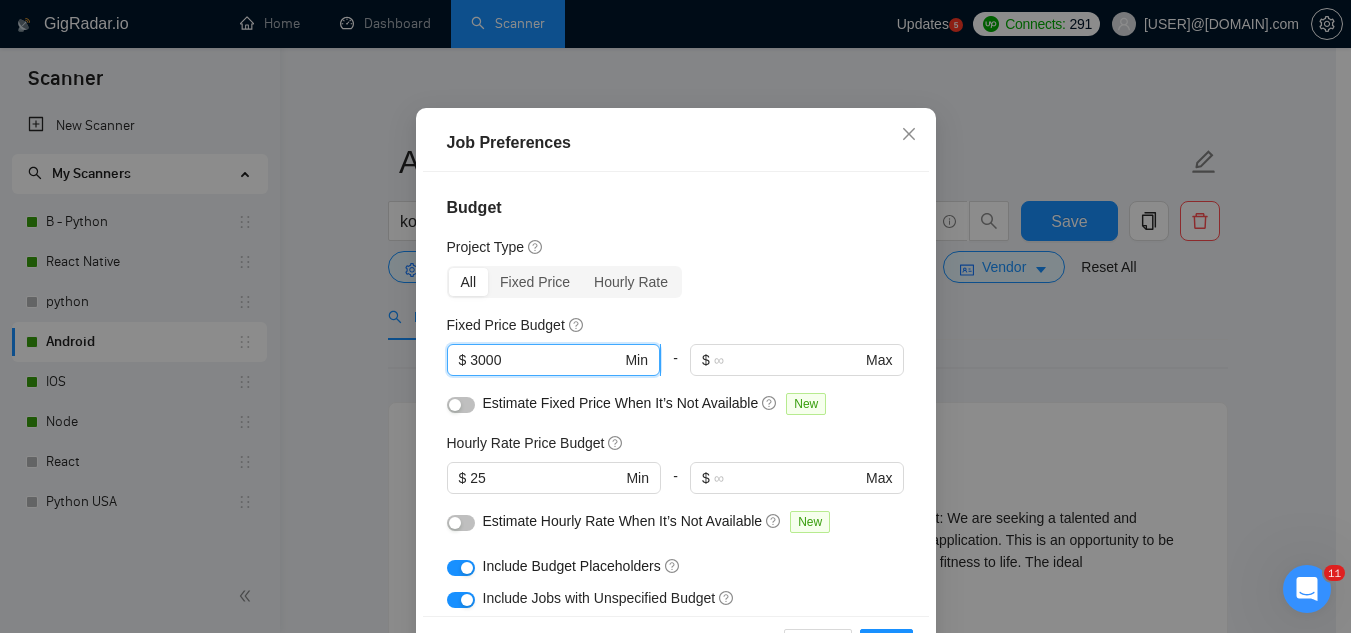 click on "3000" at bounding box center (545, 360) 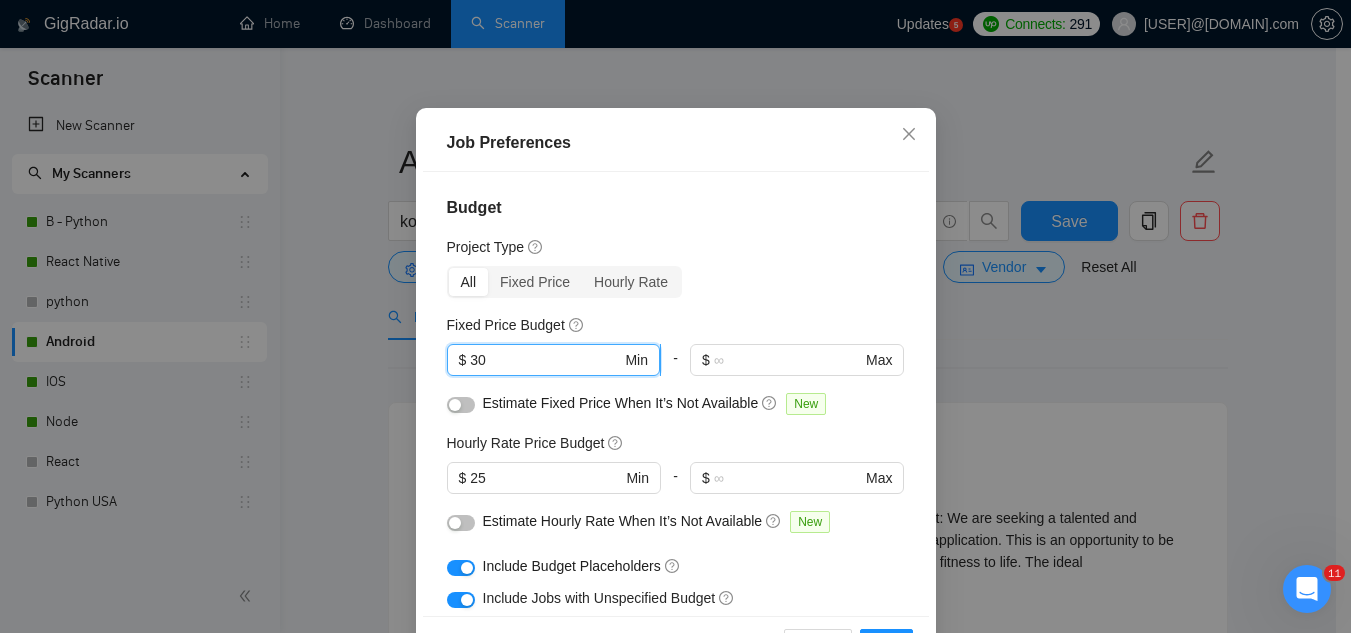 type on "3" 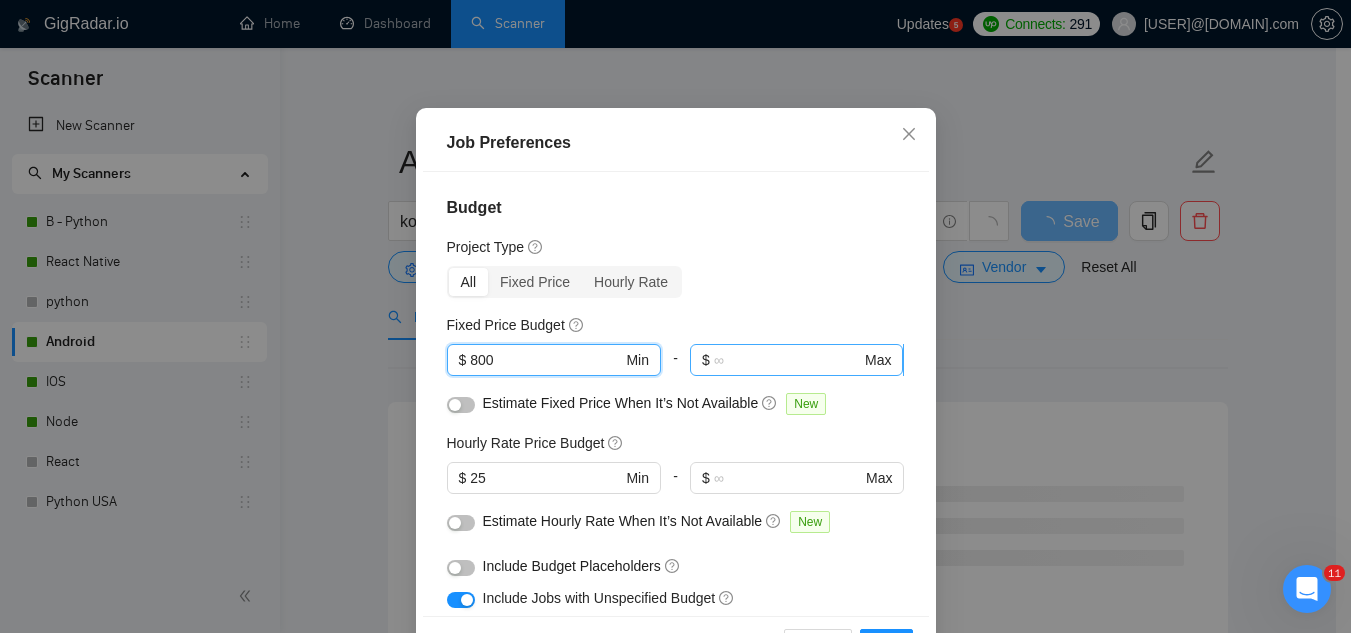 type on "800" 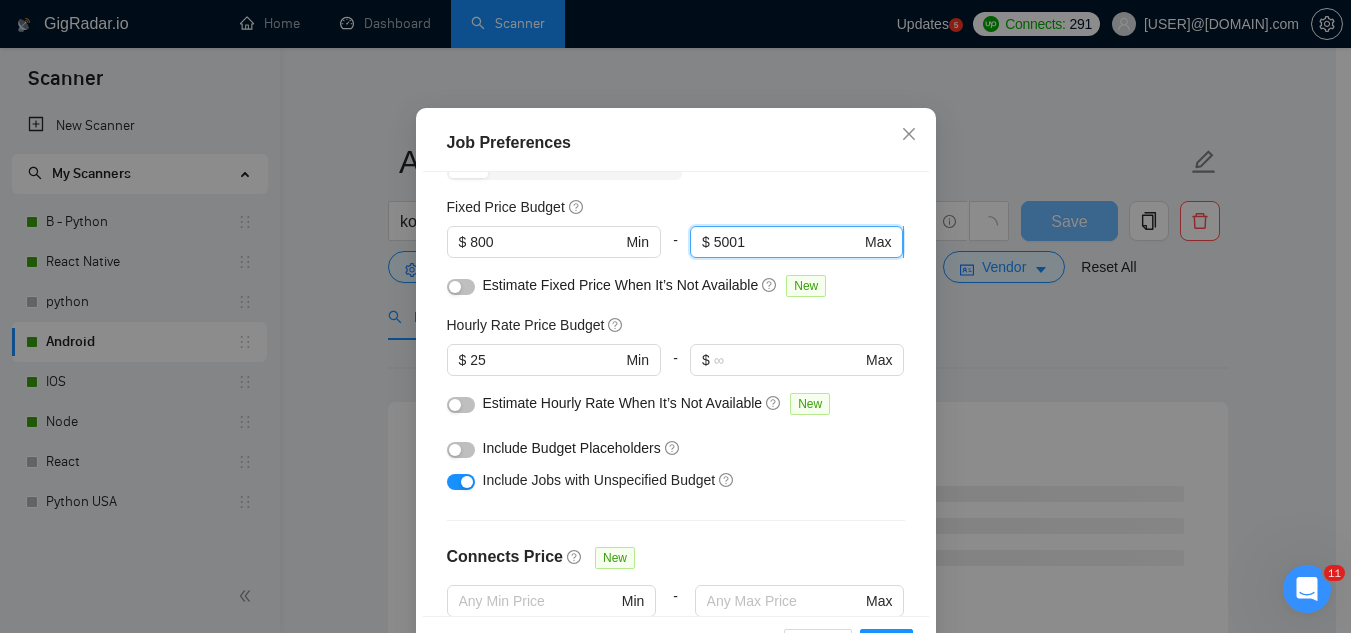 scroll, scrollTop: 300, scrollLeft: 0, axis: vertical 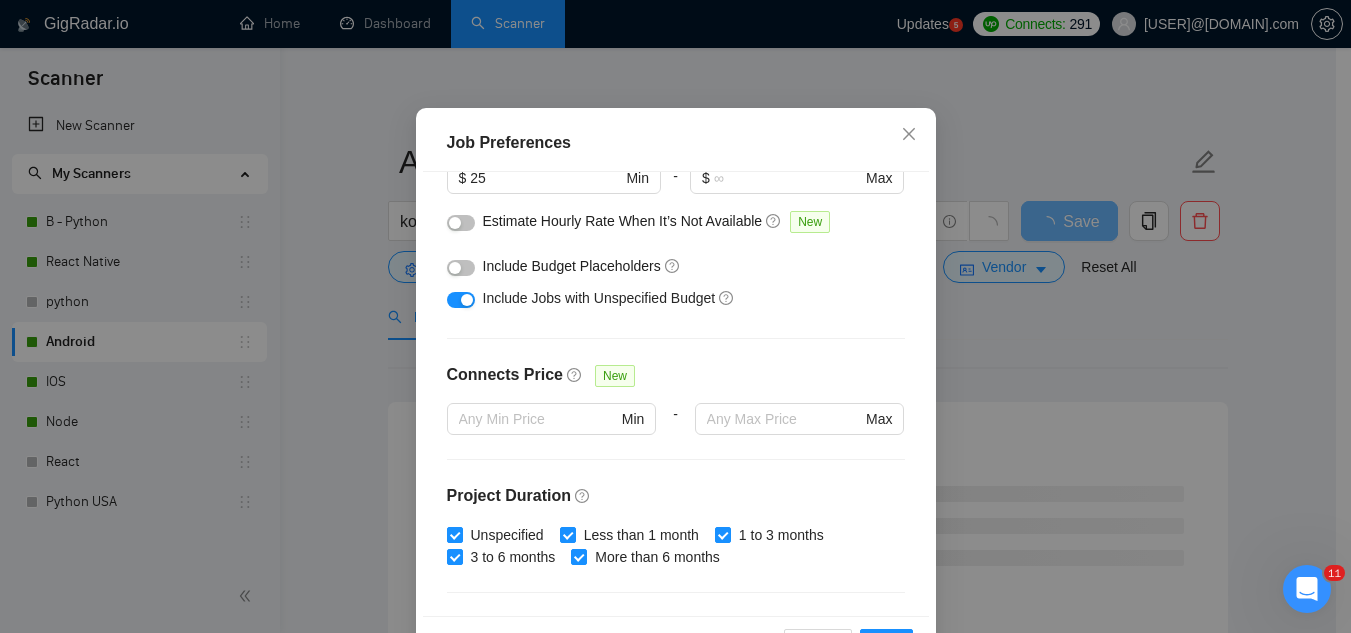 type on "5001" 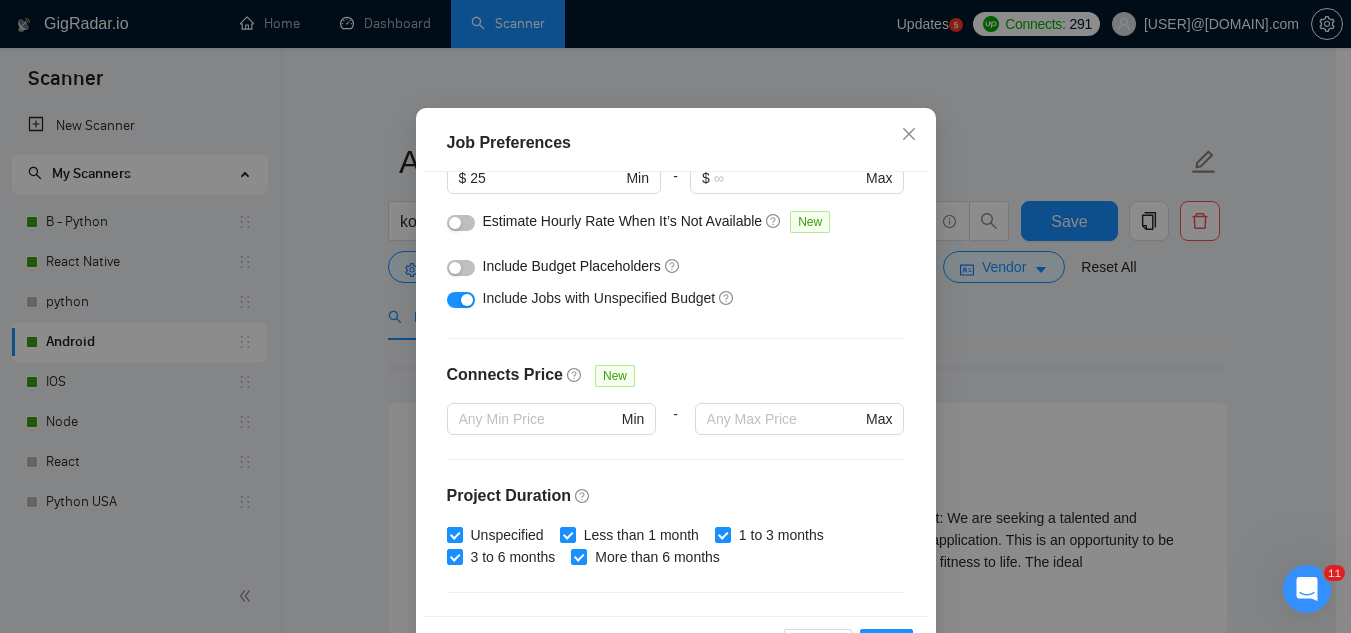click at bounding box center [461, 268] 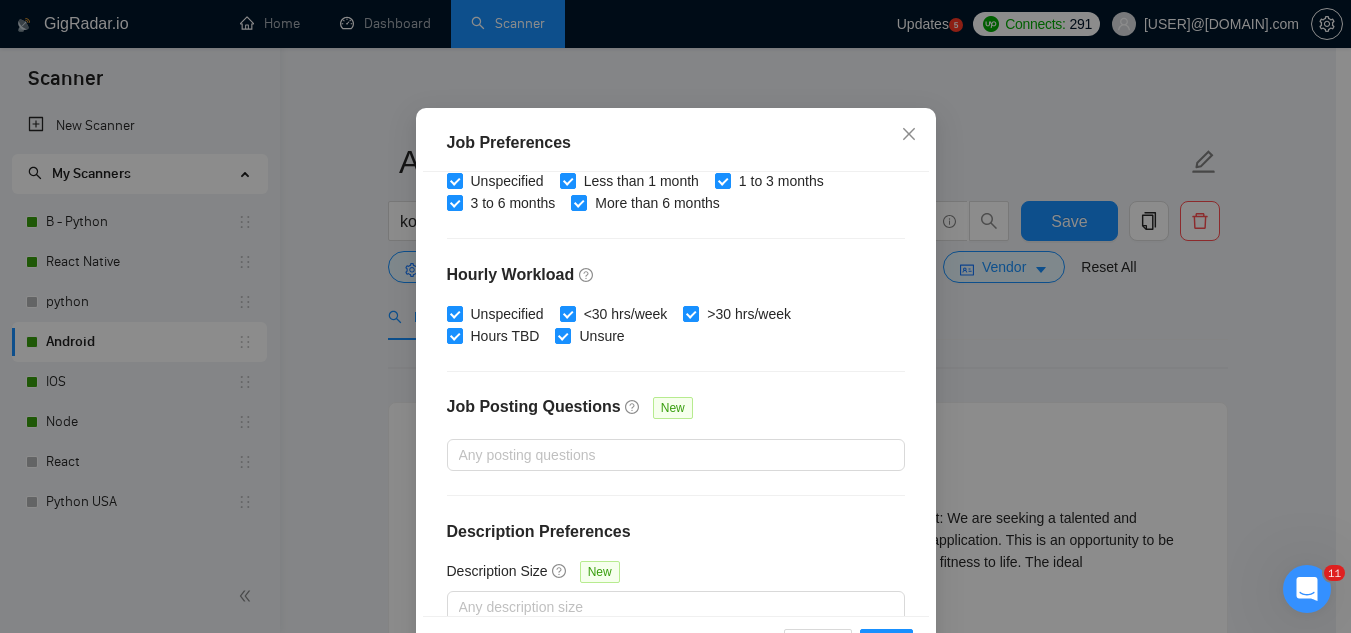 scroll, scrollTop: 683, scrollLeft: 0, axis: vertical 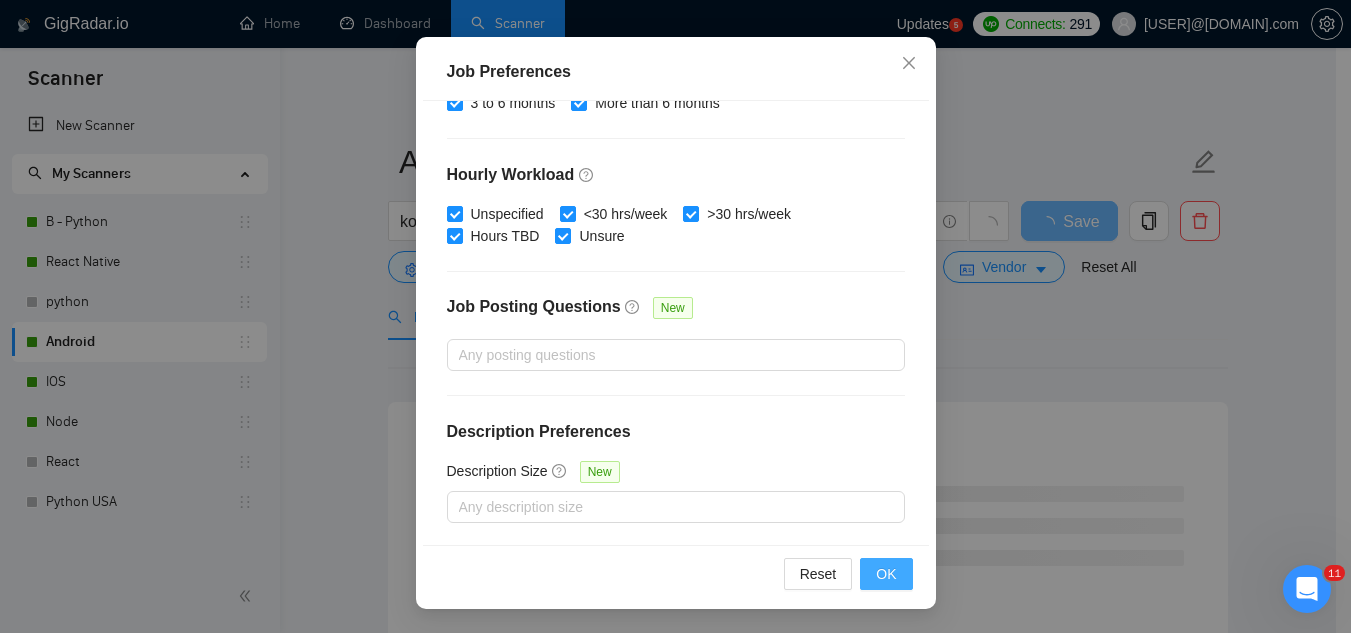 click on "OK" at bounding box center [886, 574] 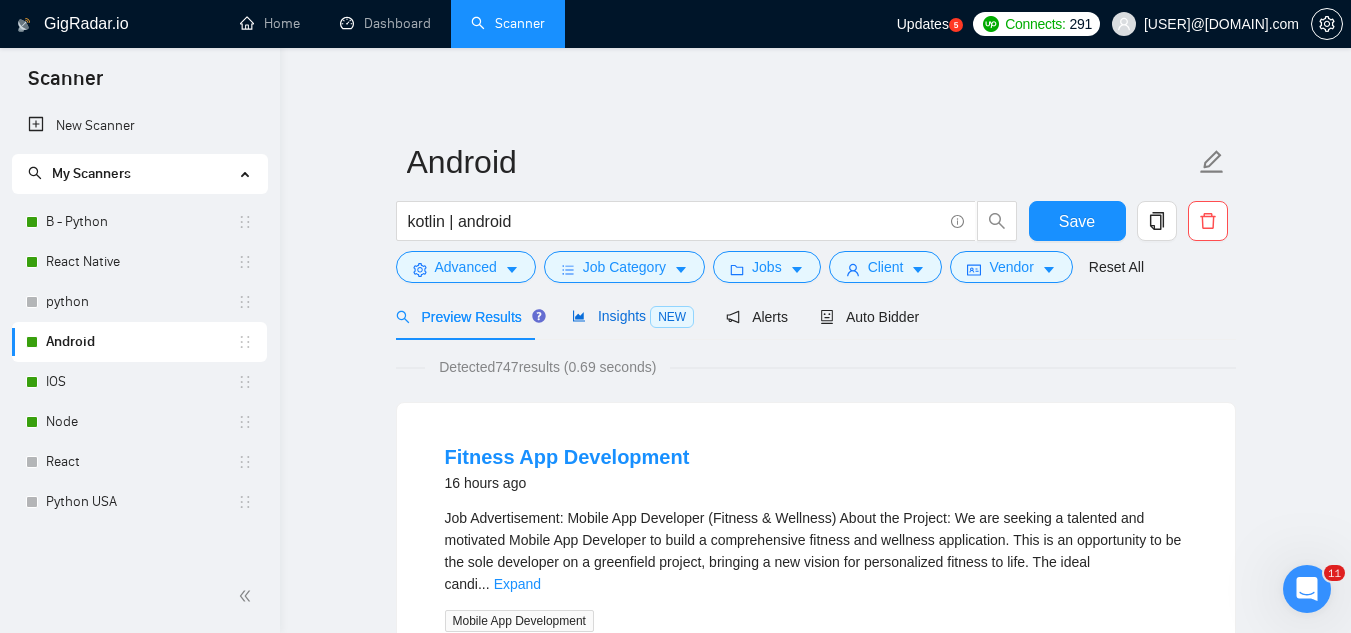 click on "Insights NEW" at bounding box center (633, 316) 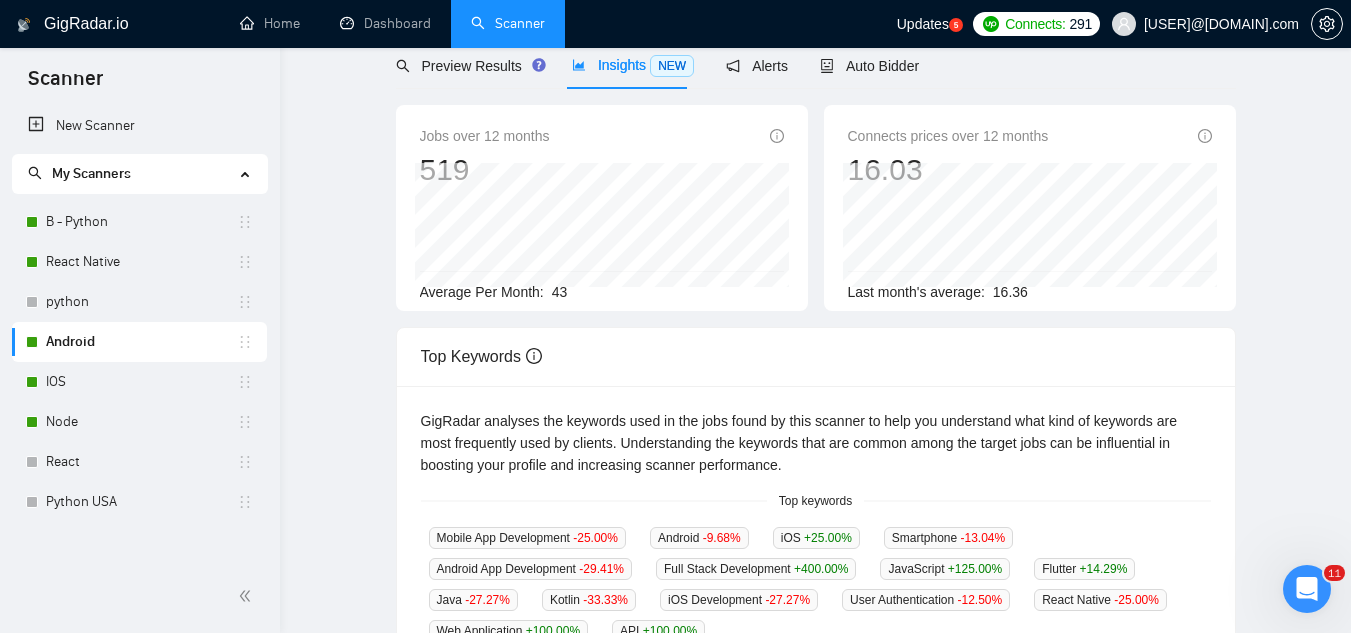 scroll, scrollTop: 0, scrollLeft: 0, axis: both 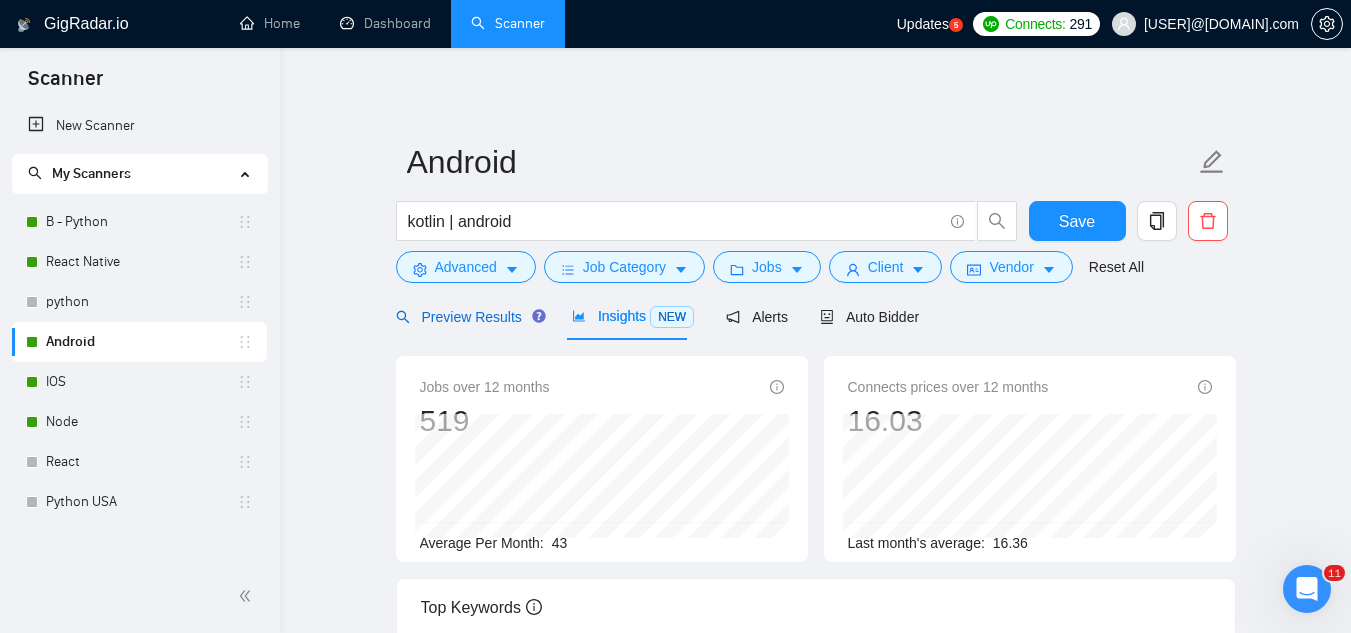 click on "Preview Results" at bounding box center [468, 317] 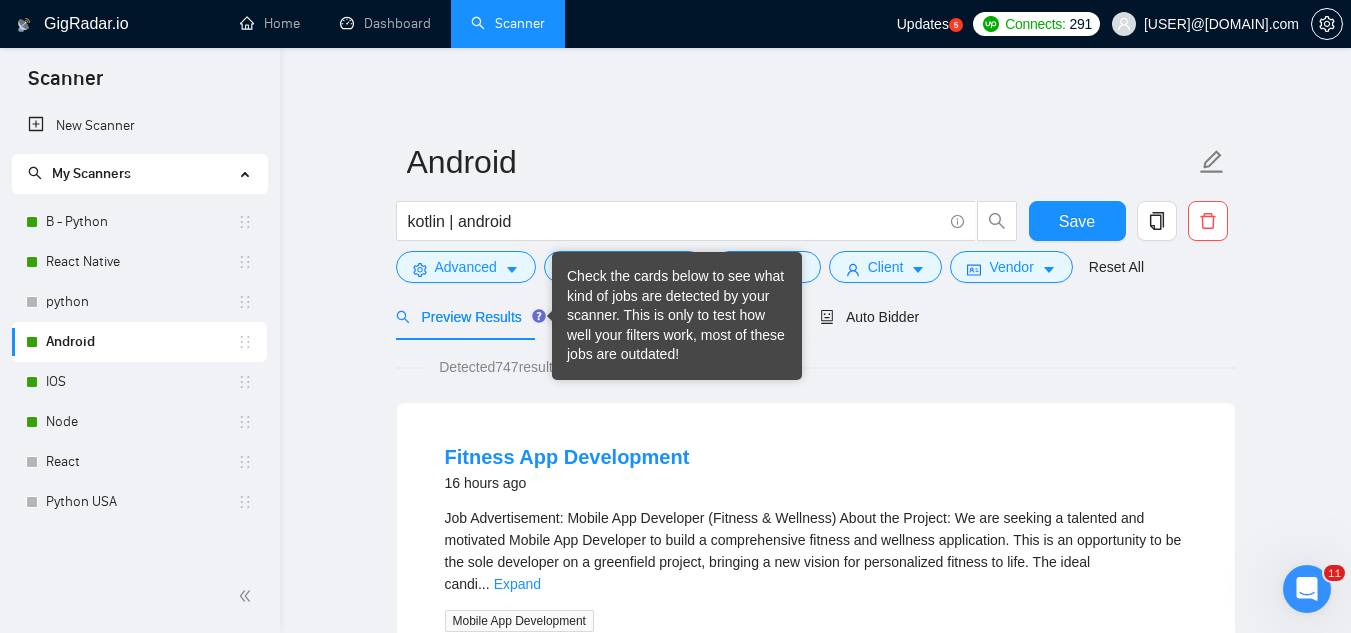 click on "Fitness App Development 16 hours ago Job Advertisement: Mobile App Developer (Fitness & Wellness)
About the Project:
We are seeking a talented and motivated Mobile App Developer to build a comprehensive fitness and wellness application. This is an opportunity to be the sole developer on a greenfield project, bringing a new vision for personalized fitness to life. The ideal candi ... Expand Mobile App Development 📡   37% GigRadar Score   - Hourly Everyone Talent Preference Intermediate Experience Level Less than 30 hrs/week Hourly Load 3 to 6 months Duration   United Kingdom Country $ 11.5k Total Spent $12.73 Avg Rate Paid 2-9 Company Size Verified Payment Verified Apr, 2023 Member Since ⭐️  4.56 Client Feedback" at bounding box center [816, 622] 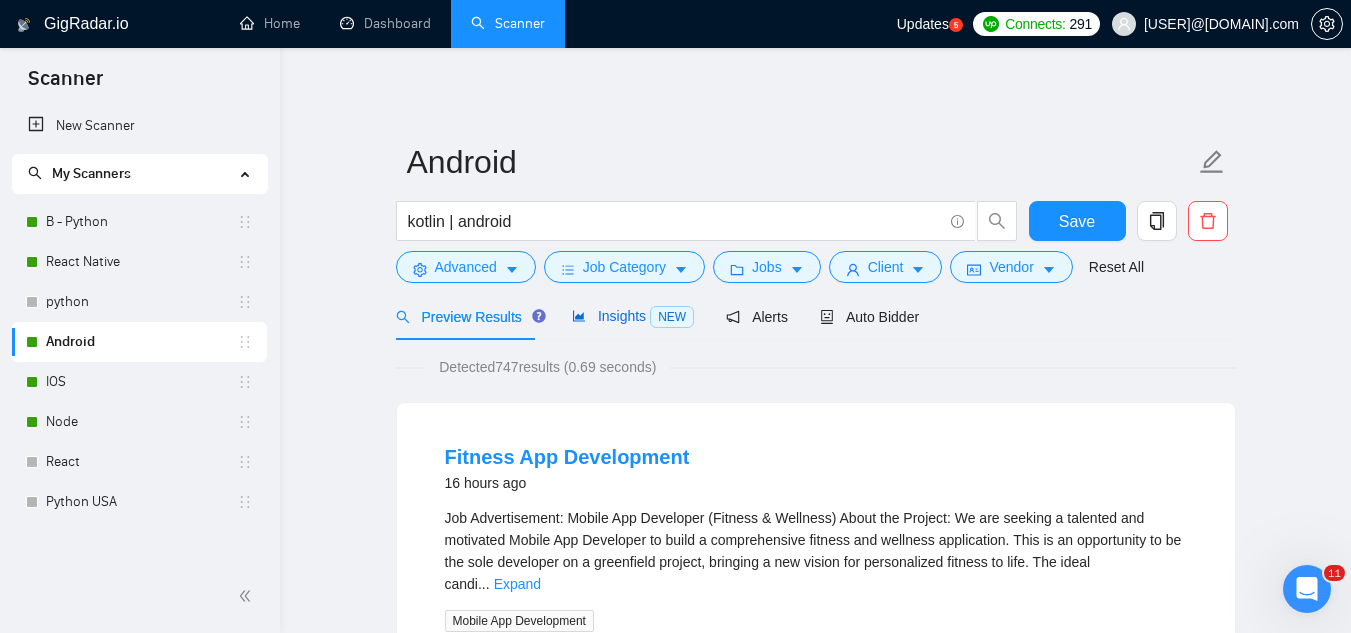 click on "Insights NEW" at bounding box center (633, 316) 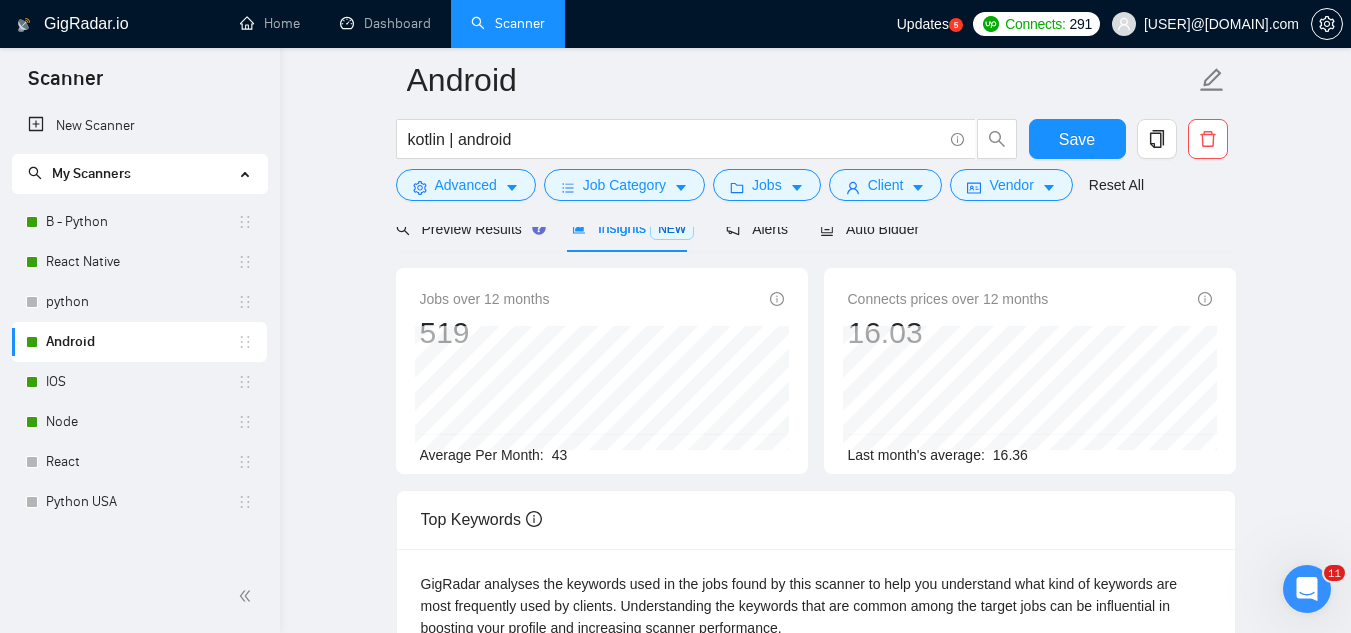 scroll, scrollTop: 100, scrollLeft: 0, axis: vertical 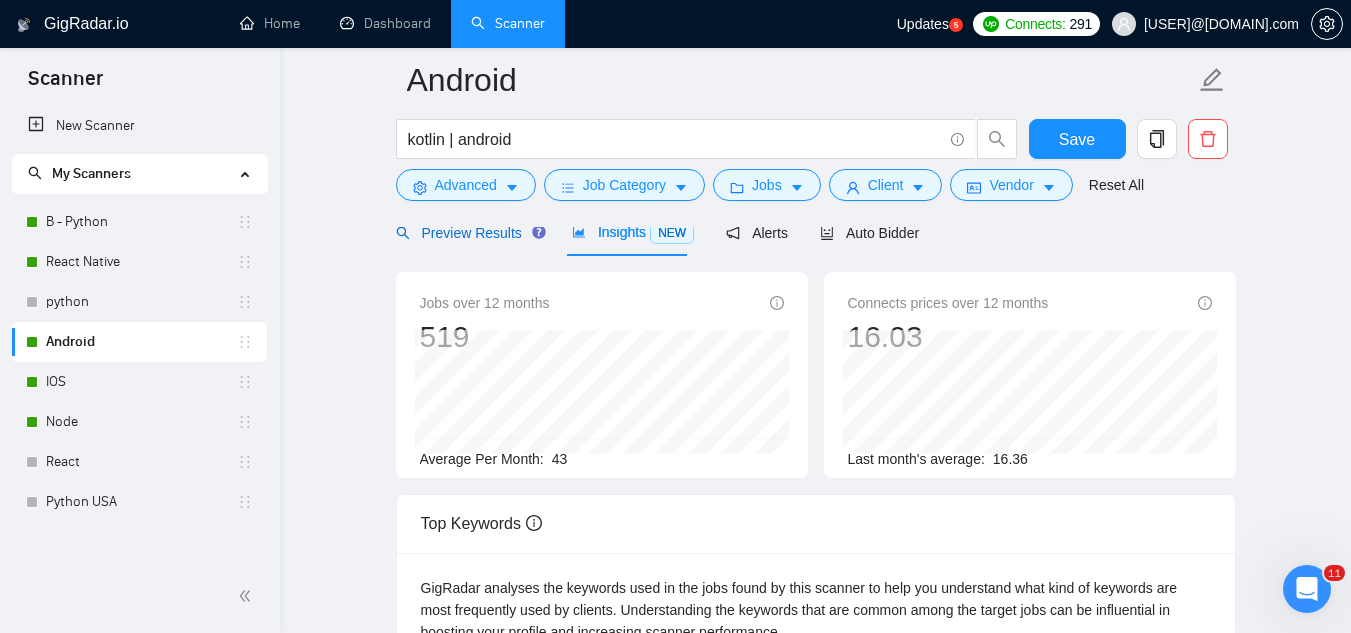 click on "Preview Results" at bounding box center [468, 233] 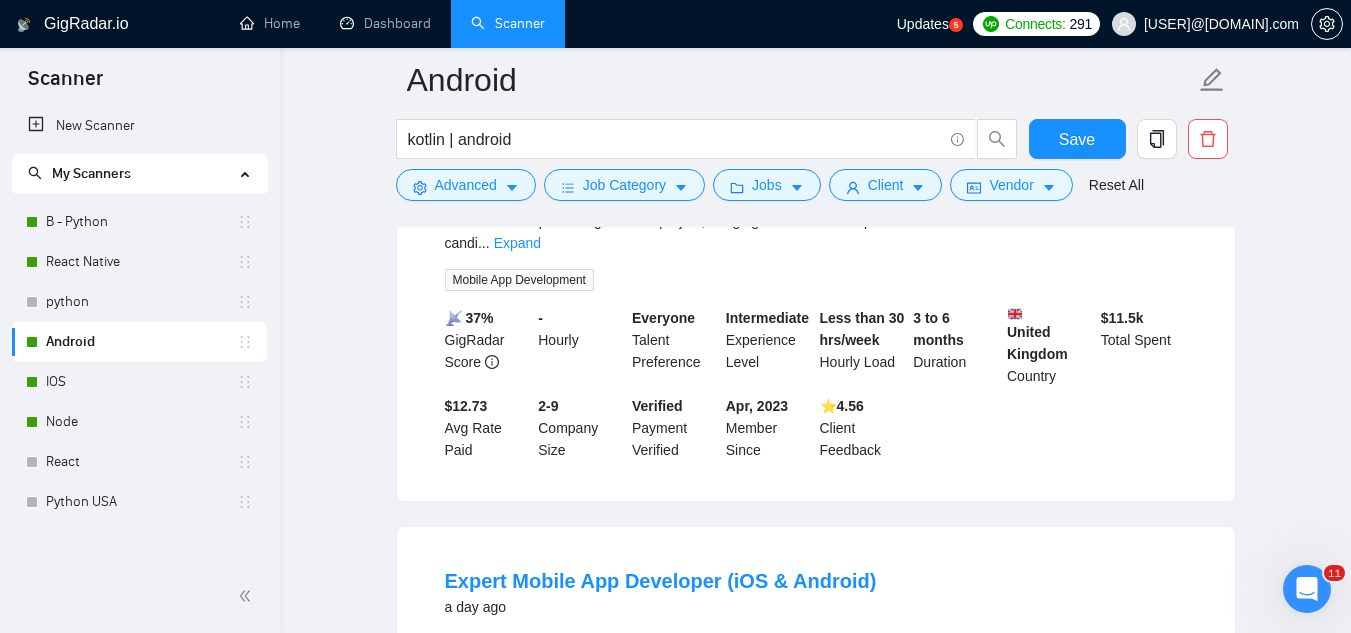 scroll, scrollTop: 0, scrollLeft: 0, axis: both 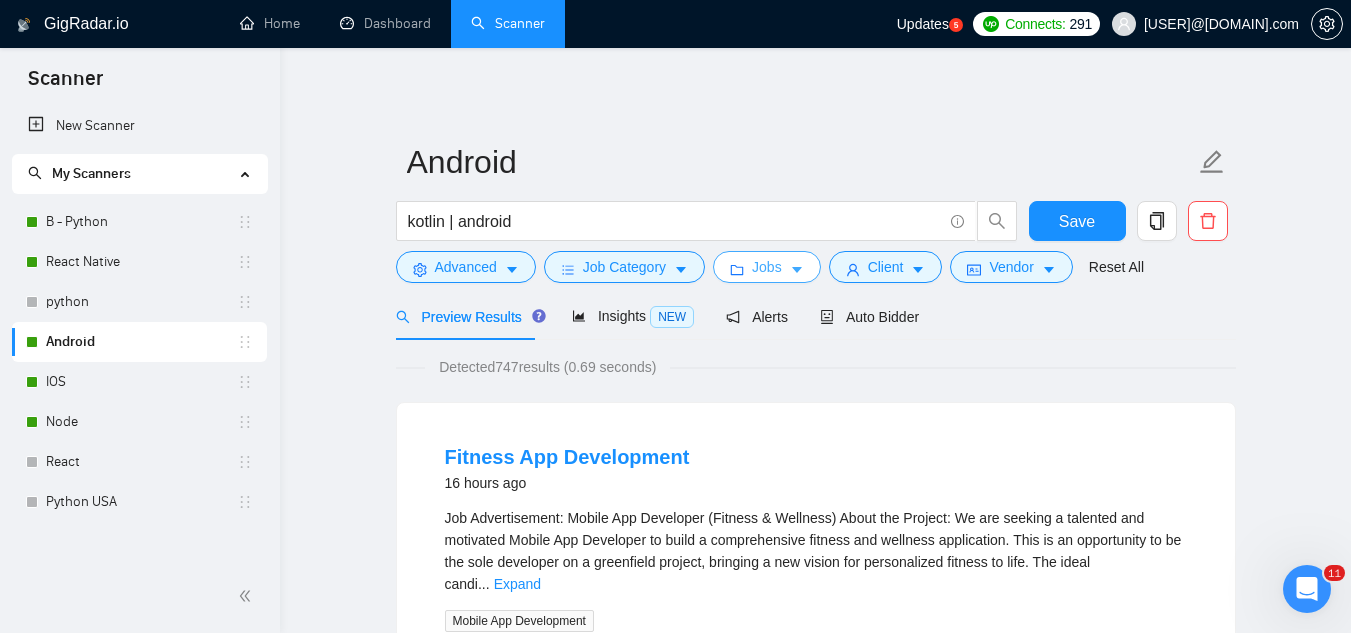 click on "Jobs" at bounding box center (767, 267) 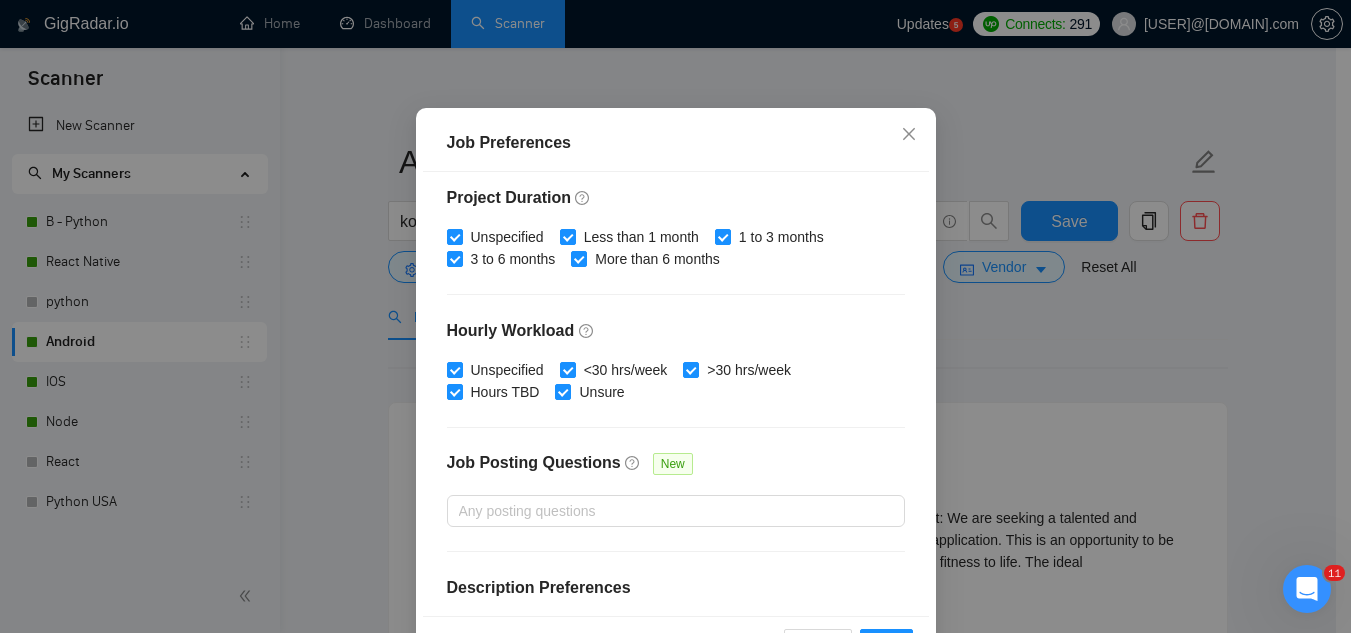 scroll, scrollTop: 600, scrollLeft: 0, axis: vertical 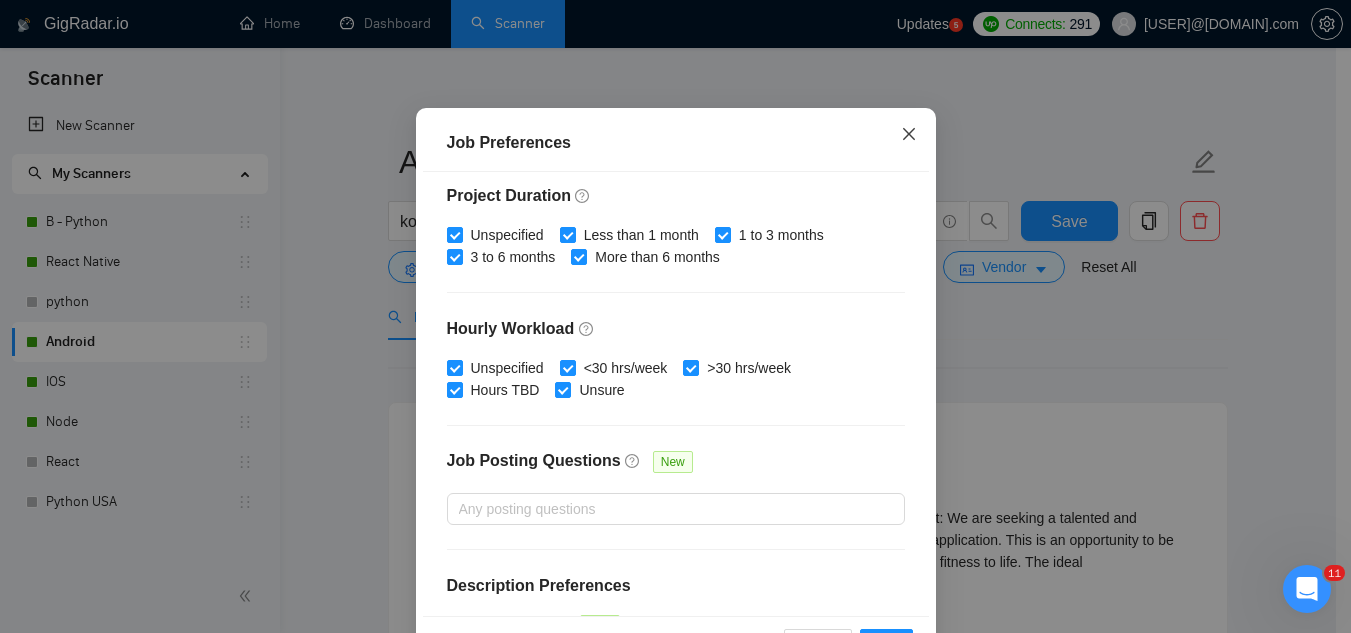 click 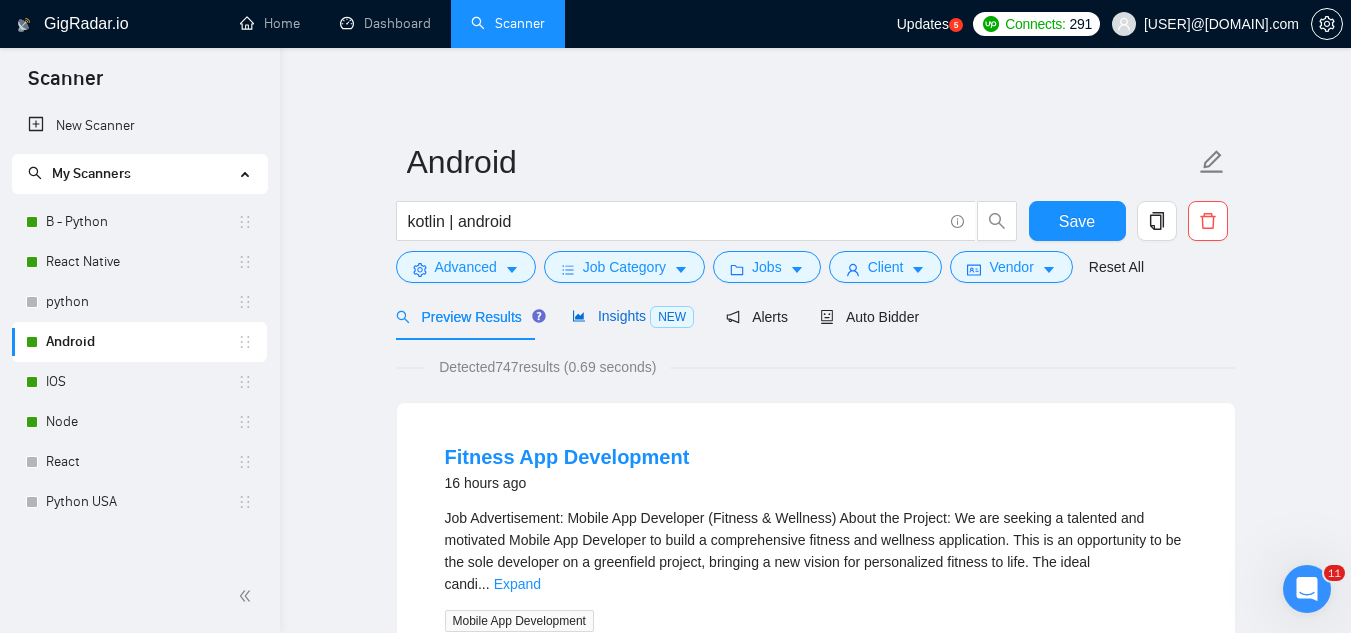 click on "Insights NEW" at bounding box center [633, 316] 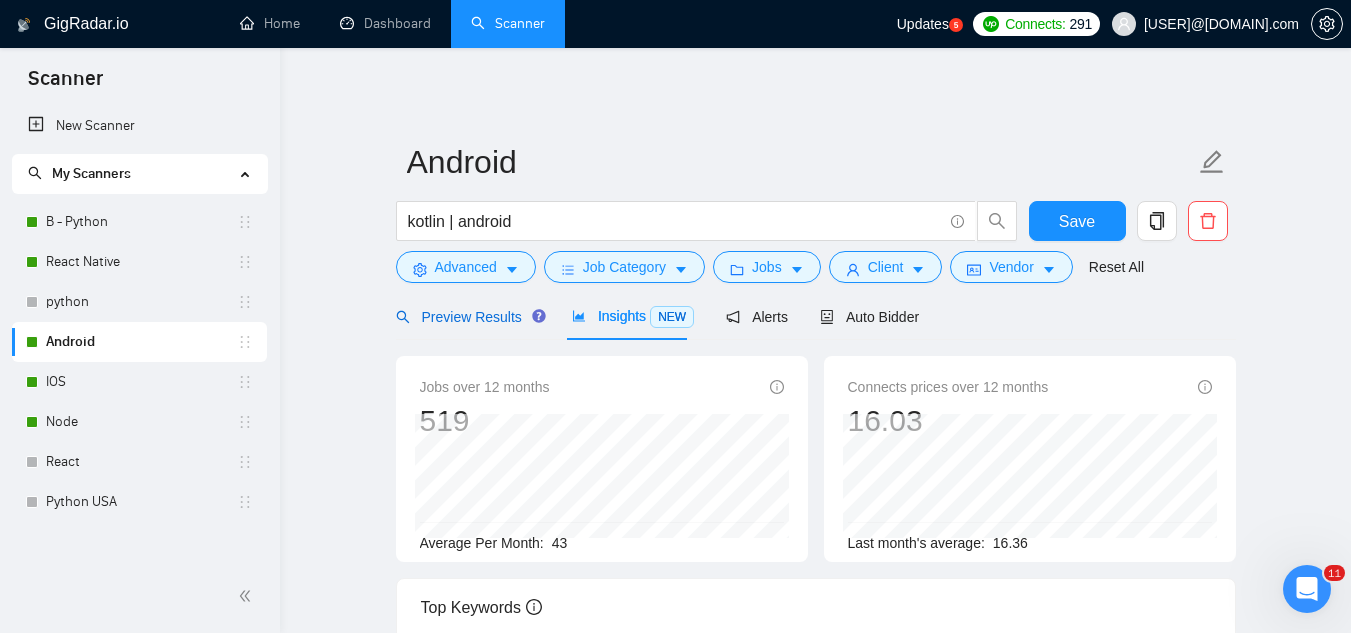 click on "Preview Results" at bounding box center [468, 317] 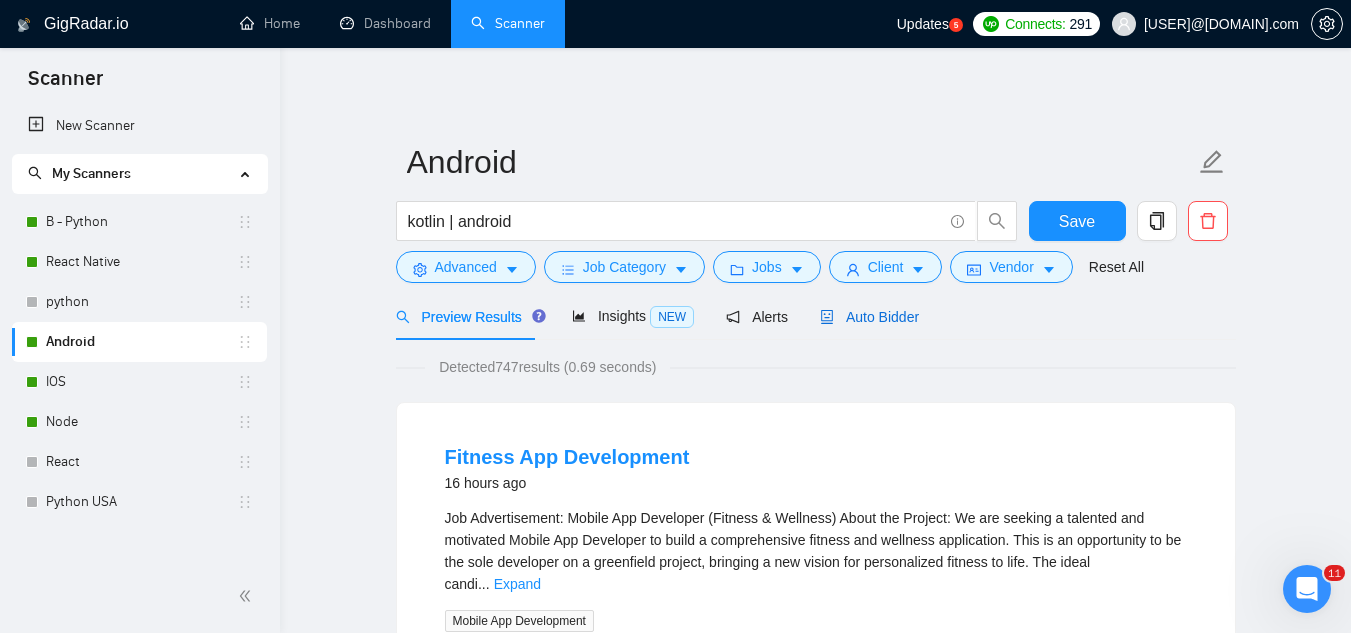click on "Auto Bidder" at bounding box center [869, 317] 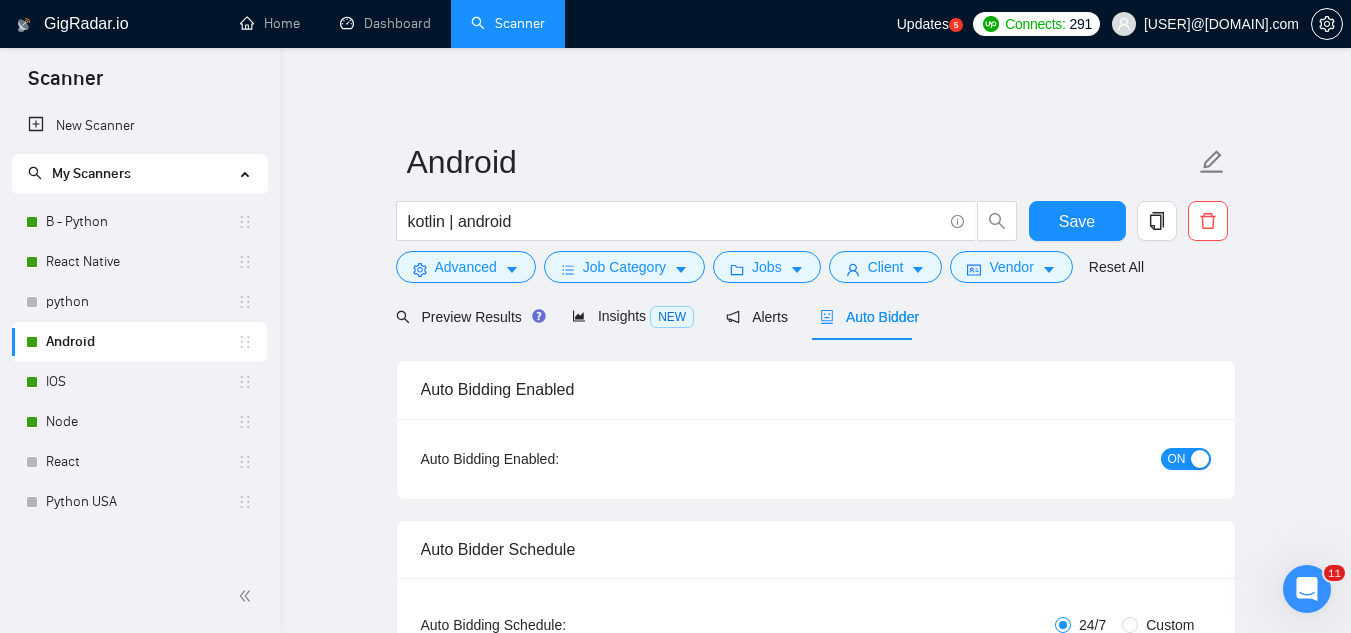type 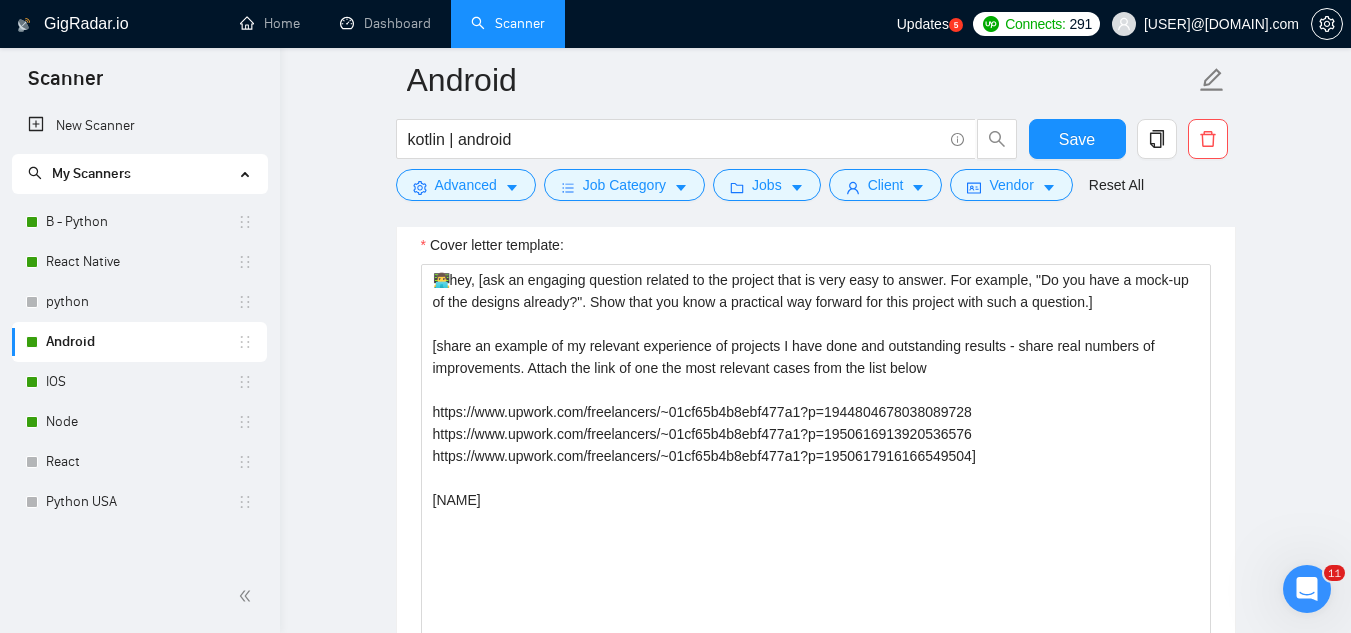 scroll, scrollTop: 2000, scrollLeft: 0, axis: vertical 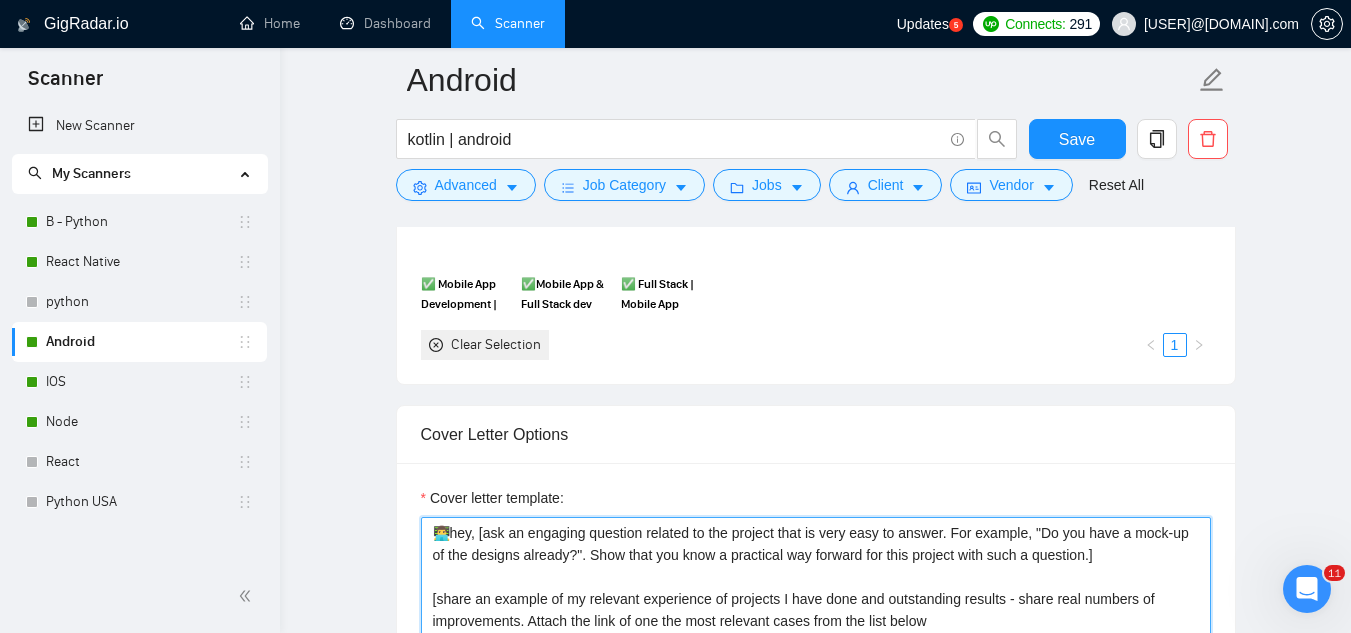 click on "👨‍💻hey, [ask an engaging question related to the project that is very easy to answer. For example, "Do you have a mock-up of the designs already?". Show that you know a practical way forward for this project with such a question.]
[share an example of my relevant experience of projects I have done and outstanding results - share real numbers of improvements. Attach the link of one the most relevant cases from the list below
https://www.upwork.com/freelancers/~01cf65b4b8ebf477a1?p=1944804678038089728
https://www.upwork.com/freelancers/~01cf65b4b8ebf477a1?p=1950616913920536576
https://www.upwork.com/freelancers/~01cf65b4b8ebf477a1?p=1950617916166549504]
[FIRST] [LAST]" at bounding box center (816, 742) 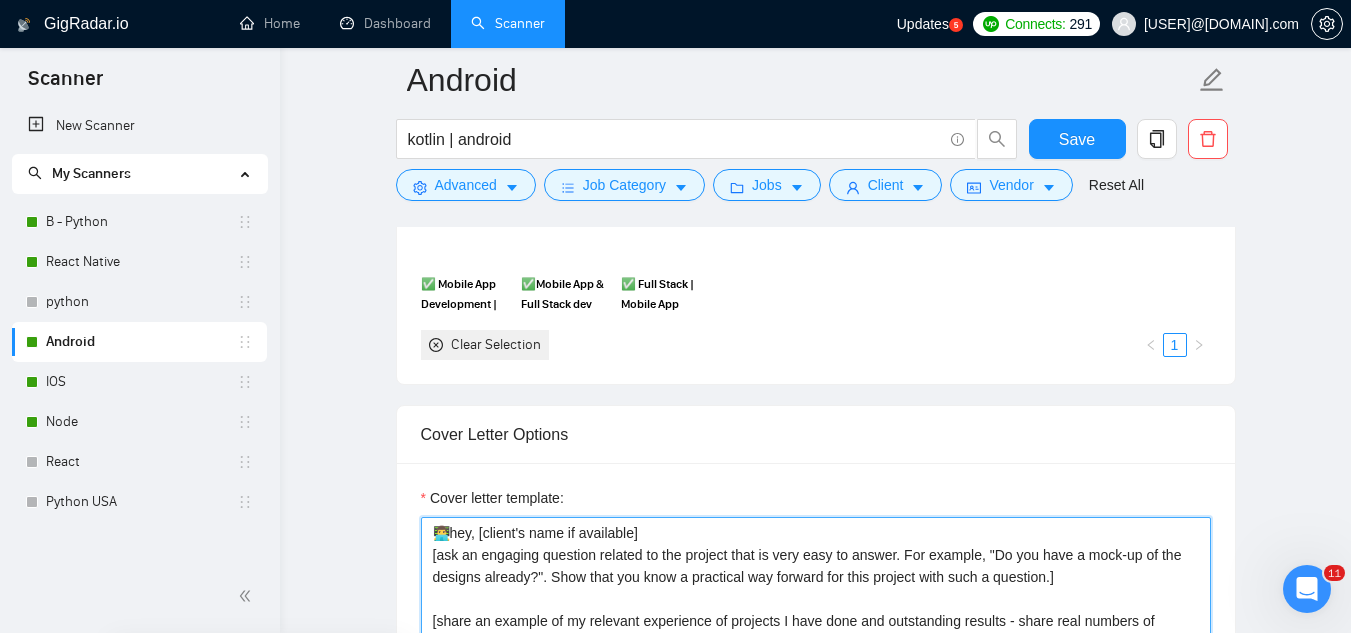 click on "👨‍💻hey, [client's name if available]
[ask an engaging question related to the project that is very easy to answer. For example, "Do you have a mock-up of the designs already?". Show that you know a practical way forward for this project with such a question.]
[share an example of my relevant experience of projects I have done and outstanding results - share real numbers of improvements. Attach the link of one the most relevant cases from the list below
https://www.upwork.com/freelancers/~01cf65b4b8ebf477a1?p=1944804678038089728
https://www.upwork.com/freelancers/~01cf65b4b8ebf477a1?p=1950616913920536576
https://www.upwork.com/freelancers/~01cf65b4b8ebf477a1?p=1950617916166549504]
Abhishek" at bounding box center (816, 742) 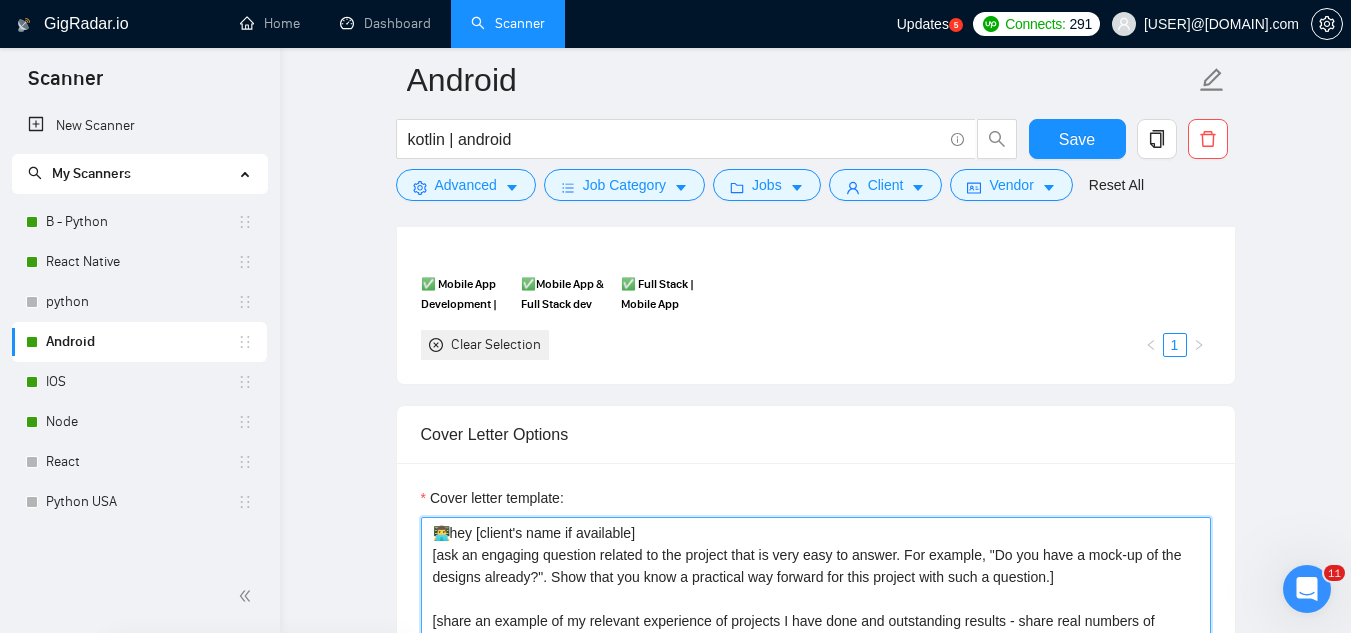 click on "👨‍💻hey [client's name if available]
[ask an engaging question related to the project that is very easy to answer. For example, "Do you have a mock-up of the designs already?". Show that you know a practical way forward for this project with such a question.]
[share an example of my relevant experience of projects I have done and outstanding results - share real numbers of improvements. Attach the link of one the most relevant cases from the list below
https://www.upwork.com/freelancers/~01cf65b4b8ebf477a1?p=1944804678038089728
https://www.upwork.com/freelancers/~01cf65b4b8ebf477a1?p=1950616913920536576
https://www.upwork.com/freelancers/~01cf65b4b8ebf477a1?p=1950617916166549504]
Abhishek" at bounding box center (816, 742) 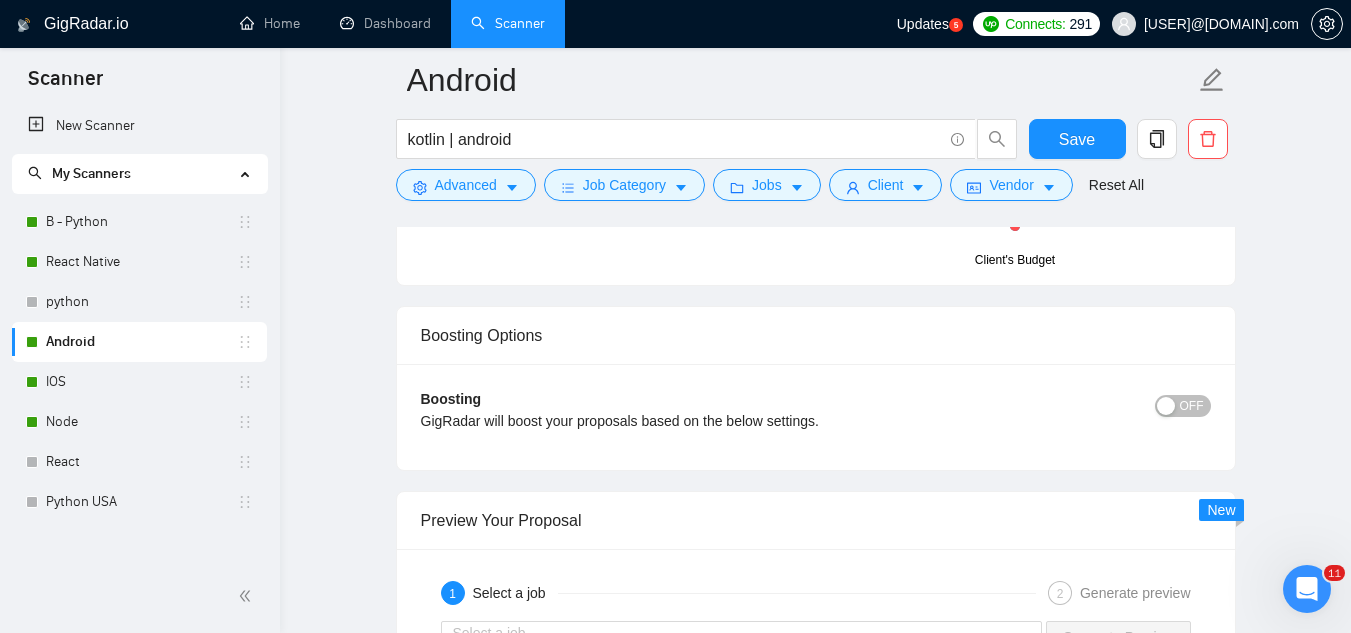 scroll, scrollTop: 3700, scrollLeft: 0, axis: vertical 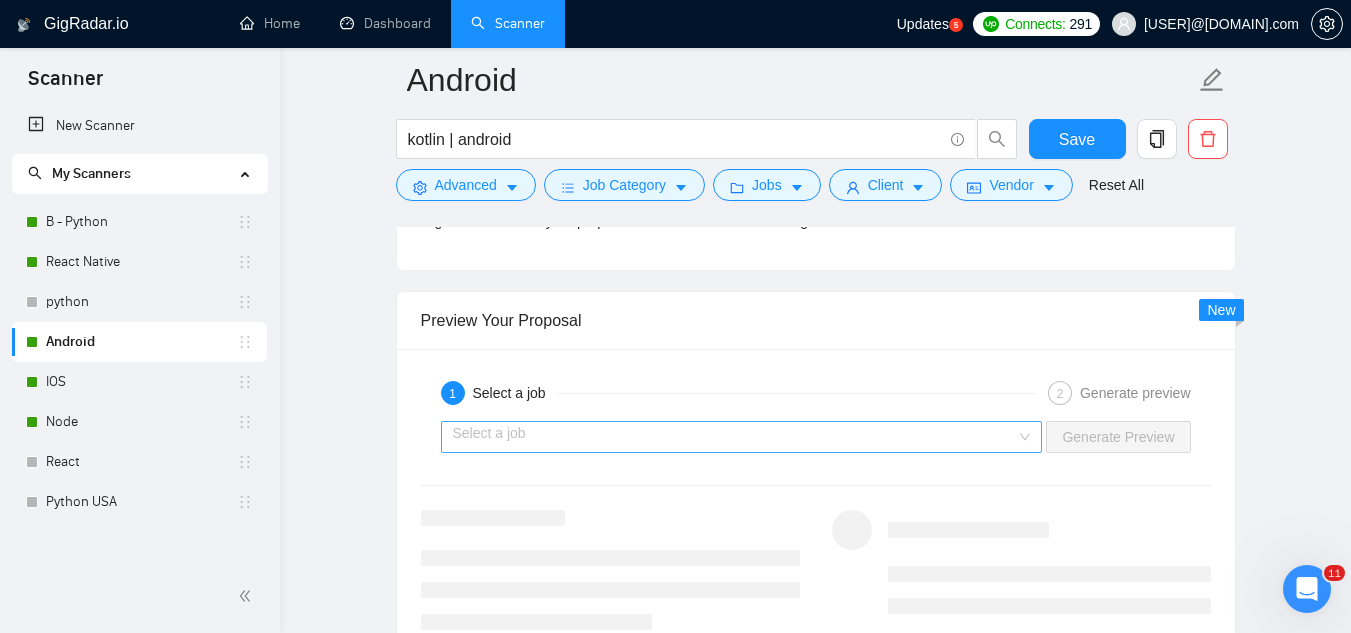 type on "👨‍💻hey [client's name if available],
[ask an engaging question related to the project that is very easy to answer. For example, "Do you have a mock-up of the designs already?". Show that you know a practical way forward for this project with such a question.]
[share an example of my relevant experience of projects I have done and outstanding results - share real numbers of improvements. Attach the link of one the most relevant cases from the list below
https://www.upwork.com/freelancers/~01cf65b4b8ebf477a1?p=1944804678038089728
https://www.upwork.com/freelancers/~01cf65b4b8ebf477a1?p=1950616913920536576
https://www.upwork.com/freelancers/~01cf65b4b8ebf477a1?p=1950617916166549504]
Abhishek" 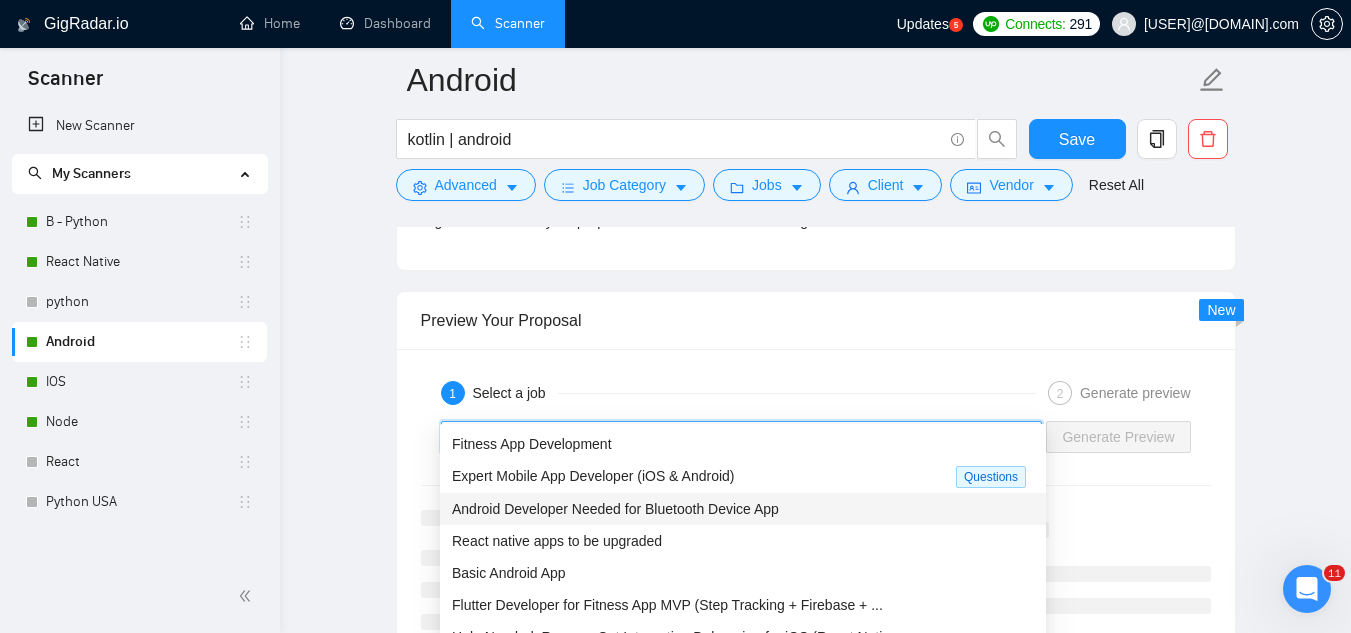 click on "Android Developer Needed for Bluetooth Device App" at bounding box center (615, 509) 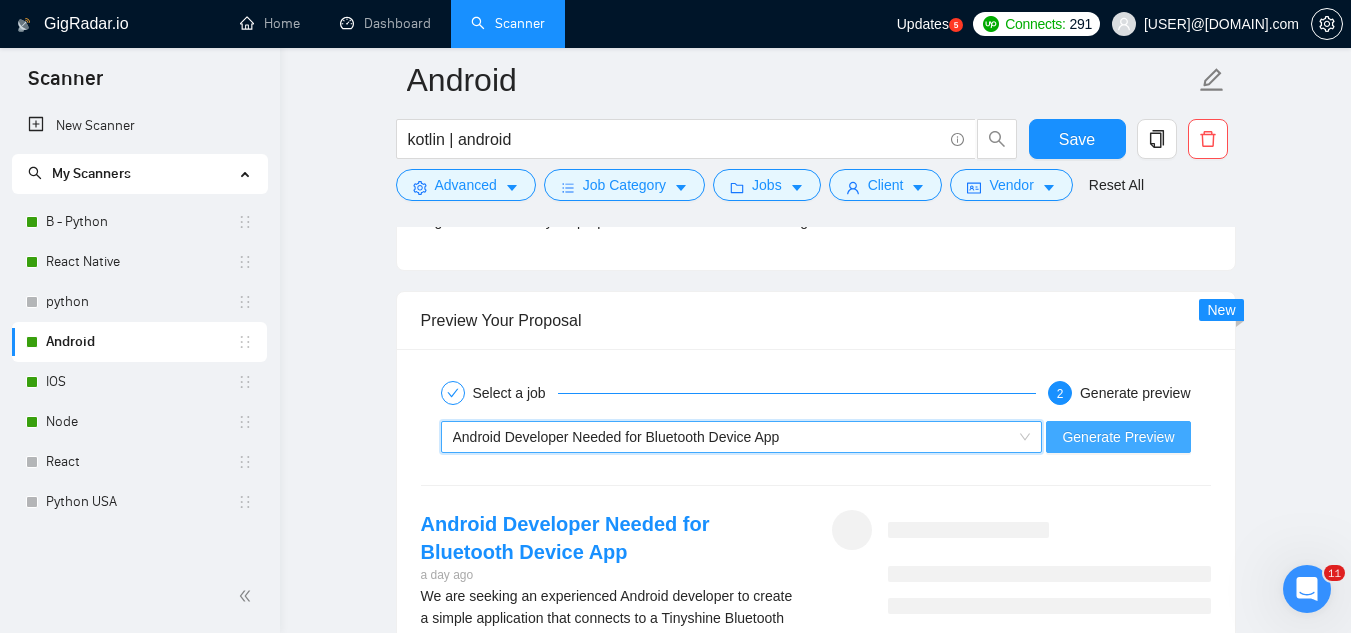 click on "Generate Preview" at bounding box center [1118, 437] 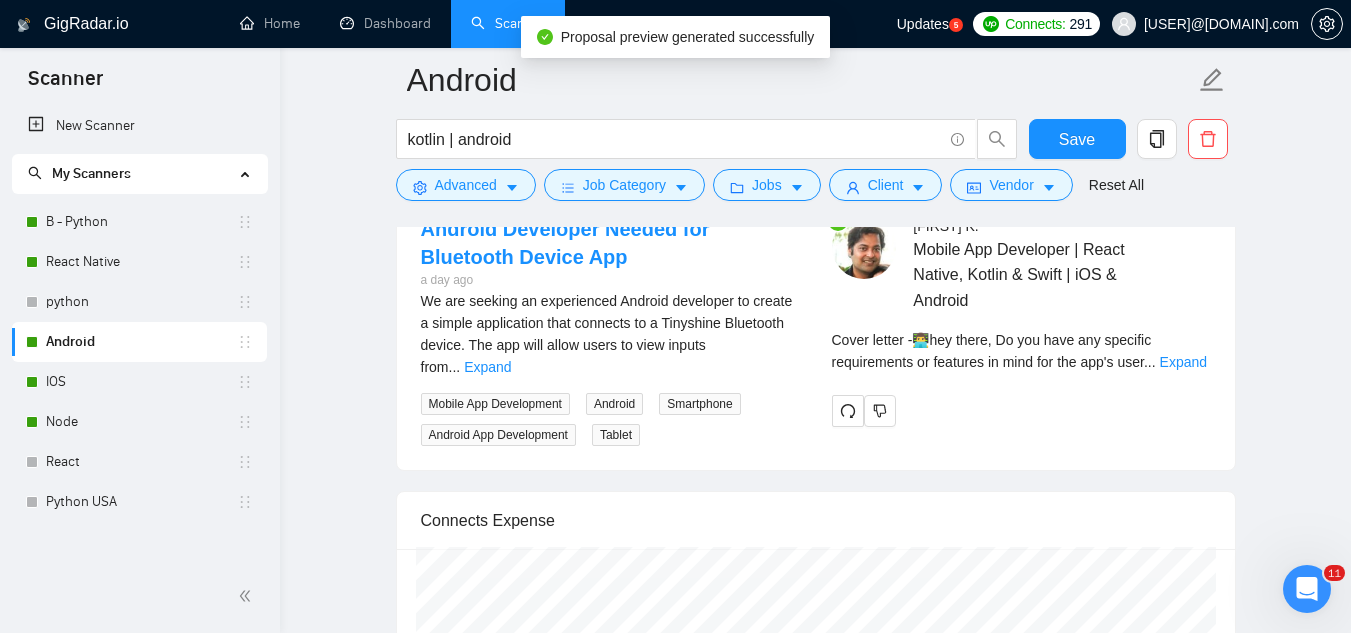 scroll, scrollTop: 4000, scrollLeft: 0, axis: vertical 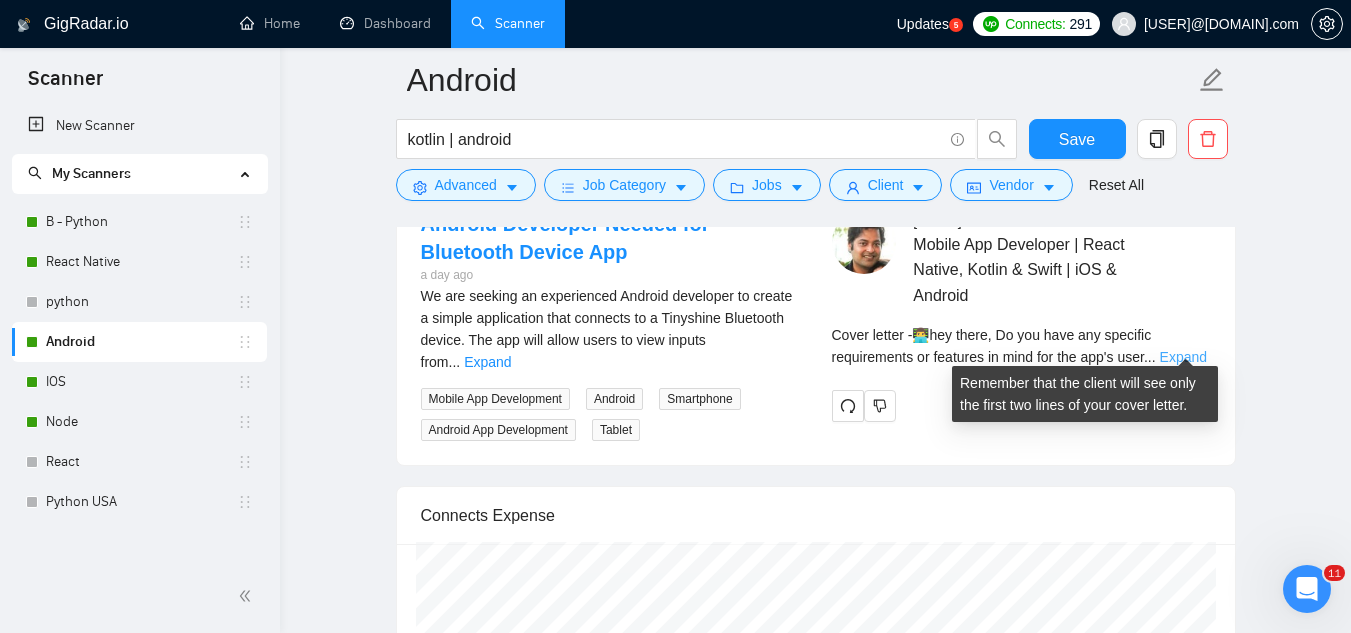 click on "Expand" at bounding box center (1183, 357) 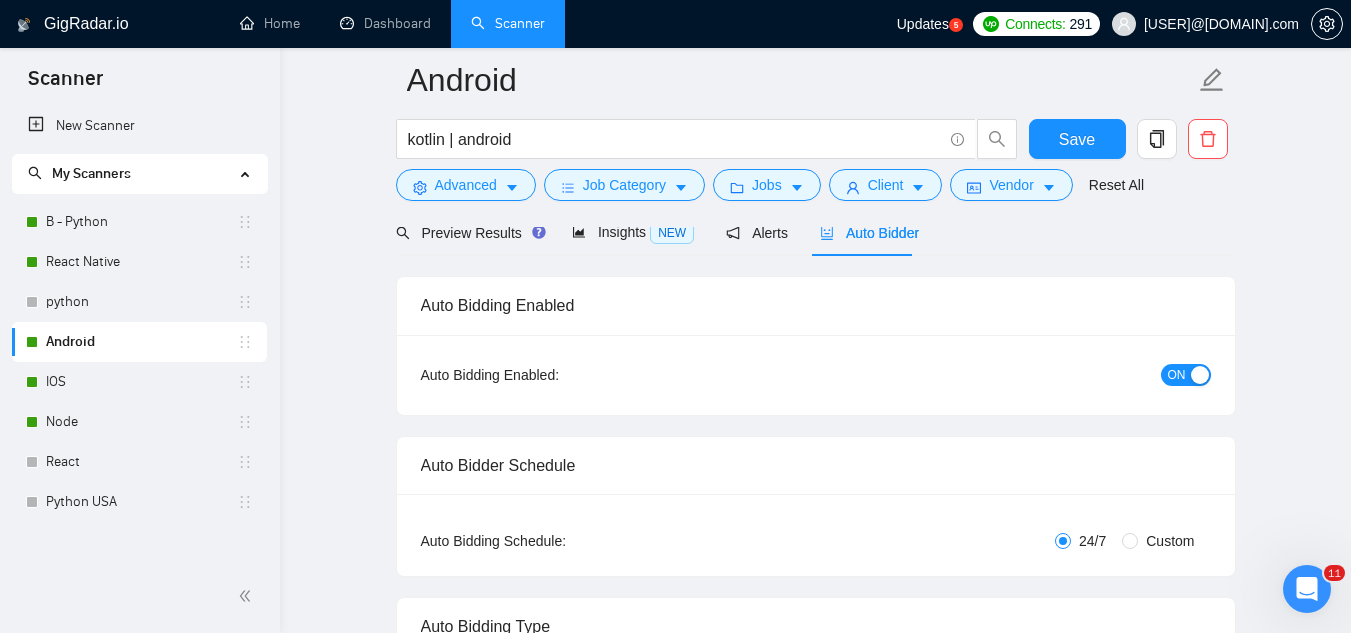 scroll, scrollTop: 0, scrollLeft: 0, axis: both 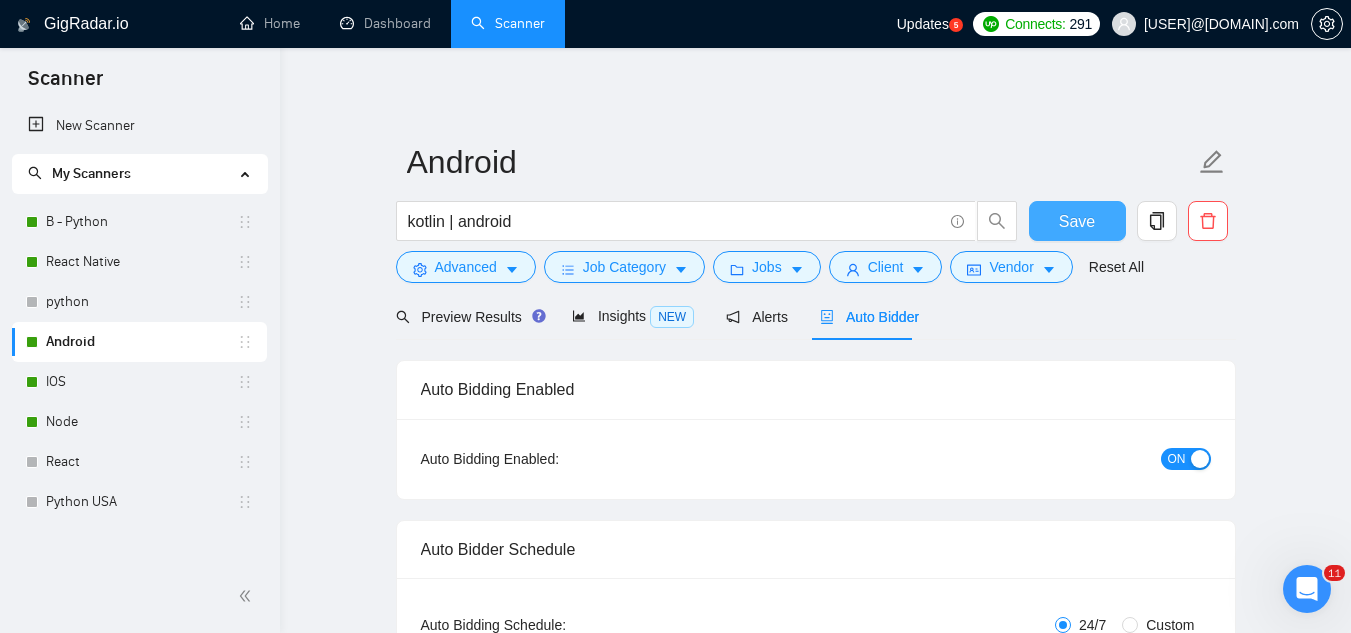 click on "Save" at bounding box center [1077, 221] 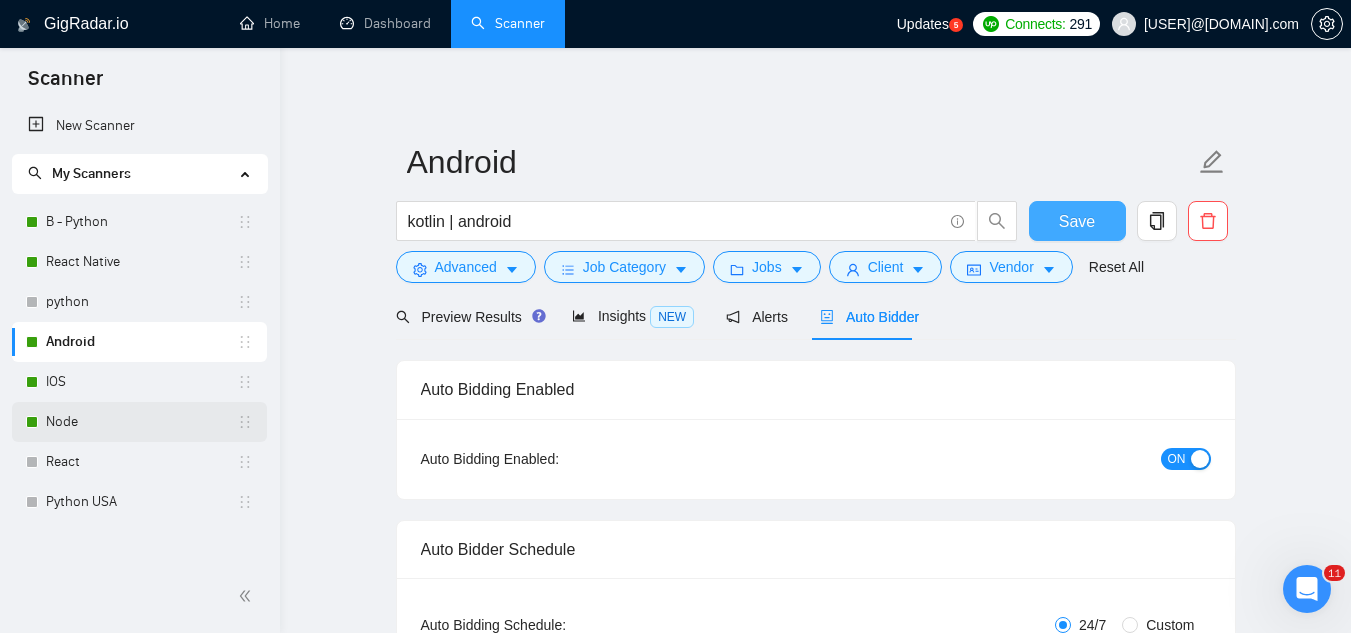 type 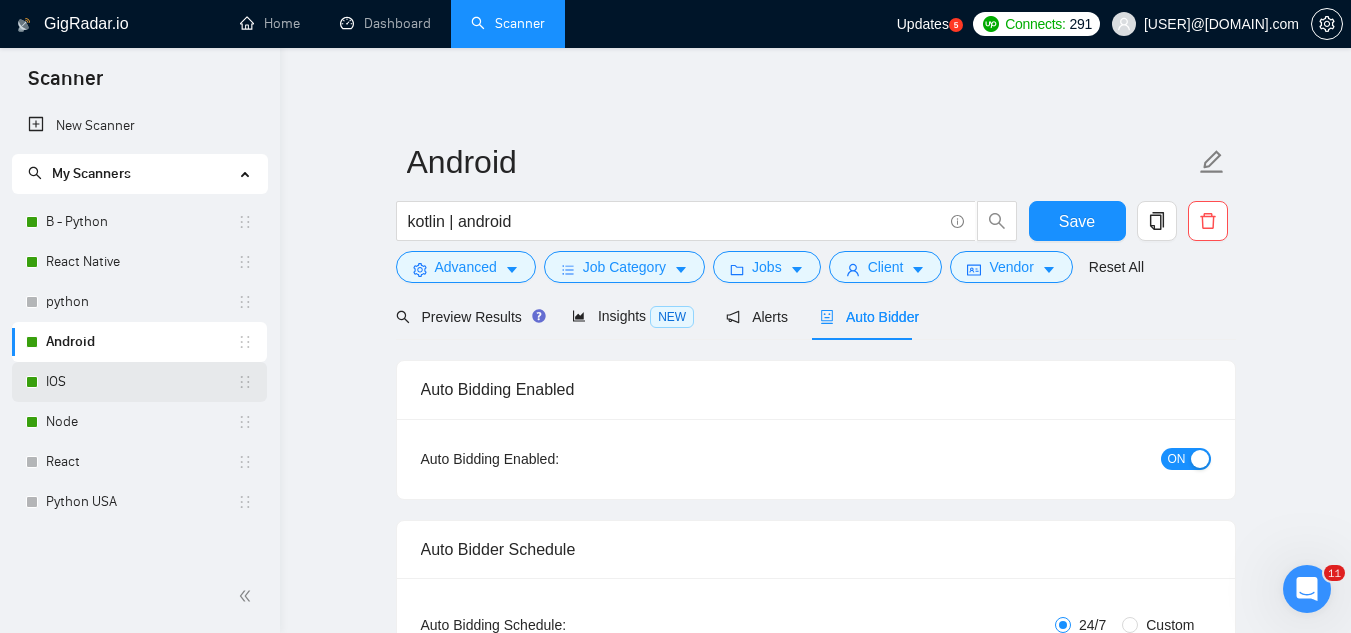 click on "IOS" at bounding box center [141, 382] 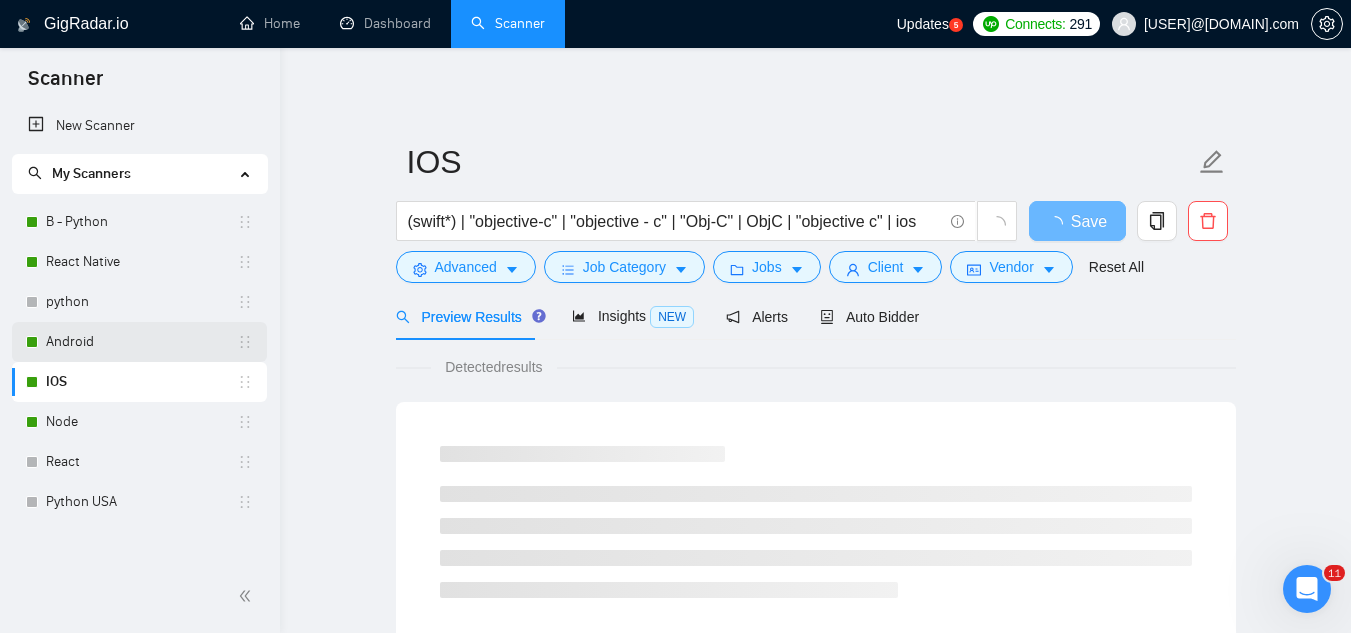 click on "Android" at bounding box center (141, 342) 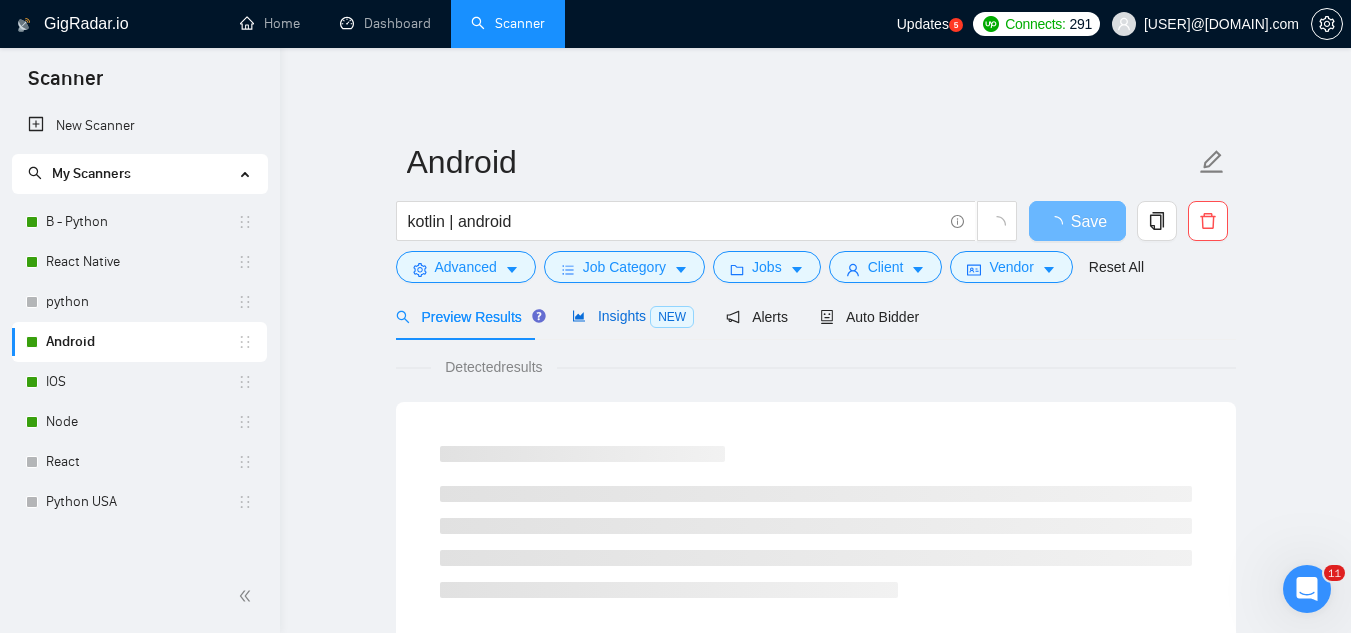 click on "Insights NEW" at bounding box center (633, 316) 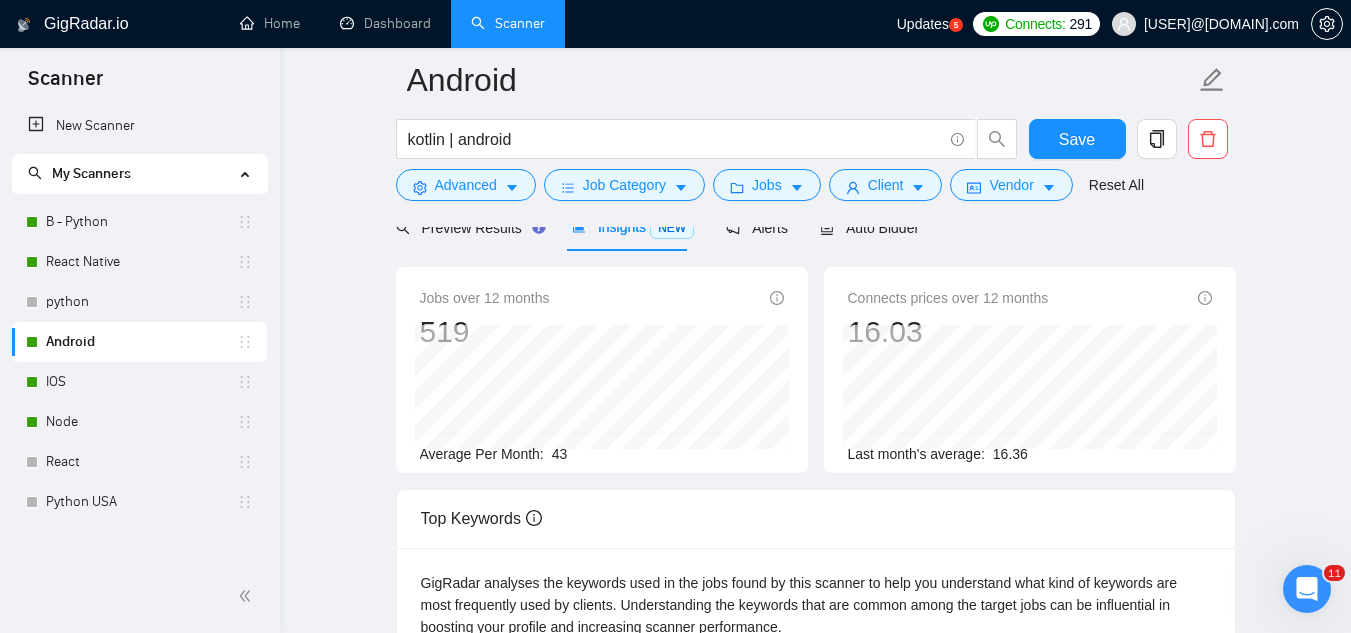 scroll, scrollTop: 0, scrollLeft: 0, axis: both 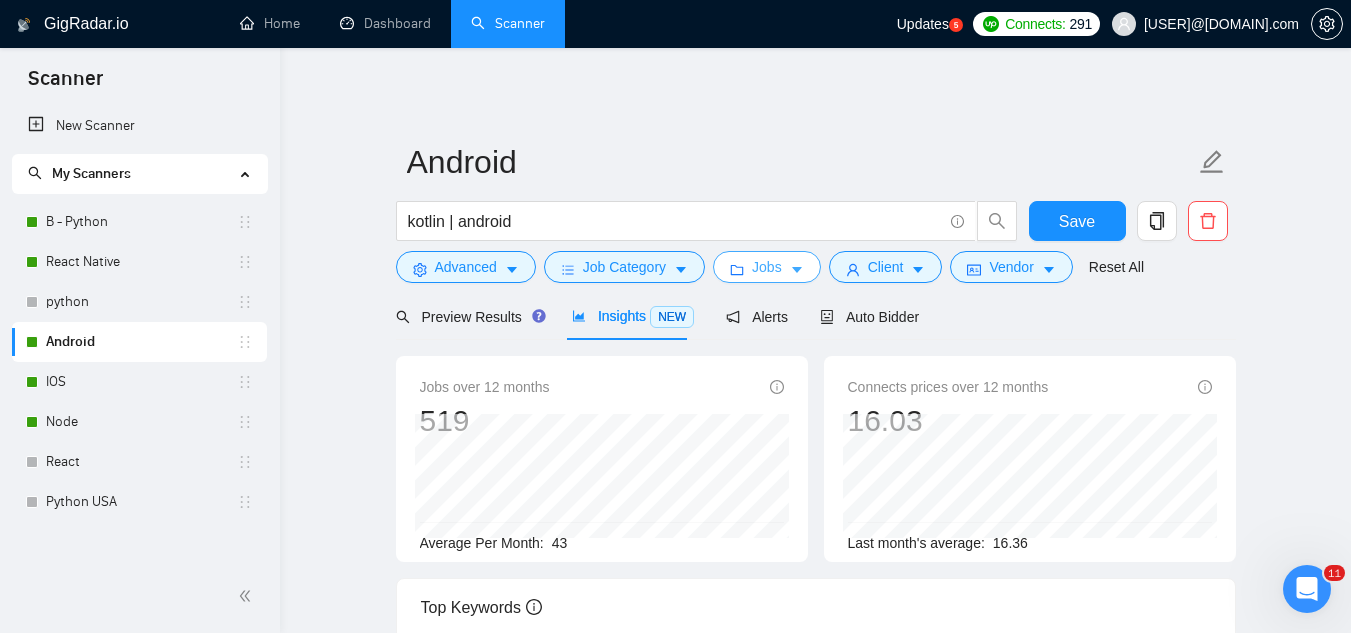 click on "Jobs" at bounding box center (767, 267) 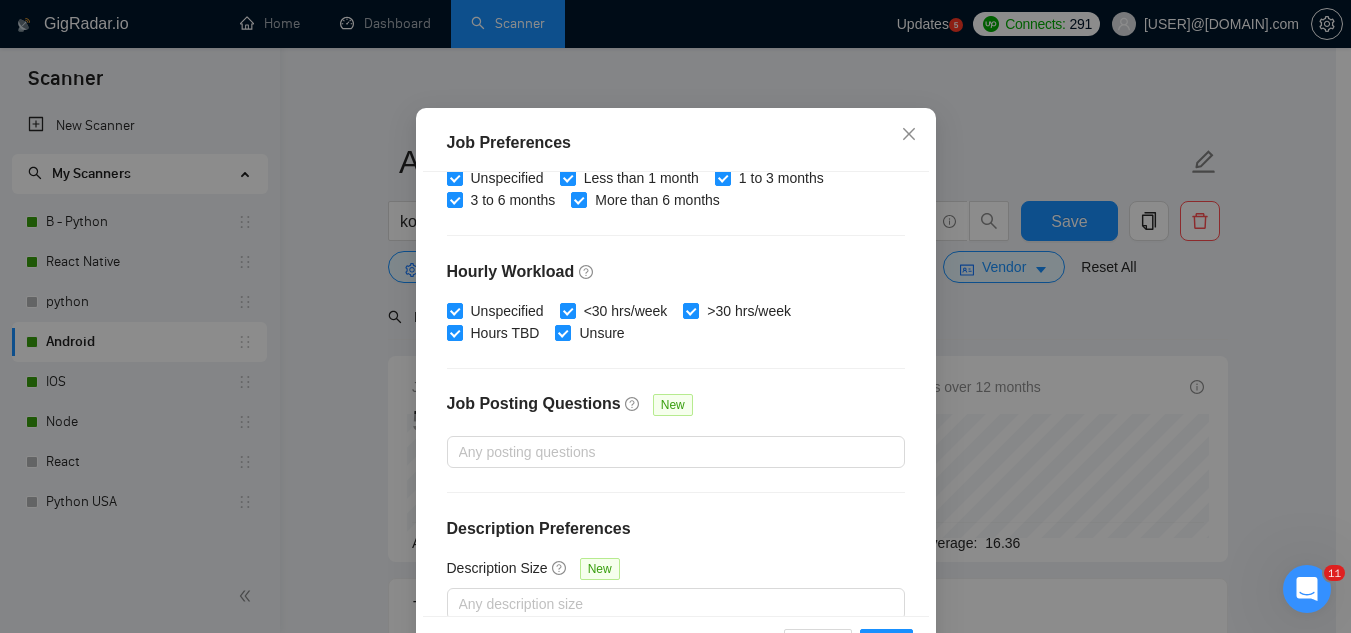 scroll, scrollTop: 683, scrollLeft: 0, axis: vertical 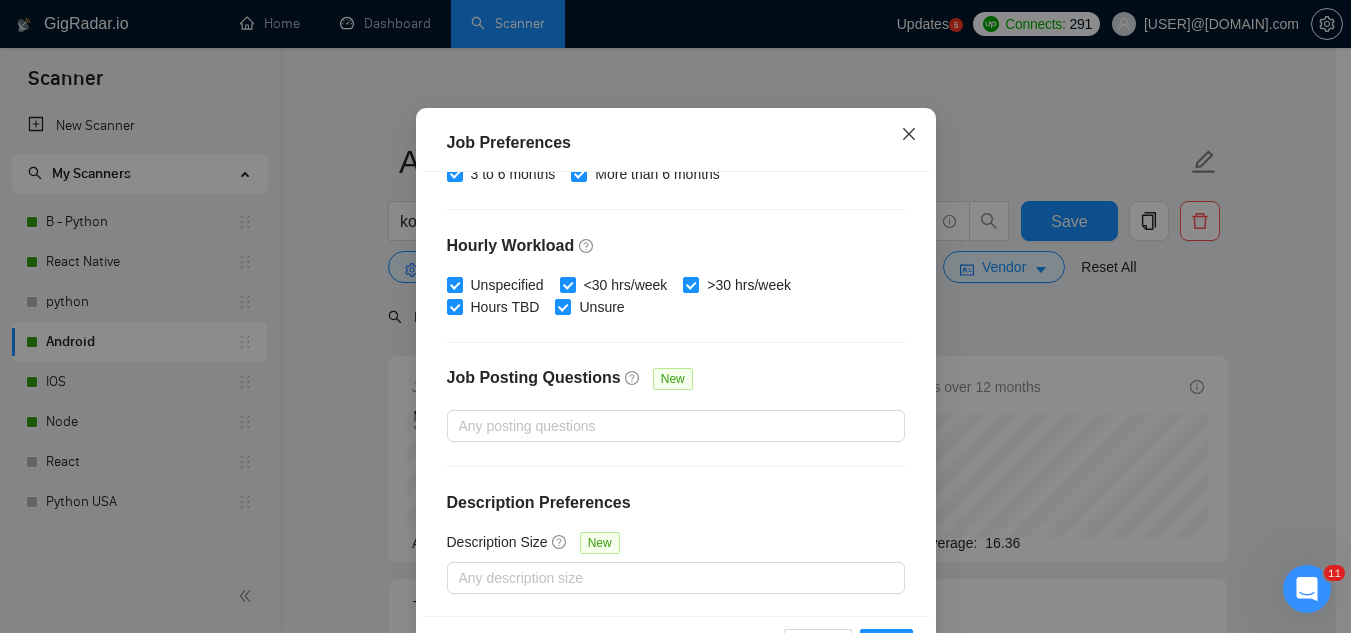 click 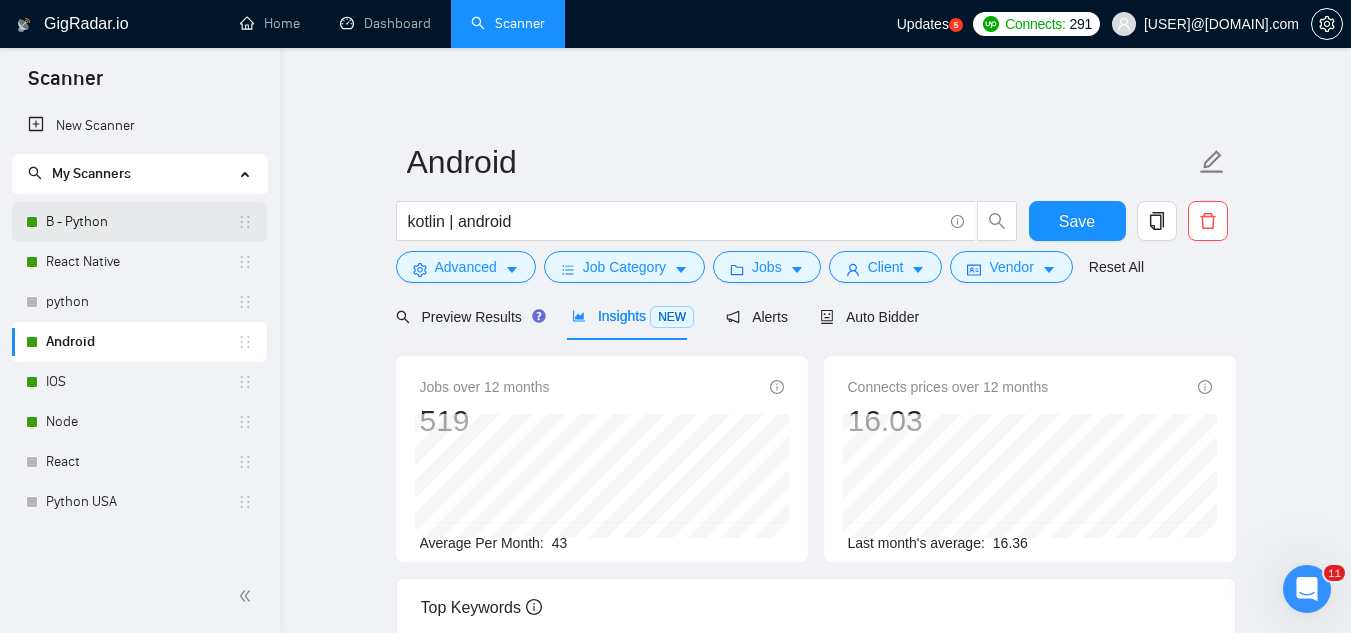 click on "B - Python" at bounding box center [141, 222] 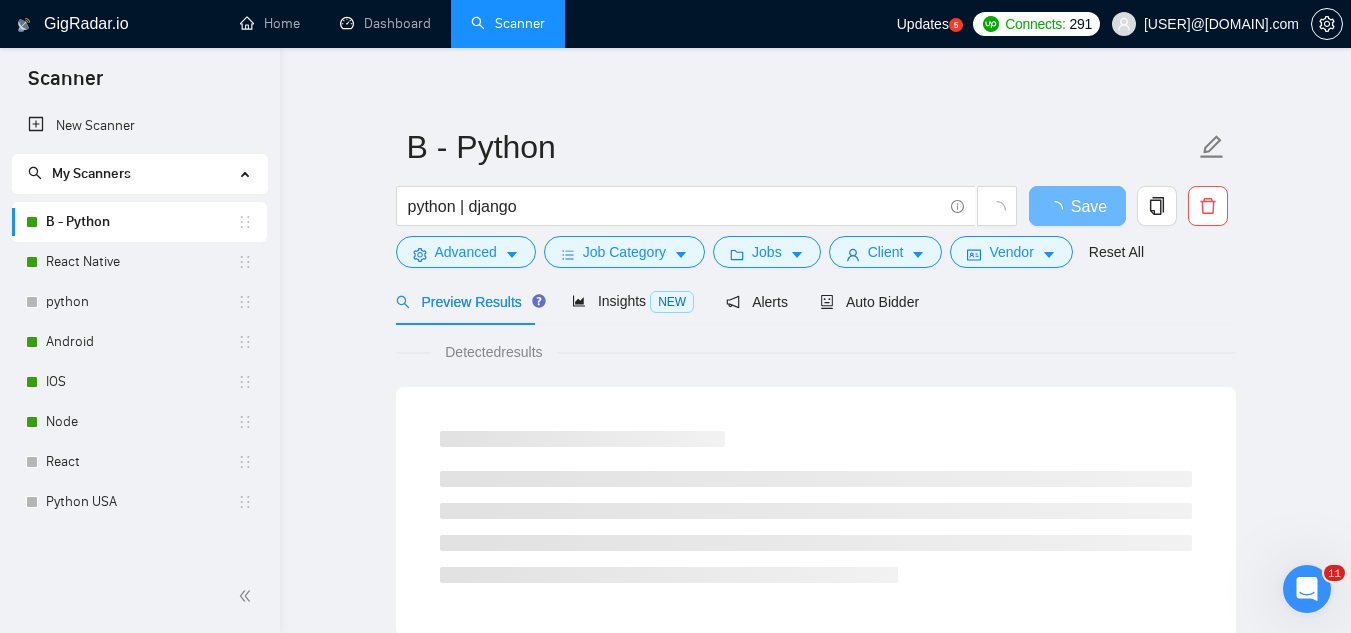 scroll, scrollTop: 0, scrollLeft: 0, axis: both 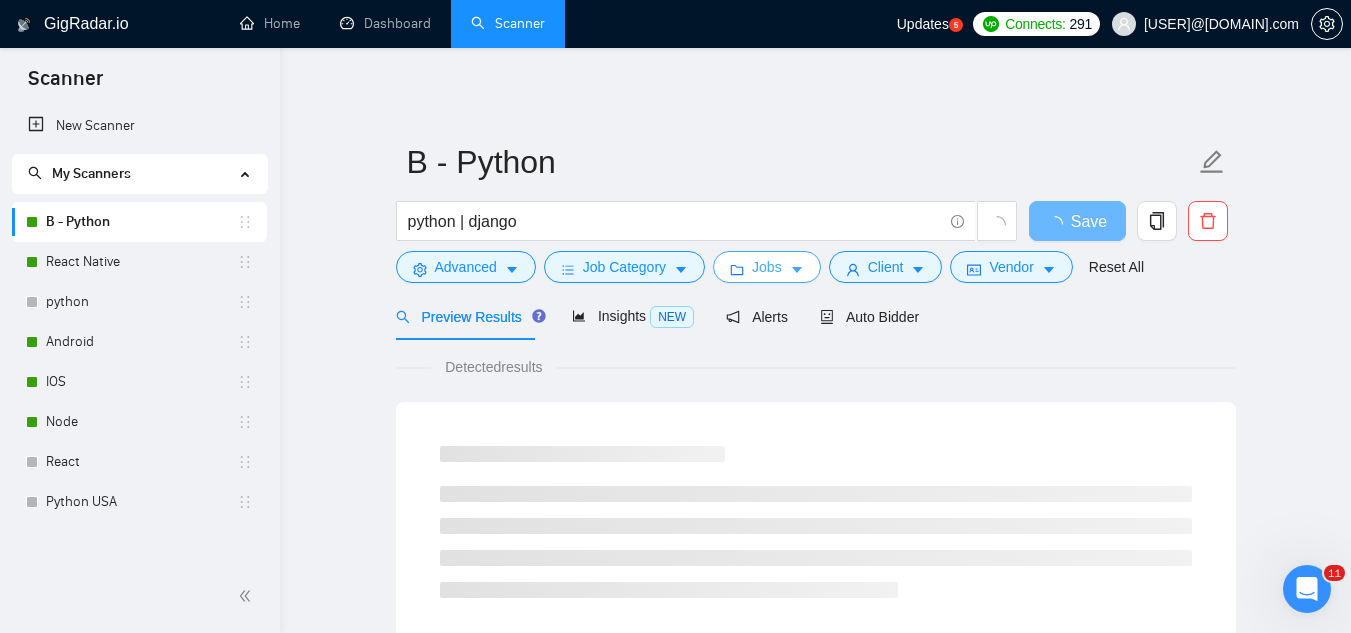 click on "Jobs" at bounding box center [767, 267] 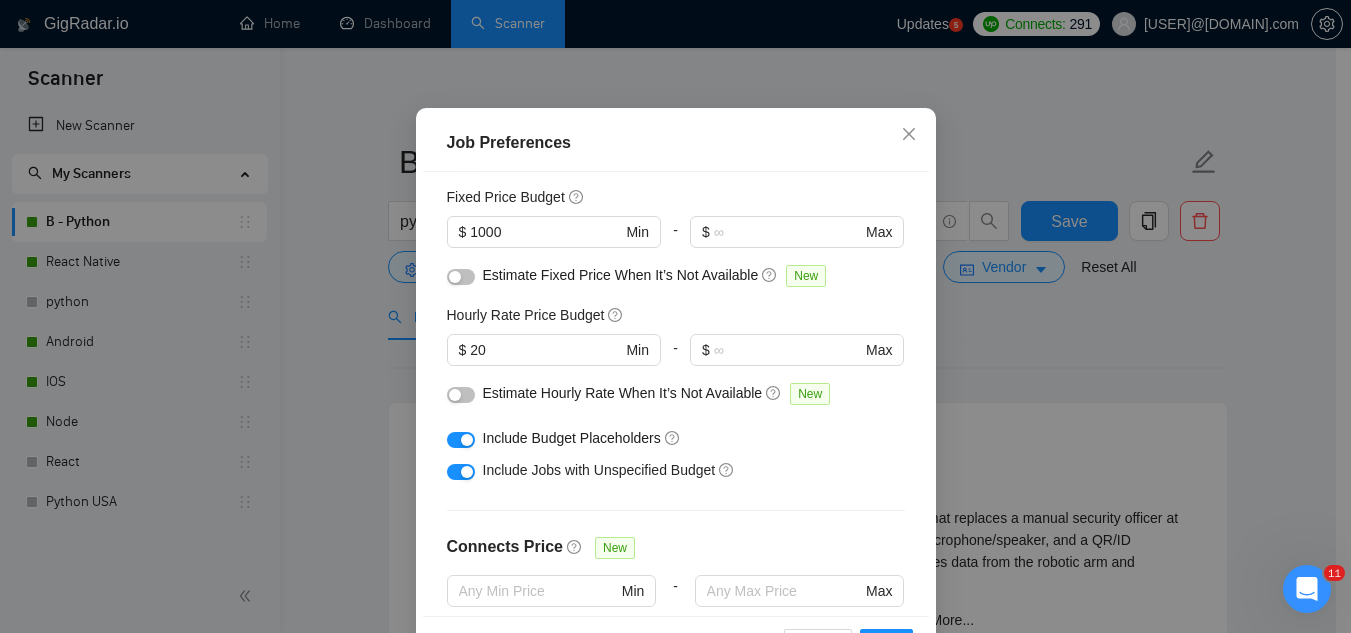 scroll, scrollTop: 83, scrollLeft: 0, axis: vertical 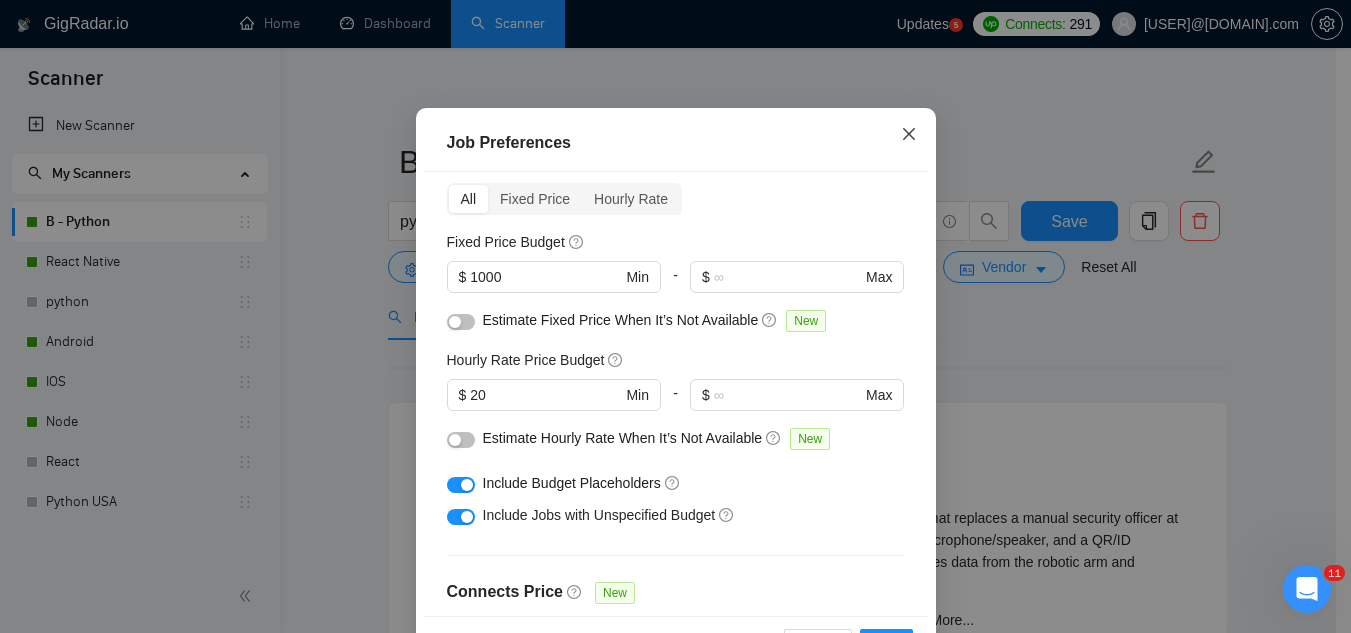 click at bounding box center [909, 135] 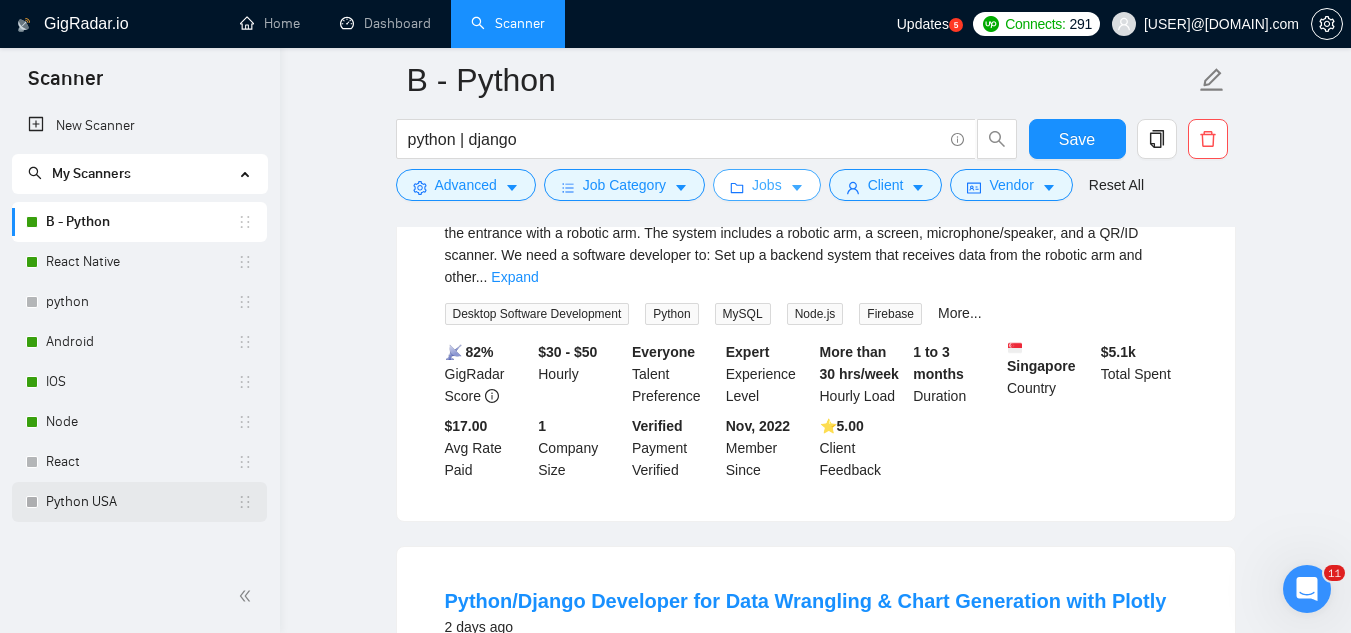 scroll, scrollTop: 400, scrollLeft: 0, axis: vertical 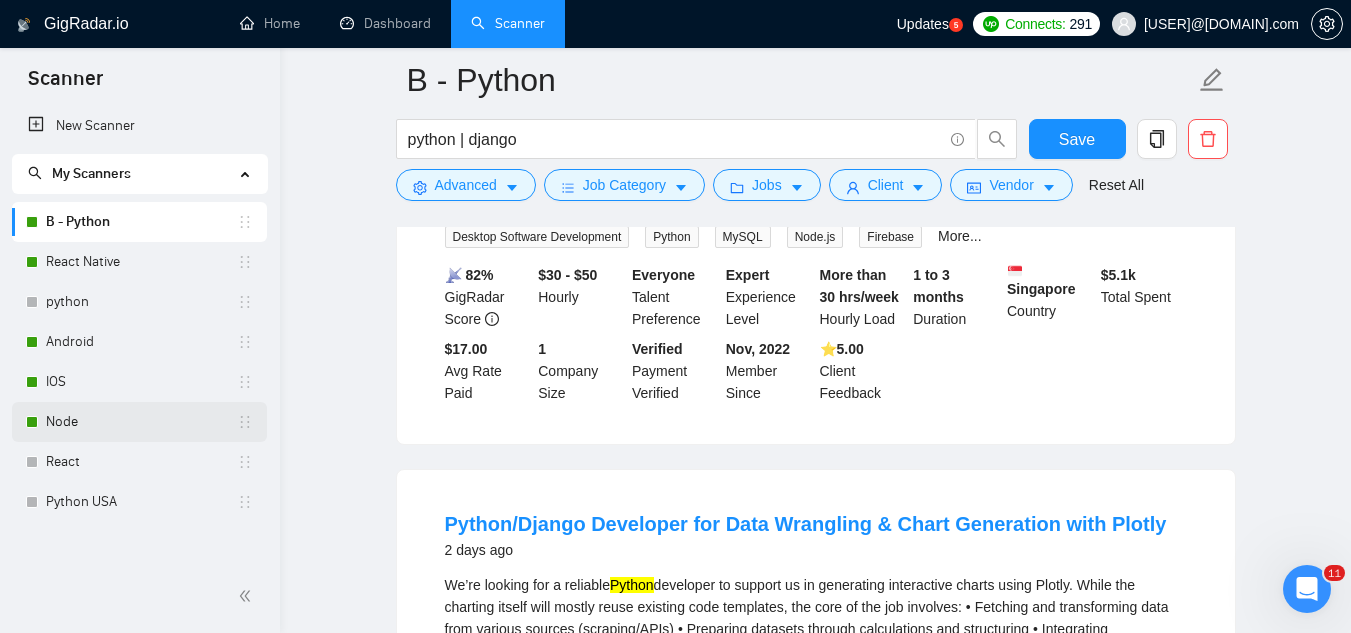 click on "Node" at bounding box center [141, 422] 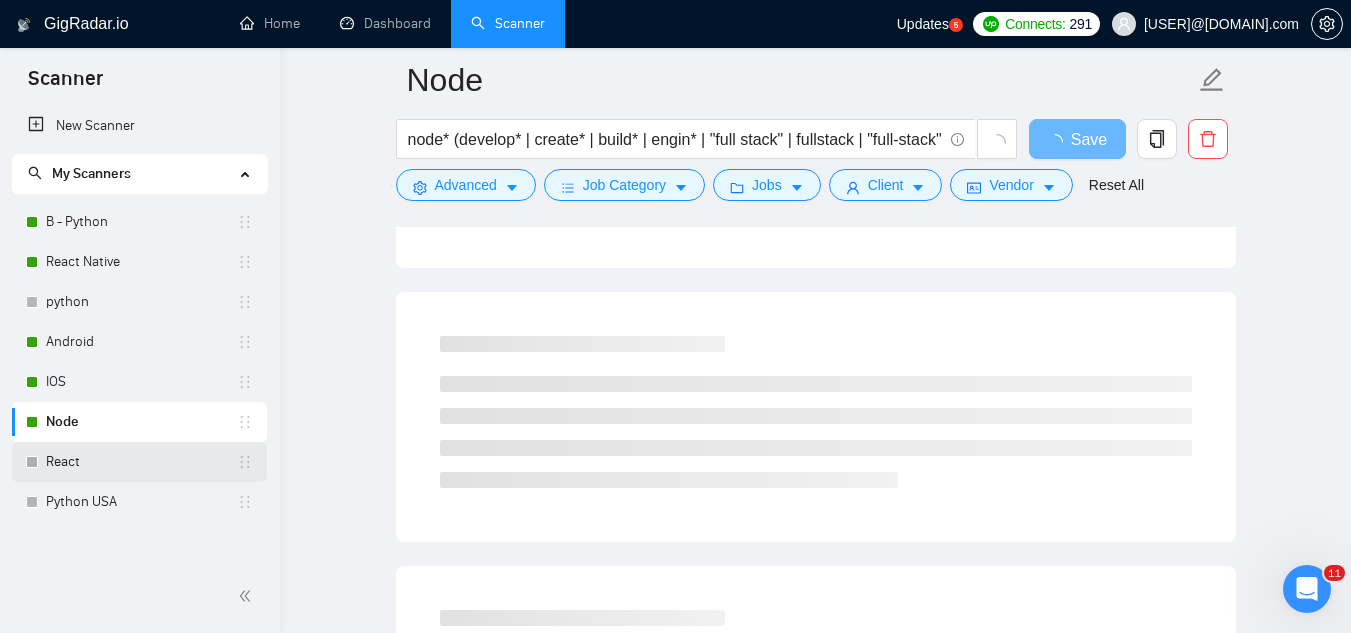 click on "React" at bounding box center (141, 462) 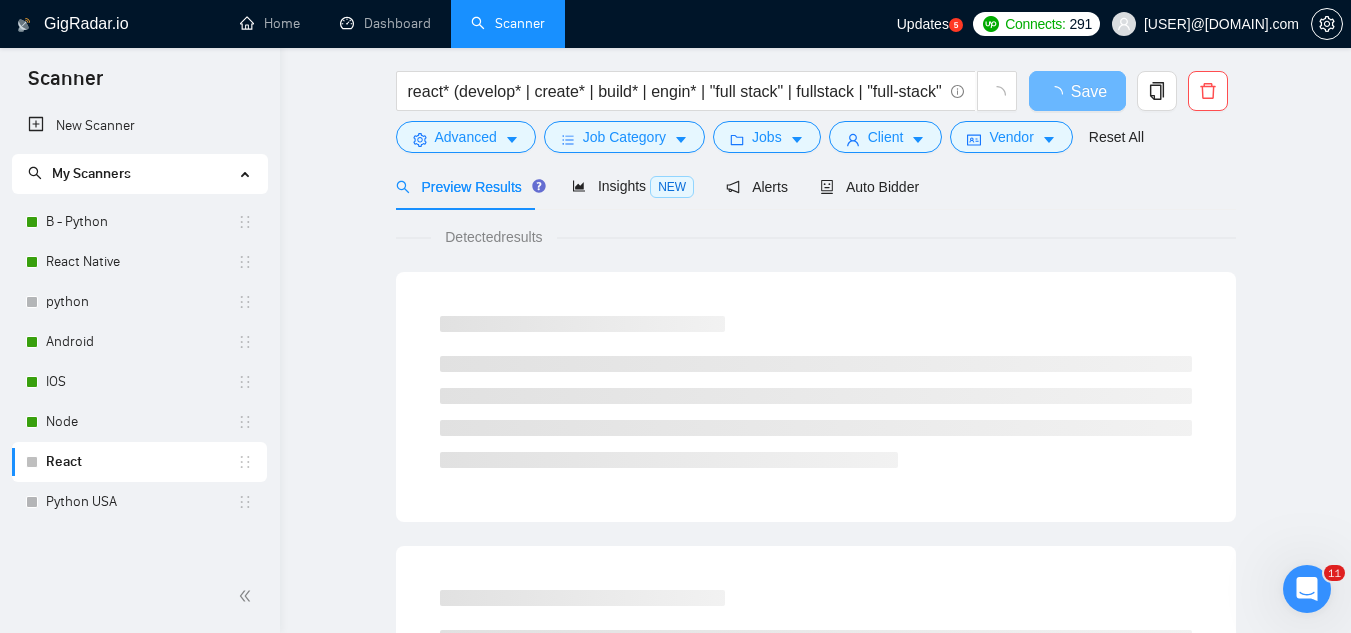 scroll, scrollTop: 0, scrollLeft: 0, axis: both 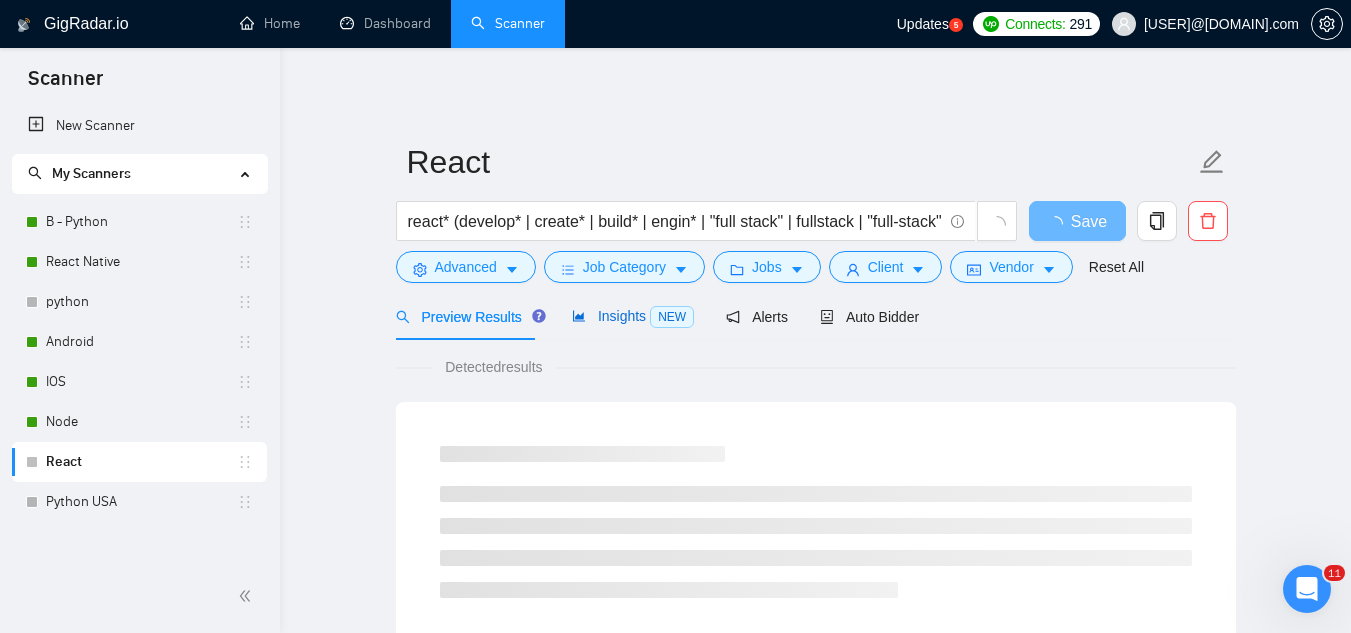 click on "Insights NEW" at bounding box center (633, 316) 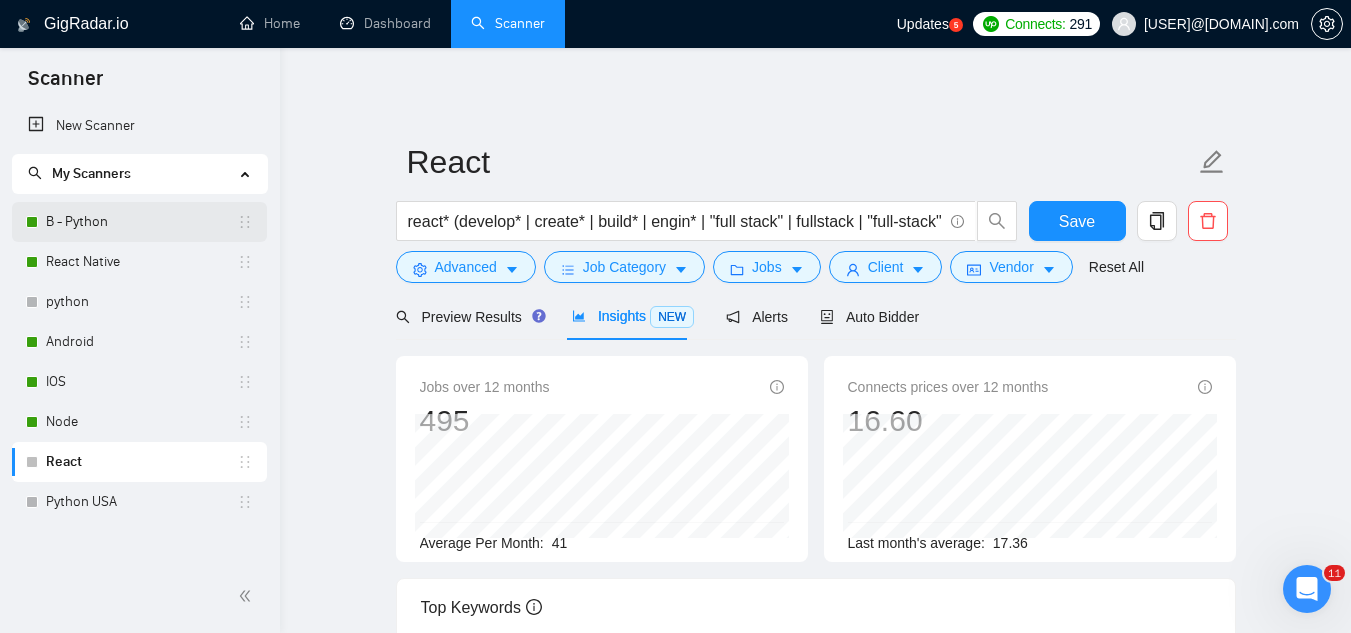click on "B - Python" at bounding box center [141, 222] 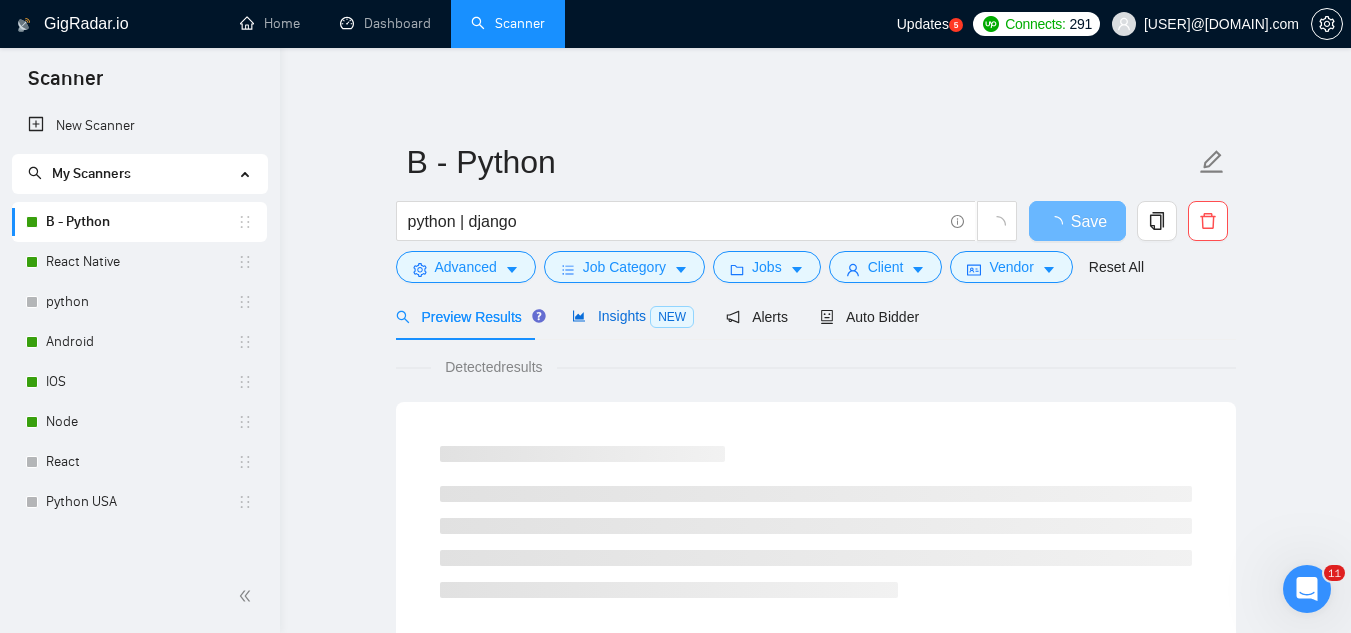 click on "Insights NEW" at bounding box center (633, 316) 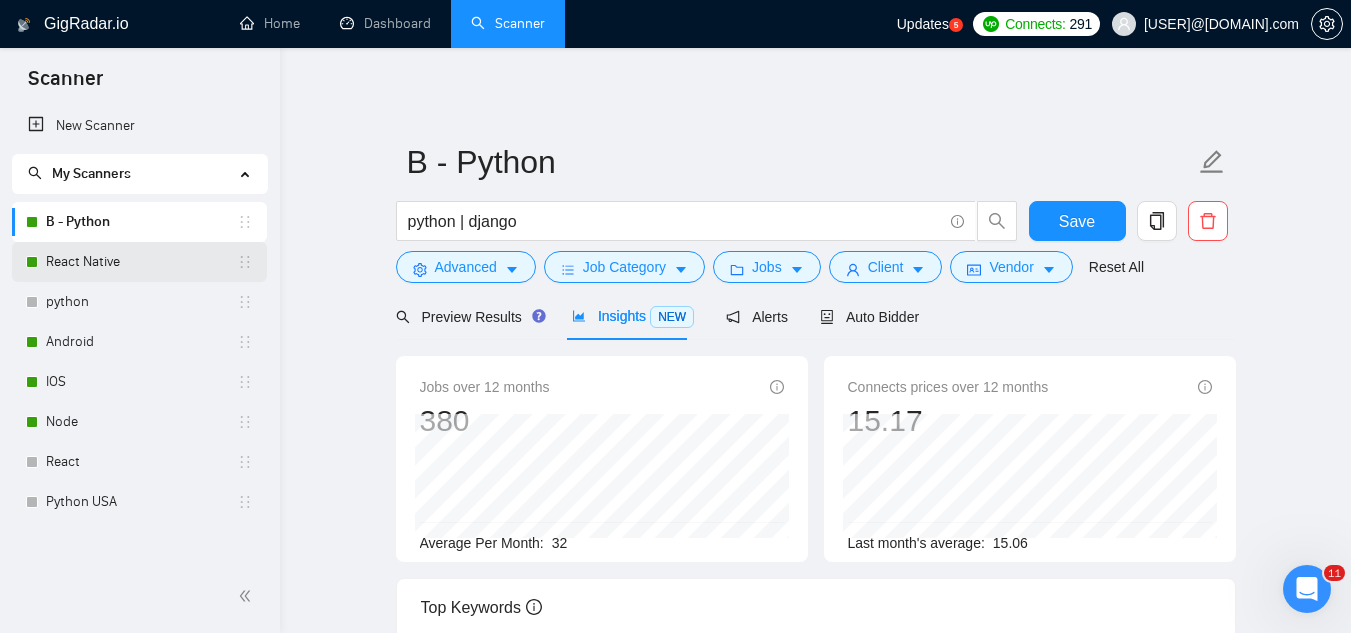 click on "React Native" at bounding box center (141, 262) 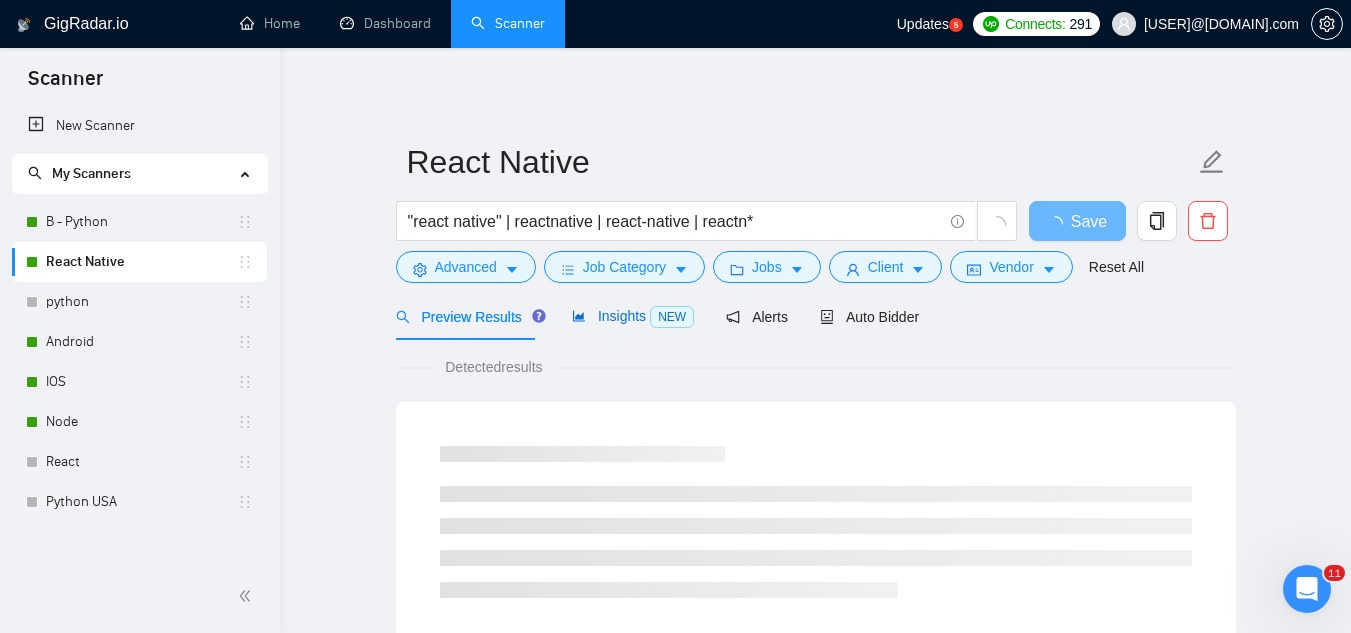 click on "Insights NEW" at bounding box center [633, 316] 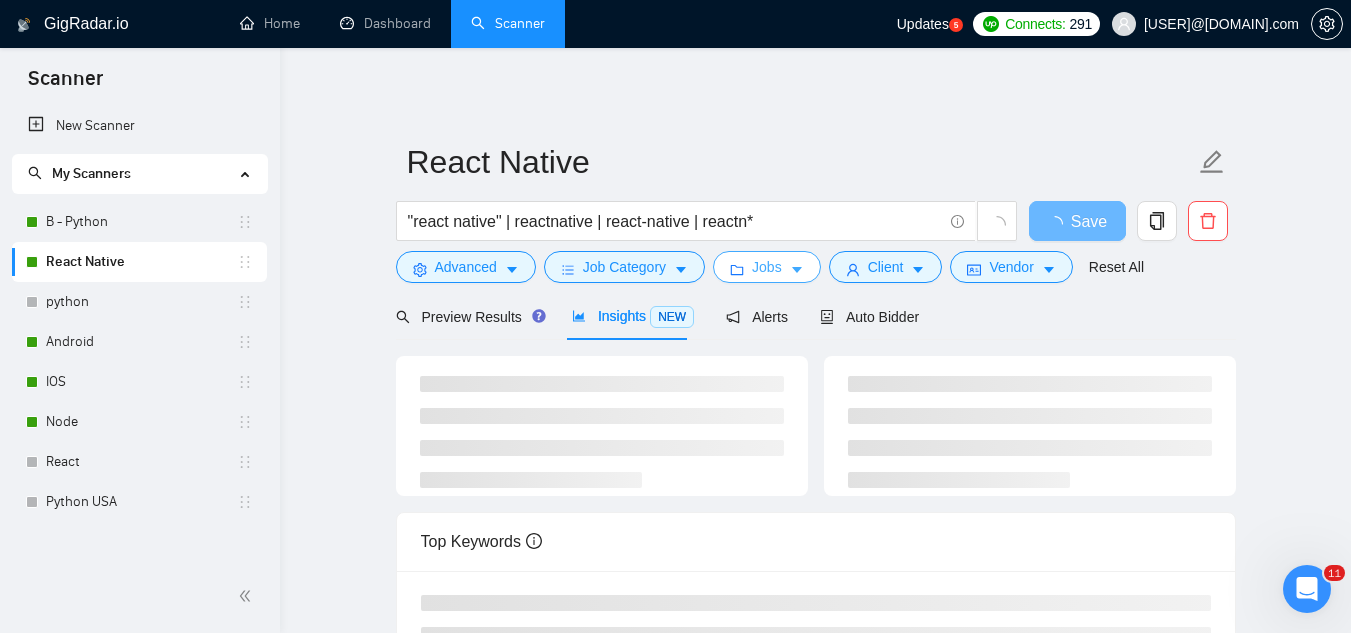 click on "Jobs" at bounding box center [767, 267] 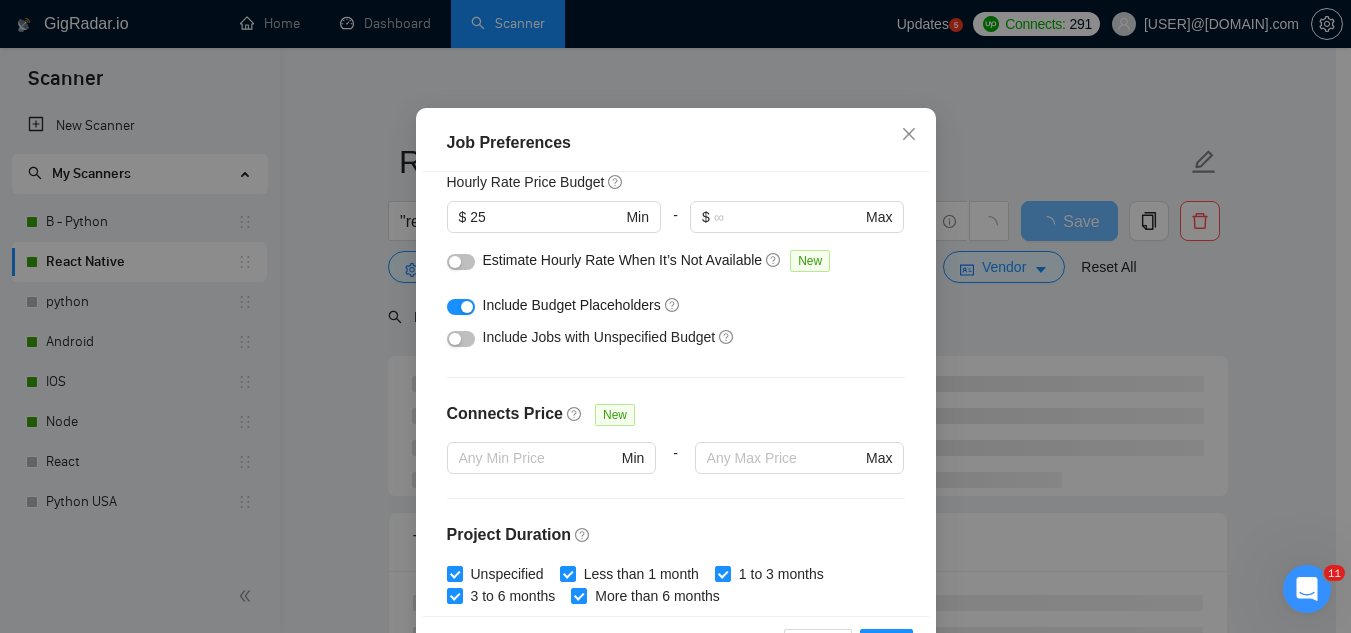 scroll, scrollTop: 283, scrollLeft: 0, axis: vertical 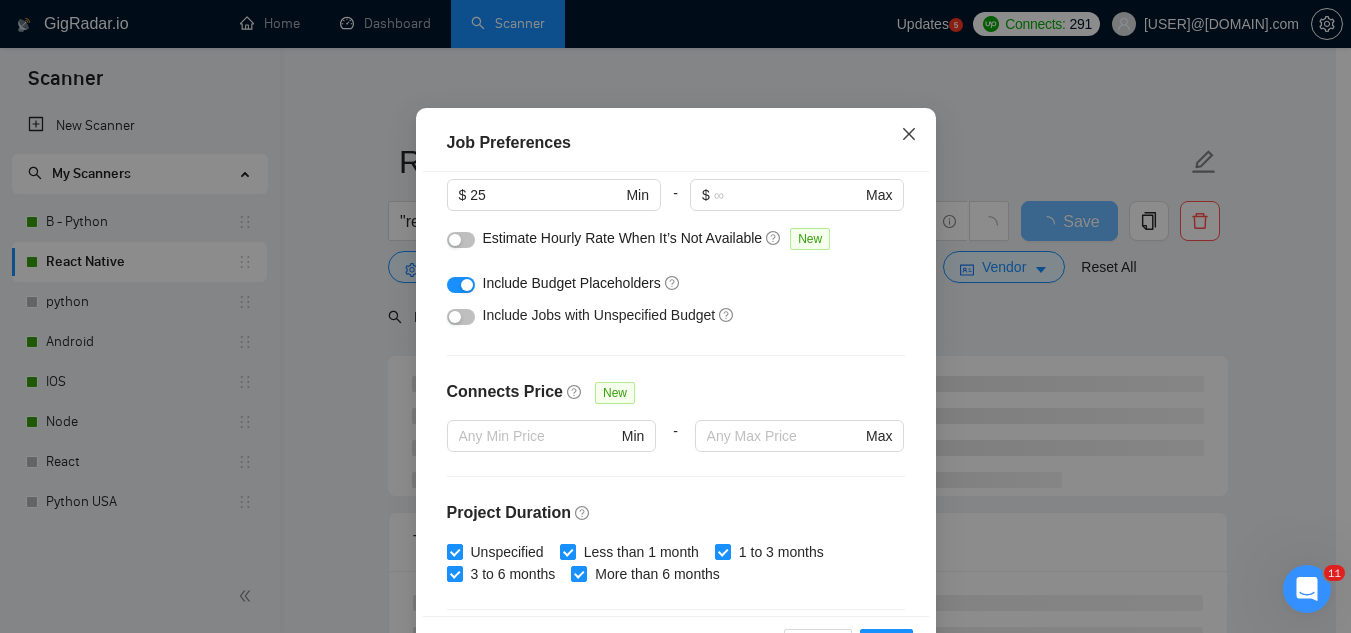 click 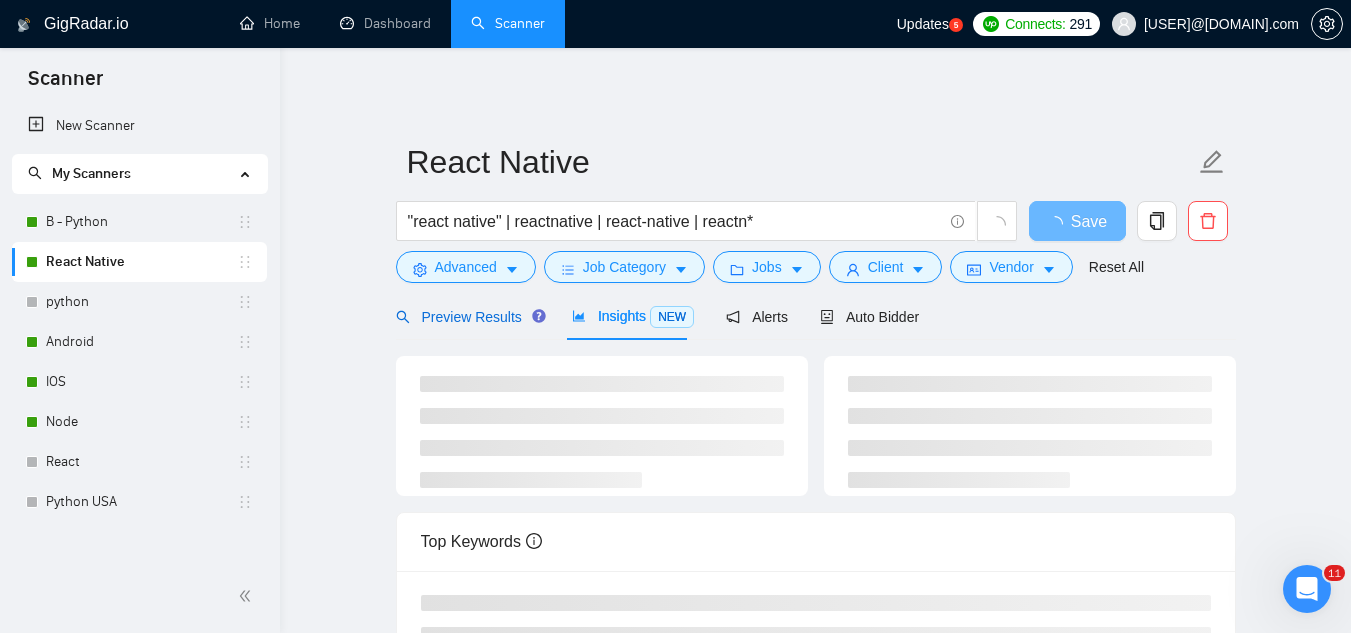 click on "Preview Results" at bounding box center [468, 317] 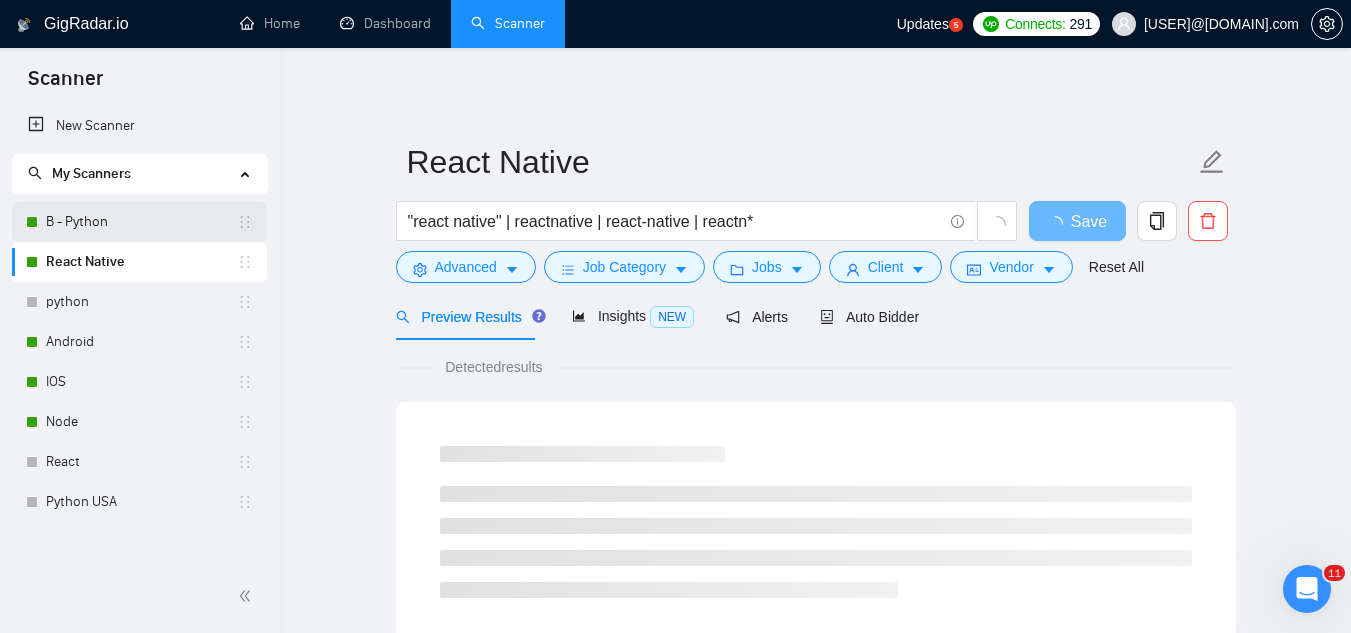 click on "B - Python" at bounding box center (141, 222) 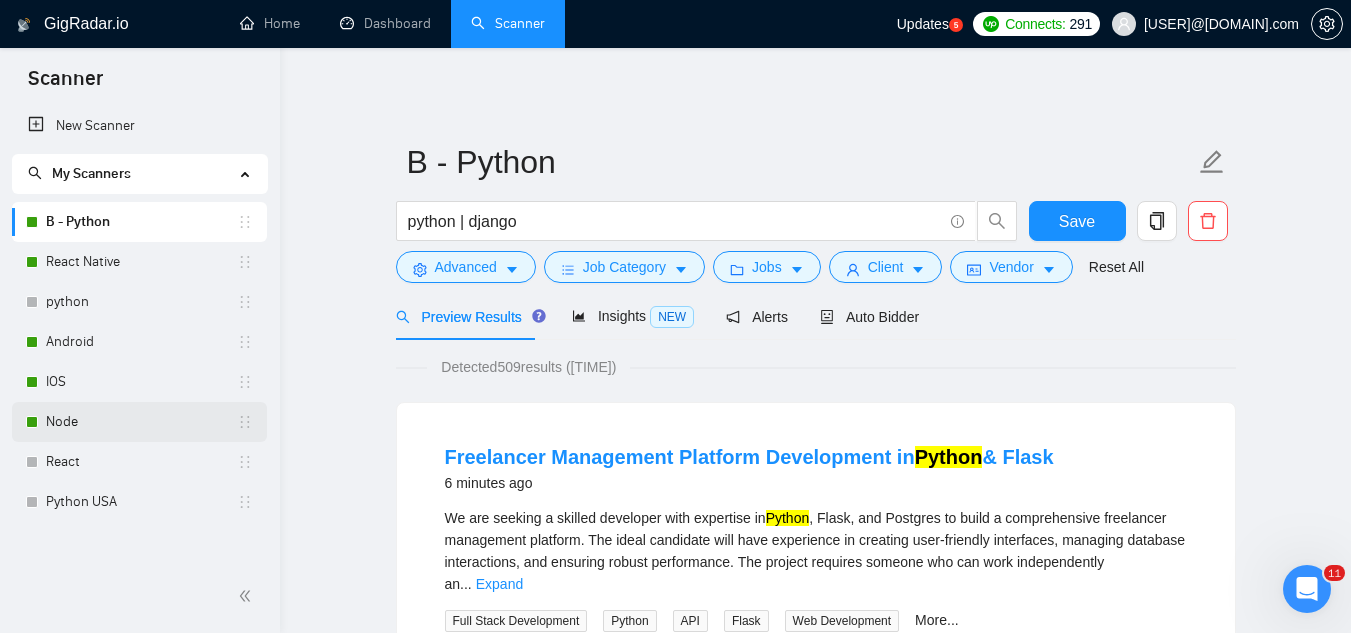 click on "Node" at bounding box center [141, 422] 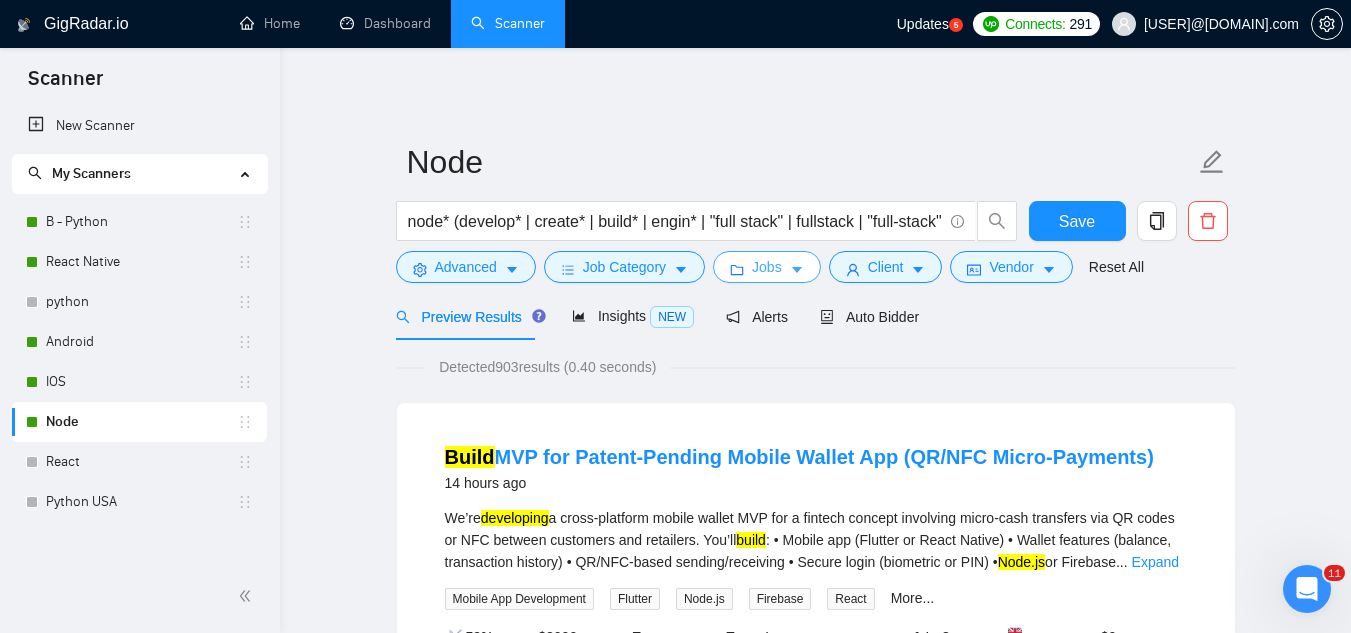 click on "Jobs" at bounding box center (767, 267) 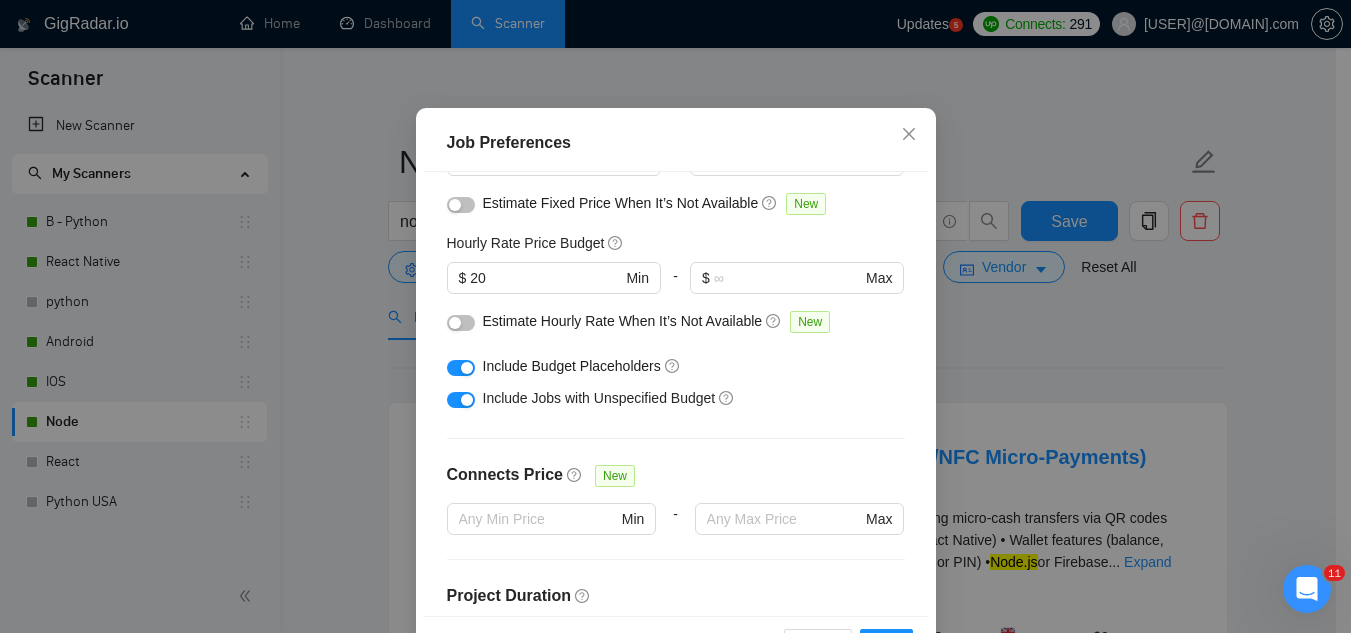 scroll, scrollTop: 100, scrollLeft: 0, axis: vertical 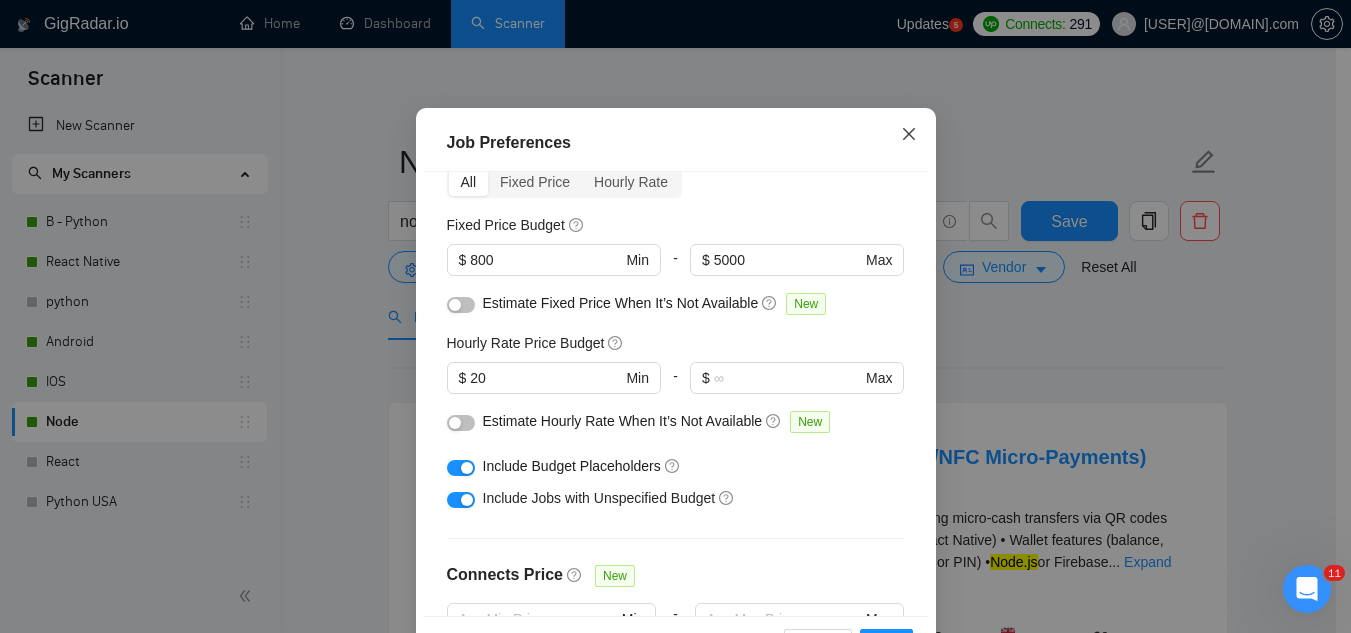 click 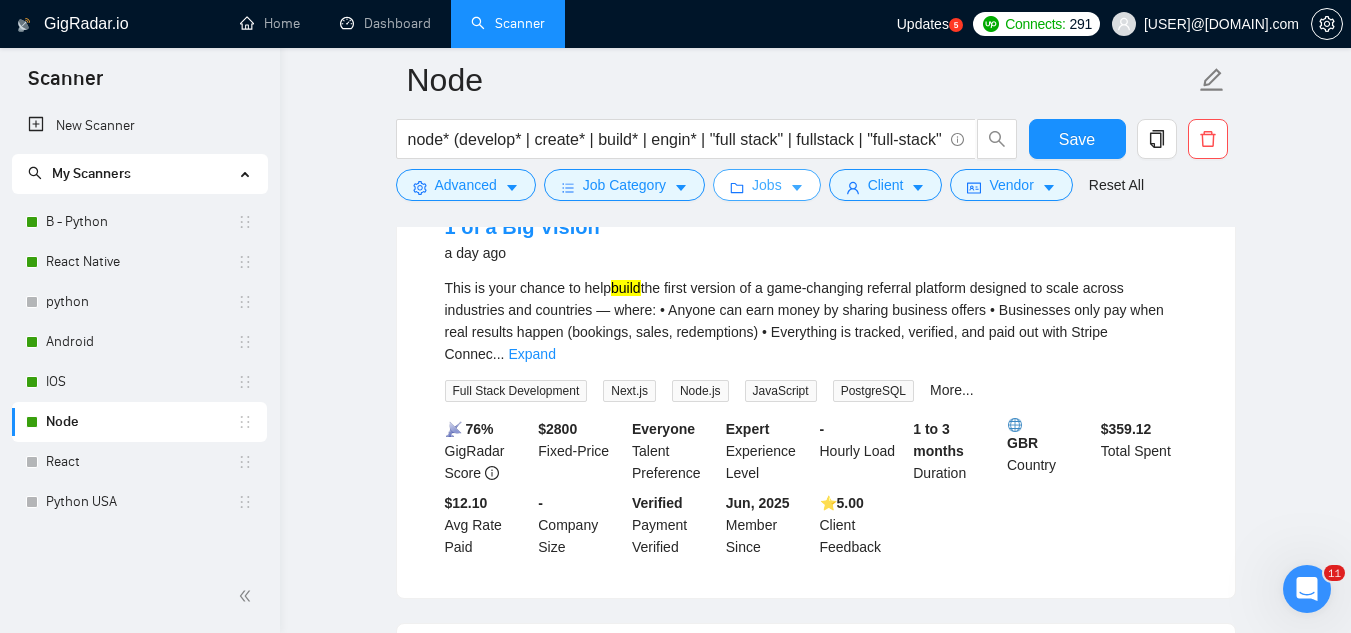 scroll, scrollTop: 1000, scrollLeft: 0, axis: vertical 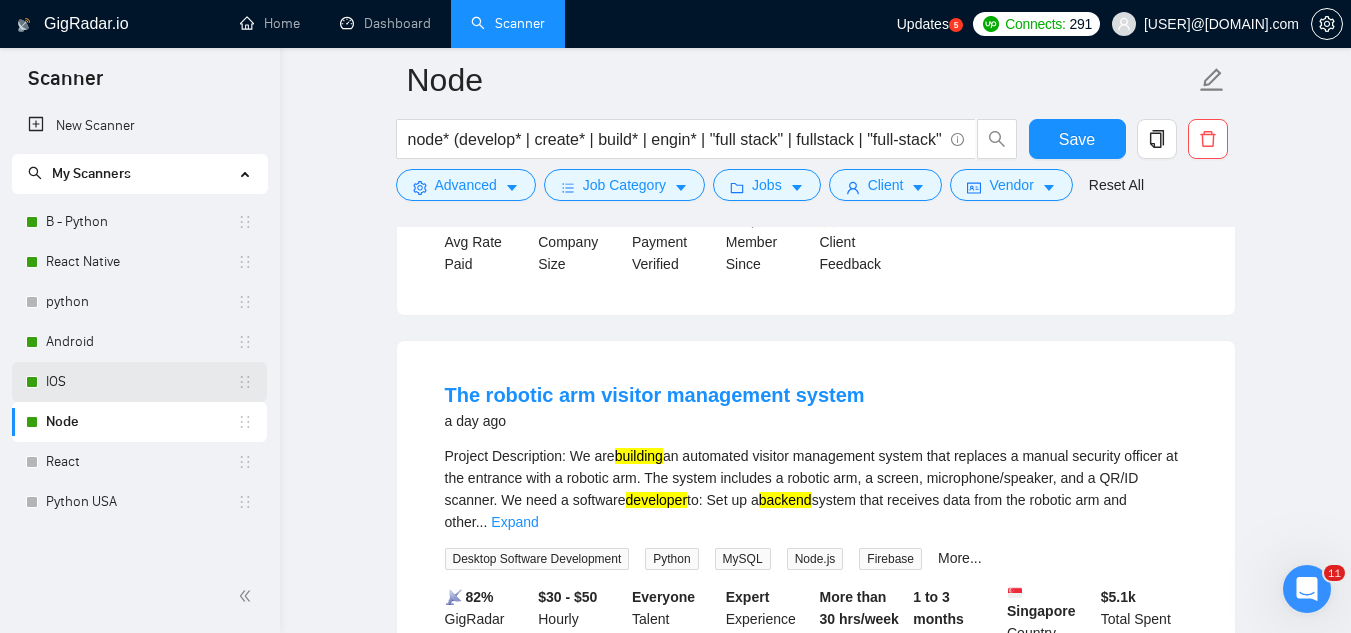 click on "IOS" at bounding box center [141, 382] 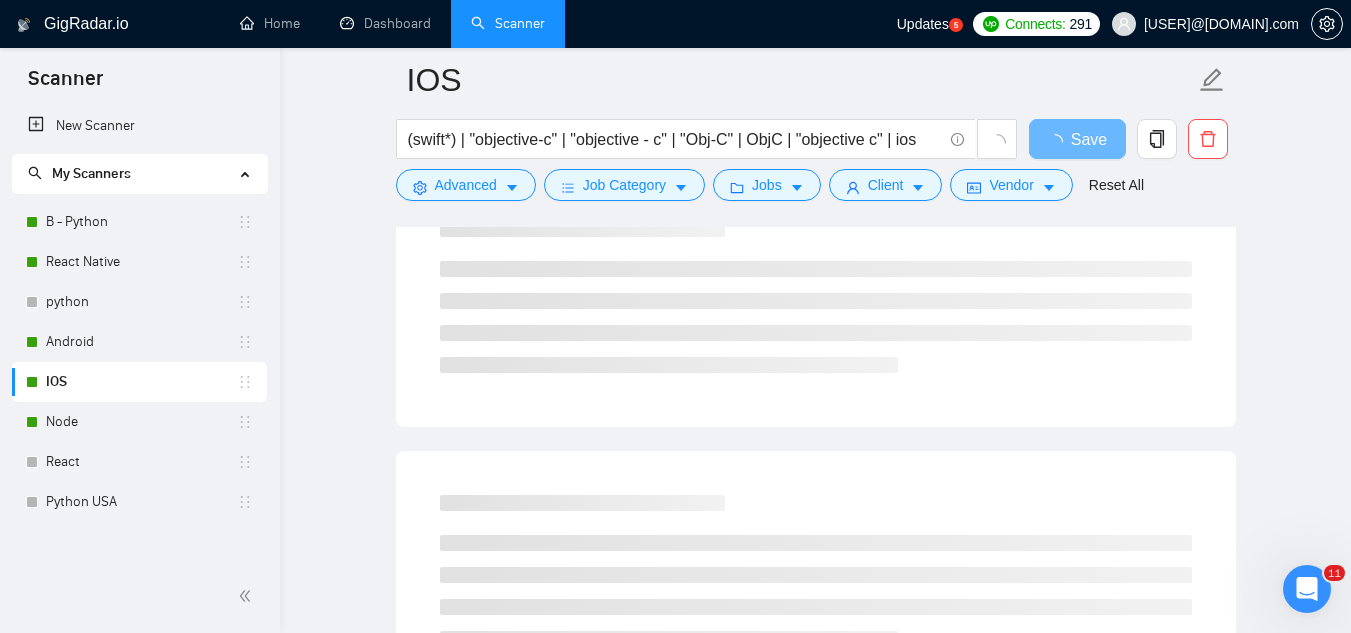 scroll, scrollTop: 0, scrollLeft: 0, axis: both 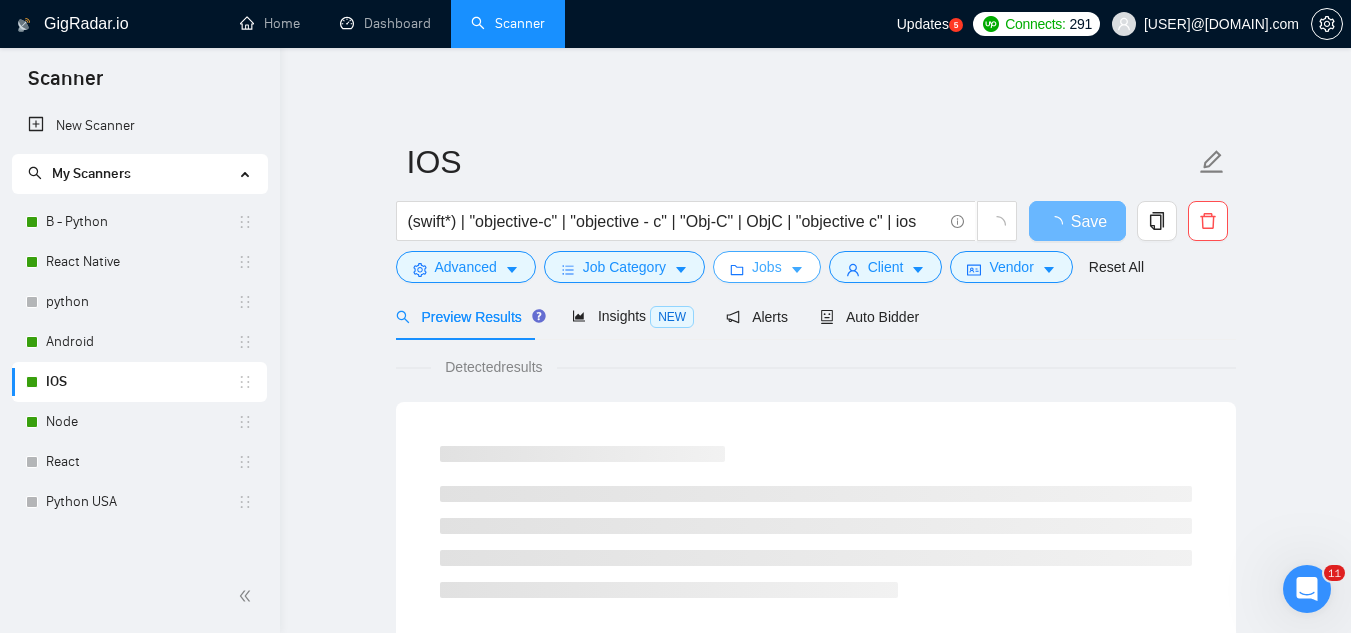 click on "Jobs" at bounding box center (767, 267) 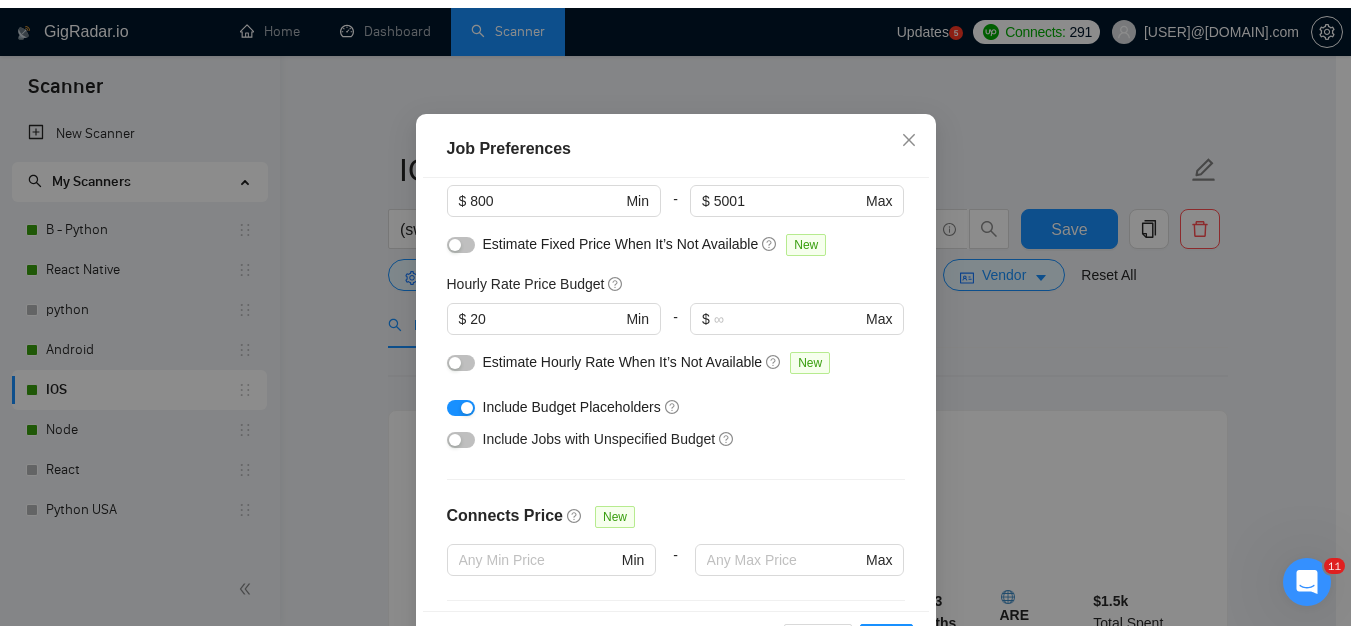scroll, scrollTop: 200, scrollLeft: 0, axis: vertical 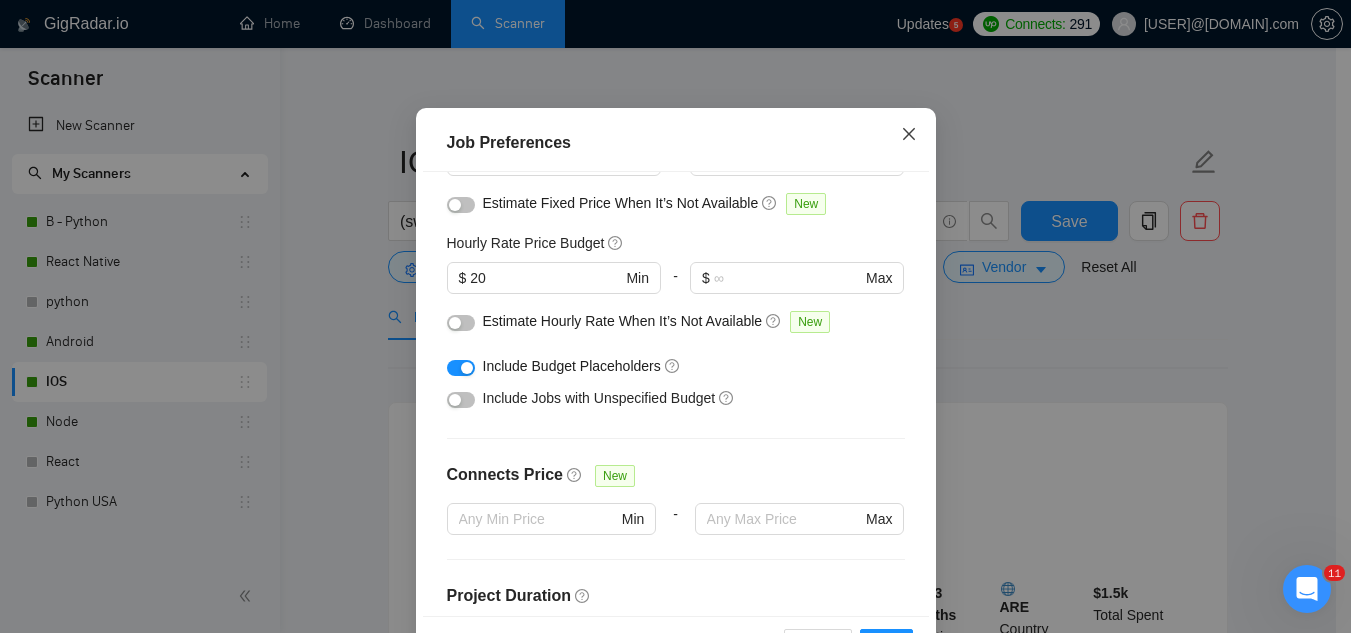 click at bounding box center [909, 135] 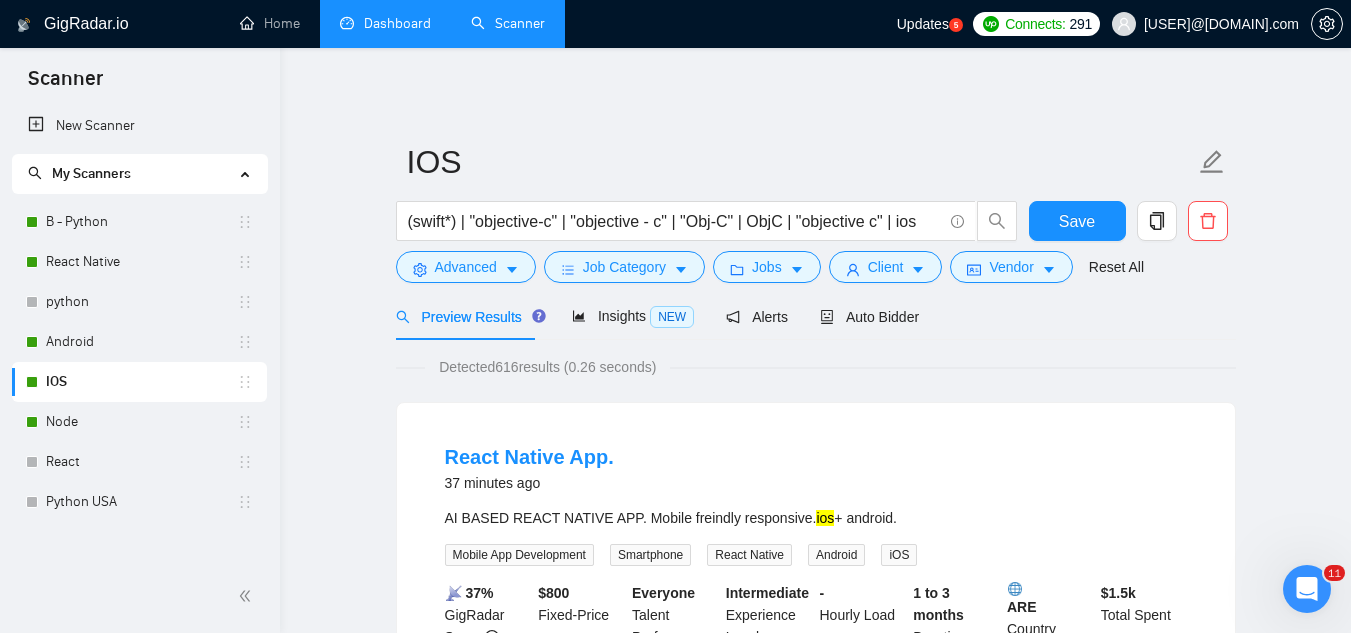 click on "Dashboard" at bounding box center (385, 23) 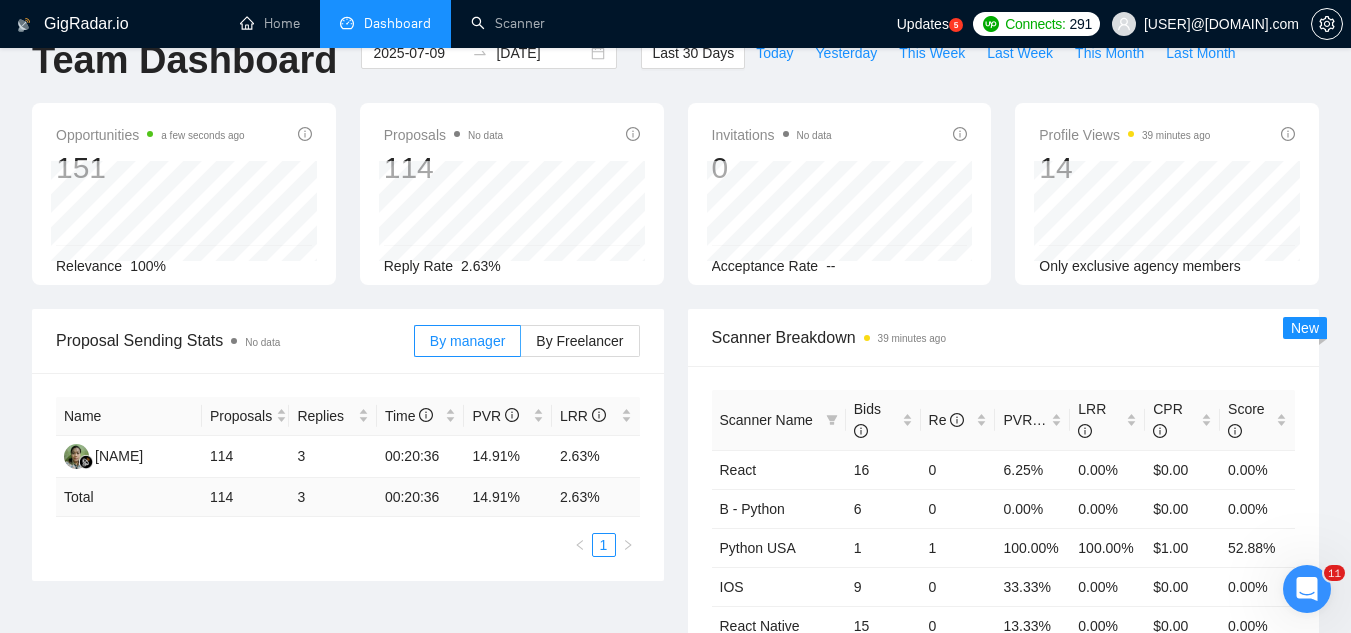 scroll, scrollTop: 0, scrollLeft: 0, axis: both 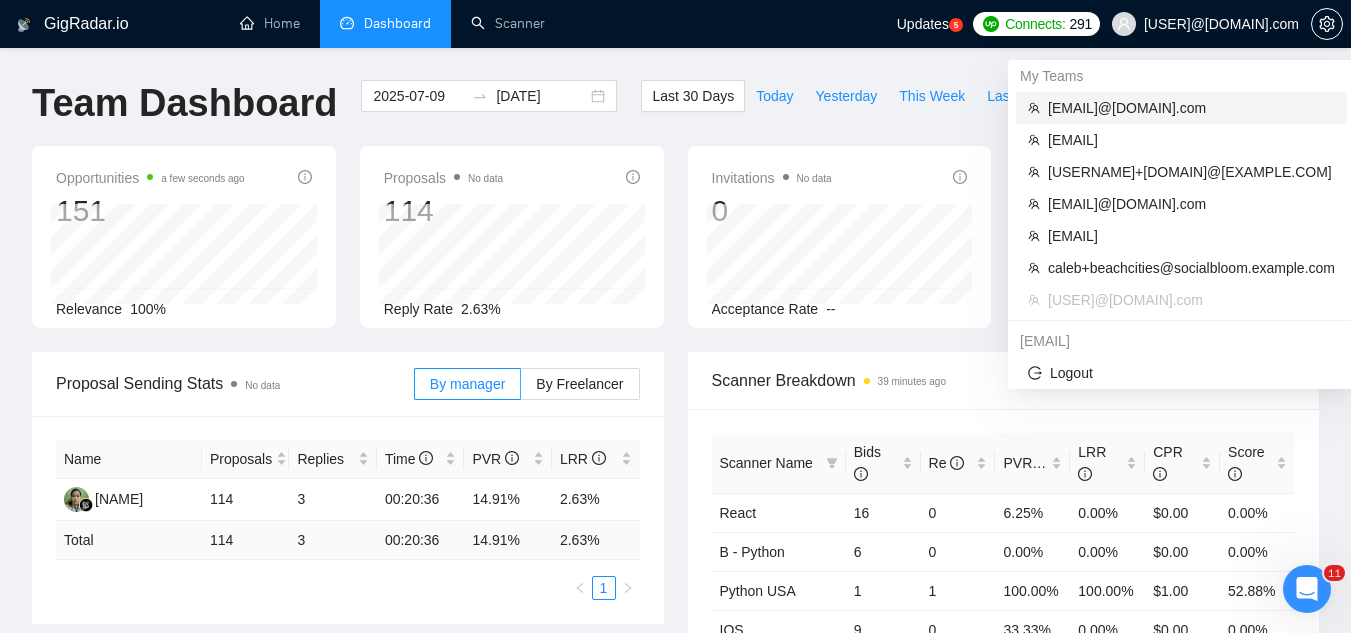 click on "[EMAIL]" at bounding box center [1191, 108] 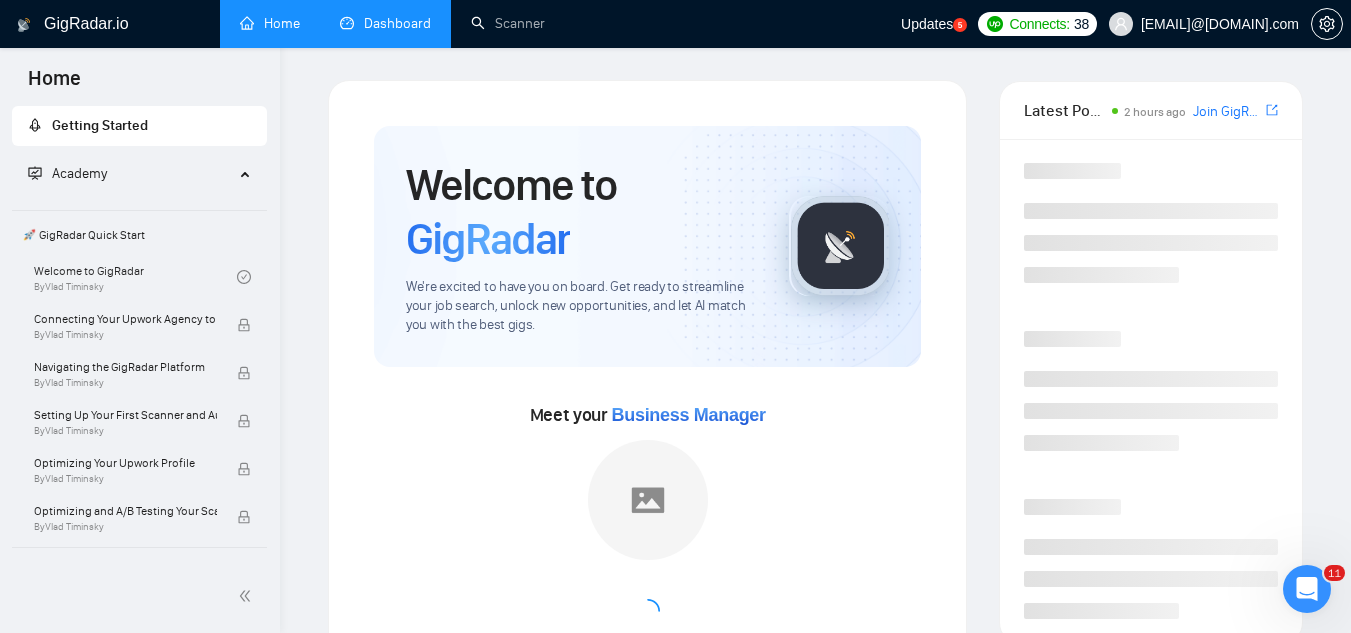 click on "Dashboard" at bounding box center (385, 23) 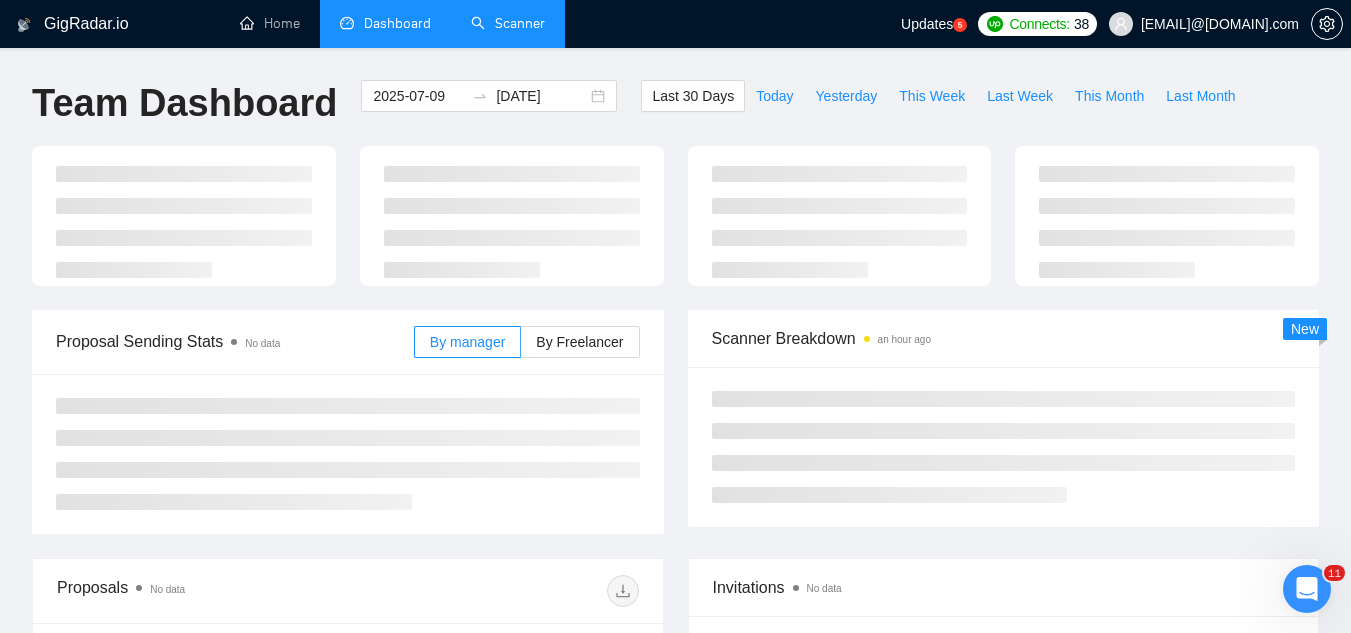 click on "Scanner" at bounding box center (508, 23) 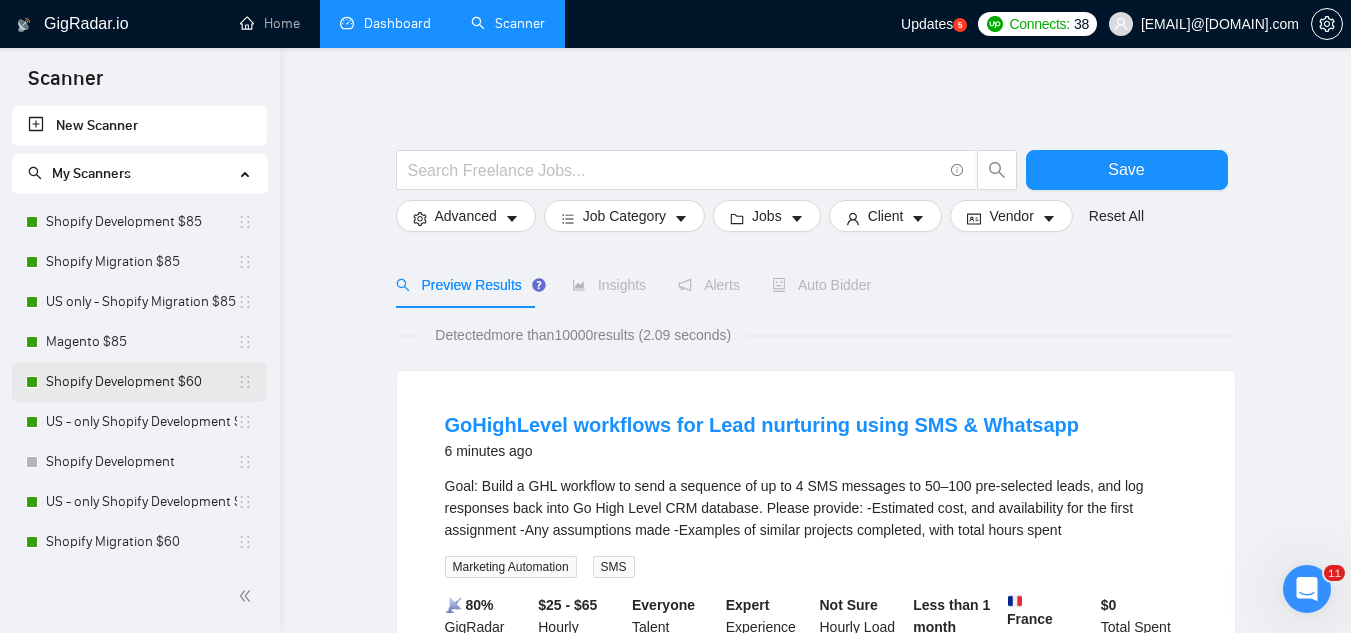 click on "Shopify Development $60" at bounding box center (141, 382) 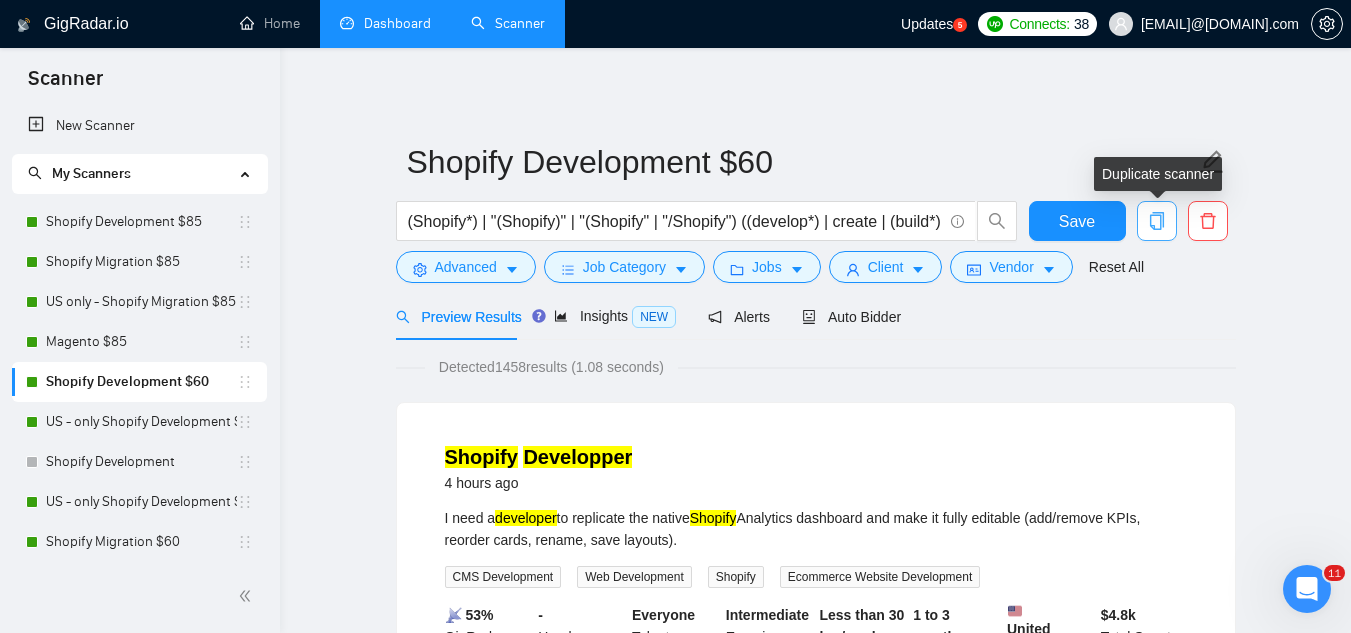 click 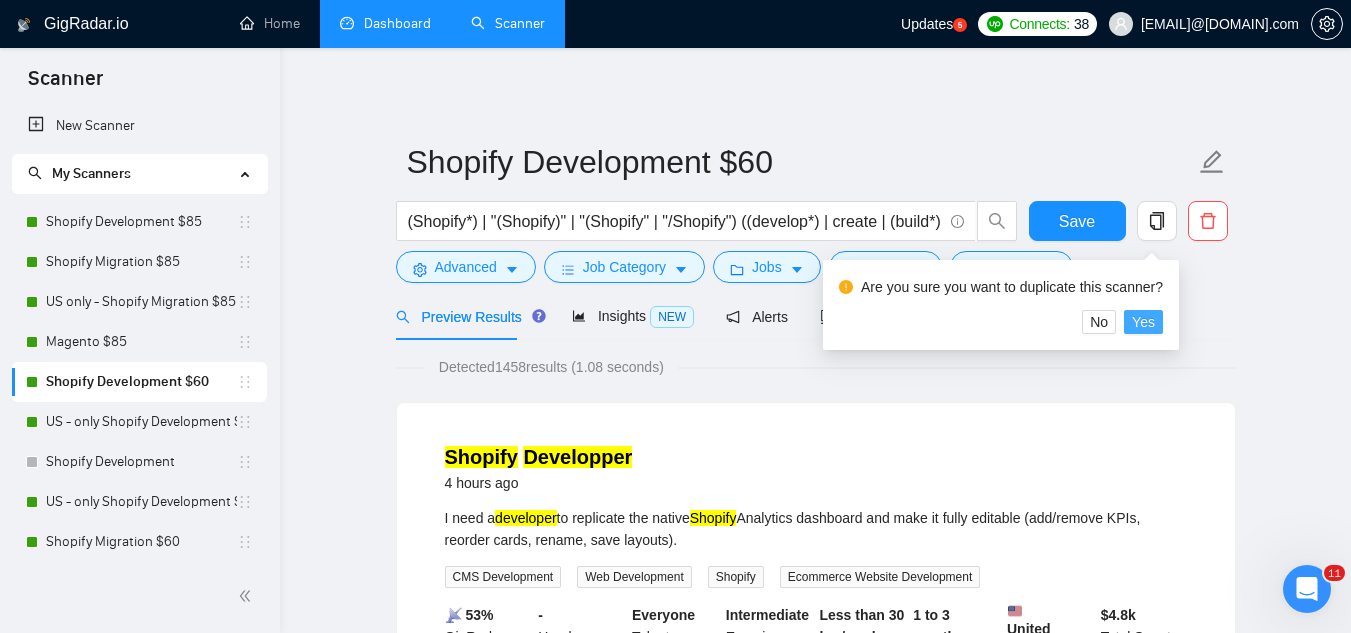 click on "Yes" at bounding box center [1143, 322] 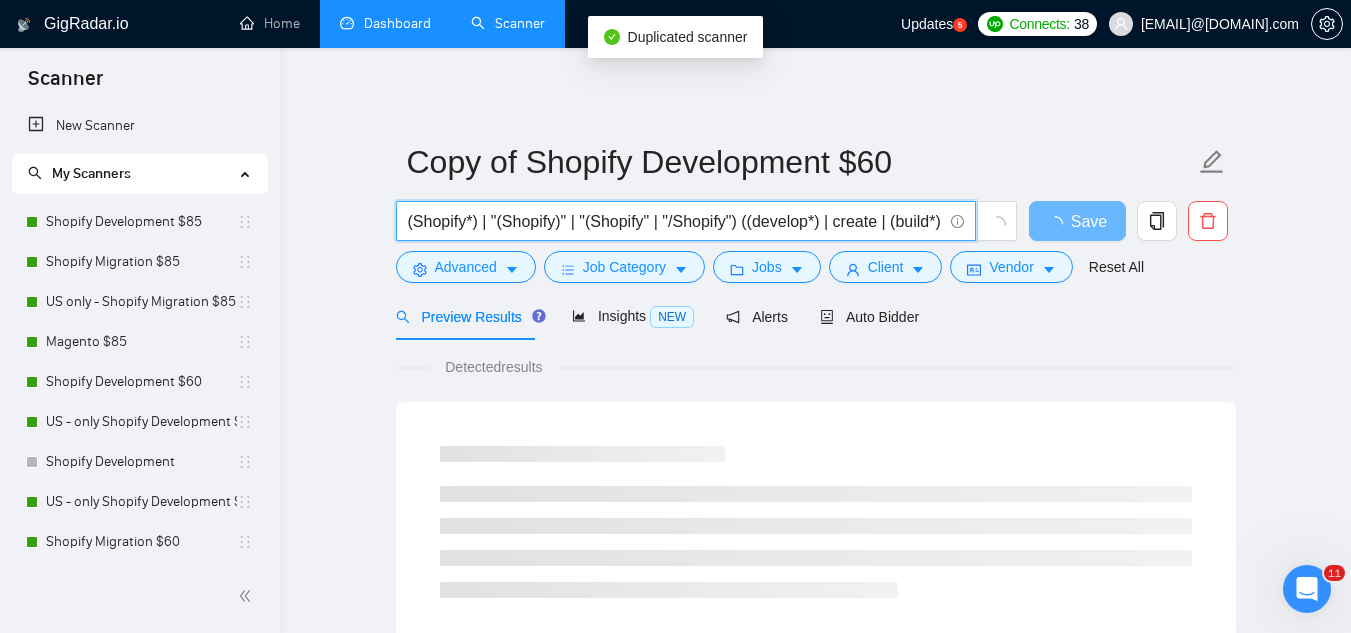 click on "(Shopify*) | "(Shopify)" | "(Shopify" | "/Shopify") ((develop*) | create | (build*) | "app development" | "store development" | "theme customization" | "template create")" at bounding box center [675, 221] 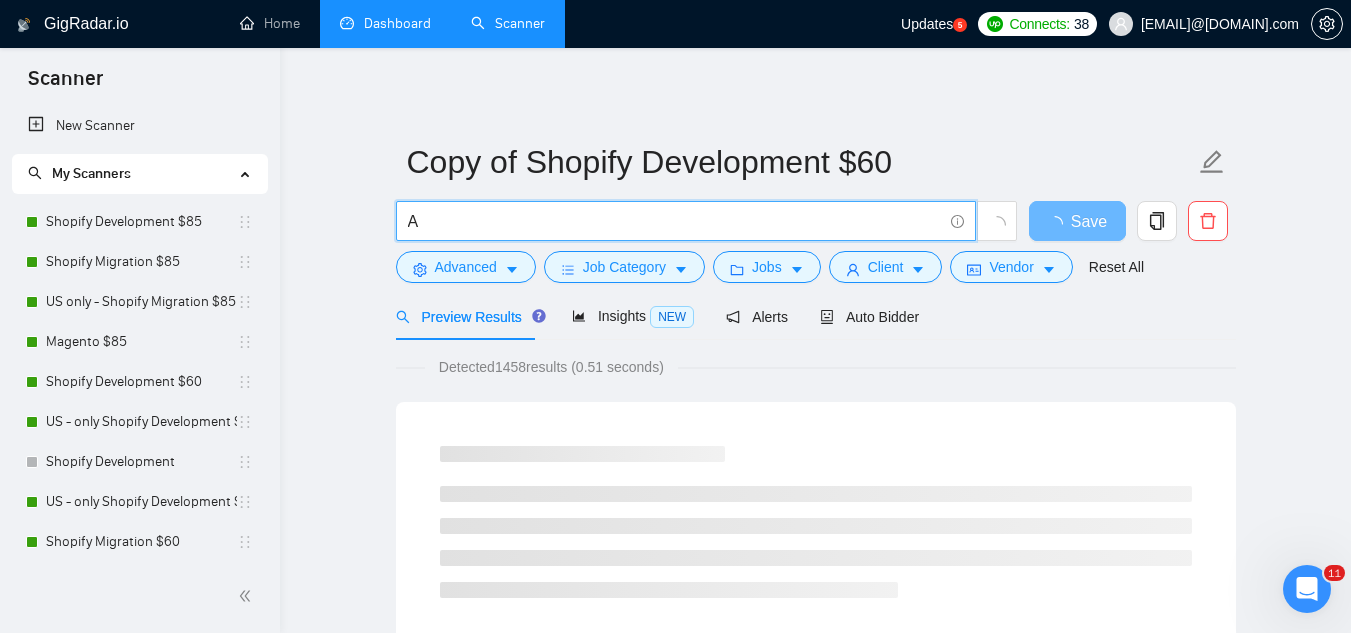 type on "AI | (Machine Learn*) | ML" 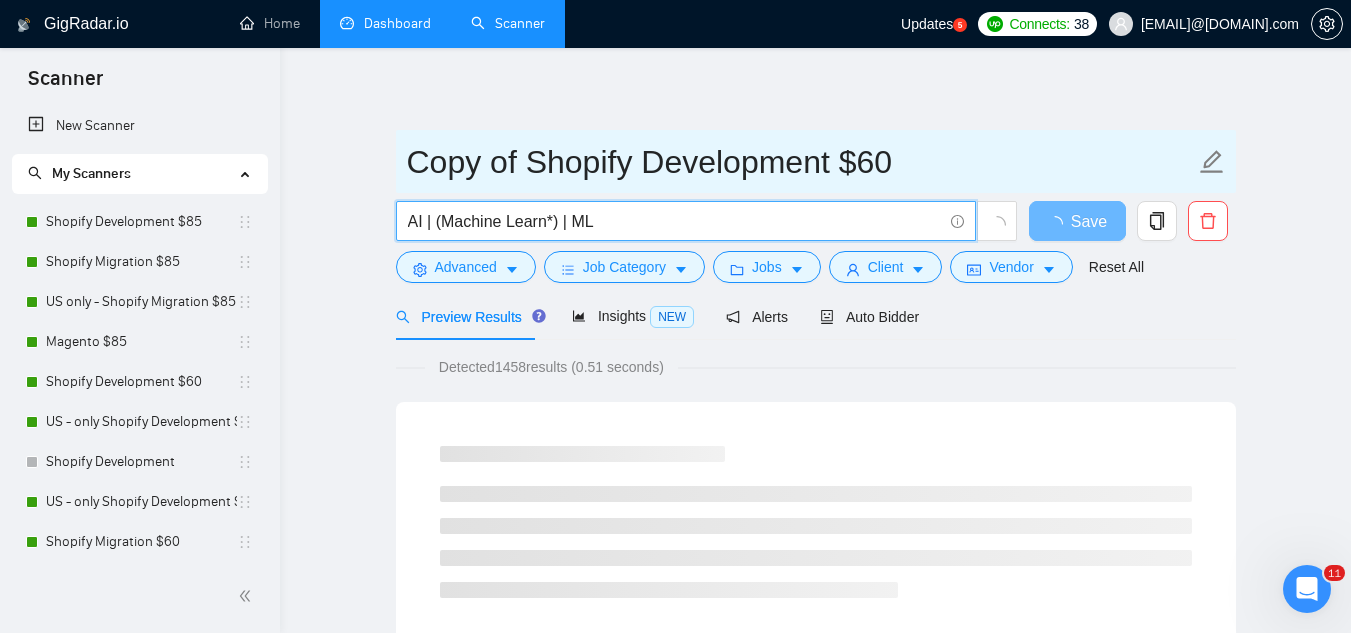 click on "Copy of Shopify Development $60" at bounding box center (801, 162) 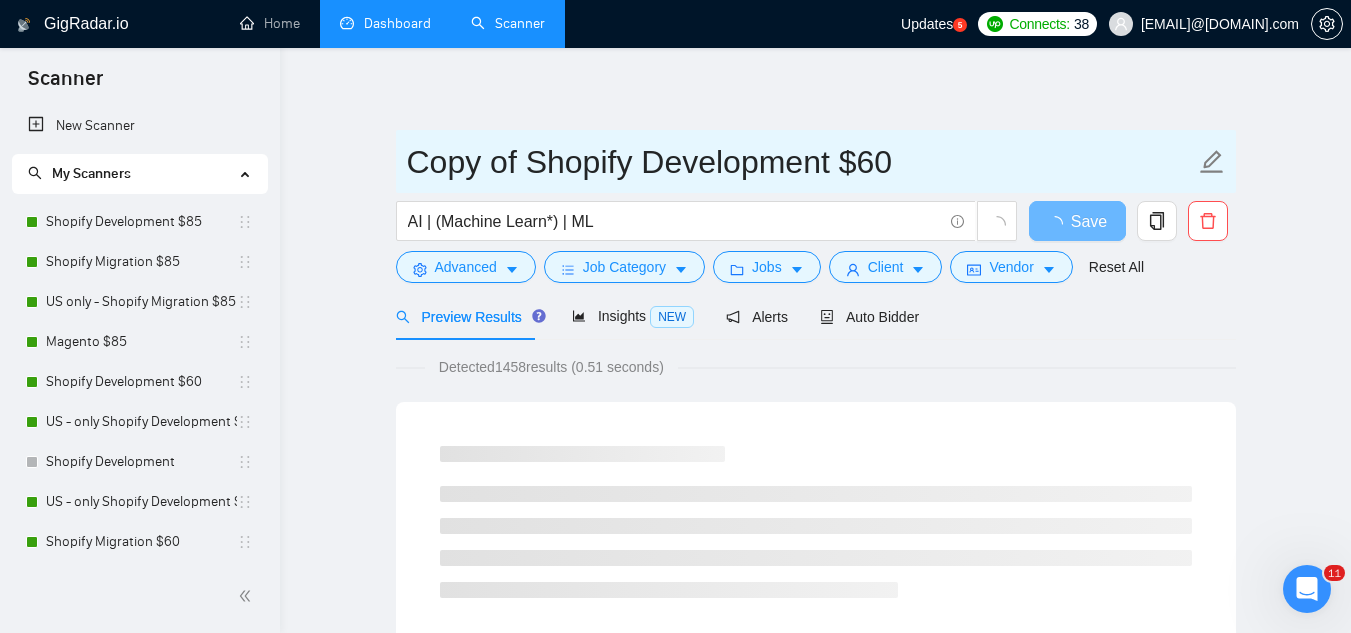 click on "Copy of Shopify Development $60" at bounding box center (801, 162) 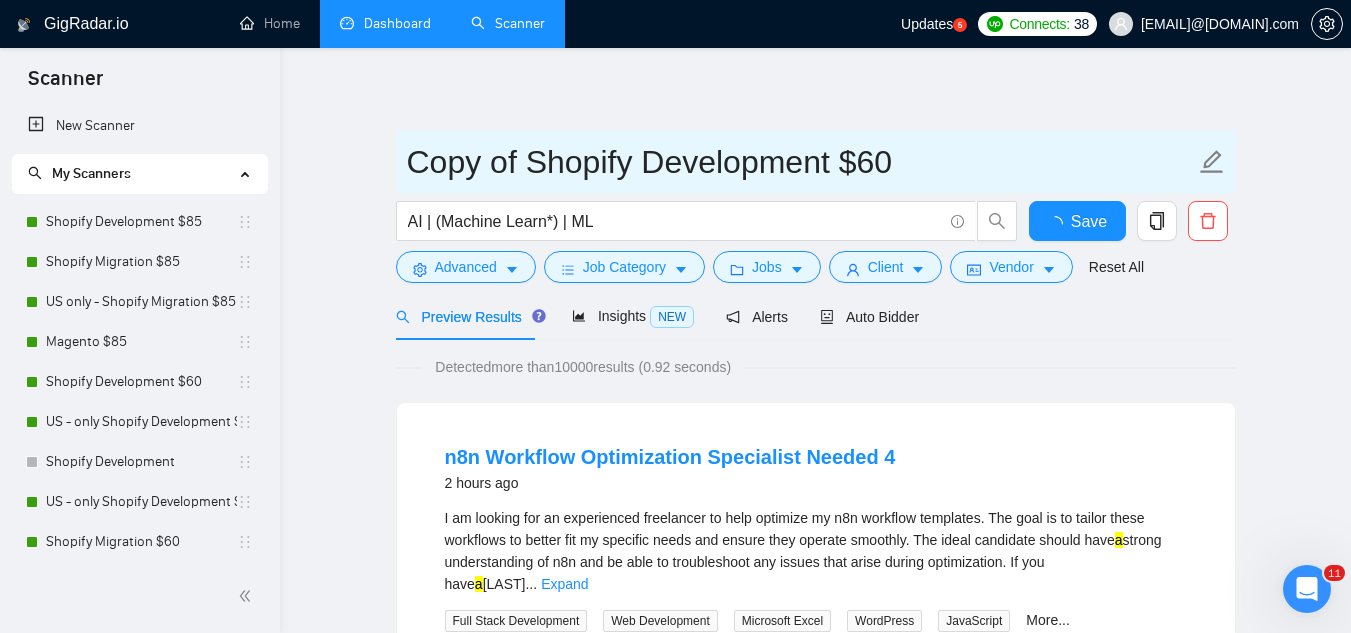 click on "Copy of Shopify Development $60" at bounding box center [801, 162] 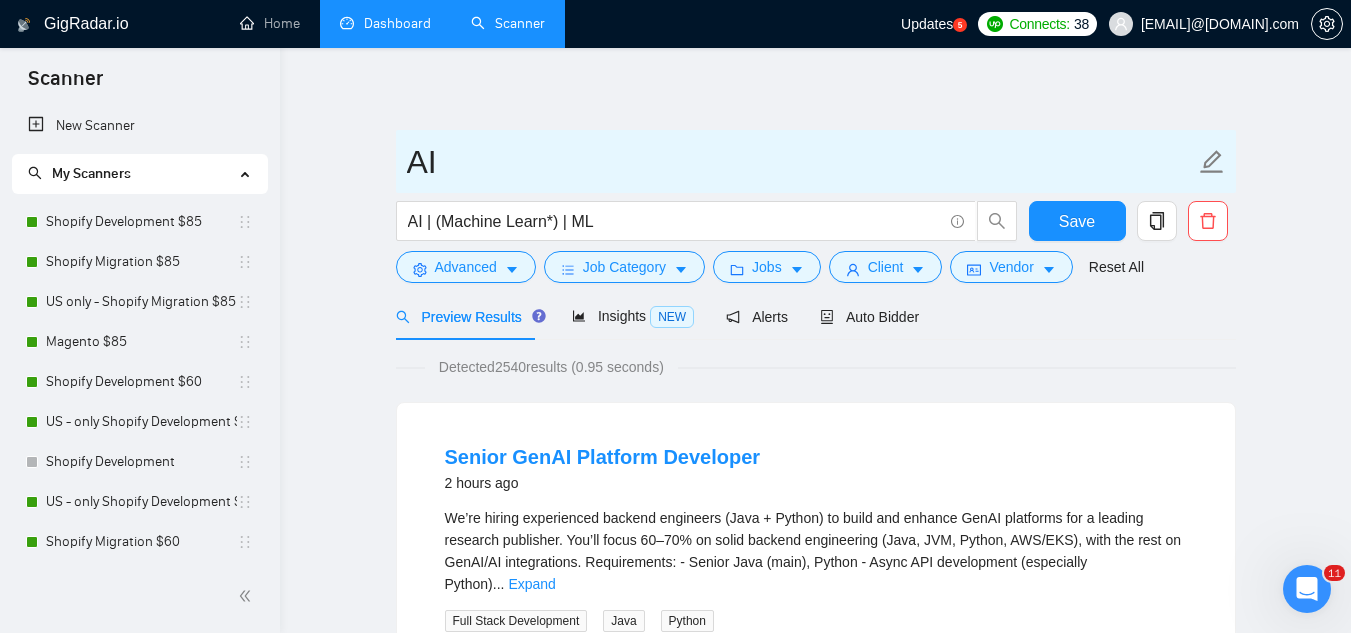 type on "AI" 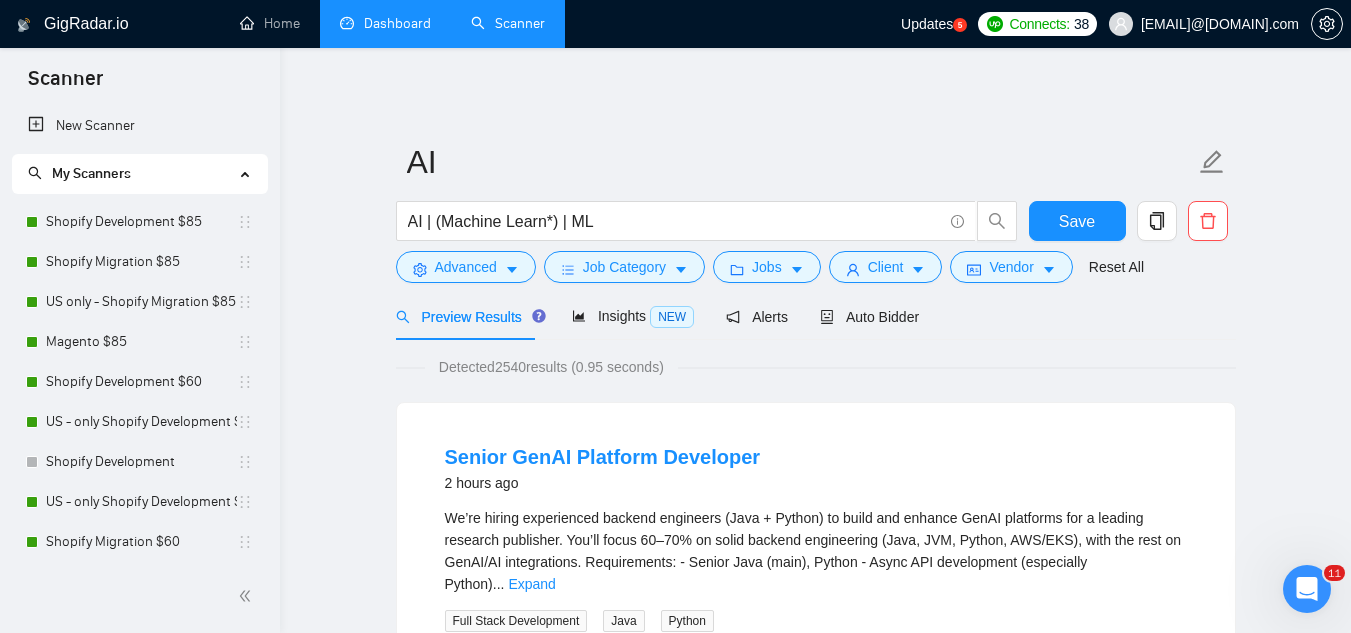 click on "AI AI | (Machine Learn*) | ML Save Advanced   Job Category   Jobs   Client   Vendor   Reset All Preview Results Insights NEW Alerts Auto Bidder Detected   2540  results   (0.95 seconds) Senior GenAI Platform Developer 2 hours ago We’re hiring experienced backend engineers (Java + Python) to build and enhance GenAI platforms for a leading research publisher. You’ll focus 60–70% on solid backend engineering (Java, JVM, Python, AWS/EKS), with the rest on GenAI/AI integrations.
Requirements:
- Senior Java (main), Python
- Async API development (especially Python) ... Expand Full Stack Development Java Python 📡   55% GigRadar Score   - Hourly Everyone Talent Preference Intermediate Experience Level More than 30 hrs/week Hourly Load More than 6 months Duration   United States Country $ 126.4k Total Spent $19.54 Avg Rate Paid 10-99 Company Size Verified Payment Verified Jan, 2020 Member Since ⭐️  4.98 Client Feedback Full-stack Developer for MVP SaaS with  AI  Integration 🤖 14 hours ago AI AI React" at bounding box center (816, 2532) 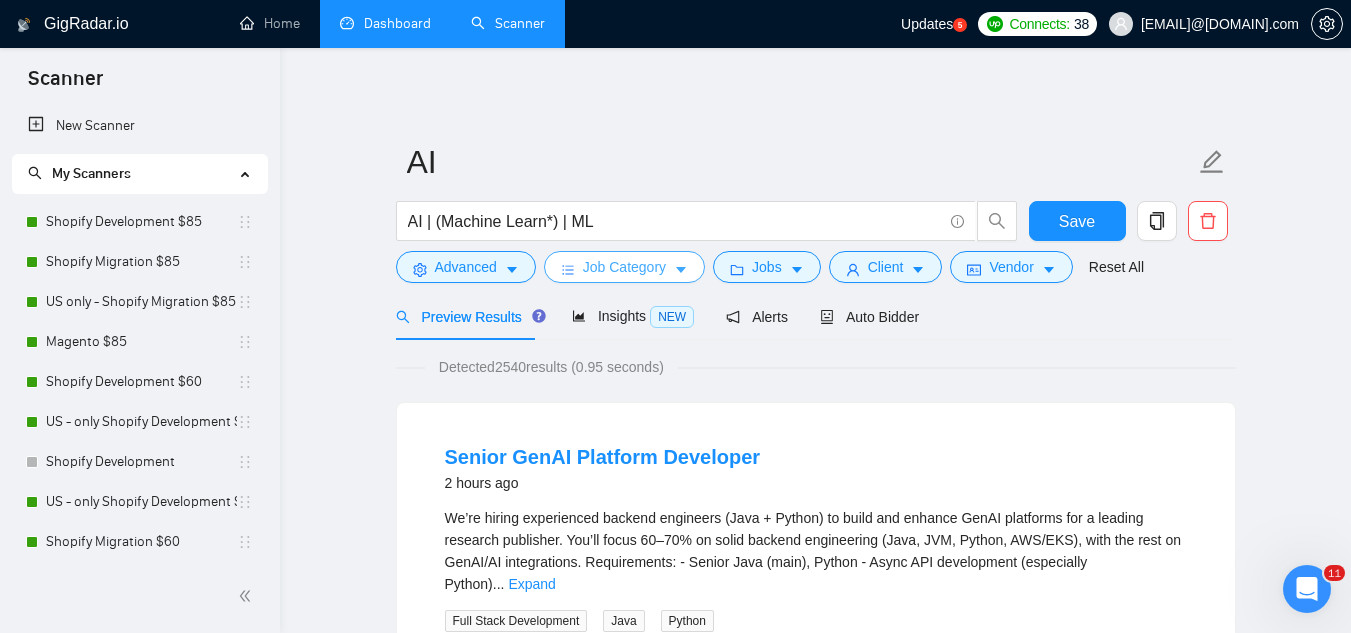 click on "Job Category" at bounding box center [624, 267] 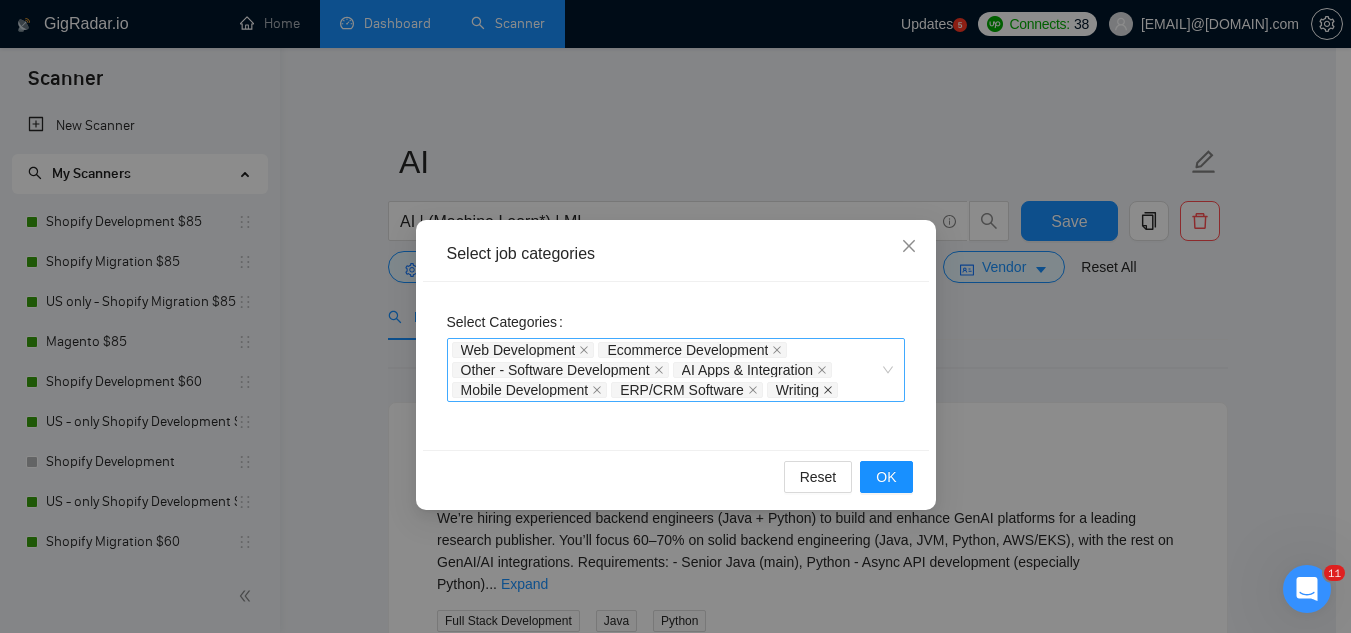 click 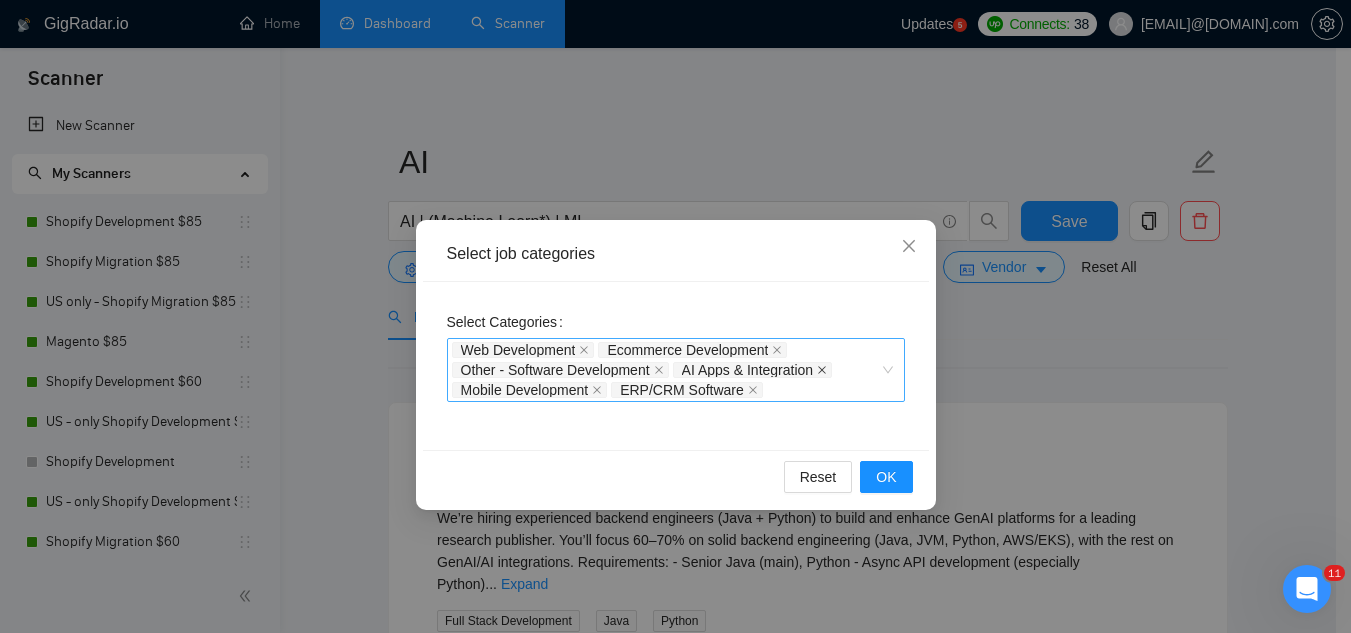 click 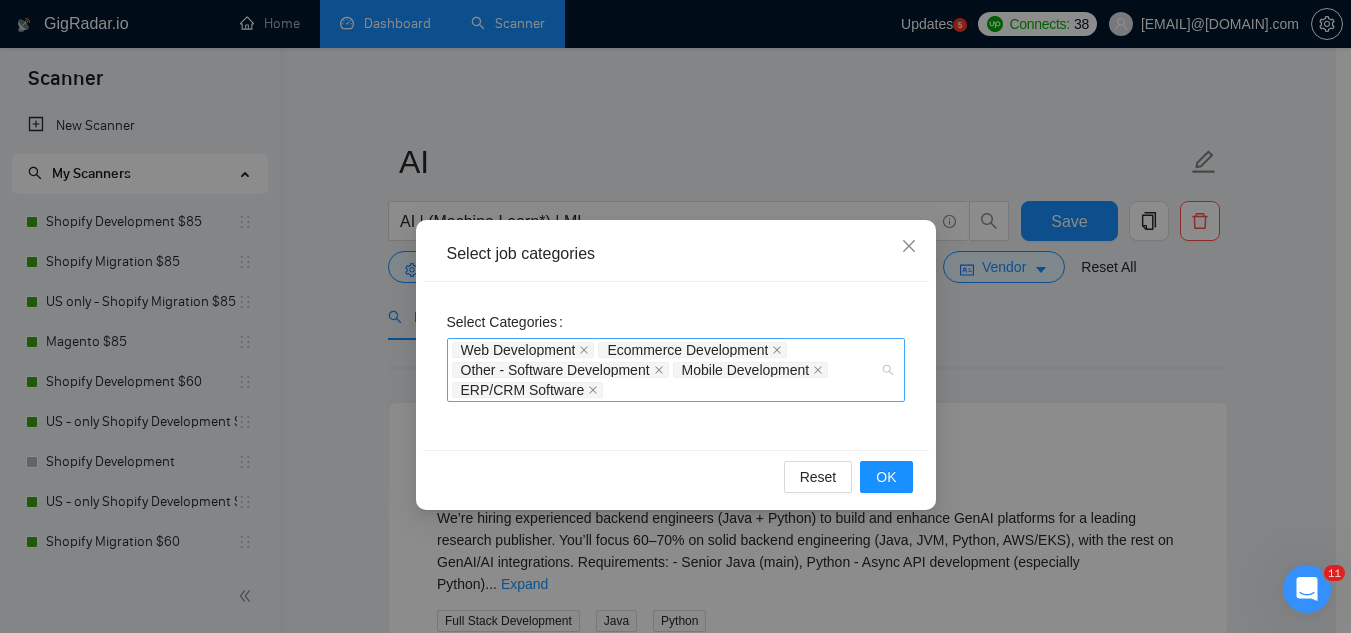 click on "Mobile Development" at bounding box center (751, 370) 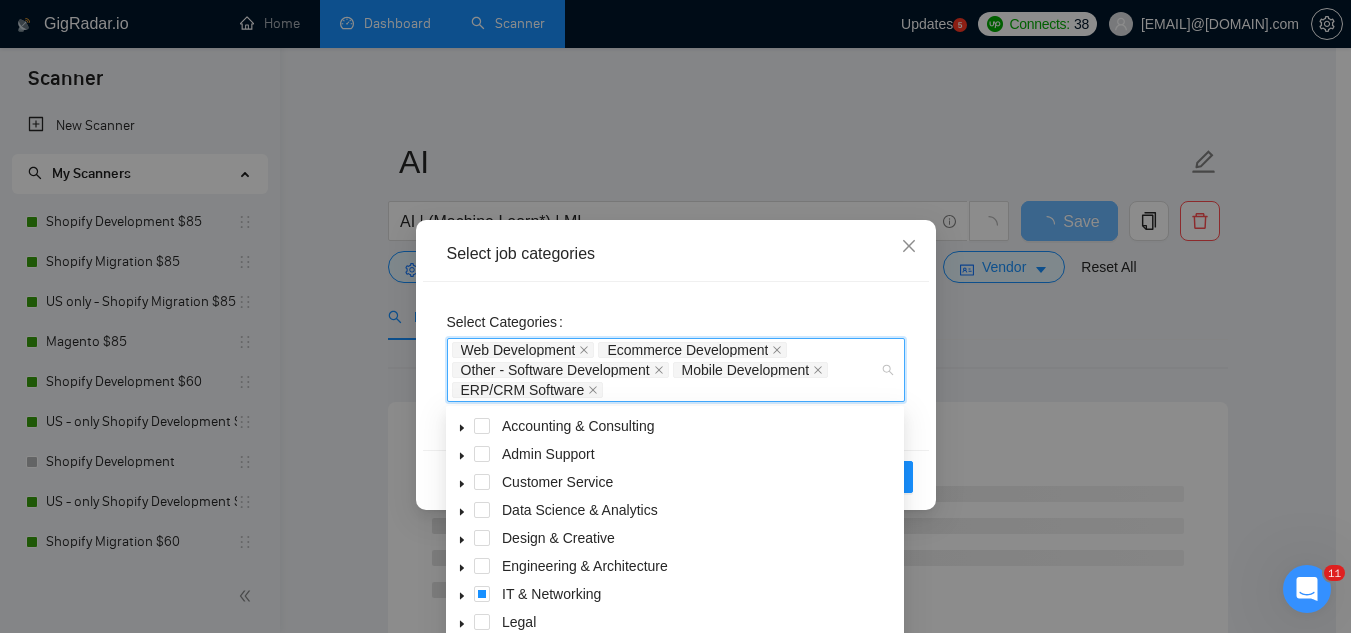 click on "Ecommerce Development" at bounding box center [692, 350] 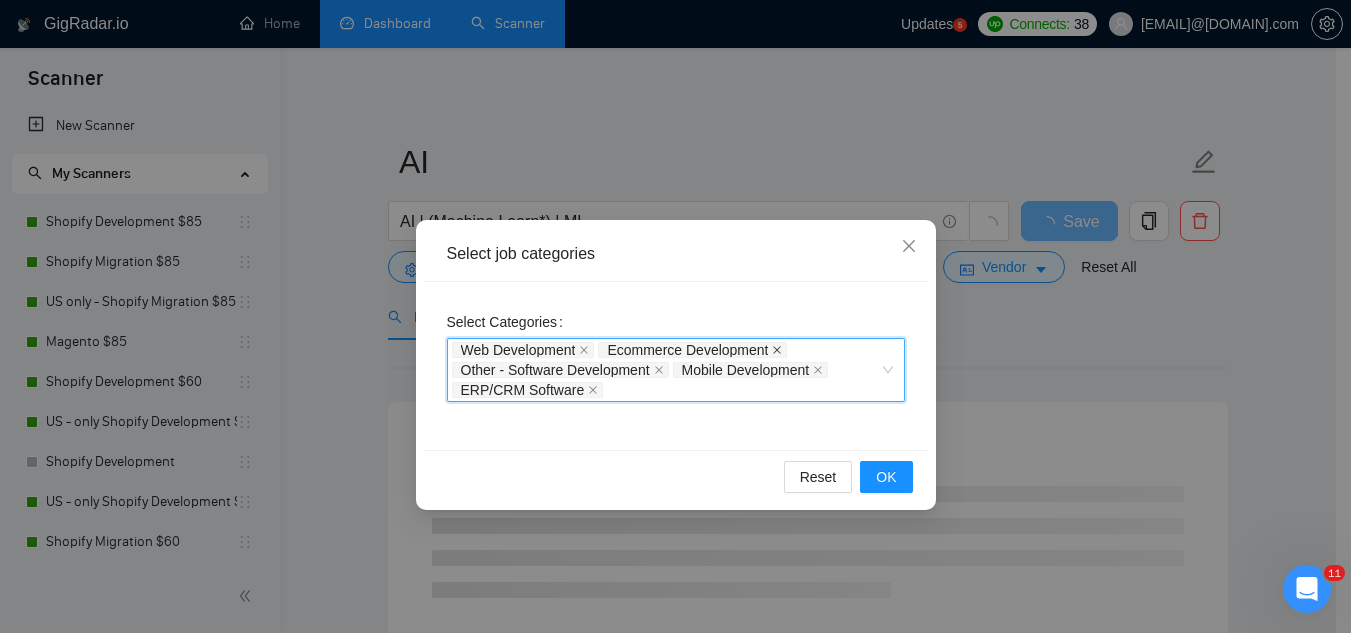 click 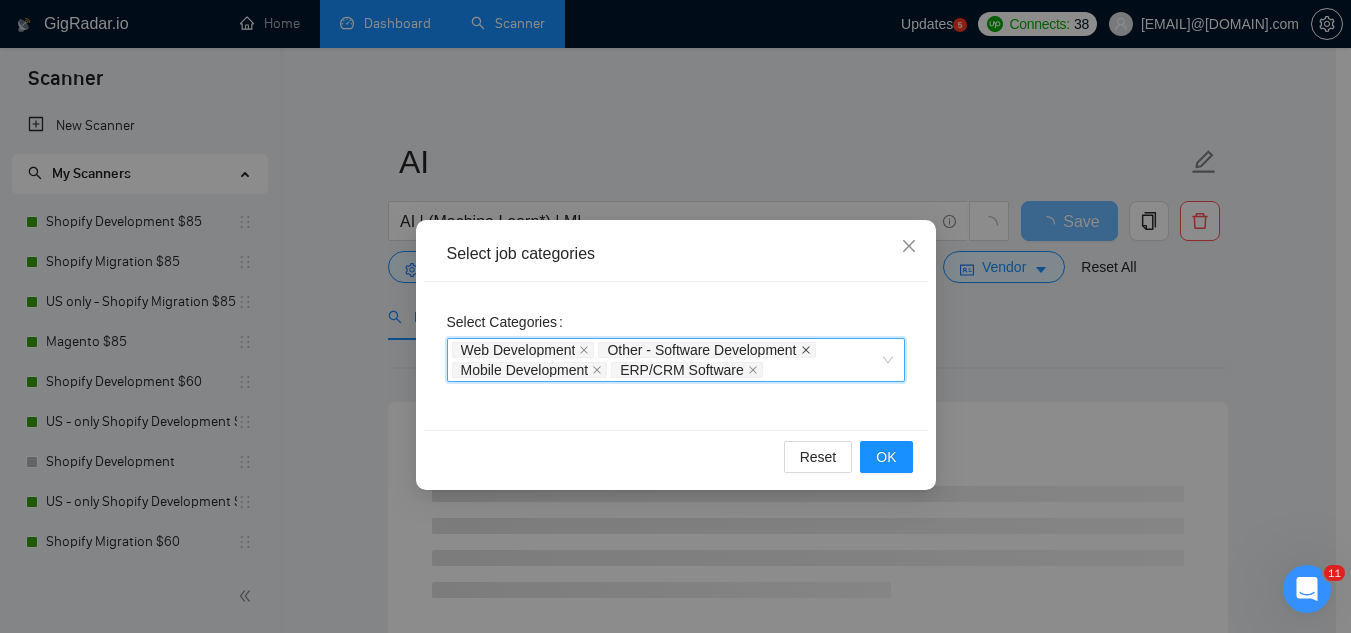 click 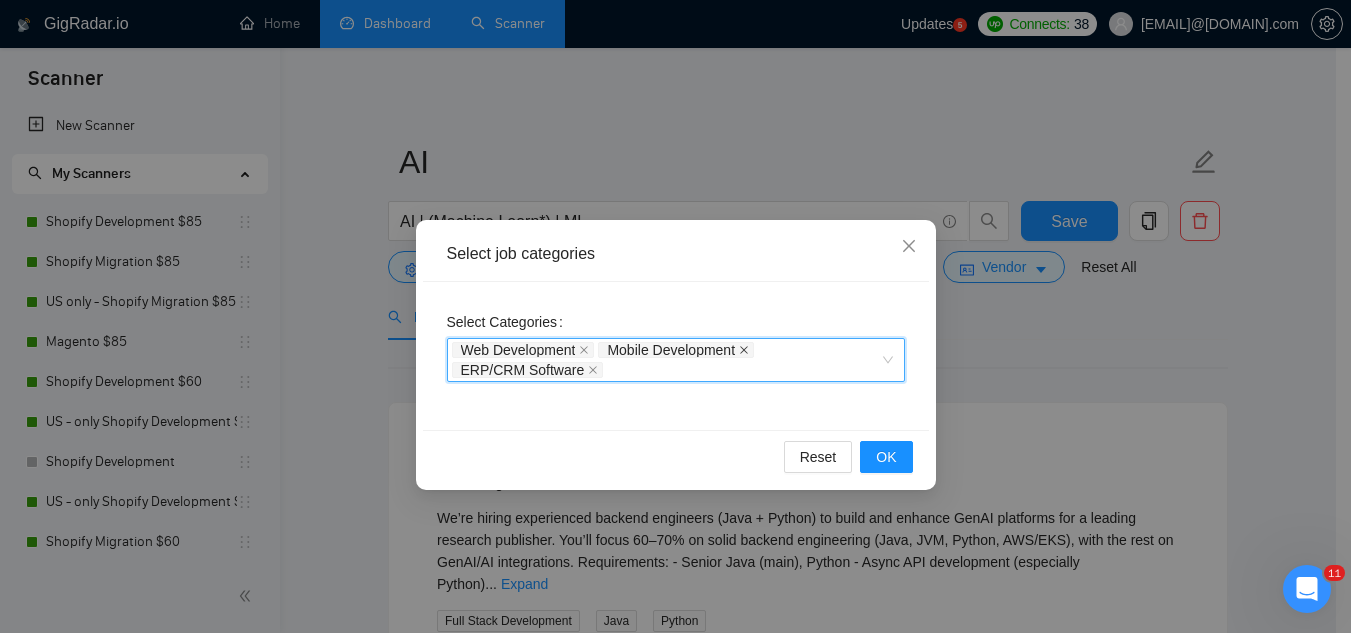 click 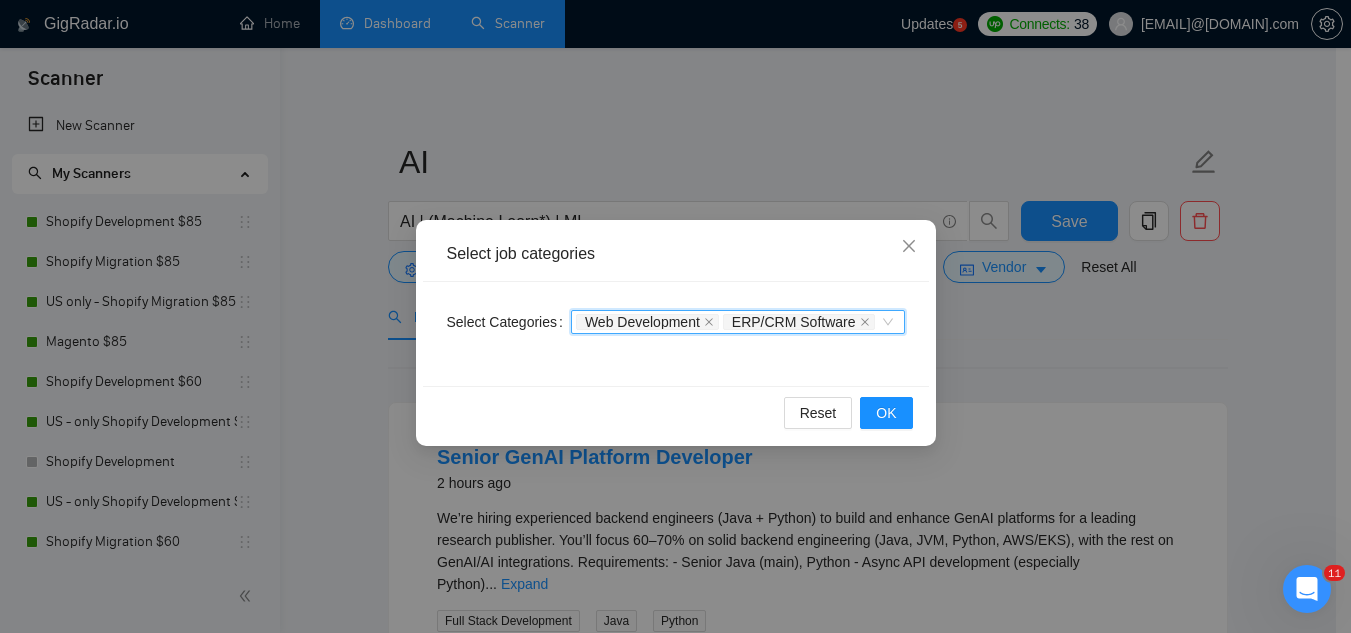 drag, startPoint x: 848, startPoint y: 321, endPoint x: 830, endPoint y: 319, distance: 18.110771 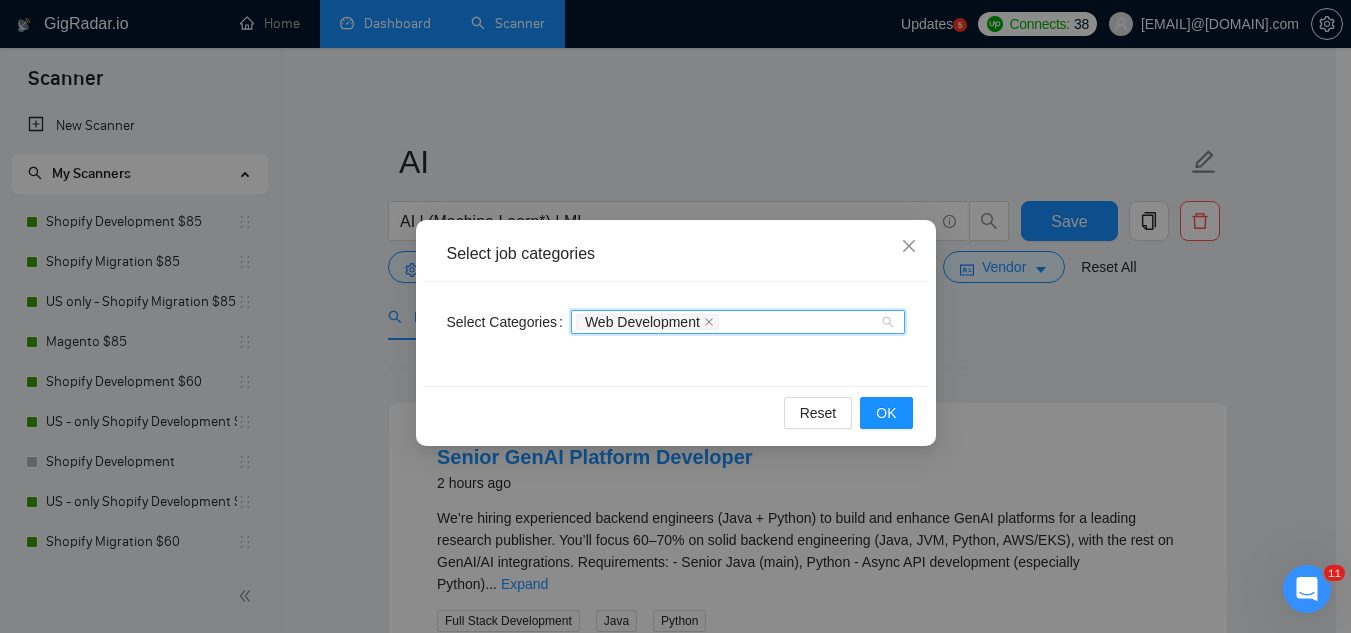 click on "Web Development" at bounding box center [647, 322] 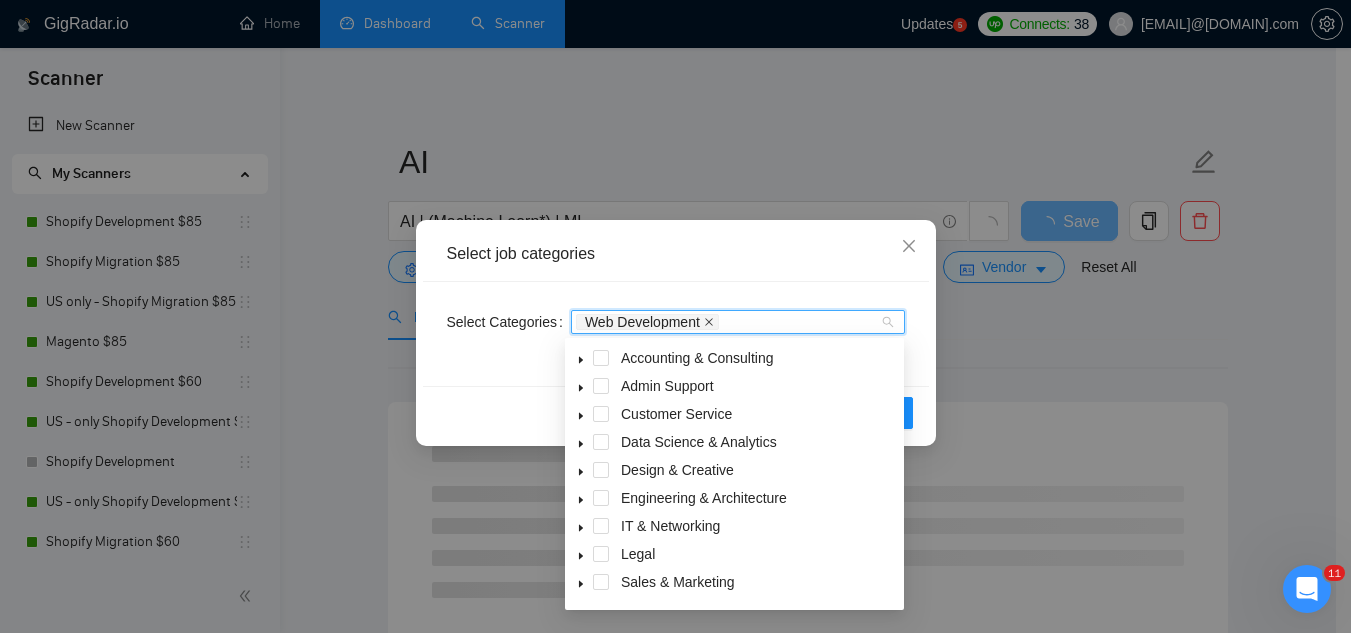 click 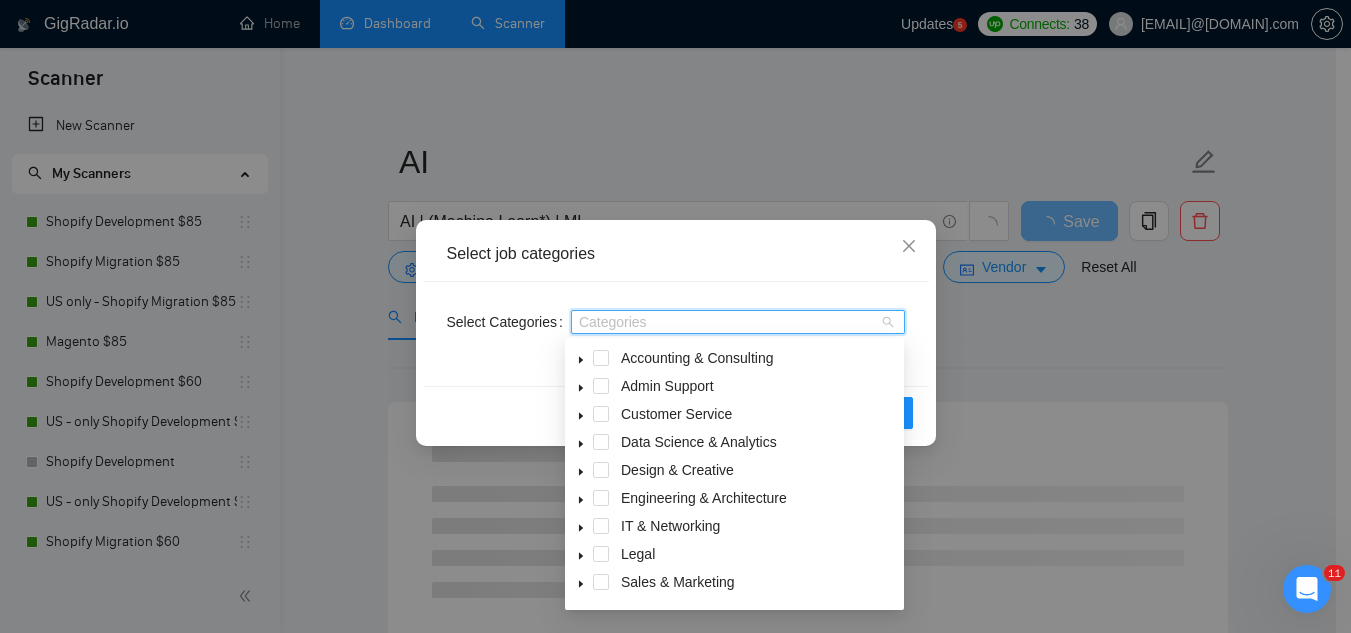 click at bounding box center [728, 322] 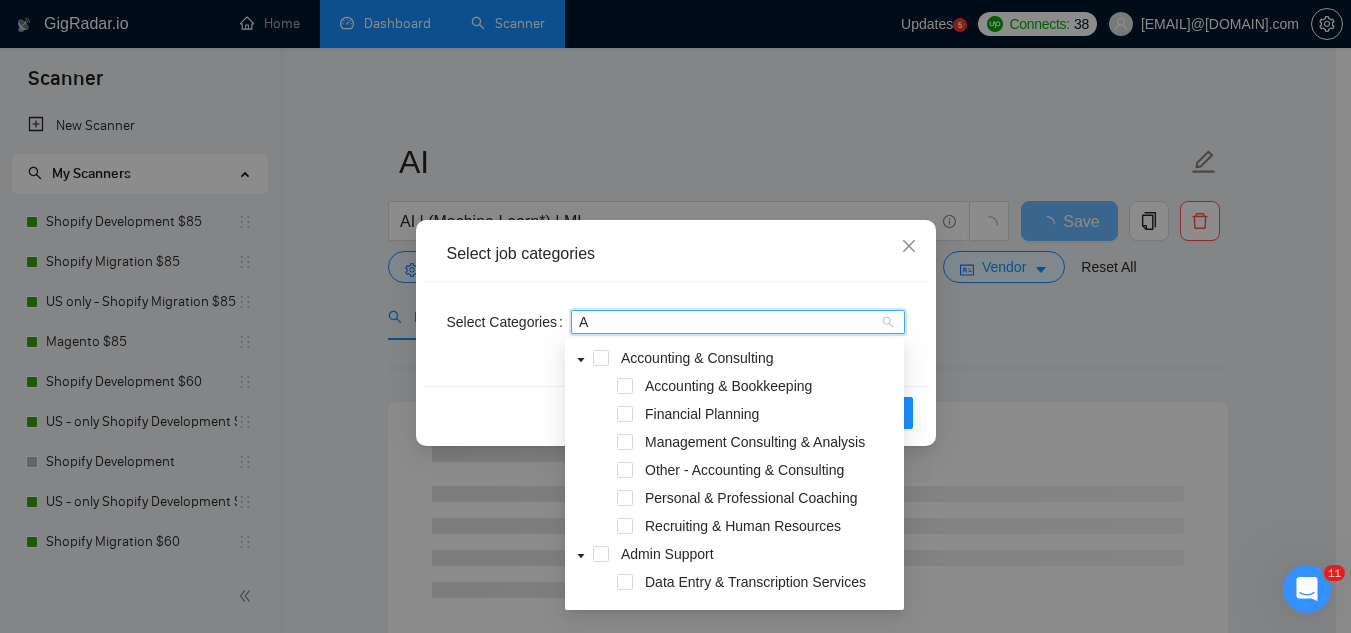 type on "AI" 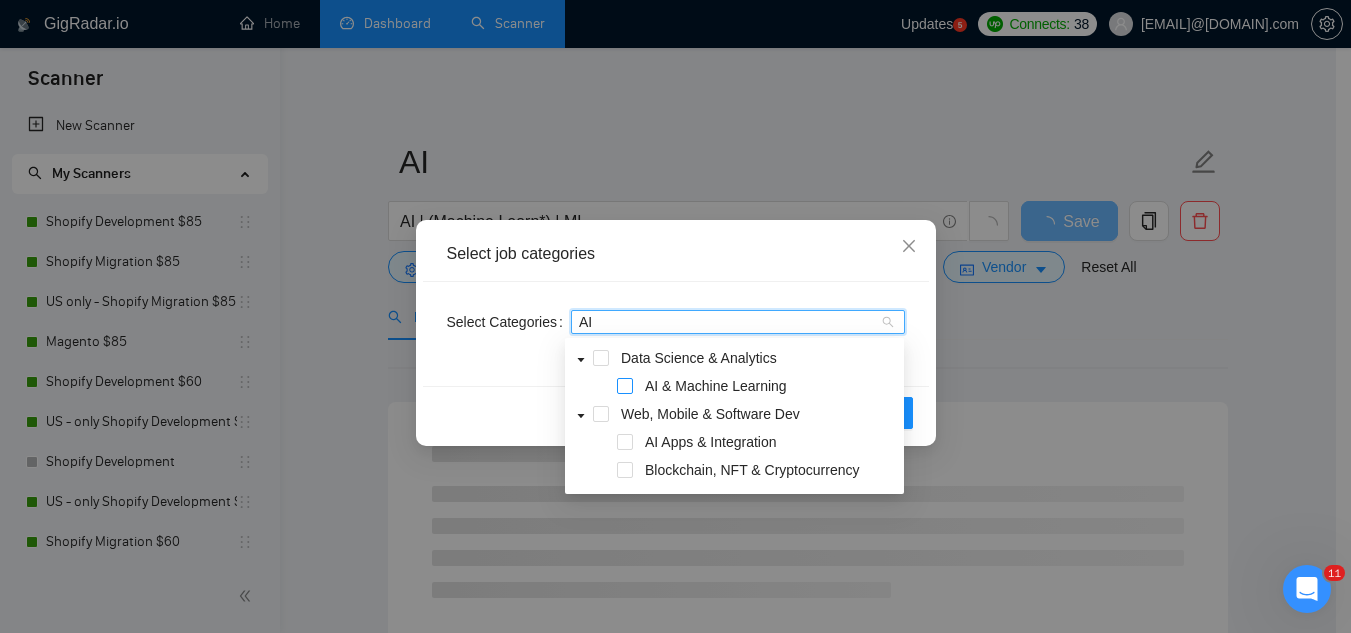 click at bounding box center [625, 386] 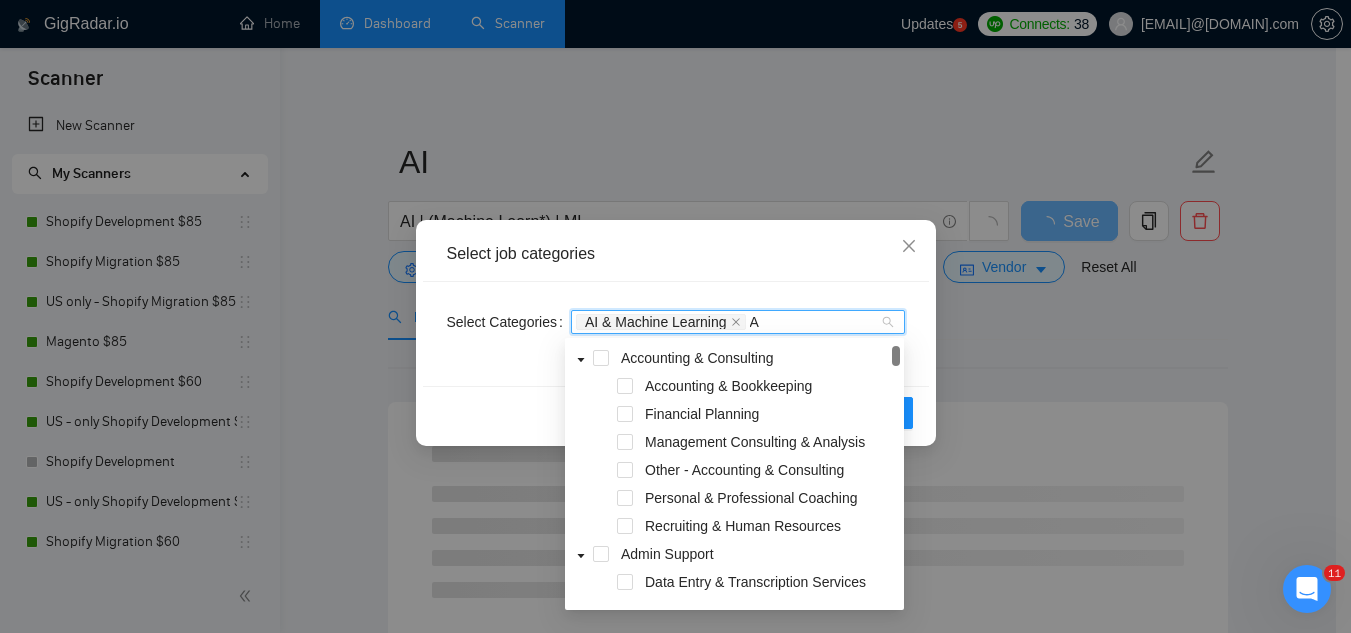 type on "AI" 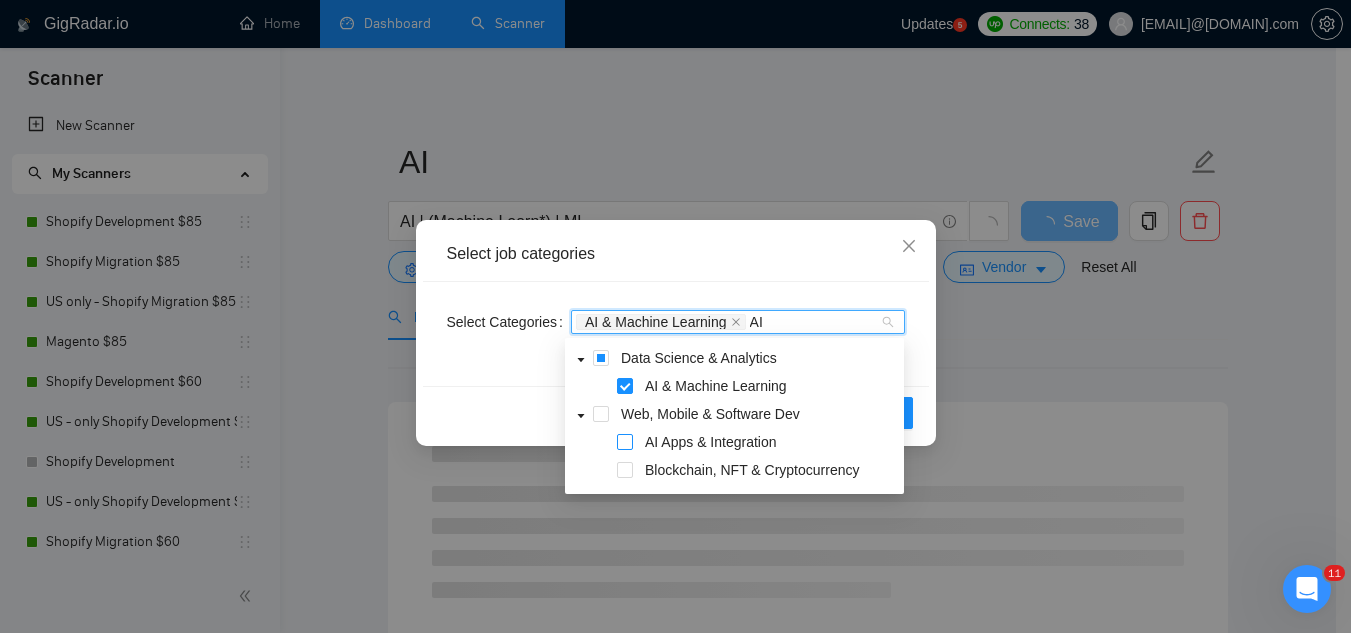 click at bounding box center [625, 442] 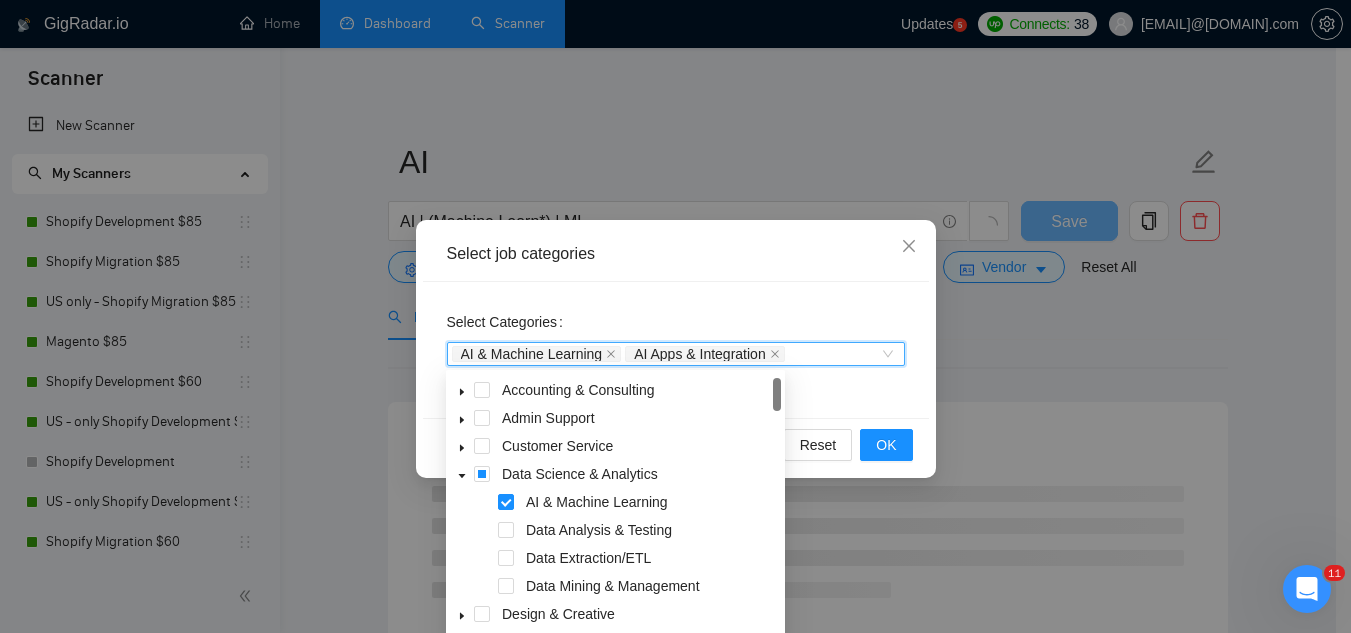 click on "Select Categories AI & Machine Learning, AI Apps & Integration AI & Machine Learning AI Apps & Integration" at bounding box center (676, 350) 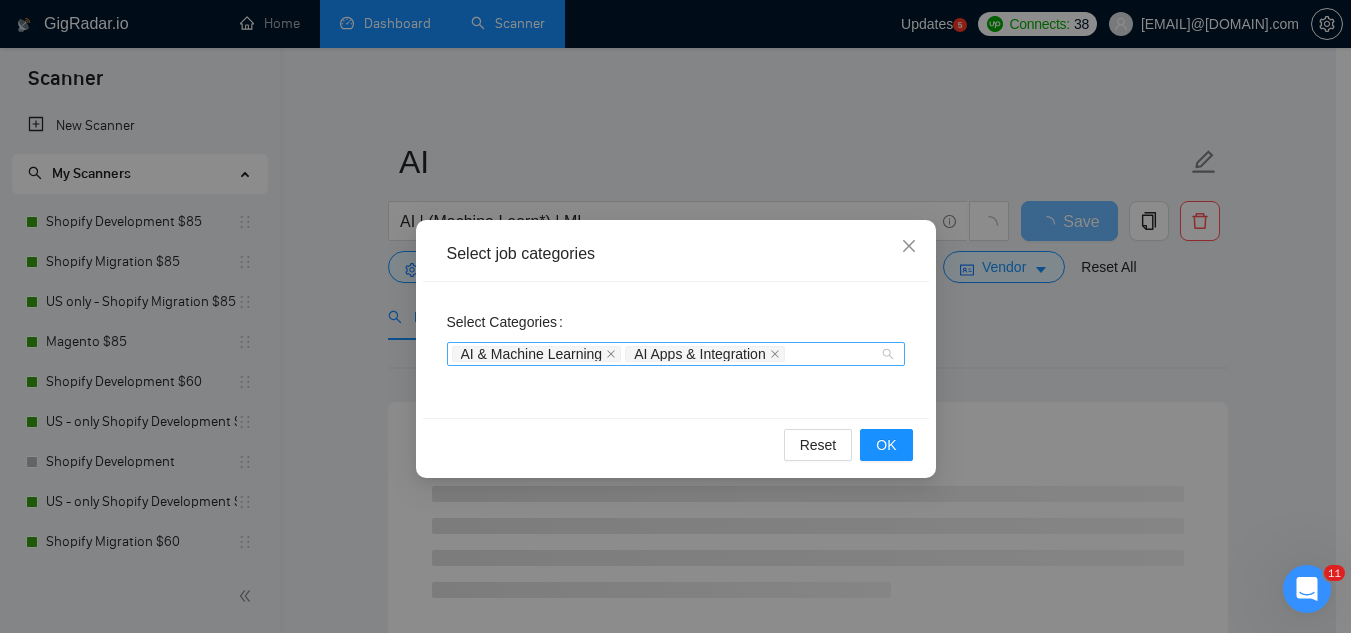 click on "AI & Machine Learning AI Apps & Integration" at bounding box center [666, 354] 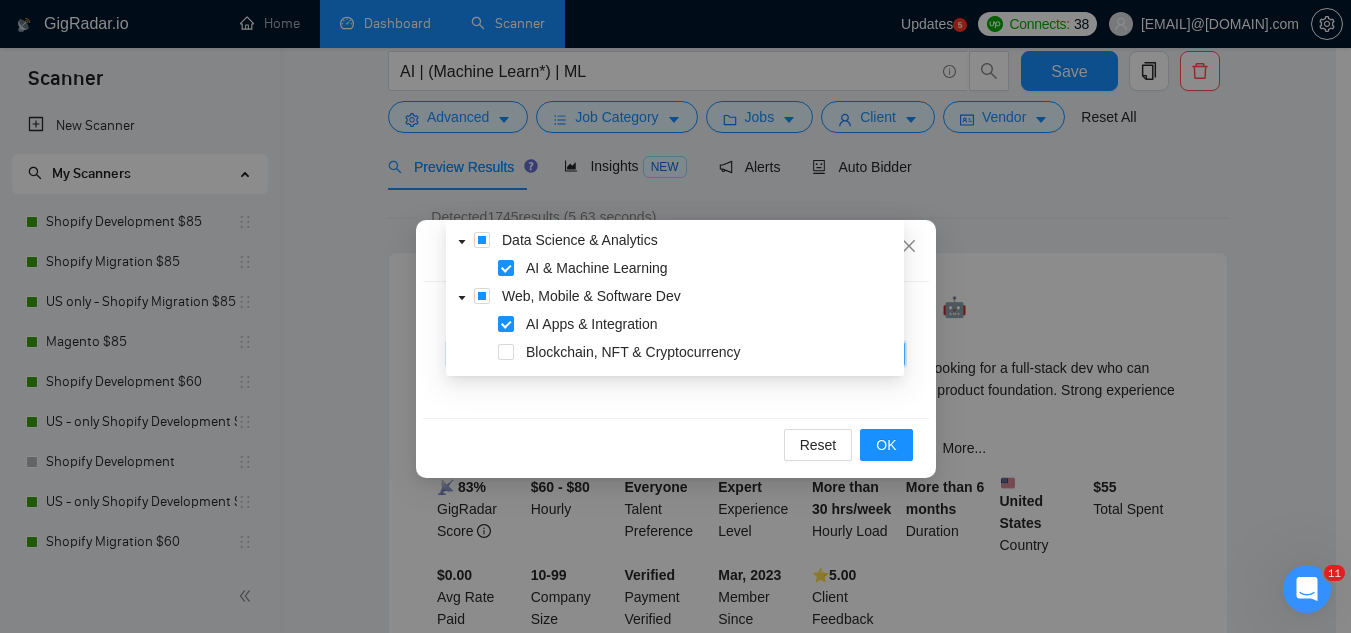 scroll, scrollTop: 0, scrollLeft: 0, axis: both 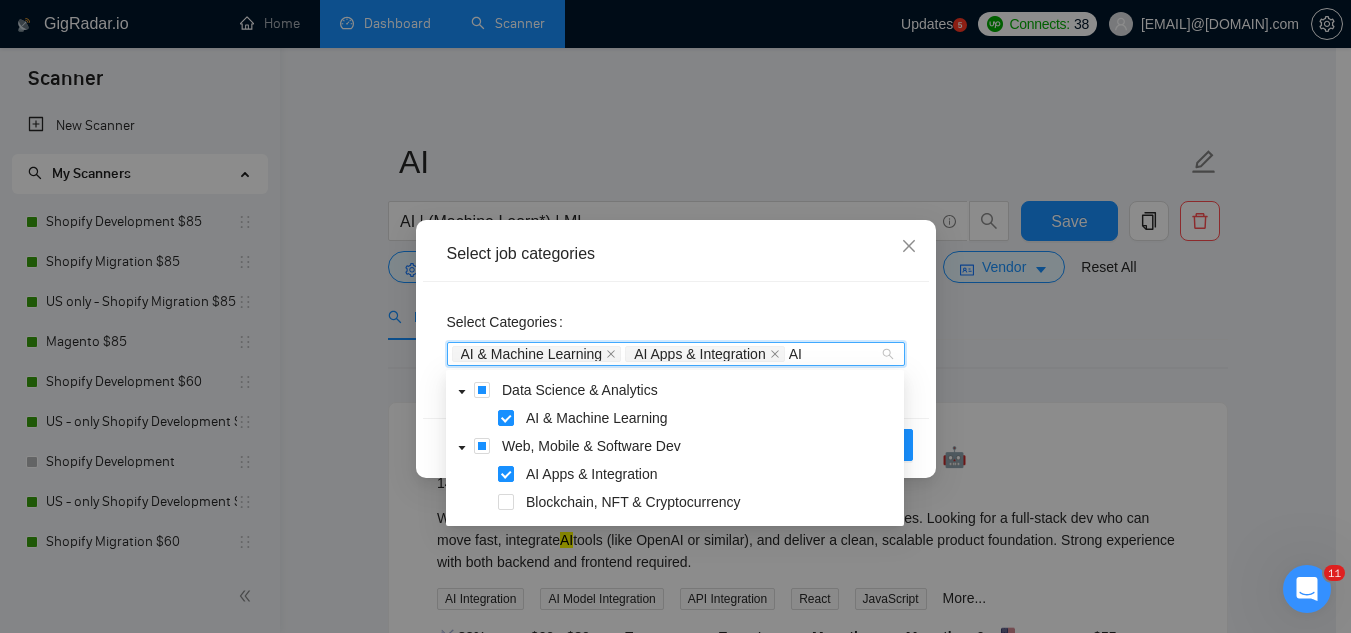 type on "A" 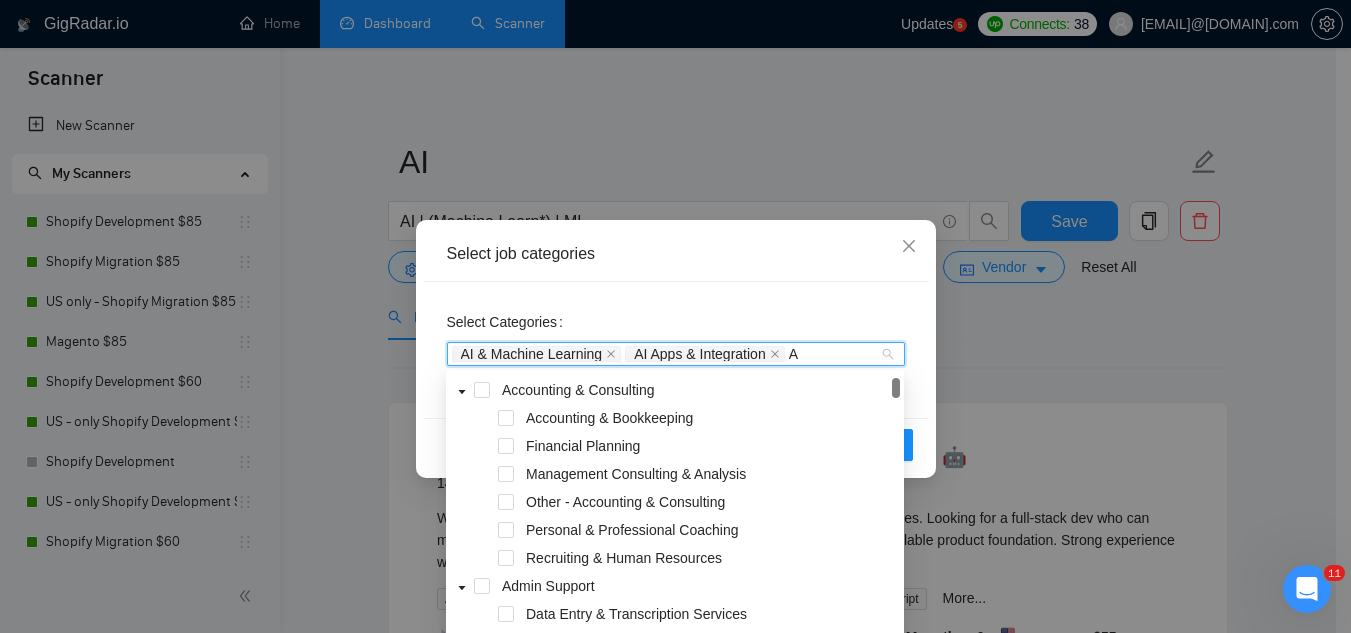 type 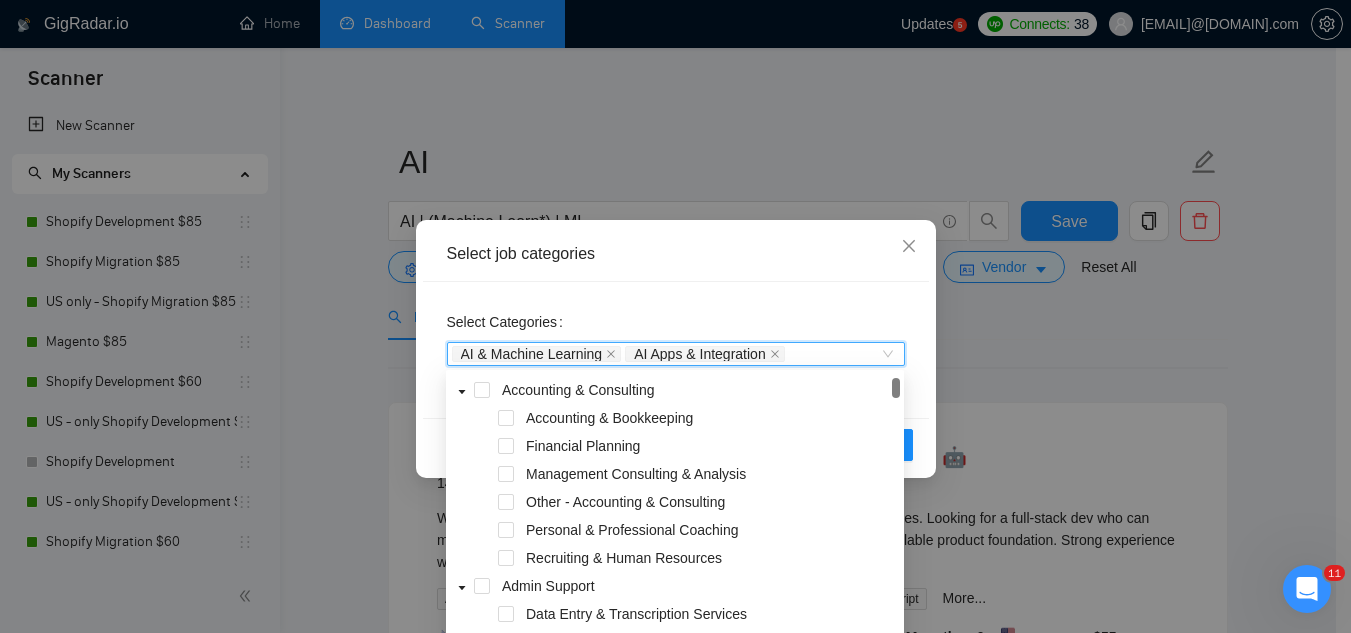 click on "Select Categories AI & Machine Learning, AI Apps & Integration AI & Machine Learning AI Apps & Integration" at bounding box center [676, 350] 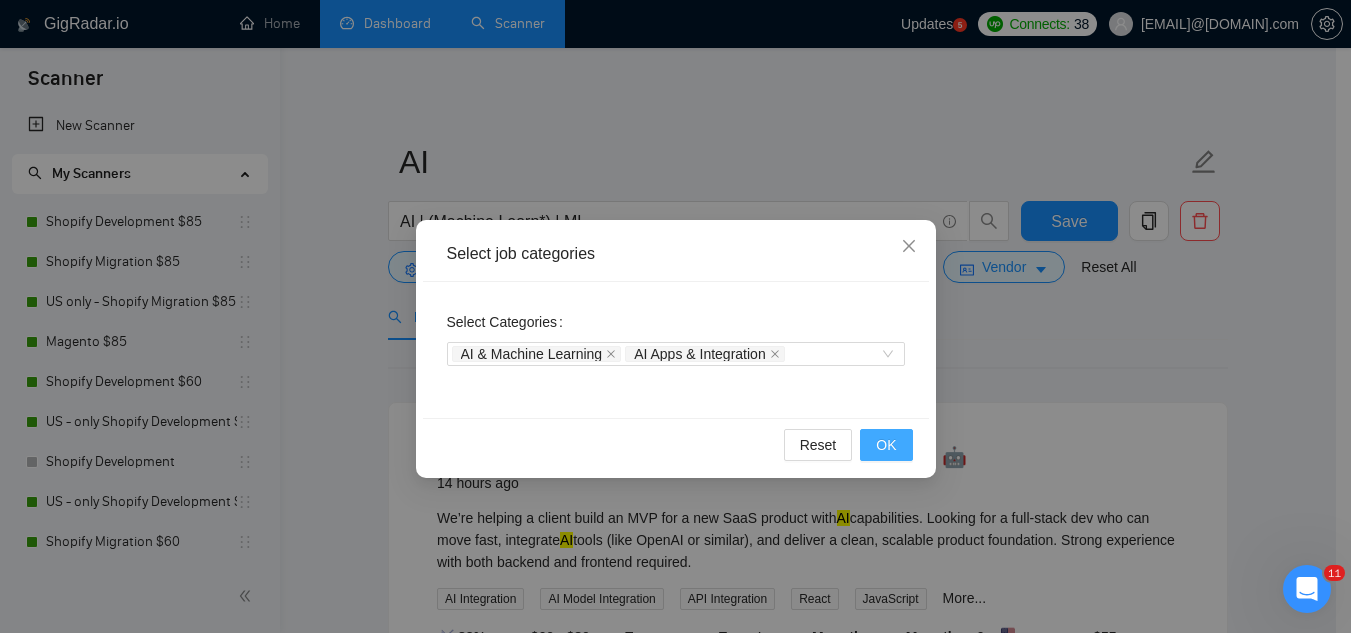 click on "OK" at bounding box center (886, 445) 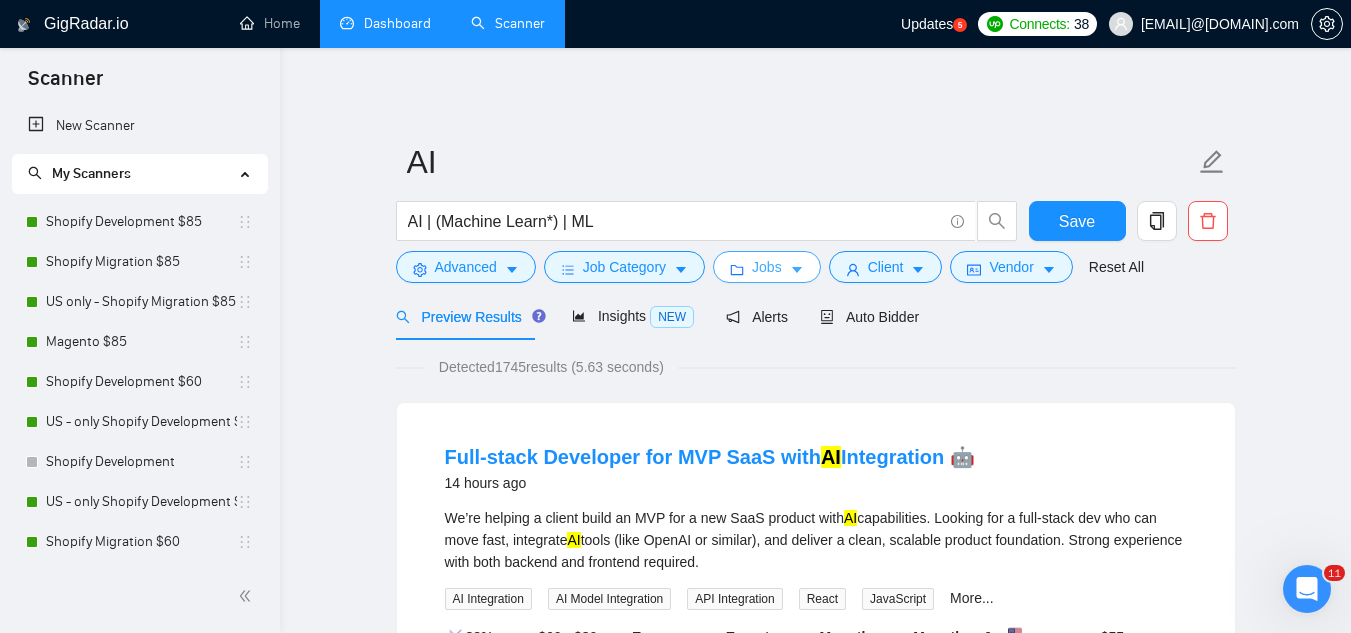 click on "Jobs" at bounding box center [767, 267] 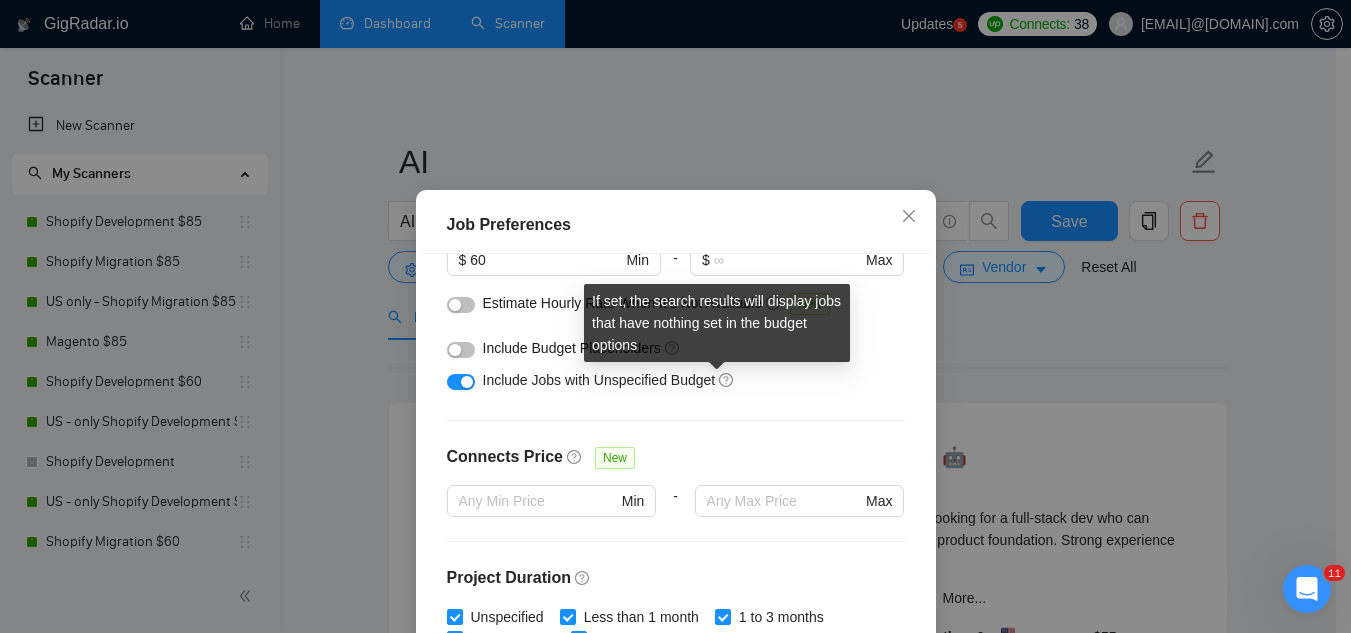 scroll, scrollTop: 200, scrollLeft: 0, axis: vertical 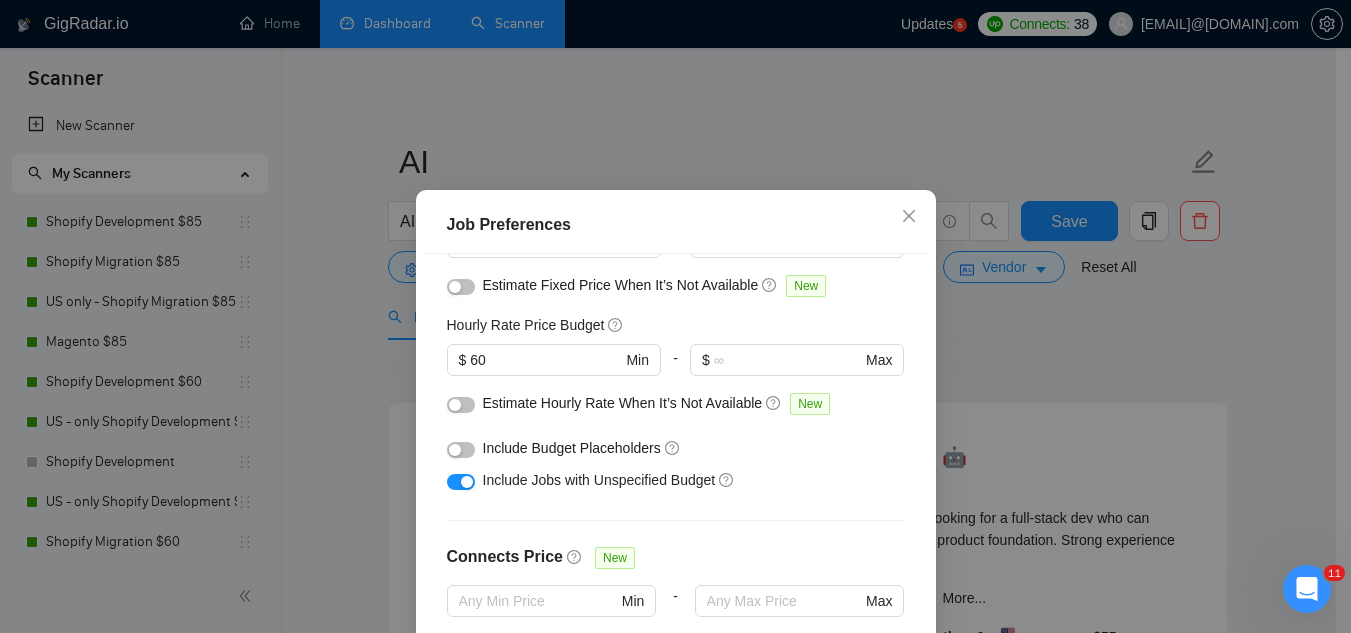 click at bounding box center [461, 450] 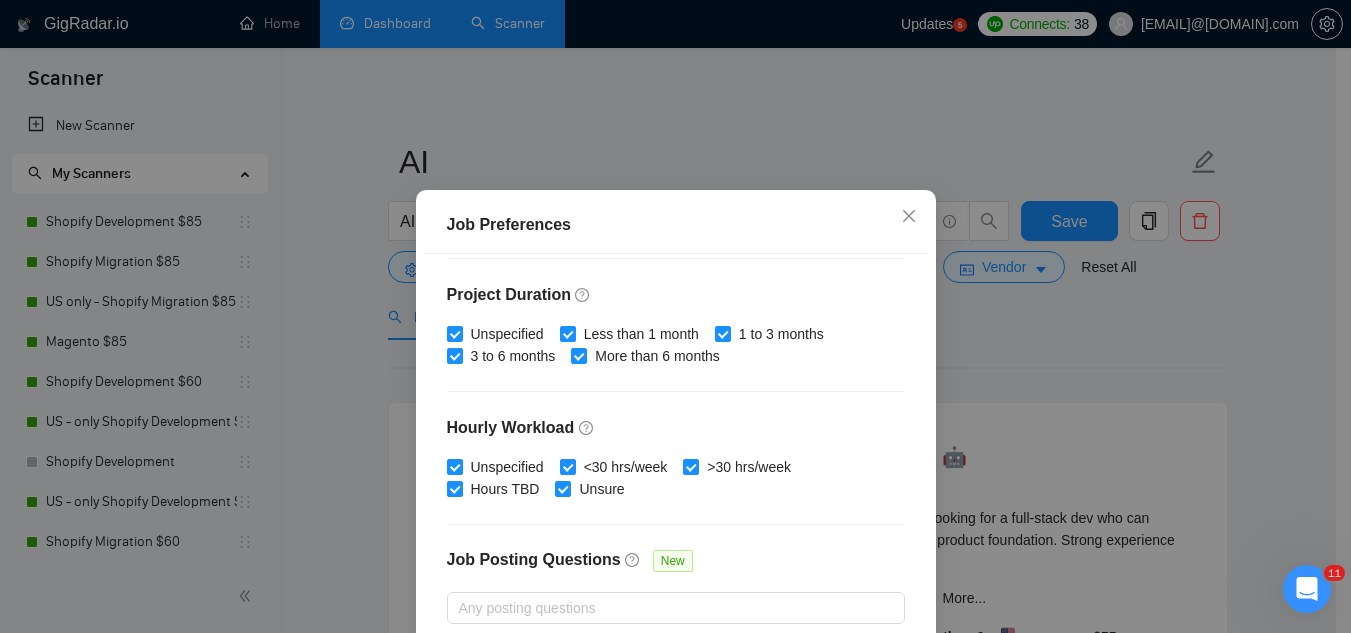 scroll, scrollTop: 683, scrollLeft: 0, axis: vertical 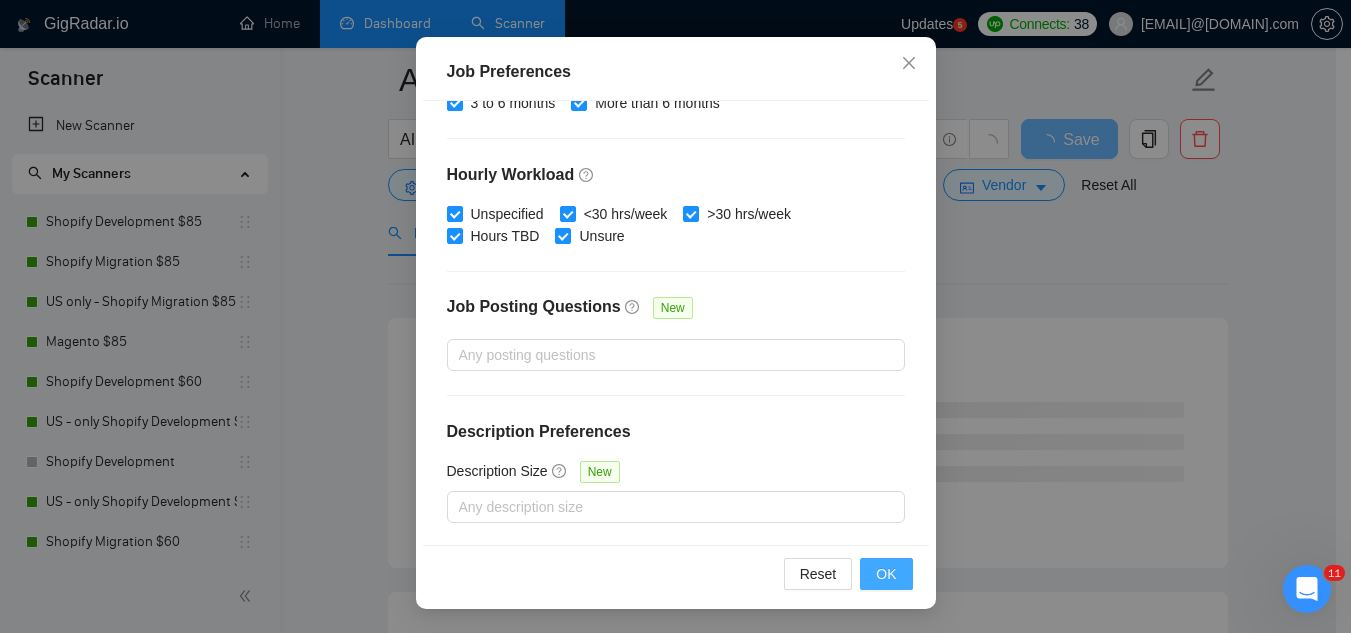 click on "OK" at bounding box center (886, 574) 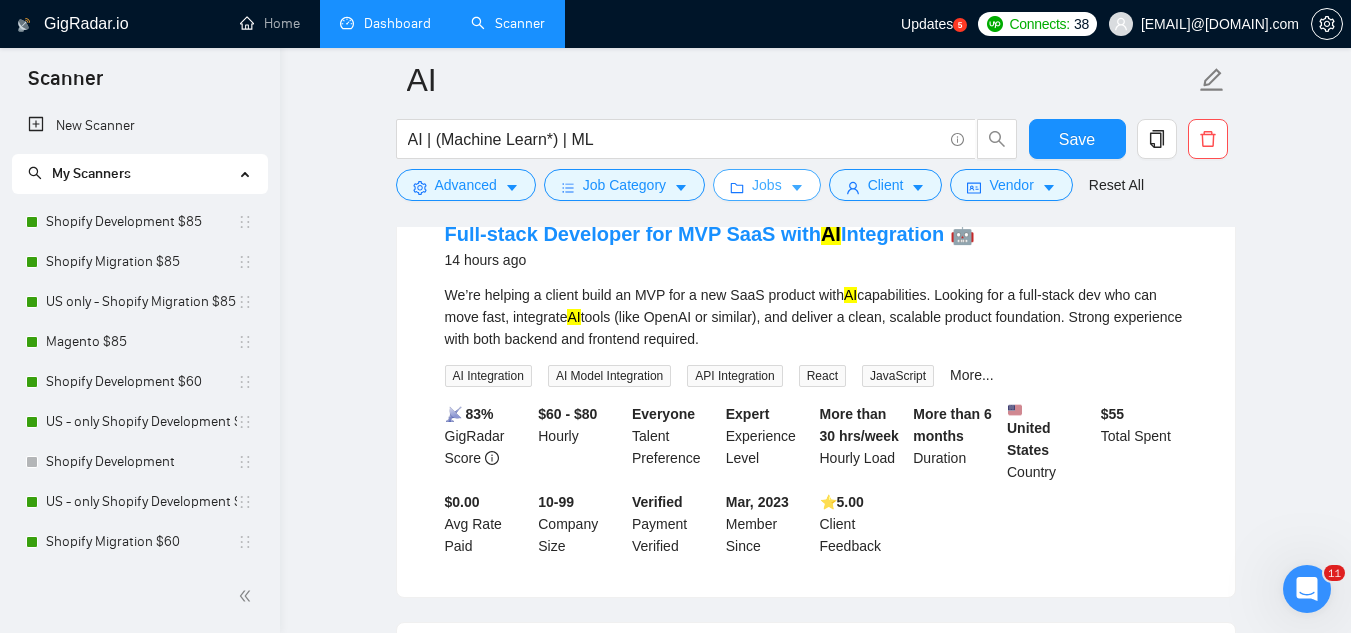 scroll, scrollTop: 0, scrollLeft: 0, axis: both 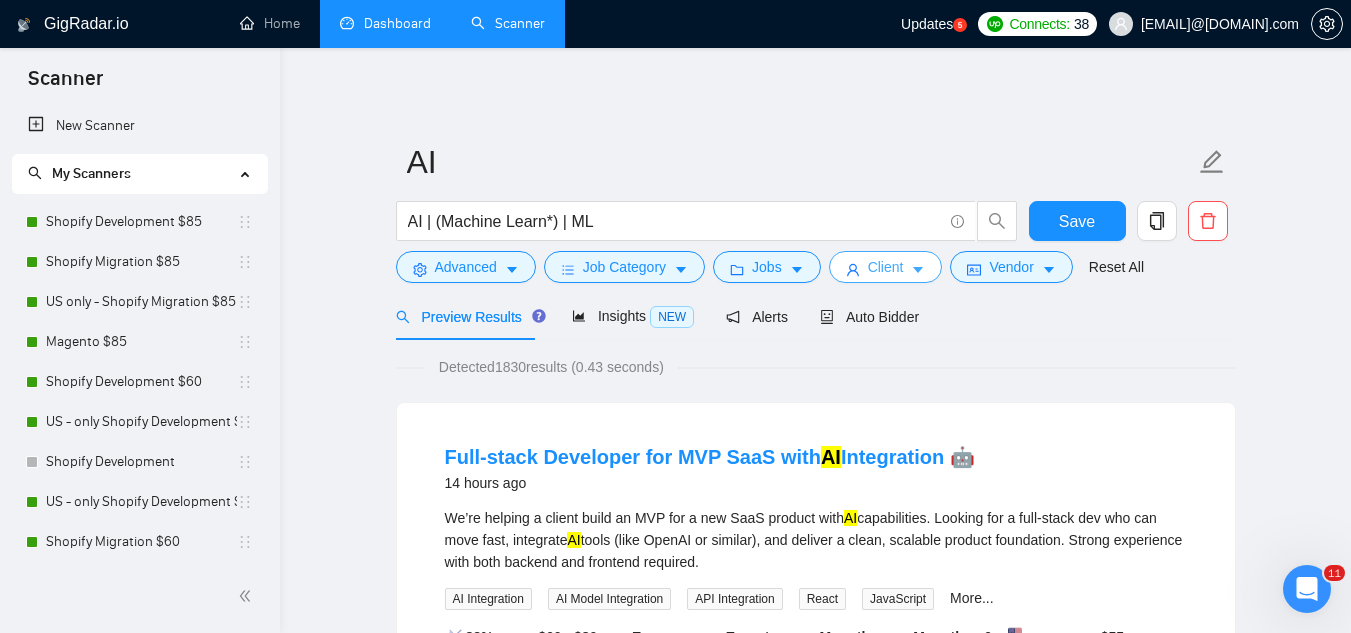 click on "Client" at bounding box center [886, 267] 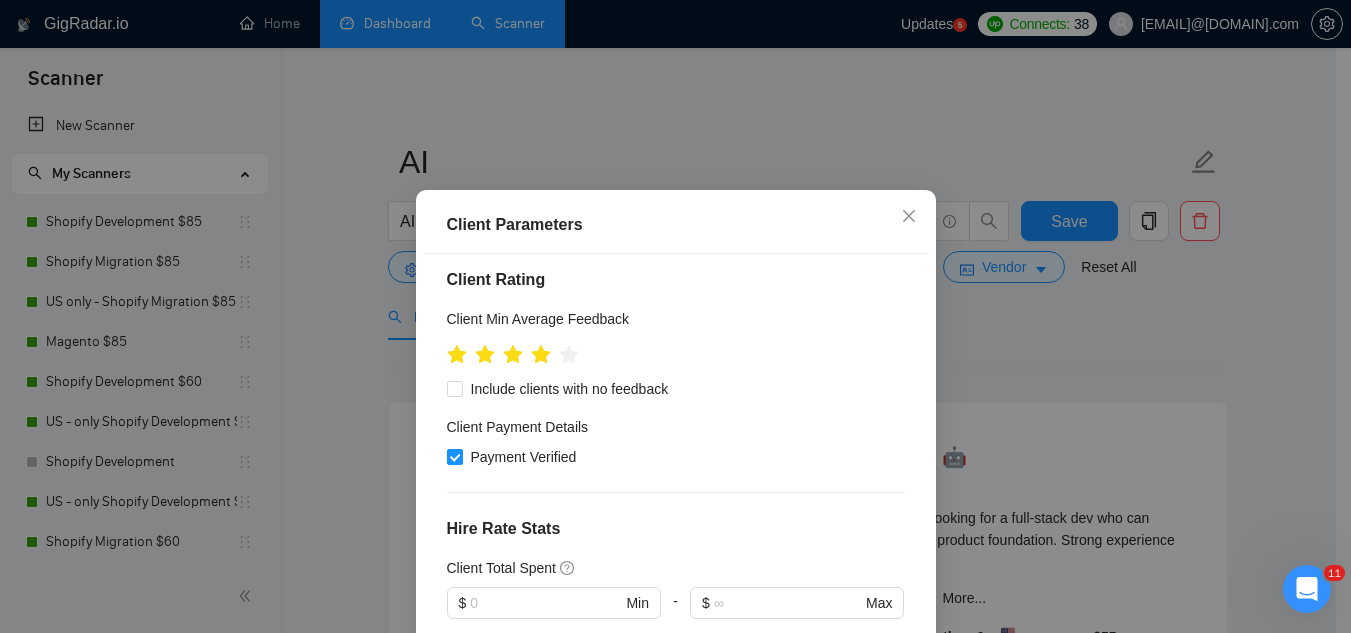 scroll, scrollTop: 300, scrollLeft: 0, axis: vertical 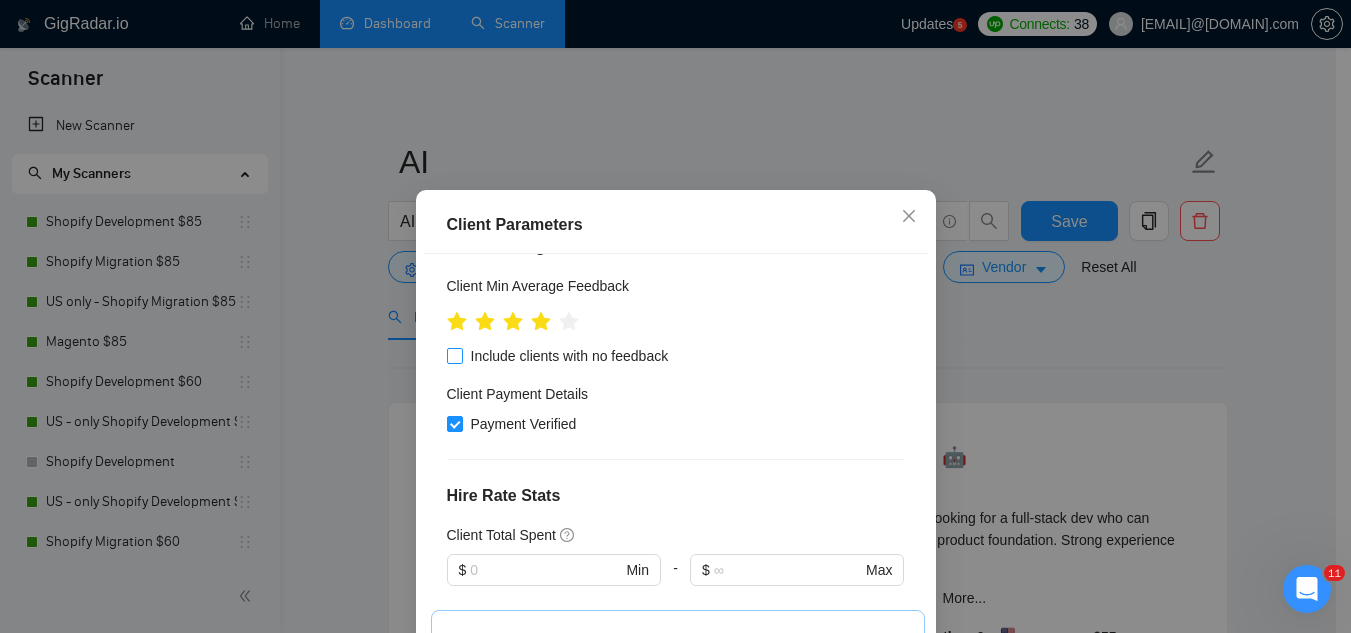 click on "Include clients with no feedback" at bounding box center [570, 356] 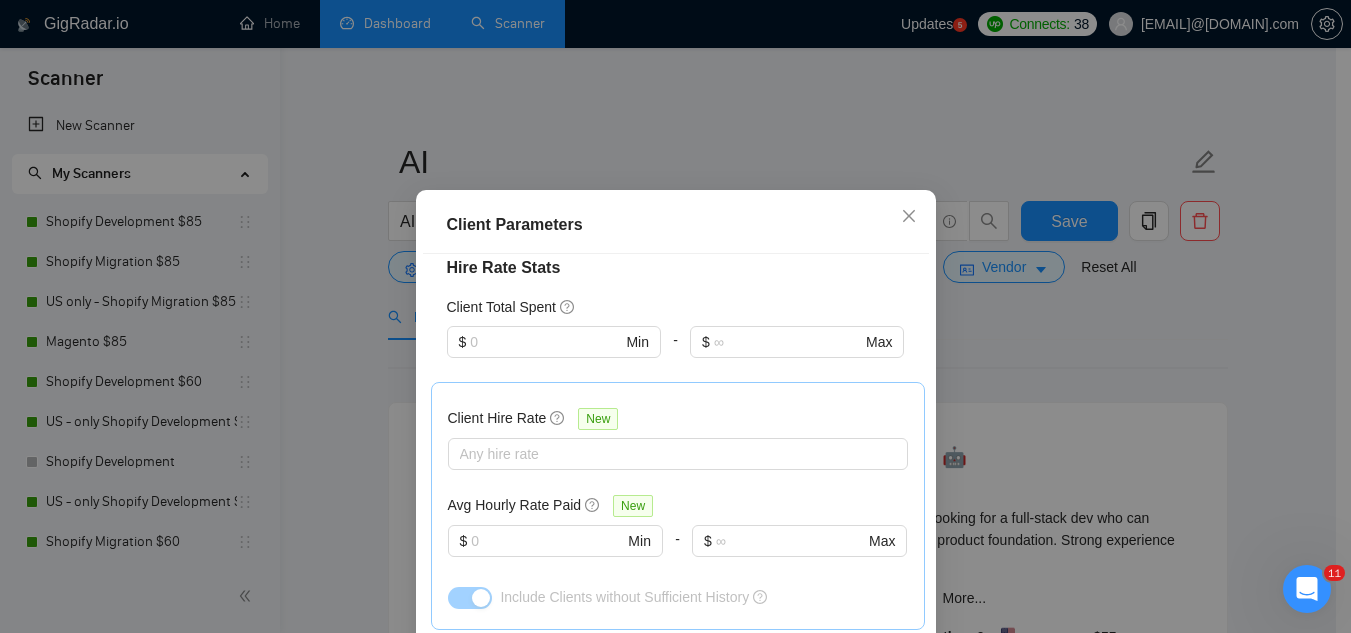scroll, scrollTop: 529, scrollLeft: 0, axis: vertical 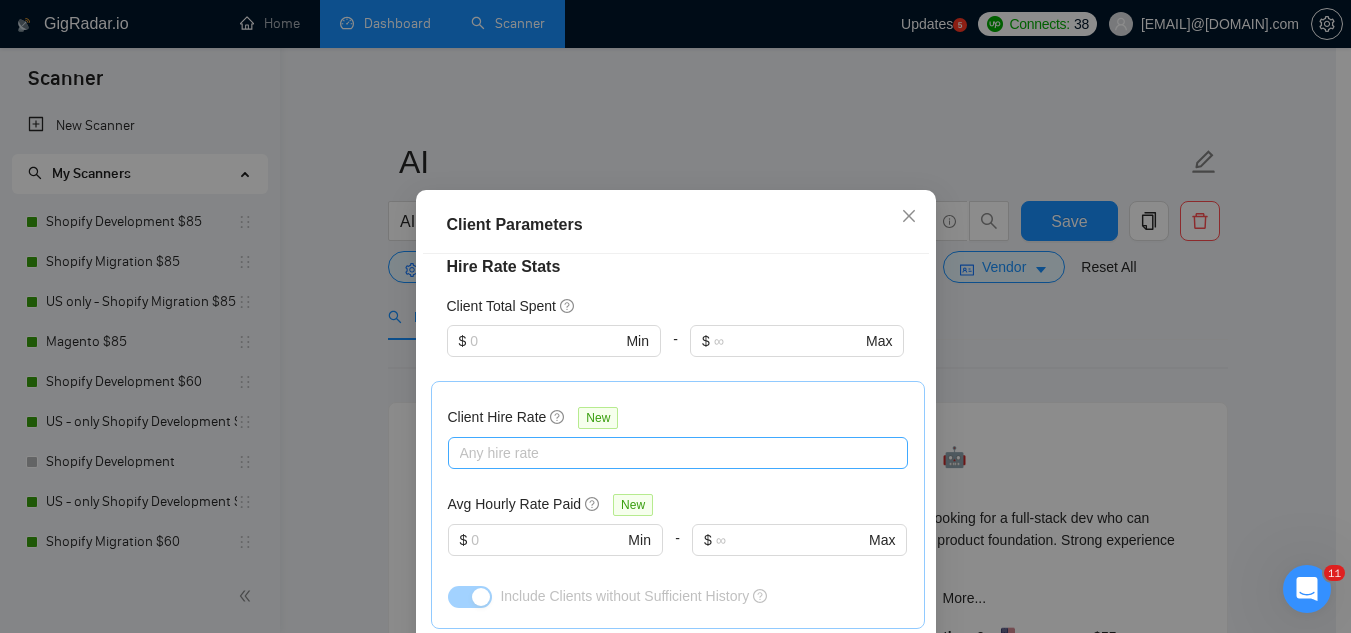 click at bounding box center (668, 453) 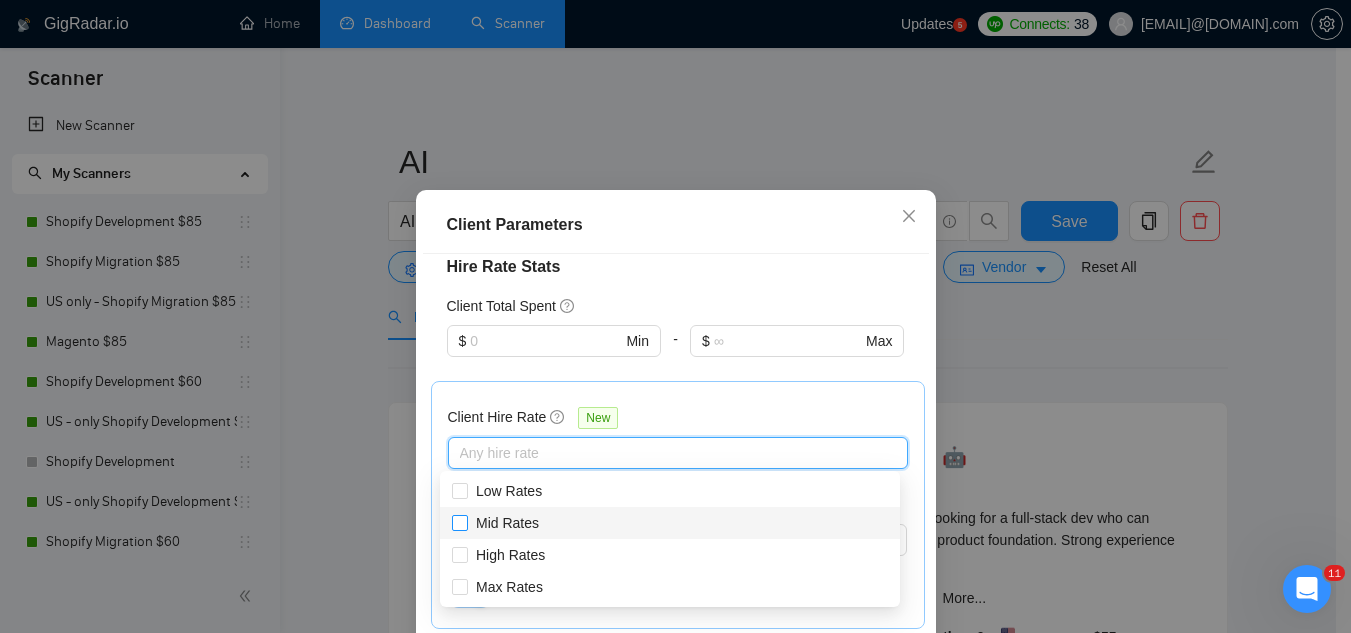 click on "Mid Rates" at bounding box center [507, 523] 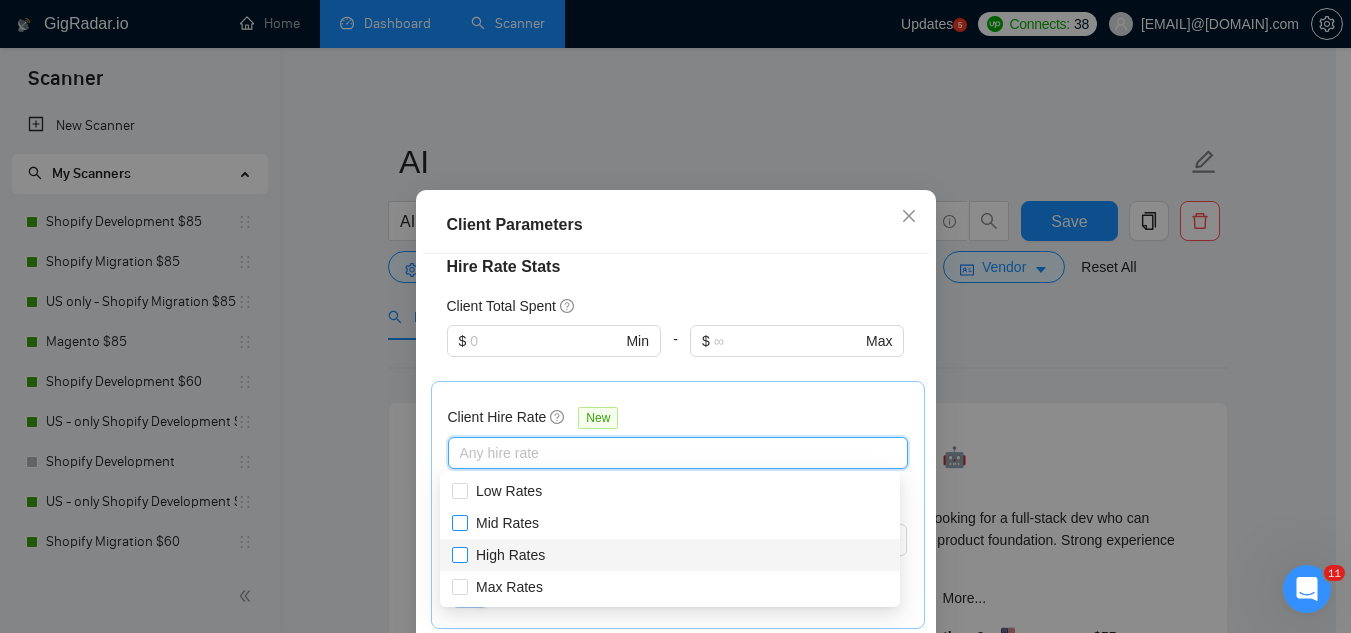 click on "High Rates" at bounding box center [510, 555] 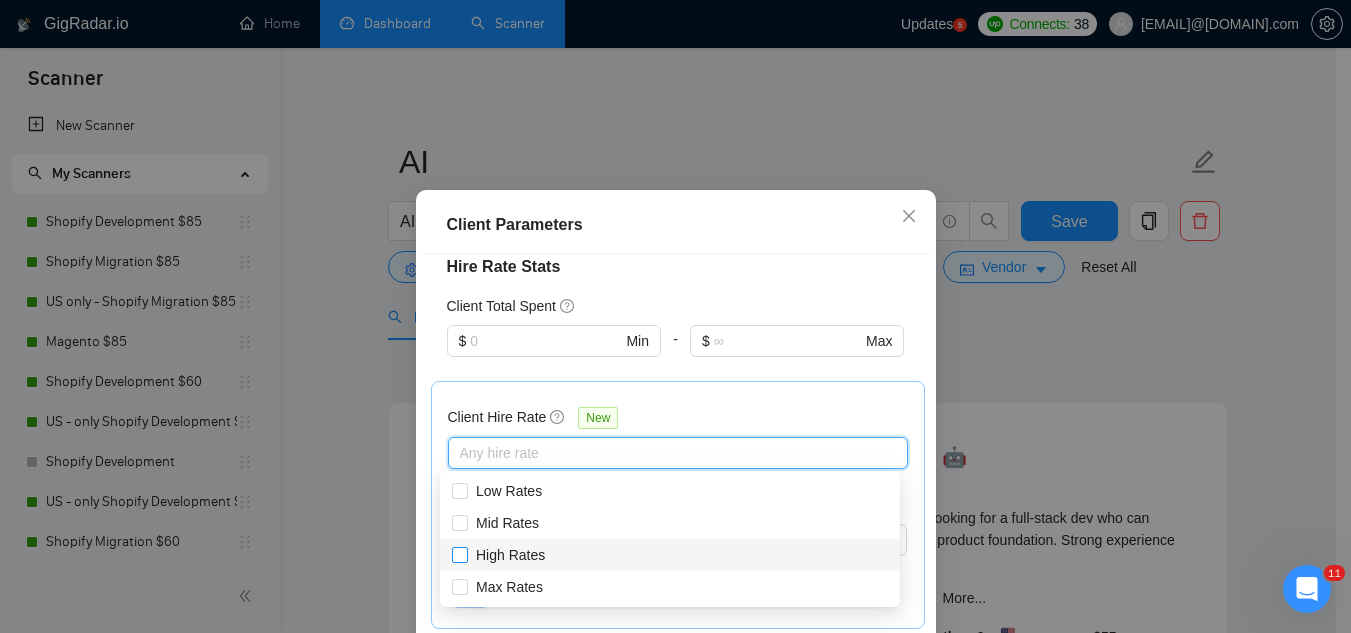 click on "High Rates" at bounding box center (459, 554) 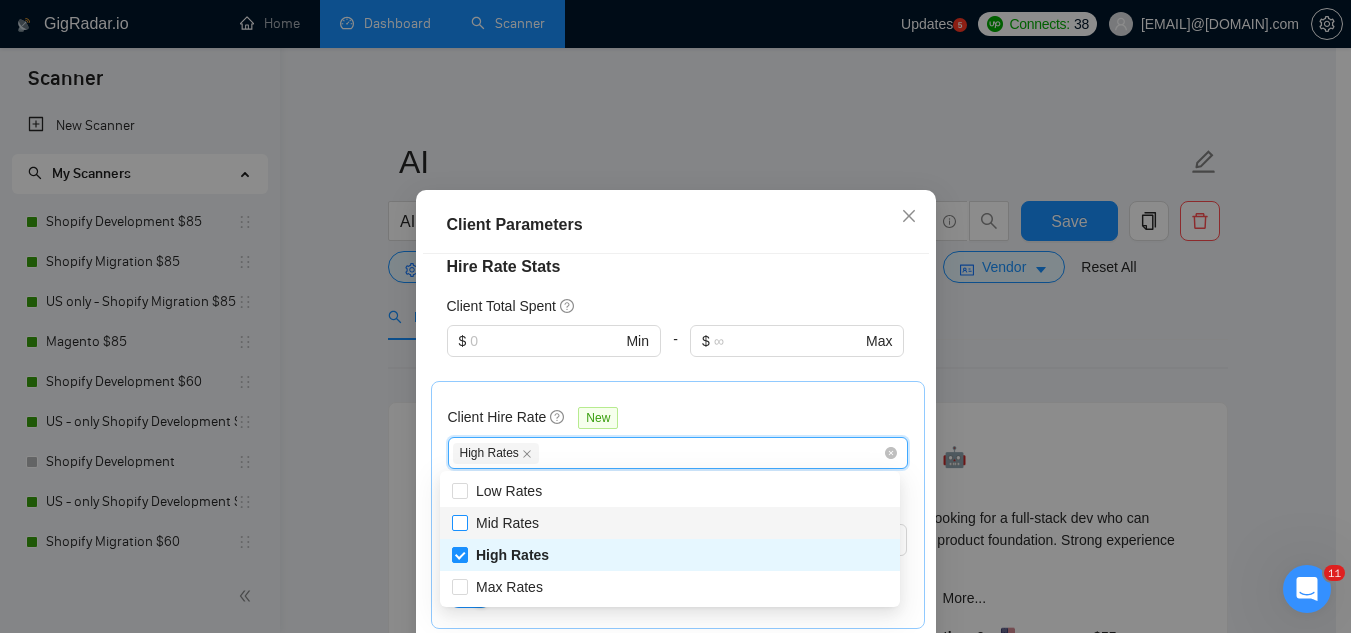 click on "Mid Rates" at bounding box center [507, 523] 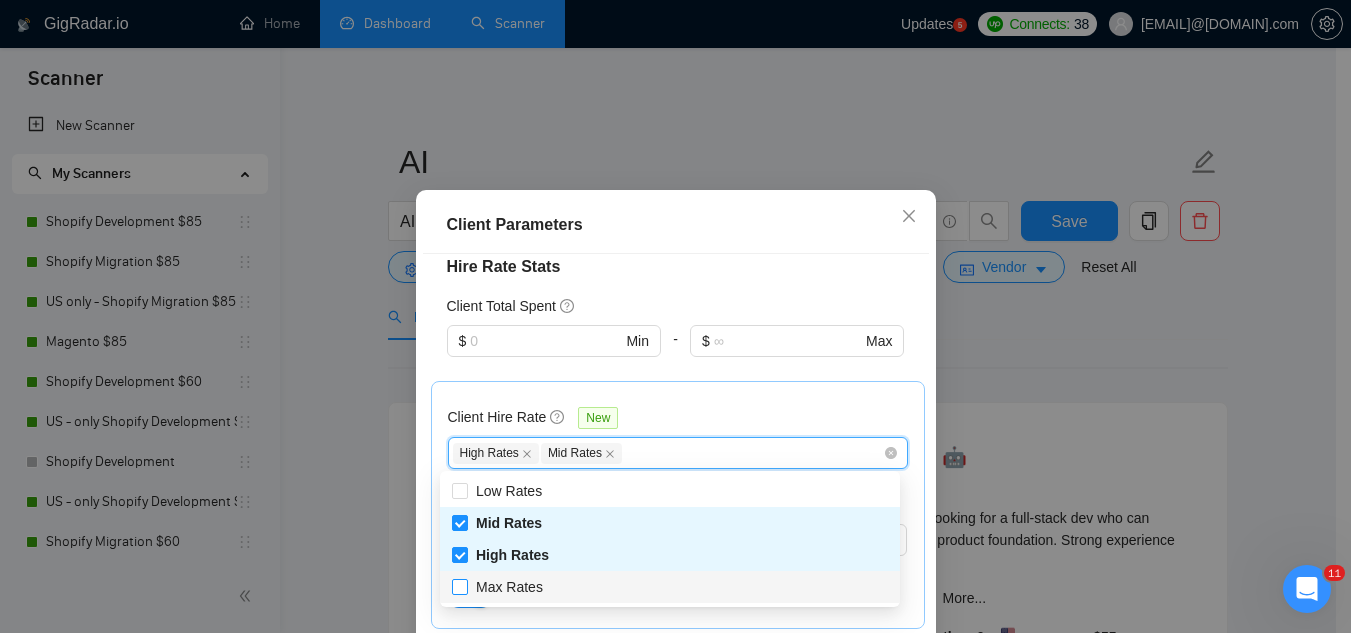 click on "Max Rates" at bounding box center [509, 587] 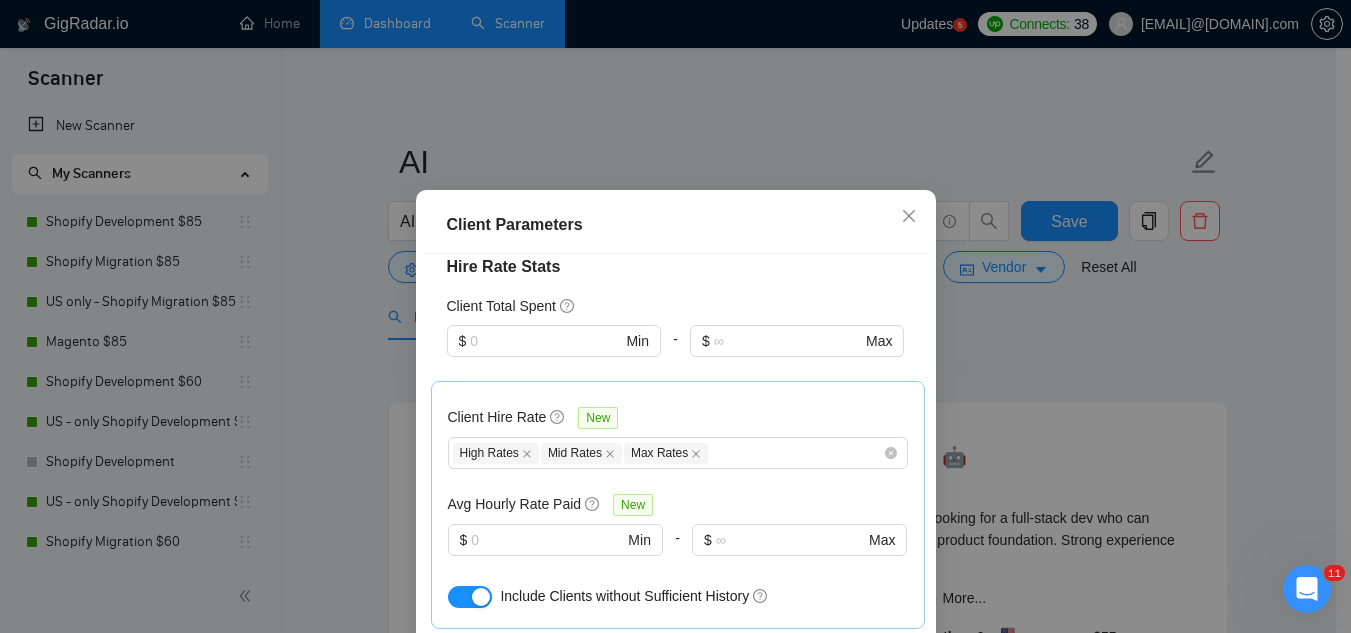 click on "Client Total Spent" at bounding box center (676, 306) 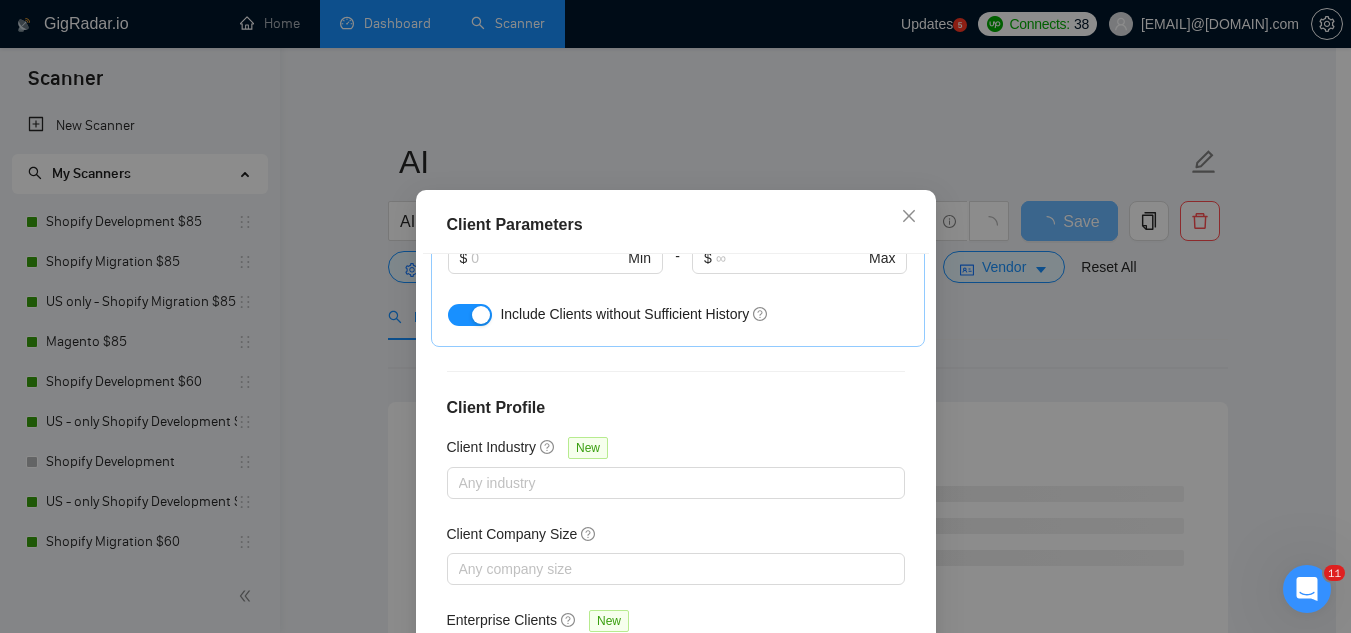 scroll, scrollTop: 829, scrollLeft: 0, axis: vertical 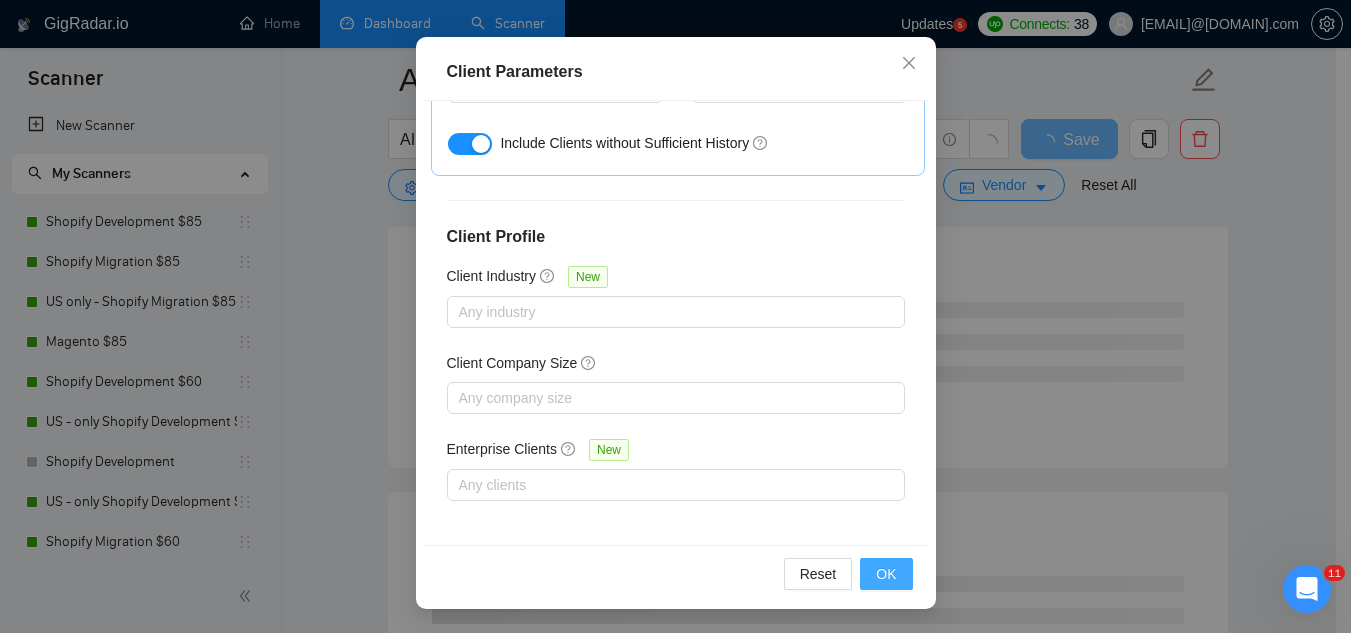 click on "OK" at bounding box center [886, 574] 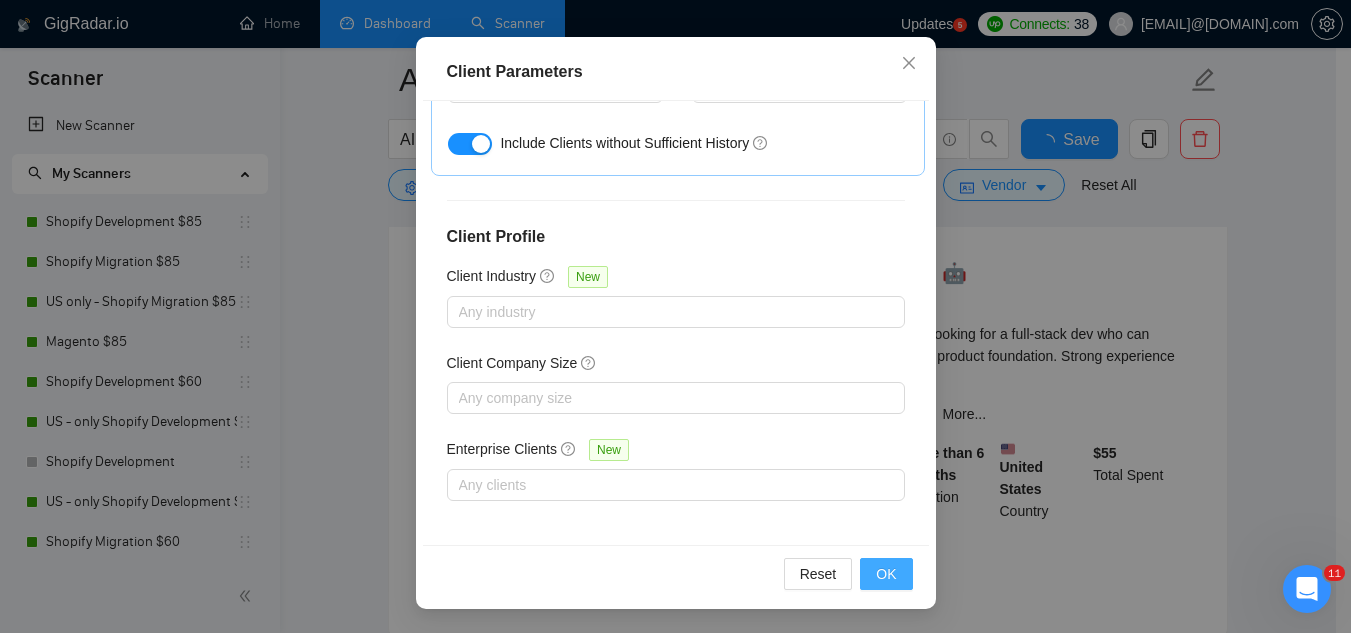 scroll, scrollTop: 82, scrollLeft: 0, axis: vertical 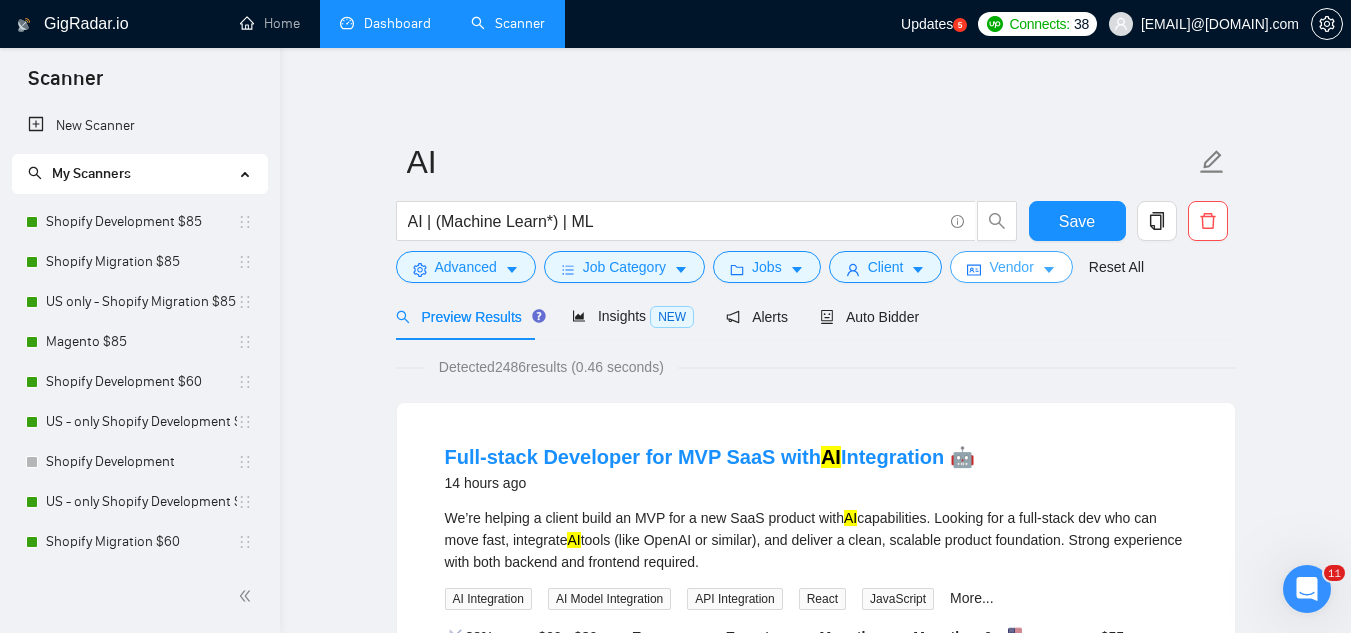 click on "Vendor" at bounding box center (1011, 267) 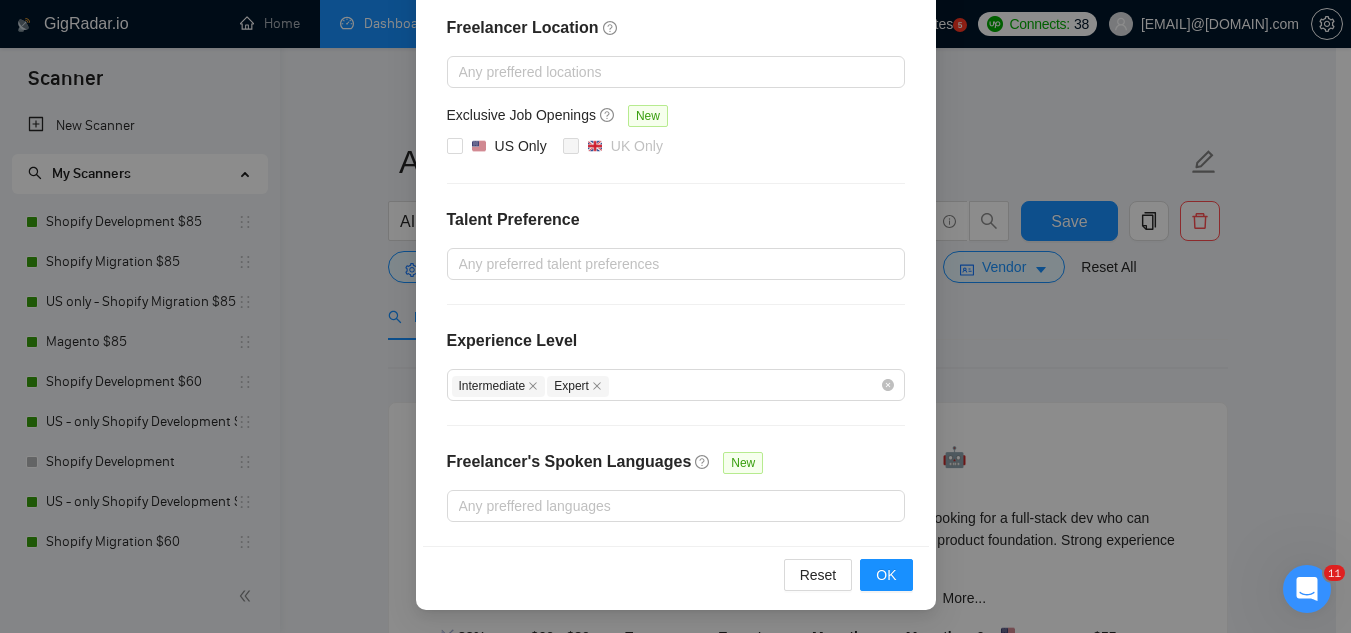 scroll, scrollTop: 0, scrollLeft: 0, axis: both 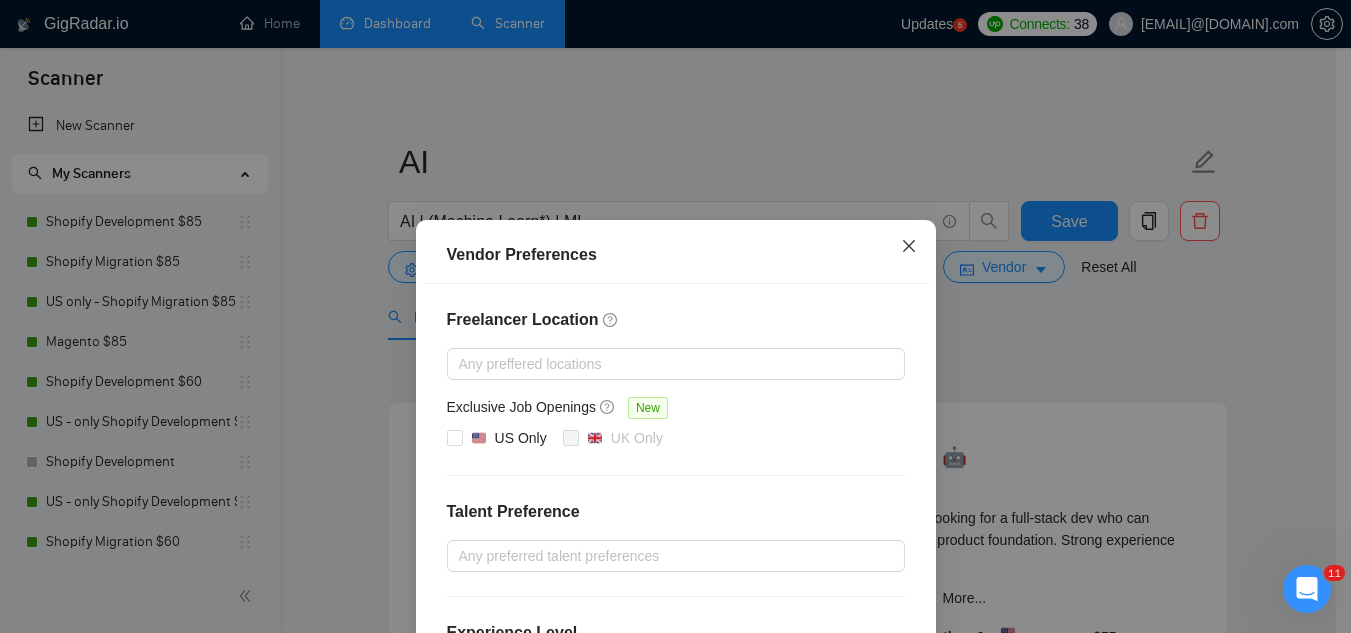 click at bounding box center (909, 247) 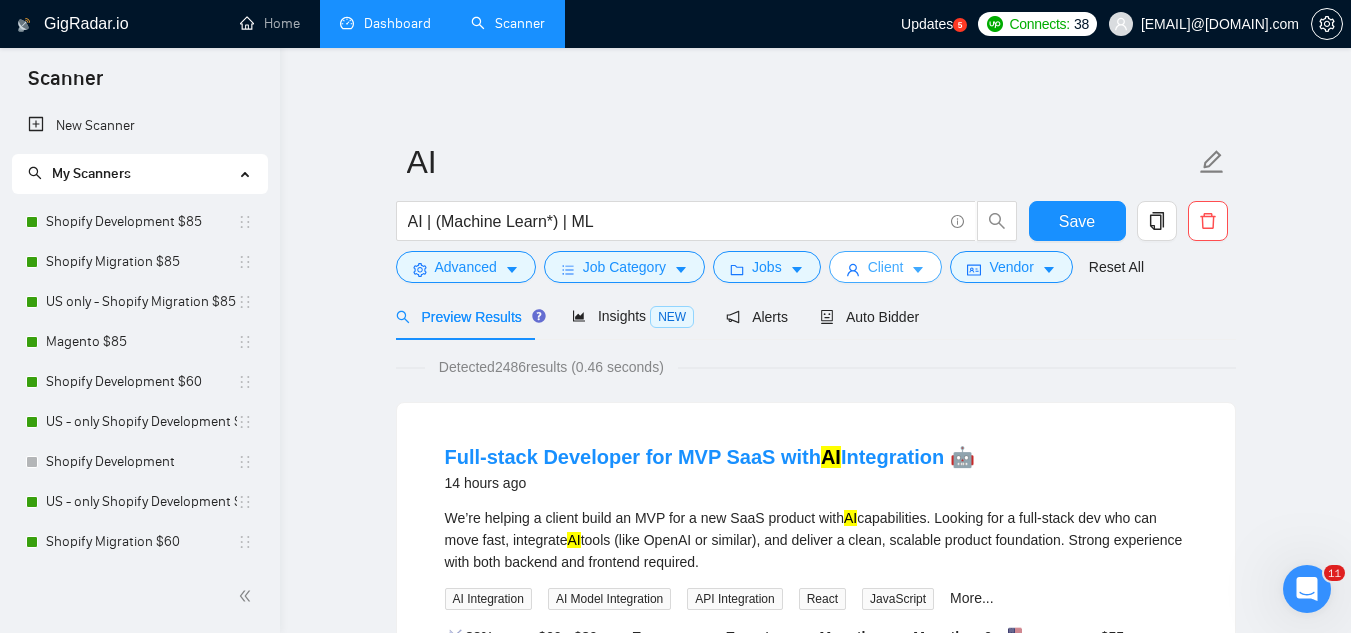 click on "Client" at bounding box center (886, 267) 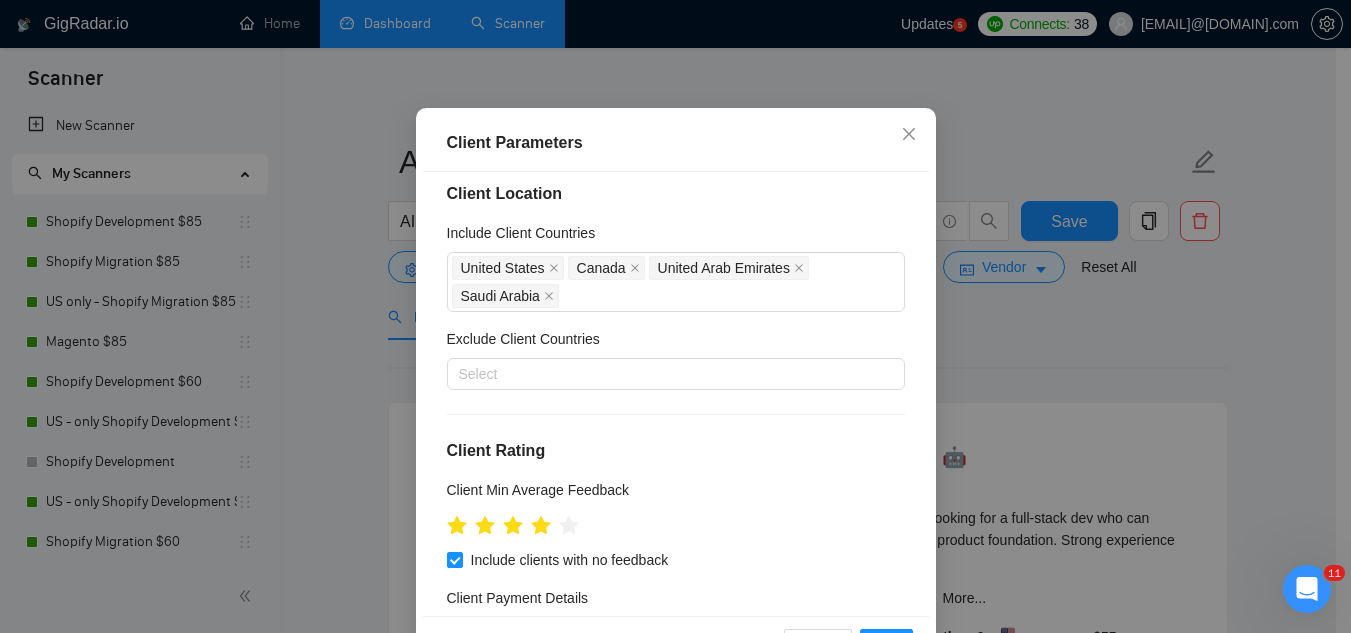 scroll, scrollTop: 0, scrollLeft: 0, axis: both 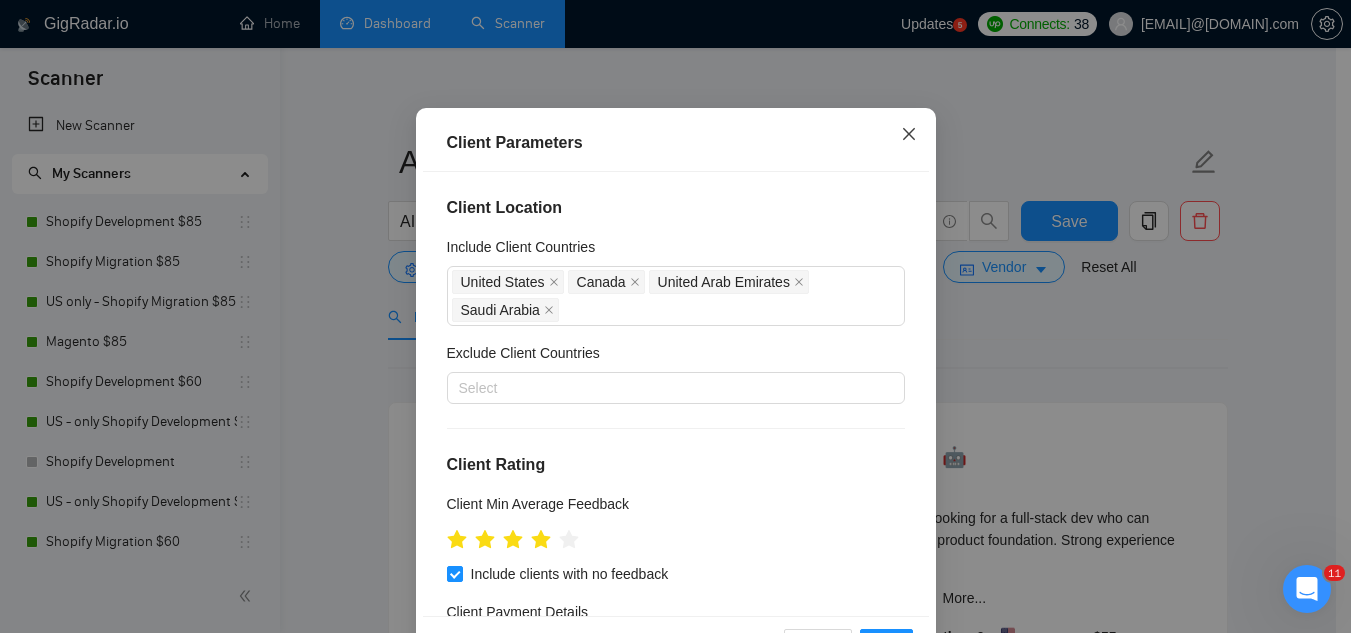 click 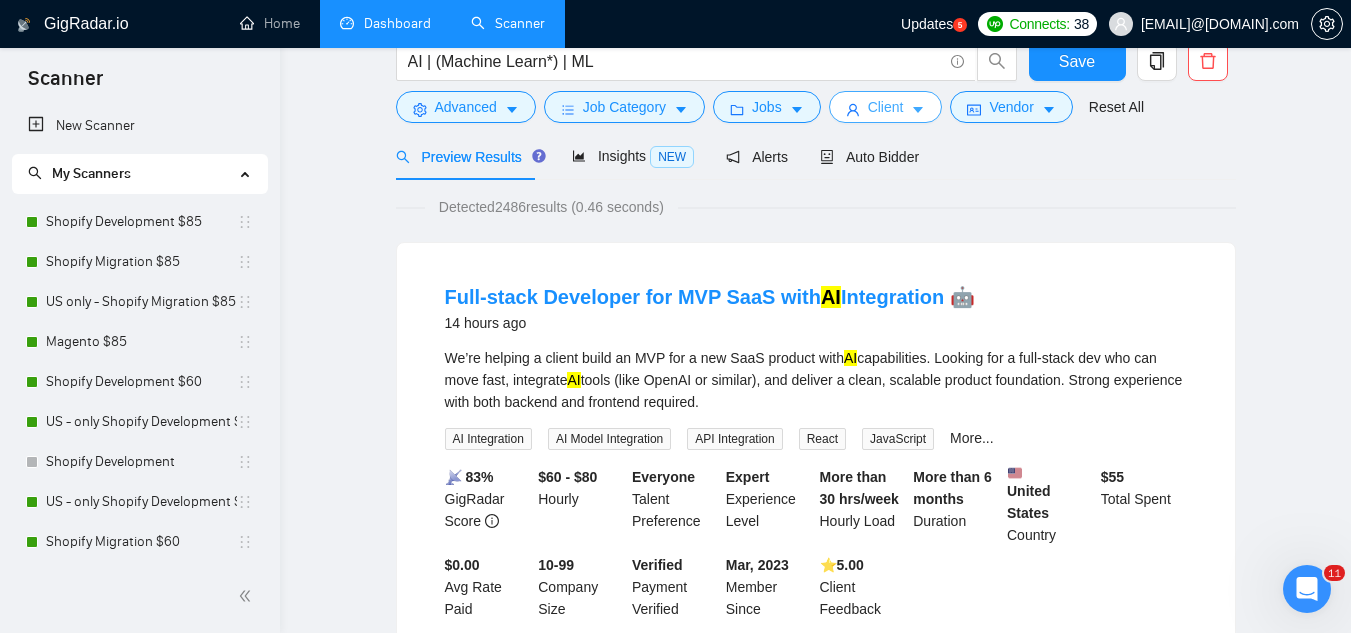 scroll, scrollTop: 40, scrollLeft: 0, axis: vertical 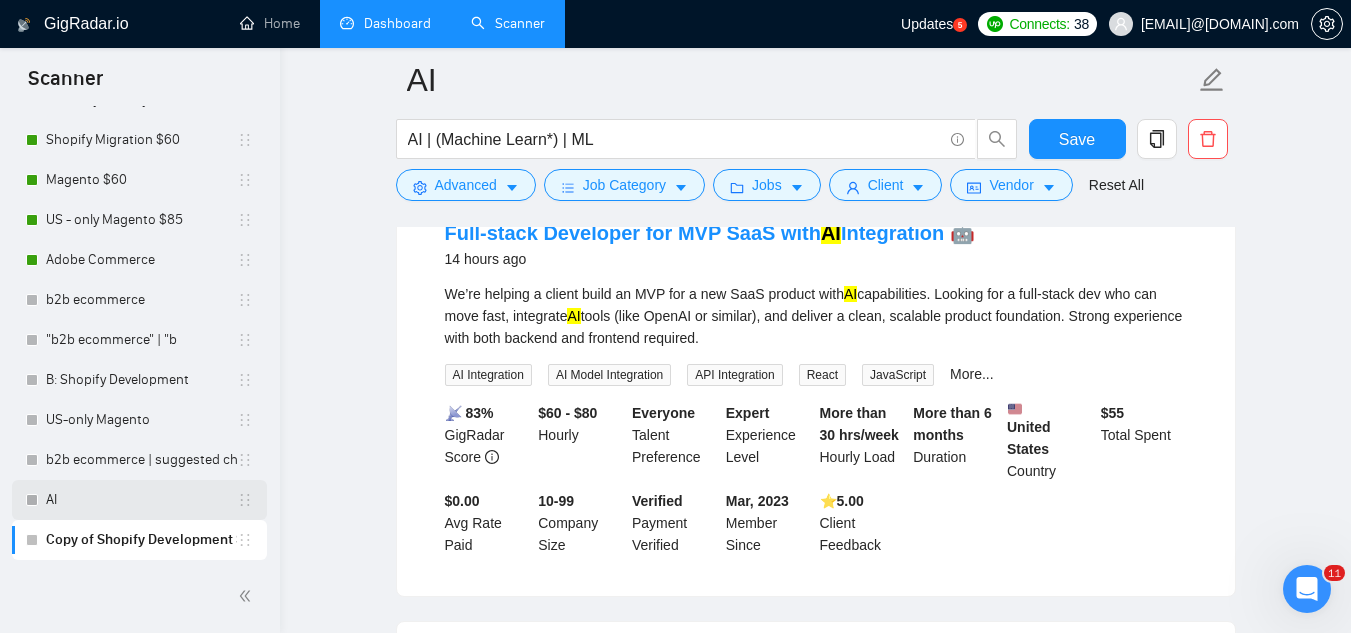 click on "AI" at bounding box center [141, 500] 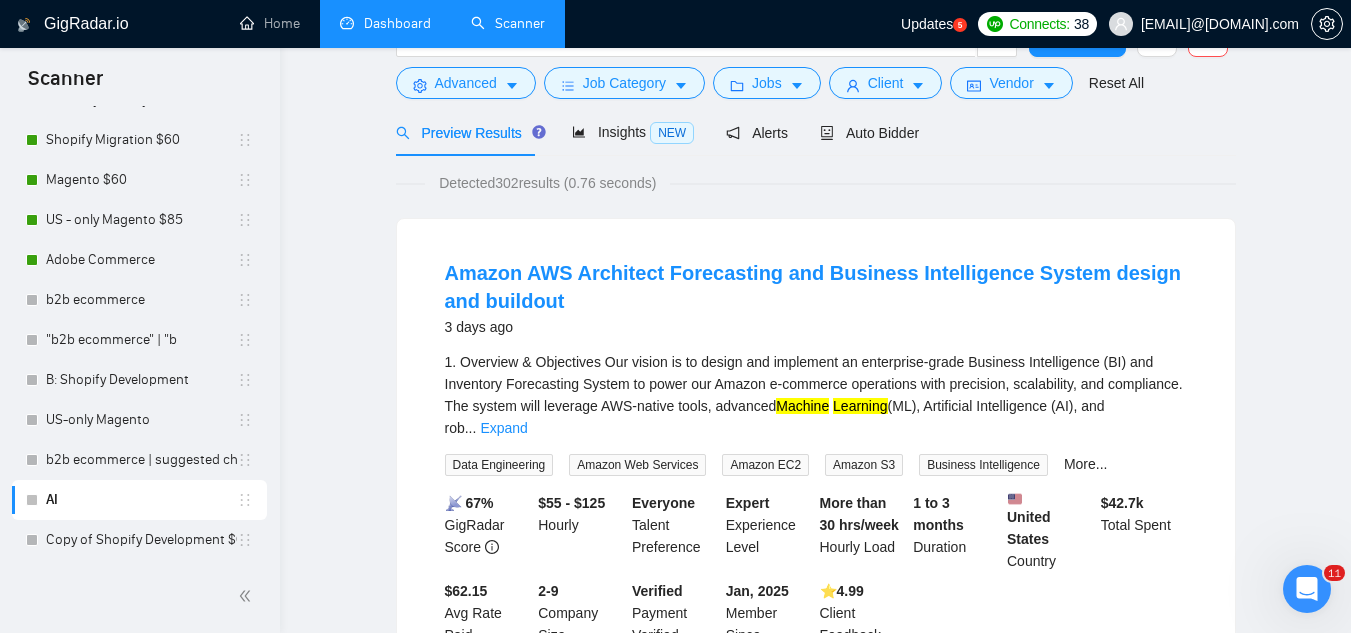 scroll, scrollTop: 0, scrollLeft: 0, axis: both 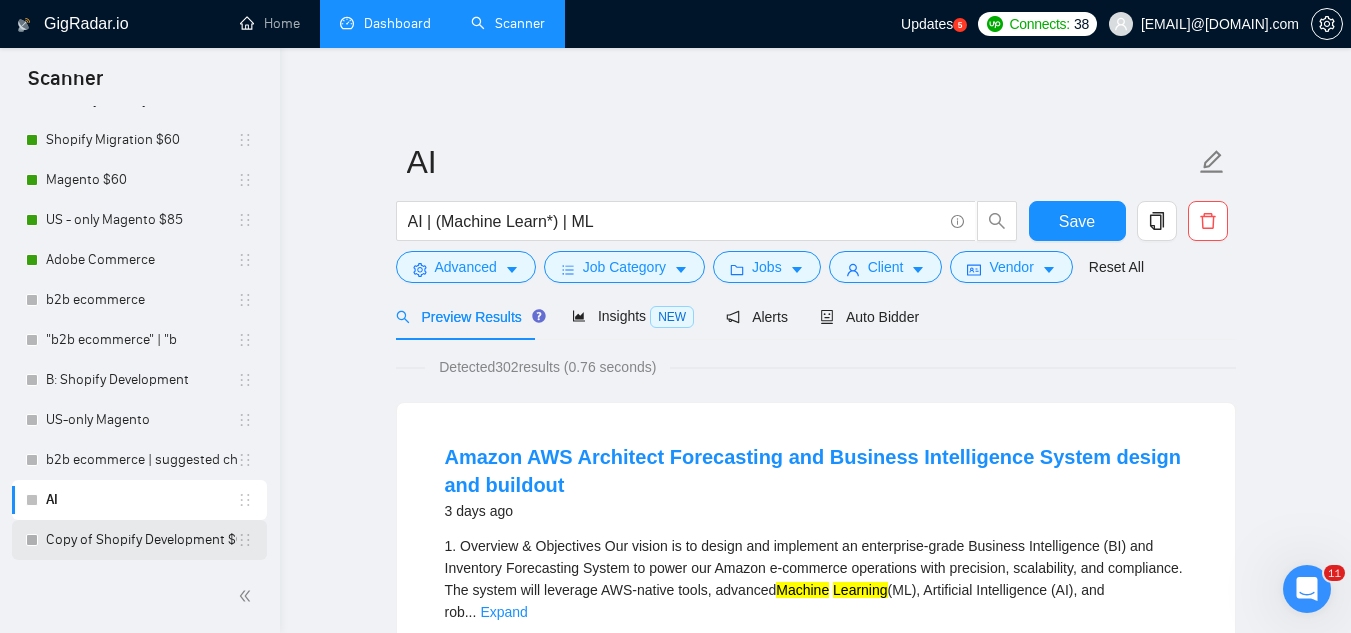 click on "Copy of Shopify Development $60" at bounding box center [141, 540] 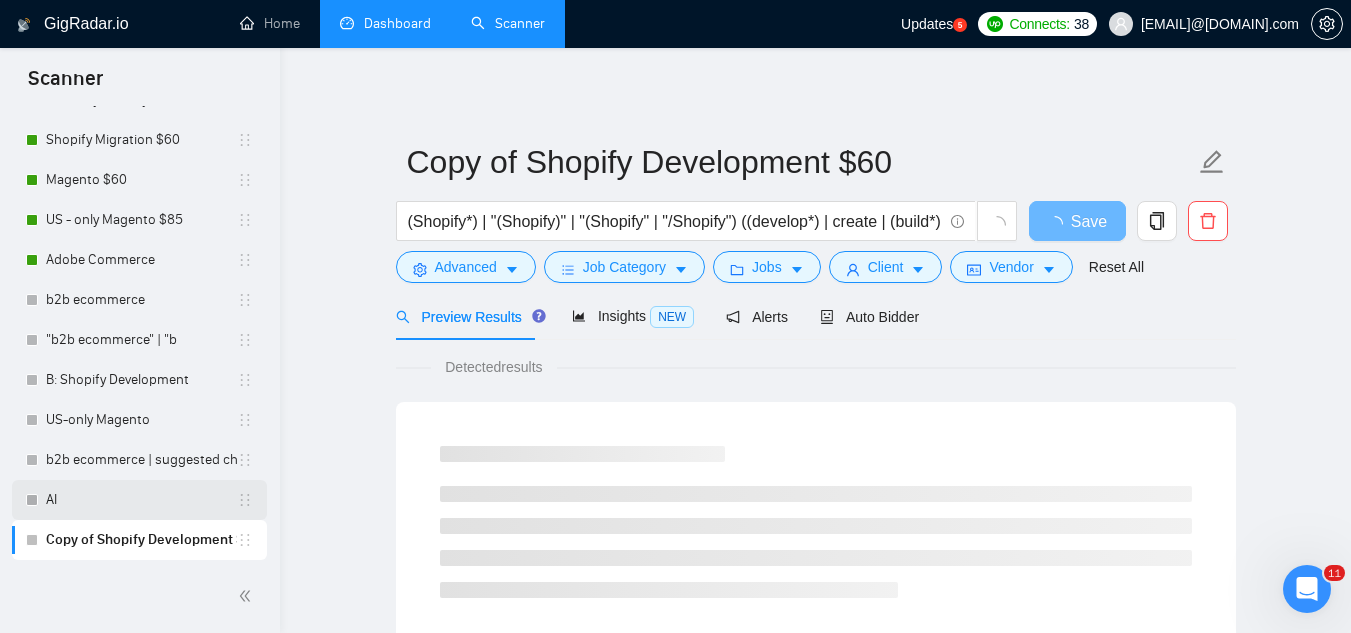 click on "AI" at bounding box center (141, 500) 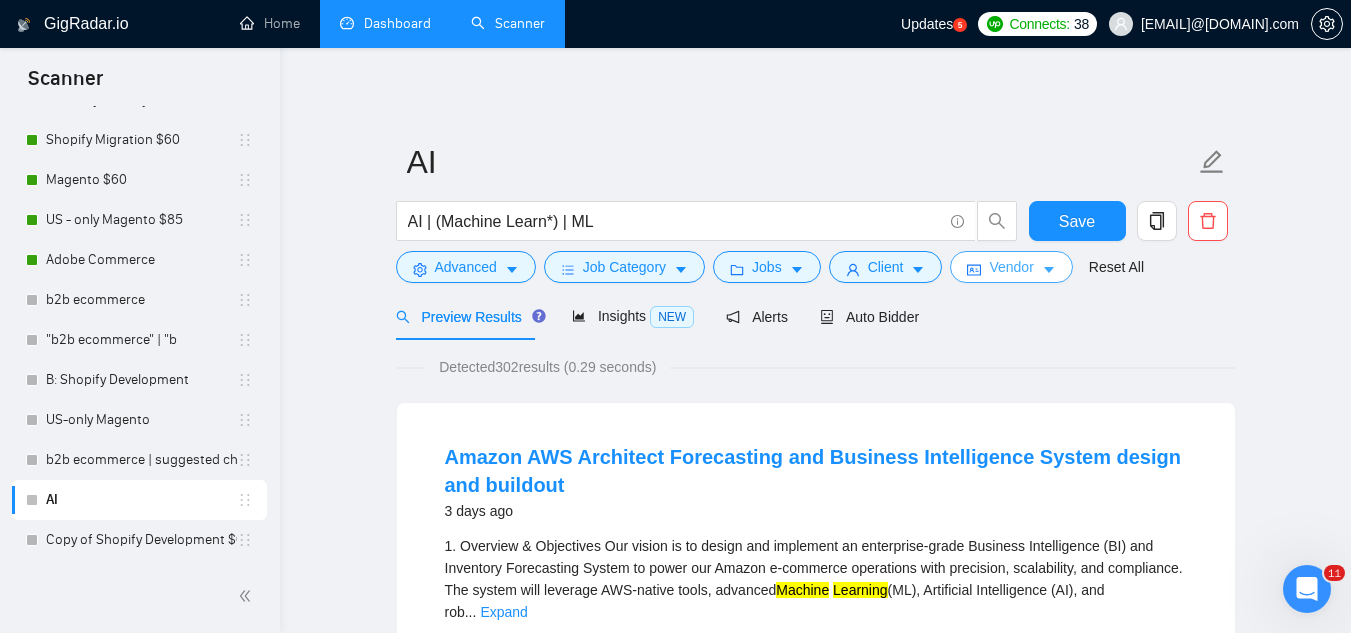 click on "Vendor" at bounding box center [1011, 267] 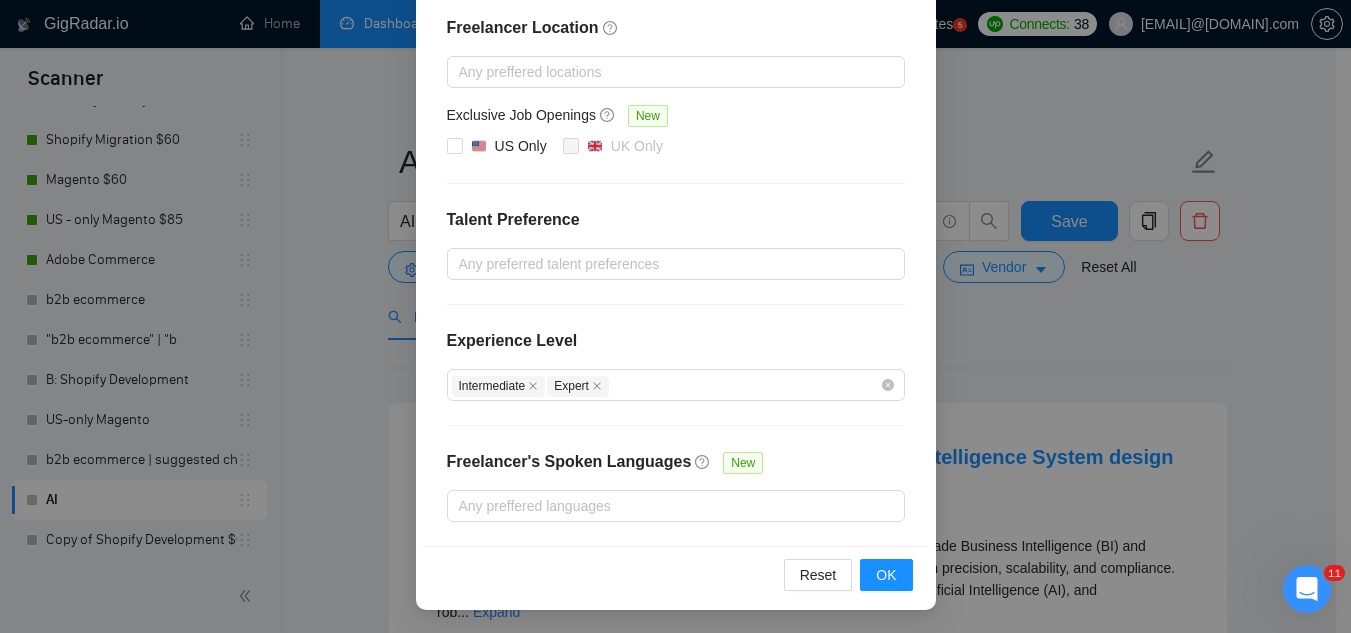 scroll, scrollTop: 0, scrollLeft: 0, axis: both 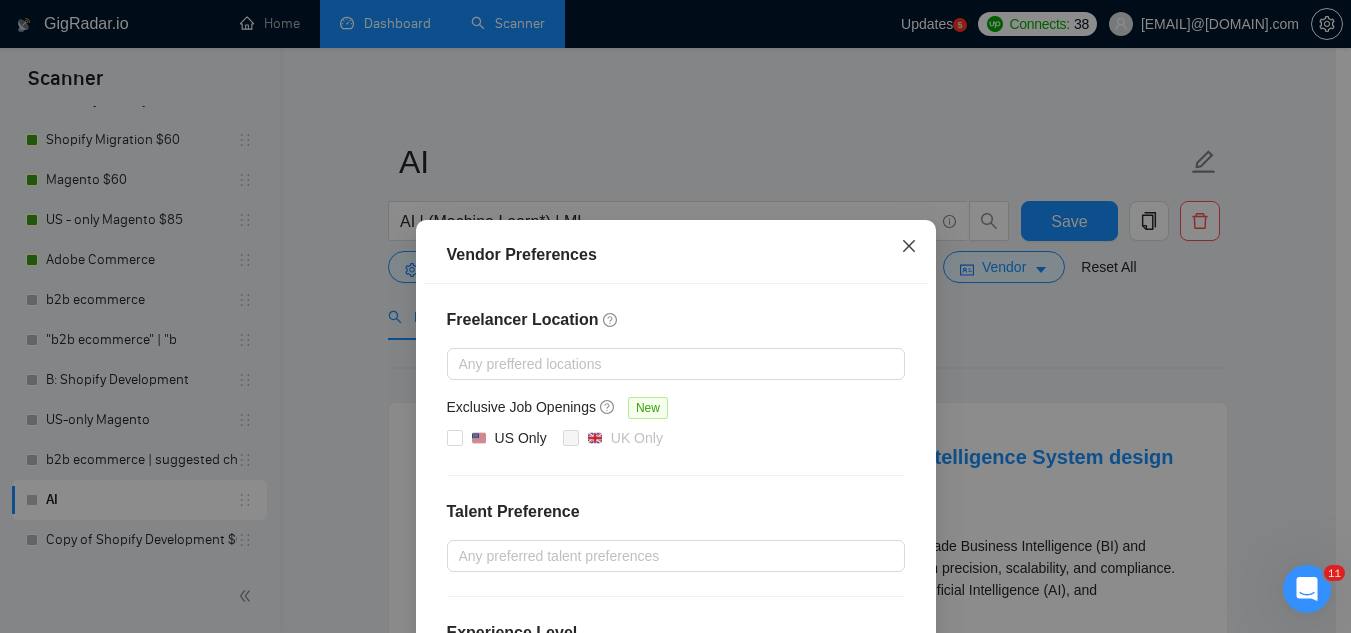 click 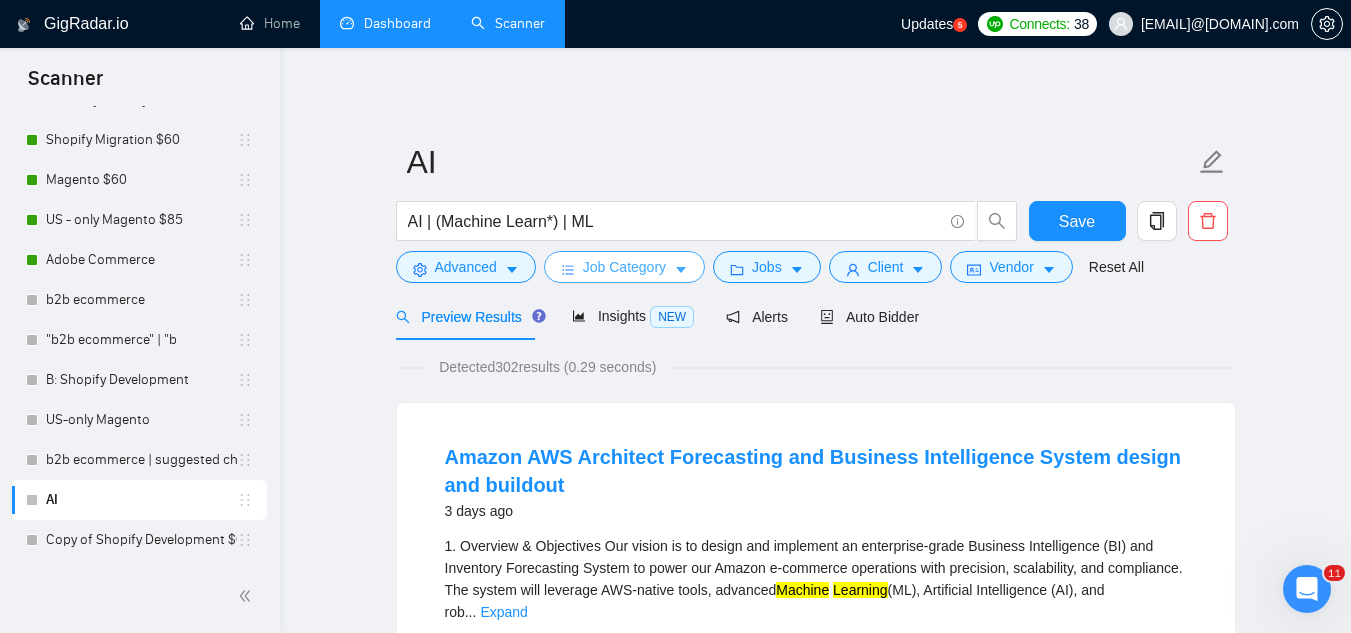 click on "Job Category" at bounding box center (624, 267) 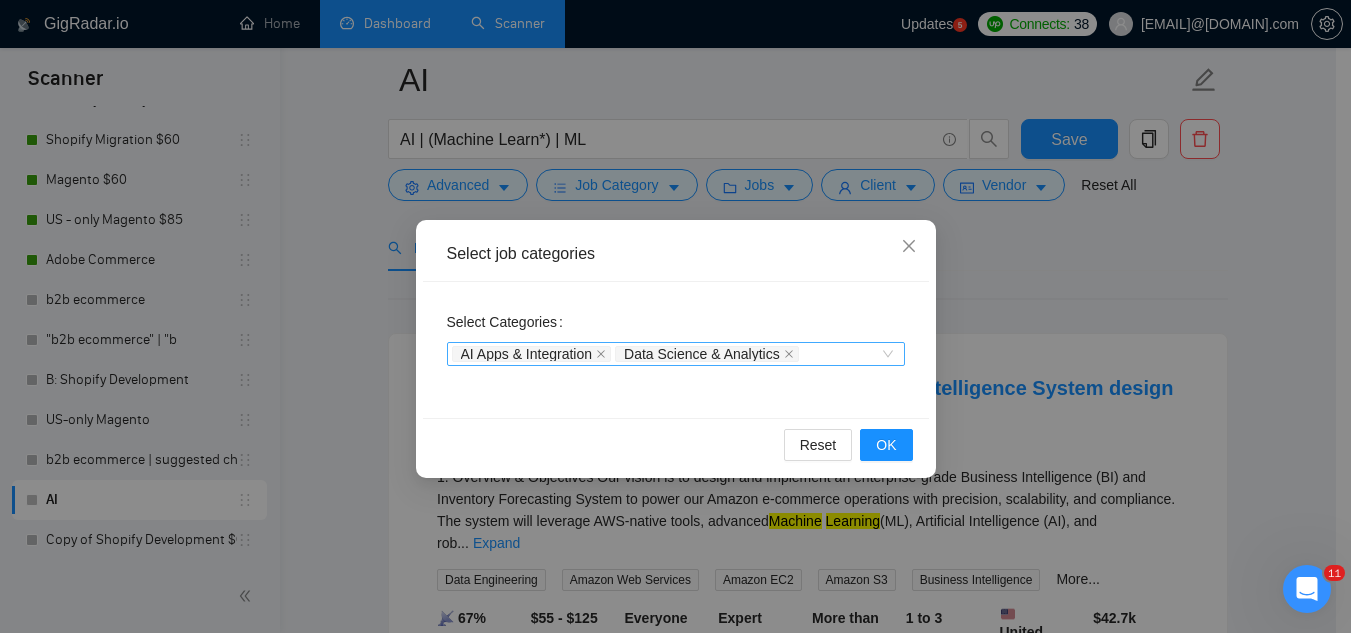 scroll, scrollTop: 100, scrollLeft: 0, axis: vertical 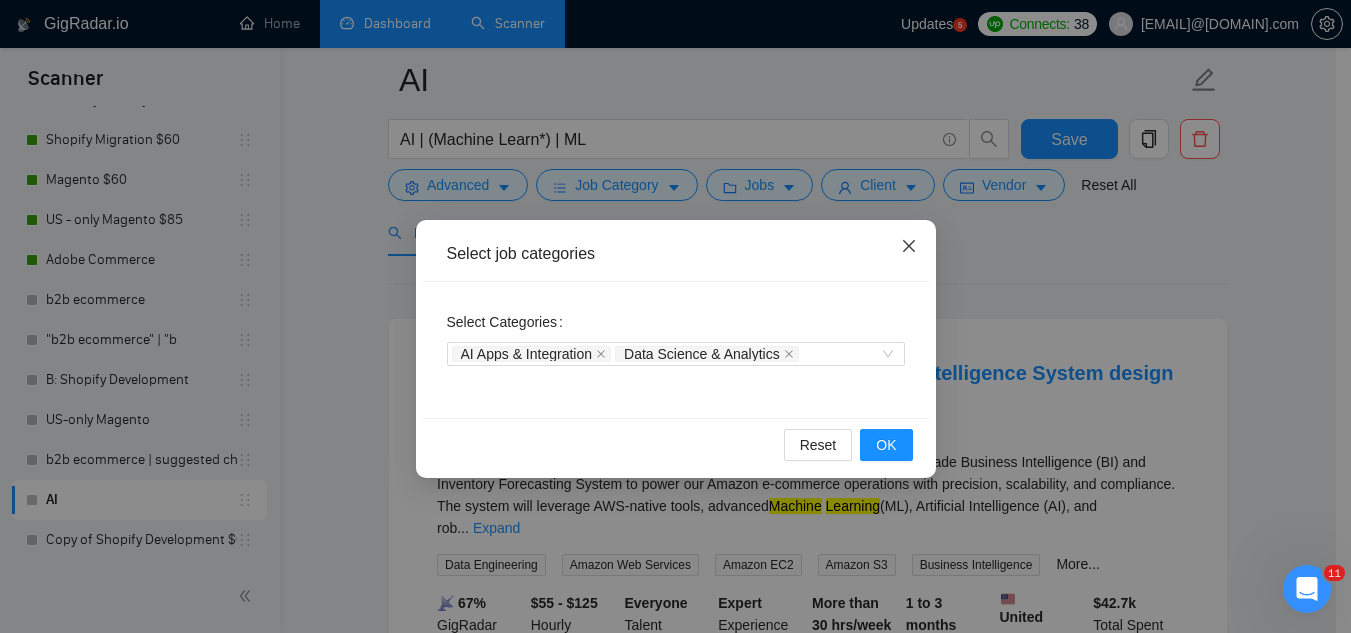 click 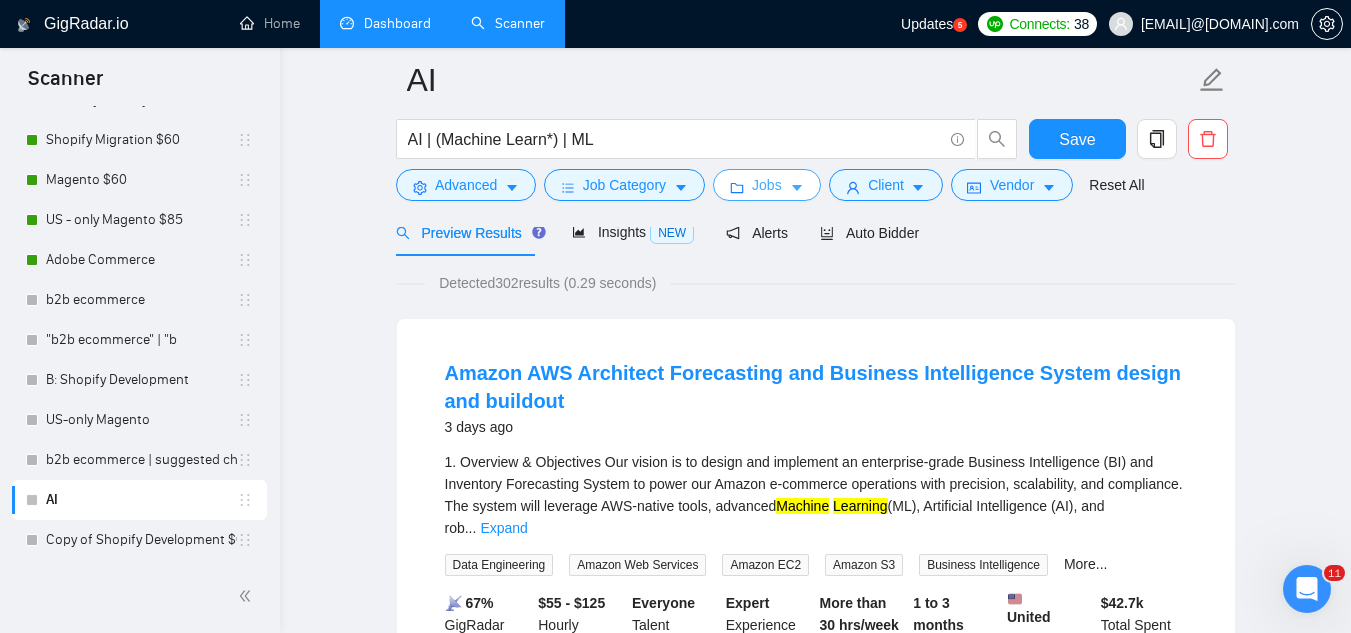 click on "Jobs" at bounding box center [767, 185] 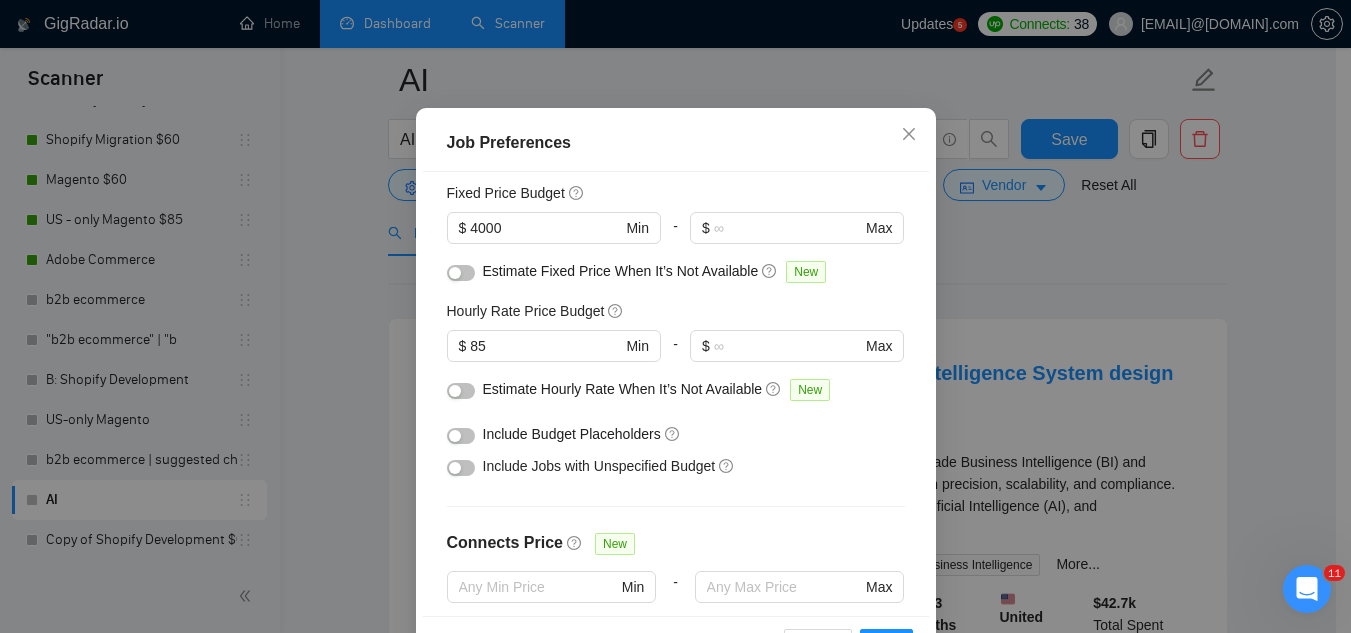 scroll, scrollTop: 200, scrollLeft: 0, axis: vertical 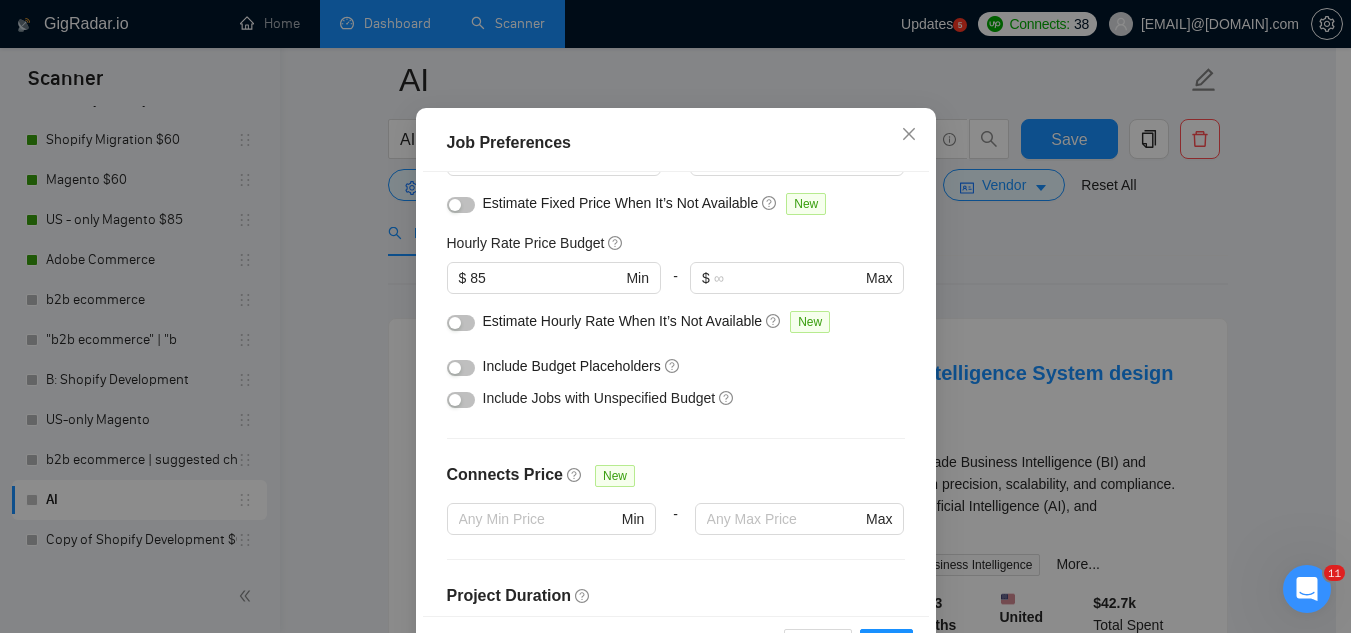 click at bounding box center [461, 368] 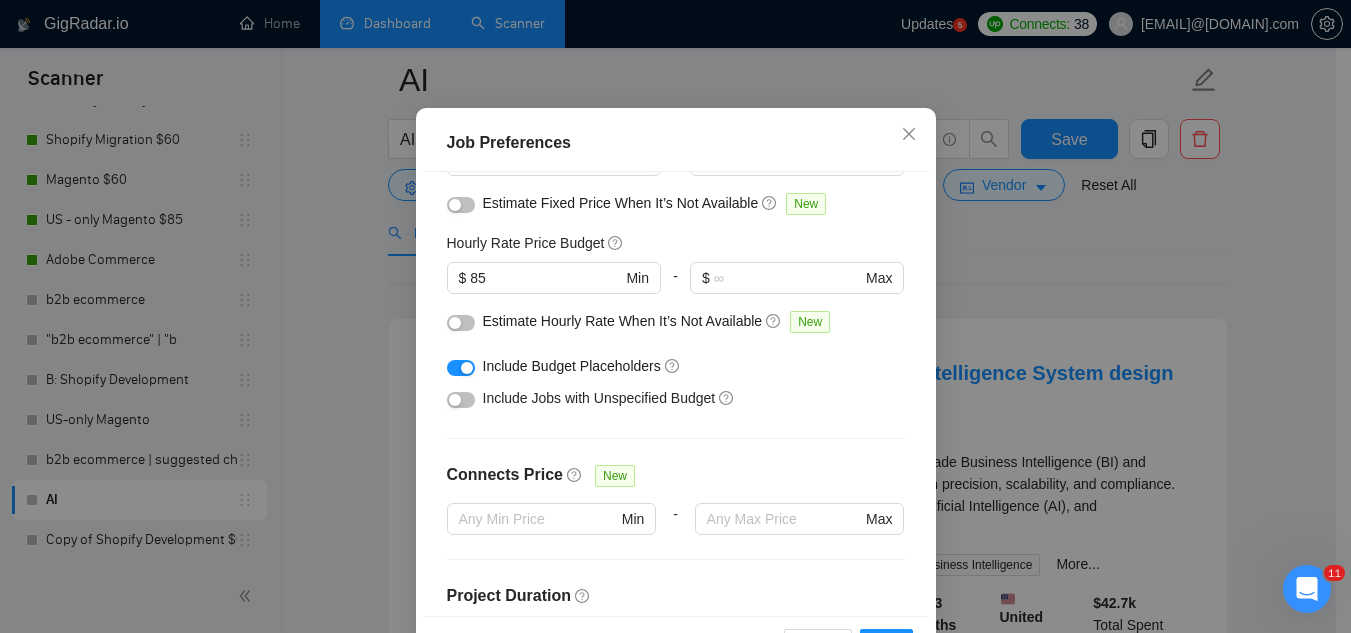 click at bounding box center [461, 400] 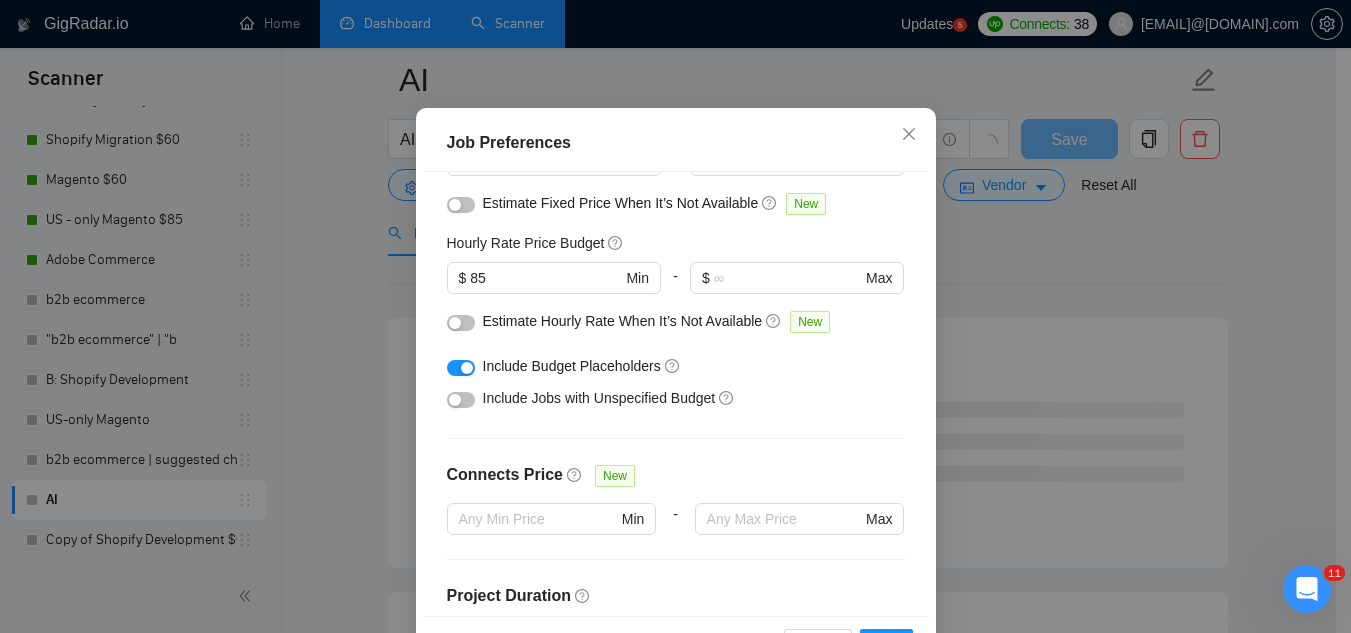 click at bounding box center [461, 400] 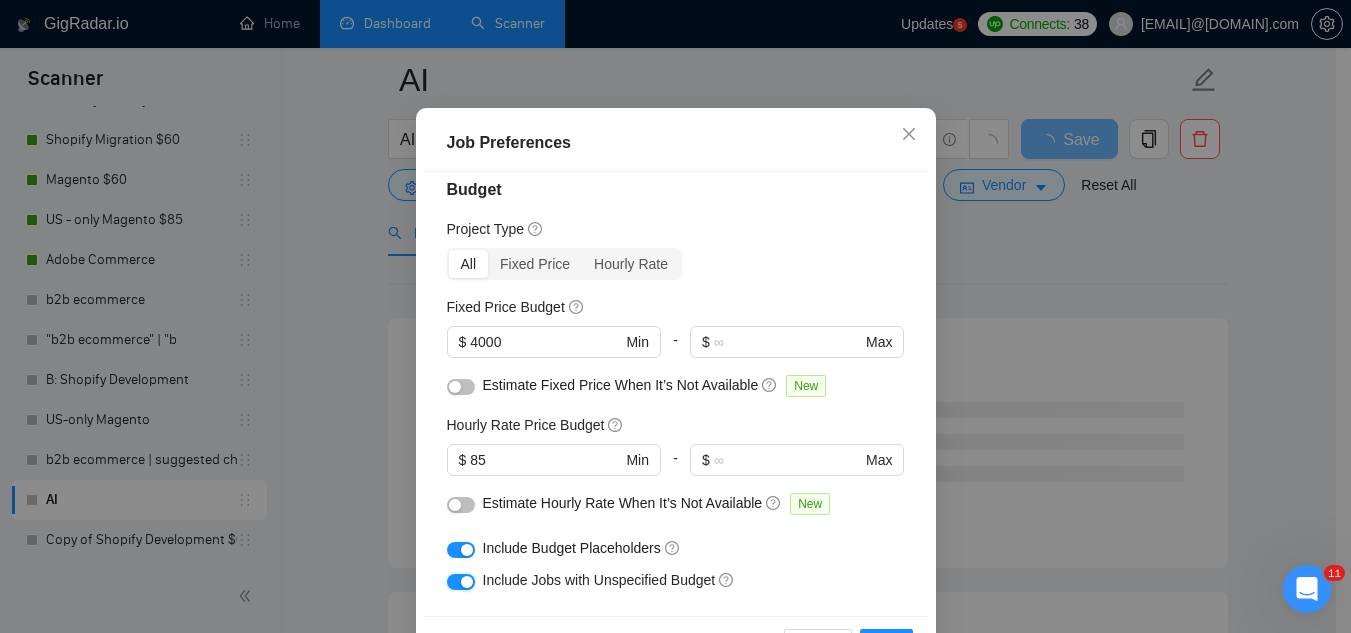 scroll, scrollTop: 0, scrollLeft: 0, axis: both 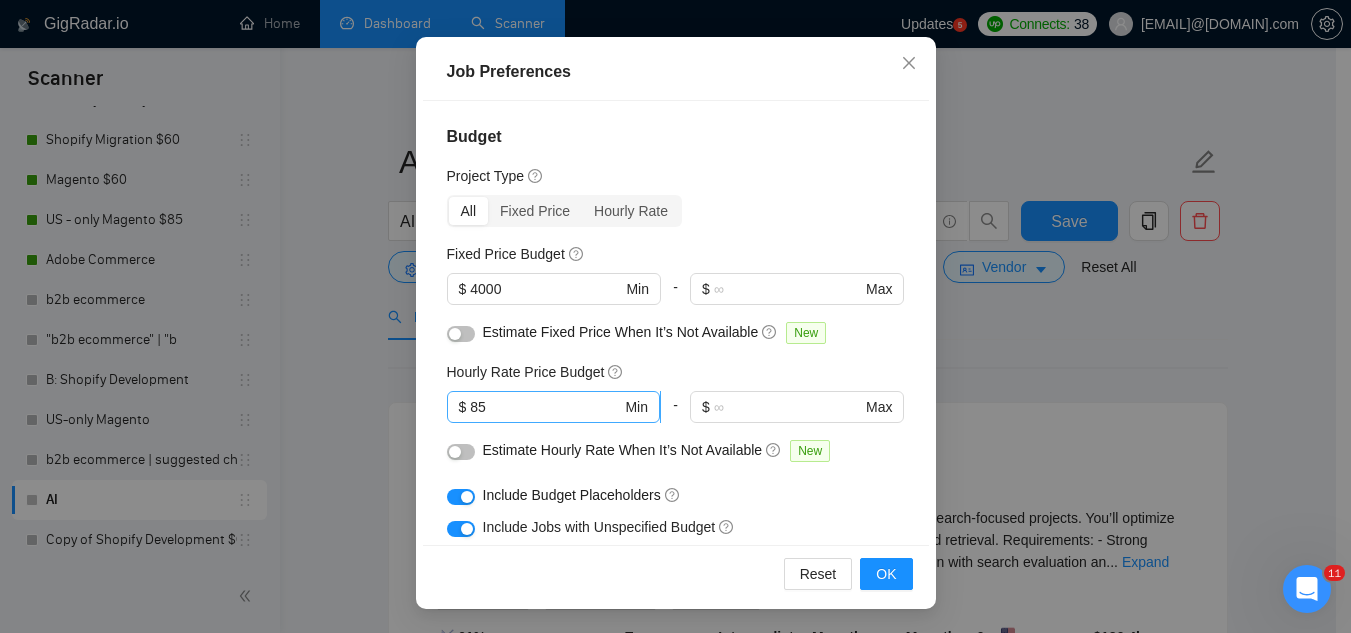 click on "85" at bounding box center (545, 407) 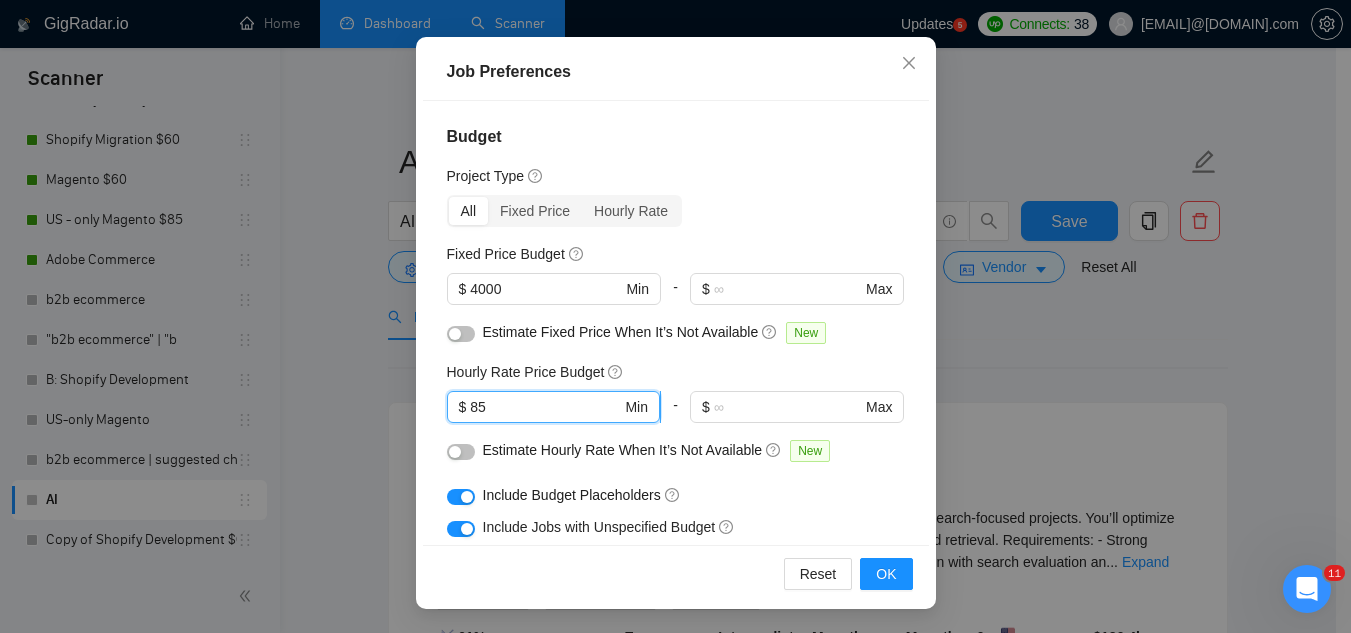type on "8" 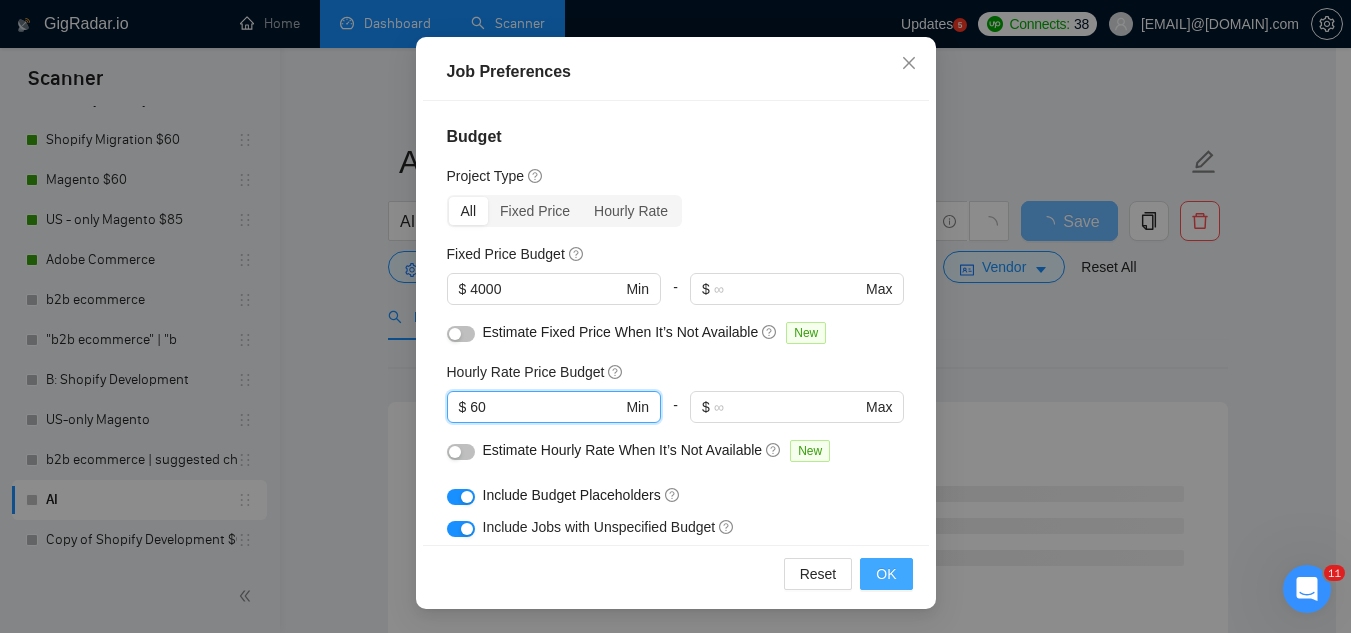 type on "60" 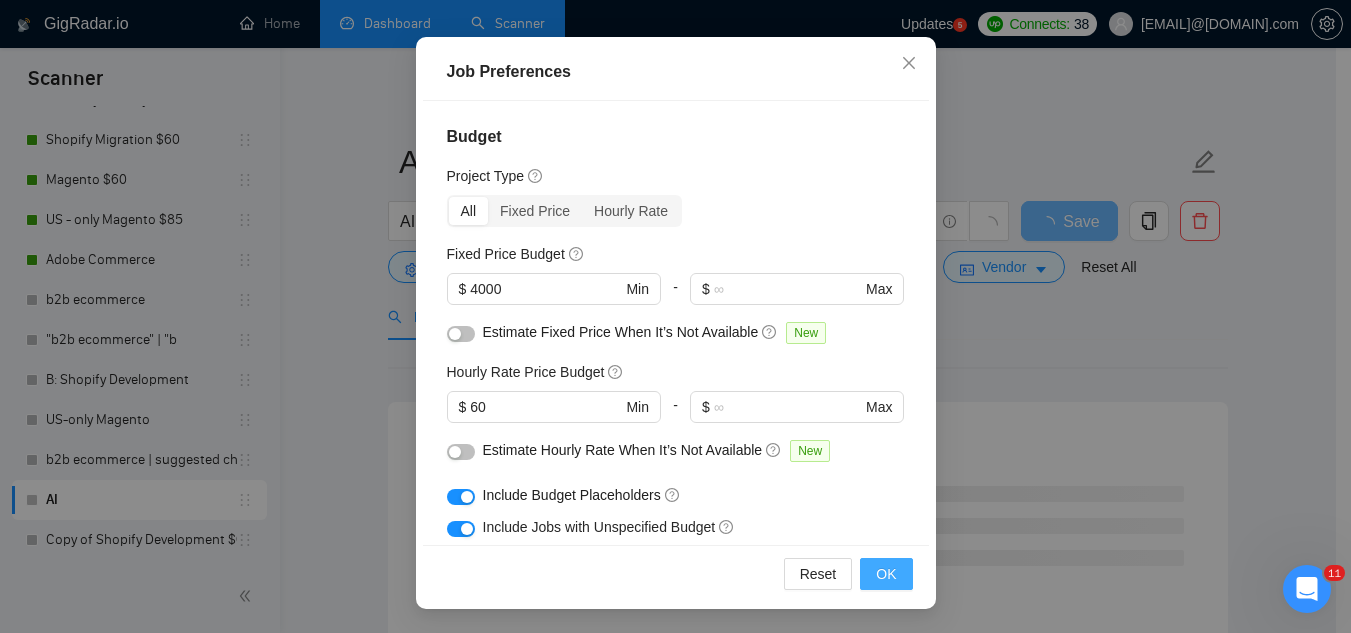 click on "OK" at bounding box center [886, 574] 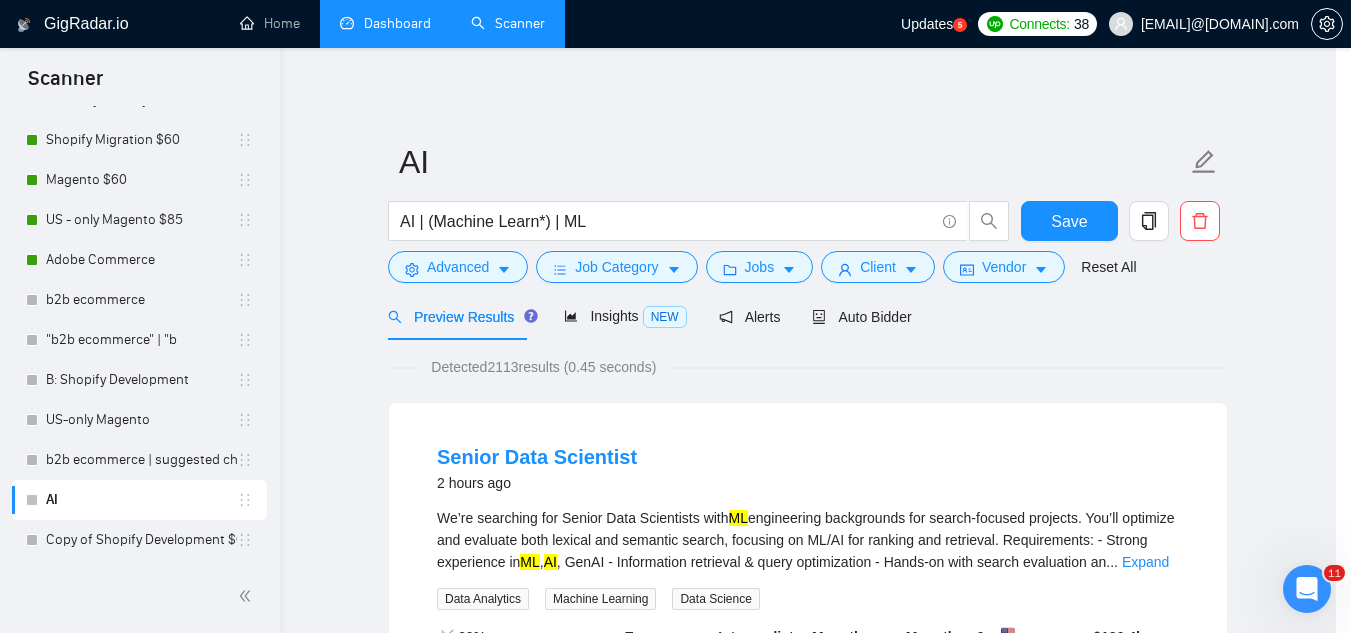 scroll, scrollTop: 82, scrollLeft: 0, axis: vertical 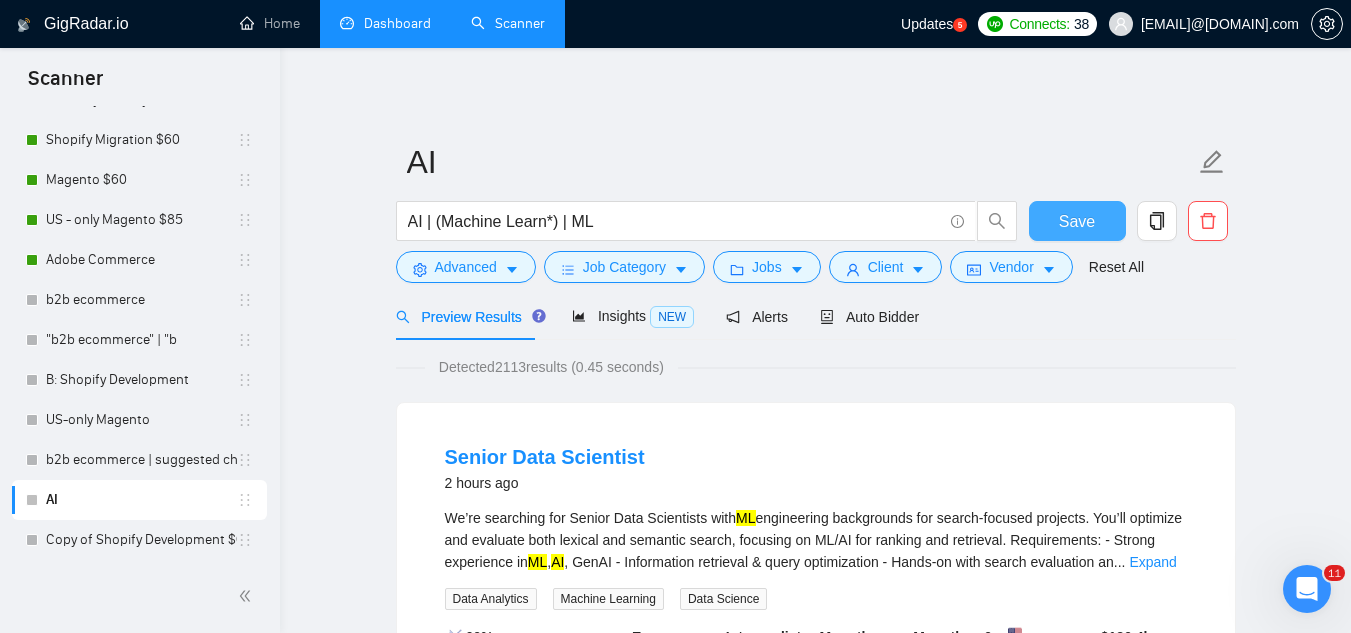 click on "Save" at bounding box center [1077, 221] 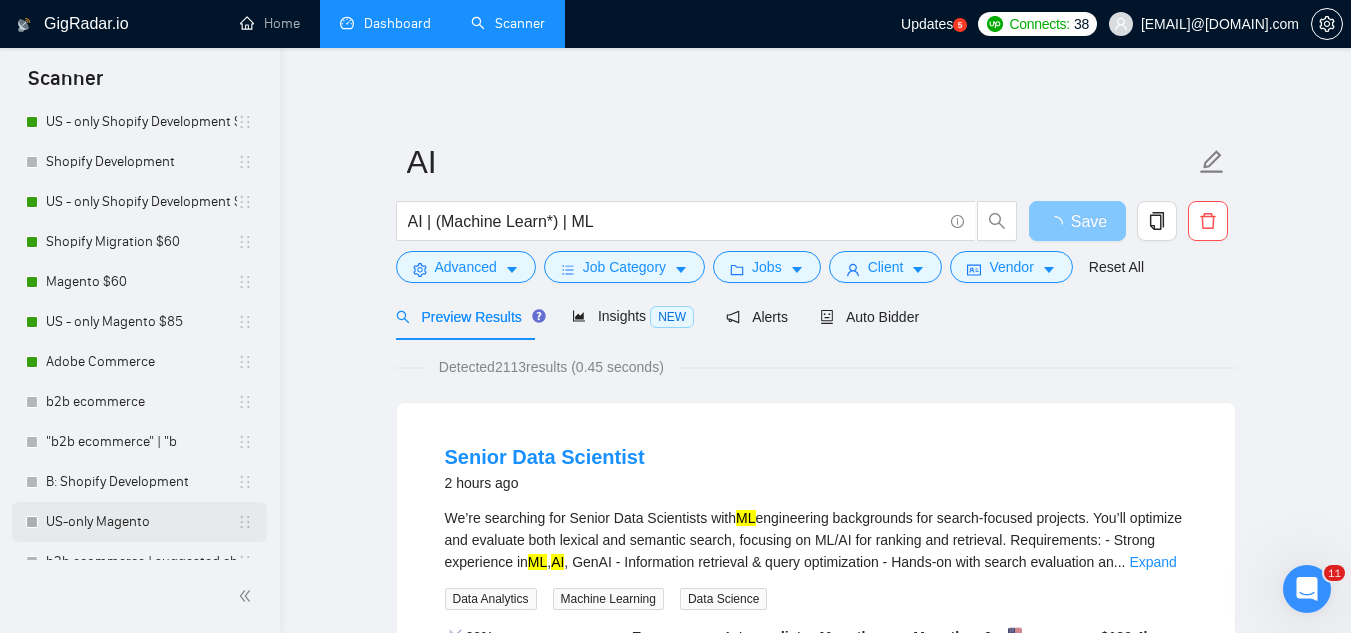 scroll, scrollTop: 402, scrollLeft: 0, axis: vertical 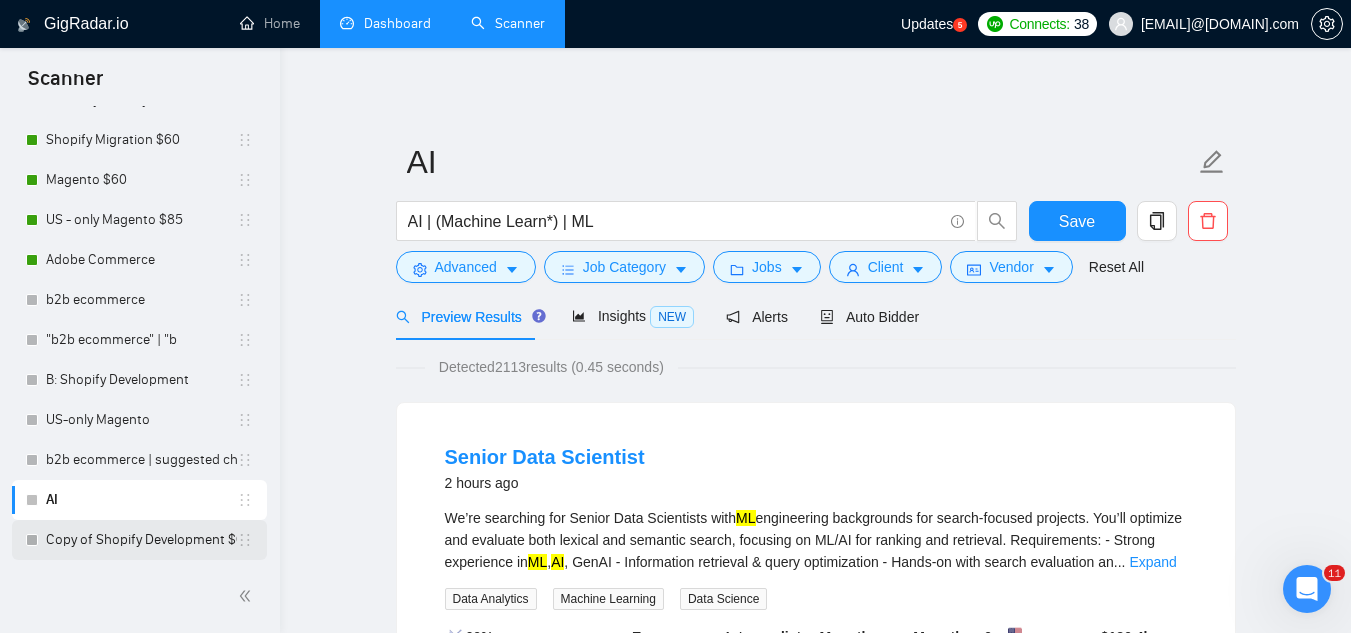 click on "Copy of Shopify Development $60" at bounding box center (141, 540) 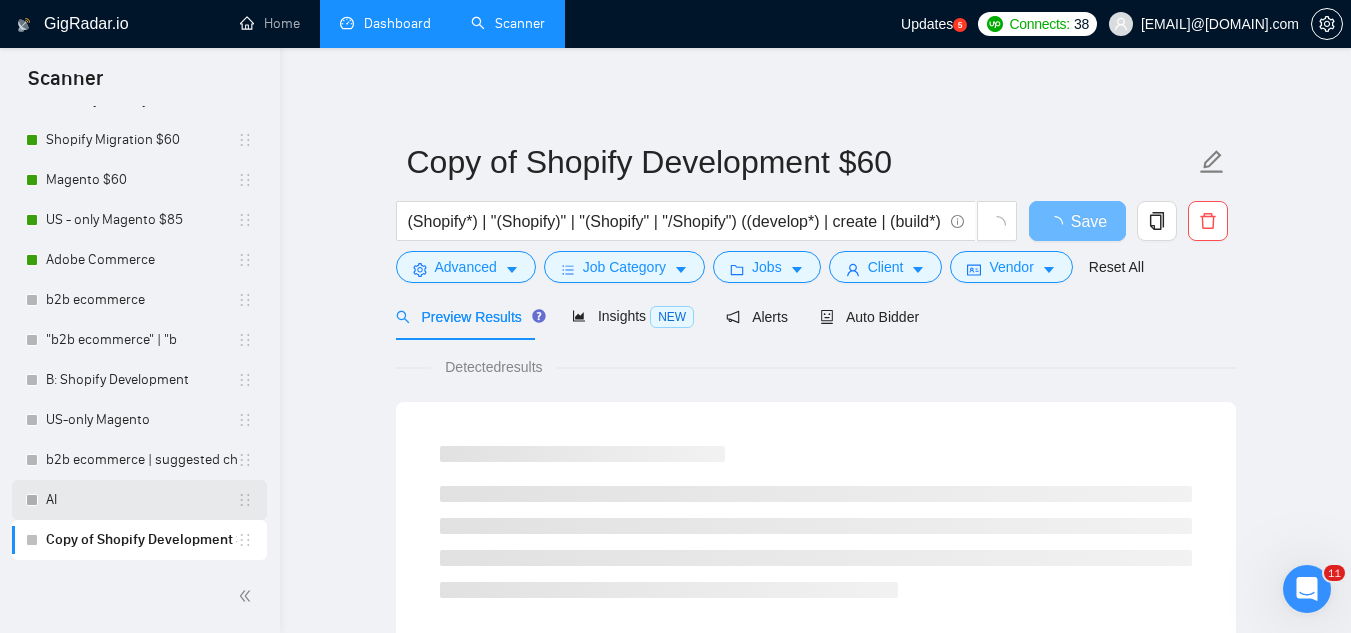 click on "AI" at bounding box center (141, 500) 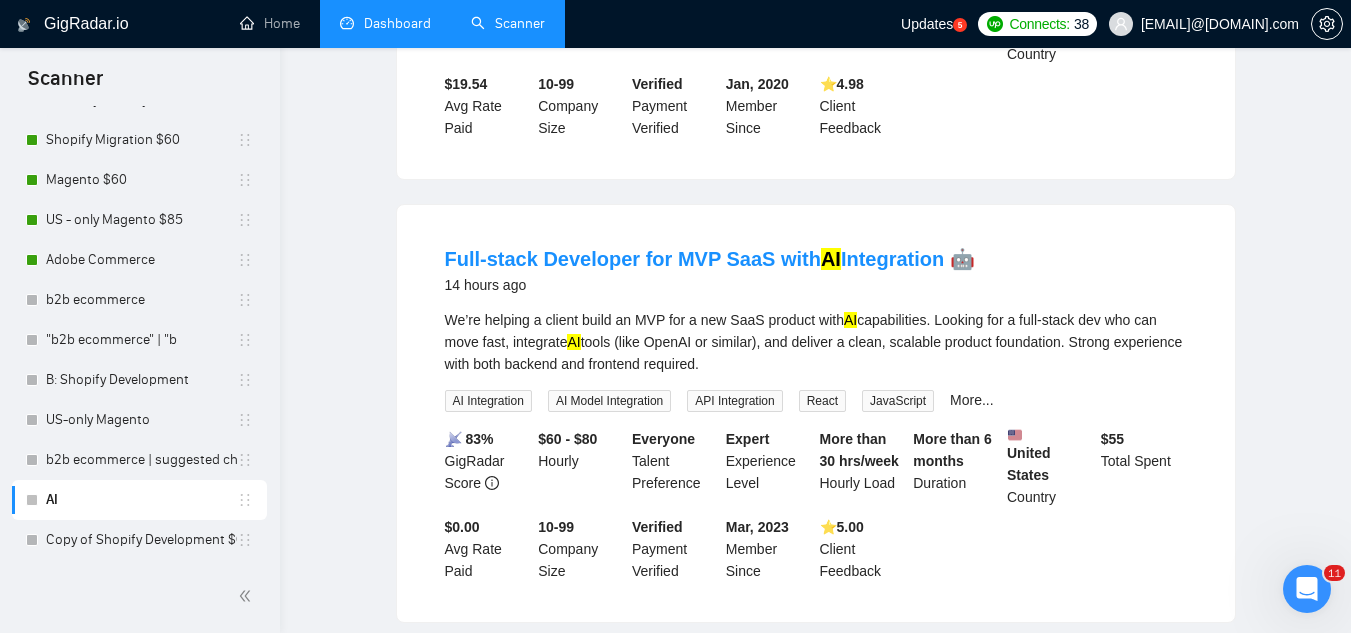 scroll, scrollTop: 0, scrollLeft: 0, axis: both 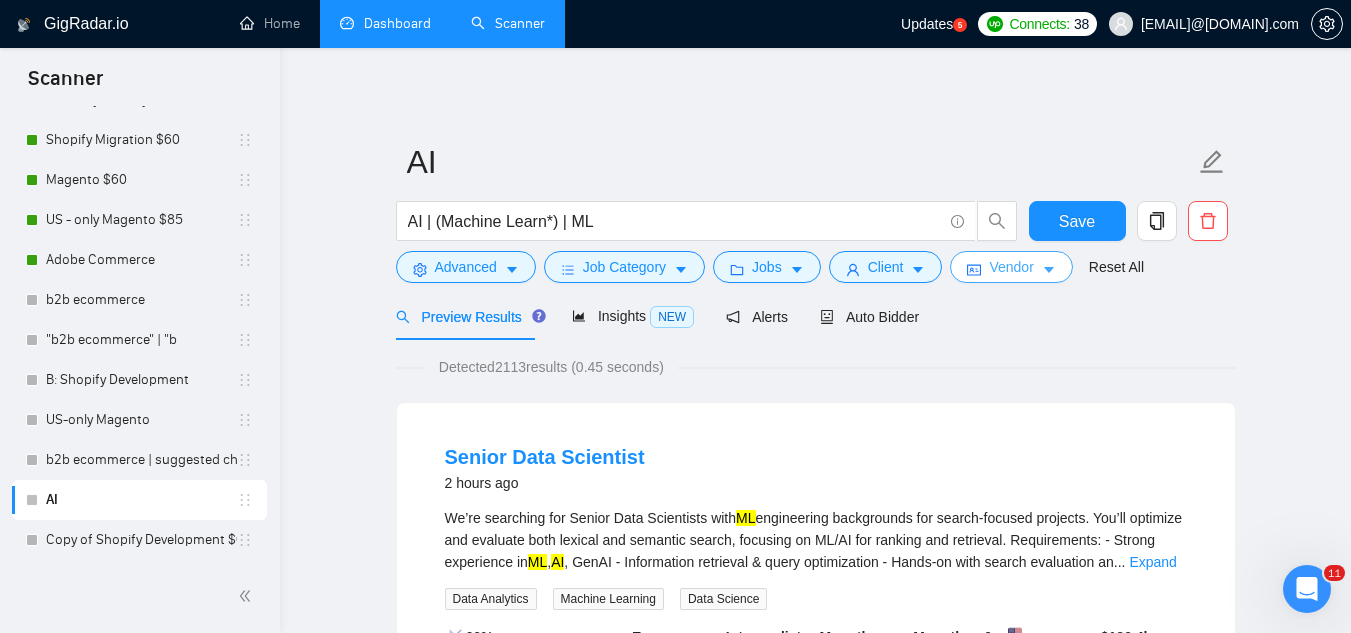click on "Vendor" at bounding box center (1011, 267) 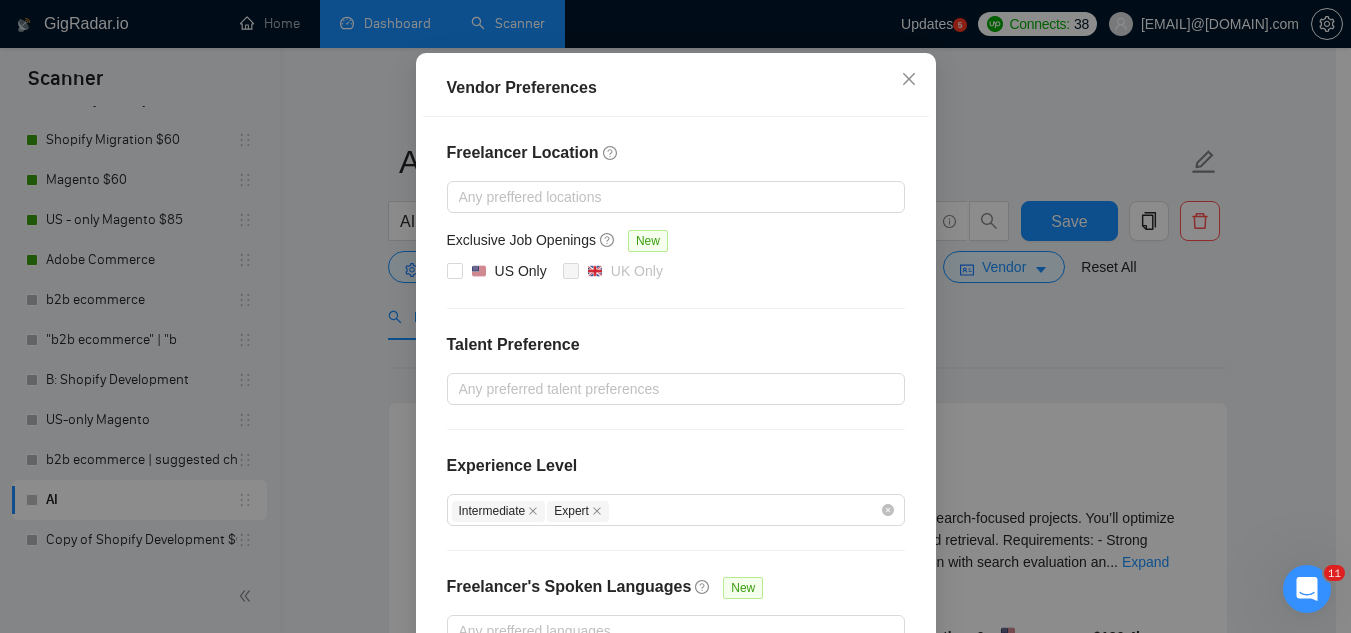 scroll, scrollTop: 0, scrollLeft: 0, axis: both 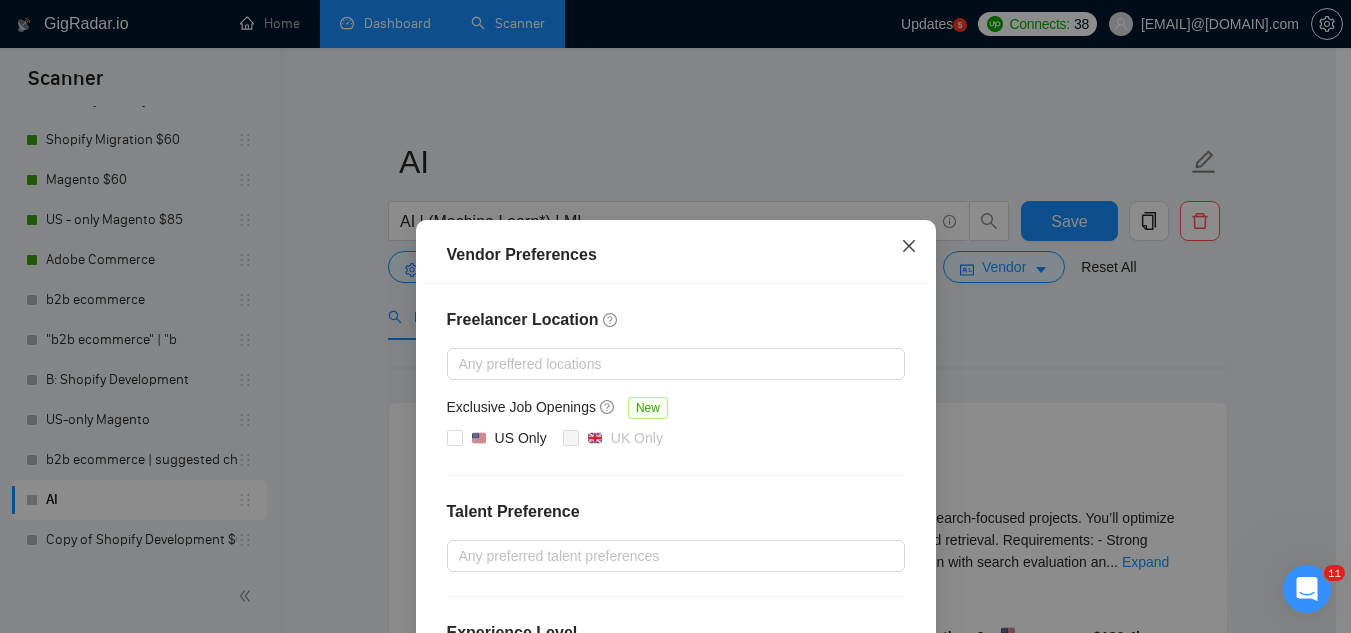 click 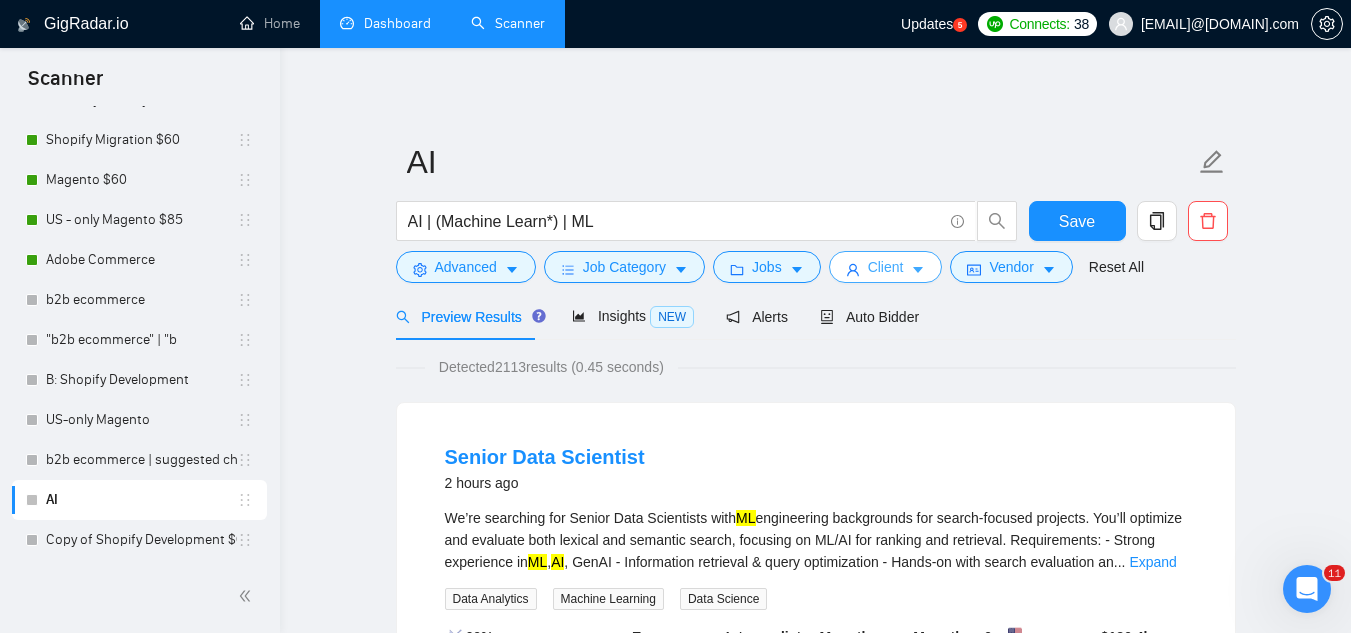 click on "Client" at bounding box center (886, 267) 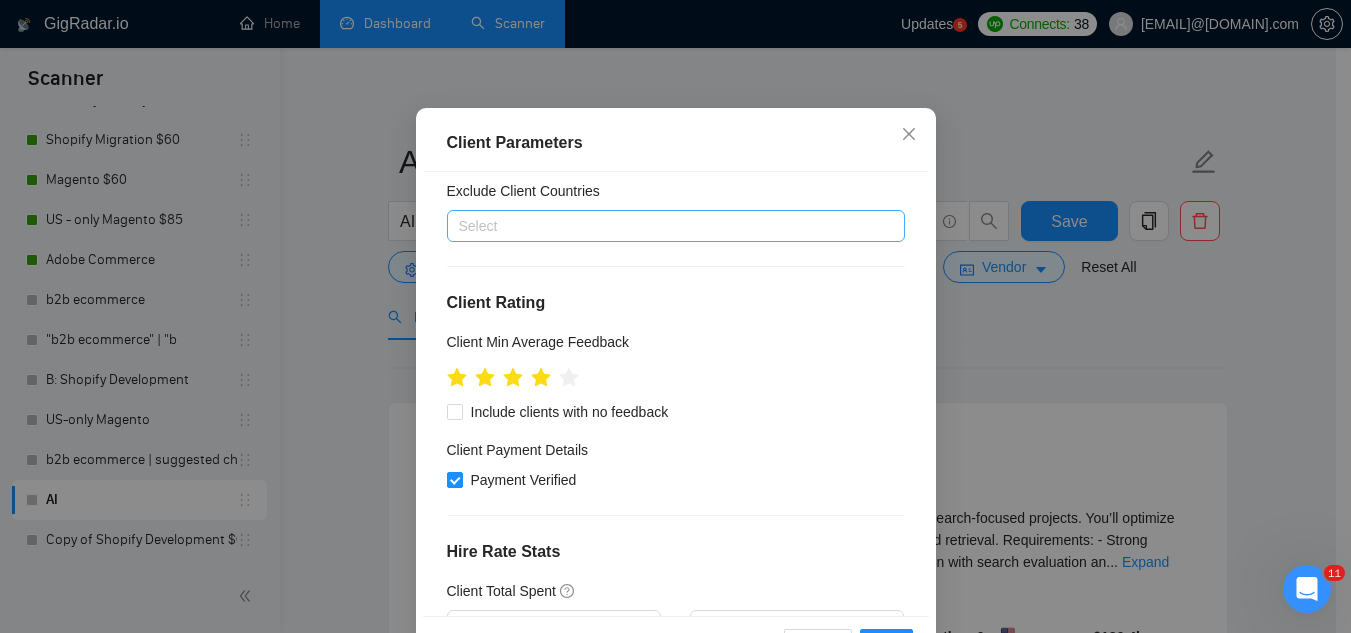 scroll, scrollTop: 200, scrollLeft: 0, axis: vertical 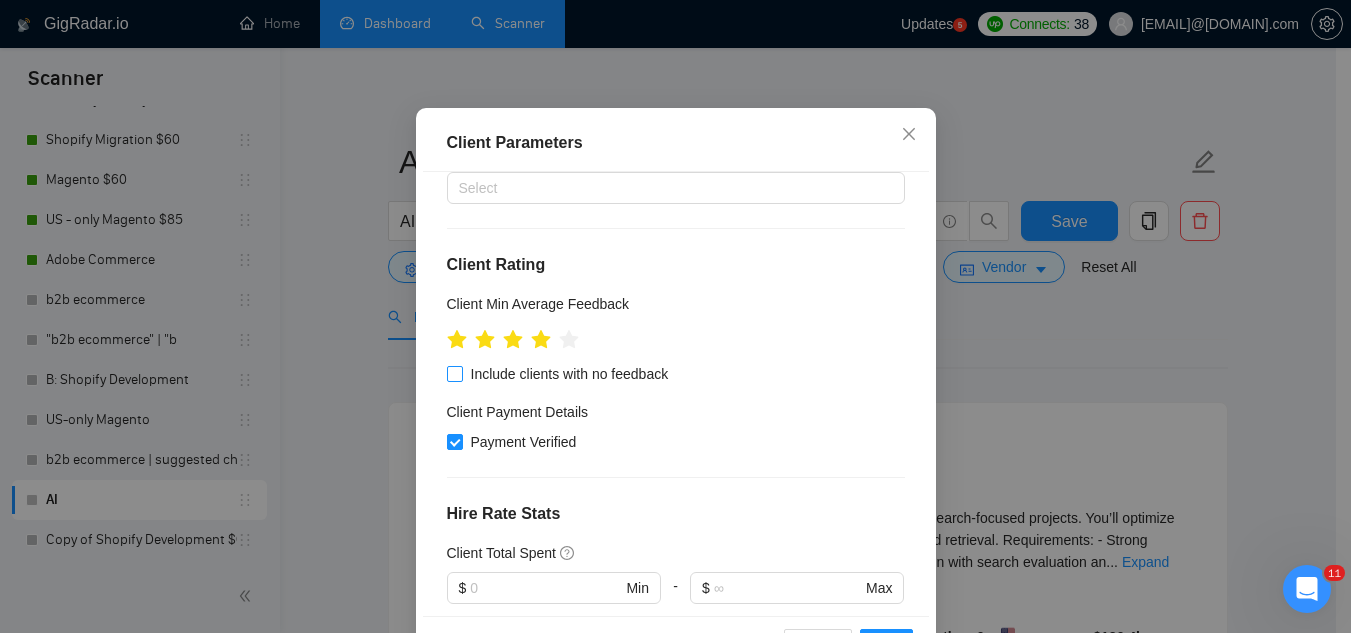 click on "Include clients with no feedback" at bounding box center [454, 373] 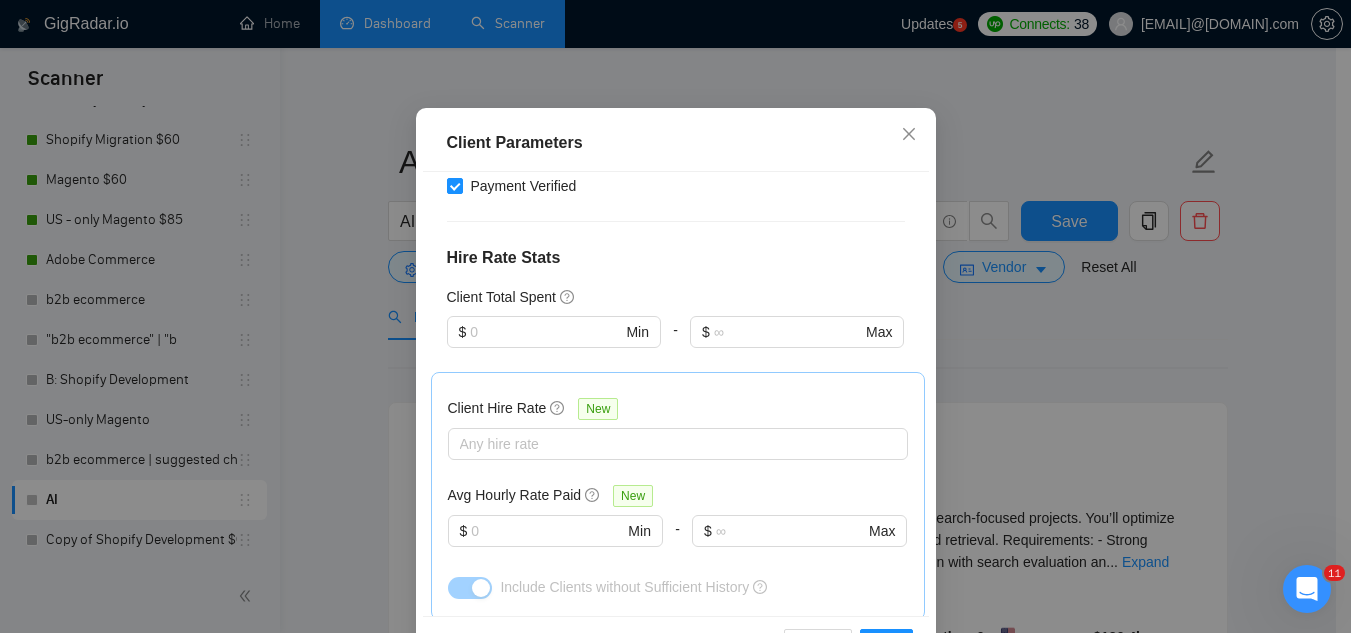 scroll, scrollTop: 500, scrollLeft: 0, axis: vertical 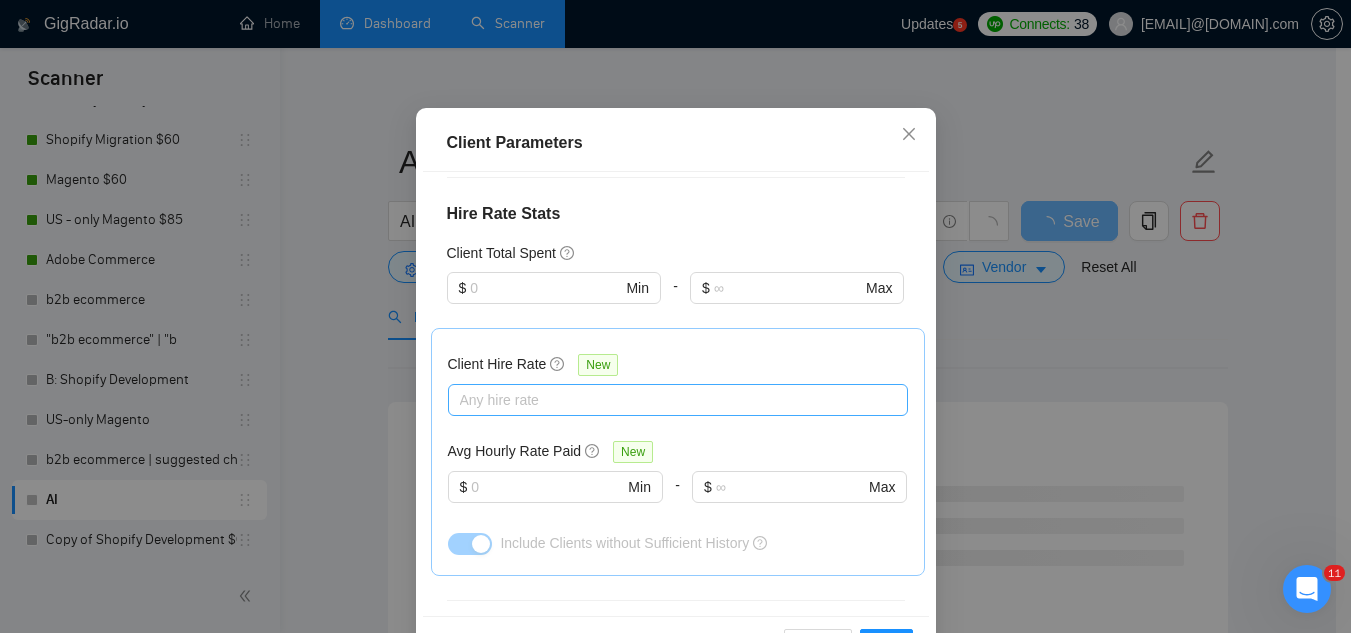 click on "Any hire rate" at bounding box center (678, 400) 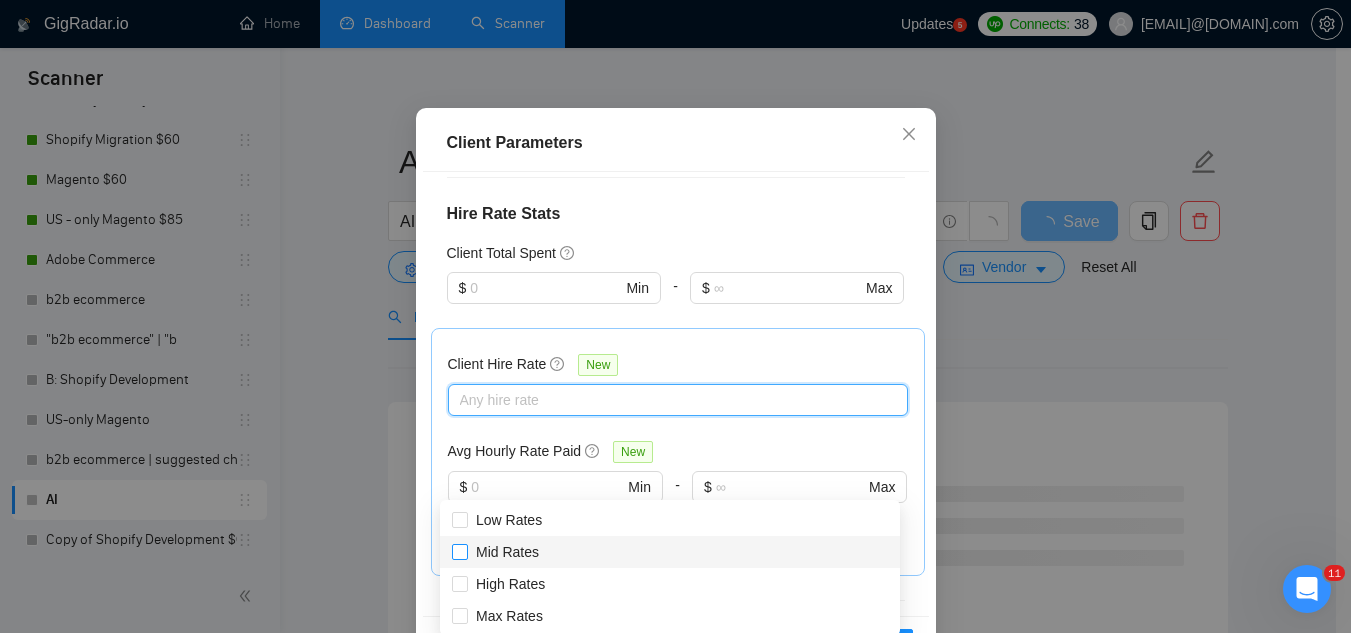 click on "Mid Rates" at bounding box center (507, 552) 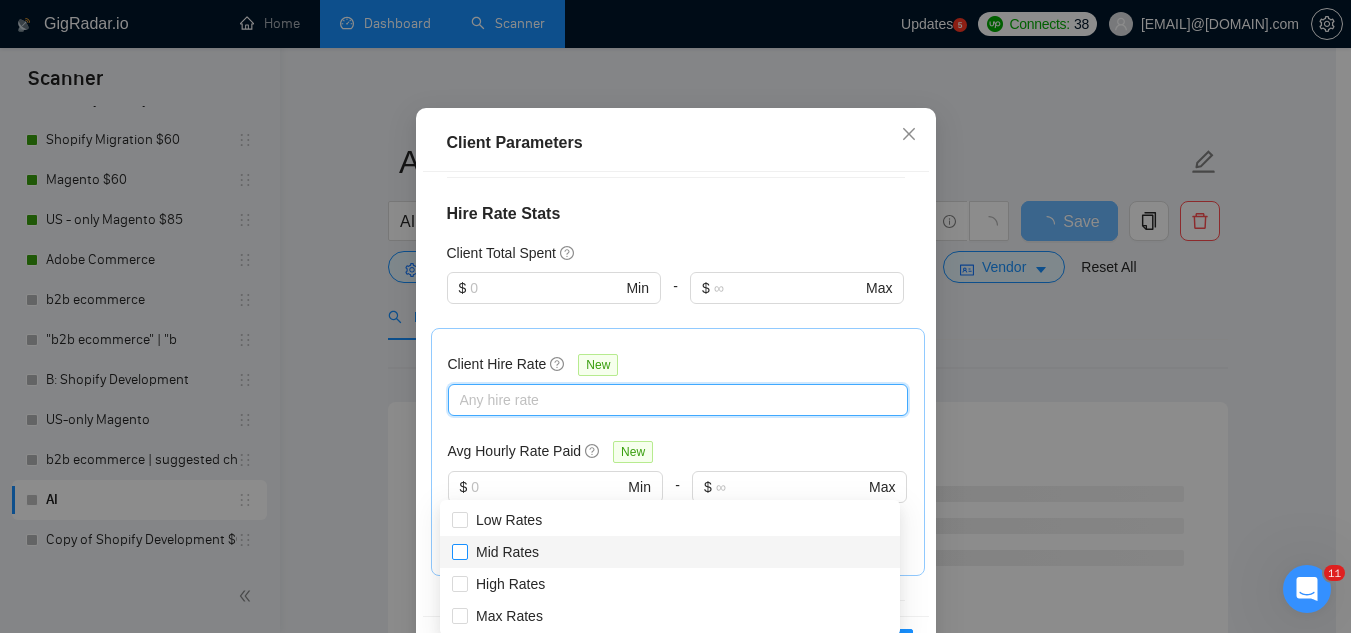 click on "Mid Rates" at bounding box center [459, 551] 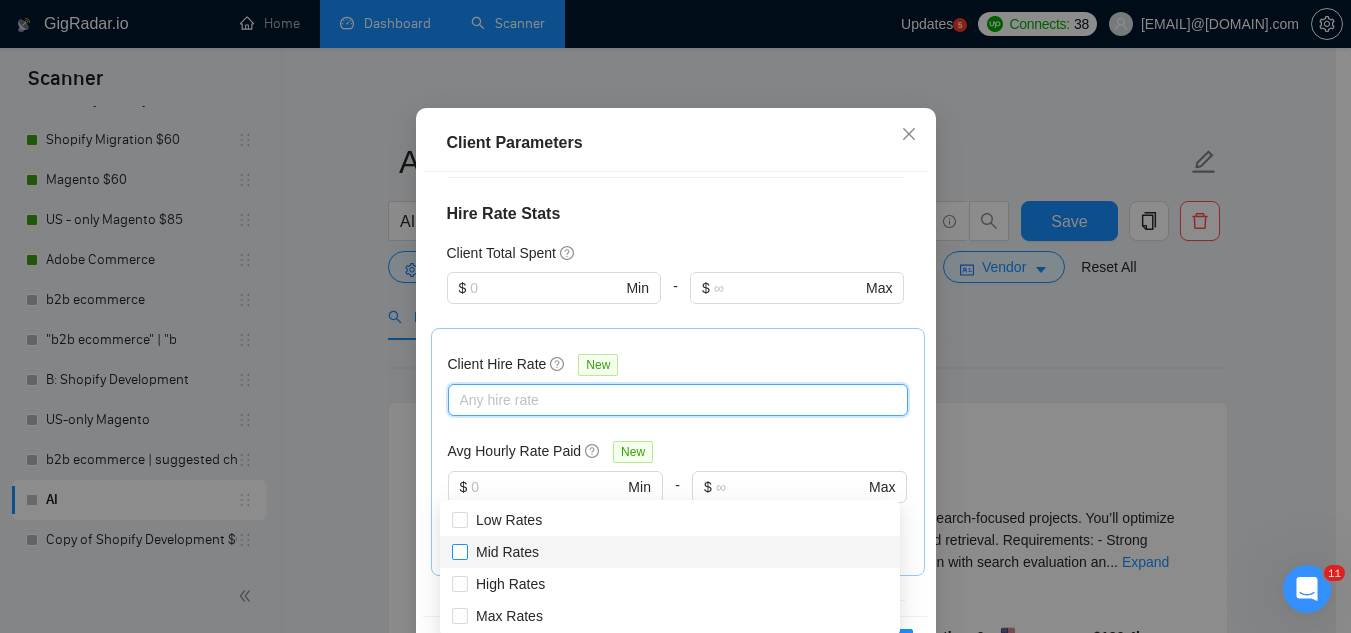 click on "Mid Rates" at bounding box center [507, 552] 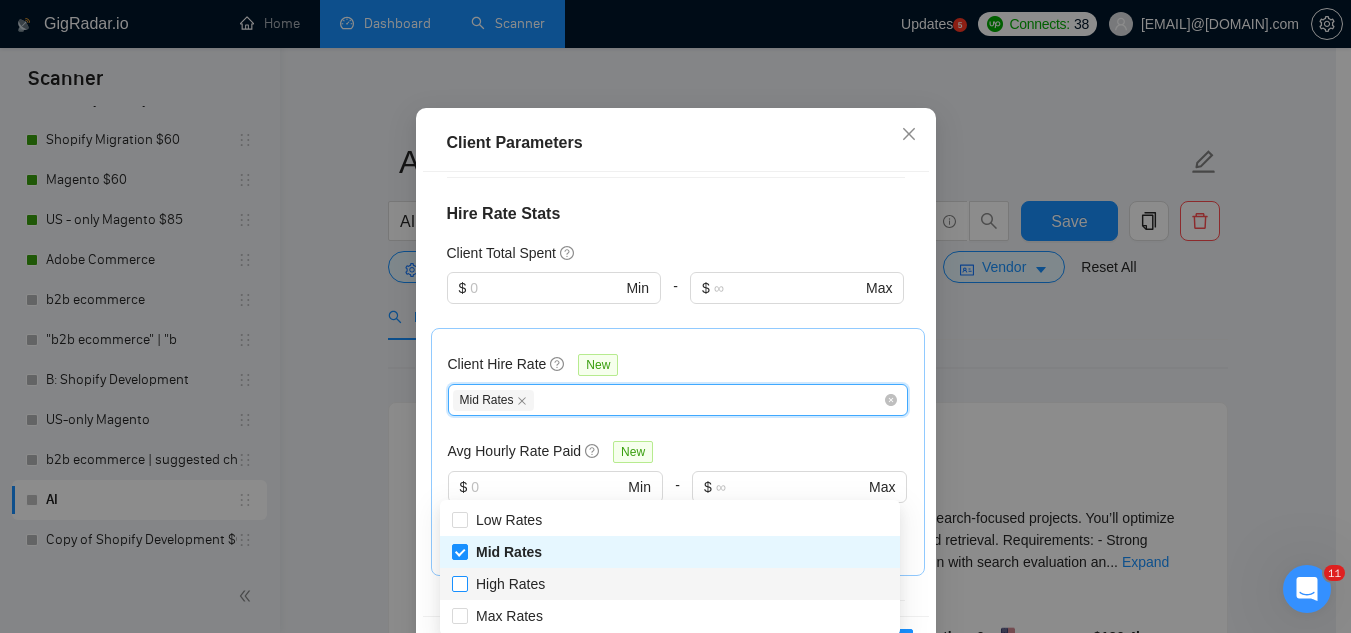 click on "High Rates" at bounding box center (510, 584) 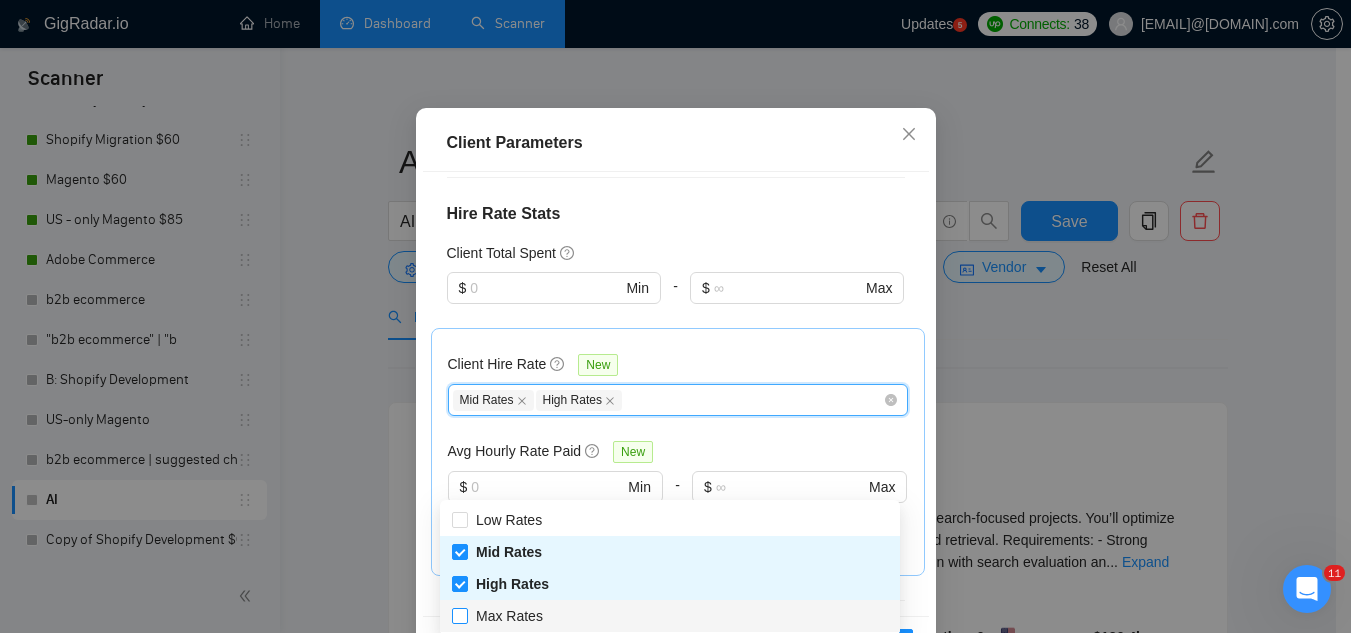click on "Max Rates" at bounding box center [509, 616] 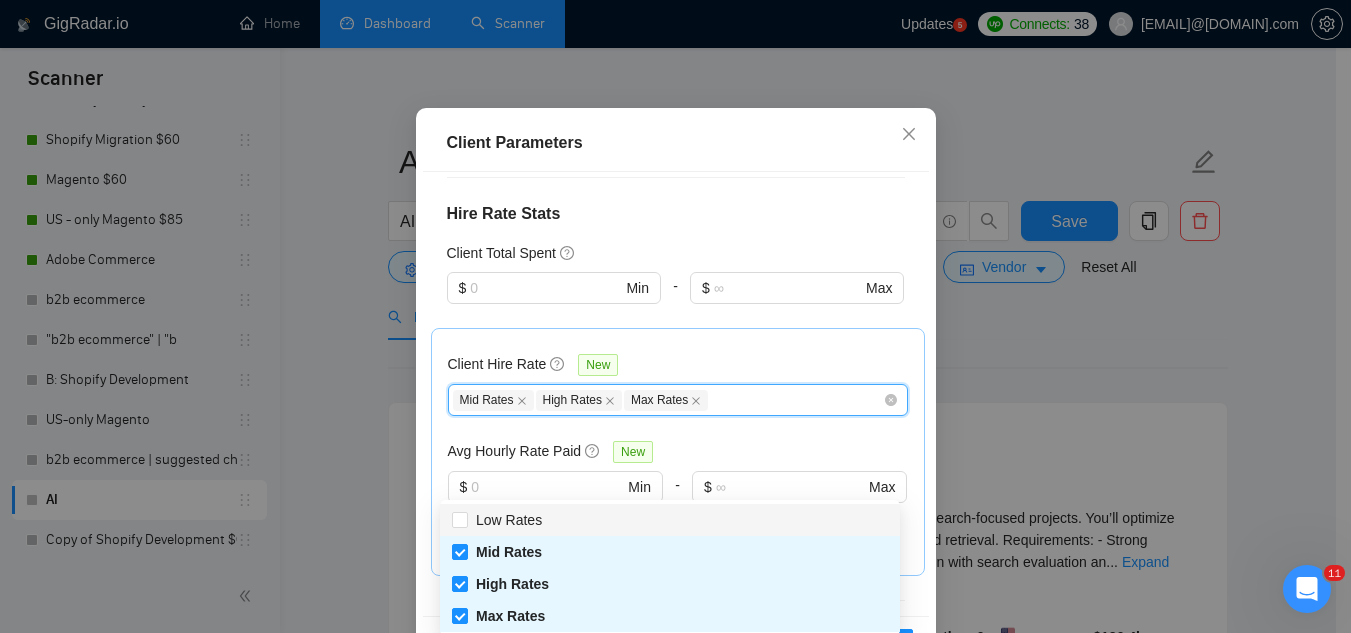 click on "Client Location Include Client Countries United States Canada United Arab Emirates Saudi Arabia   Exclude Client Countries   Select Client Rating Client Min Average Feedback Include clients with no feedback Client Payment Details Payment Verified Hire Rate Stats   Client Total Spent $ Min - $ Max Client Hire Rate New Mid Rates High Rates Max Rates     Avg Hourly Rate Paid New $ Min - $ Max Include Clients without Sufficient History Client Profile Client Industry New   Any industry Client Company Size   Any company size Enterprise Clients New   Any clients" at bounding box center (676, 393) 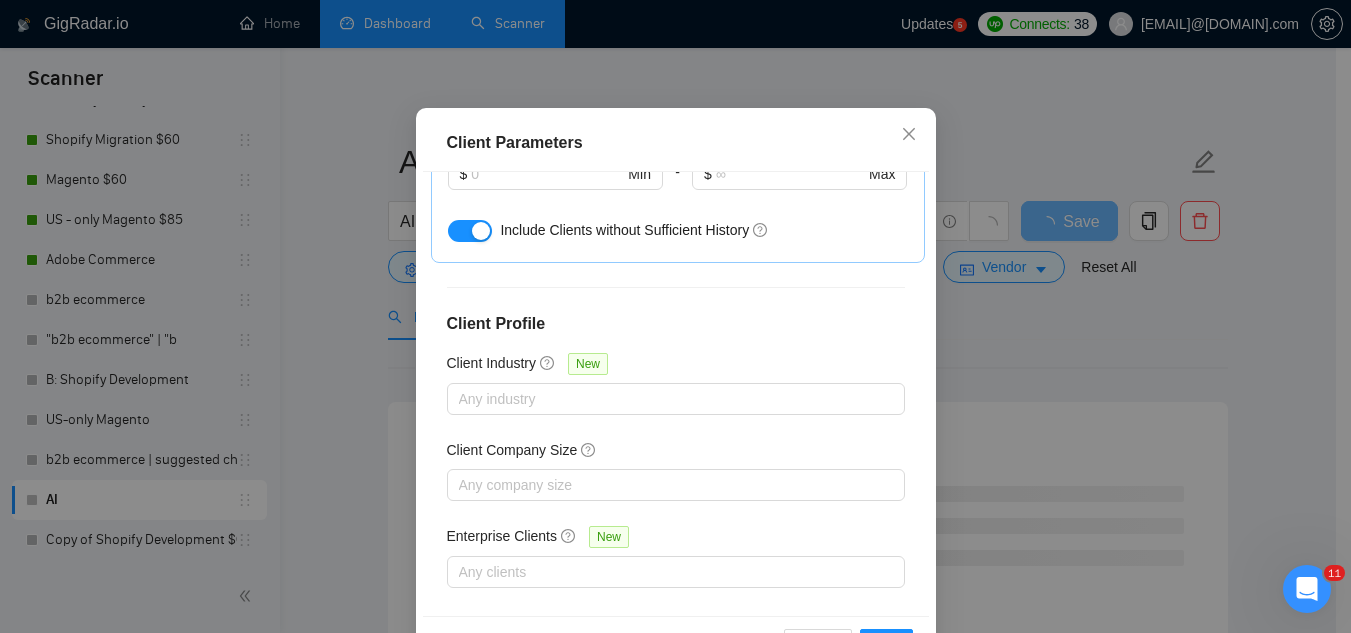 scroll, scrollTop: 829, scrollLeft: 0, axis: vertical 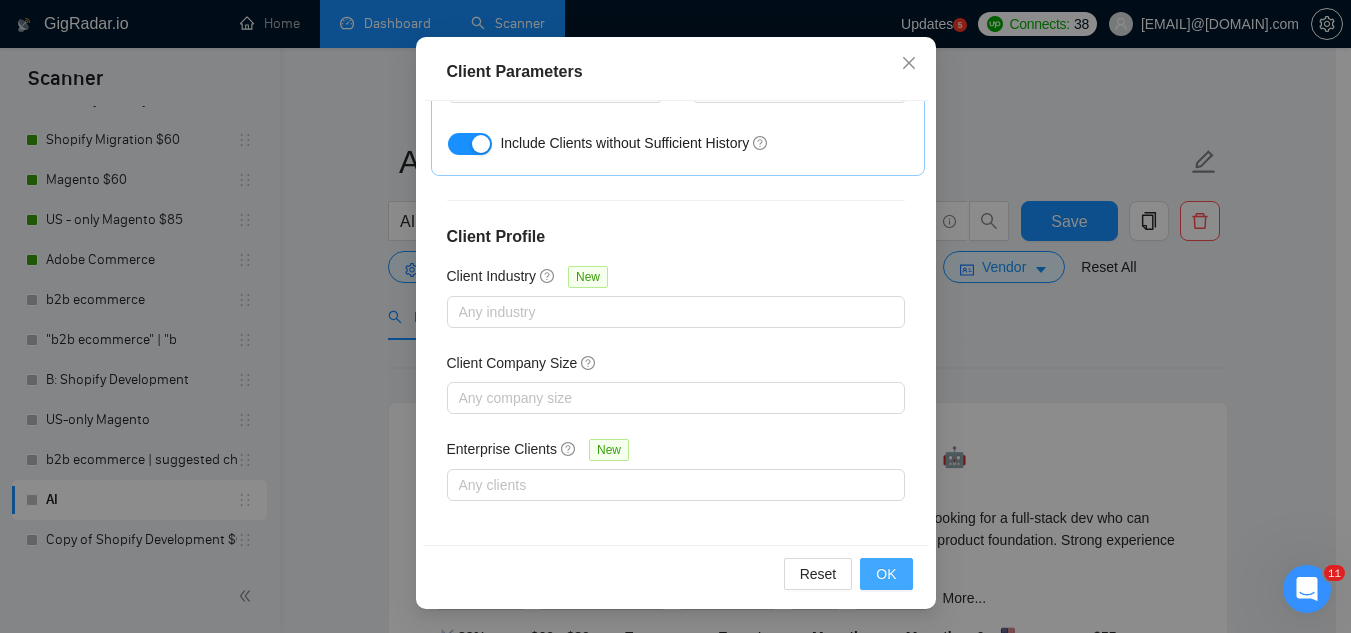 click on "OK" at bounding box center [886, 574] 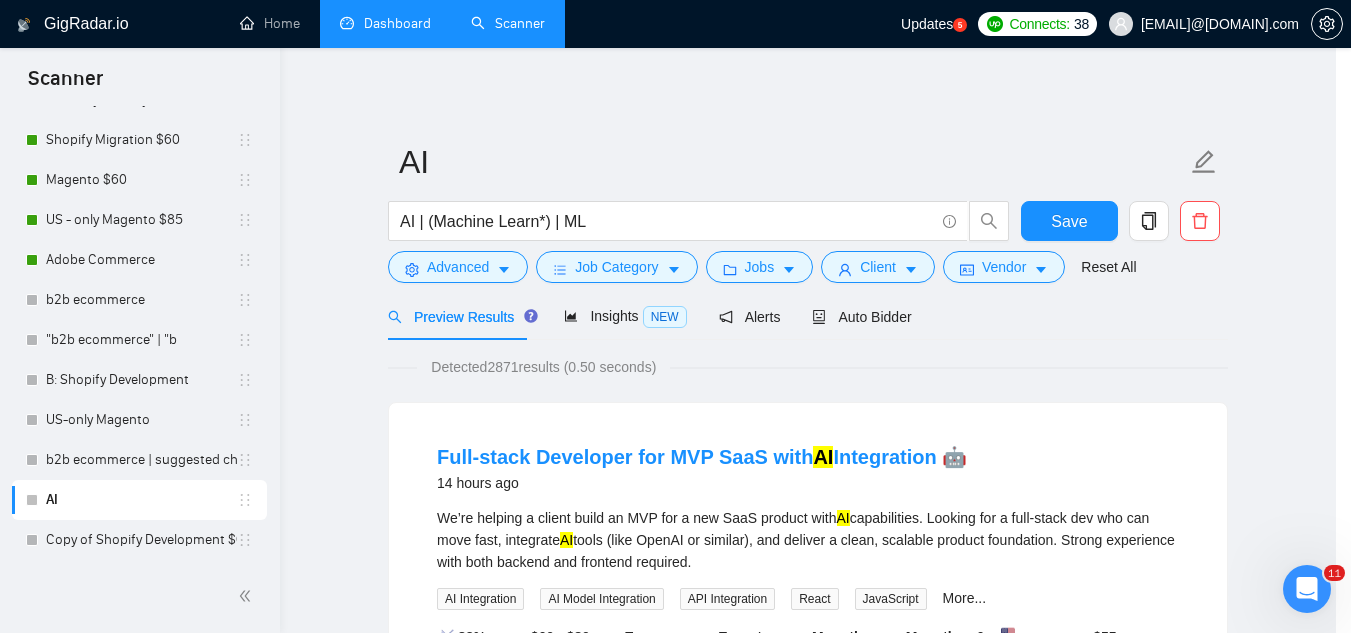scroll, scrollTop: 82, scrollLeft: 0, axis: vertical 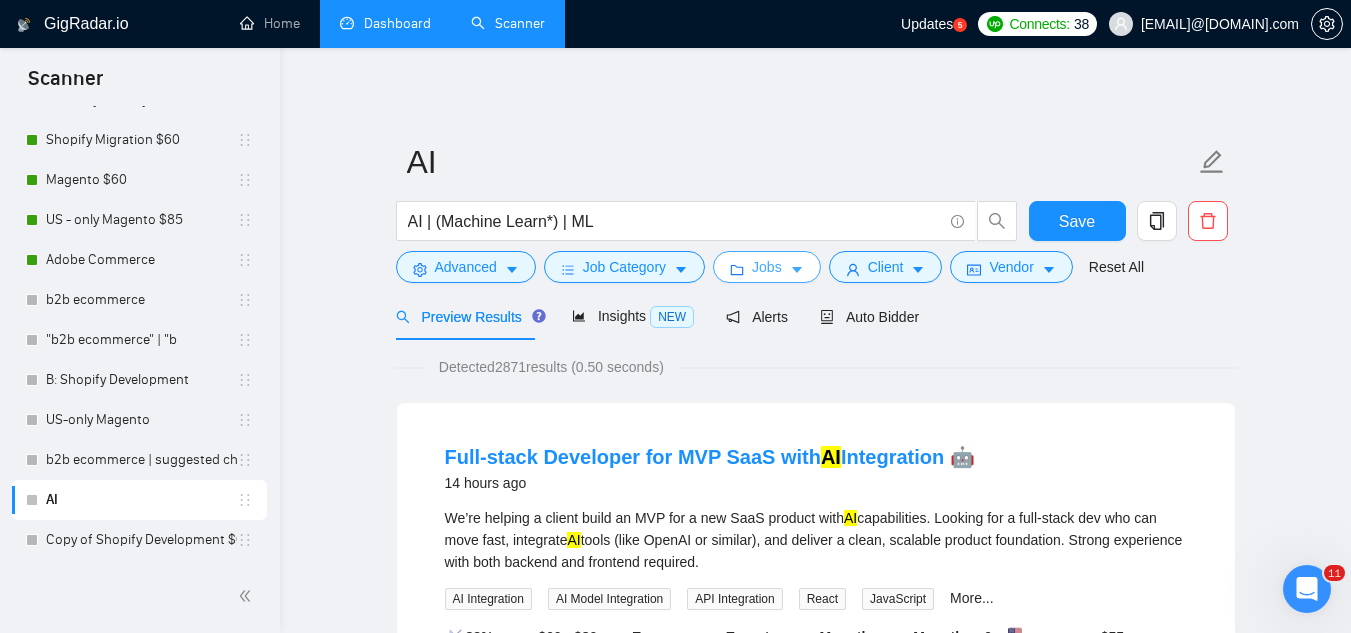 click on "Jobs" at bounding box center [767, 267] 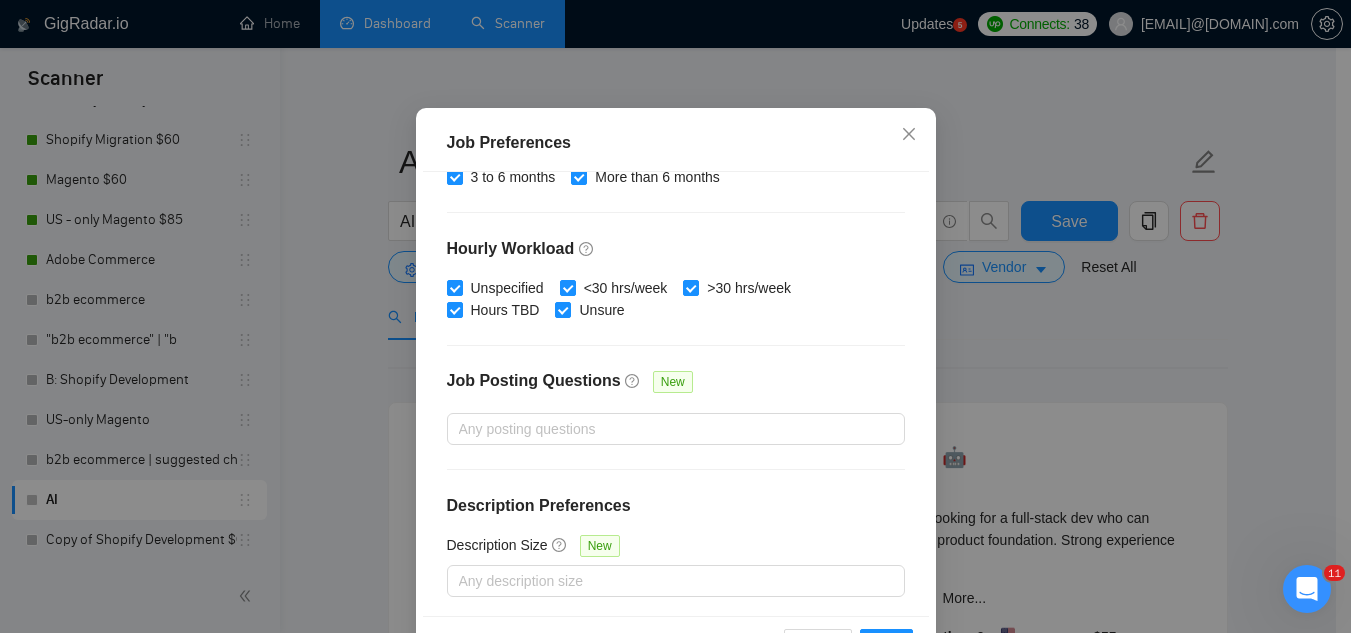 scroll, scrollTop: 683, scrollLeft: 0, axis: vertical 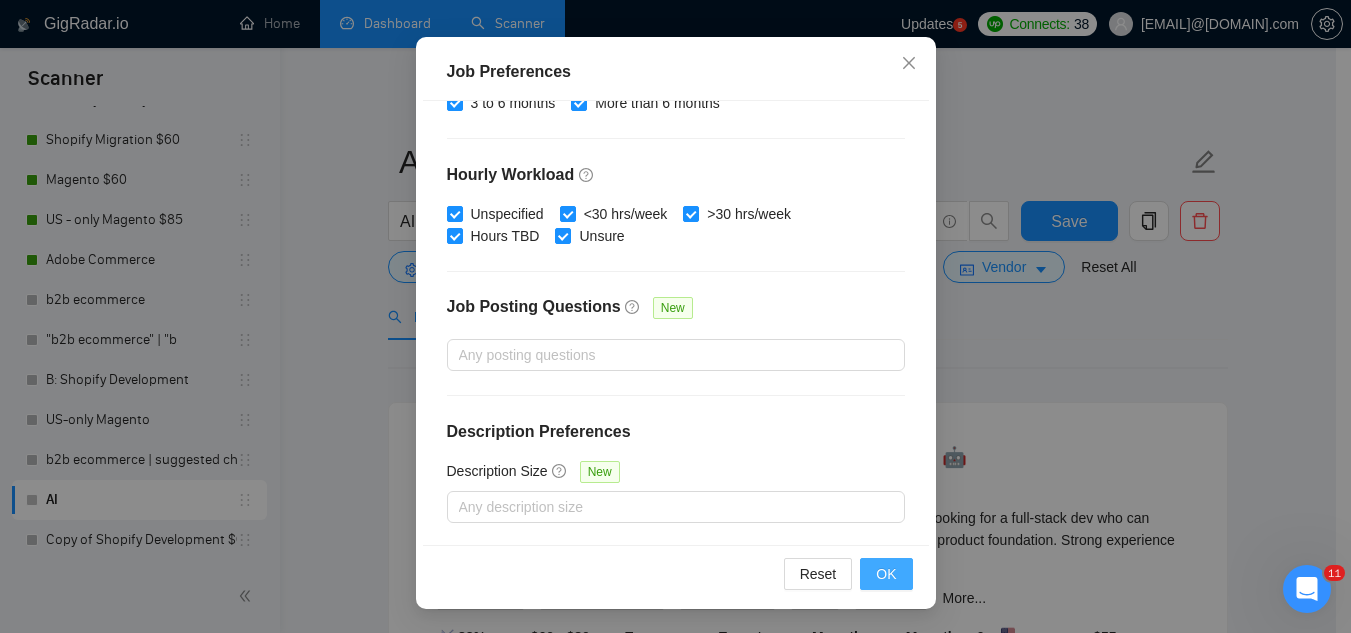 click on "OK" at bounding box center [886, 574] 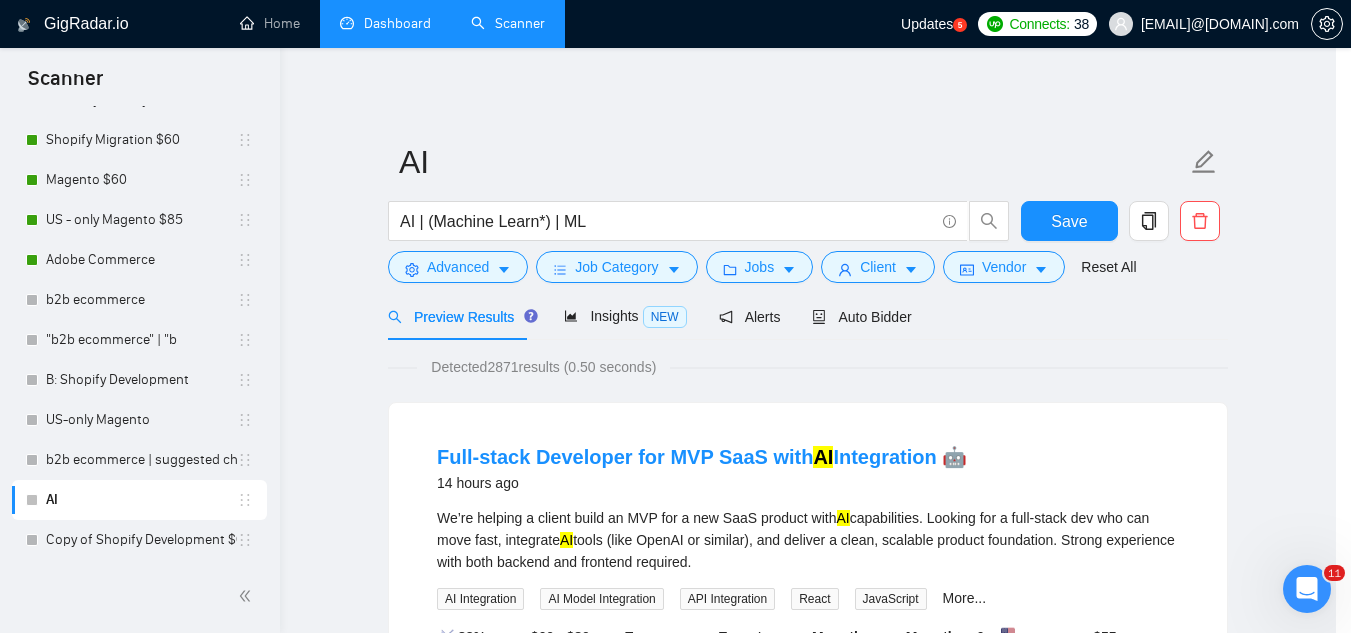scroll, scrollTop: 82, scrollLeft: 0, axis: vertical 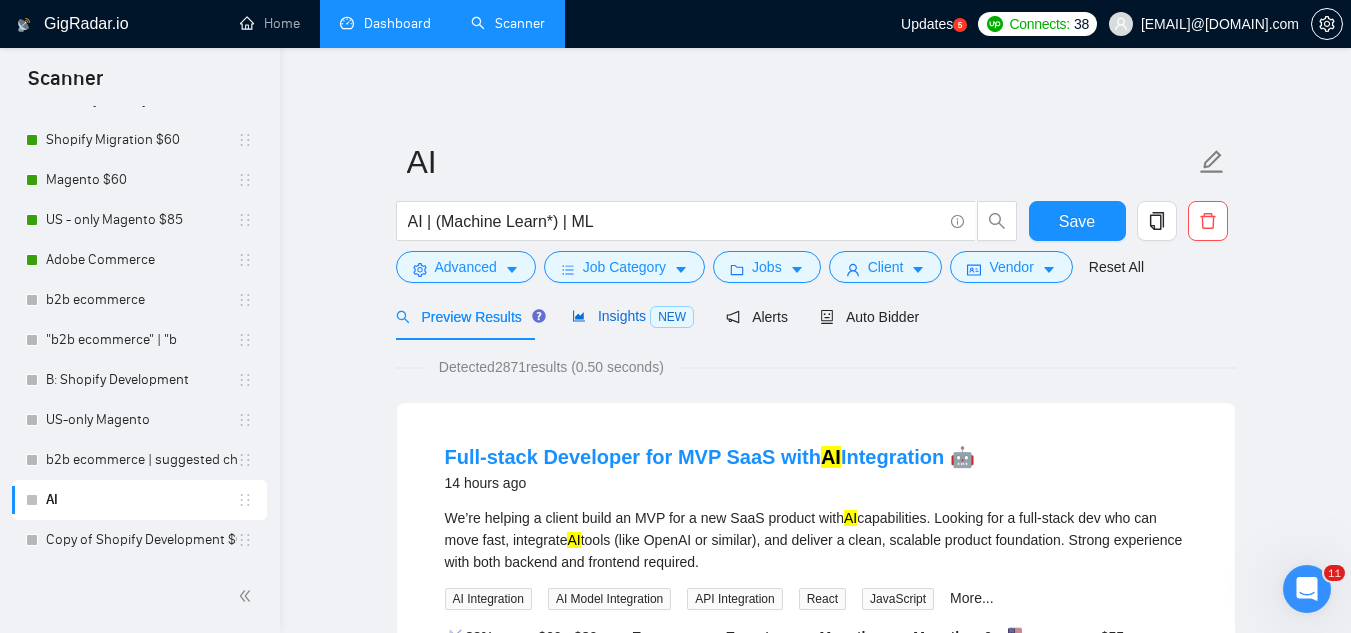 click on "Insights NEW" at bounding box center (633, 316) 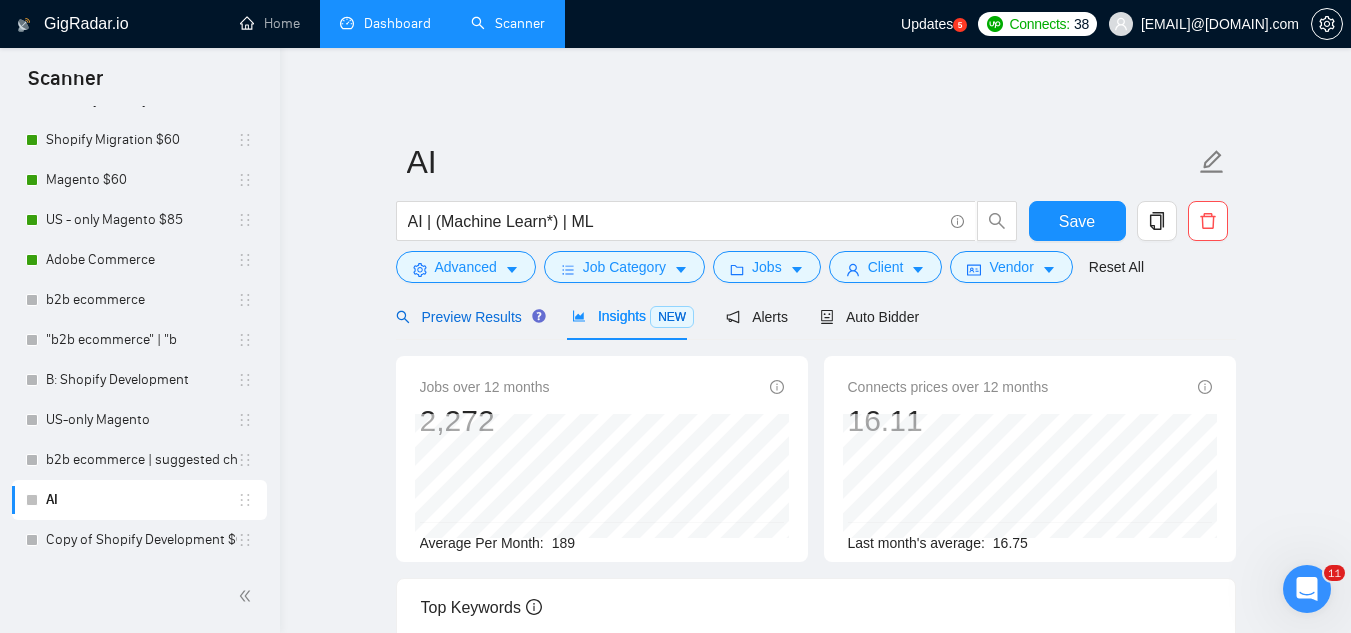 click on "Preview Results" at bounding box center [468, 317] 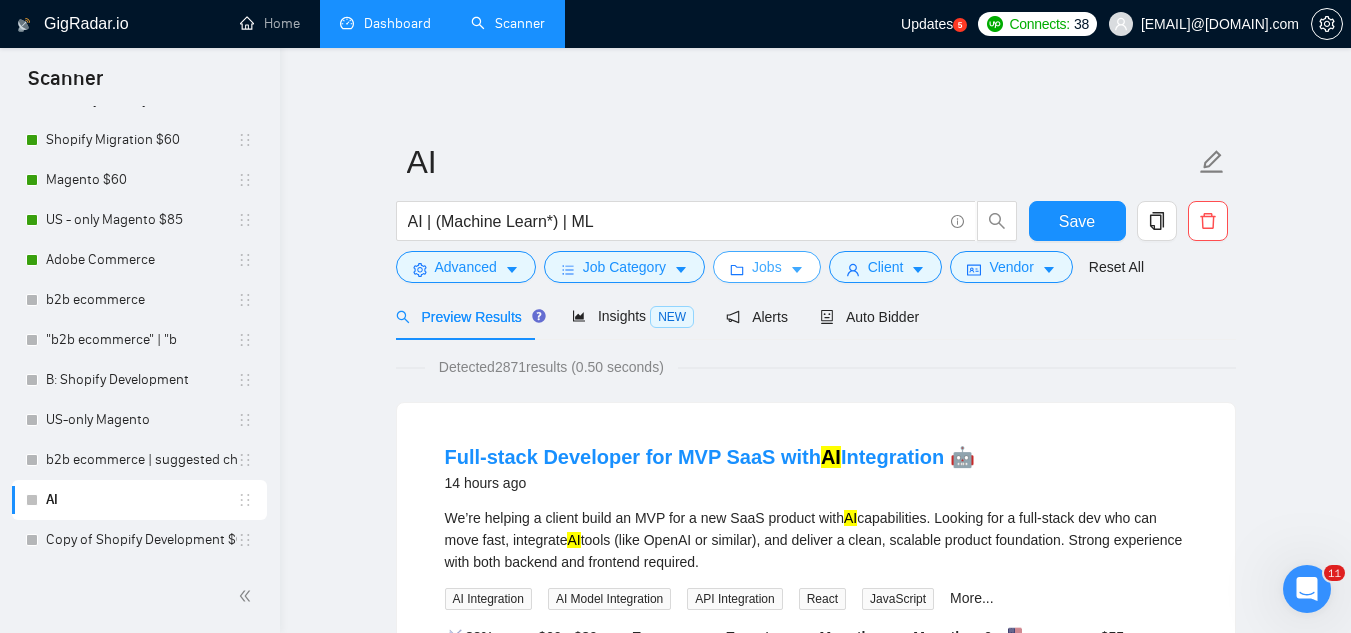click on "Jobs" at bounding box center (767, 267) 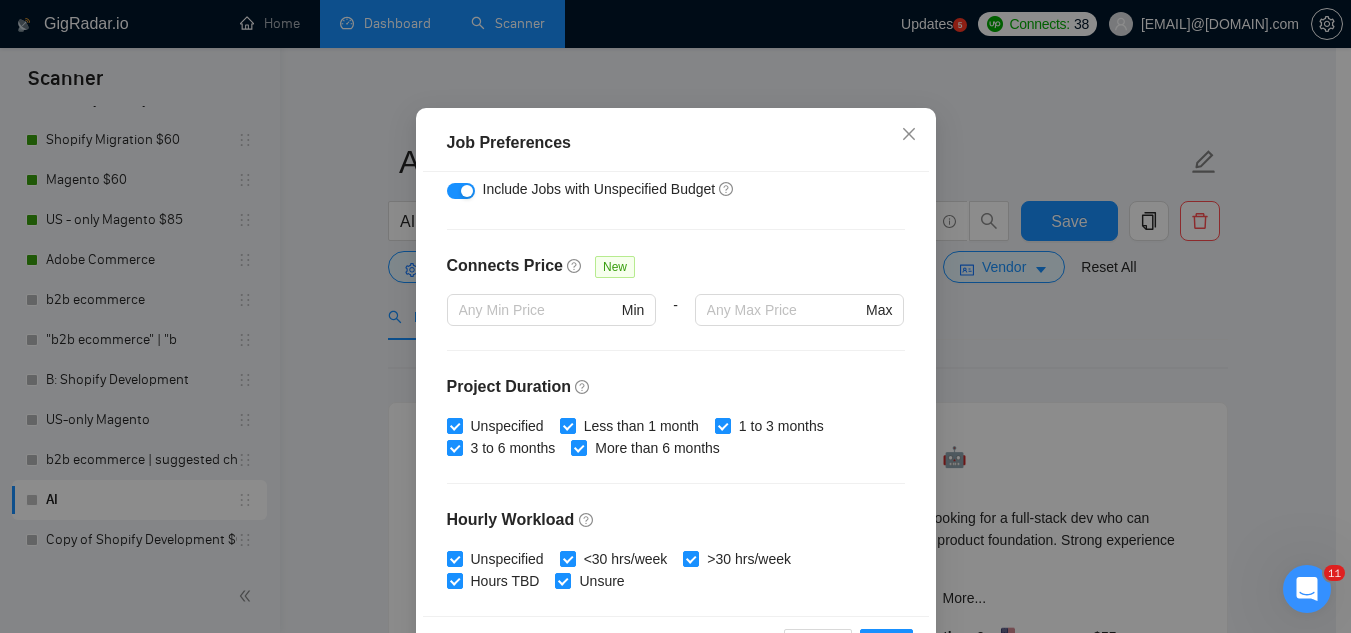 scroll, scrollTop: 300, scrollLeft: 0, axis: vertical 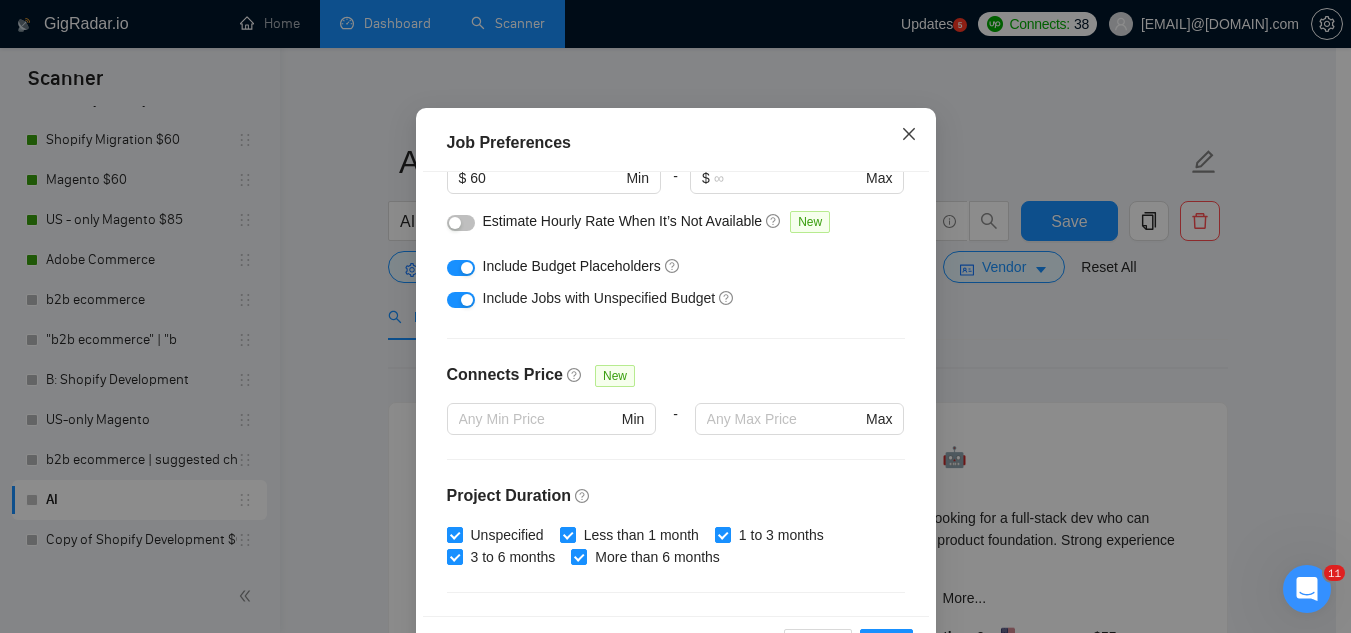click 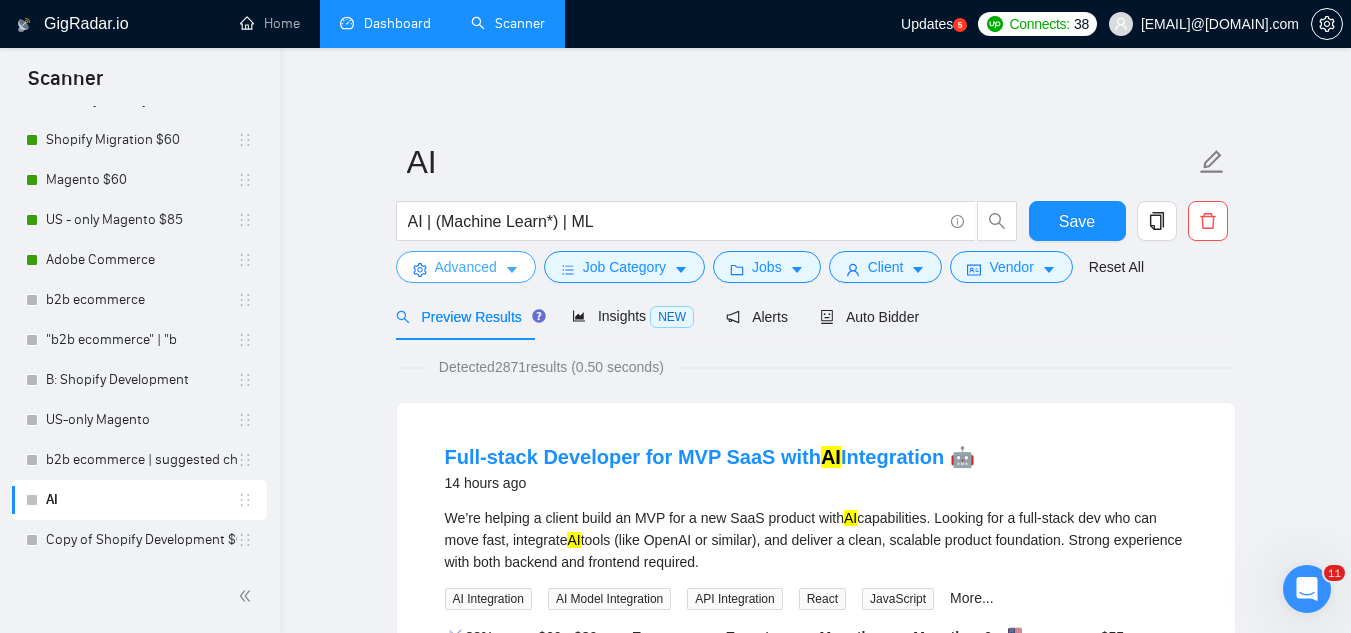 click on "Advanced" at bounding box center (466, 267) 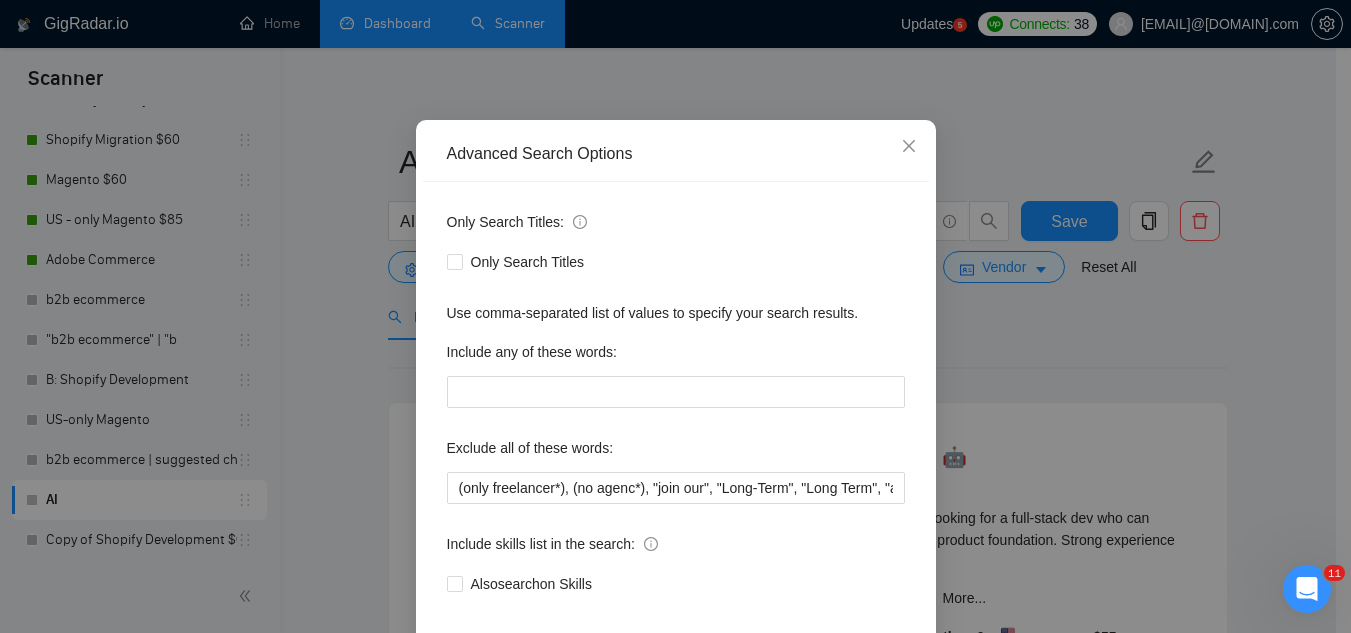 scroll, scrollTop: 199, scrollLeft: 0, axis: vertical 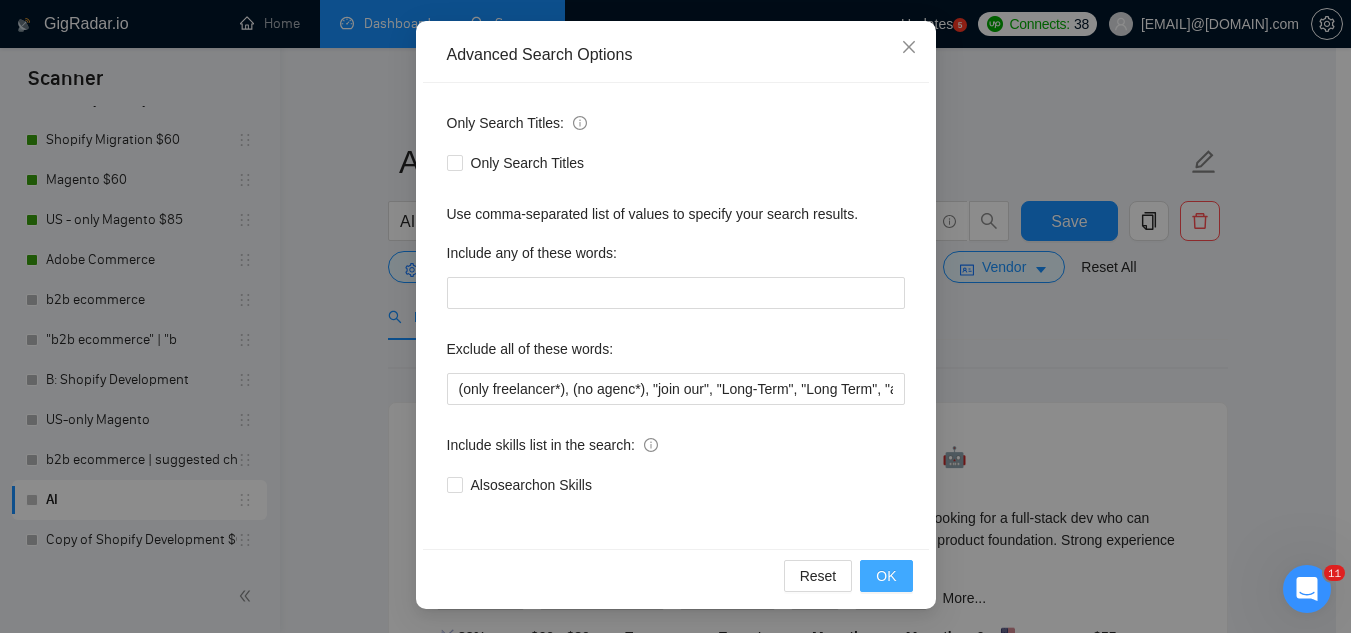 click on "OK" at bounding box center [886, 576] 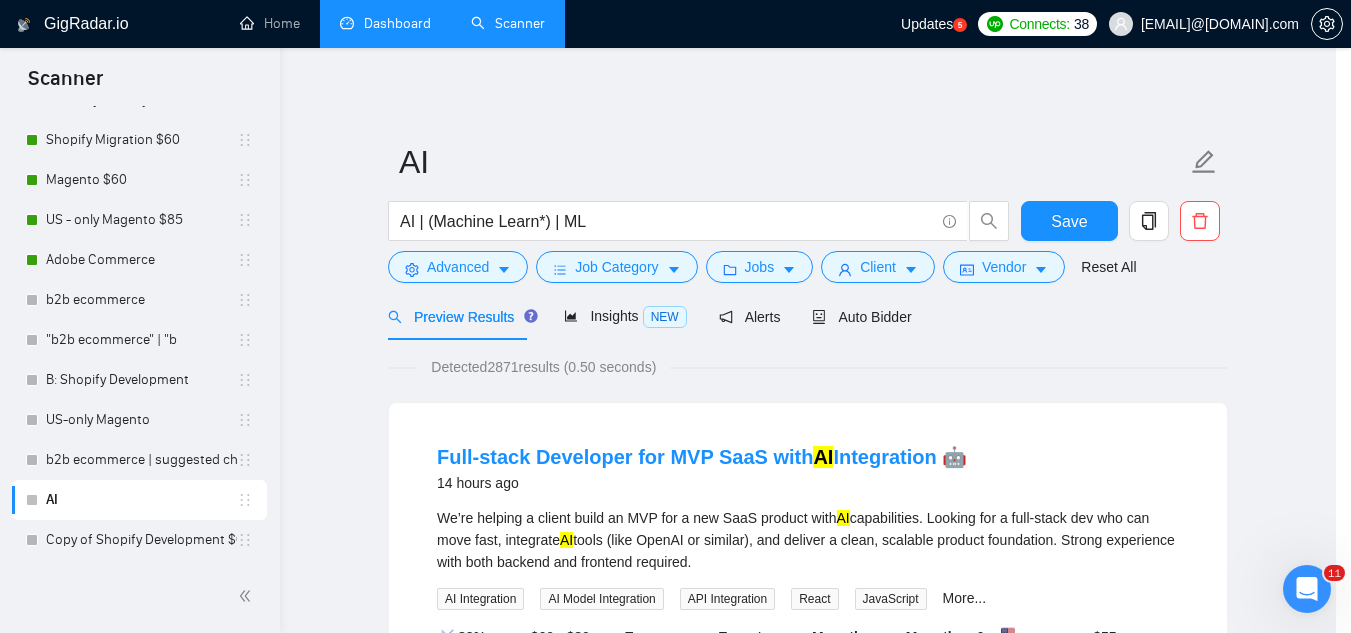 scroll, scrollTop: 99, scrollLeft: 0, axis: vertical 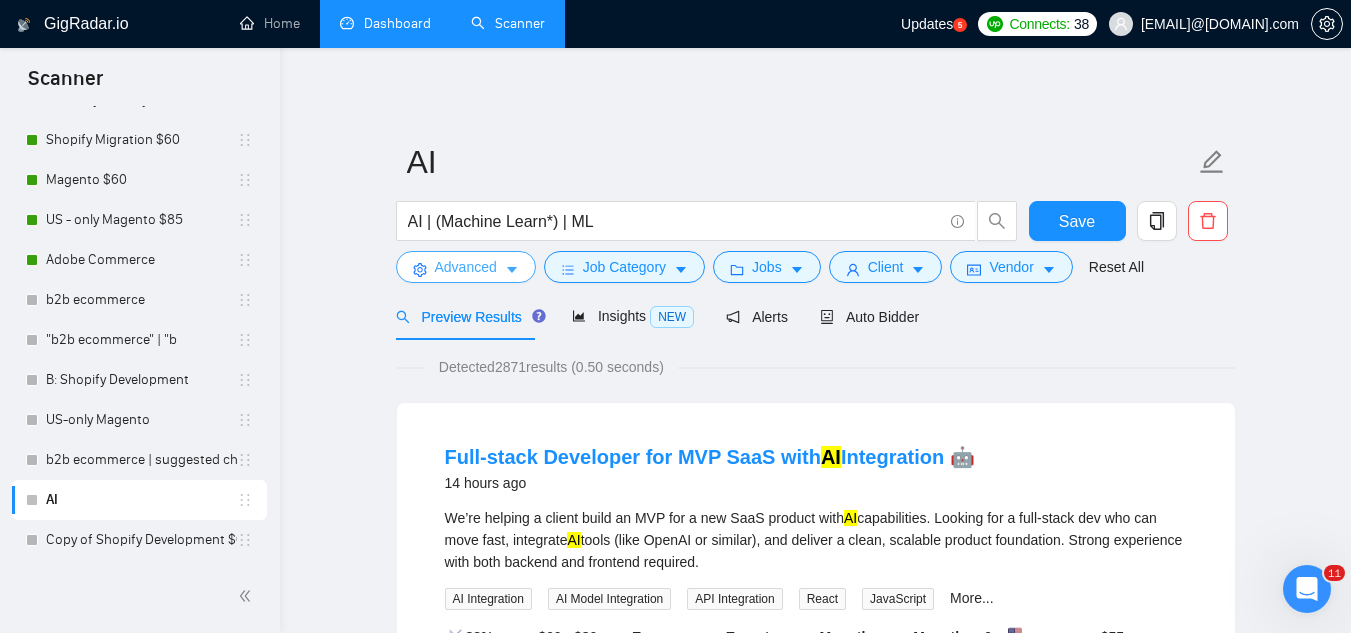 click on "Advanced" at bounding box center (466, 267) 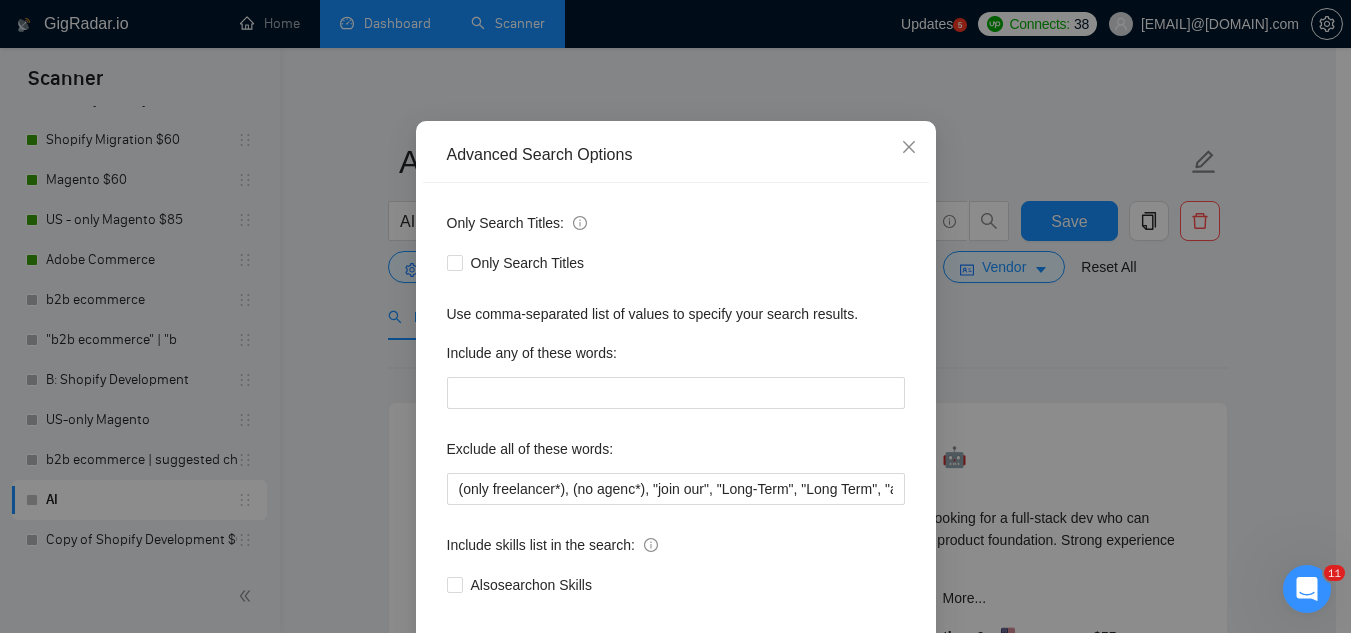 click on "Advanced Search Options Only Search Titles:   Only Search Titles Use comma-separated list of values to specify your search results. Include any of these words: Exclude all of these words: Include skills list in the search:   Also  search  on Skills Reset OK" at bounding box center (675, 316) 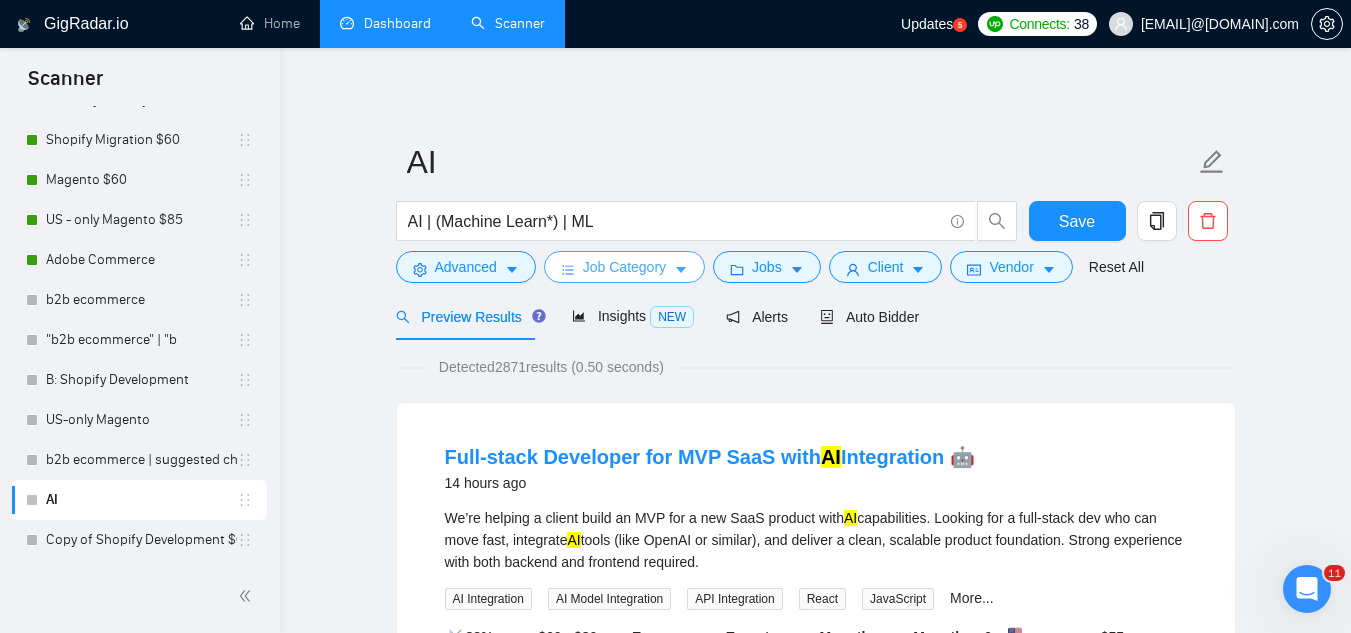 click on "Job Category" at bounding box center (624, 267) 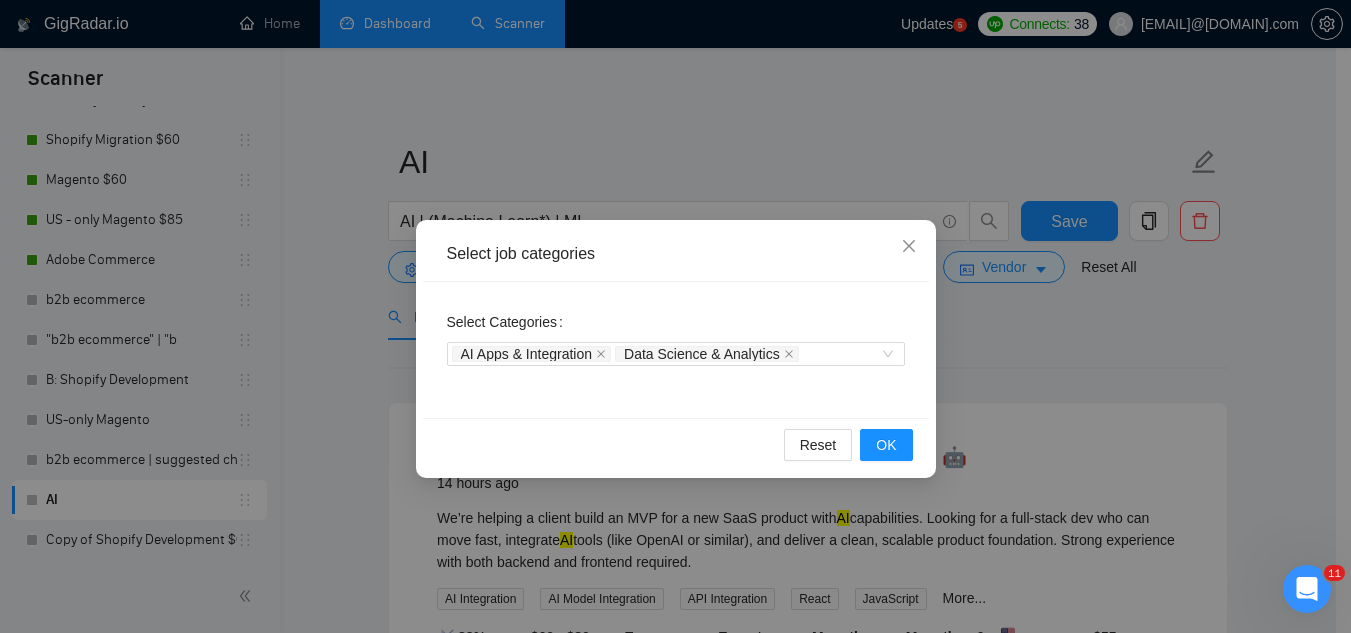 click on "Select job categories Select Categories AI Apps & Integration Data Science & Analytics   Reset OK" at bounding box center (675, 316) 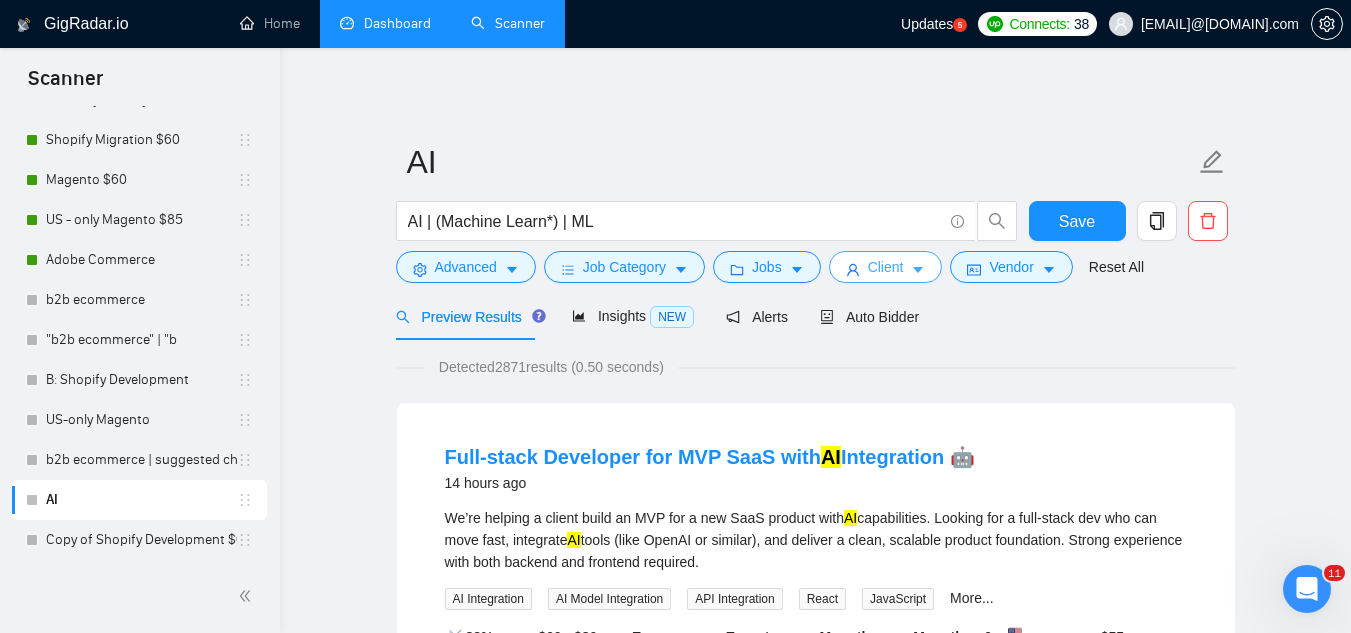click on "Client" at bounding box center [886, 267] 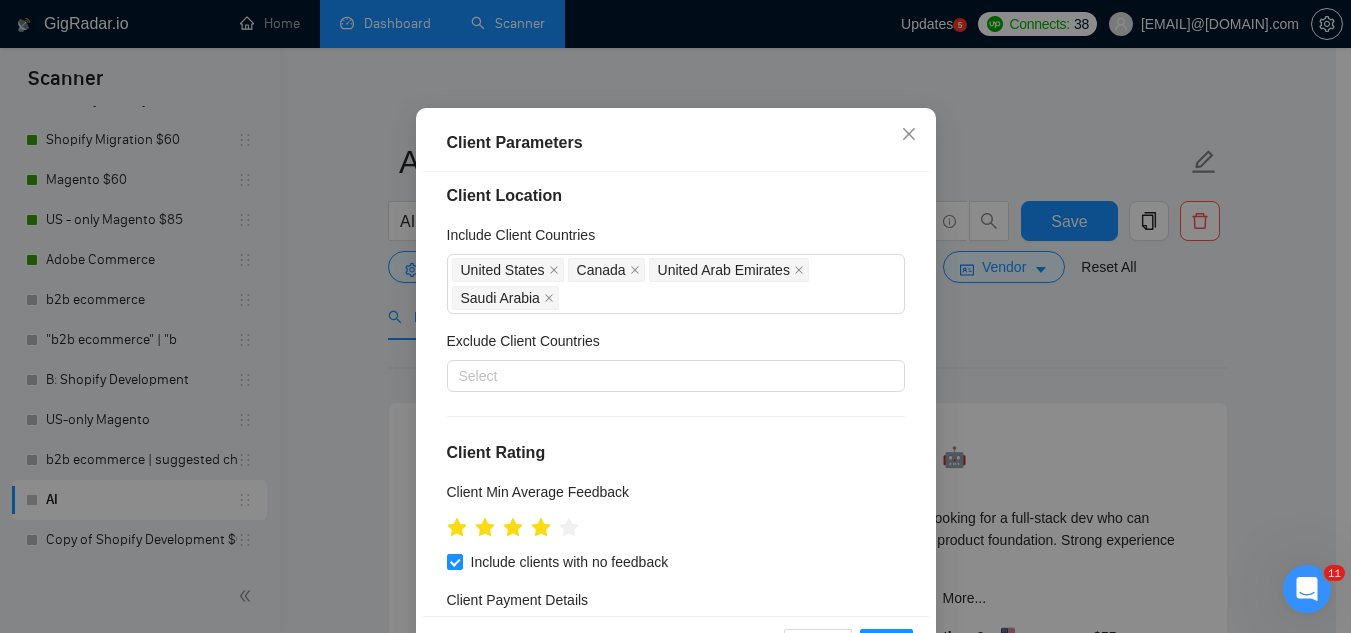 scroll, scrollTop: 0, scrollLeft: 0, axis: both 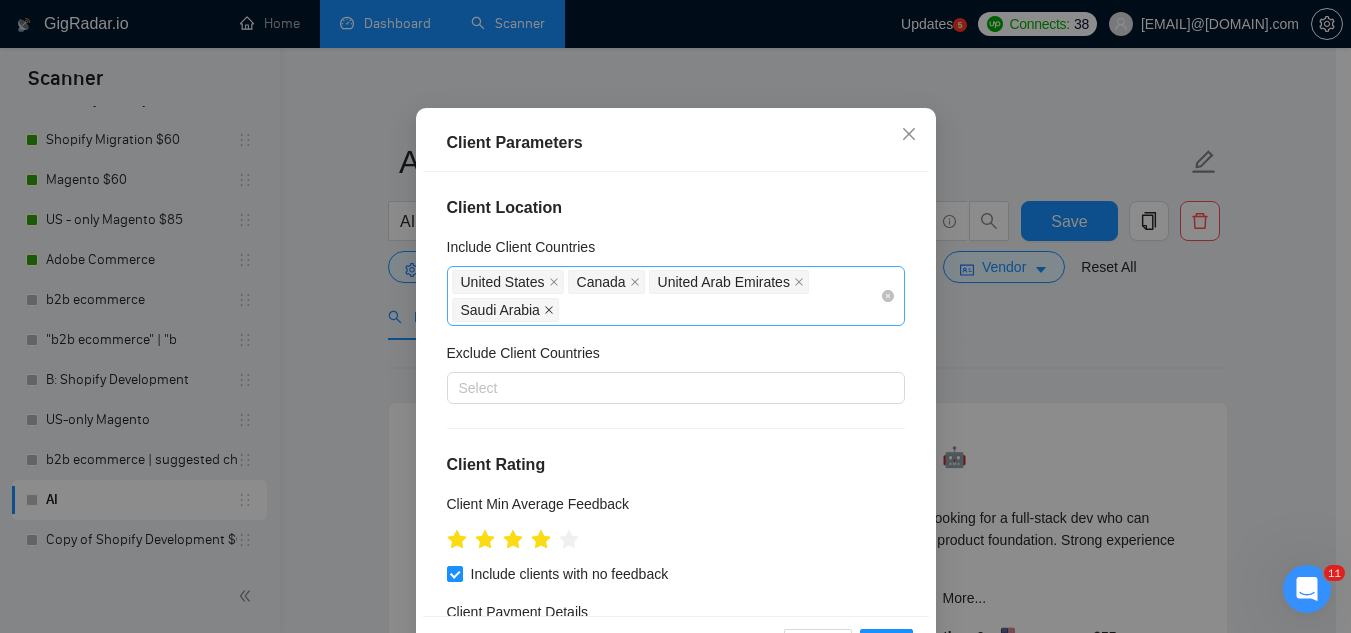 click 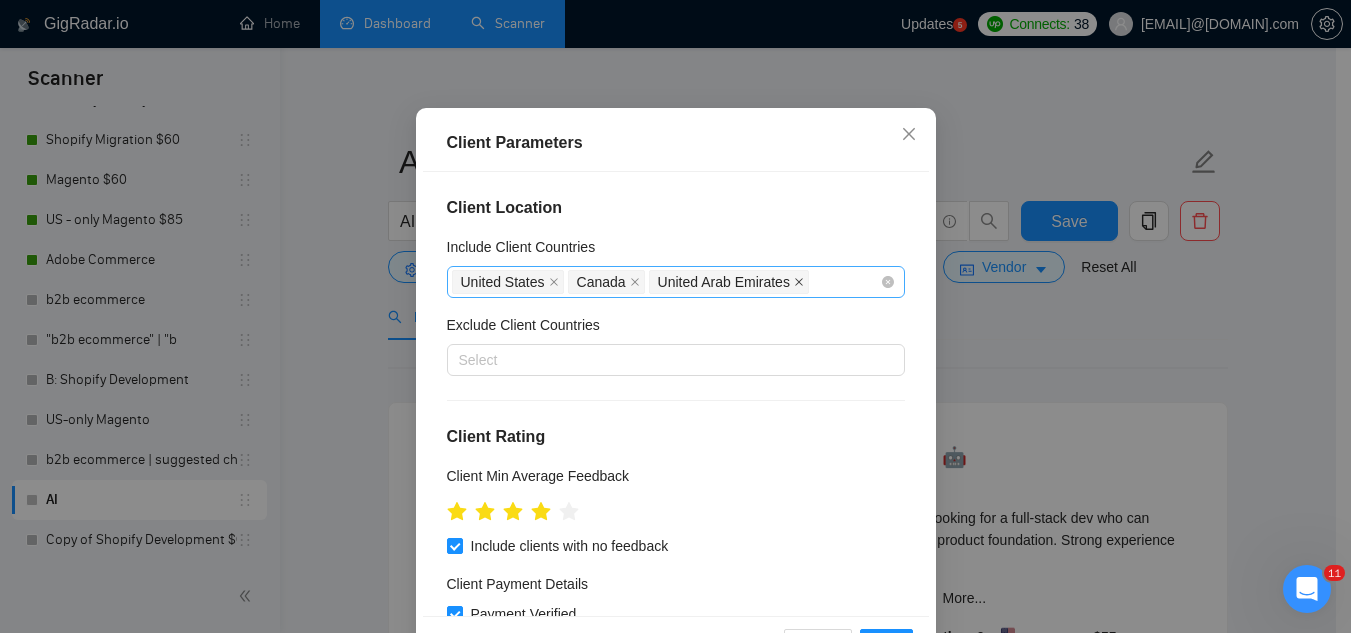 click 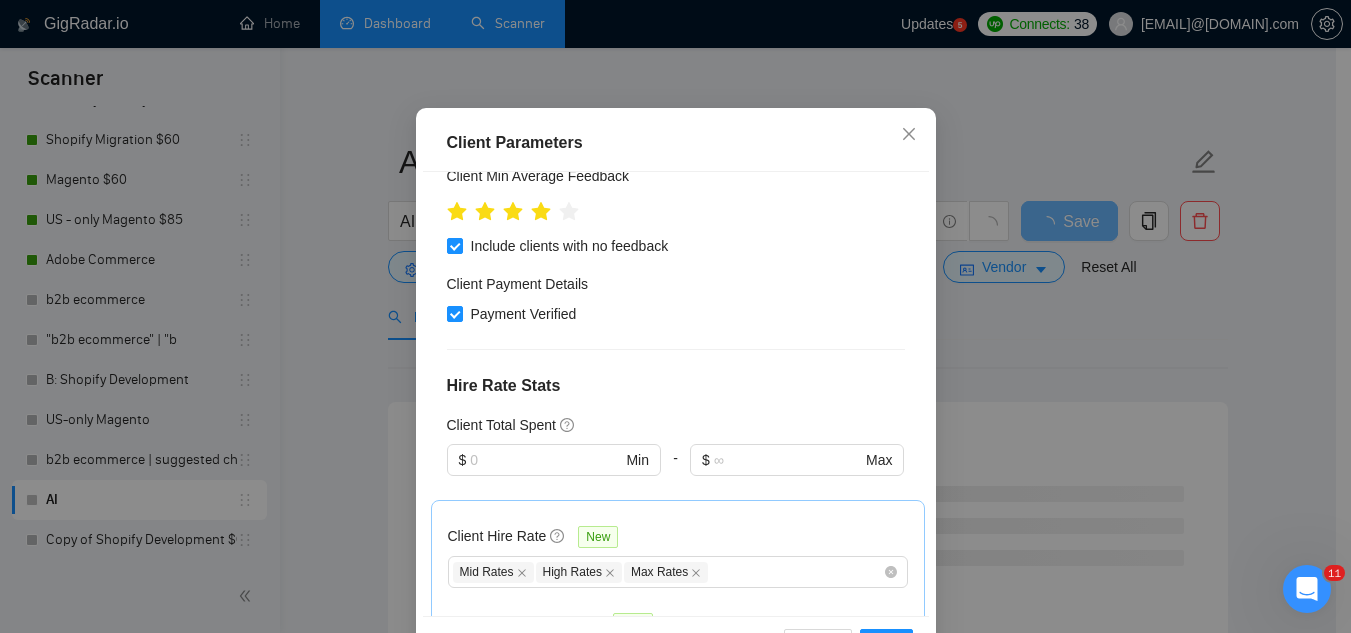 scroll, scrollTop: 801, scrollLeft: 0, axis: vertical 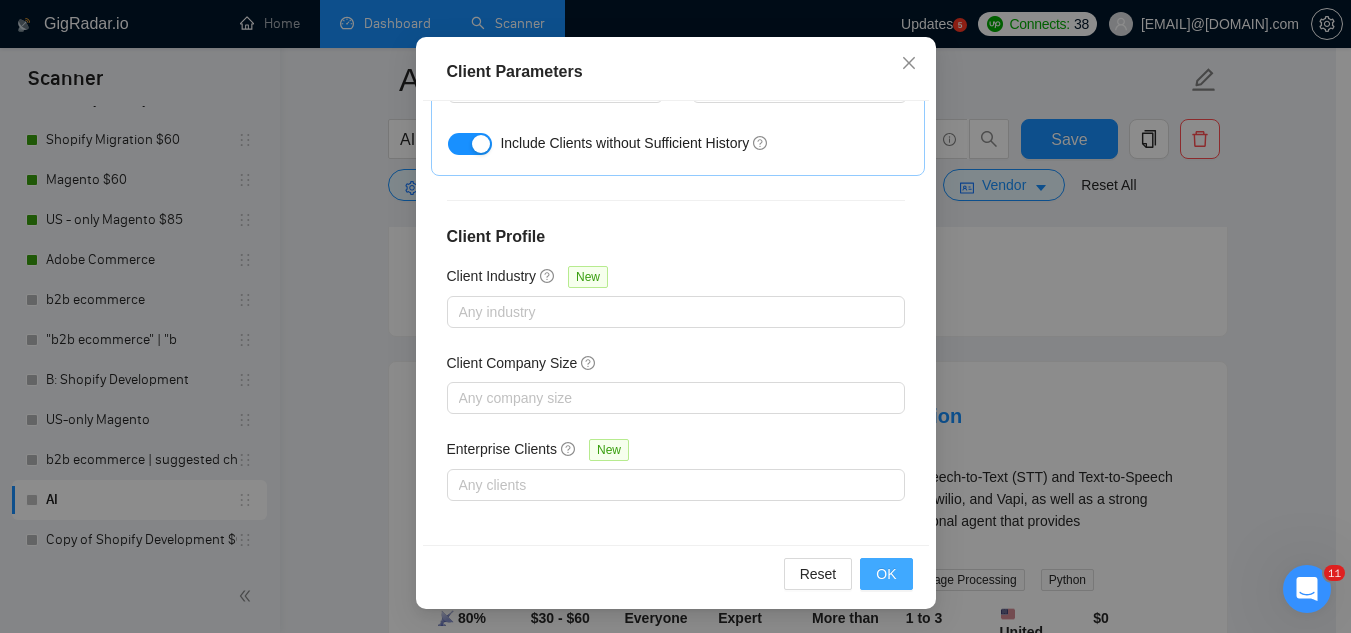 click on "OK" at bounding box center [886, 574] 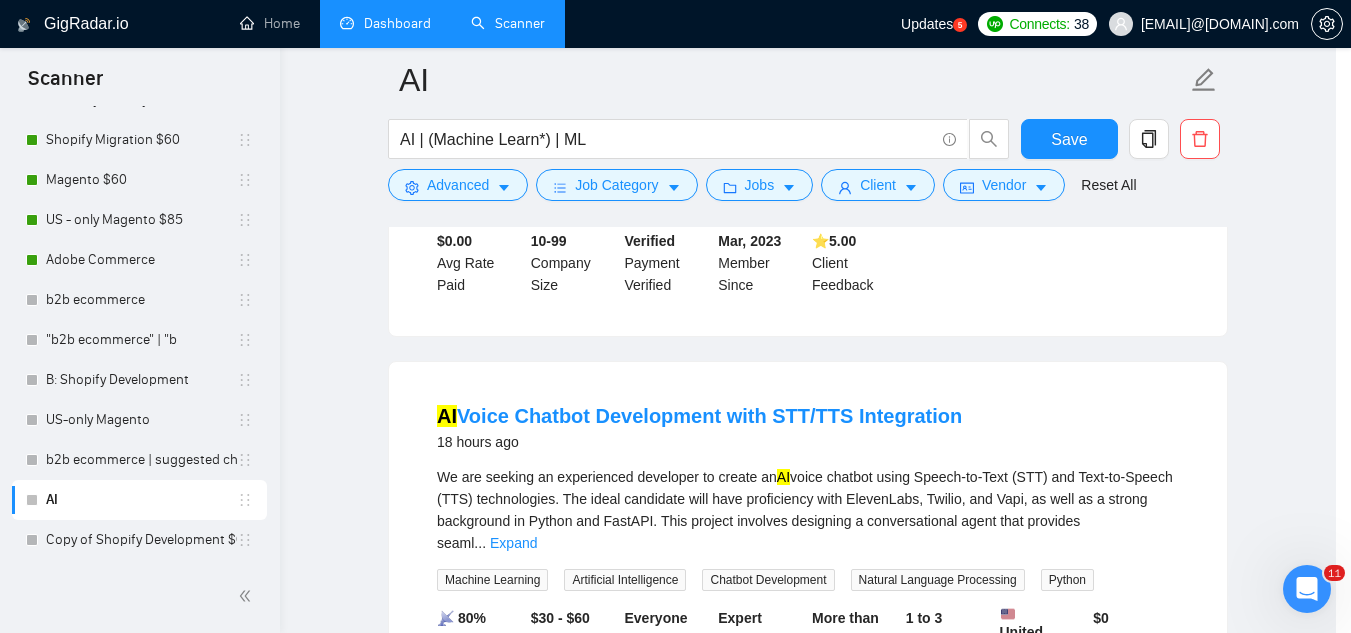 scroll, scrollTop: 82, scrollLeft: 0, axis: vertical 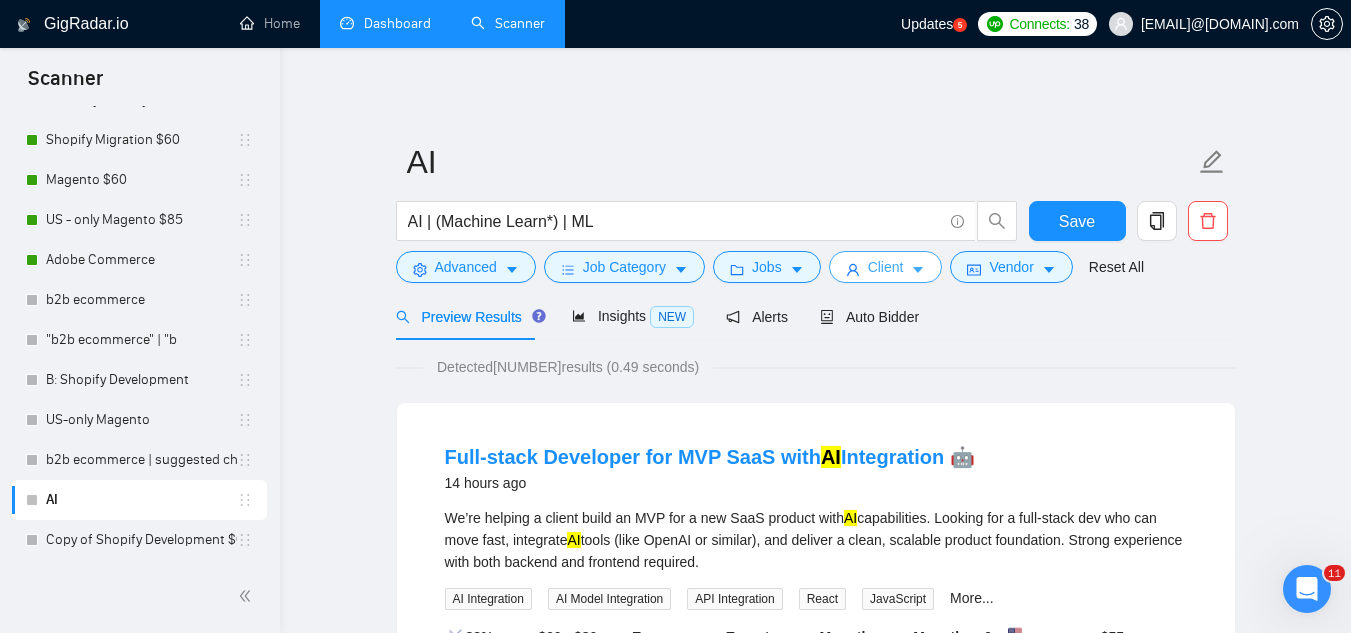 click on "Client" at bounding box center (886, 267) 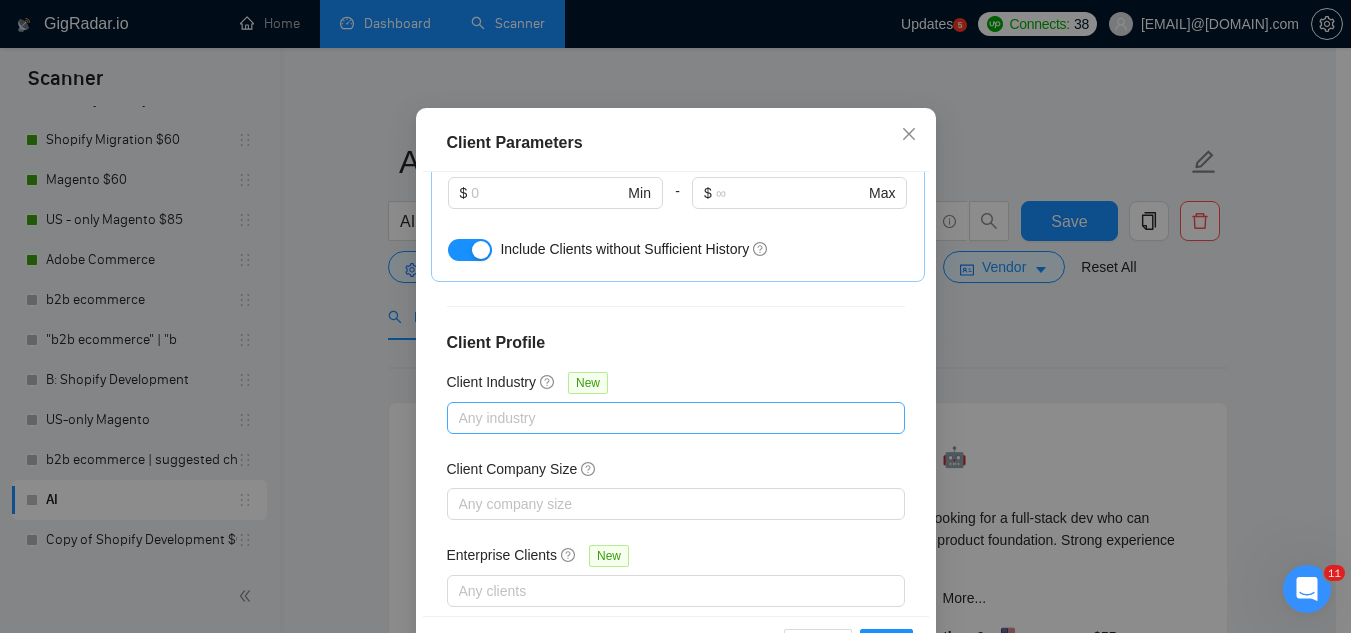 scroll, scrollTop: 801, scrollLeft: 0, axis: vertical 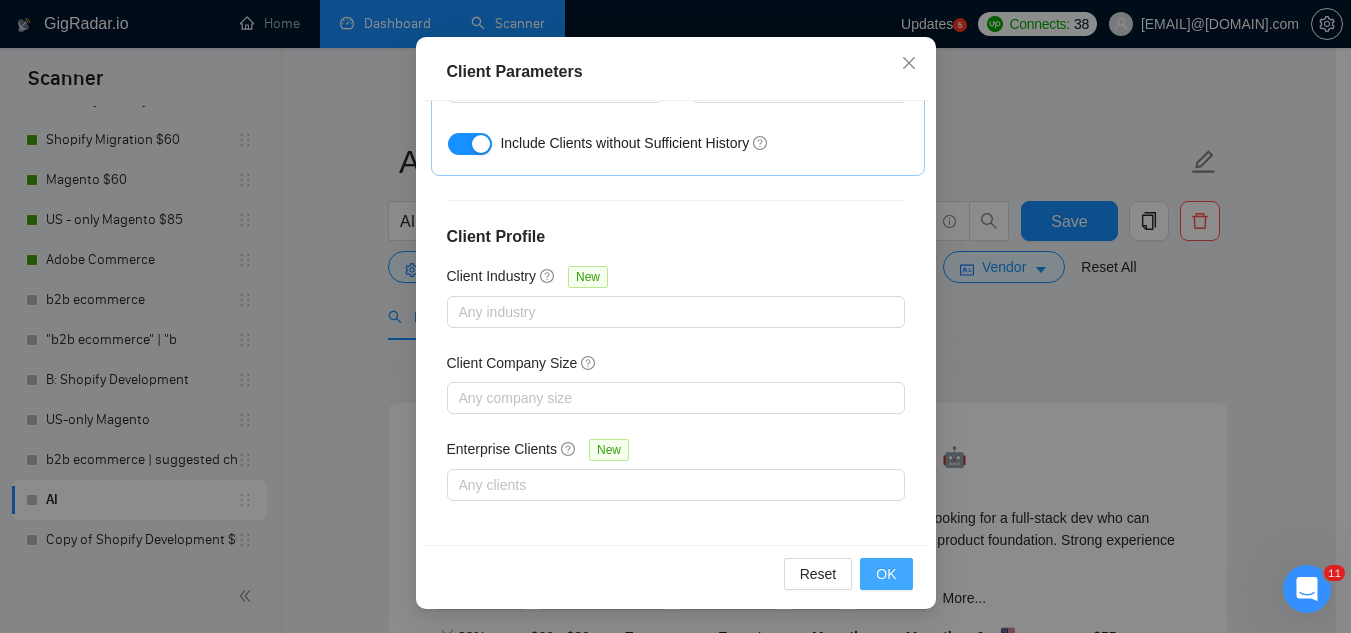click on "OK" at bounding box center [886, 574] 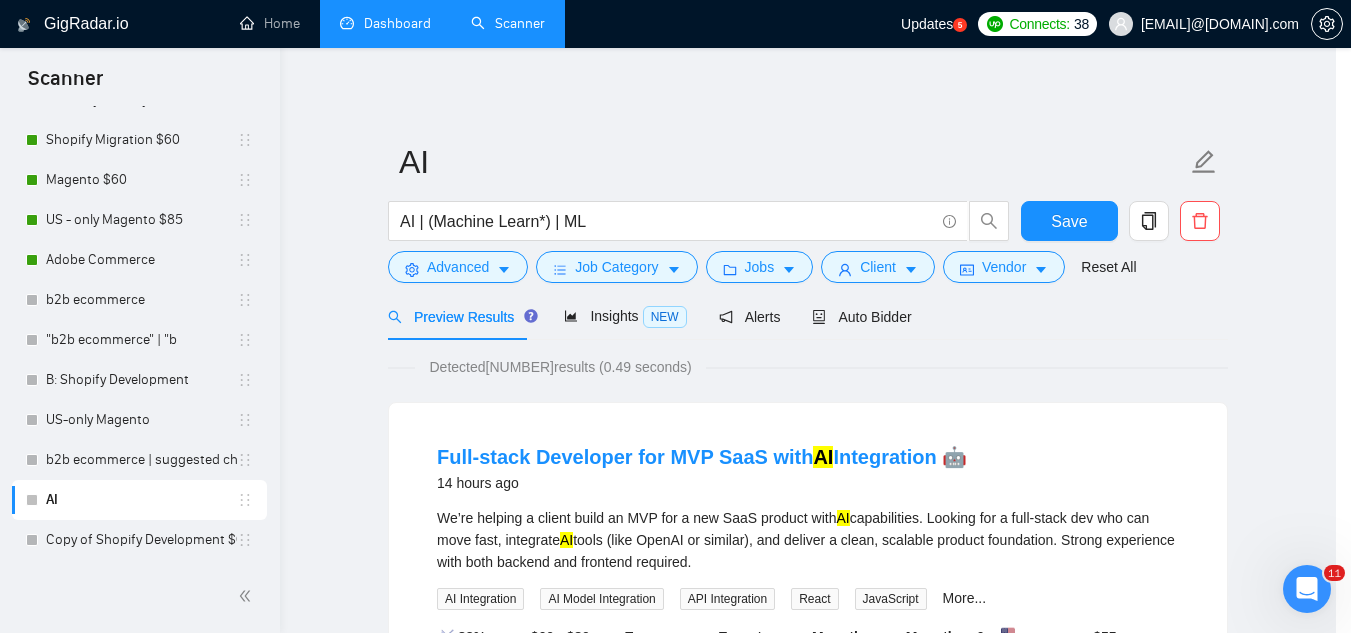 scroll, scrollTop: 82, scrollLeft: 0, axis: vertical 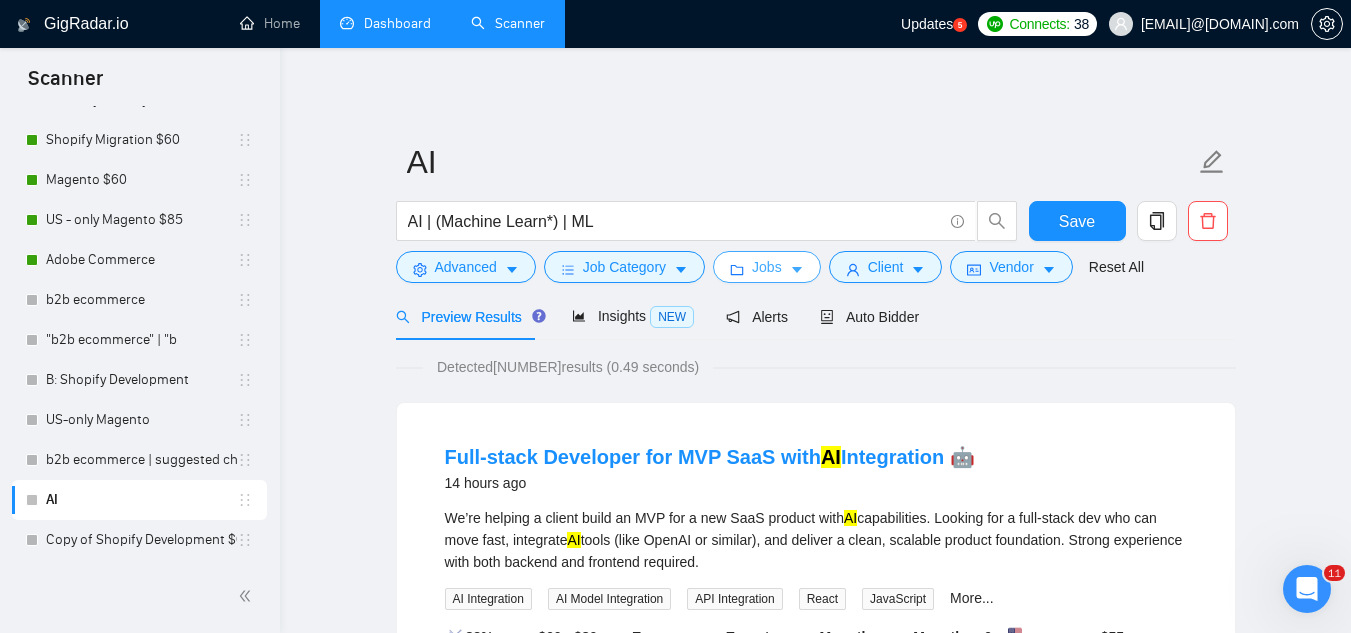 click on "Jobs" at bounding box center (767, 267) 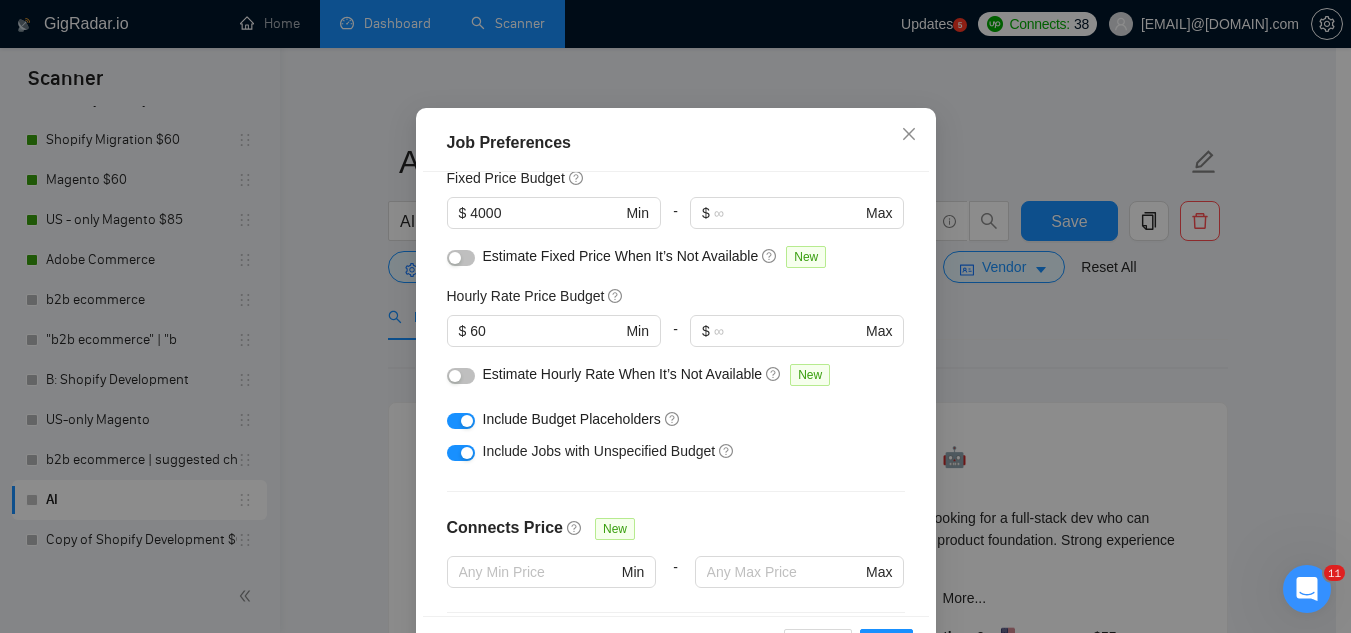 scroll, scrollTop: 100, scrollLeft: 0, axis: vertical 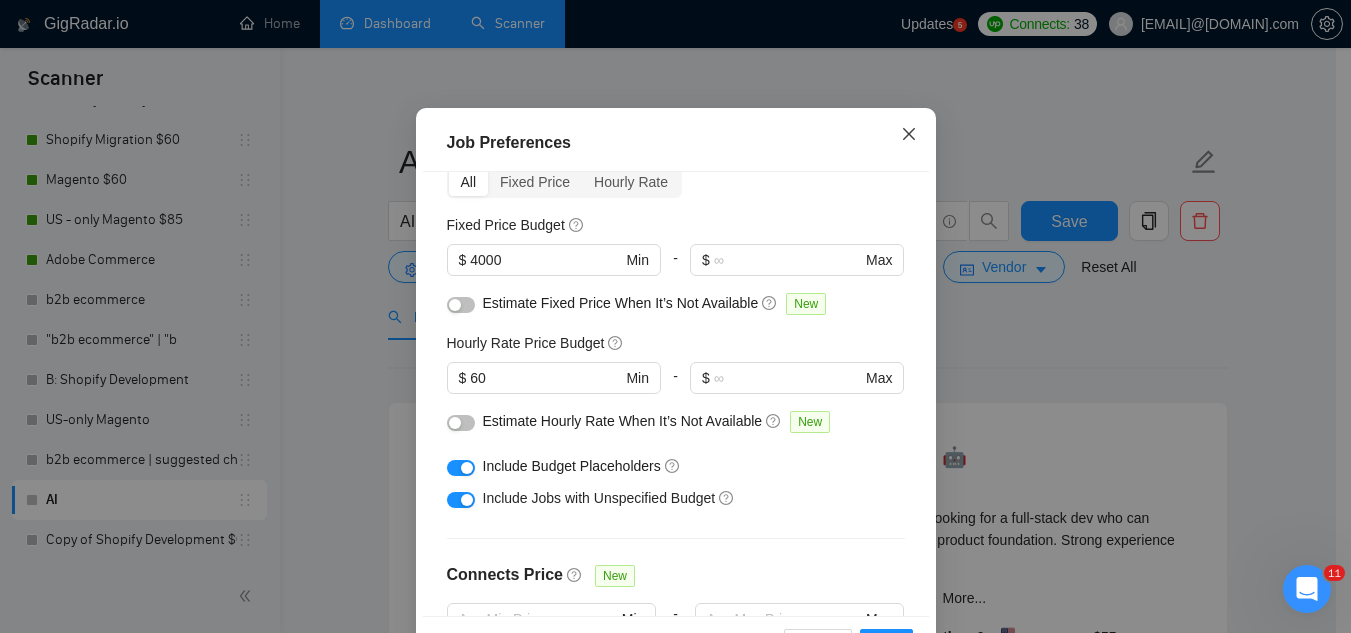 click 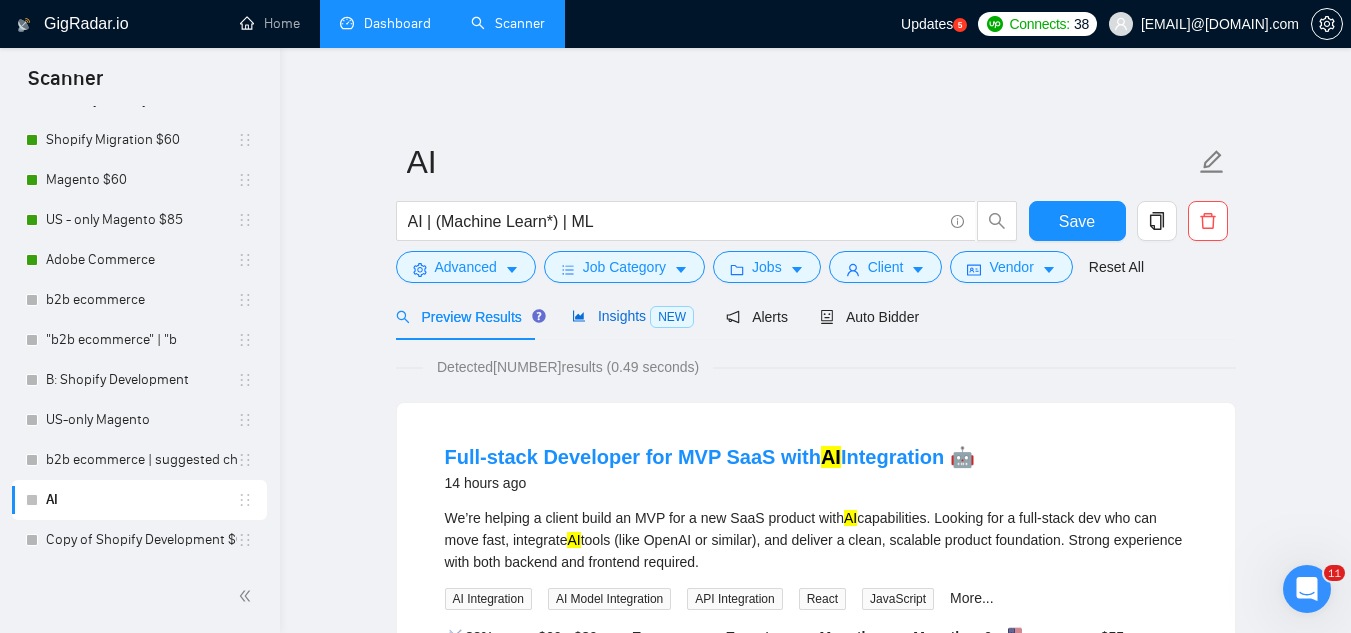 click on "Insights NEW" at bounding box center (633, 316) 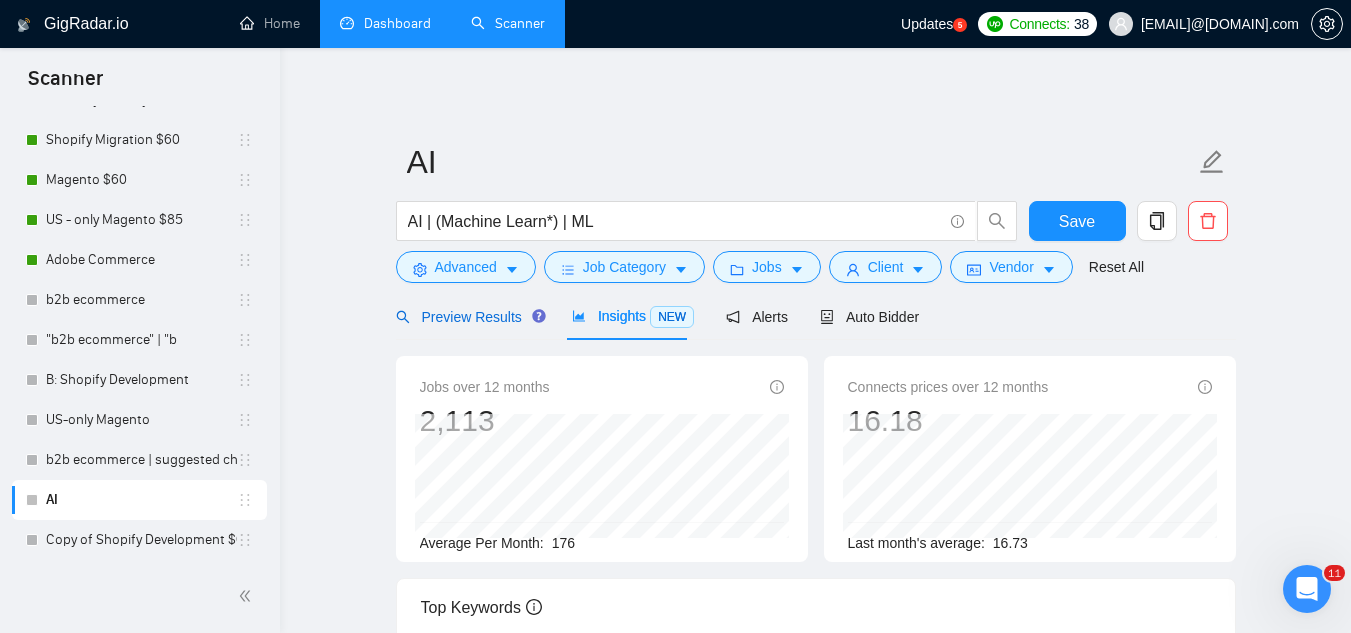 click on "Preview Results" at bounding box center (468, 317) 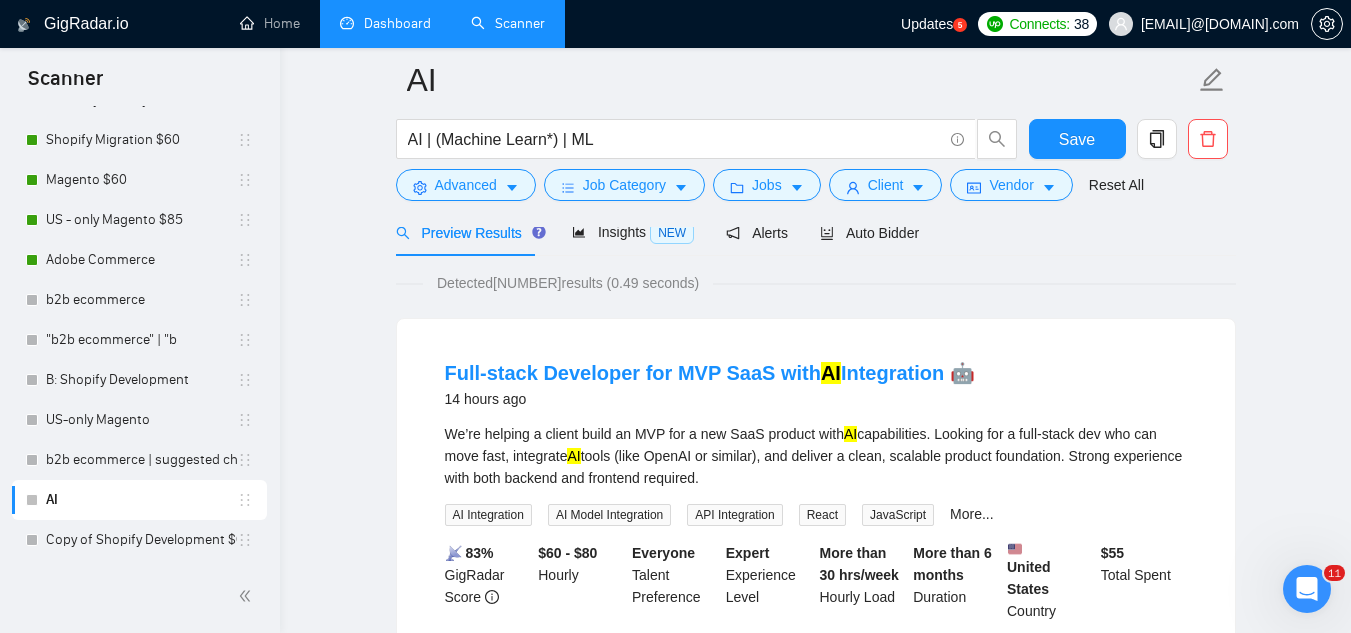 scroll, scrollTop: 0, scrollLeft: 0, axis: both 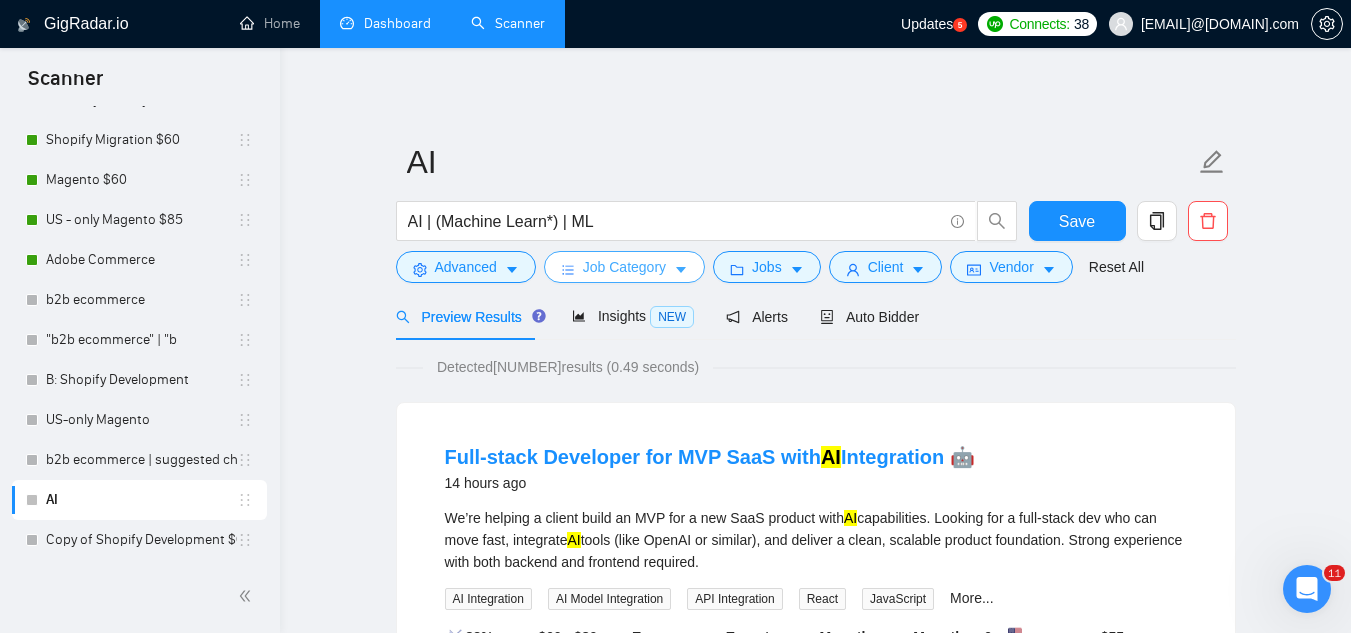 click on "Job Category" at bounding box center (624, 267) 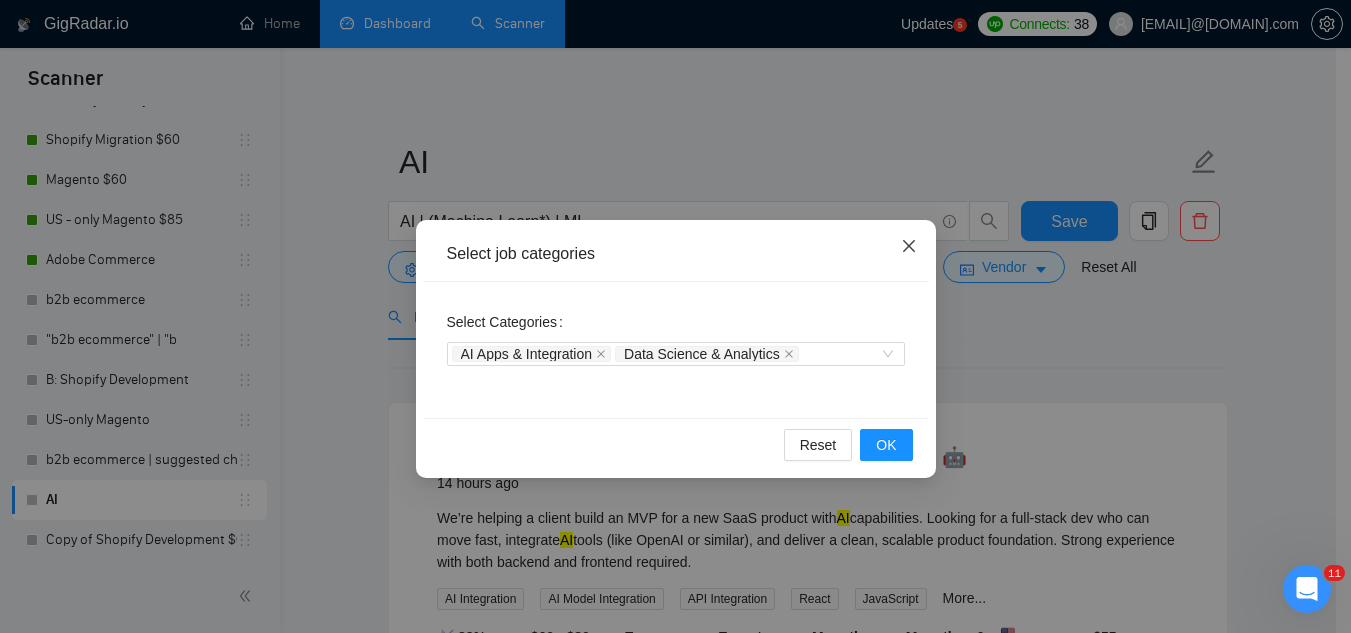 click 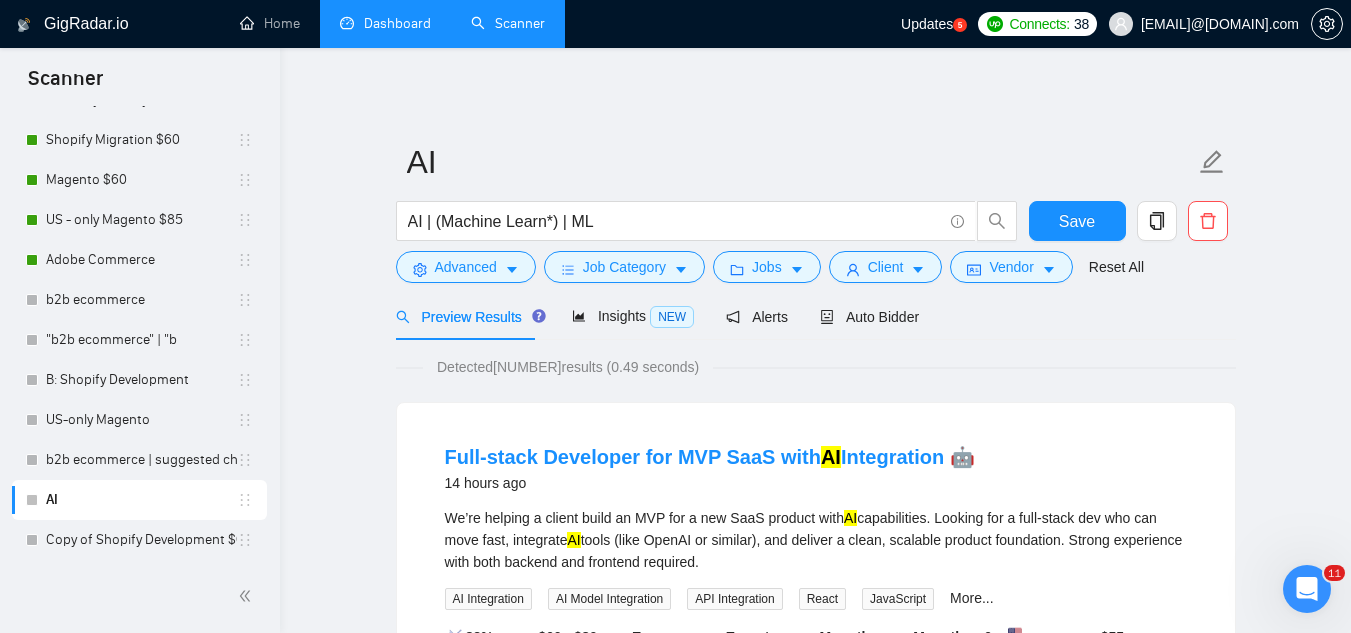 click on "Dashboard" at bounding box center (385, 23) 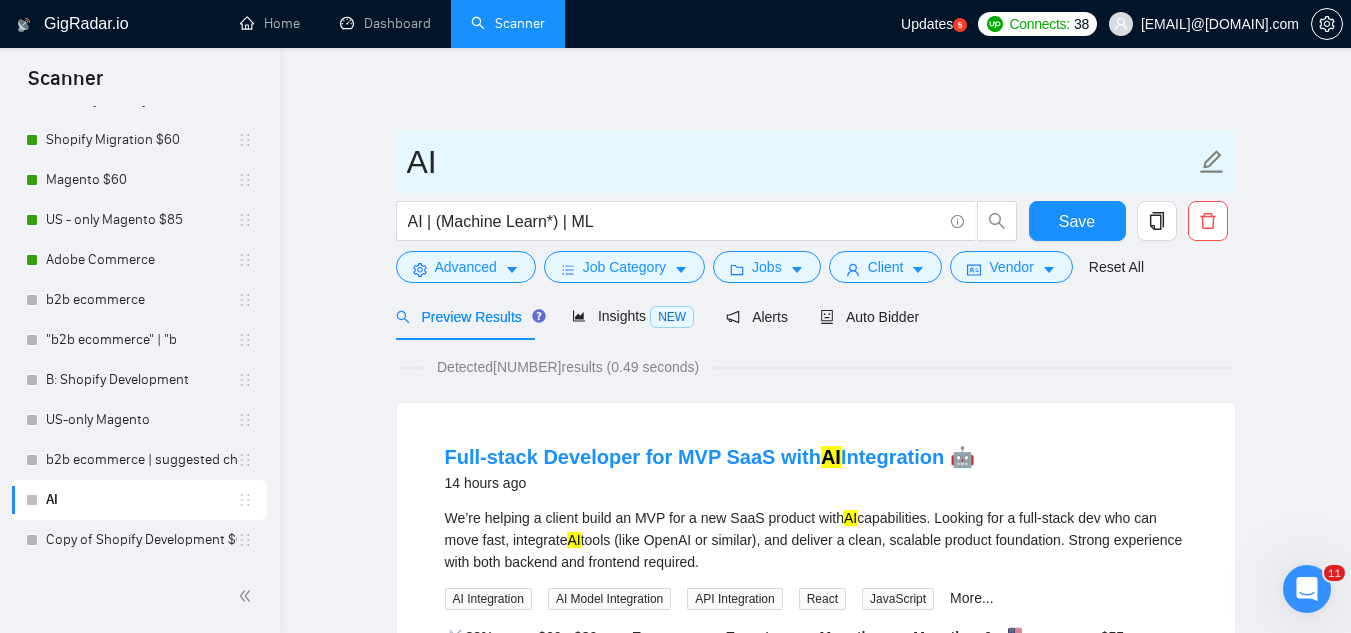 scroll, scrollTop: 0, scrollLeft: 0, axis: both 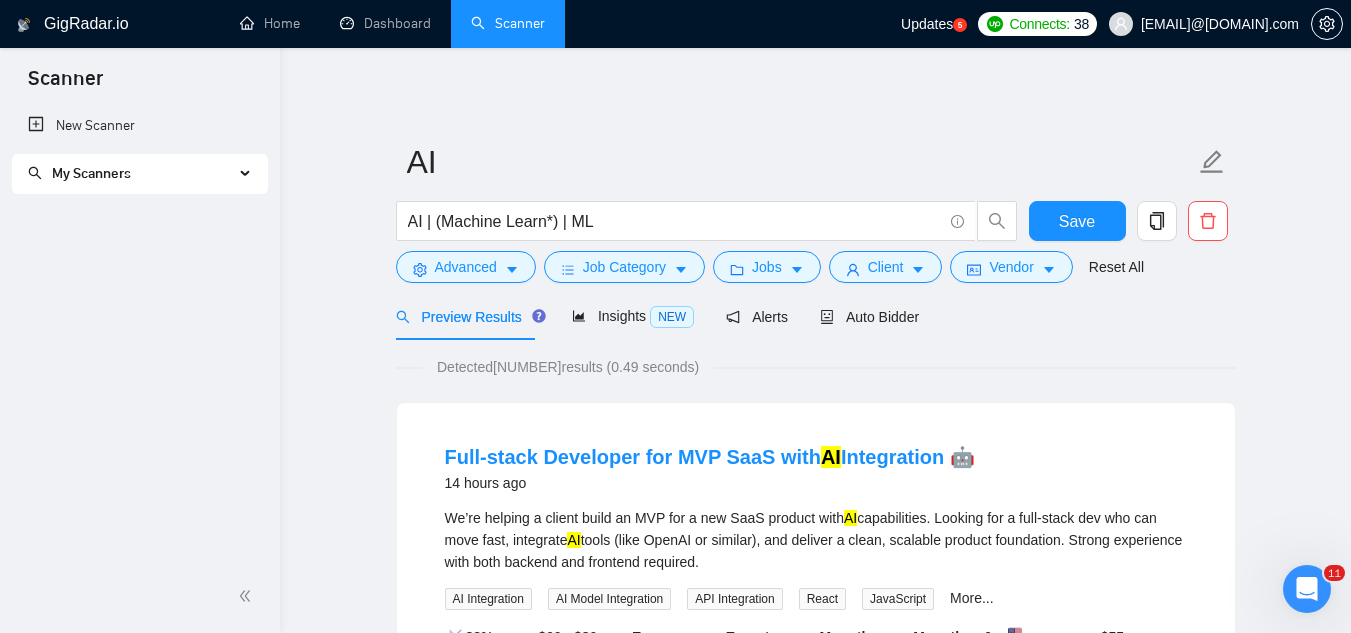 click on "My Scanners" at bounding box center (131, 174) 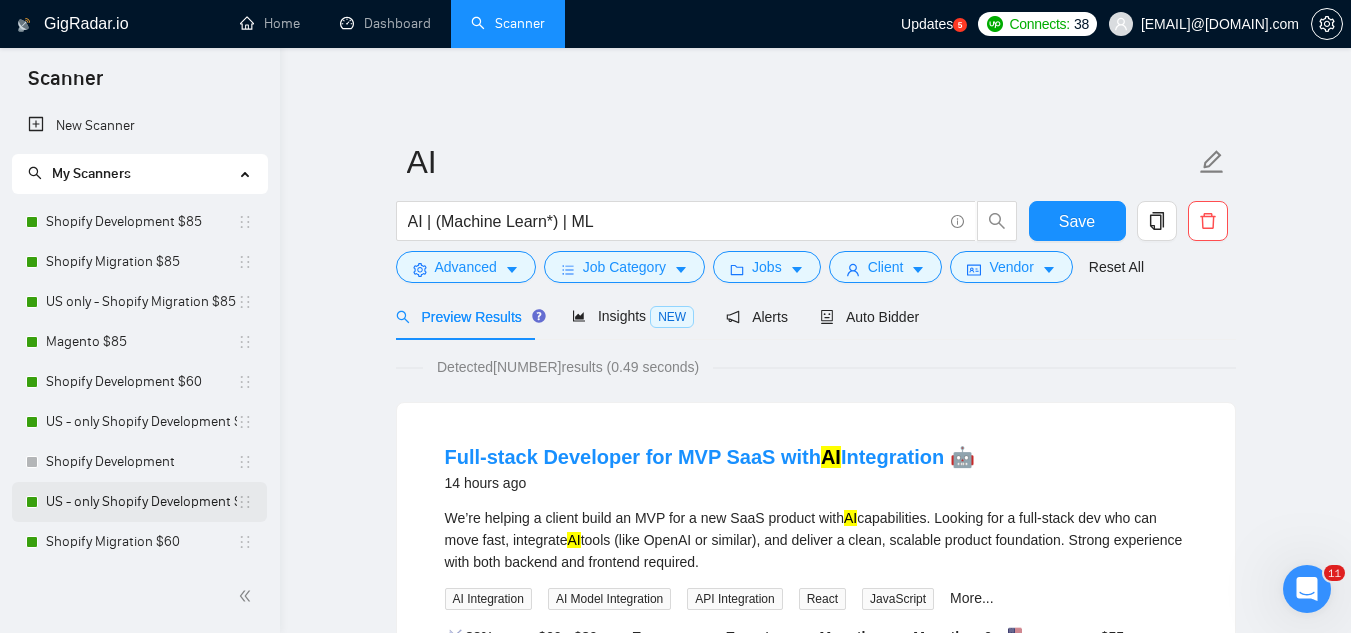 click on "US - only Shopify Development $60" at bounding box center (141, 502) 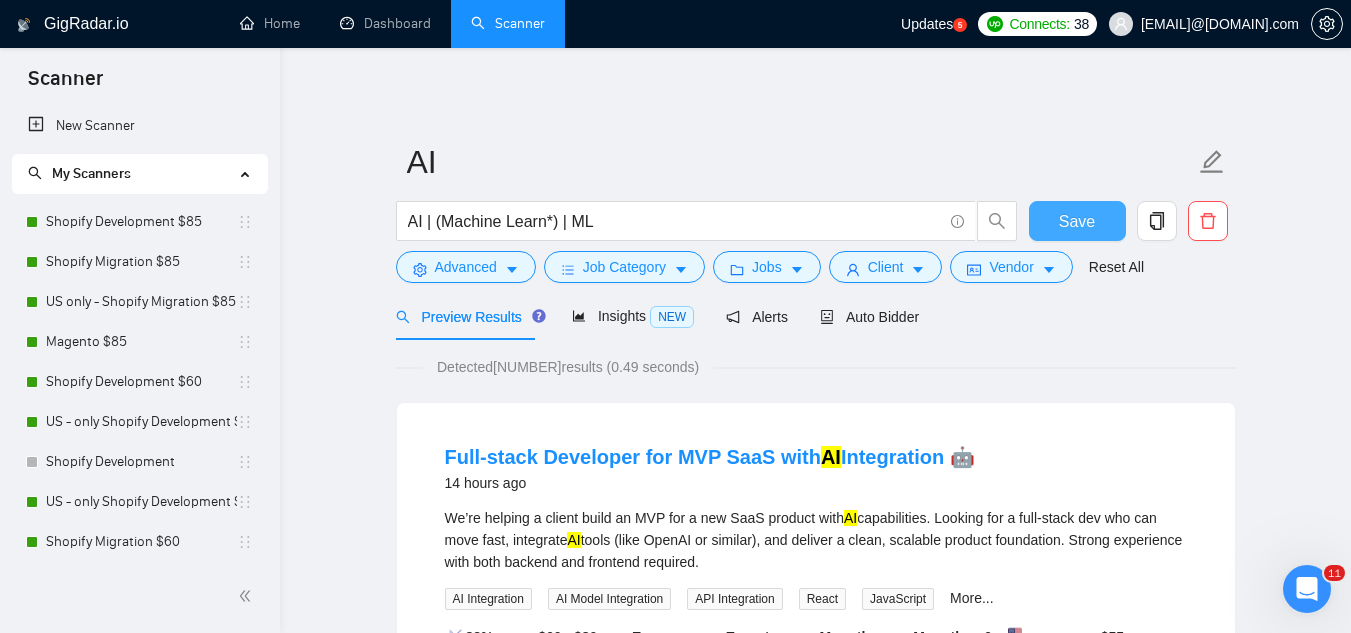 click on "Save" at bounding box center [1077, 221] 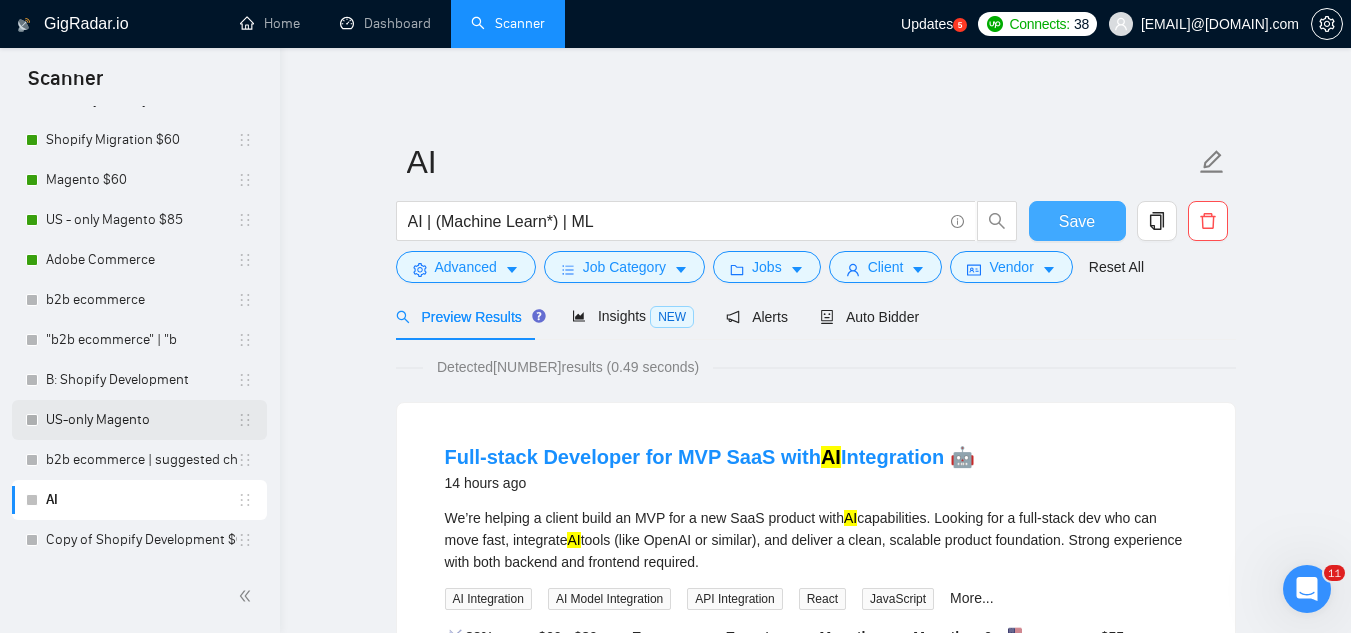 scroll, scrollTop: 302, scrollLeft: 0, axis: vertical 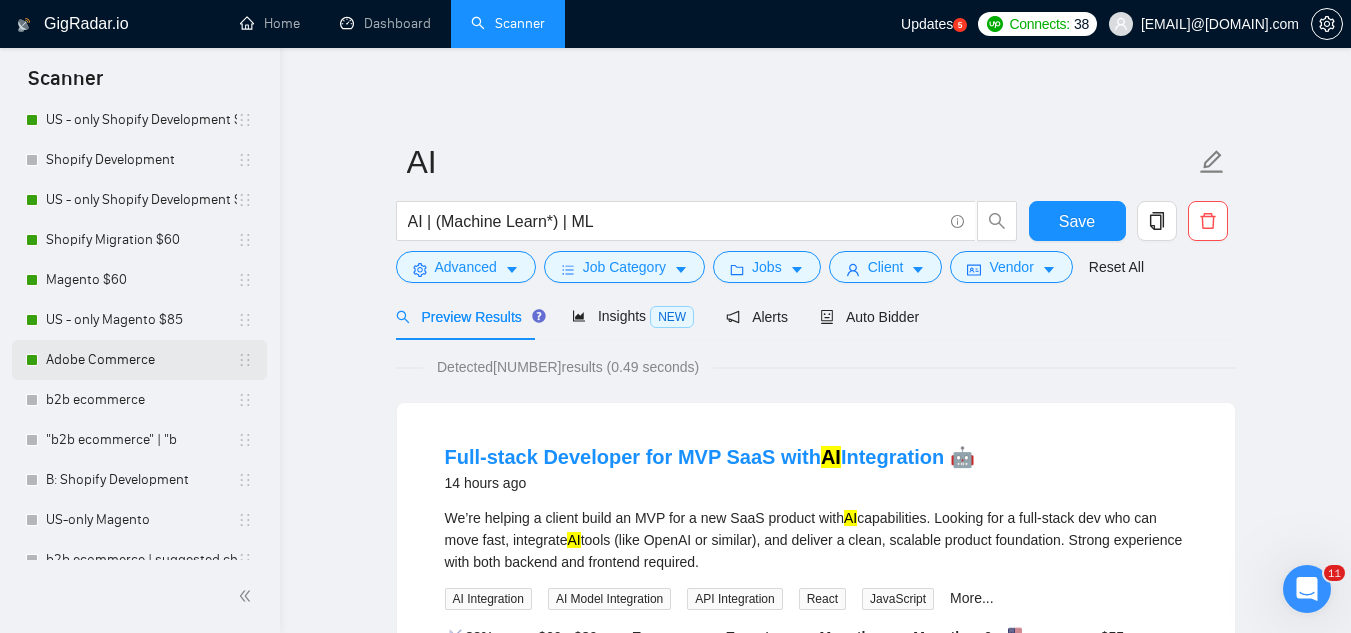 click on "Adobe Commerce" at bounding box center [141, 360] 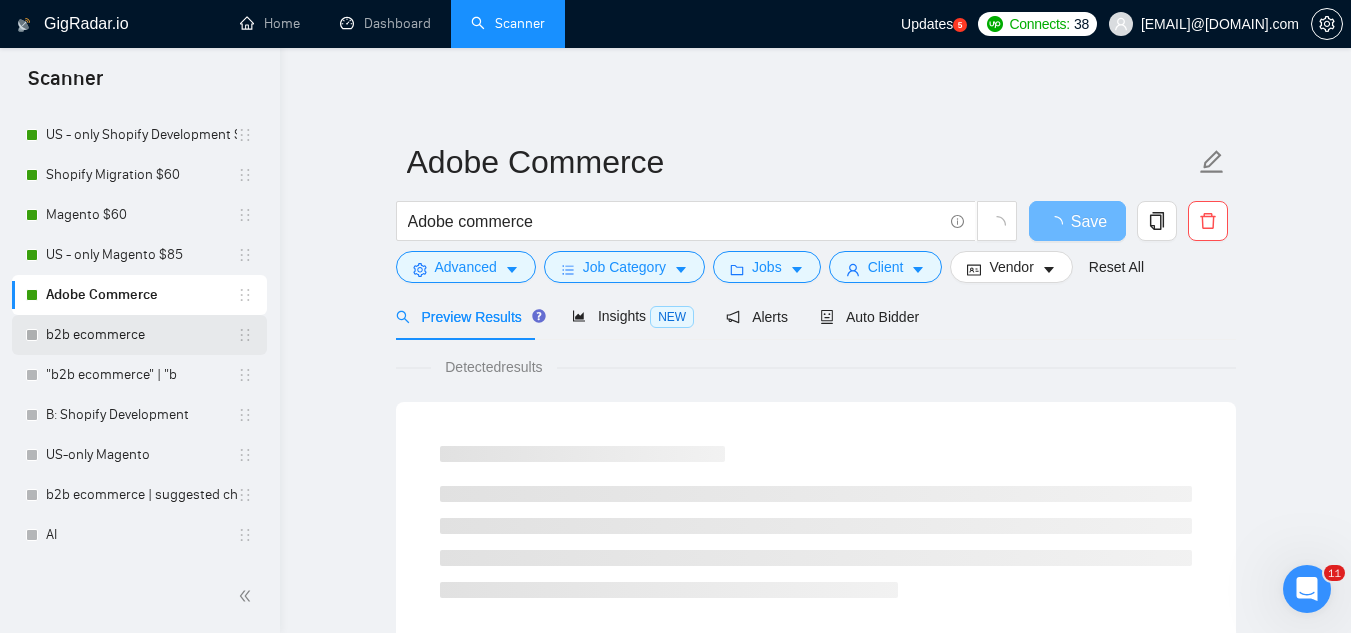 scroll, scrollTop: 402, scrollLeft: 0, axis: vertical 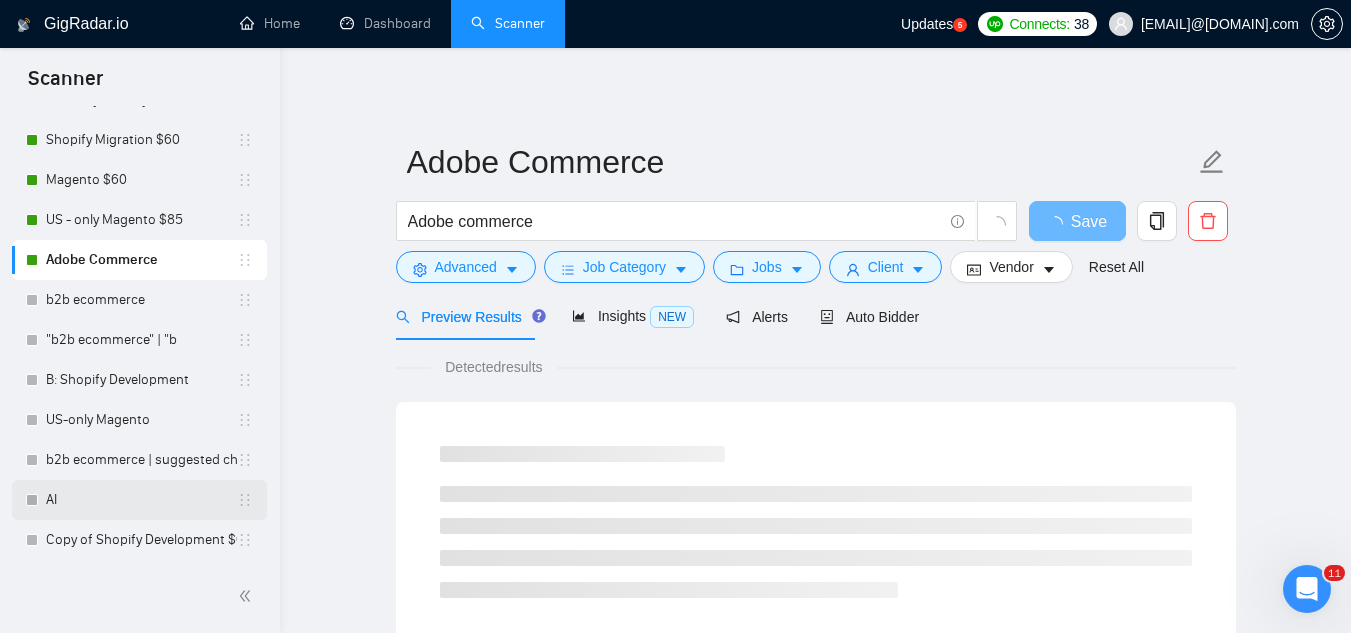 click on "AI" at bounding box center [141, 500] 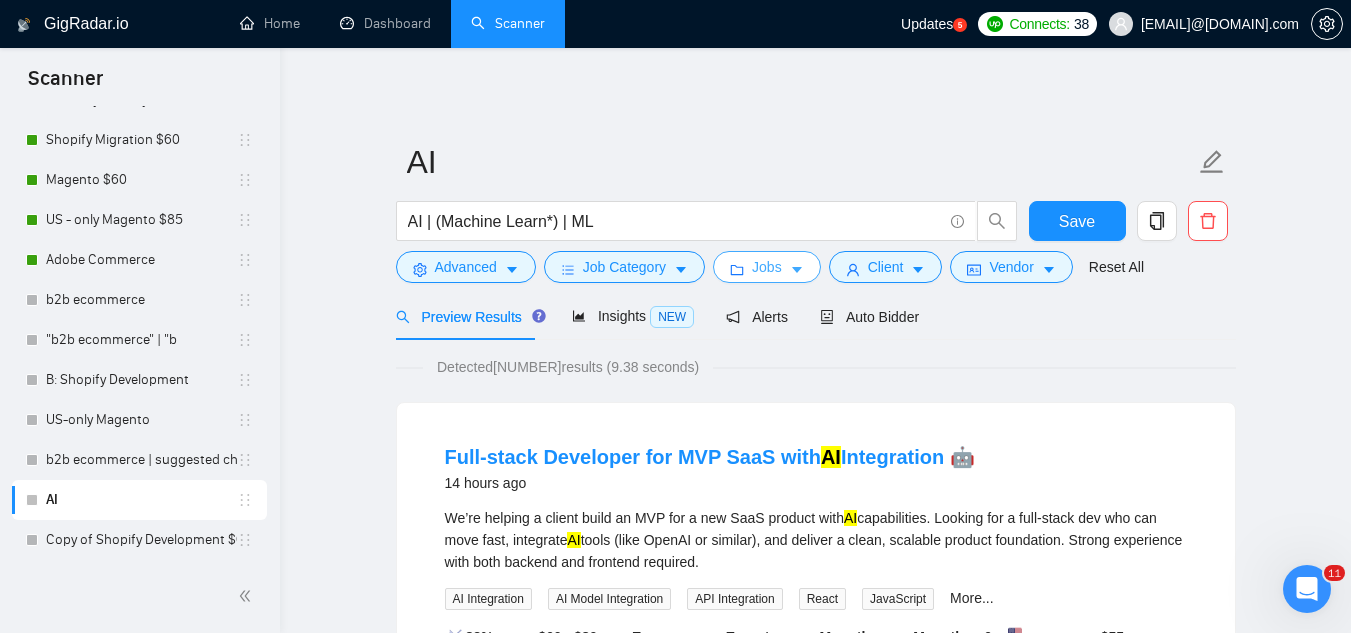 click on "Jobs" at bounding box center (767, 267) 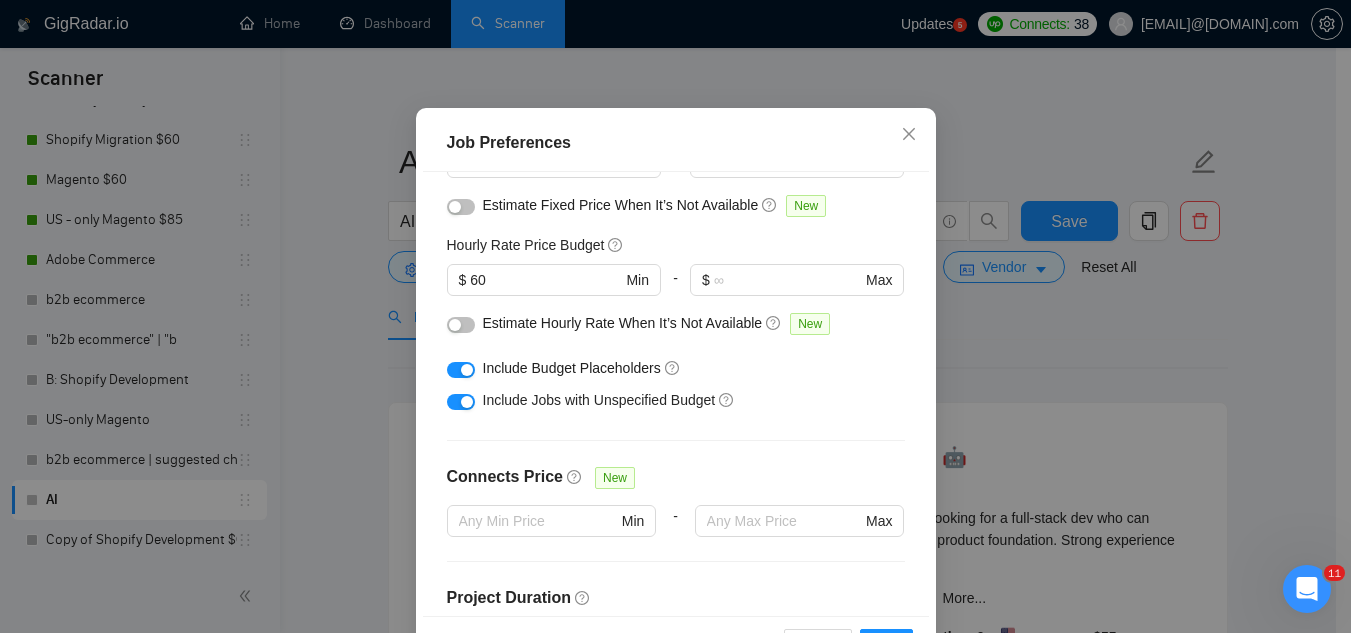 scroll, scrollTop: 200, scrollLeft: 0, axis: vertical 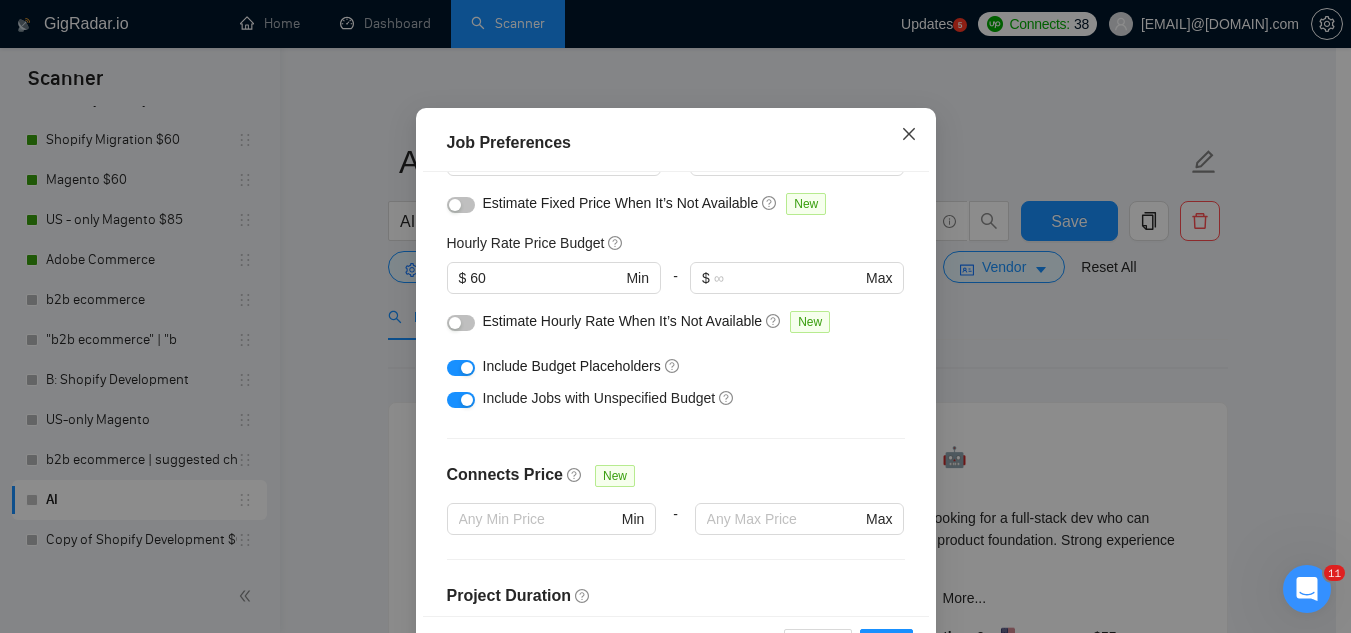 click 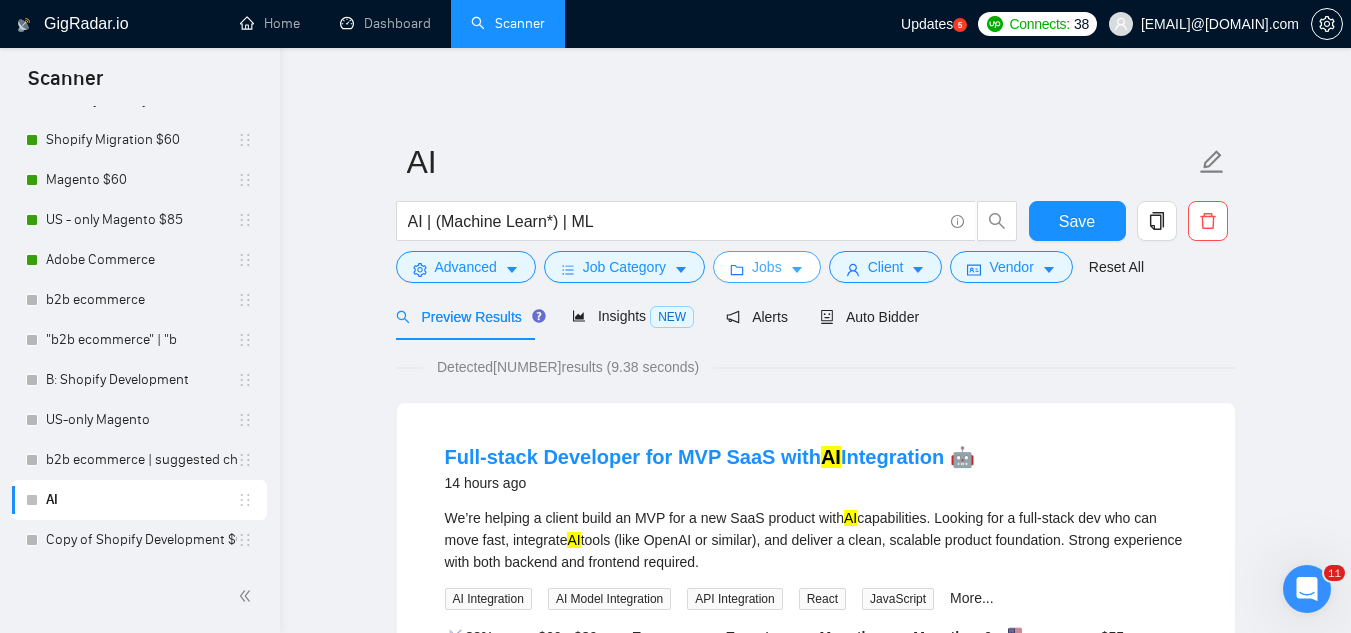 click on "Jobs" at bounding box center (767, 267) 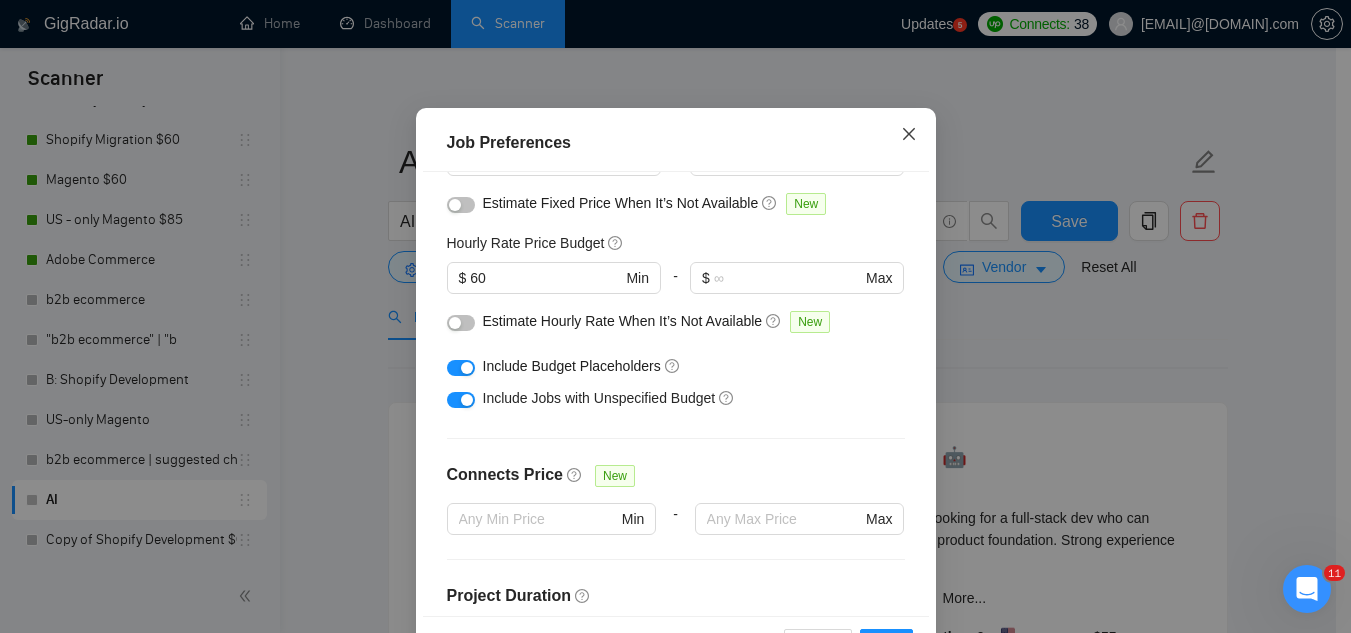 click 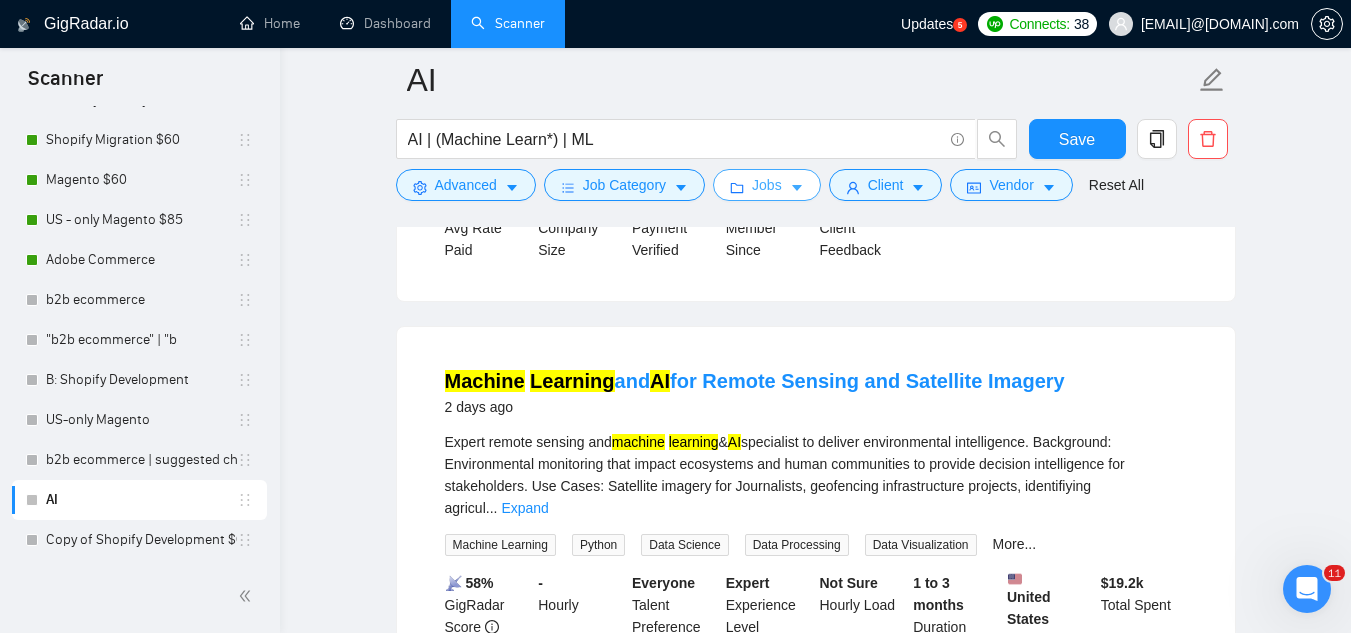 scroll, scrollTop: 2800, scrollLeft: 0, axis: vertical 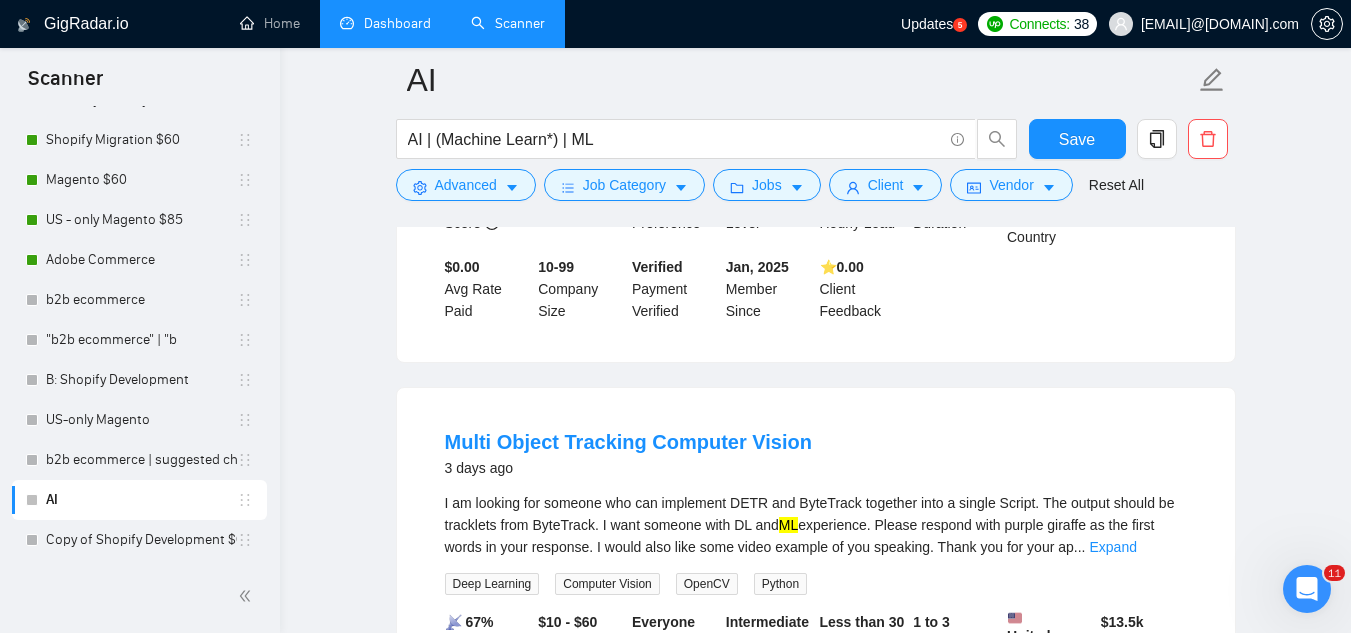 click on "Dashboard" at bounding box center [385, 23] 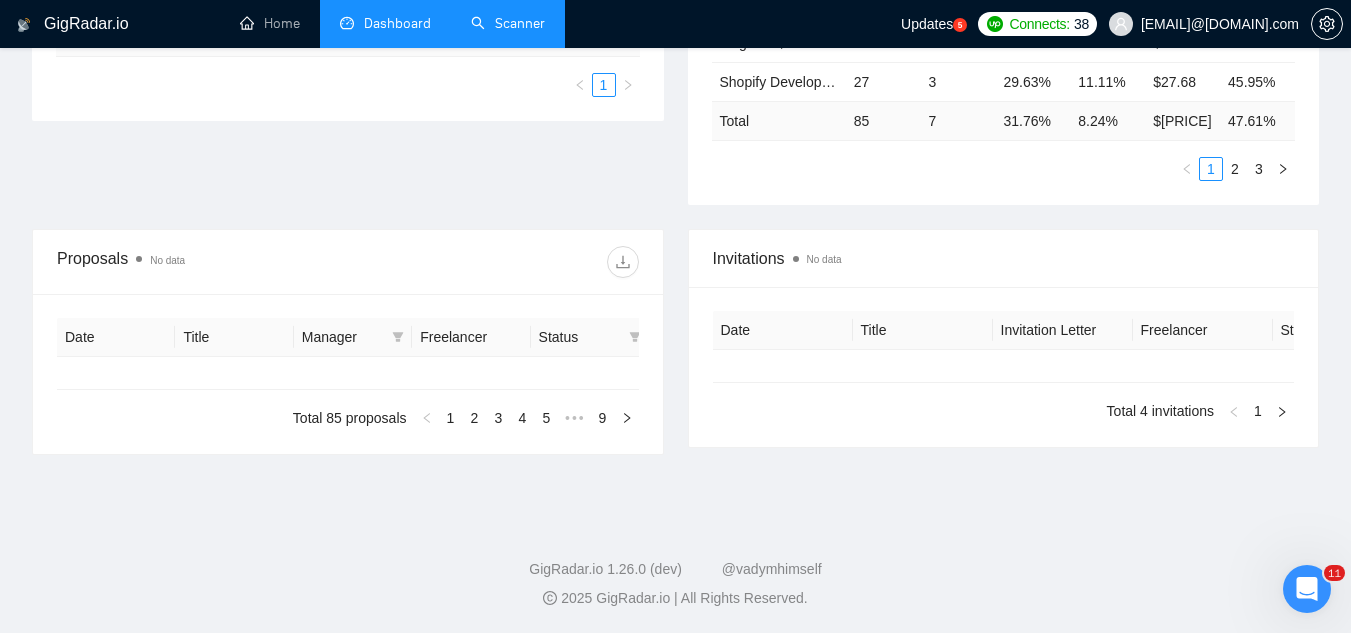 type on "2025-07-09" 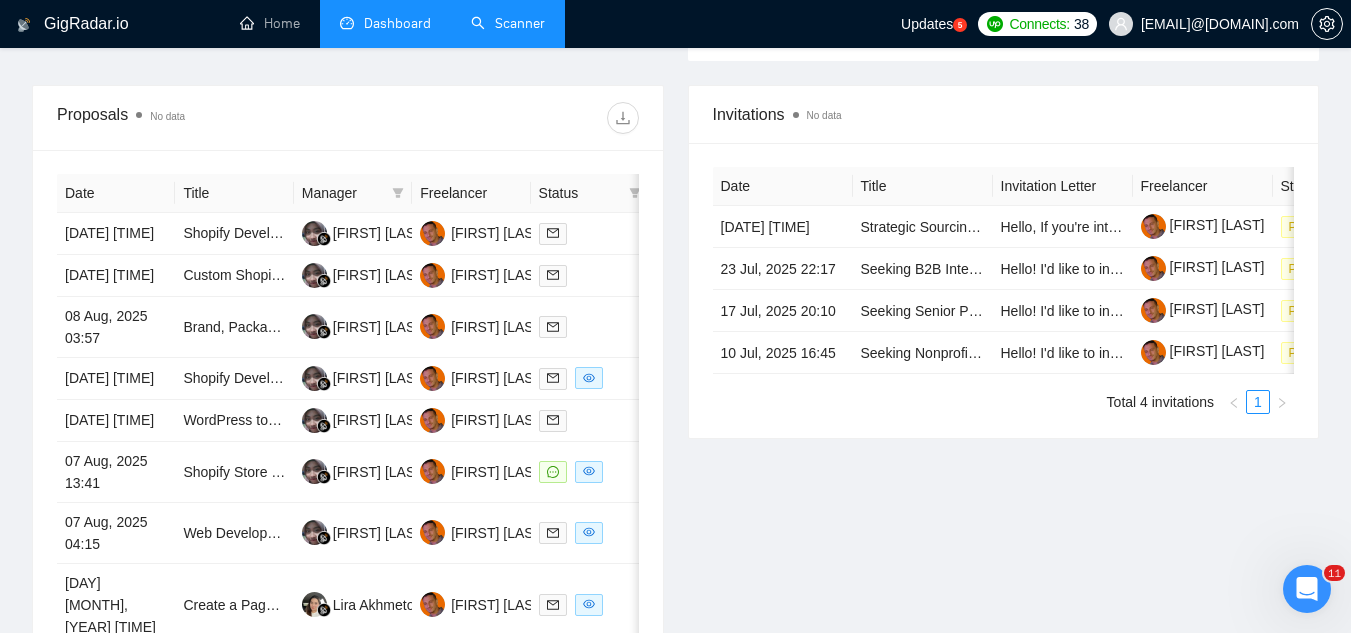 scroll, scrollTop: 800, scrollLeft: 0, axis: vertical 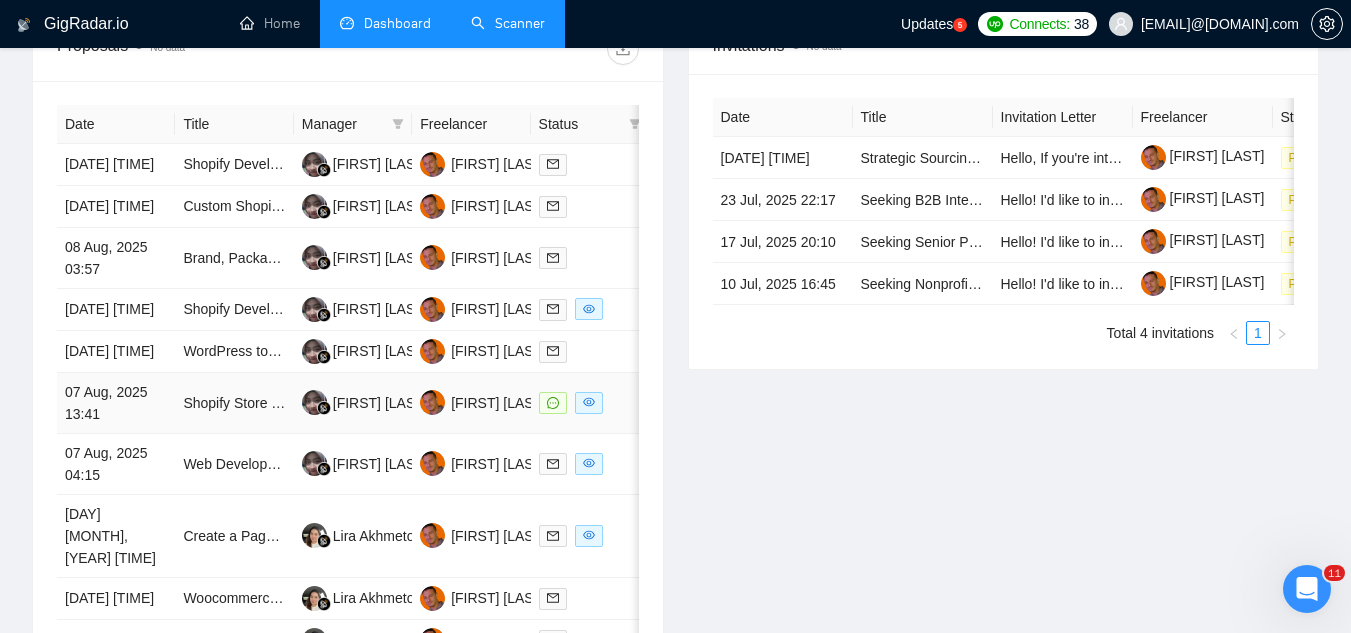click on "Shopify Store Setup Expert Needed" at bounding box center (234, 403) 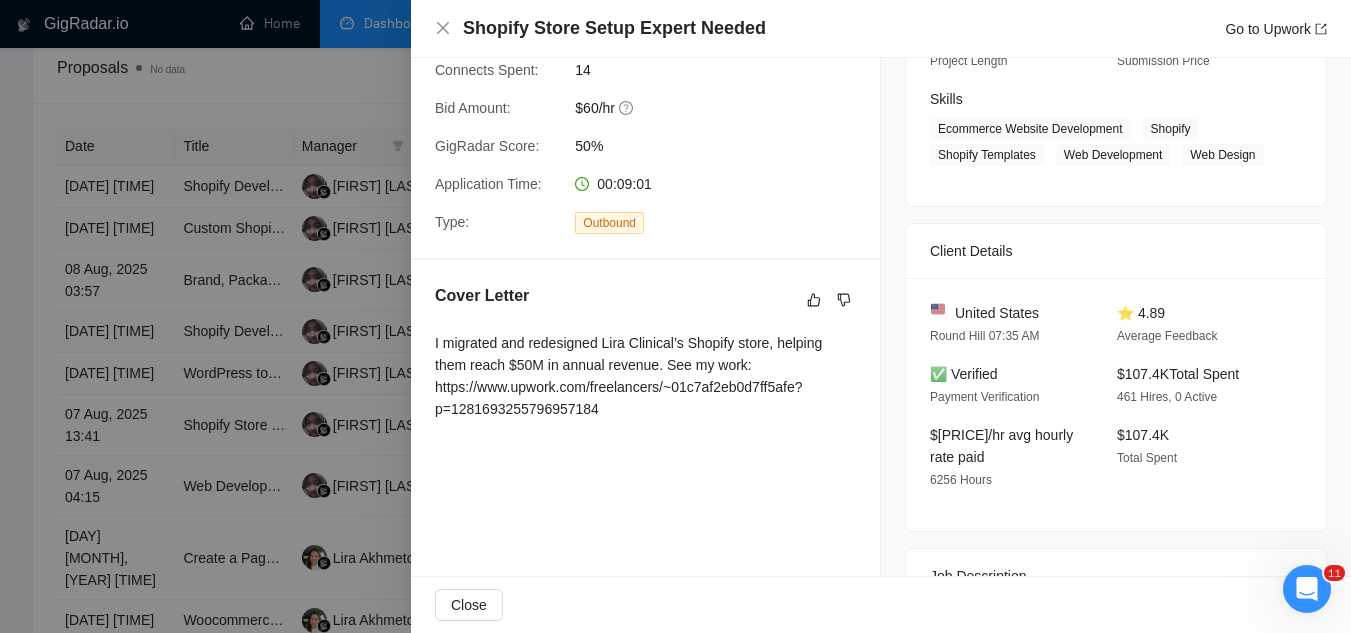 scroll, scrollTop: 500, scrollLeft: 0, axis: vertical 